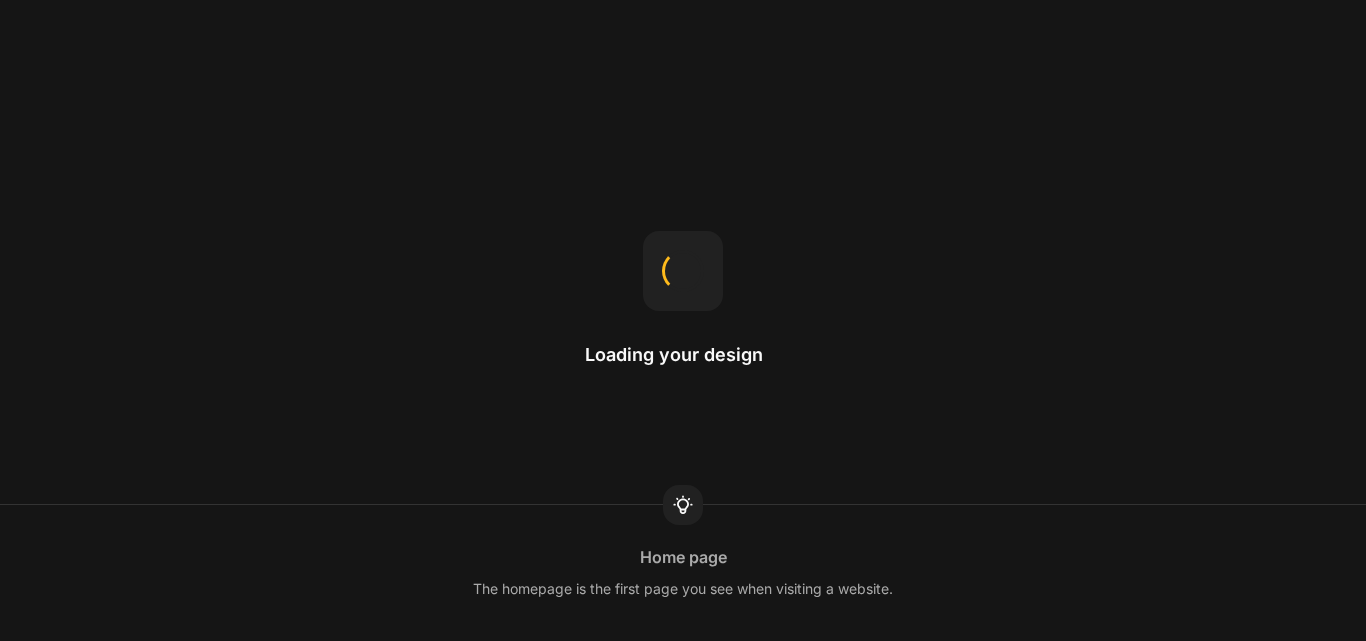 scroll, scrollTop: 0, scrollLeft: 0, axis: both 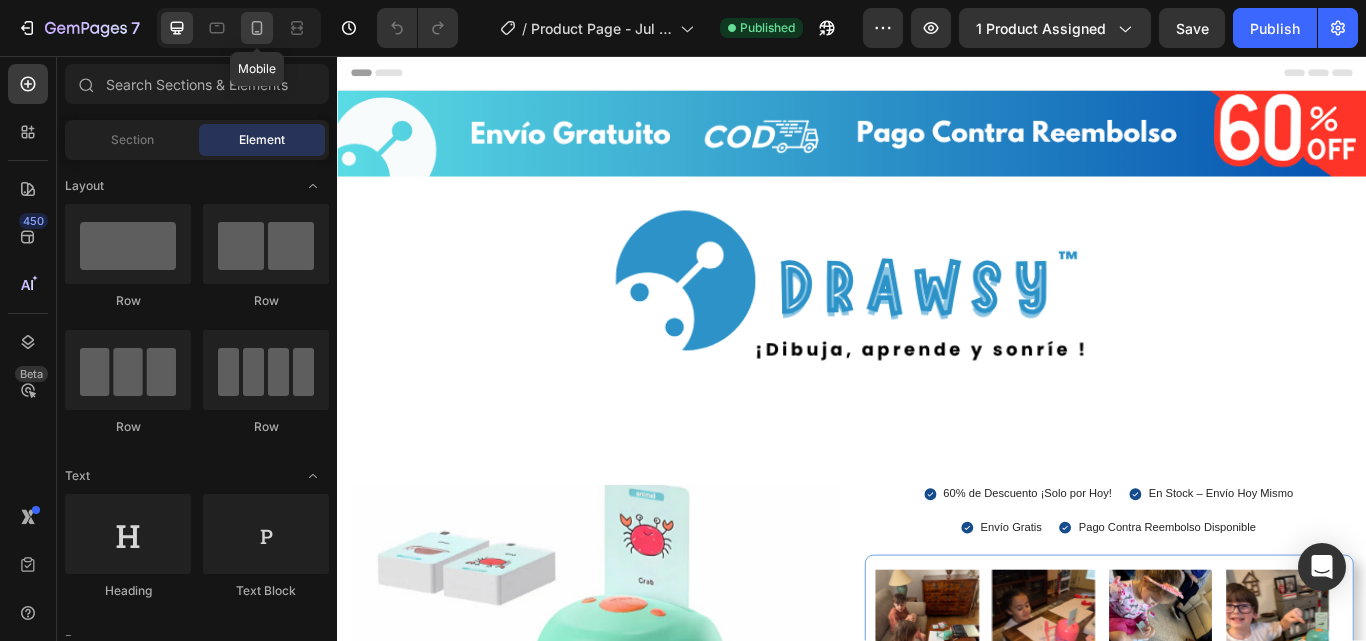 click 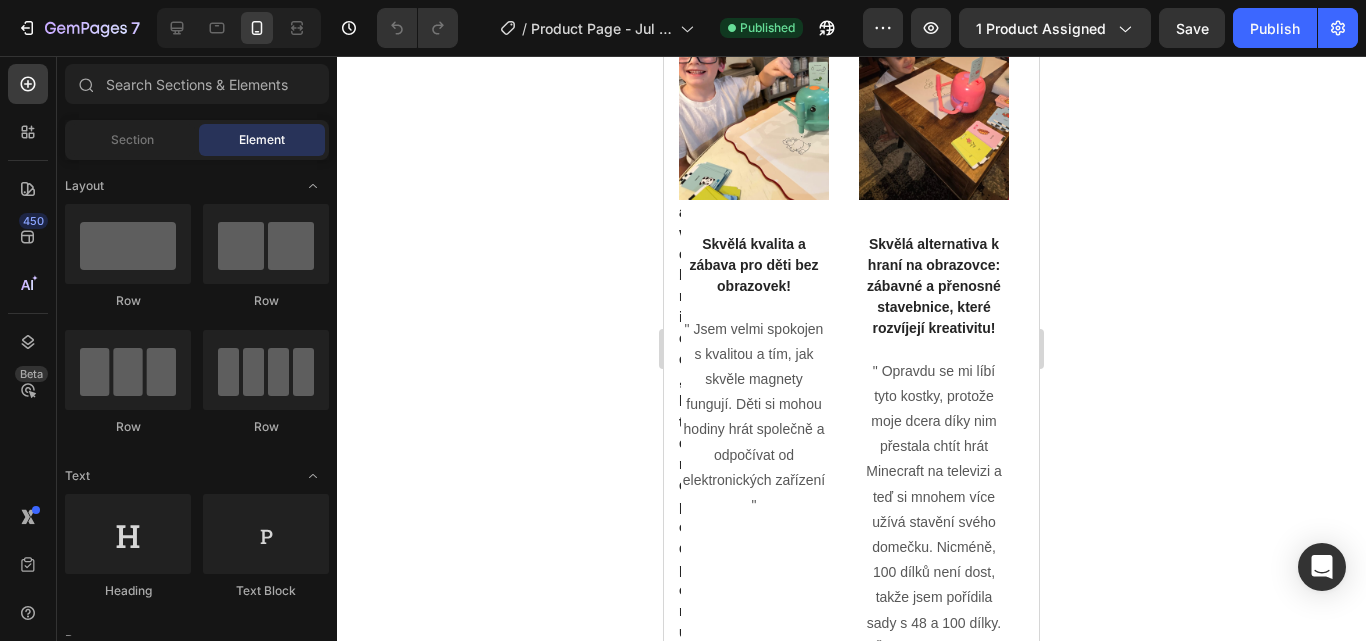 scroll, scrollTop: 5802, scrollLeft: 0, axis: vertical 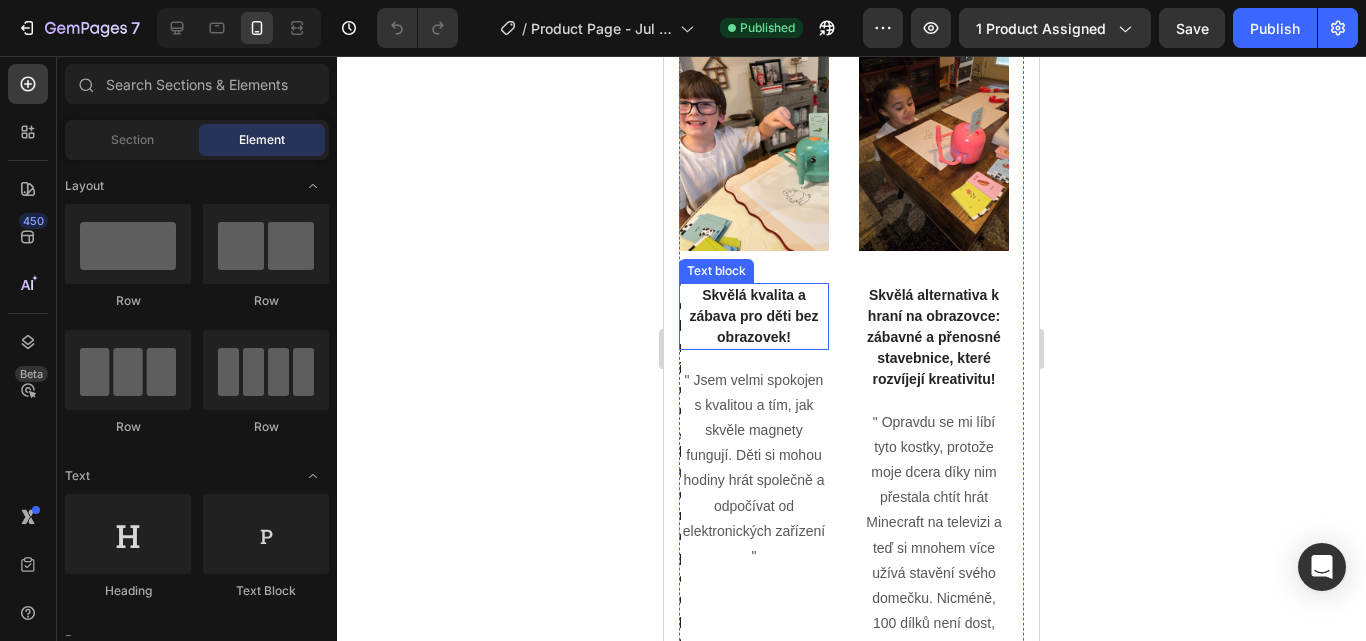 click on "Skvělá kvalita a zábava pro děti bez obrazovek!" at bounding box center (754, 316) 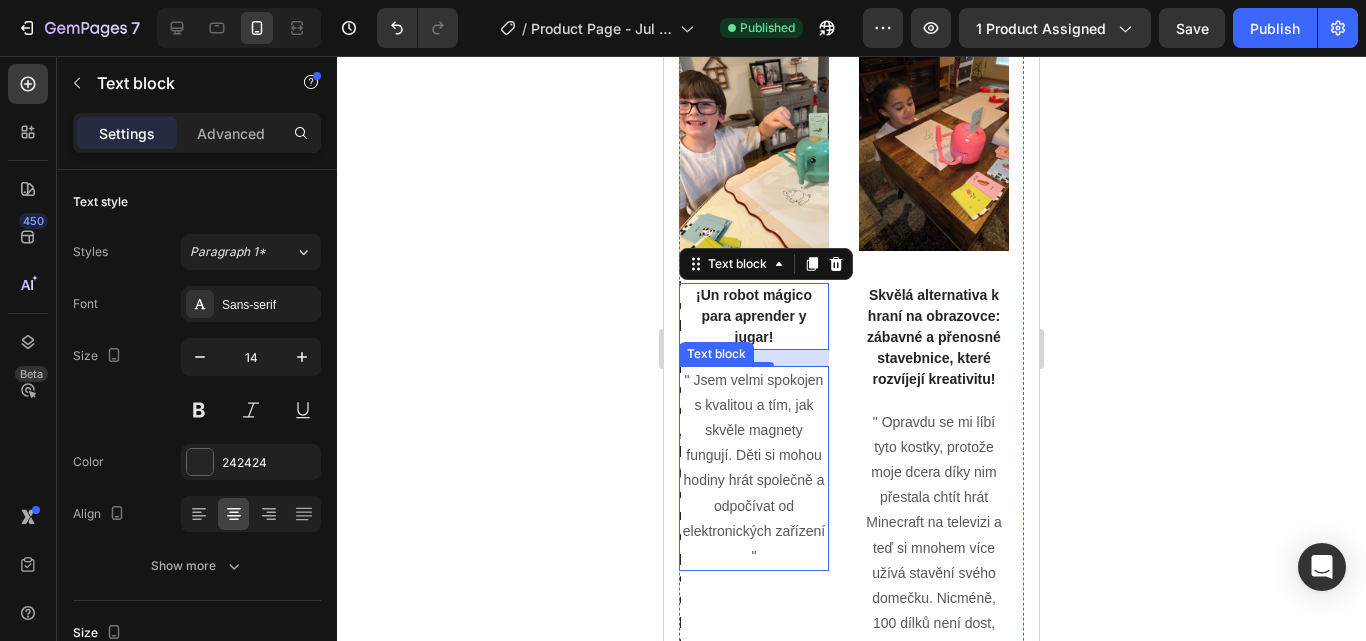 click on "" Jsem velmi spokojen s kvalitou a tím, jak skvěle magnety fungují. Děti si mohou hodiny hrát společně a odpočívat od elektronických zařízení "" at bounding box center [754, 469] 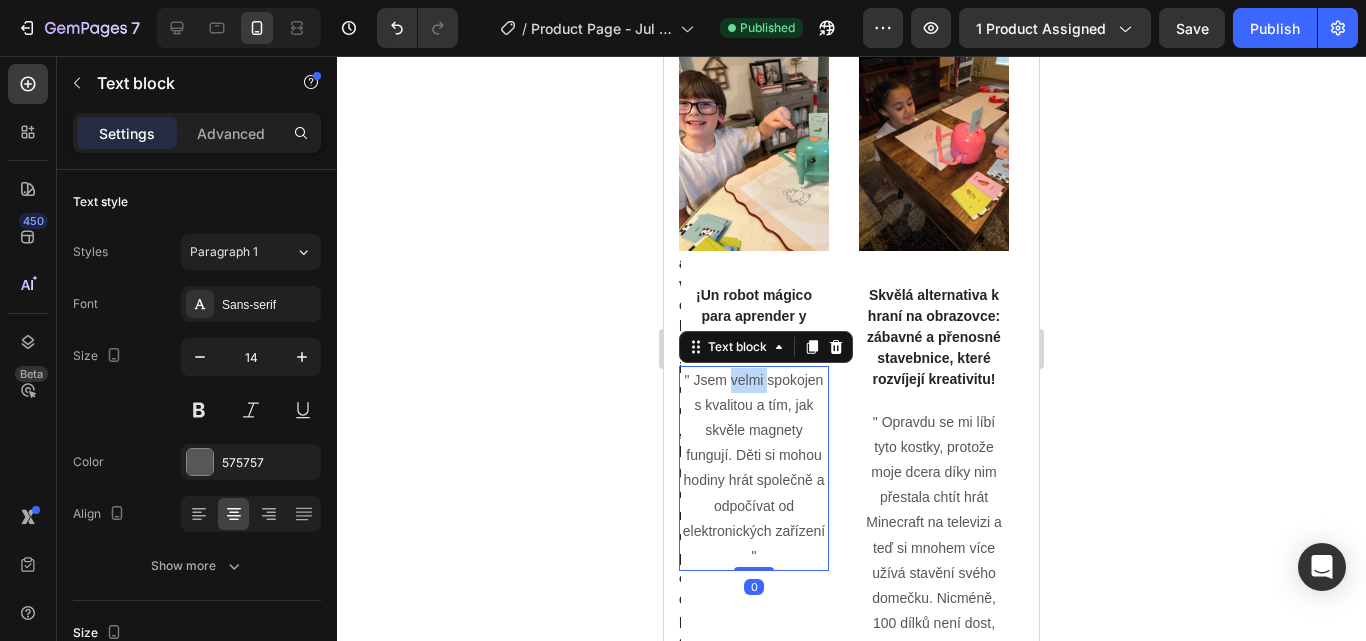 click on "" Jsem velmi spokojen s kvalitou a tím, jak skvěle magnety fungují. Děti si mohou hodiny hrát společně a odpočívat od elektronických zařízení "" at bounding box center (754, 469) 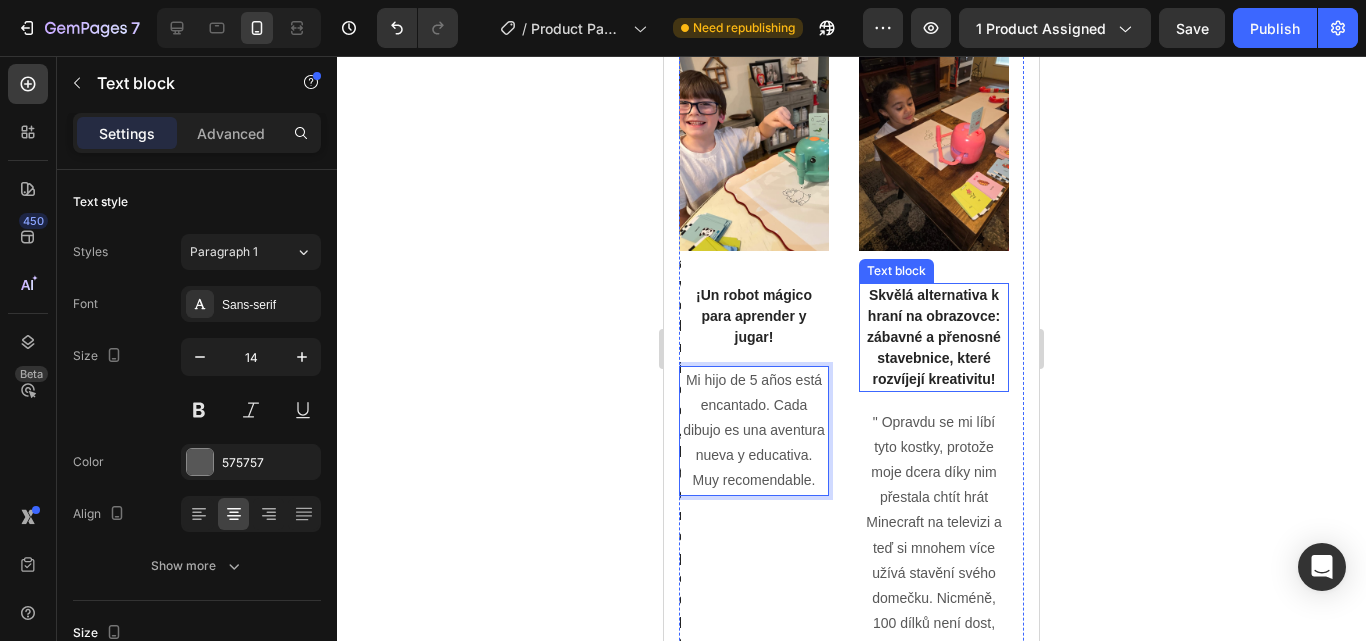 click on "Skvělá alternativa k hraní na obrazovce: zábavné a přenosné stavebnice, které rozvíjejí kreativitu!" at bounding box center (934, 337) 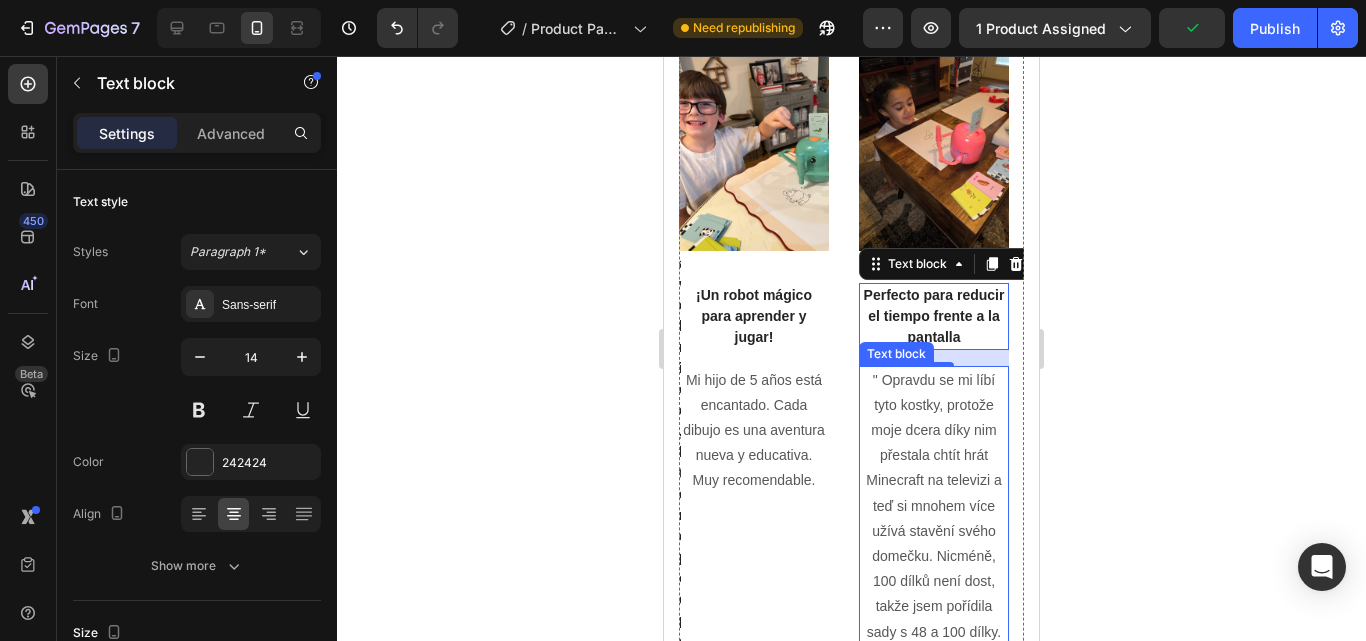 click on "" Opravdu se mi líbí tyto kostky, protože moje dcera díky nim přestala chtít hrát Minecraft na televizi a teď si mnohem více užívá stavění svého domečku. Nicméně, 100 dílků není dost, takže jsem pořídila sady s 48 a 100 dílky. Čím větší sada, tím lépe! Také oceňuji, že je součástí cestovní taška, takže si ji může vzít kamkoli s sebou! "" at bounding box center (934, 569) 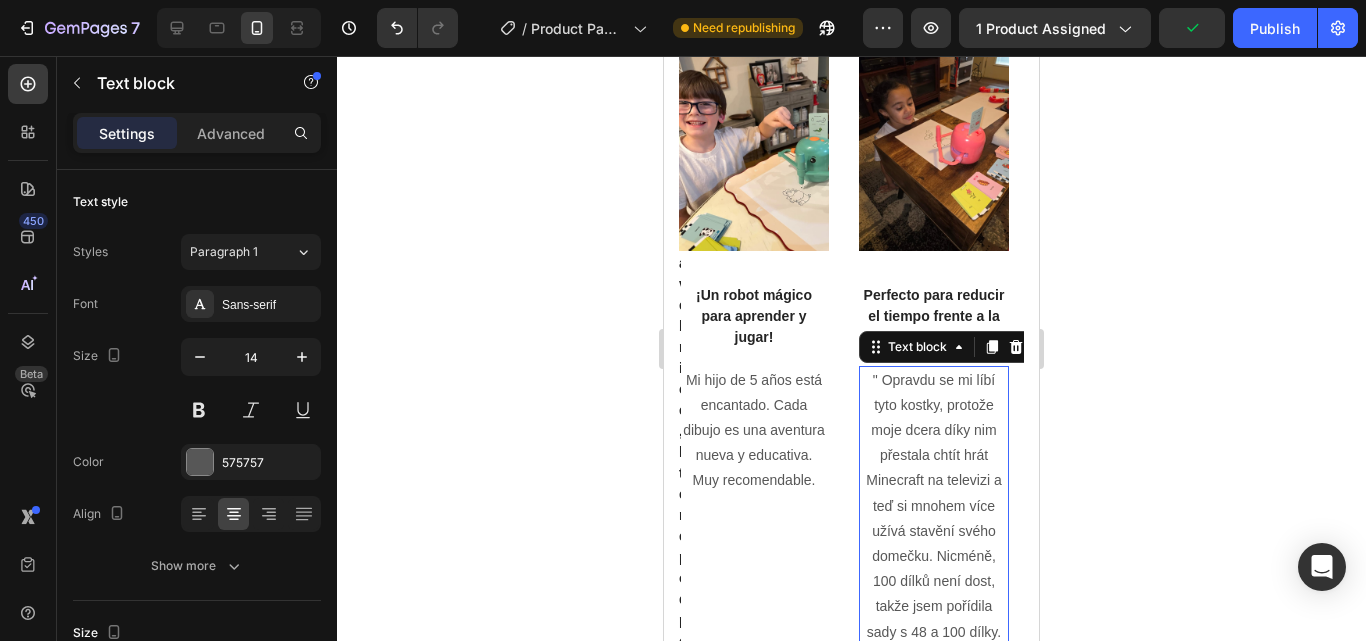 click on "" Opravdu se mi líbí tyto kostky, protože moje dcera díky nim přestala chtít hrát Minecraft na televizi a teď si mnohem více užívá stavění svého domečku. Nicméně, 100 dílků není dost, takže jsem pořídila sady s 48 a 100 dílky. Čím větší sada, tím lépe! Také oceňuji, že je součástí cestovní taška, takže si ji může vzít kamkoli s sebou! "" at bounding box center (934, 569) 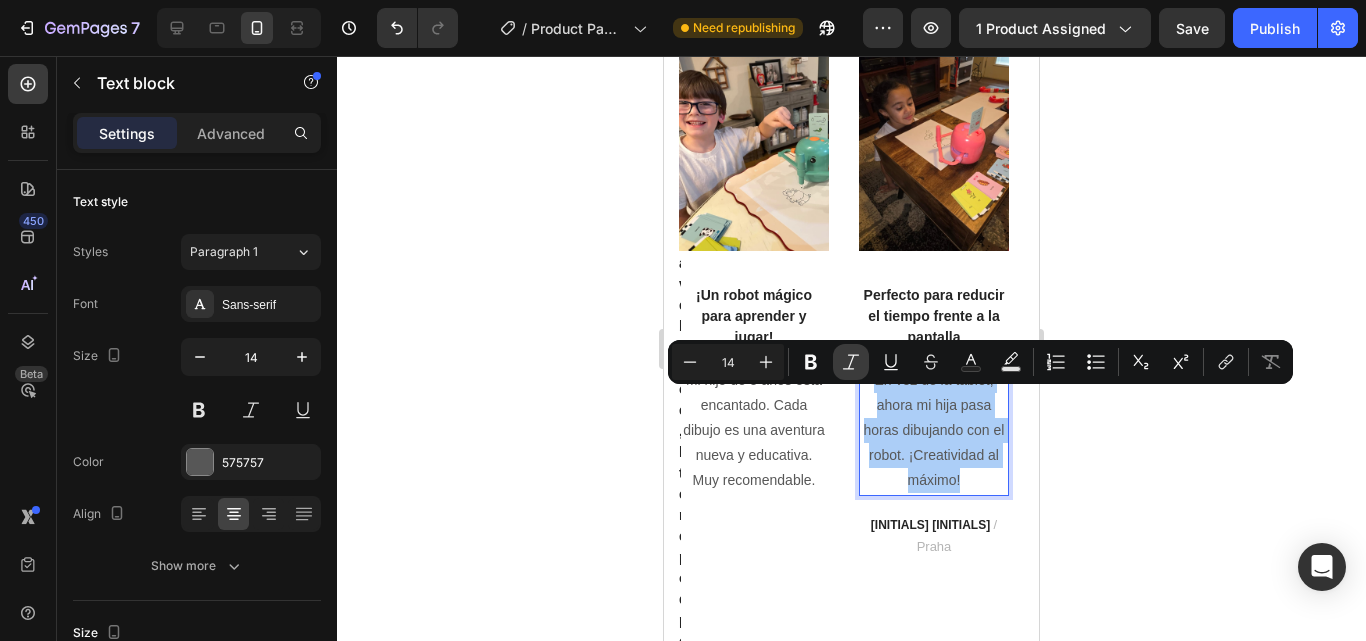 click 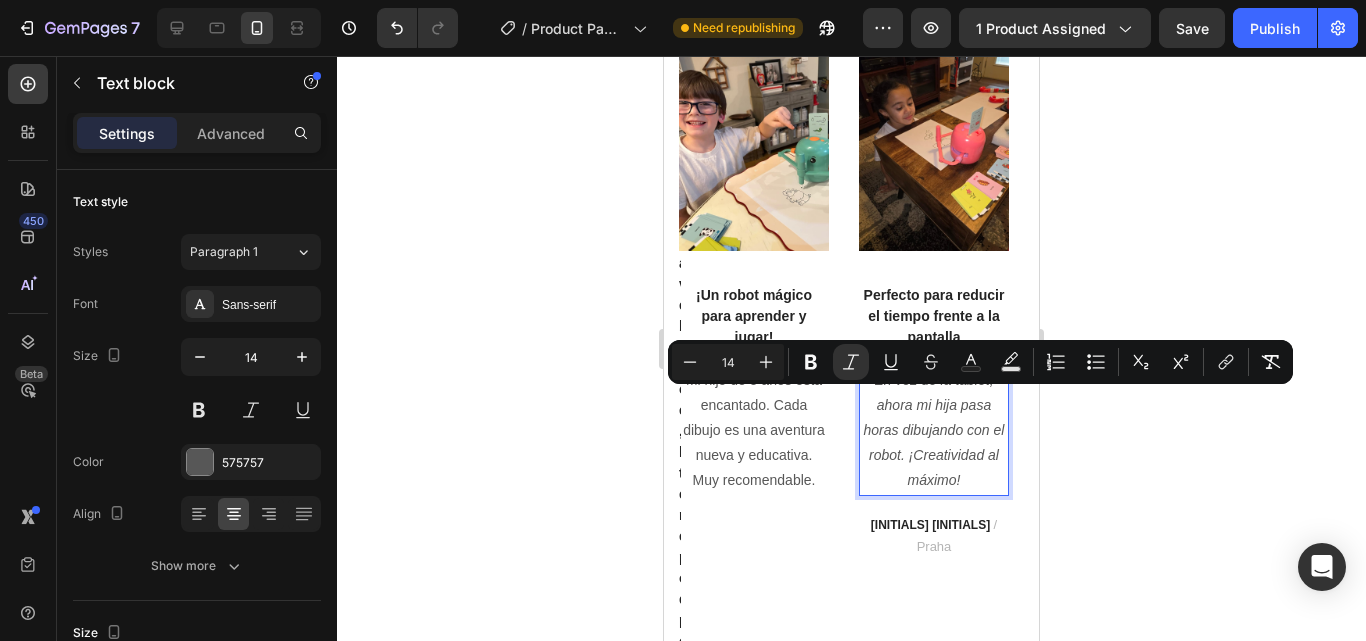 click on "En vez de la tablet, ahora mi hija pasa horas dibujando con el robot. ¡Creatividad al máximo!" at bounding box center [934, 431] 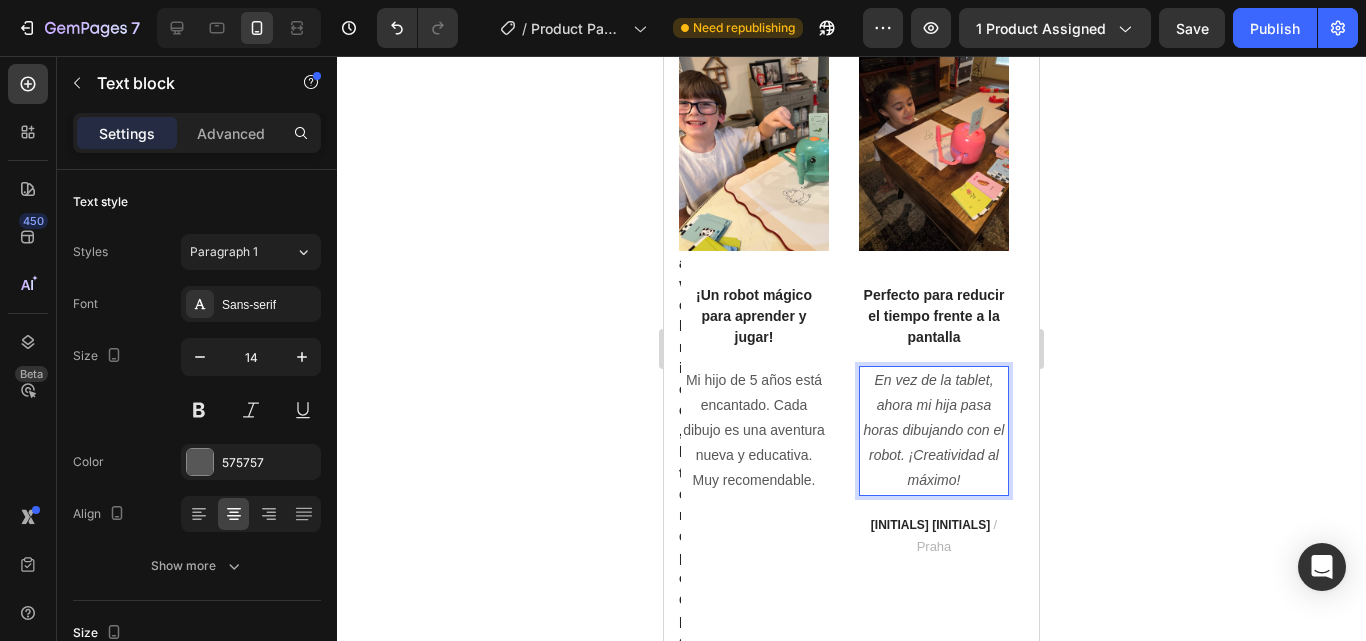 click on "En vez de la tablet, ahora mi hija pasa horas dibujando con el robot. ¡Creatividad al máximo!" at bounding box center [934, 431] 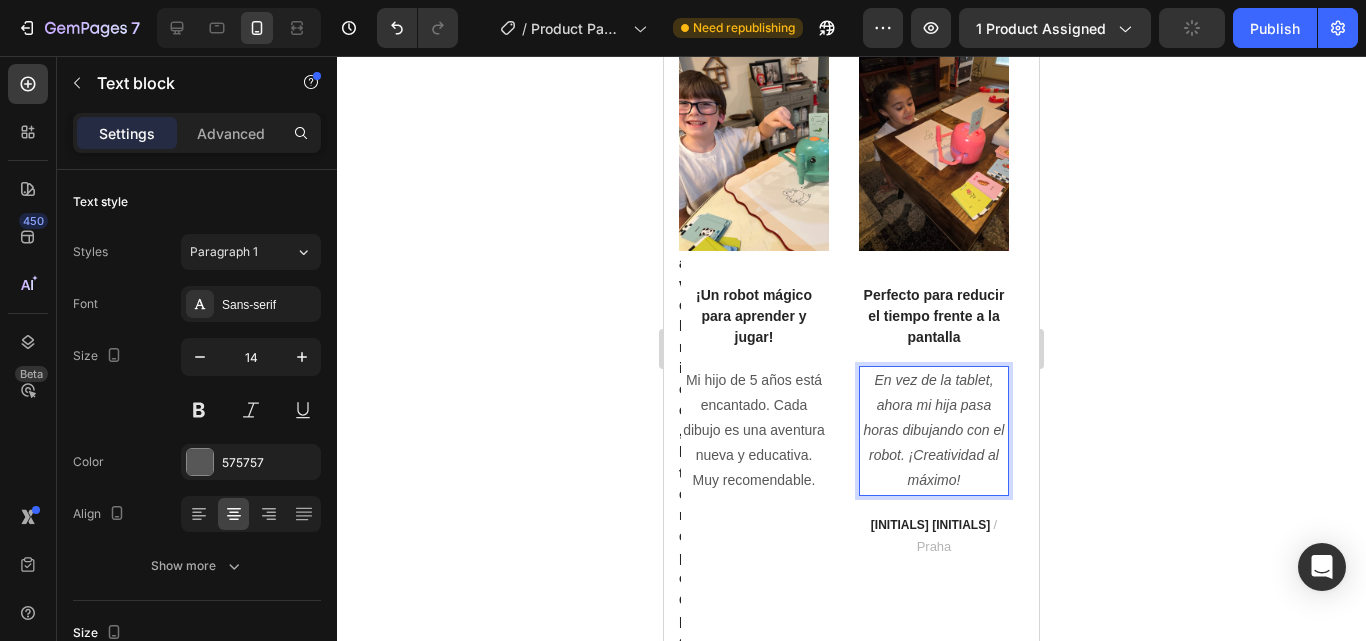 click on "En vez de la tablet, ahora mi hija pasa horas dibujando con el robot. ¡Creatividad al máximo!" at bounding box center (934, 430) 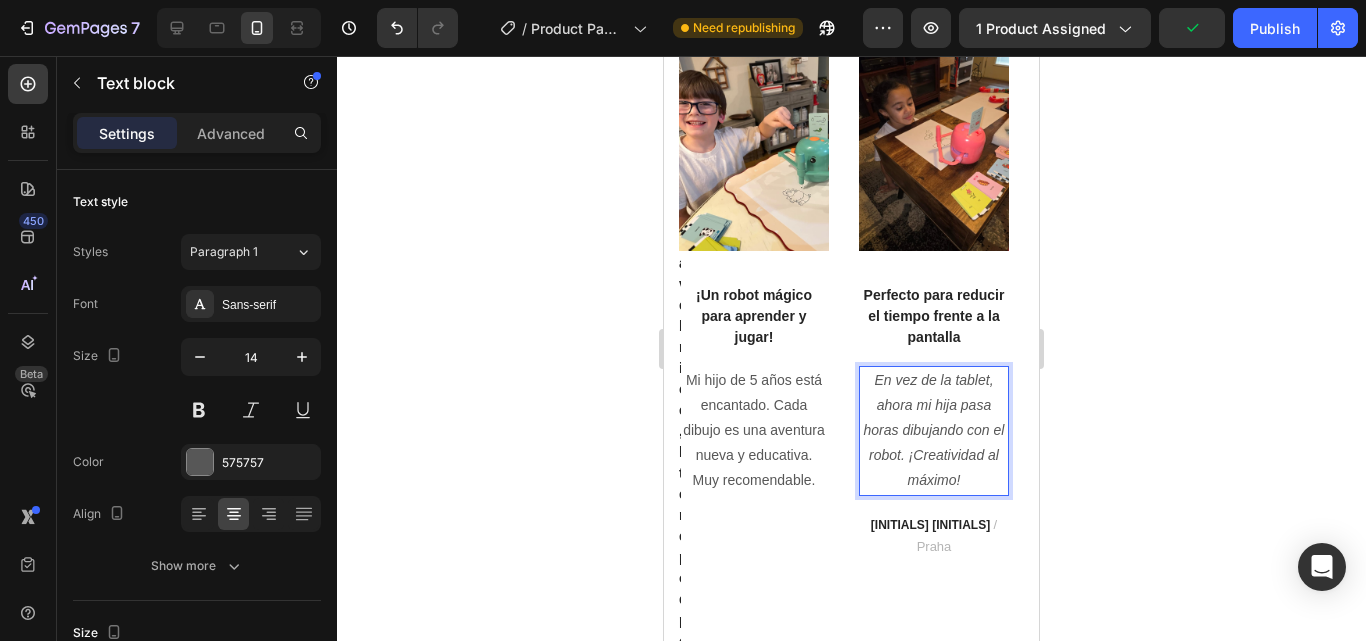 click on "En vez de la tablet, ahora mi hija pasa horas dibujando con el robot. ¡Creatividad al máximo!" at bounding box center [934, 430] 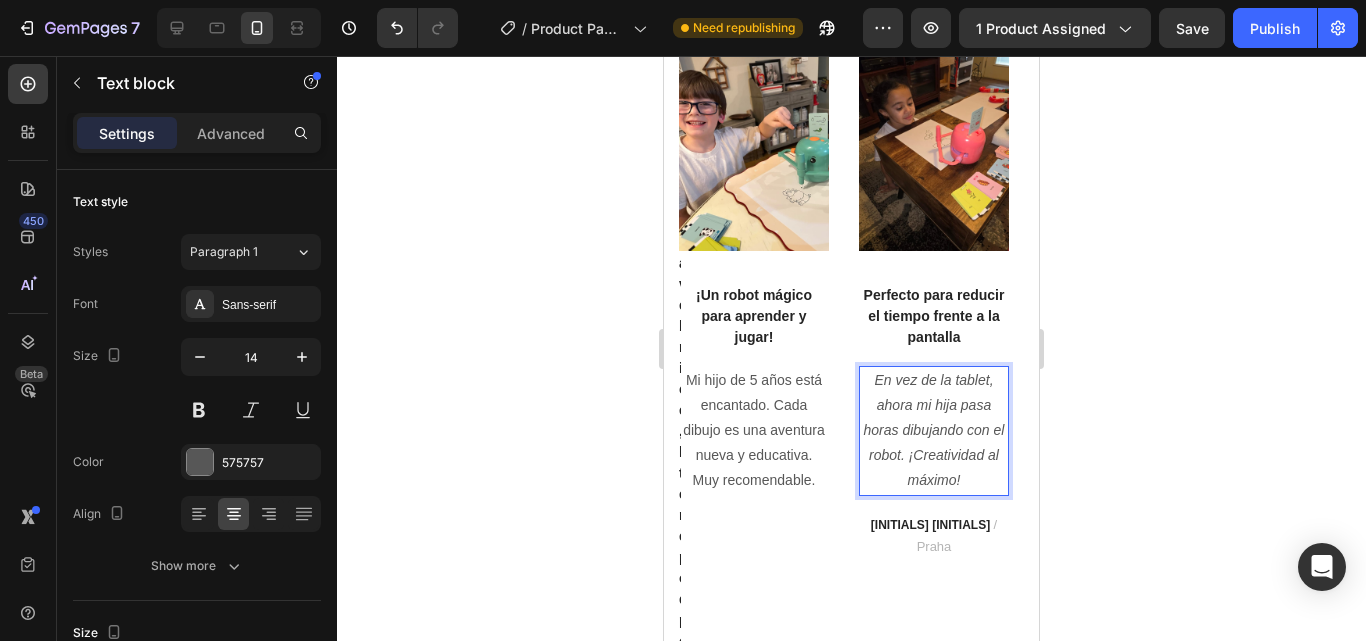 click on "En vez de la tablet, ahora mi hija pasa horas dibujando con el robot. ¡Creatividad al máximo!" at bounding box center [934, 430] 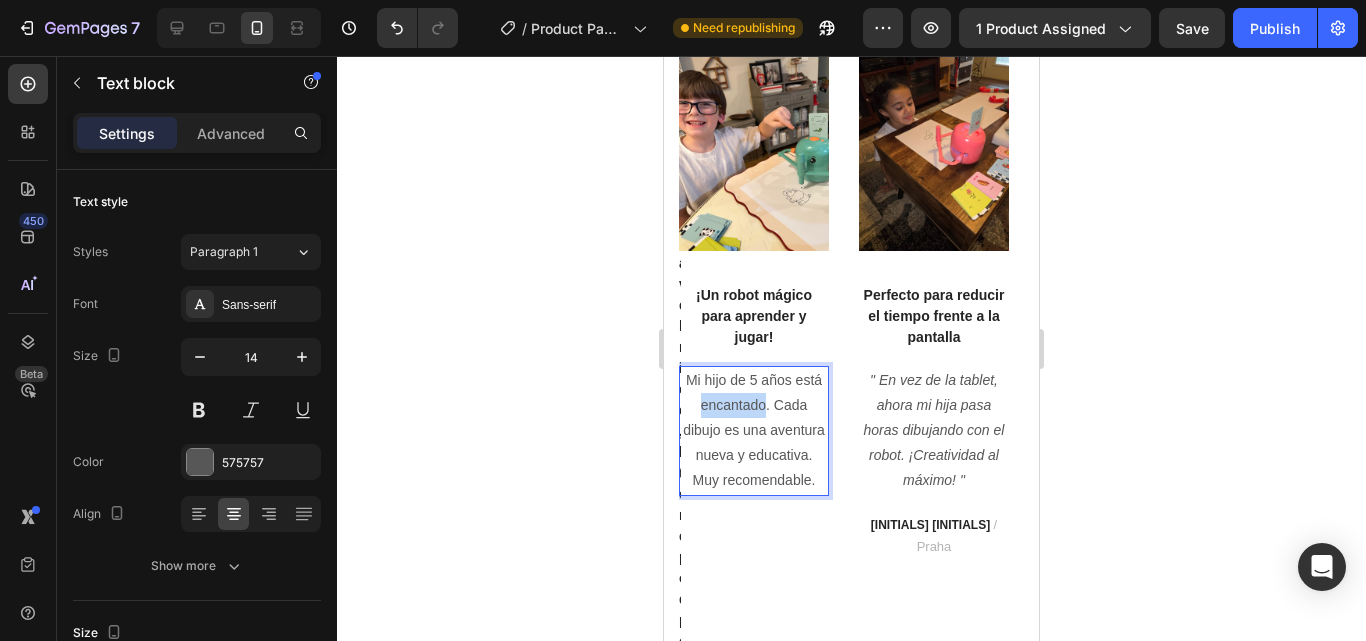 click on "Mi hijo de 5 años está encantado. Cada dibujo es una aventura nueva y educativa. Muy recomendable." at bounding box center [754, 431] 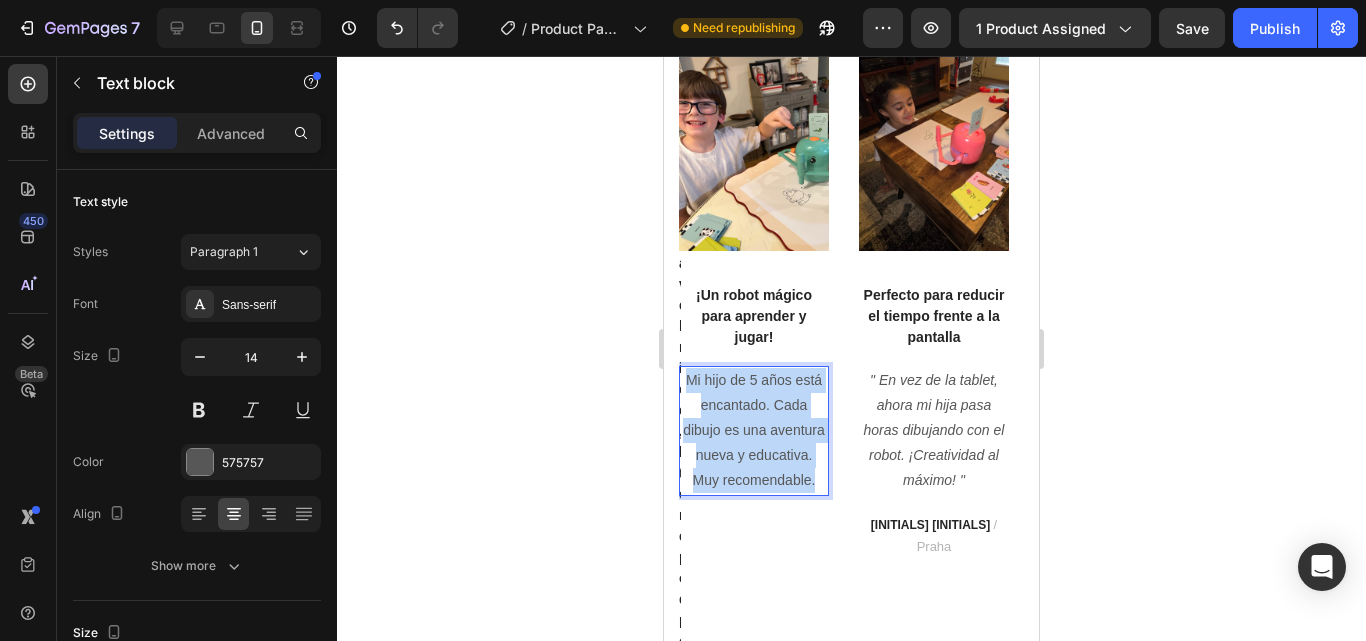 click on "Mi hijo de 5 años está encantado. Cada dibujo es una aventura nueva y educativa. Muy recomendable." at bounding box center [754, 431] 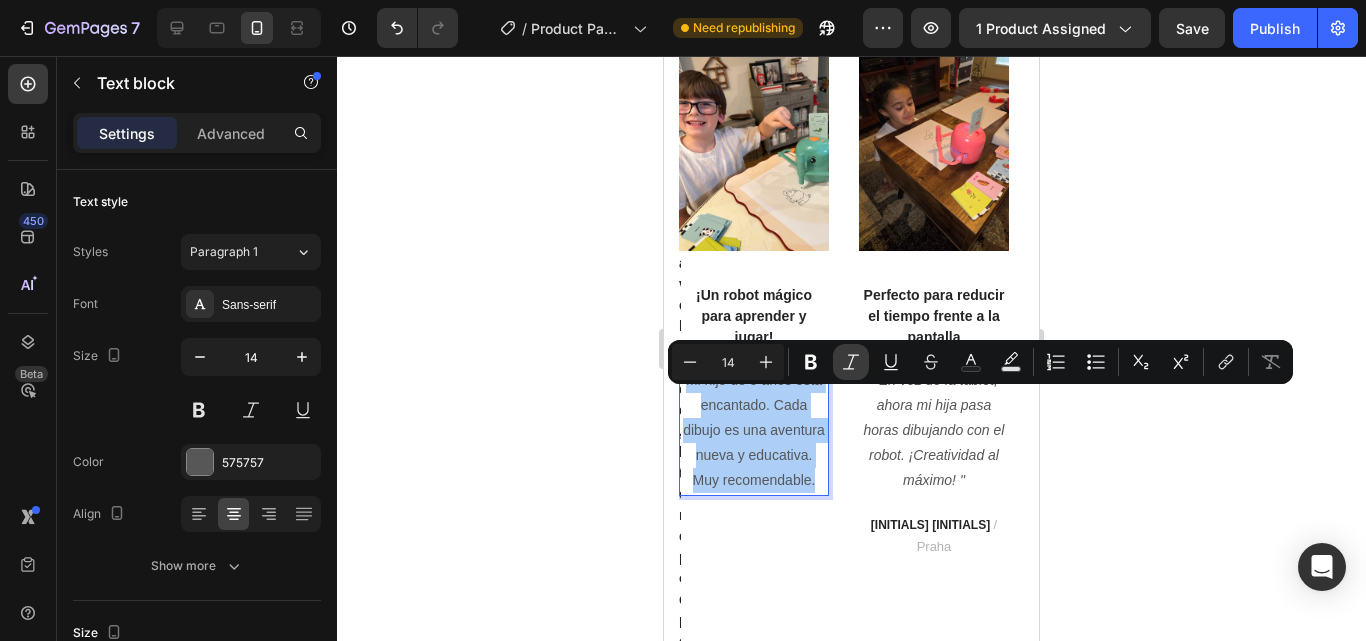 click 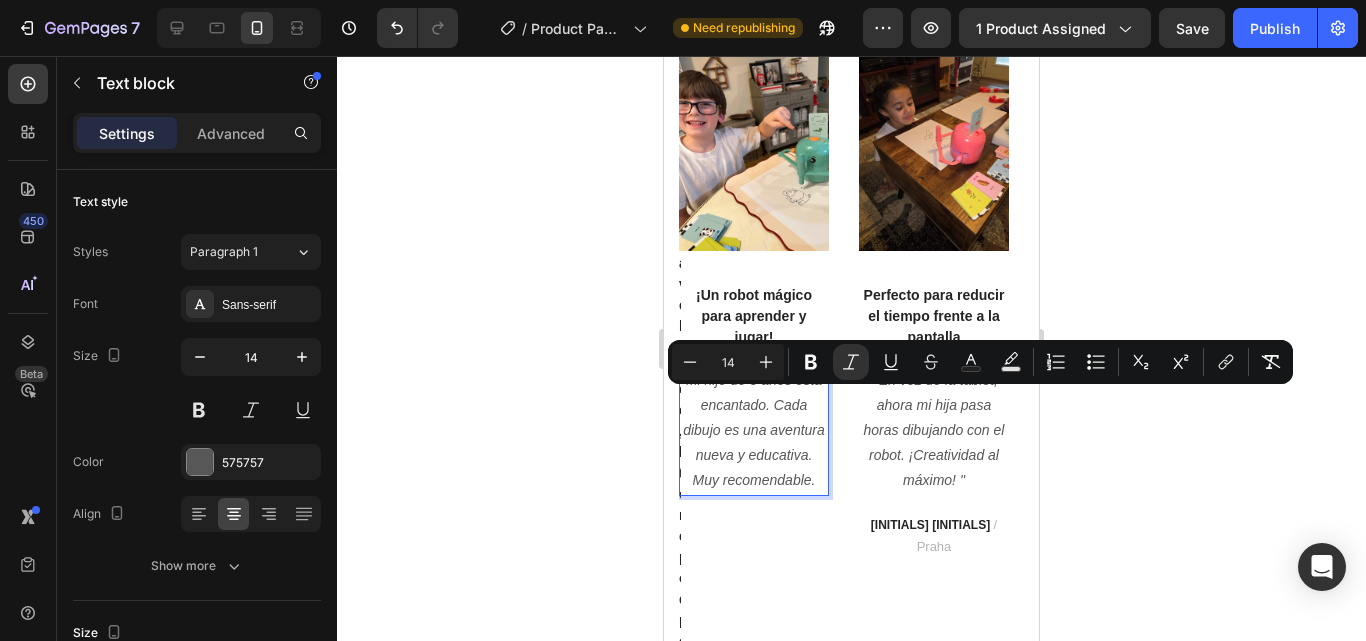 click on "Mi hijo de 5 años está encantado. Cada dibujo es una aventura nueva y educativa. Muy recomendable." at bounding box center (754, 430) 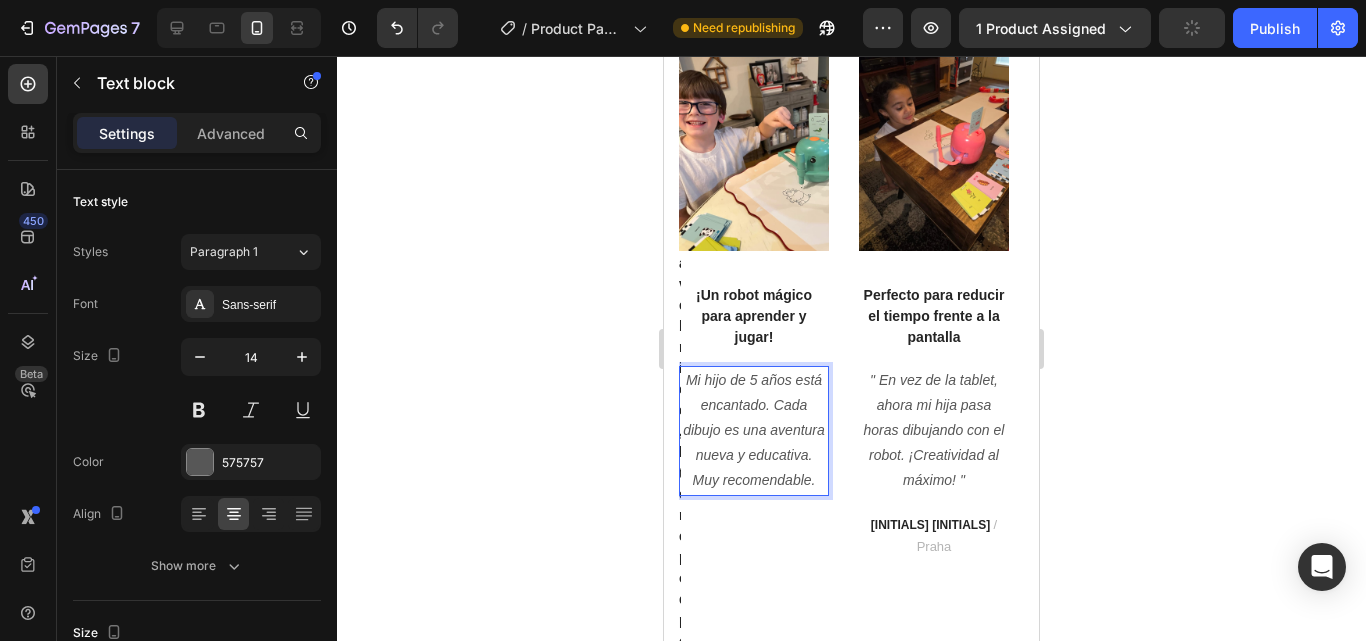 click on "Mi hijo de 5 años está encantado. Cada dibujo es una aventura nueva y educativa. Muy recomendable." at bounding box center [754, 431] 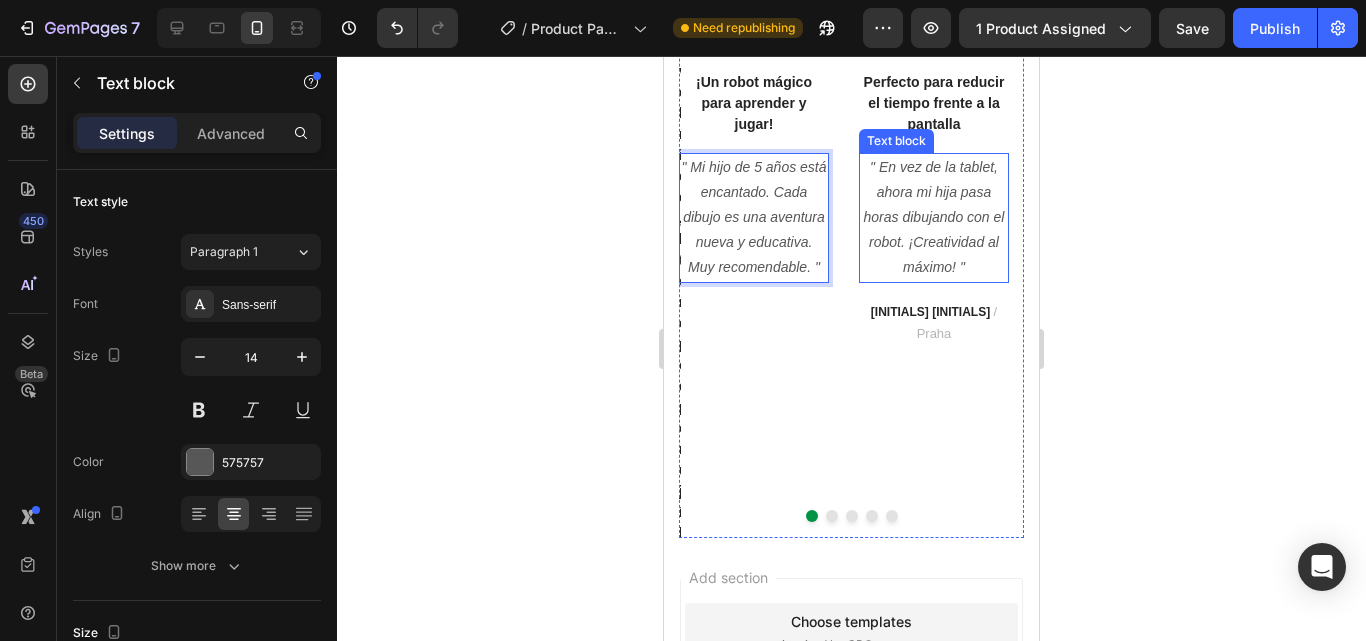 scroll, scrollTop: 6024, scrollLeft: 0, axis: vertical 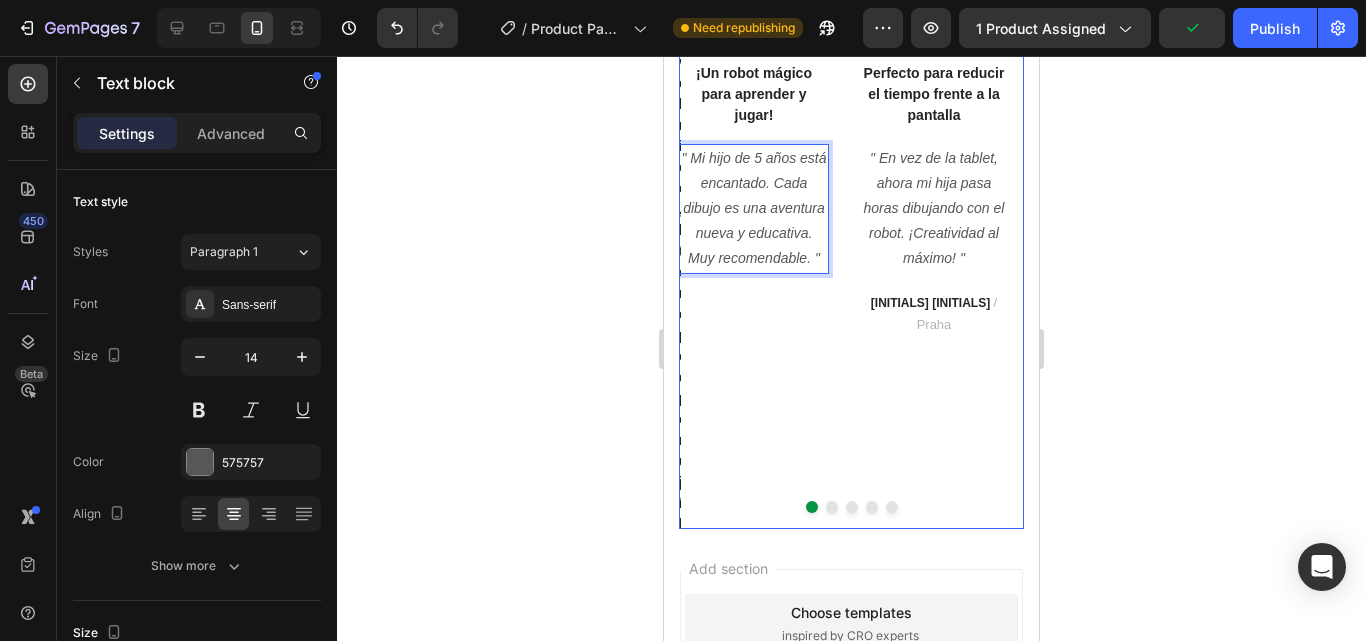 click at bounding box center (832, 507) 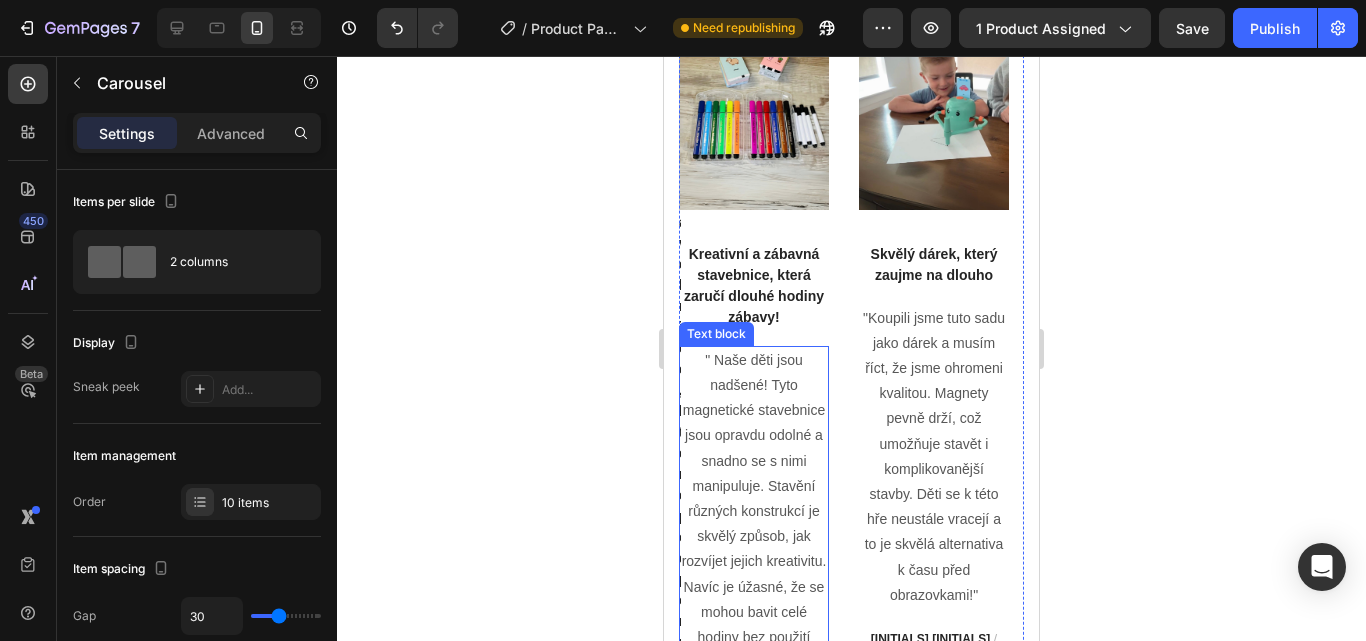 scroll, scrollTop: 5813, scrollLeft: 0, axis: vertical 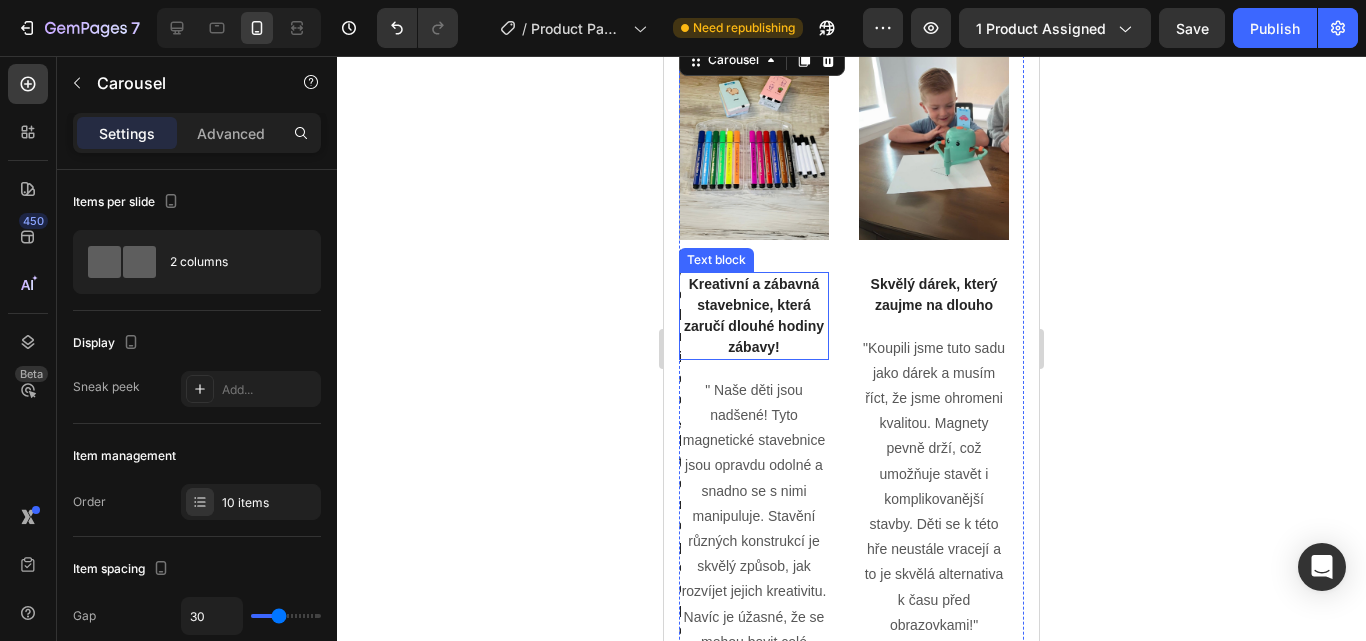 click on "Kreativní a zábavná stavebnice, která zaručí dlouhé hodiny zábavy!" at bounding box center [754, 316] 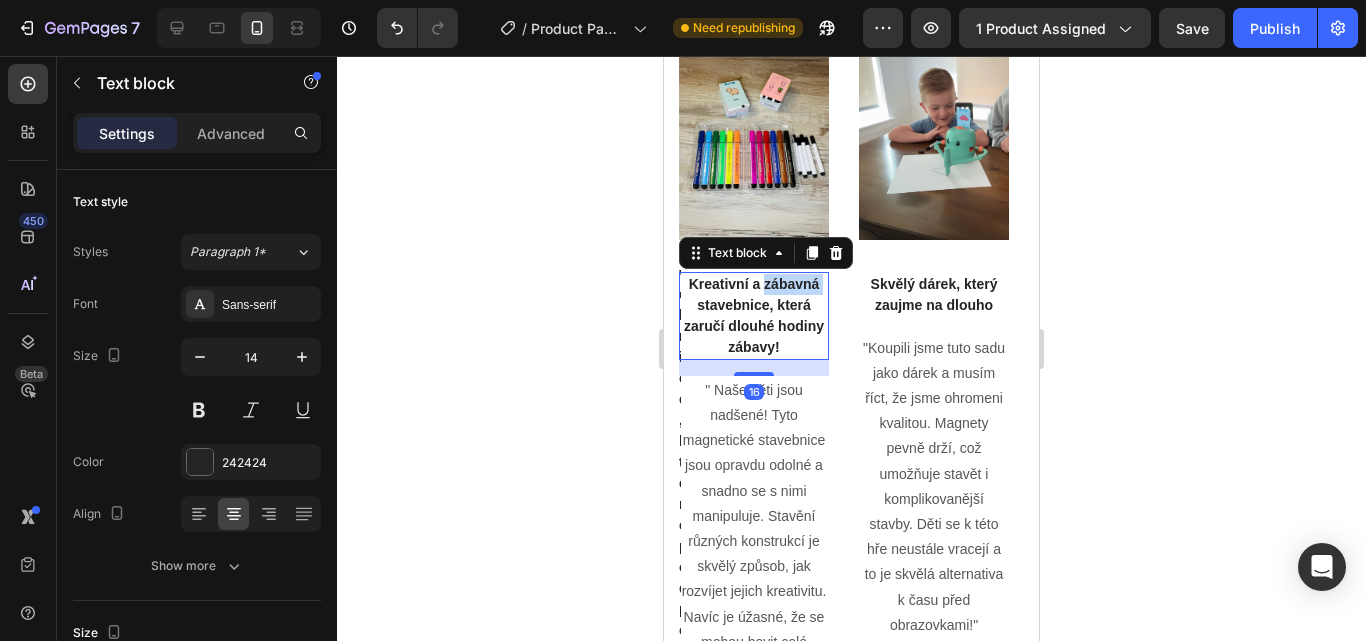 click on "Kreativní a zábavná stavebnice, která zaručí dlouhé hodiny zábavy!" at bounding box center [754, 316] 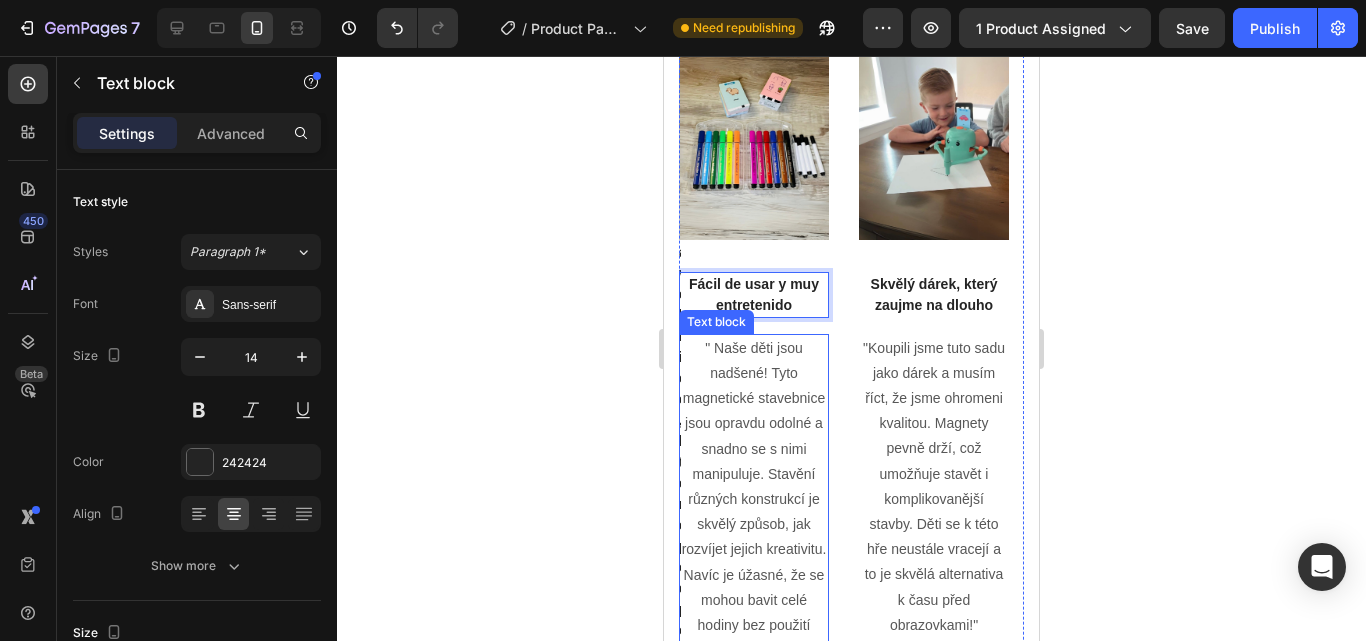 click on "" Naše děti jsou nadšené! Tyto magnetické stavebnice jsou opravdu odolné a snadno se s nimi manipuluje. Stavění různých konstrukcí je skvělý způsob, jak rozvíjet jejich kreativitu. Navíc je úžasné, že se mohou bavit celé hodiny bez použití tabletu! "" at bounding box center [754, 500] 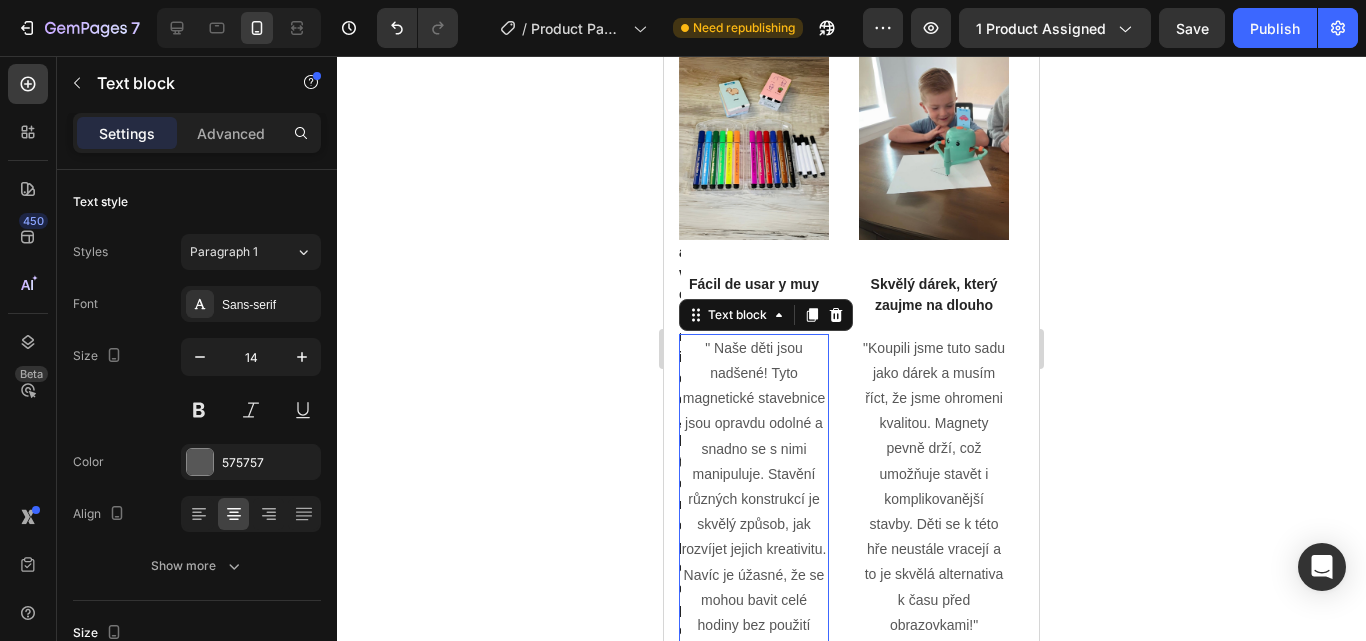 click on "" Naše děti jsou nadšené! Tyto magnetické stavebnice jsou opravdu odolné a snadno se s nimi manipuluje. Stavění různých konstrukcí je skvělý způsob, jak rozvíjet jejich kreativitu. Navíc je úžasné, že se mohou bavit celé hodiny bez použití tabletu! "" at bounding box center [754, 500] 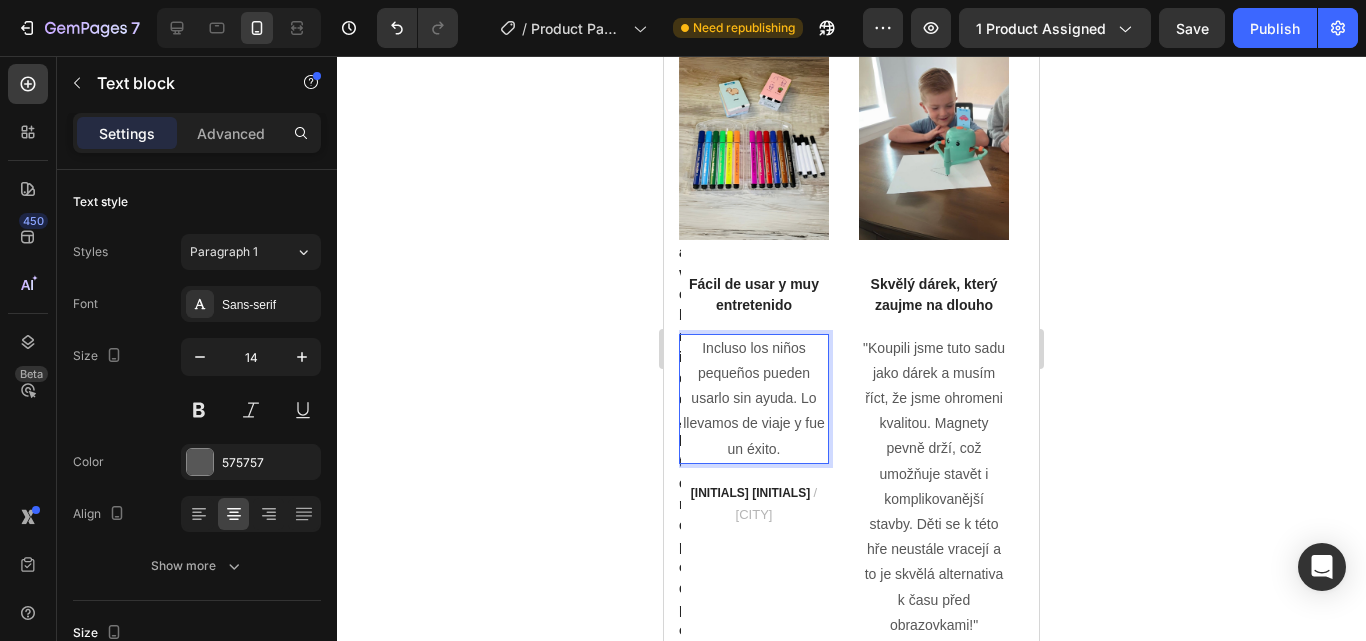 click on "Incluso los niños pequeños pueden usarlo sin ayuda. Lo llevamos de viaje y fue un éxito." at bounding box center [754, 399] 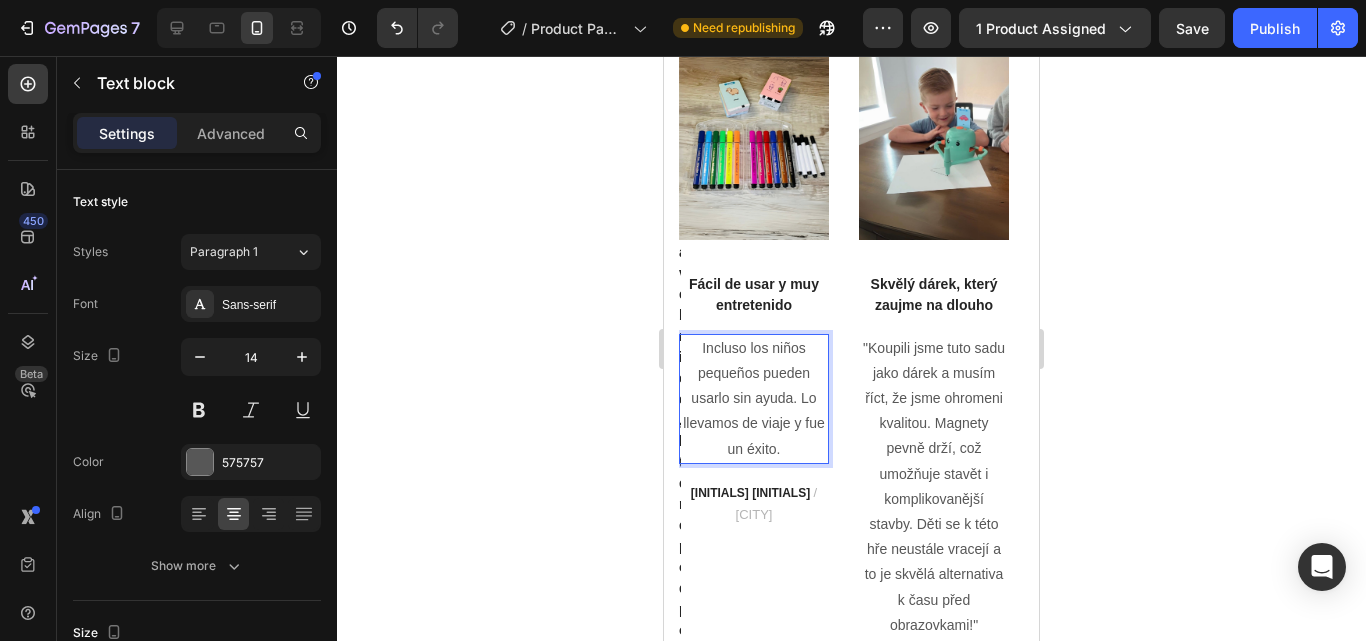 click on "Incluso los niños pequeños pueden usarlo sin ayuda. Lo llevamos de viaje y fue un éxito." at bounding box center [754, 399] 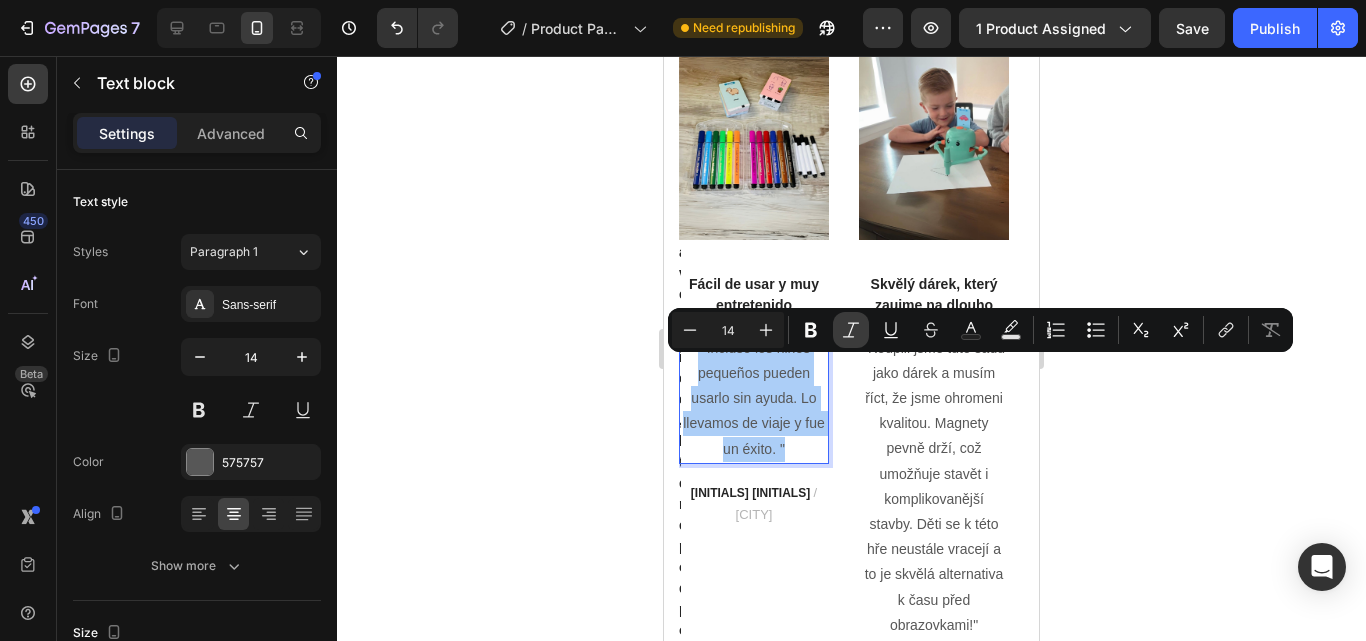 click 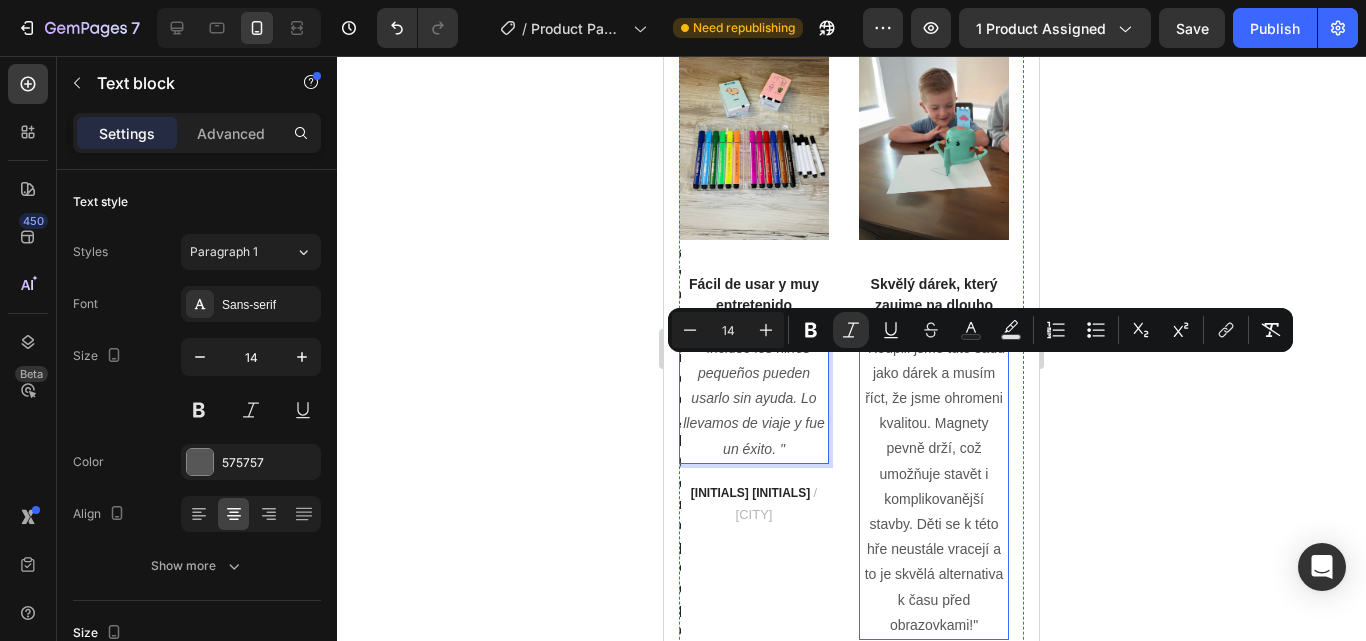 click on ""Koupili jsme tuto sadu jako dárek a musím říct, že jsme ohromeni kvalitou. Magnety pevně drží, což umožňuje stavět i komplikovanější stavby. Děti se k této hře neustále vracejí a to je skvělá alternativa k času před obrazovkami!"" at bounding box center (934, 487) 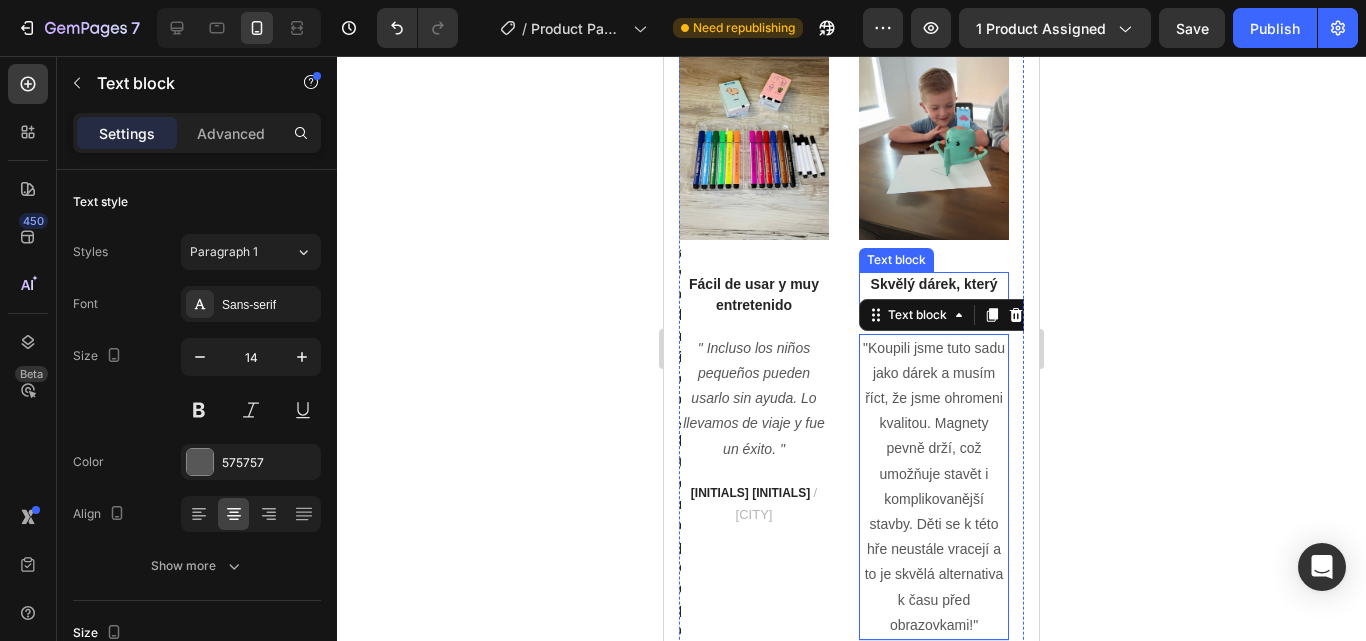 click on "Skvělý dárek, který zaujme na dlouho" at bounding box center (934, 295) 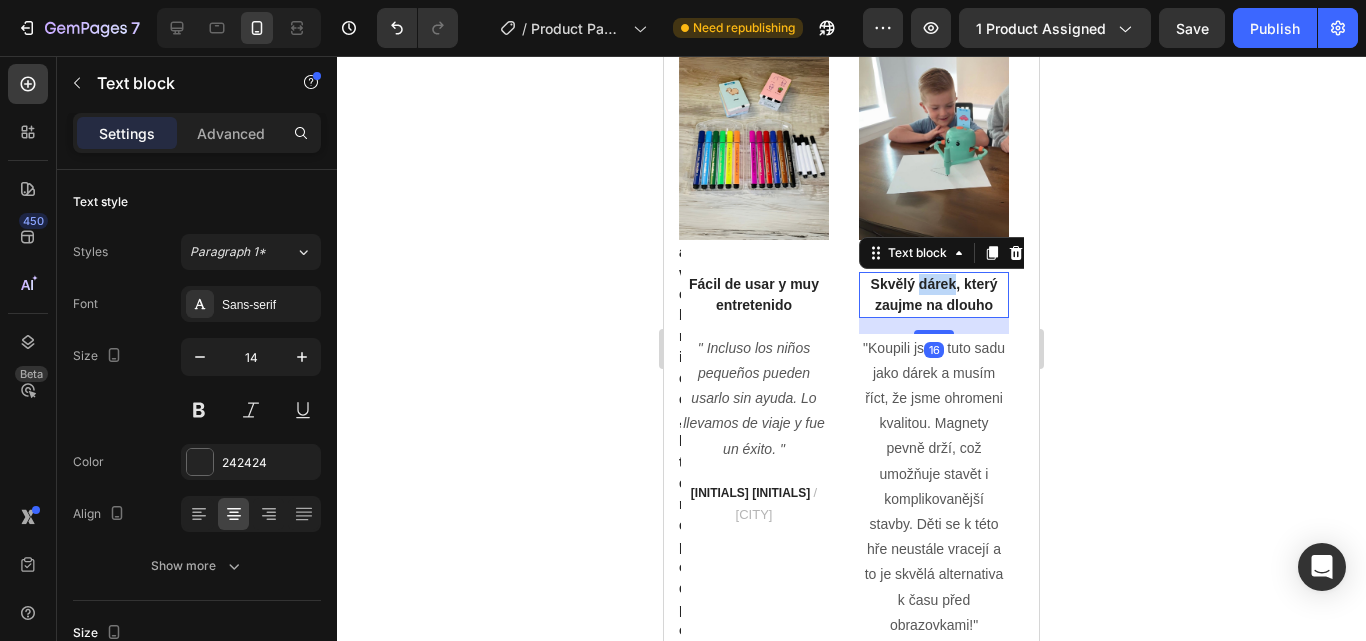 click on "Skvělý dárek, který zaujme na dlouho" at bounding box center [934, 295] 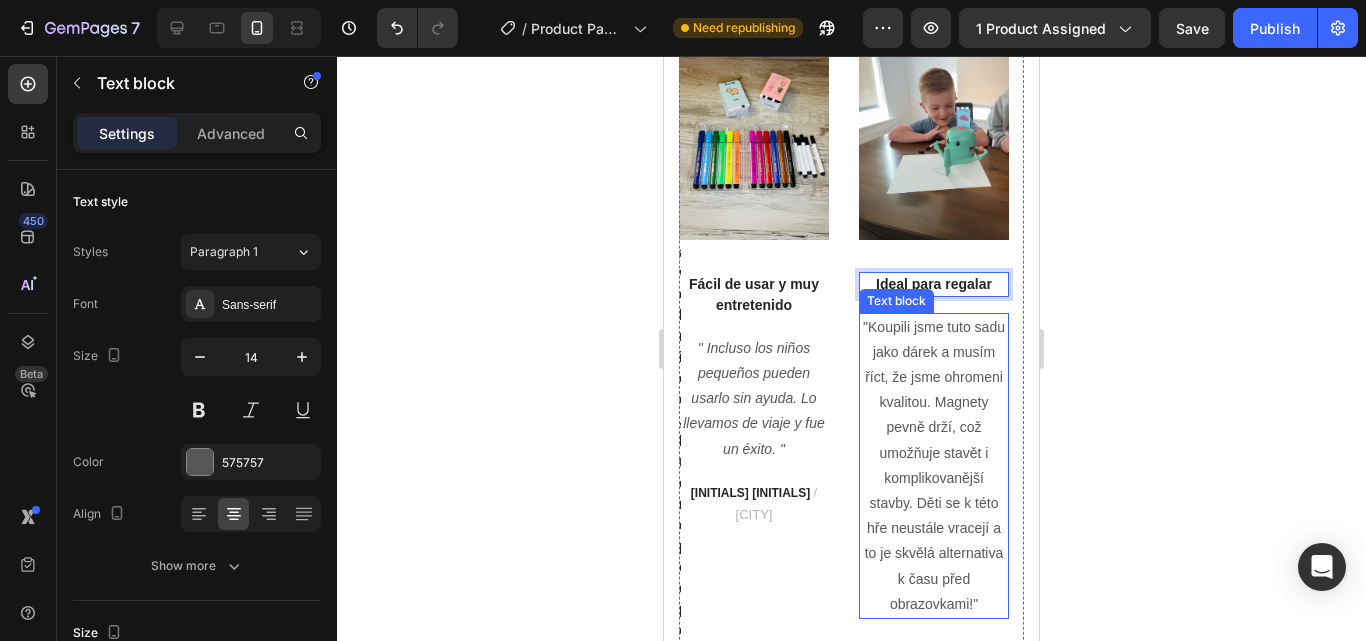 click on ""Koupili jsme tuto sadu jako dárek a musím říct, že jsme ohromeni kvalitou. Magnety pevně drží, což umožňuje stavět i komplikovanější stavby. Děti se k této hře neustále vracejí a to je skvělá alternativa k času před obrazovkami!"" at bounding box center (934, 466) 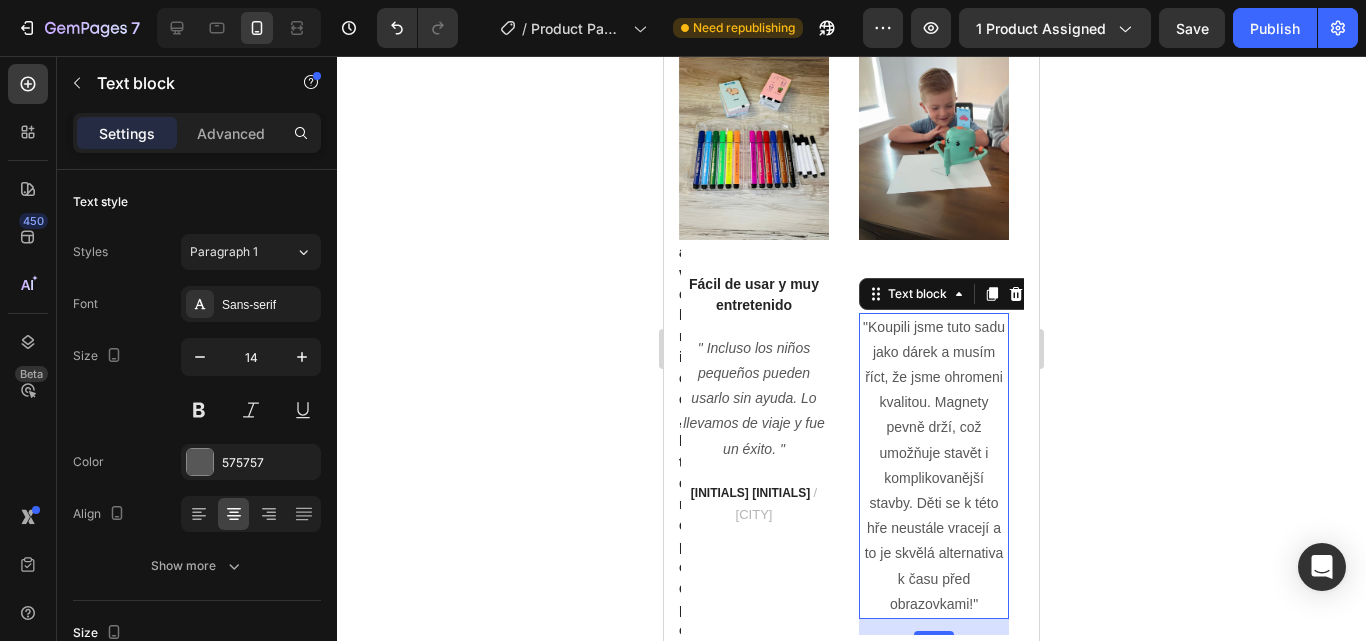 click on ""Koupili jsme tuto sadu jako dárek a musím říct, že jsme ohromeni kvalitou. Magnety pevně drží, což umožňuje stavět i komplikovanější stavby. Děti se k této hře neustále vracejí a to je skvělá alternativa k času před obrazovkami!"" at bounding box center (934, 466) 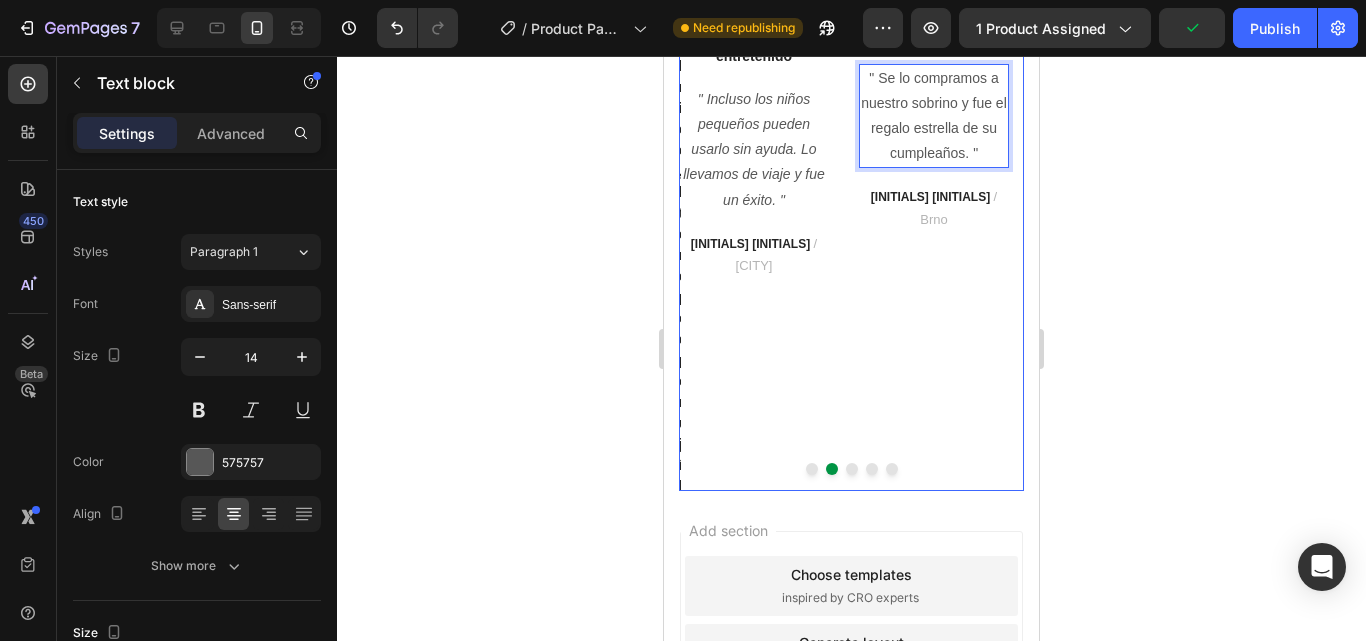 scroll, scrollTop: 6078, scrollLeft: 0, axis: vertical 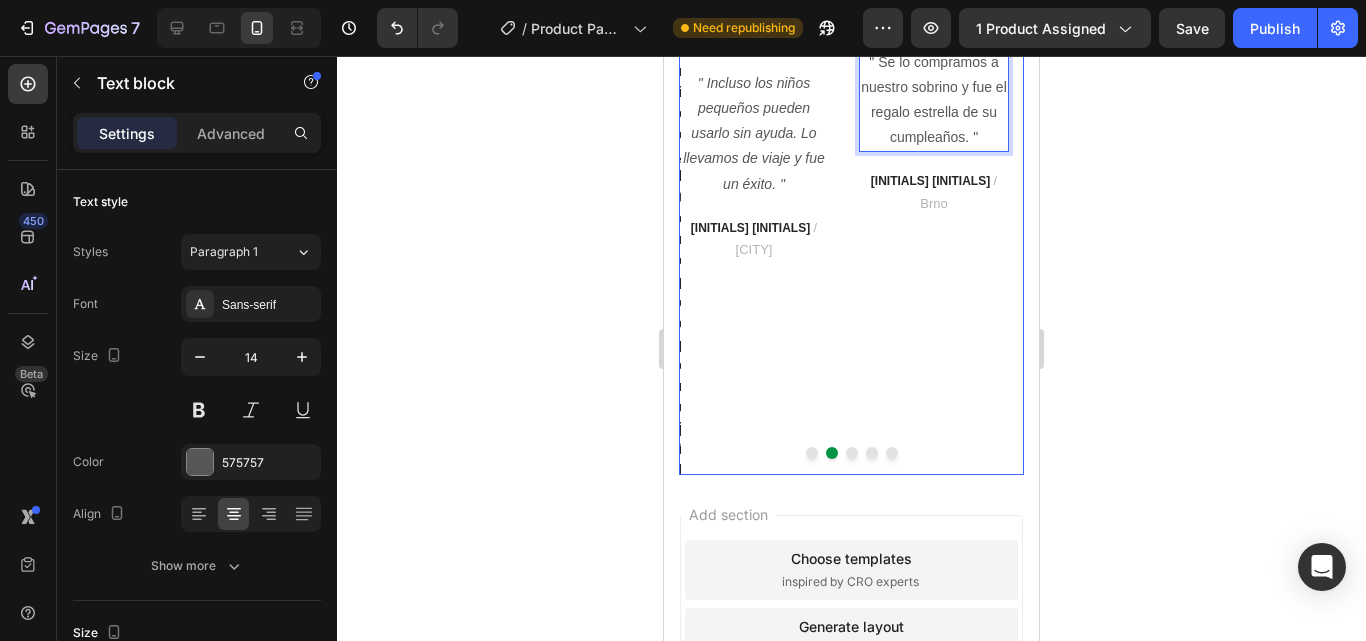 click at bounding box center (852, 453) 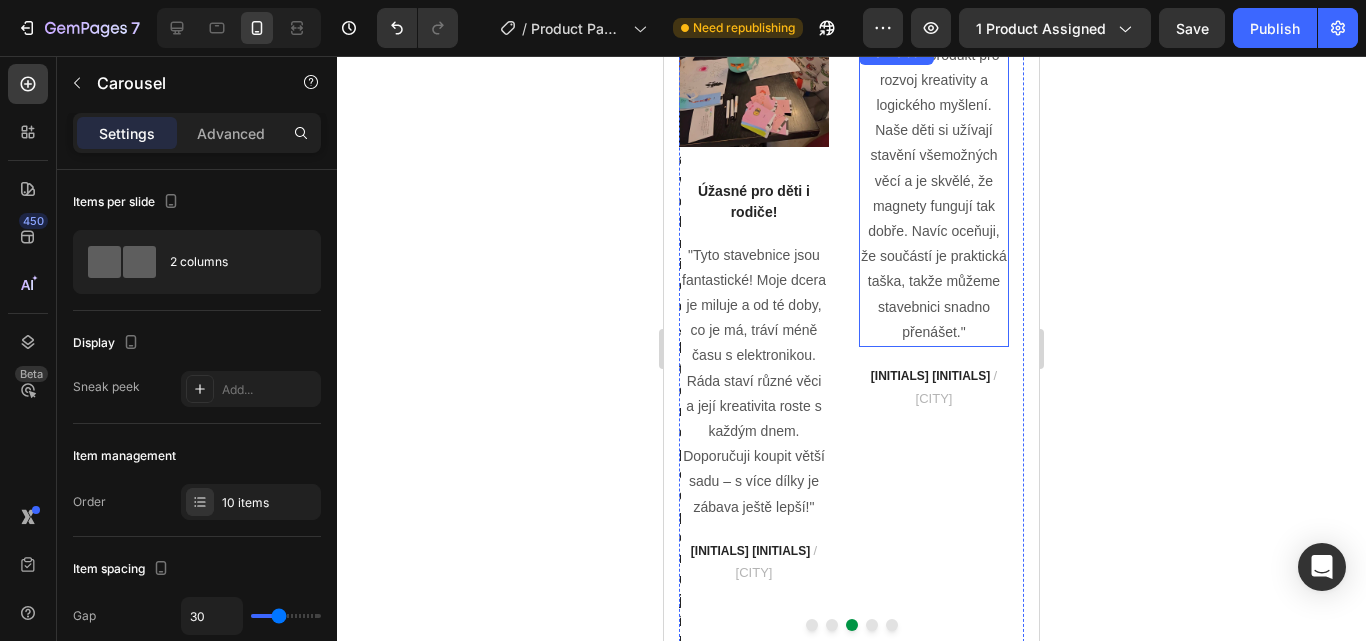 type 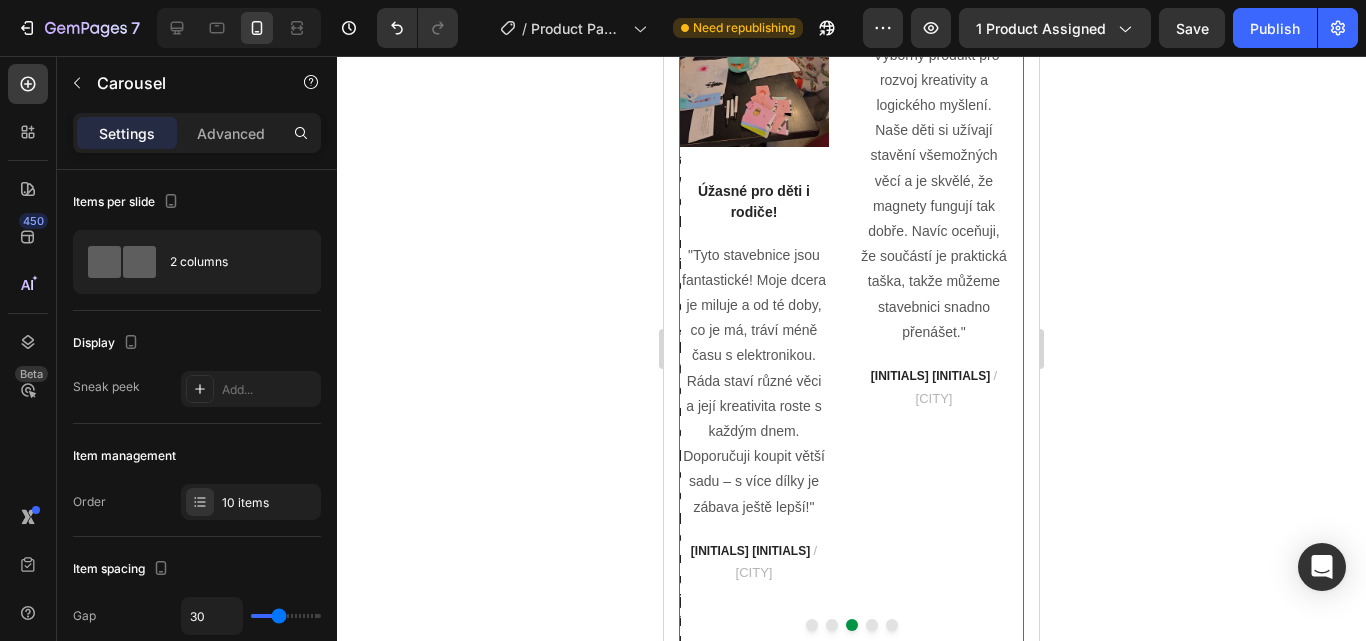 scroll, scrollTop: 5905, scrollLeft: 0, axis: vertical 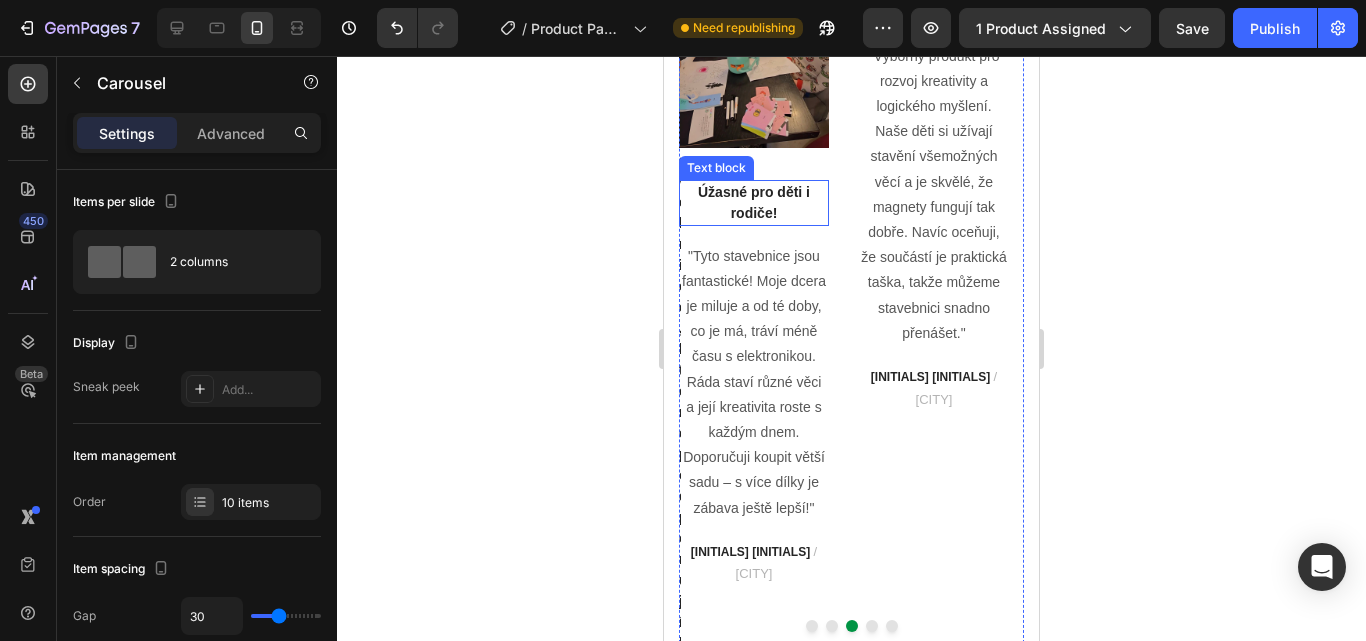 click on "Úžasné pro děti i rodiče!" at bounding box center [754, 203] 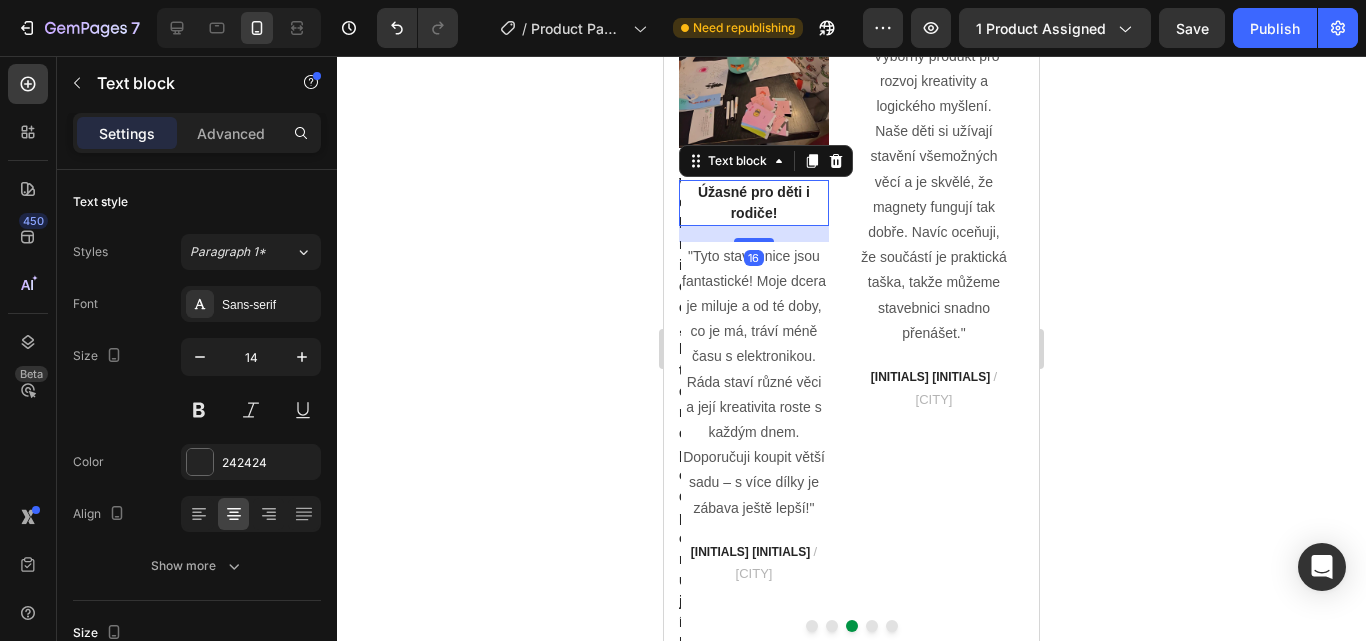 click on "Úžasné pro děti i rodiče!" at bounding box center (754, 203) 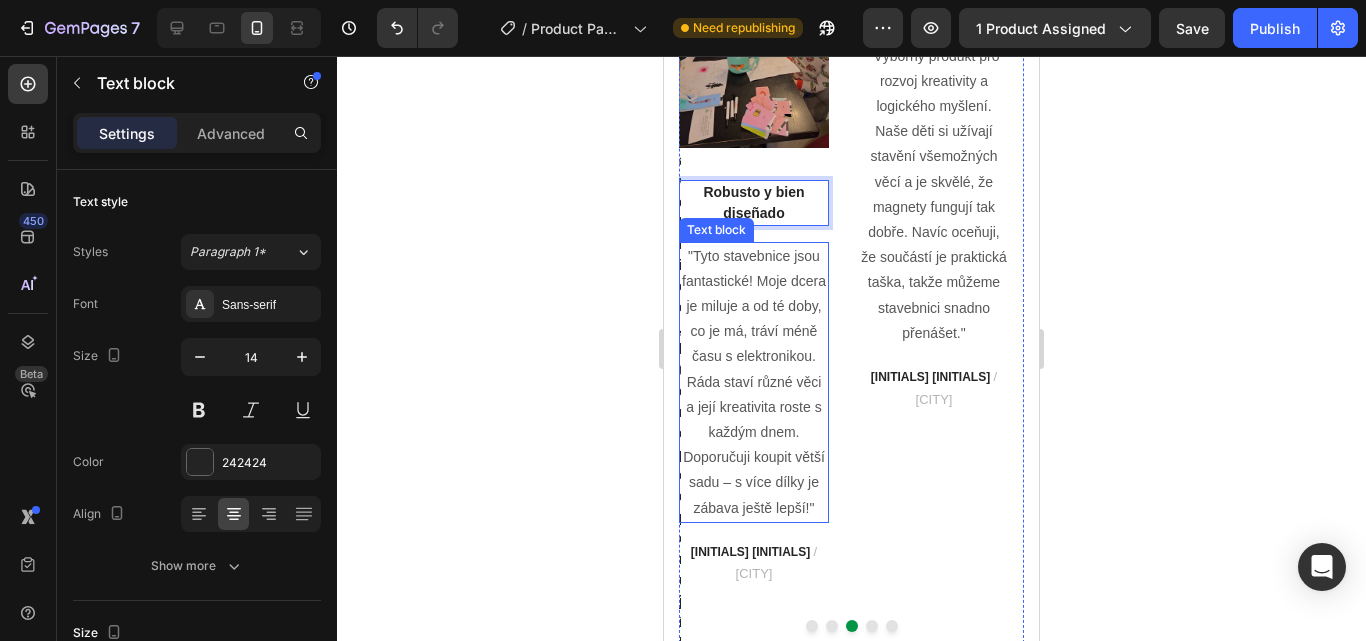 click on ""Tyto stavebnice jsou fantastické! Moje dcera je miluje a od té doby, co je má, tráví méně času s elektronikou. Ráda staví různé věci a její kreativita roste s každým dnem. Doporučuji koupit větší sadu – s více dílky je zábava ještě lepší!"" at bounding box center (754, 382) 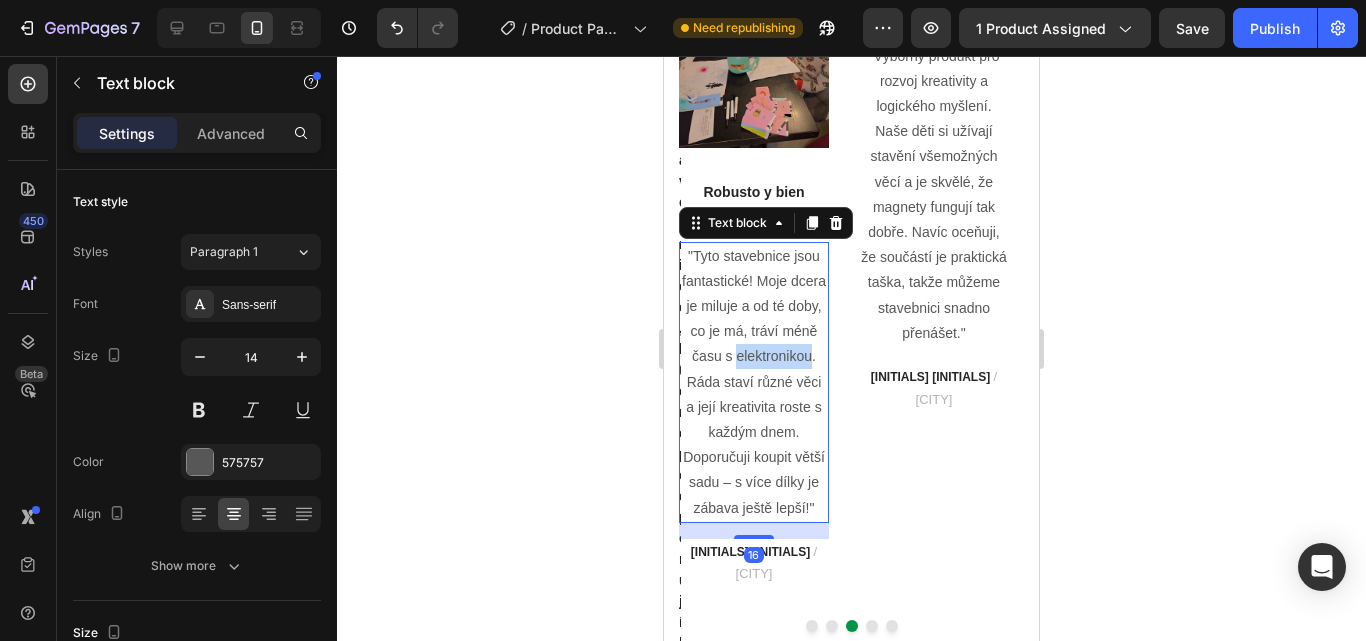 click on ""Tyto stavebnice jsou fantastické! Moje dcera je miluje a od té doby, co je má, tráví méně času s elektronikou. Ráda staví různé věci a její kreativita roste s každým dnem. Doporučuji koupit větší sadu – s více dílky je zábava ještě lepší!"" at bounding box center [754, 382] 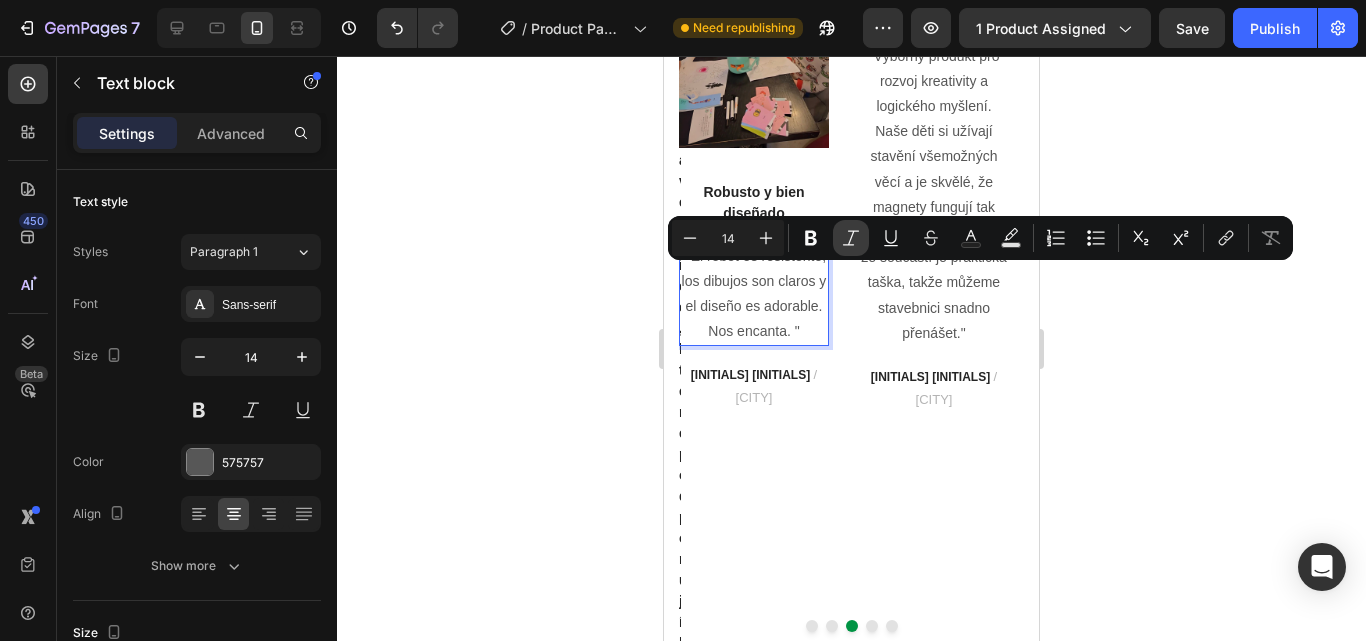 click on "Italic" at bounding box center [851, 238] 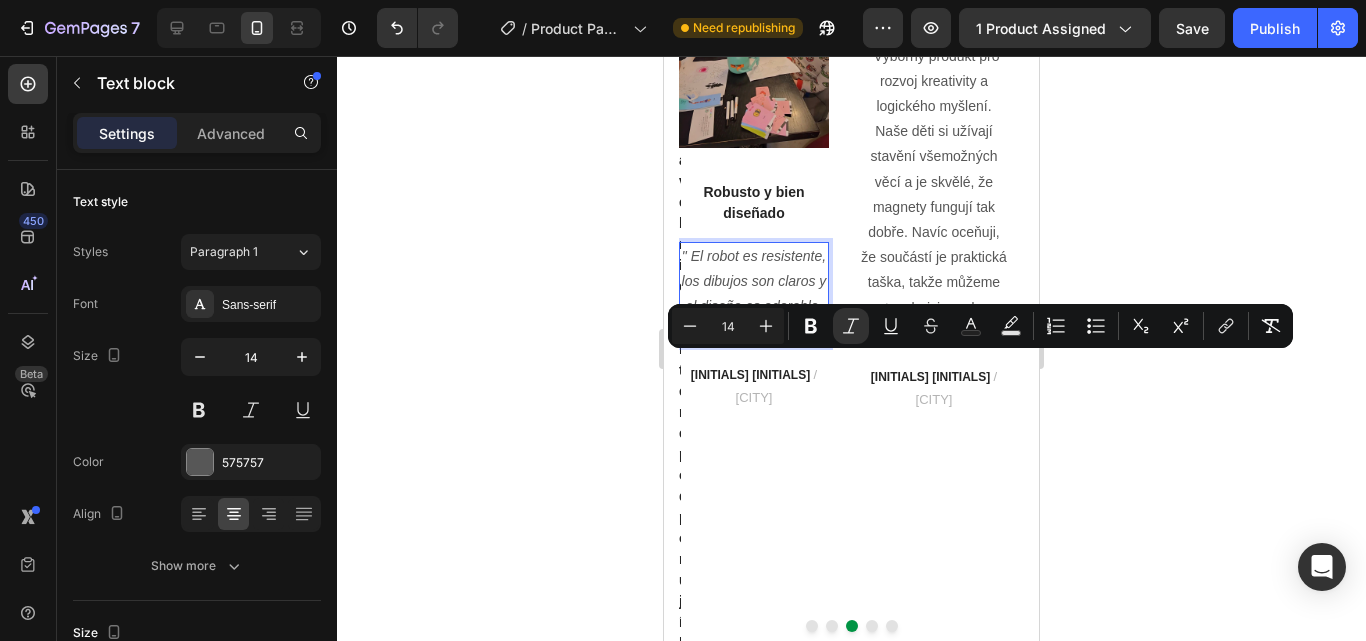 scroll, scrollTop: 5817, scrollLeft: 0, axis: vertical 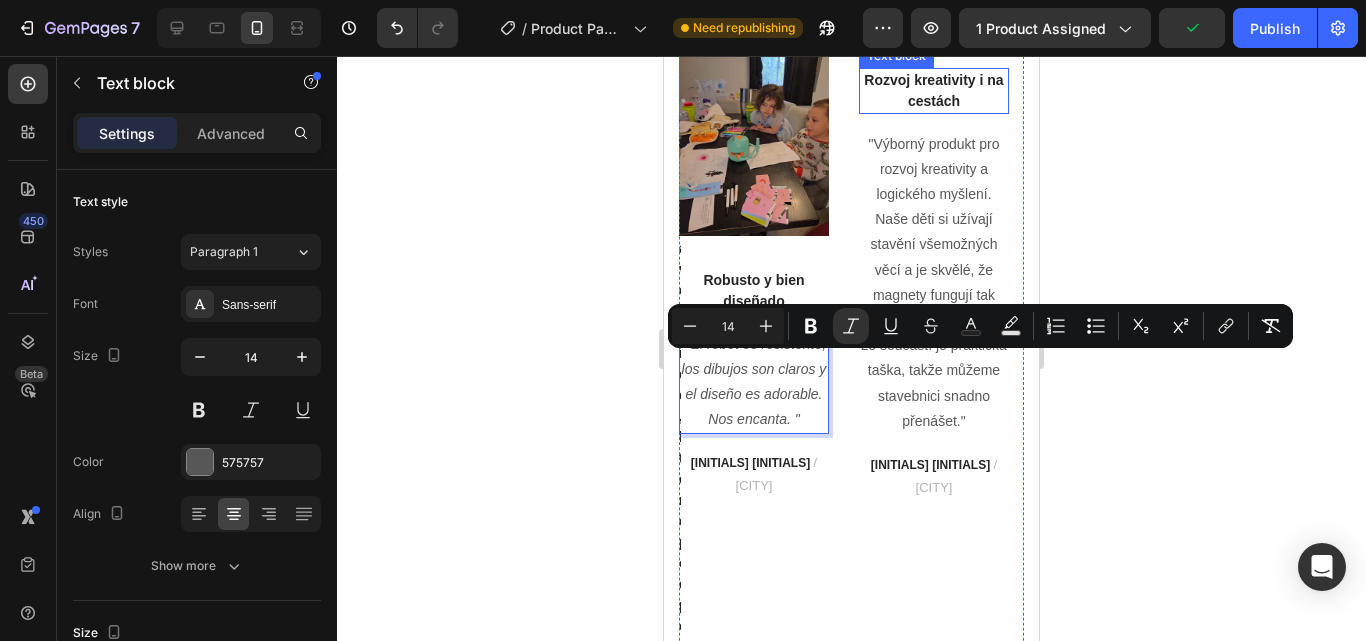 click on "Rozvoj kreativity i na cestách" at bounding box center (934, 91) 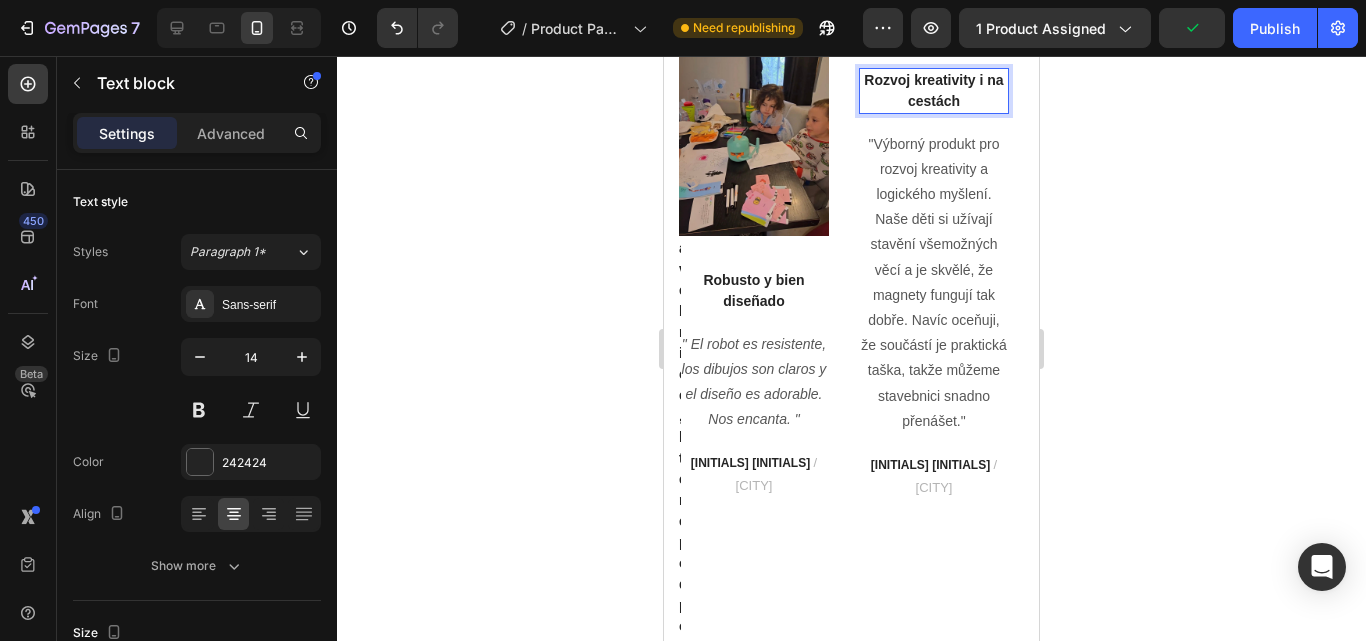click on "Rozvoj kreativity i na cestách" at bounding box center [934, 91] 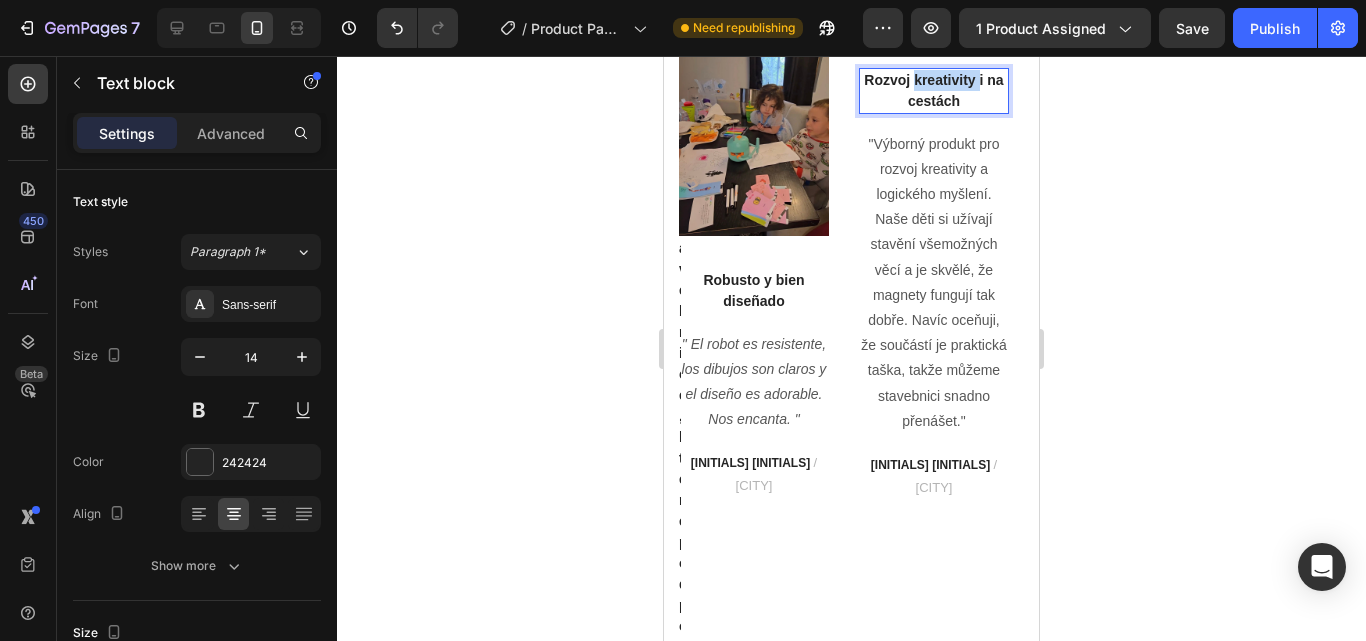 click on "Rozvoj kreativity i na cestách" at bounding box center [934, 91] 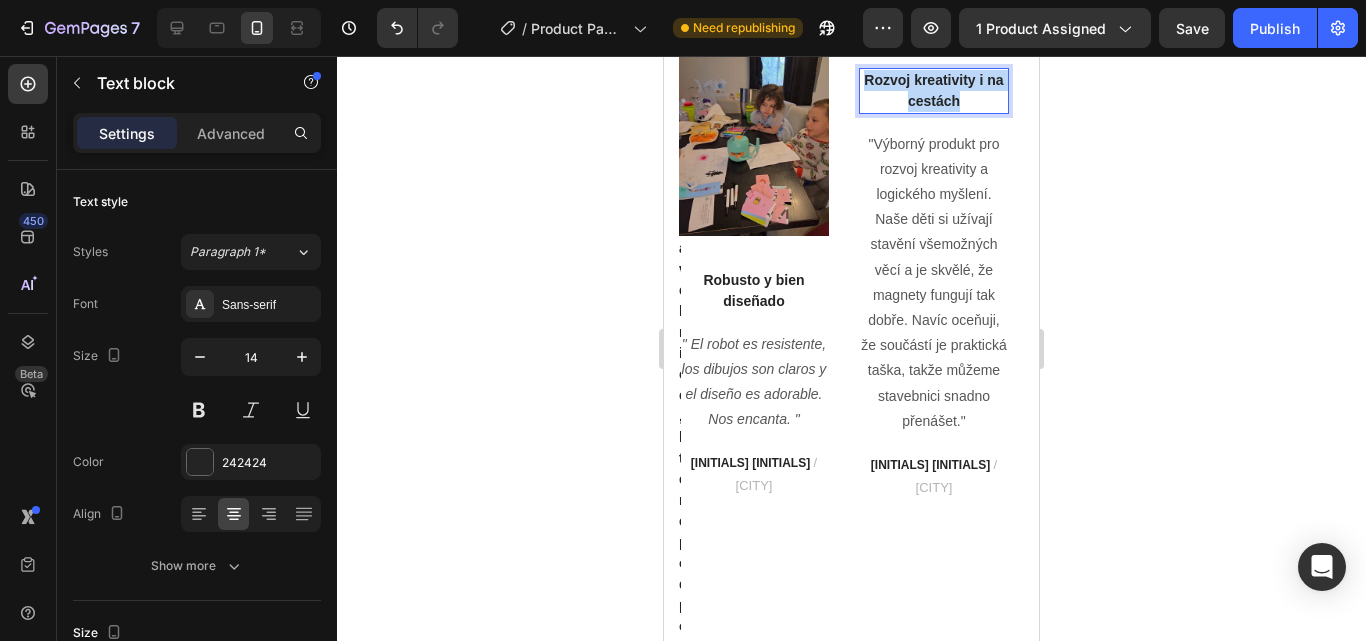 click on "Rozvoj kreativity i na cestách" at bounding box center (934, 91) 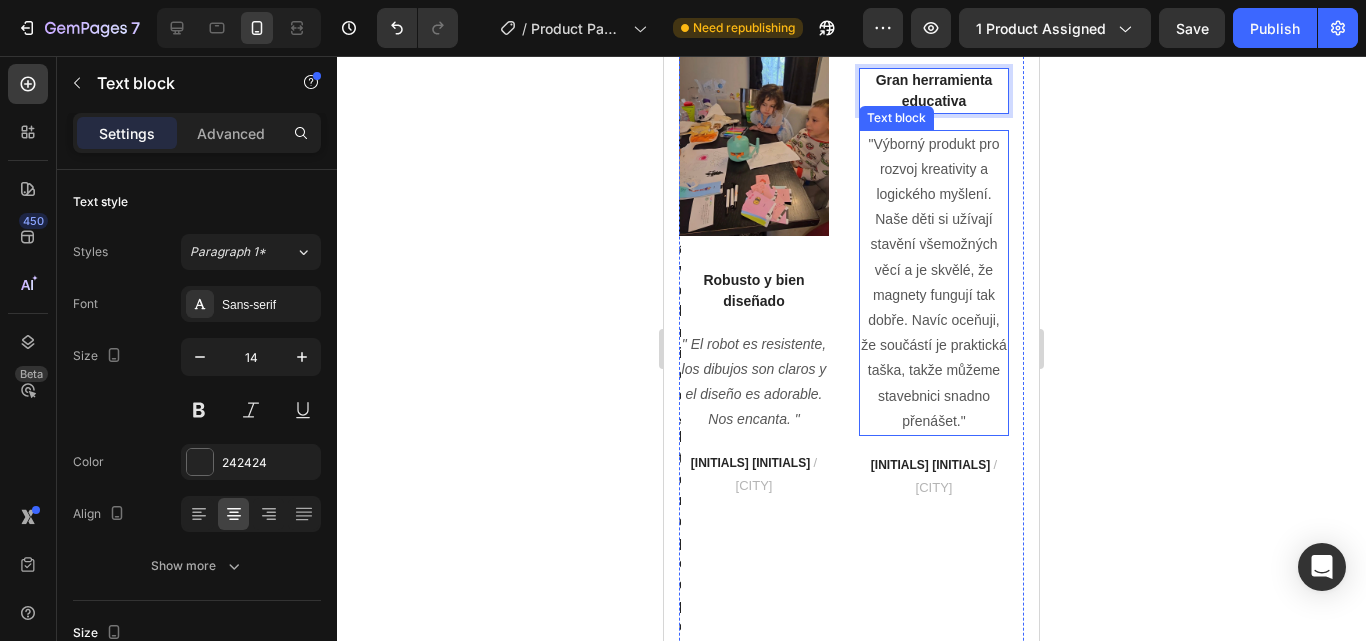 click on ""Výborný produkt pro rozvoj kreativity a logického myšlení. Naše děti si užívají stavění všemožných věcí a je skvělé, že magnety fungují tak dobře. Navíc oceňuji, že součástí je praktická taška, takže můžeme stavebnici snadno přenášet."" at bounding box center [934, 283] 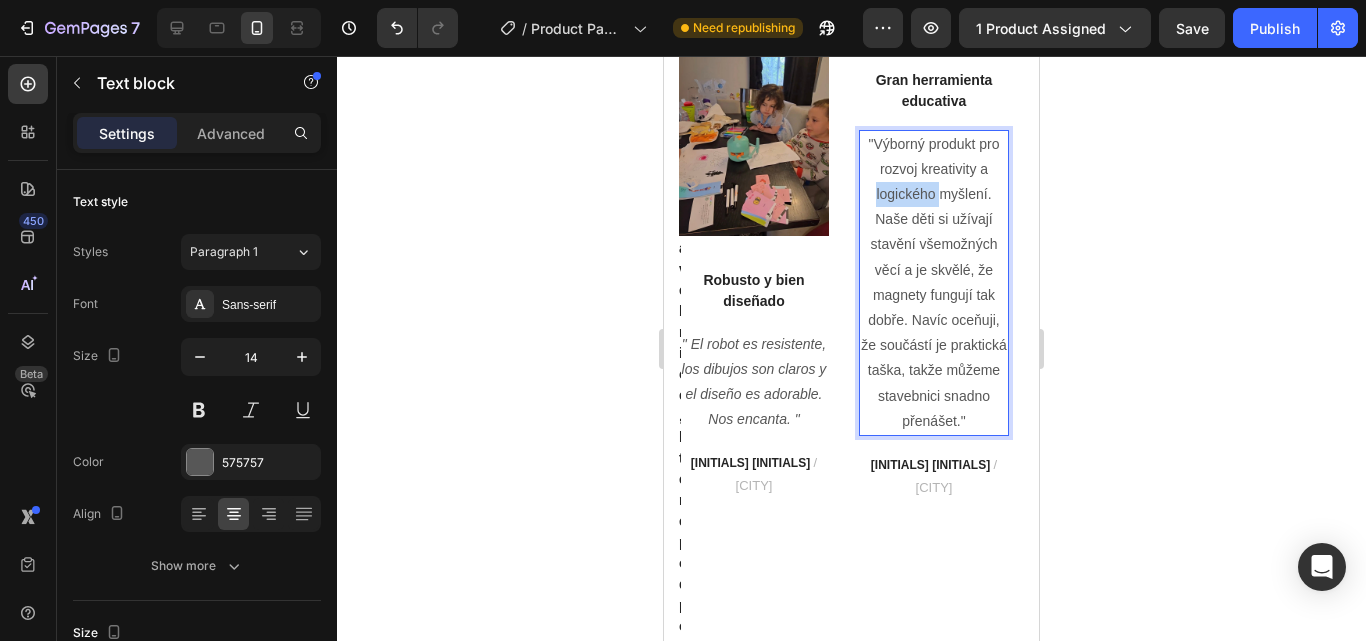 click on ""Výborný produkt pro rozvoj kreativity a logického myšlení. Naše děti si užívají stavění všemožných věcí a je skvělé, že magnety fungují tak dobře. Navíc oceňuji, že součástí je praktická taška, takže můžeme stavebnici snadno přenášet."" at bounding box center (934, 283) 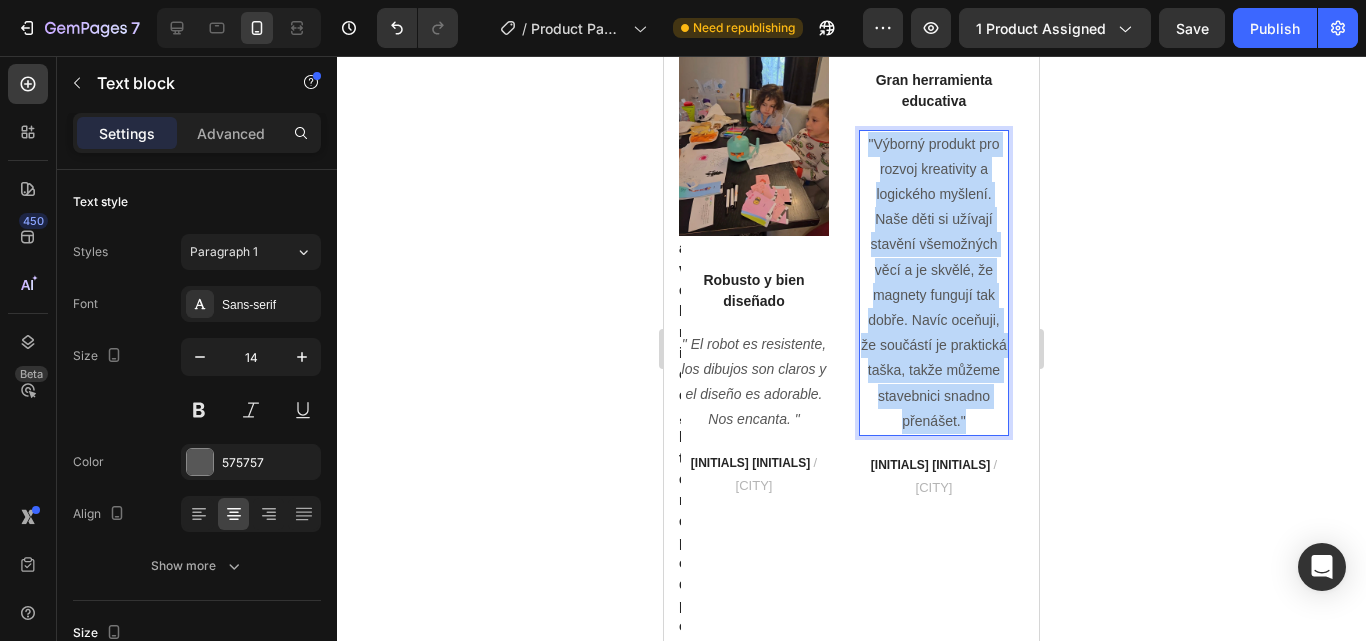 click on ""Výborný produkt pro rozvoj kreativity a logického myšlení. Naše děti si užívají stavění všemožných věcí a je skvělé, že magnety fungují tak dobře. Navíc oceňuji, že součástí je praktická taška, takže můžeme stavebnici snadno přenášet."" at bounding box center [934, 283] 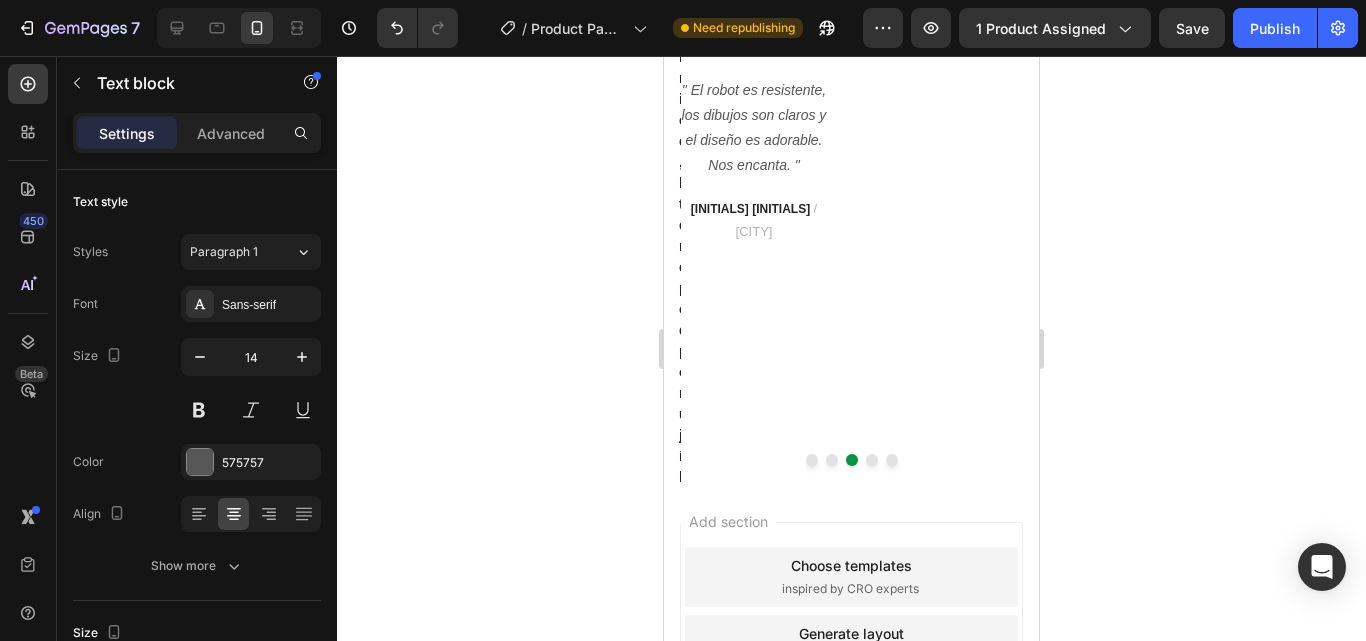 scroll, scrollTop: 6077, scrollLeft: 0, axis: vertical 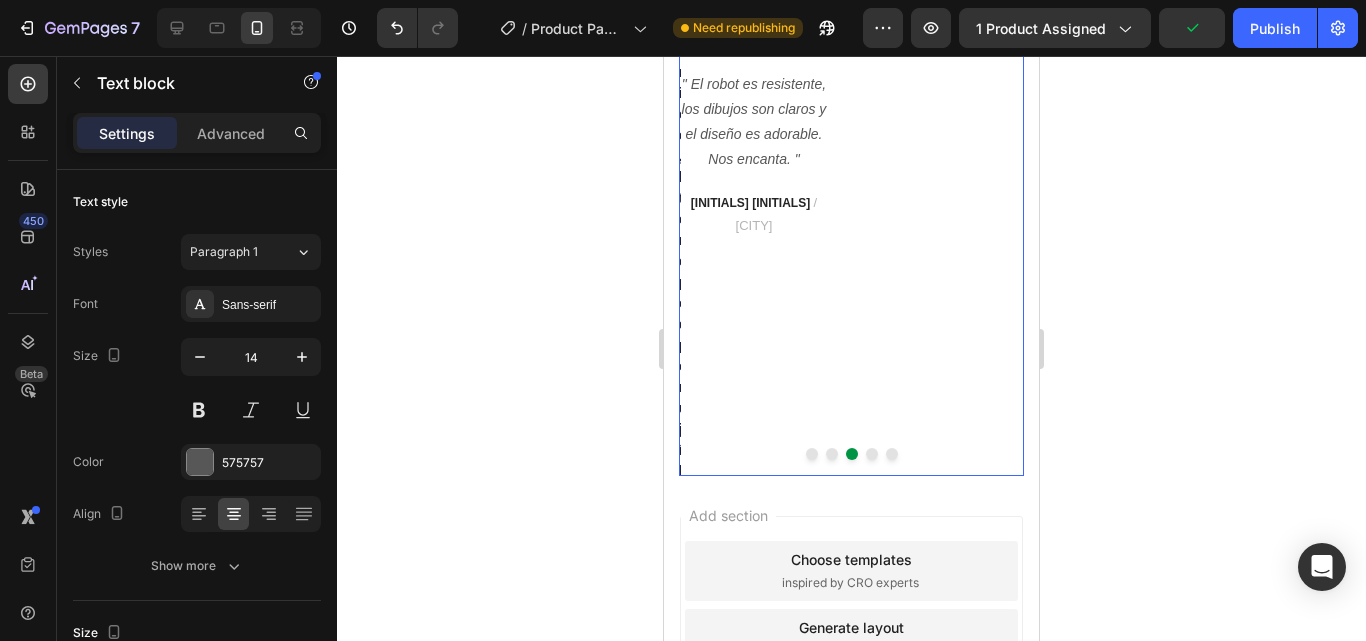 click at bounding box center (872, 454) 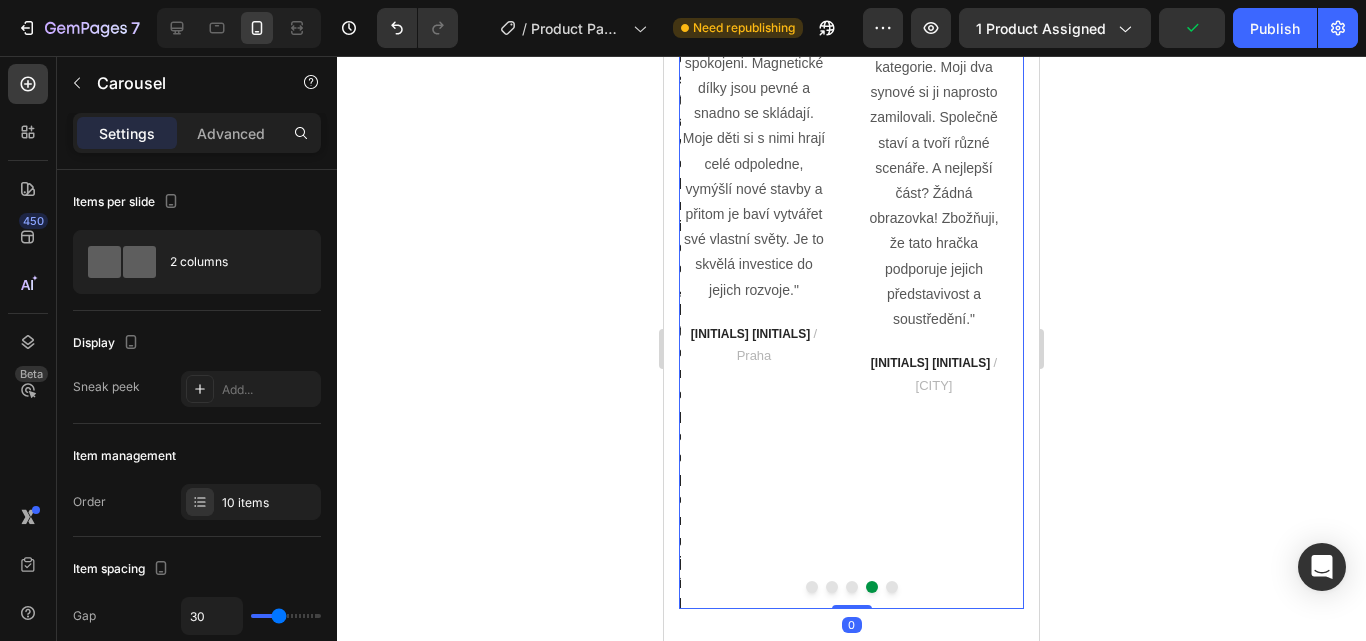 scroll, scrollTop: 5943, scrollLeft: 0, axis: vertical 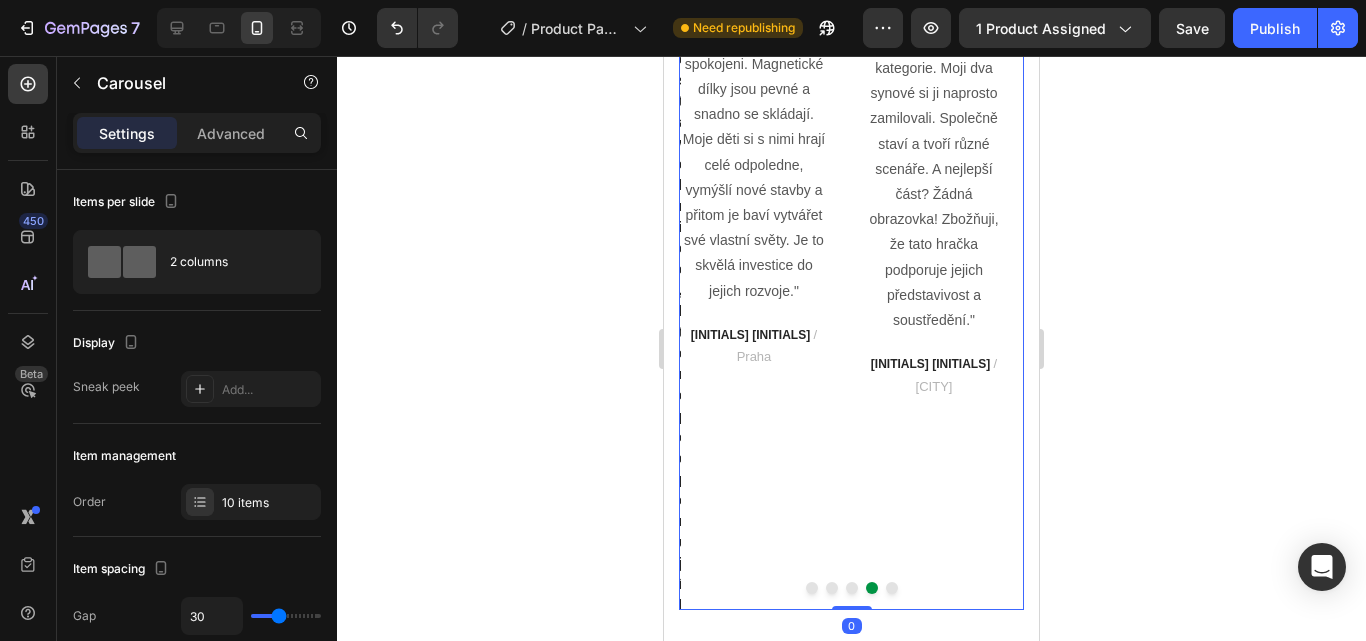 type 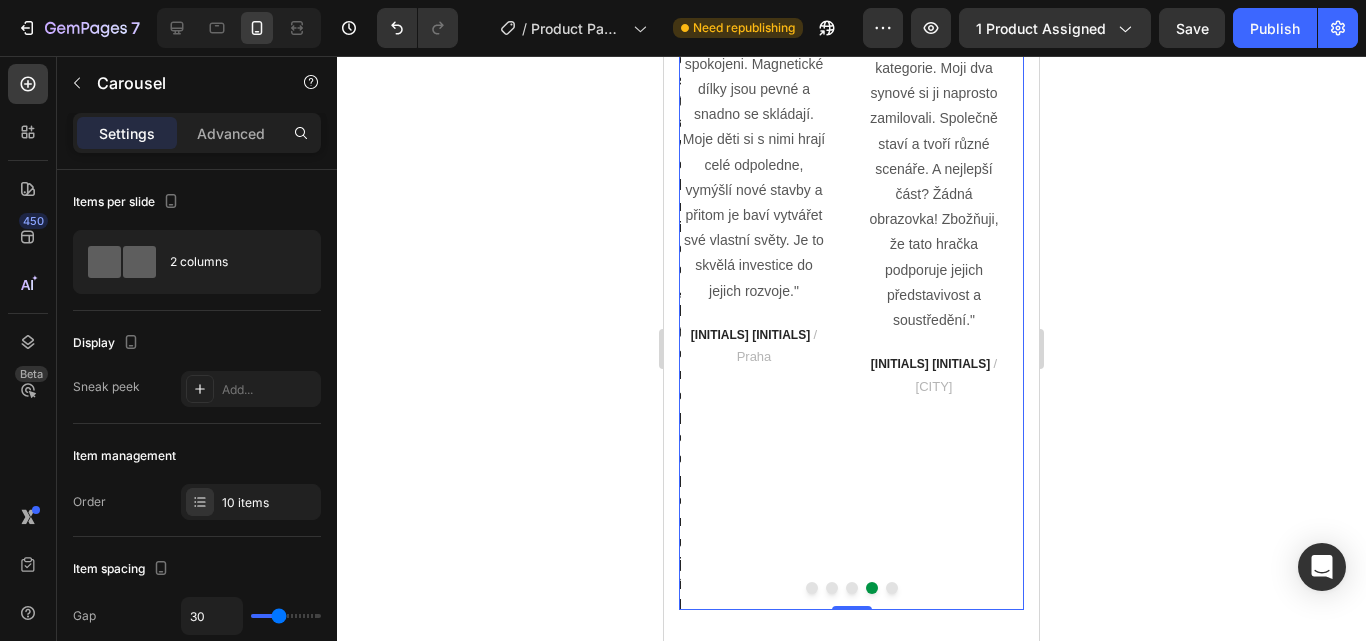 click on "Nejlepší způsob, jak rozvíjet dětskou fantazii!" at bounding box center [754, -25] 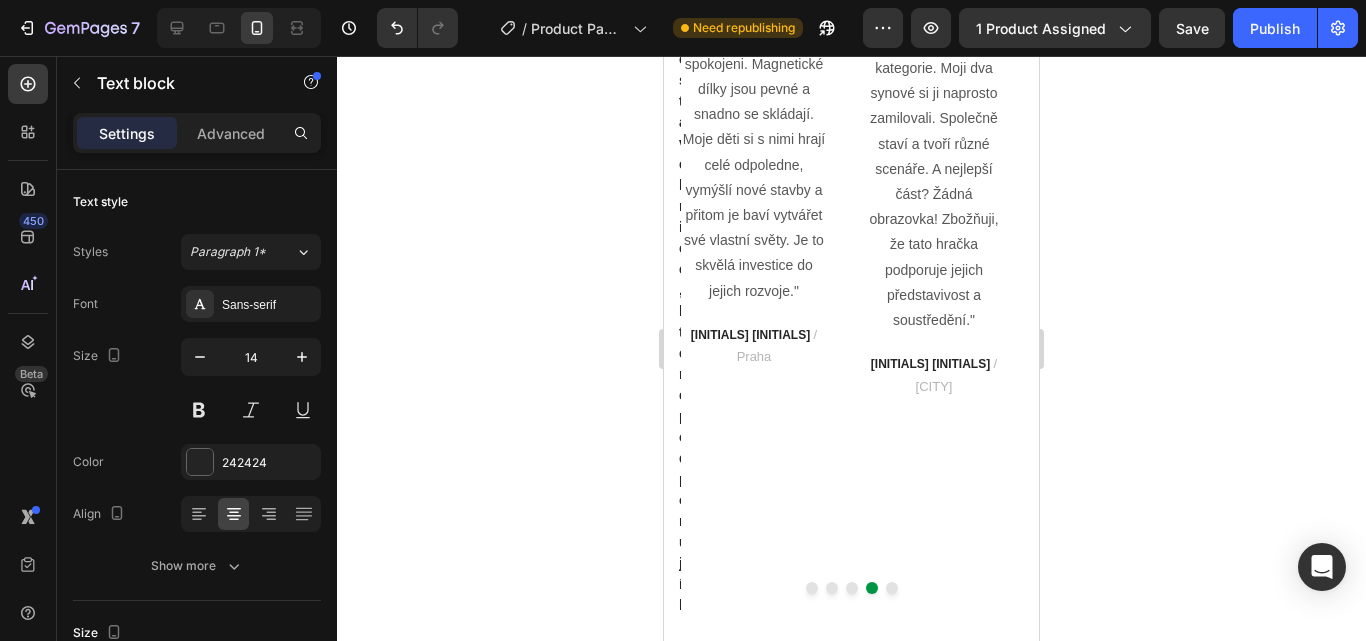 click on "Nejlepší způsob, jak rozvíjet dětskou fantazii!" at bounding box center [754, -25] 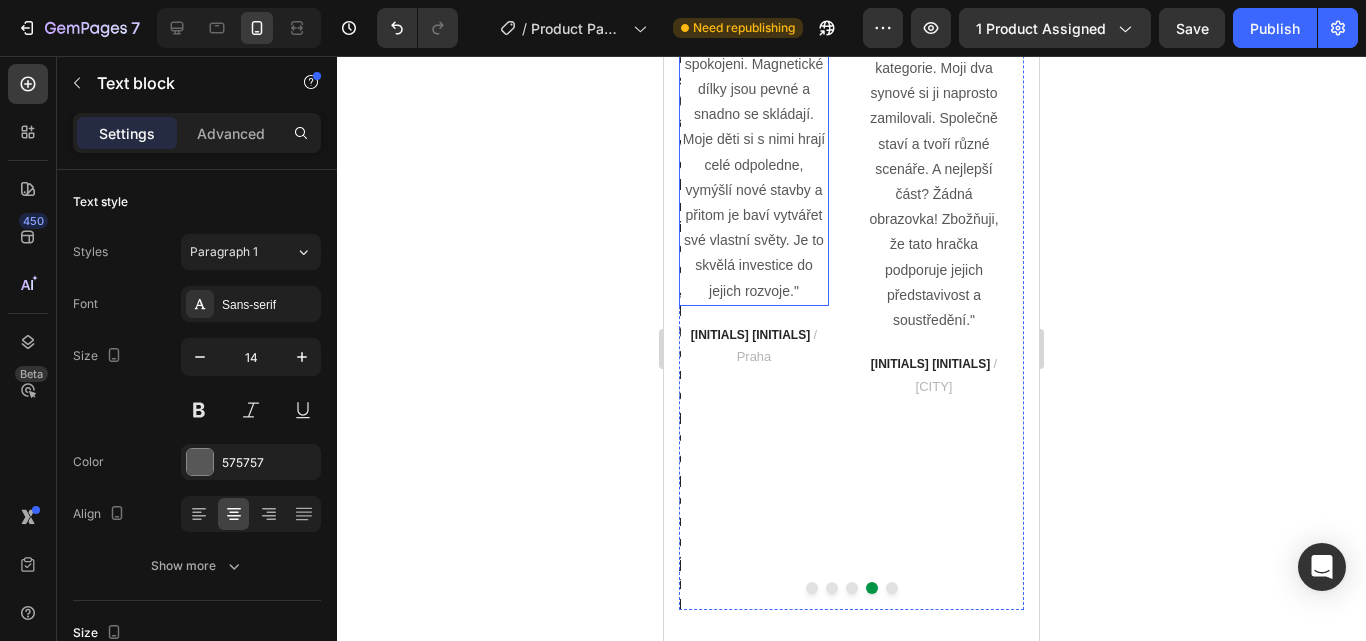 click on ""Jsme nadmíru spokojeni. Magnetické dílky jsou pevné a snadno se skládají. Moje děti si s nimi hrají celé odpoledne, vymýšlí nové stavby a přitom je baví vytvářet své vlastní světy. Je to skvělá investice do jejich rozvoje."" at bounding box center (754, 165) 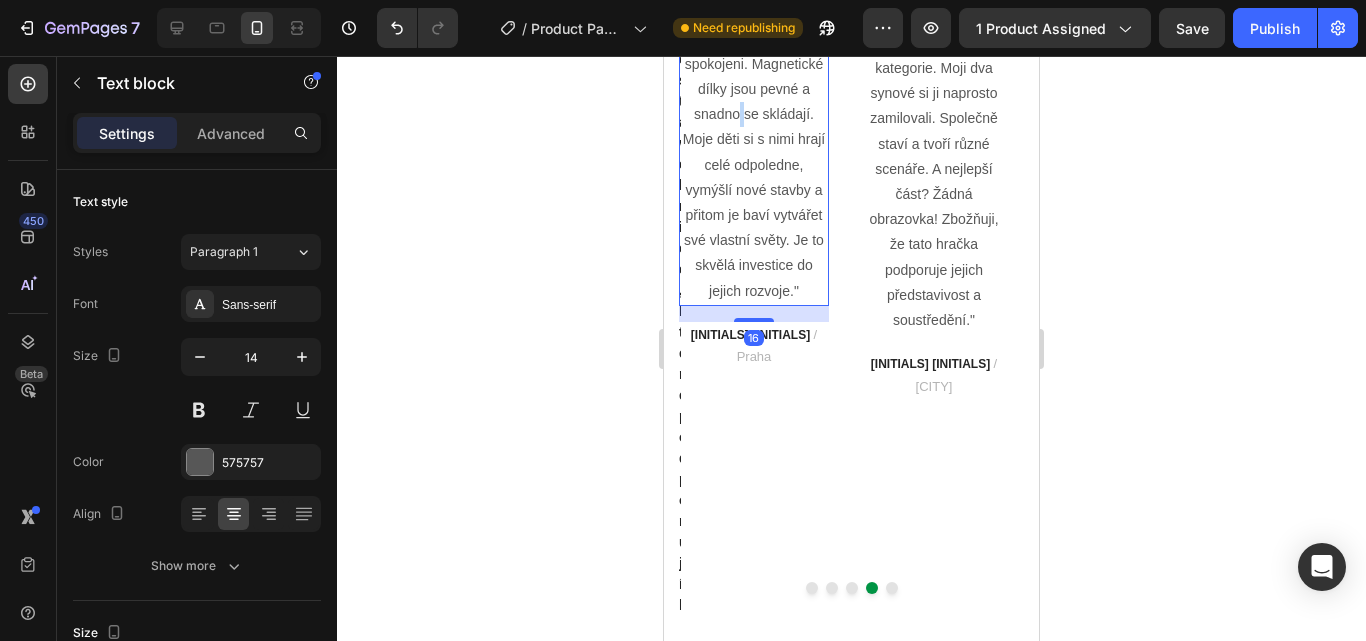 click on ""Jsme nadmíru spokojeni. Magnetické dílky jsou pevné a snadno se skládají. Moje děti si s nimi hrají celé odpoledne, vymýšlí nové stavby a přitom je baví vytvářet své vlastní světy. Je to skvělá investice do jejich rozvoje."" at bounding box center [754, 165] 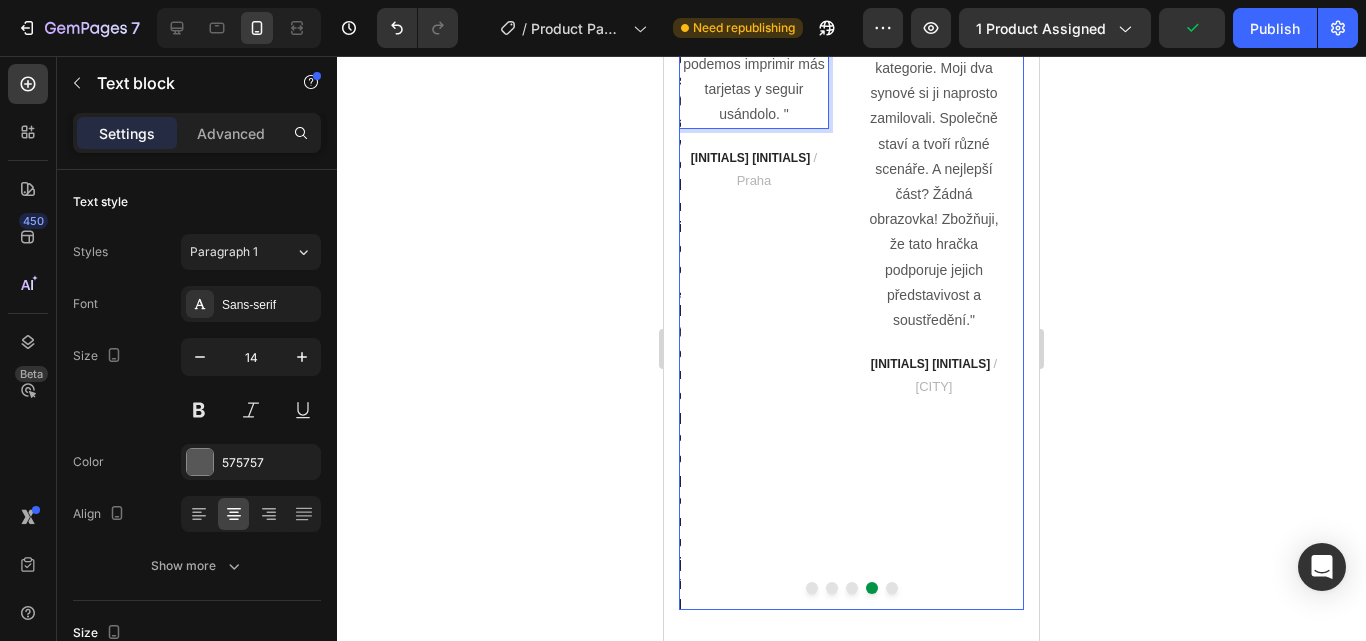 click on "Hodiny zábavy bez obrazovky!" at bounding box center [934, -35] 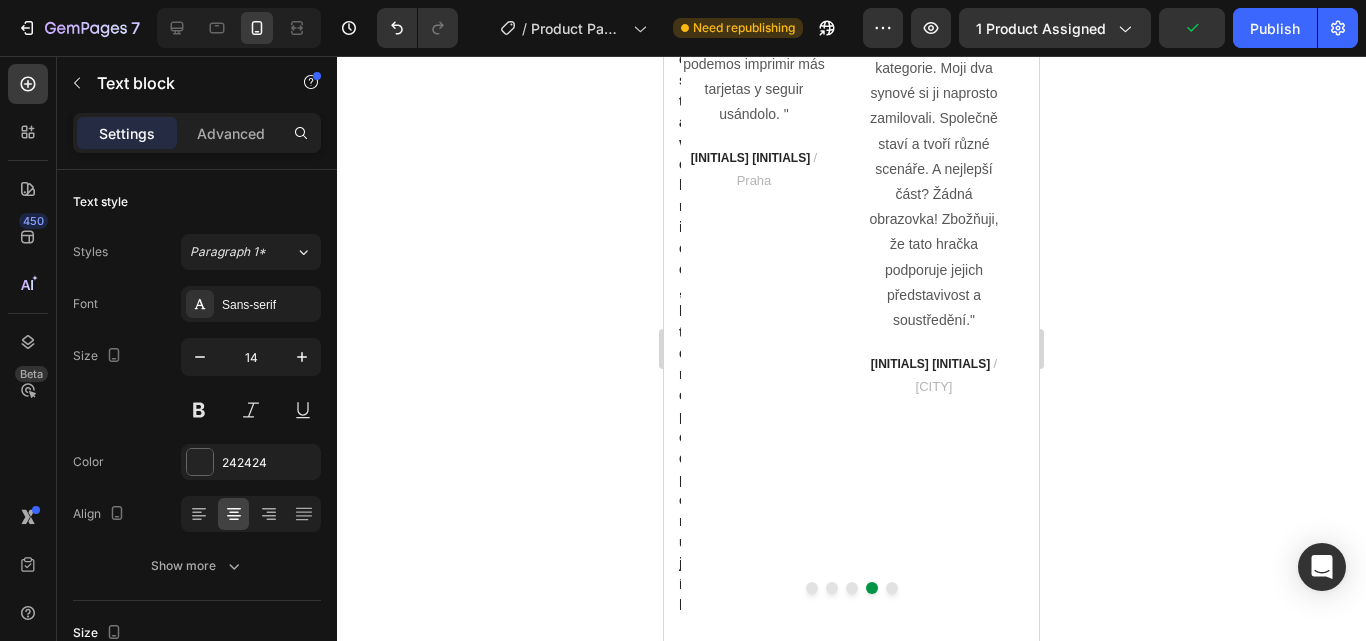 click on "Hodiny zábavy bez obrazovky!" at bounding box center [934, -35] 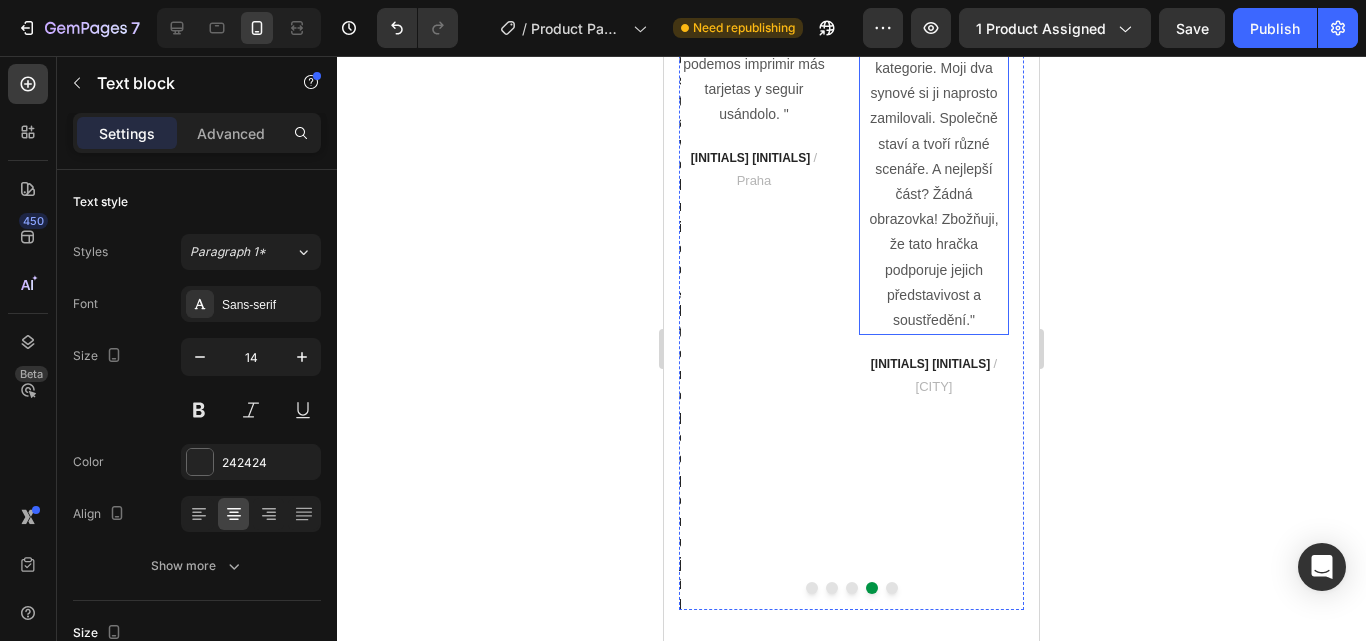 click on ""Perfektní hračka pro všechny věkové kategorie. Moji dva synové si ji naprosto zamilovali. Společně staví a tvoří různé scenáře. A nejlepší část? Žádná obrazovka! Zbožňuji, že tato hračka podporuje jejich představivost a soustředění."" at bounding box center (934, 170) 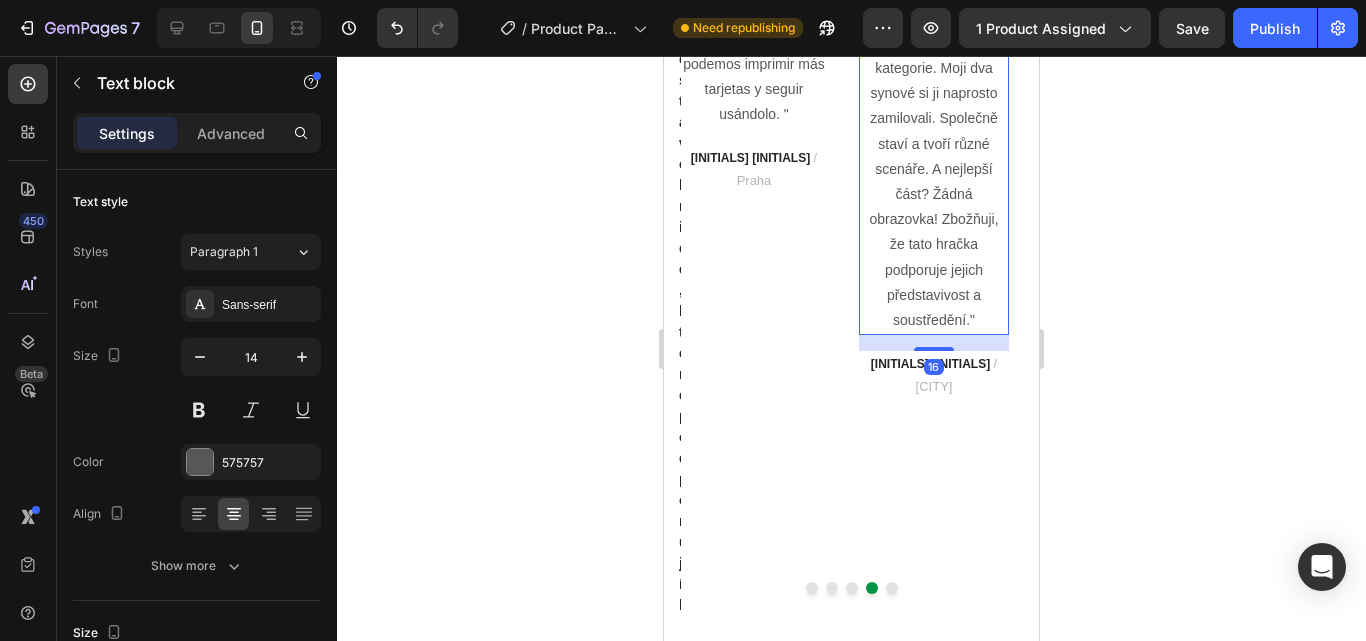 click on ""Perfektní hračka pro všechny věkové kategorie. Moji dva synové si ji naprosto zamilovali. Společně staví a tvoří různé scenáře. A nejlepší část? Žádná obrazovka! Zbožňuji, že tato hračka podporuje jejich představivost a soustředění."" at bounding box center (934, 170) 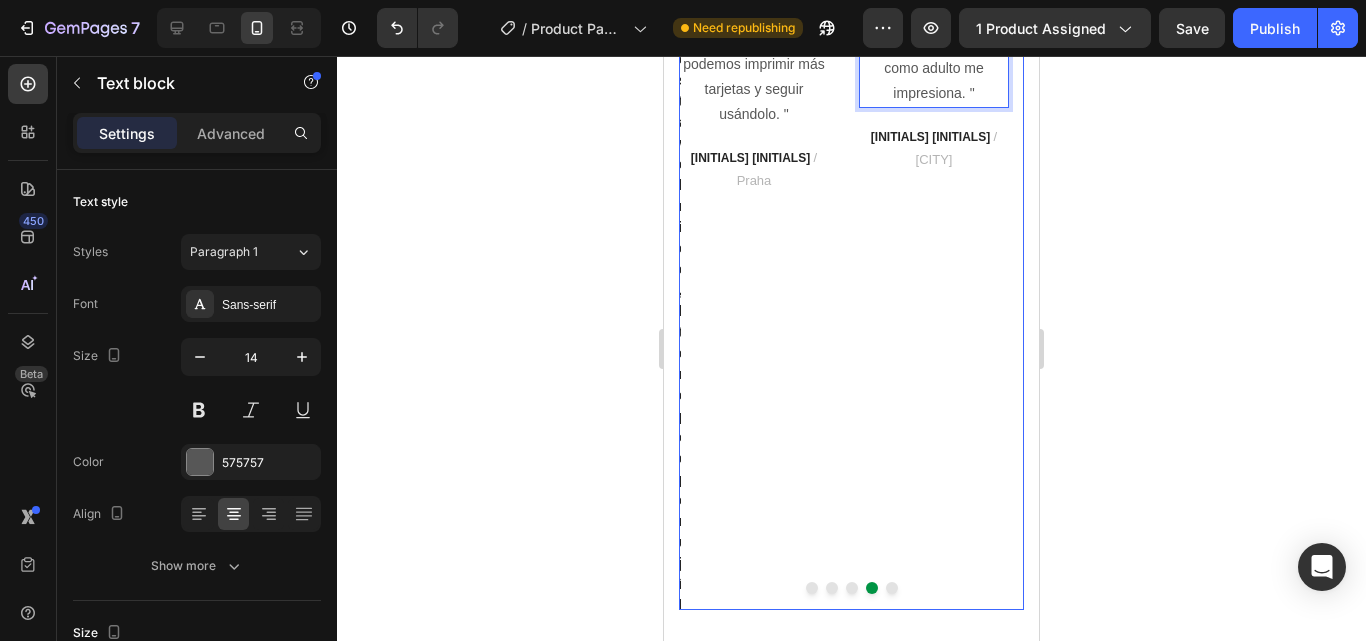 click at bounding box center [892, 588] 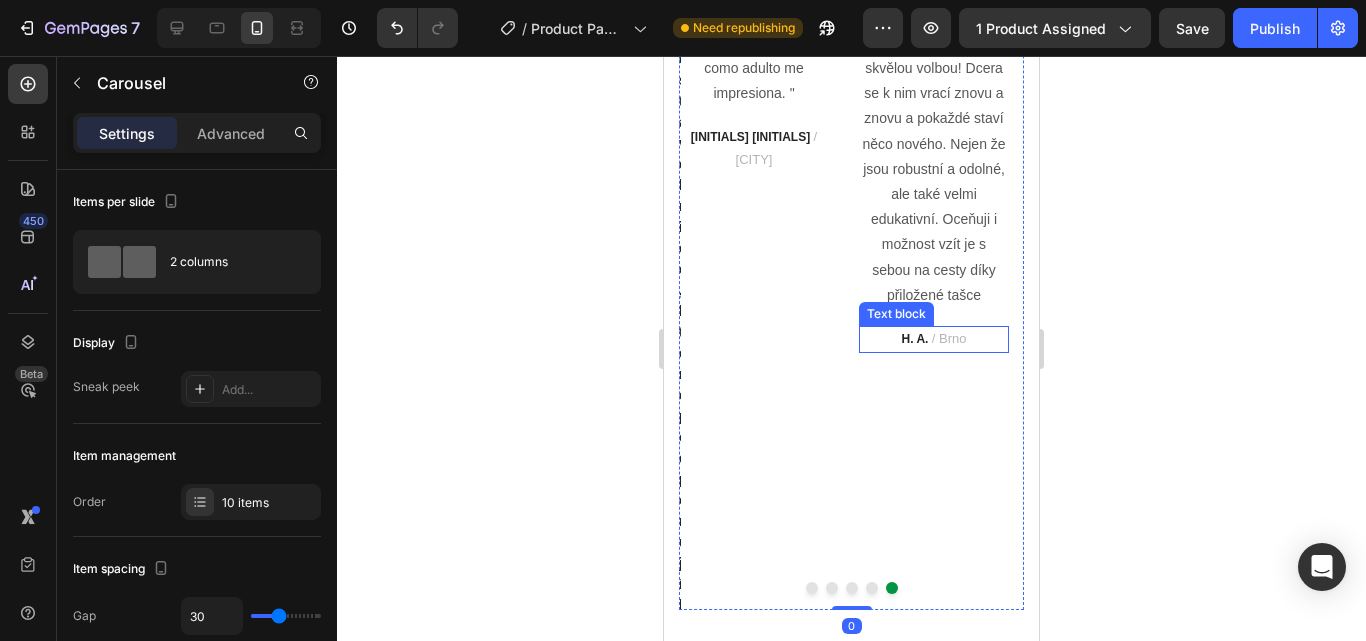type 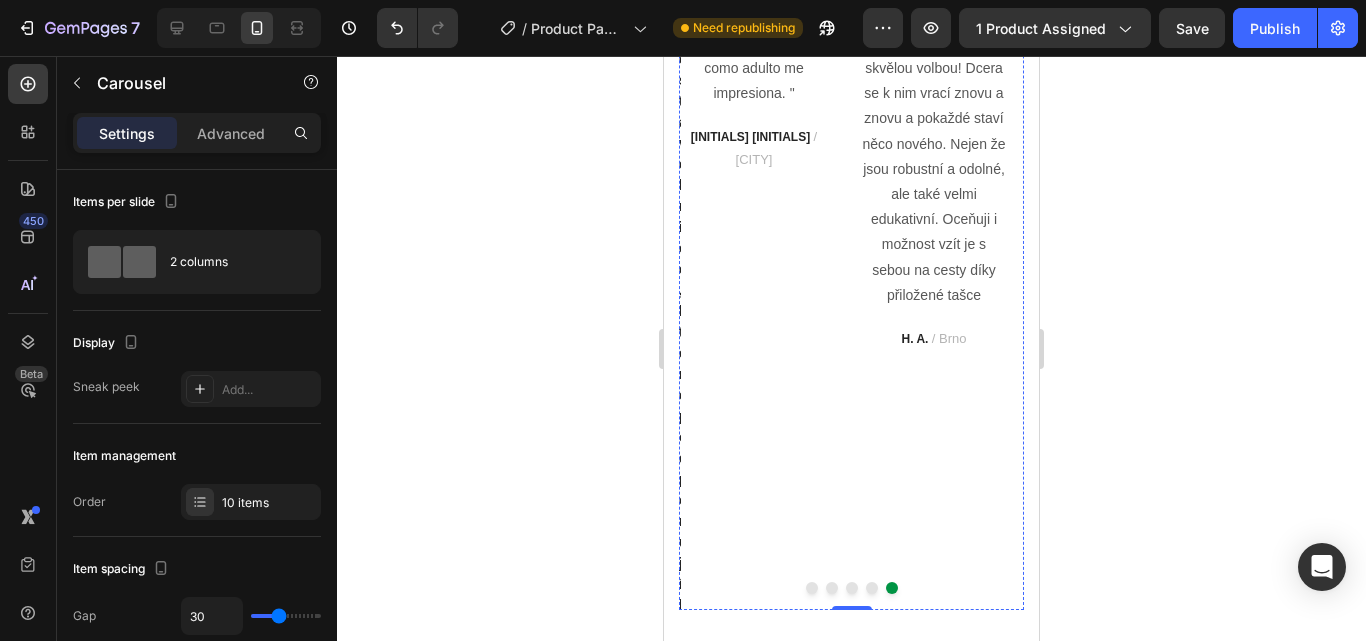 click on "Skvělá hračka na doma i na cesty" at bounding box center [934, -35] 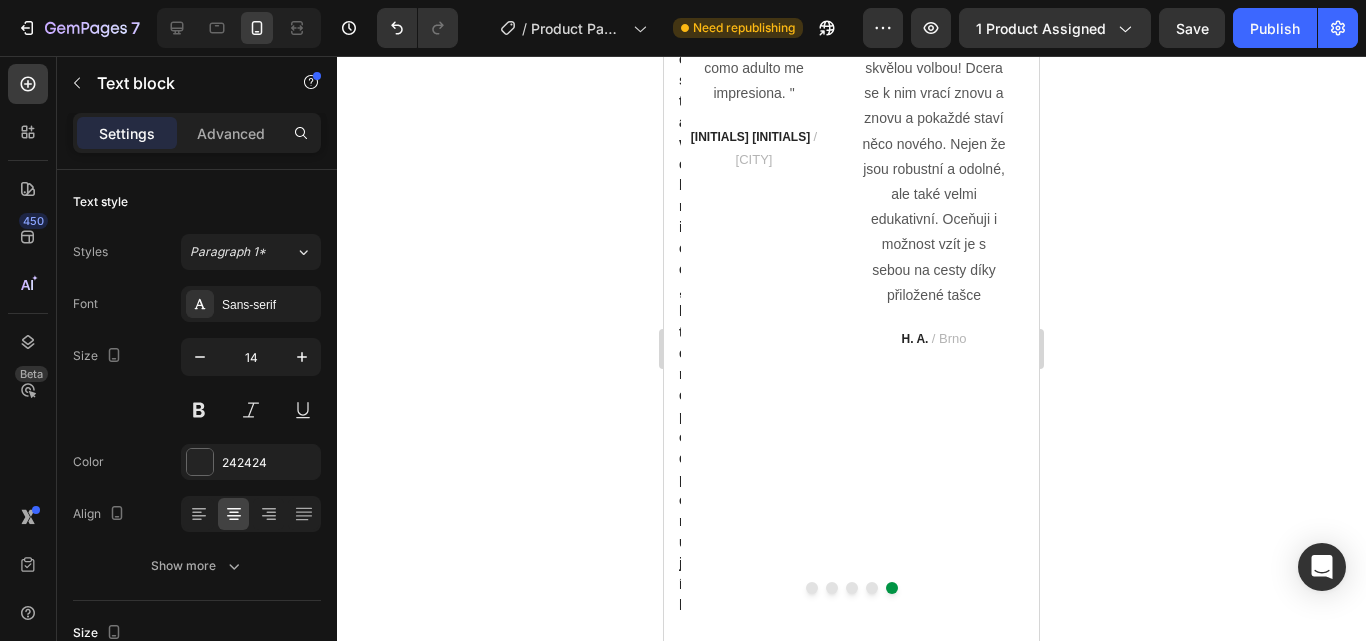 click on "Skvělá hračka na doma i na cesty" at bounding box center (934, -35) 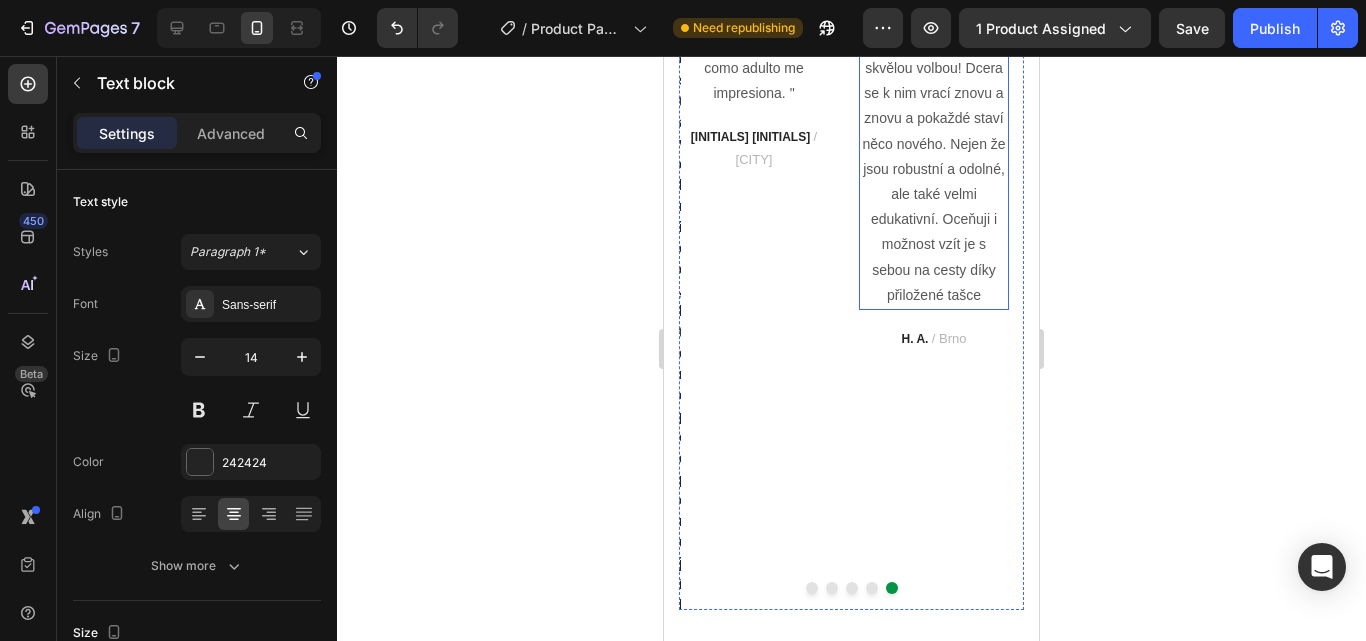 click on ""Tyto magnetické stavebnice jsou skvělou volbou! Dcera se k nim vrací znovu a znovu a pokaždé staví něco nového. Nejen že jsou robustní a odolné, ale také velmi edukativní. Oceňuji i možnost vzít je s sebou na cesty díky přiložené tašce" at bounding box center (934, 157) 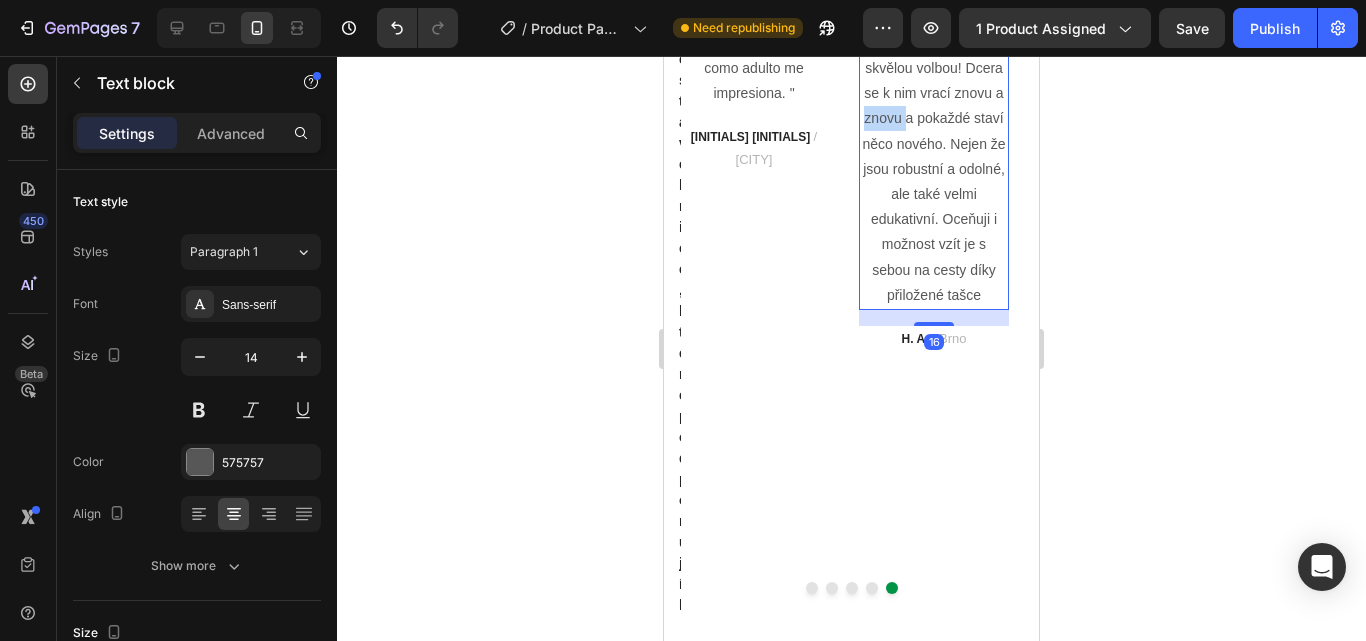 click on ""Tyto magnetické stavebnice jsou skvělou volbou! Dcera se k nim vrací znovu a znovu a pokaždé staví něco nového. Nejen že jsou robustní a odolné, ale také velmi edukativní. Oceňuji i možnost vzít je s sebou na cesty díky přiložené tašce" at bounding box center (934, 157) 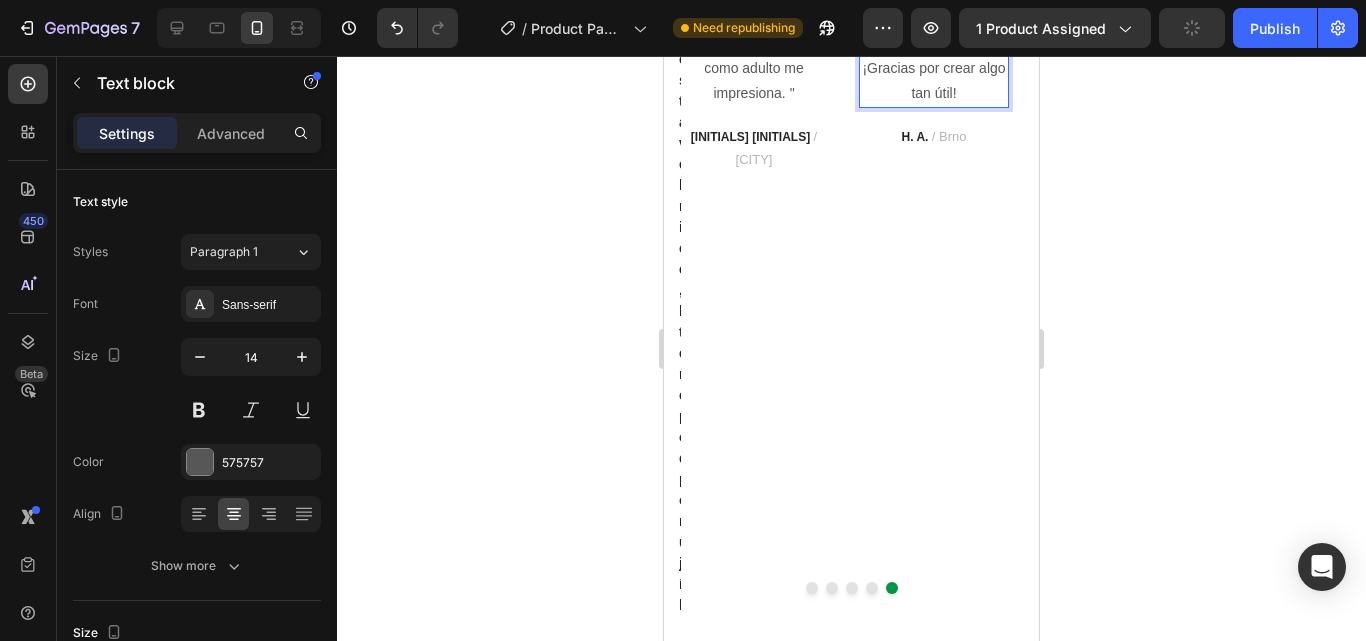 click on "Mi hijo no lo suelta desde que lo abrimos. ¡Gracias por crear algo tan útil!" at bounding box center (934, 56) 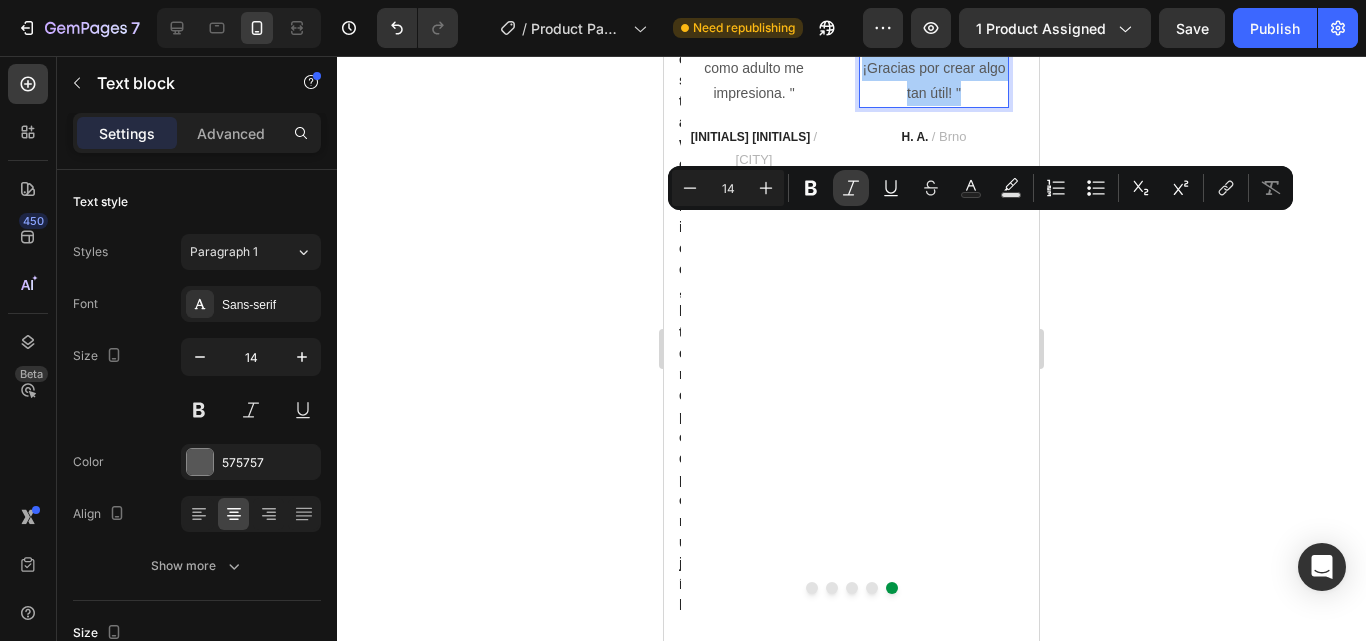 click 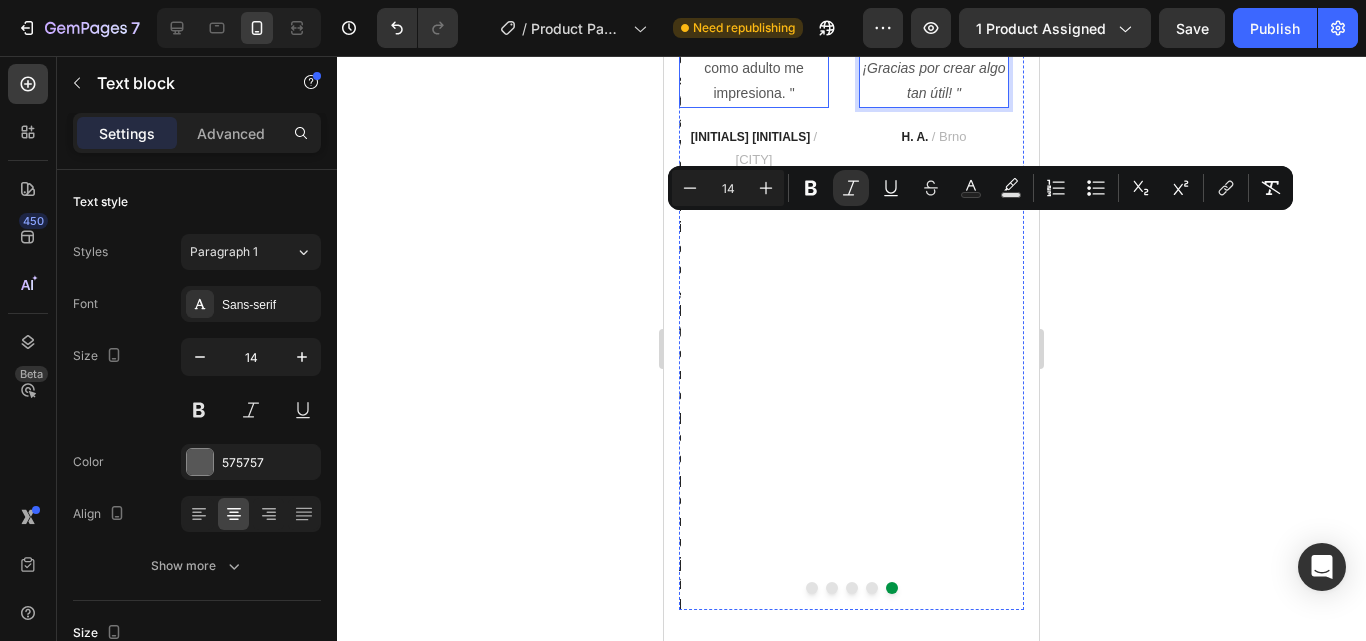 click on "" Dibuja con mucha precisión. Incluso a mí como adulto me impresiona. "" at bounding box center [754, 56] 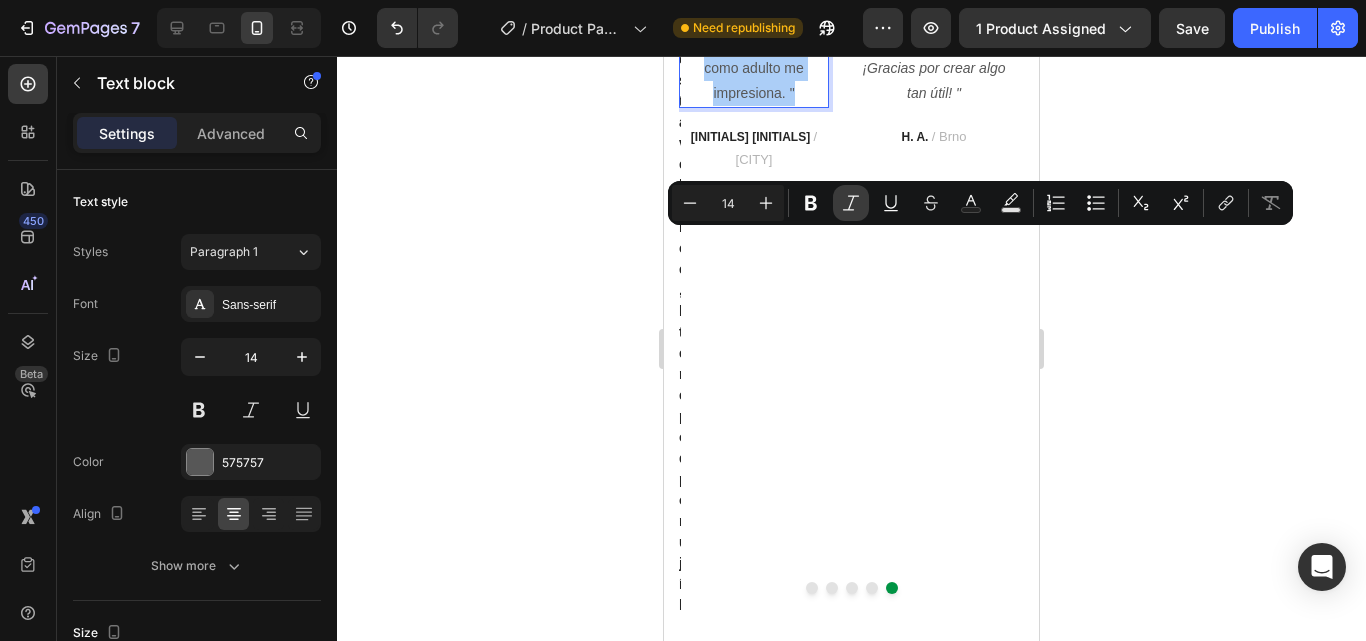 click 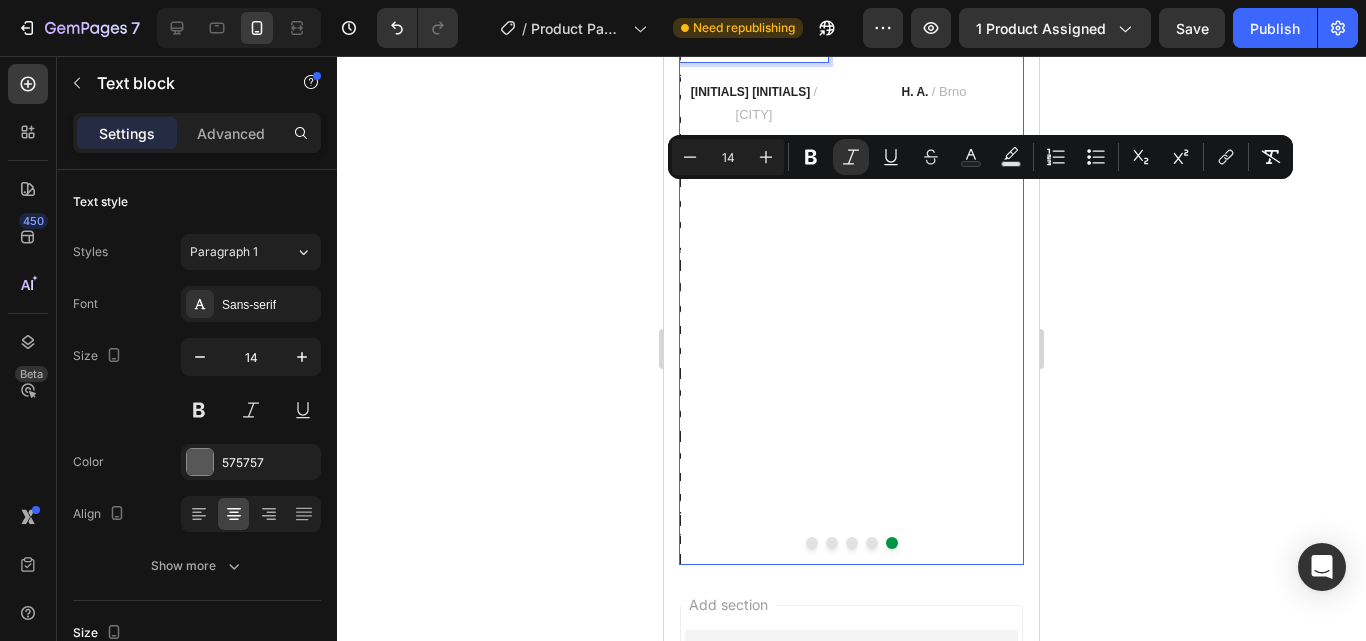 scroll, scrollTop: 5989, scrollLeft: 0, axis: vertical 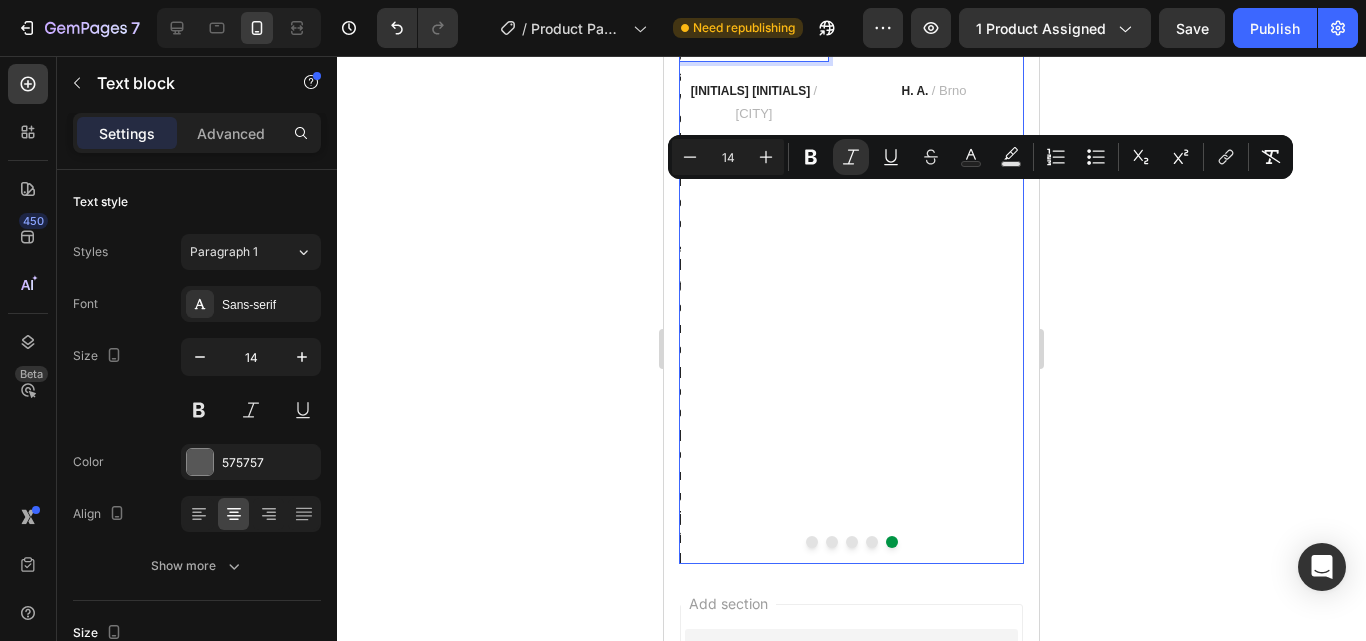 click at bounding box center [872, 542] 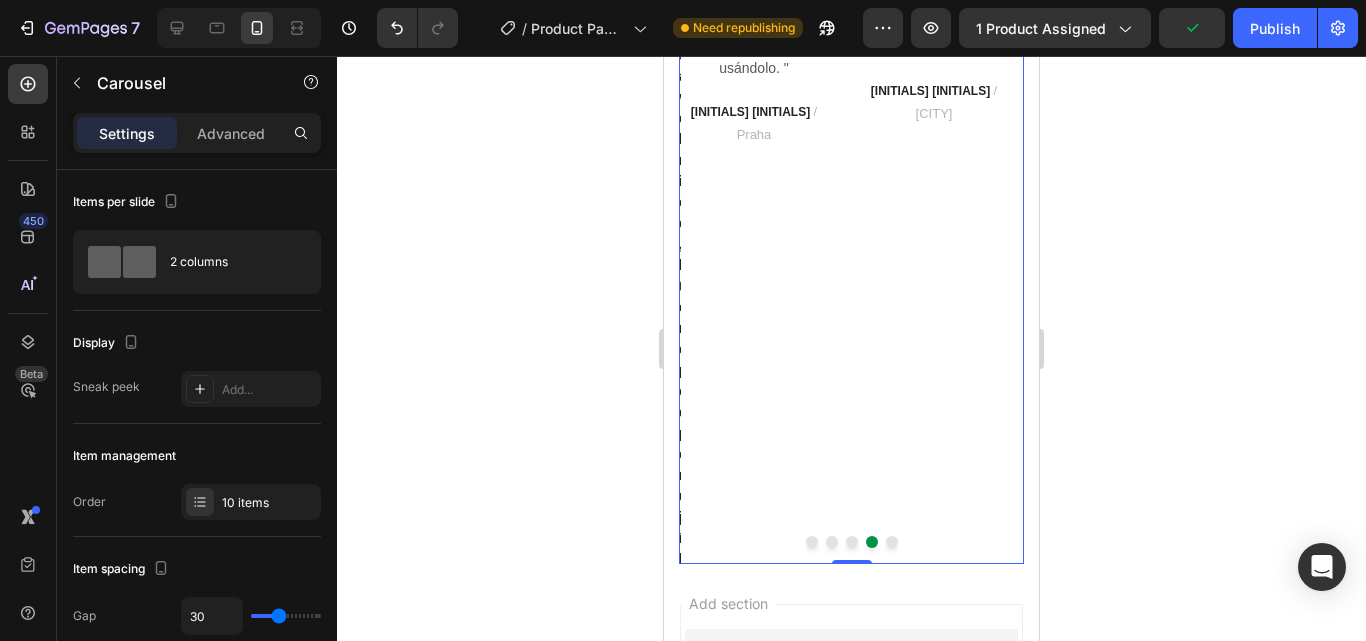 click at bounding box center (852, 542) 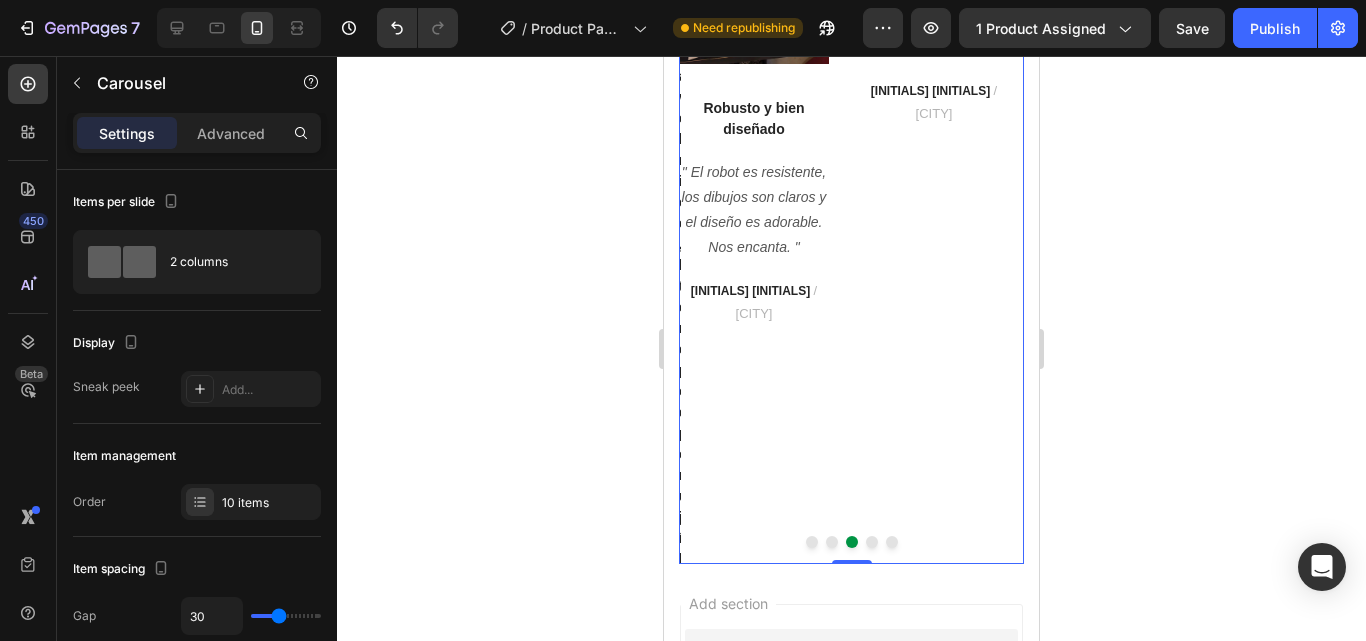 click at bounding box center (832, 542) 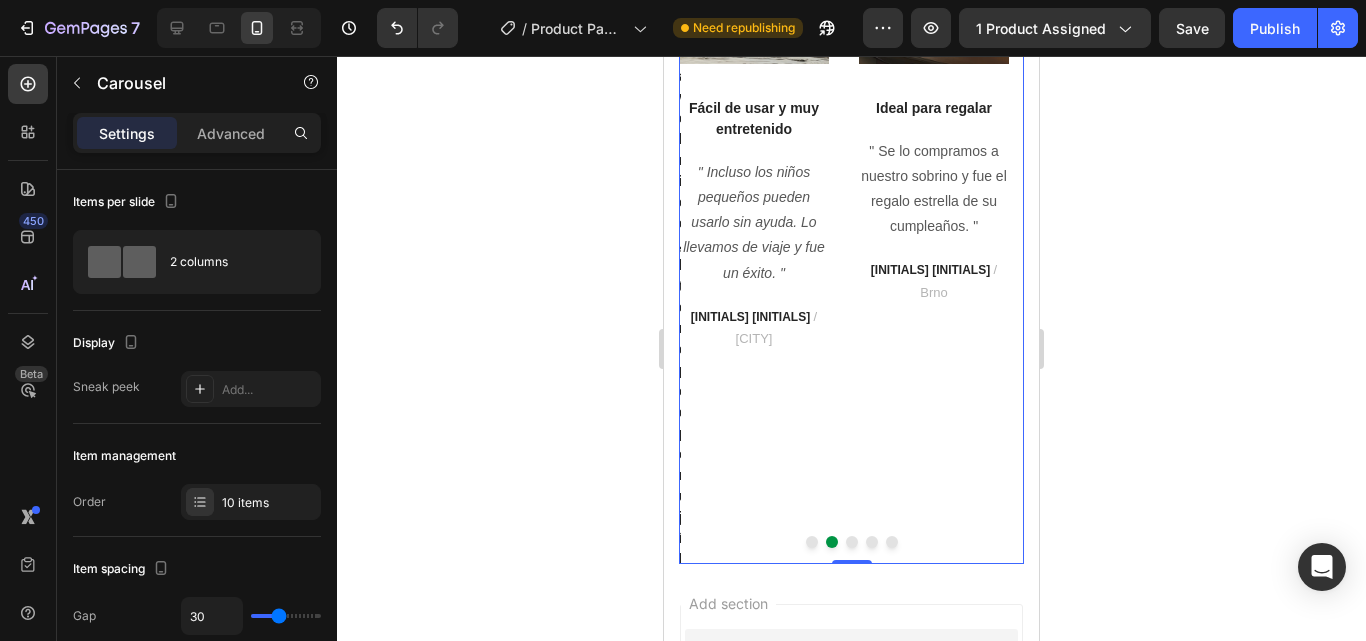 click on "Image Fácil de usar y muy entretenido Text block " Incluso los niños pequeños pueden usarlo sin ayuda. Lo llevamos de viaje y fue un éxito. " Text block [INITIALS] [INITIALS] / [CITY] Text block" at bounding box center [754, 214] 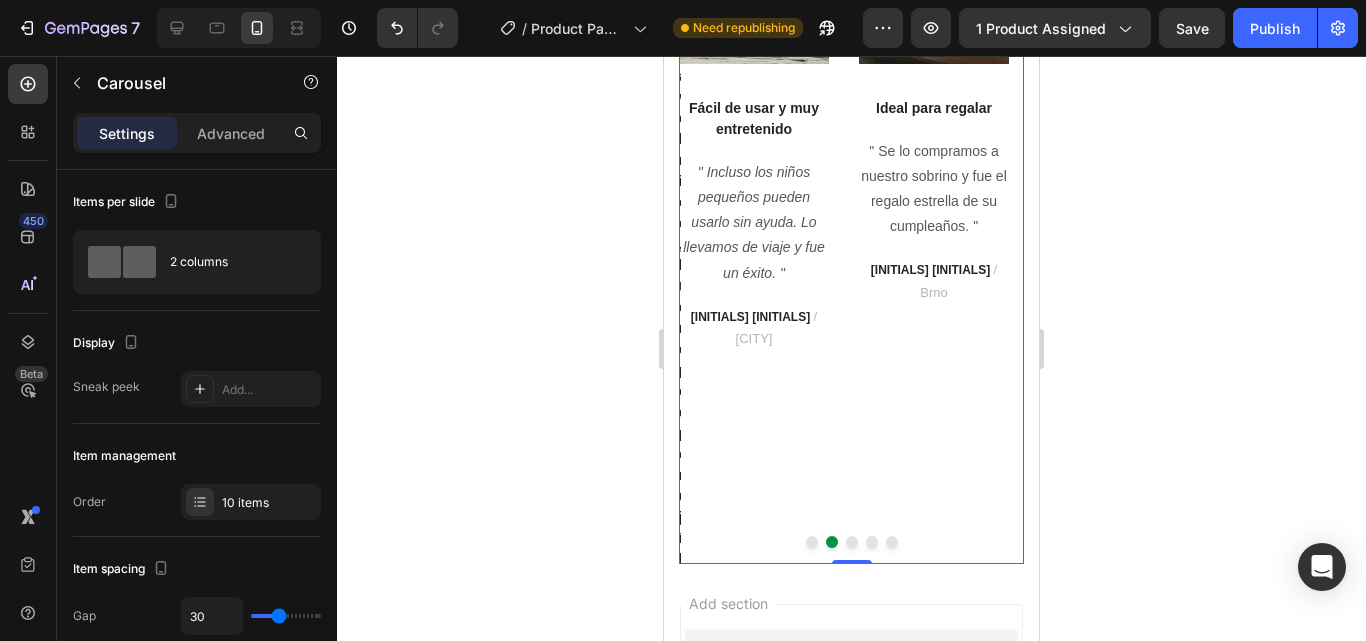 click at bounding box center (812, 542) 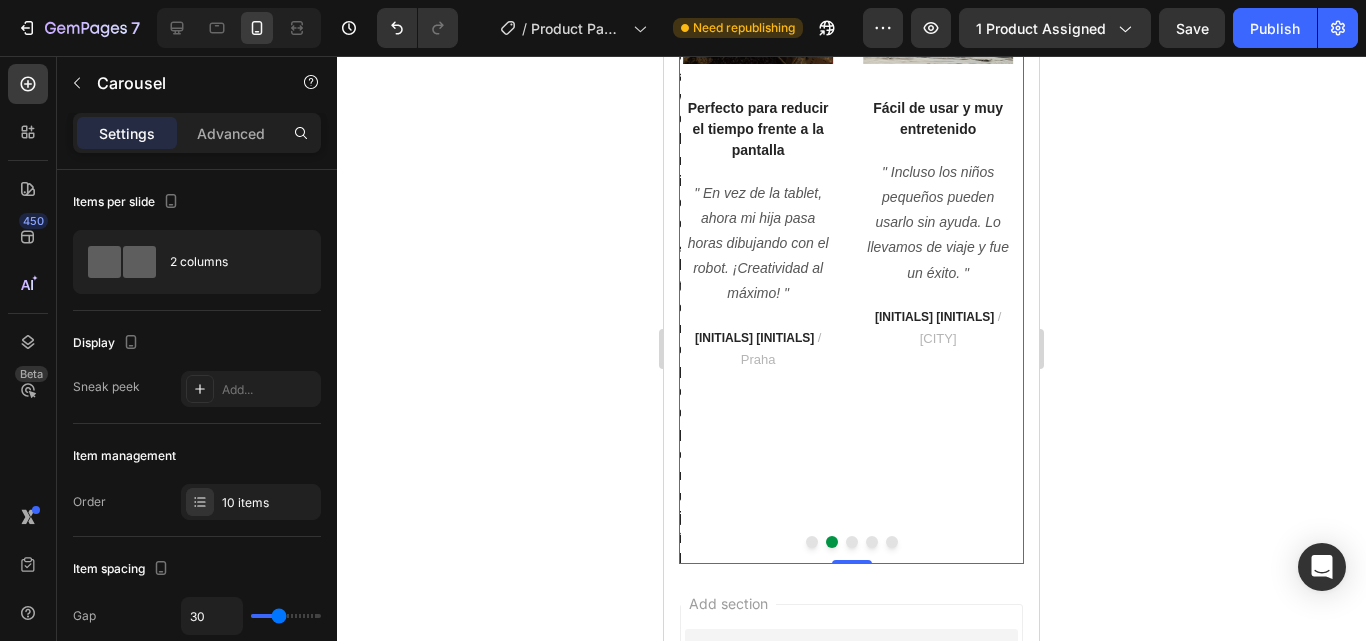 click at bounding box center [812, 542] 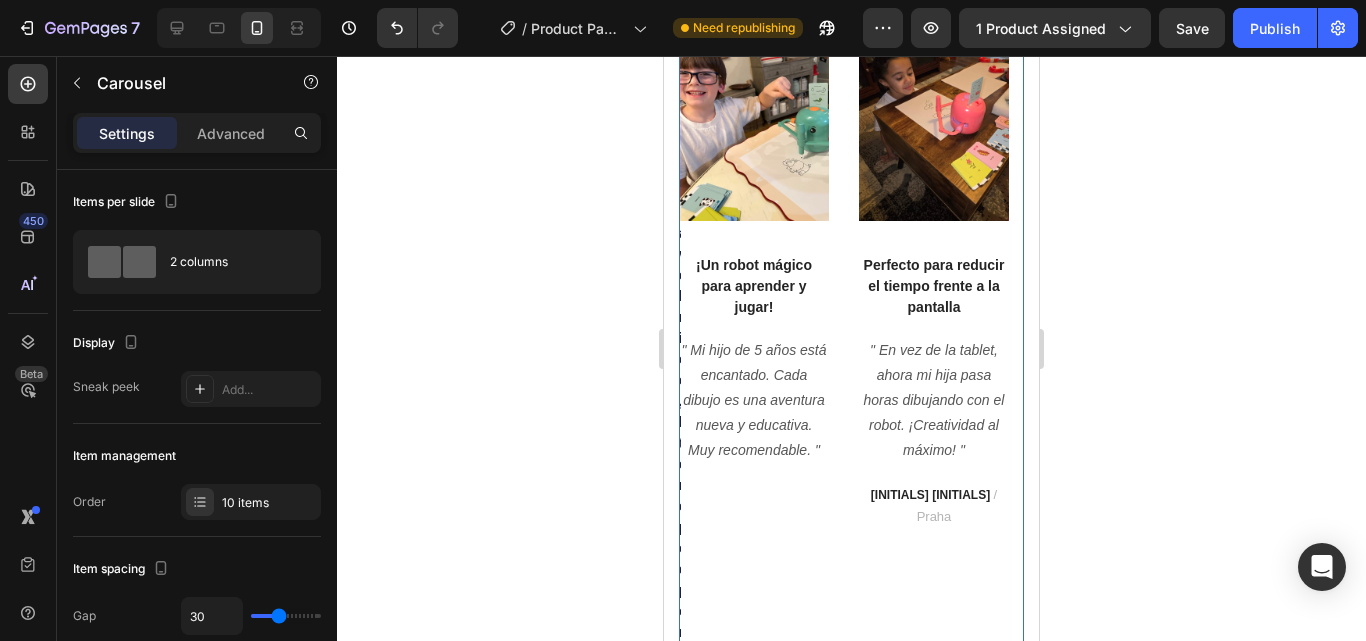 scroll, scrollTop: 5834, scrollLeft: 0, axis: vertical 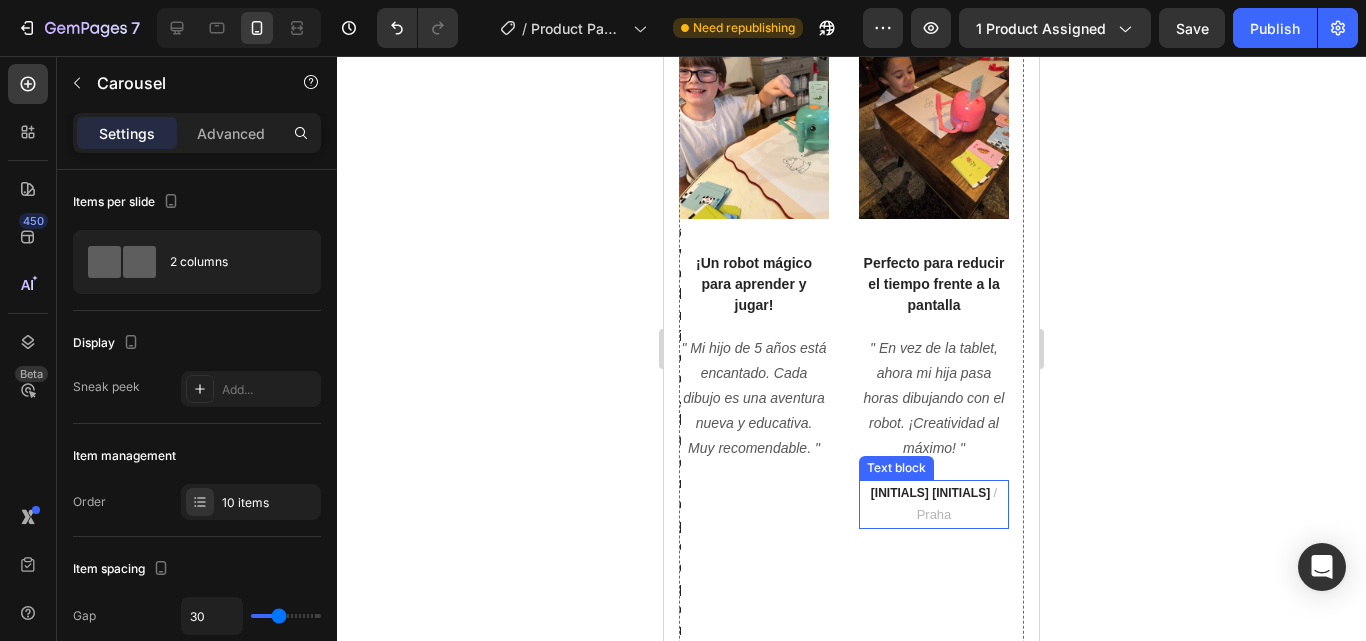 click on "[INITIALS] [INITIALS]" at bounding box center [930, 493] 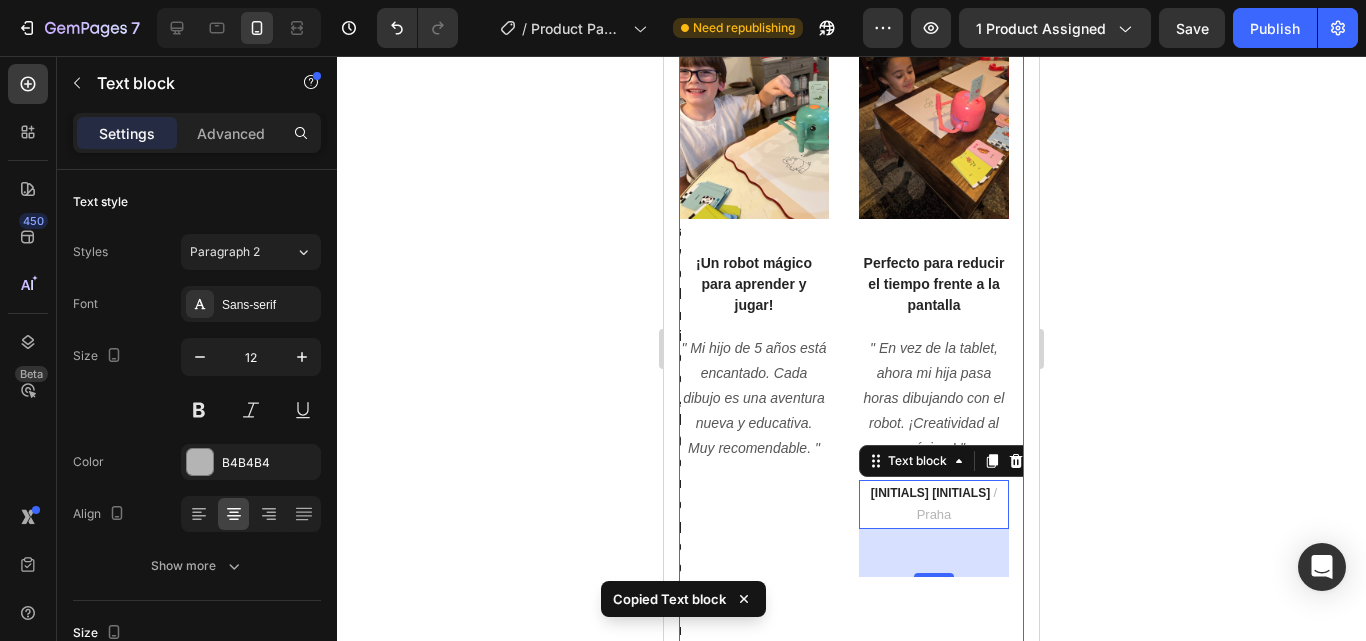 click on "Image ¡Un robot mágico para aprender y jugar! Text block " Mi hijo de 5 años está encantado. Cada dibujo es una aventura nueva y educativa. Muy recomendable. " Text block" at bounding box center [754, 369] 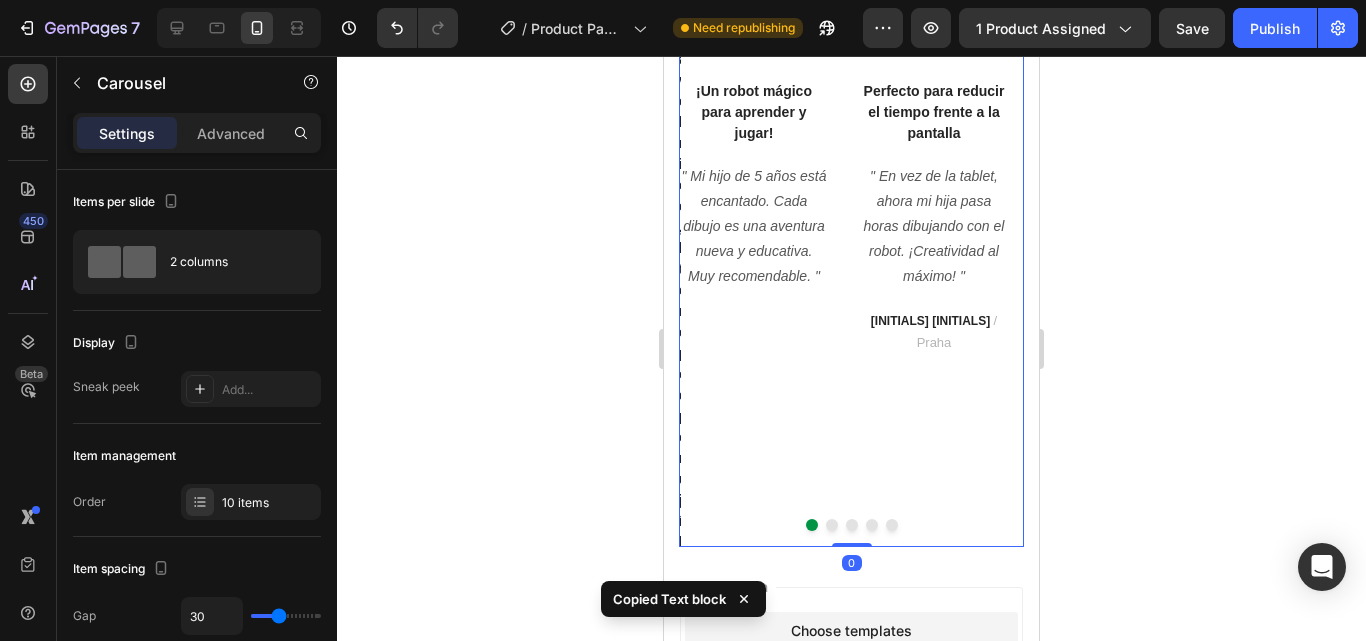 scroll, scrollTop: 6025, scrollLeft: 0, axis: vertical 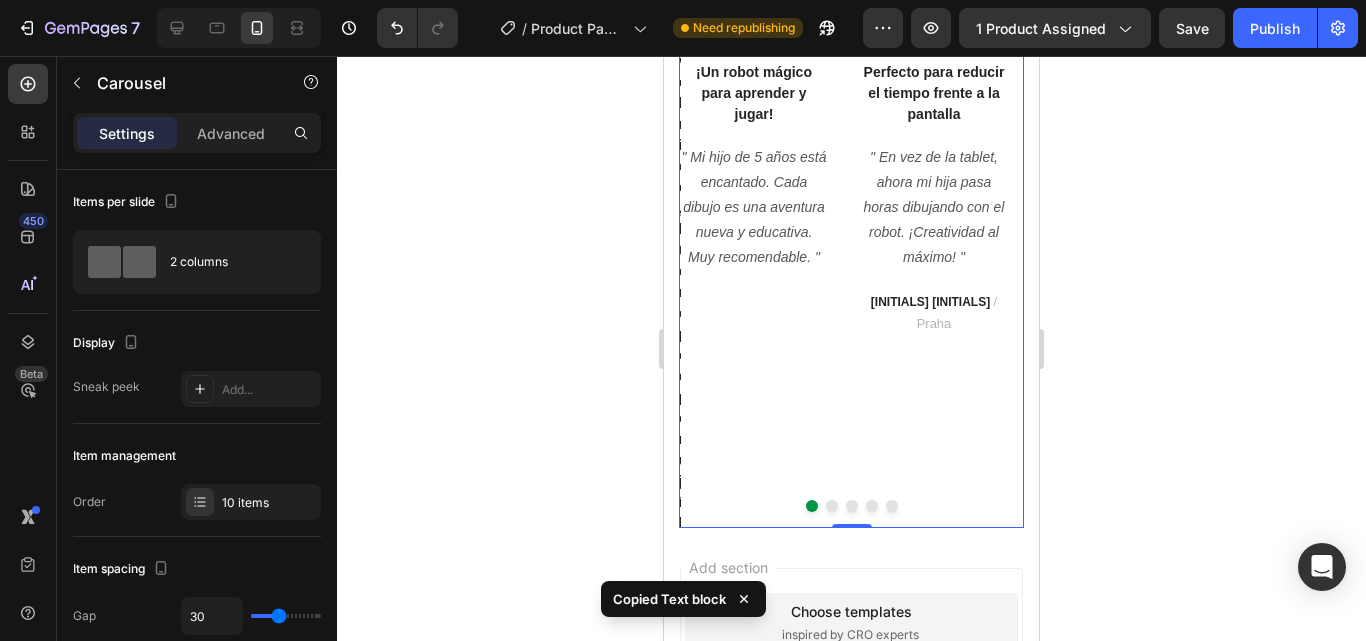 click on "Image ¡Un robot mágico para aprender y jugar! Text block " Mi hijo de 5 años está encantado. Cada dibujo es una aventura nueva y educativa. Muy recomendable. " Text block" at bounding box center (754, 178) 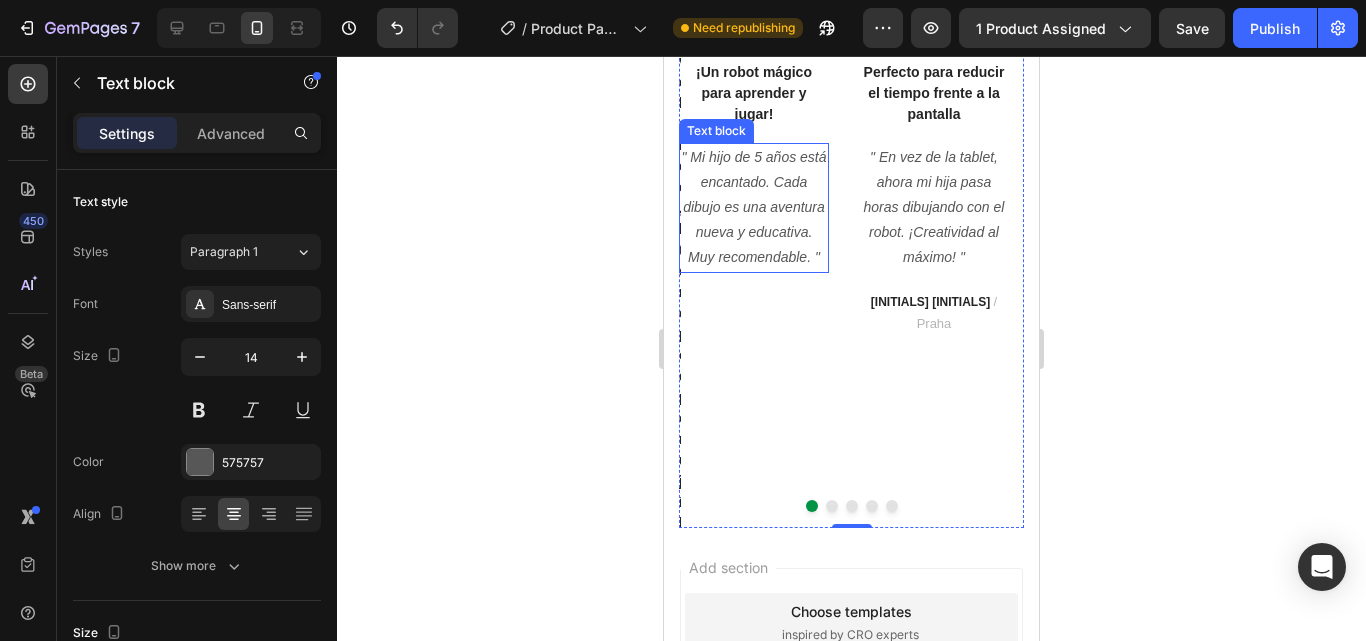 click on "" Mi hijo de 5 años está encantado. Cada dibujo es una aventura nueva y educativa. Muy recomendable. "" at bounding box center (753, 207) 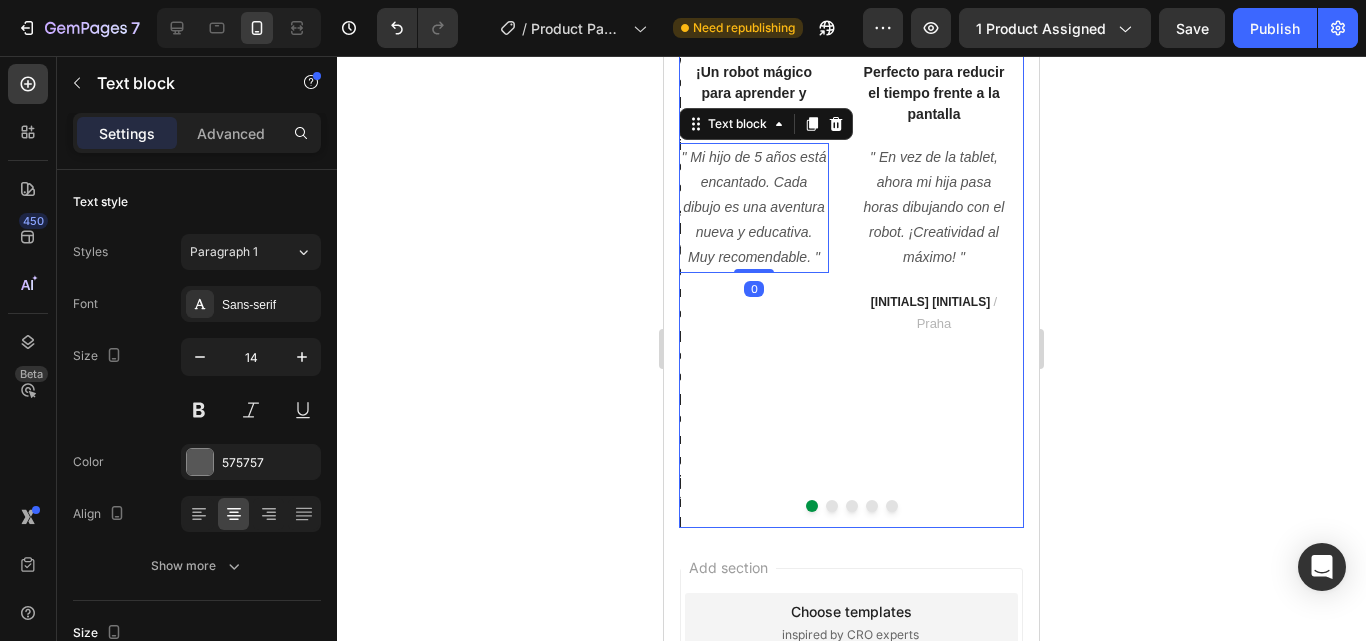 click on "Image ¡Un robot mágico para aprender y jugar! Text block " Mi hijo de 5 años está encantado. Cada dibujo es una aventura nueva y educativa. Muy recomendable. " Text block   0" at bounding box center [754, 178] 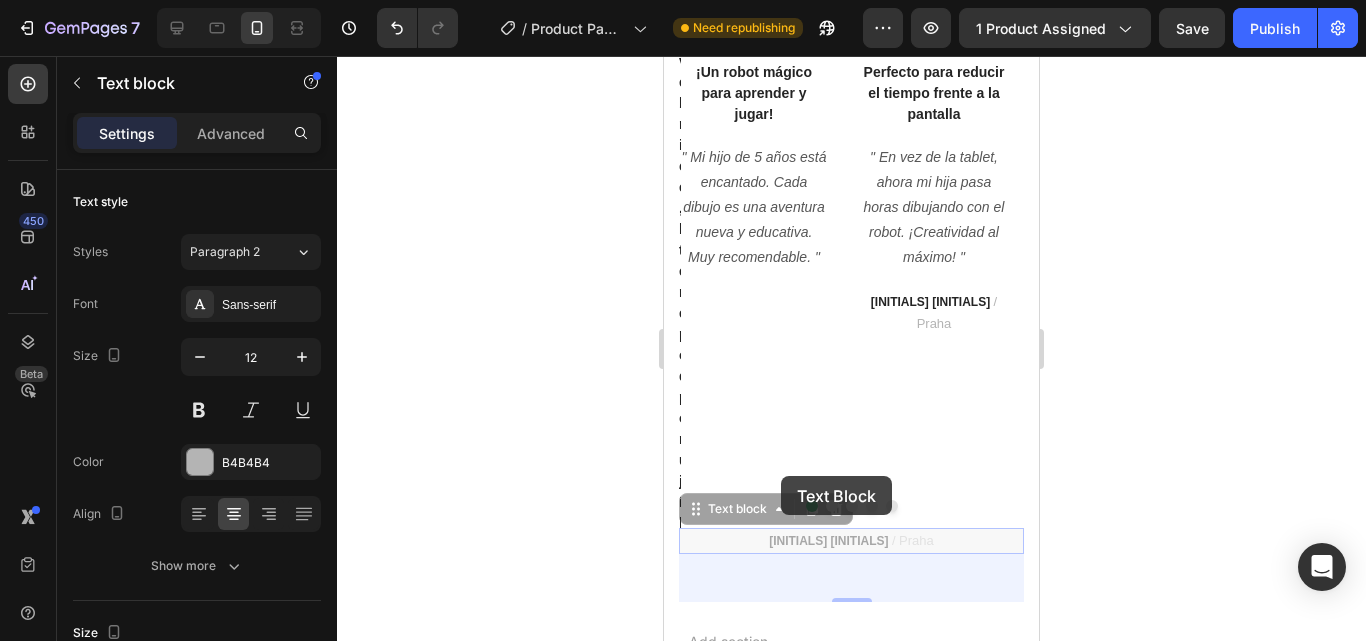 drag, startPoint x: 849, startPoint y: 558, endPoint x: 781, endPoint y: 476, distance: 106.52699 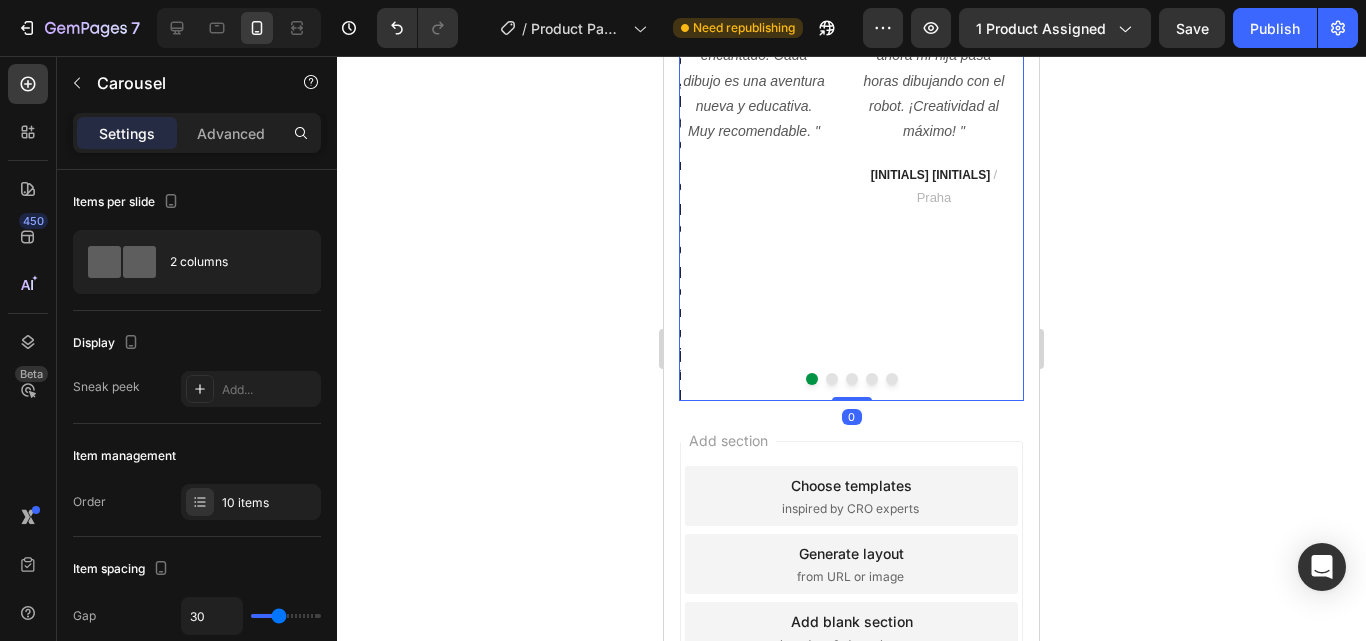 scroll, scrollTop: 6244, scrollLeft: 0, axis: vertical 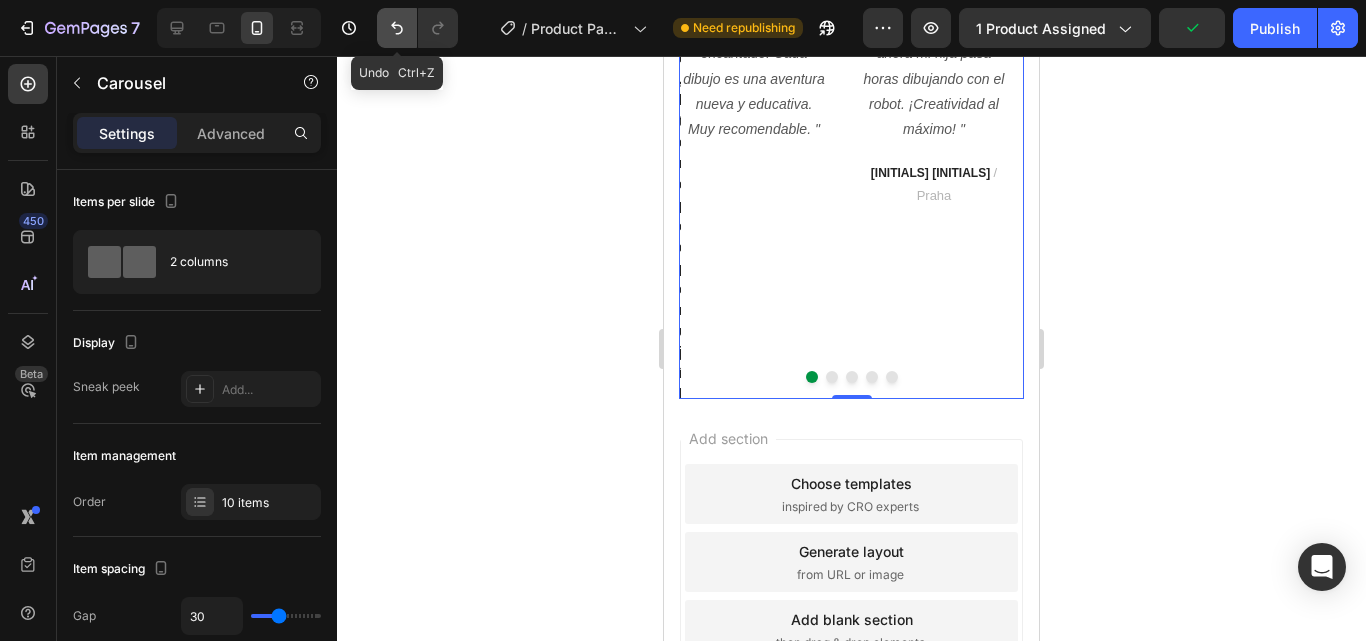 click 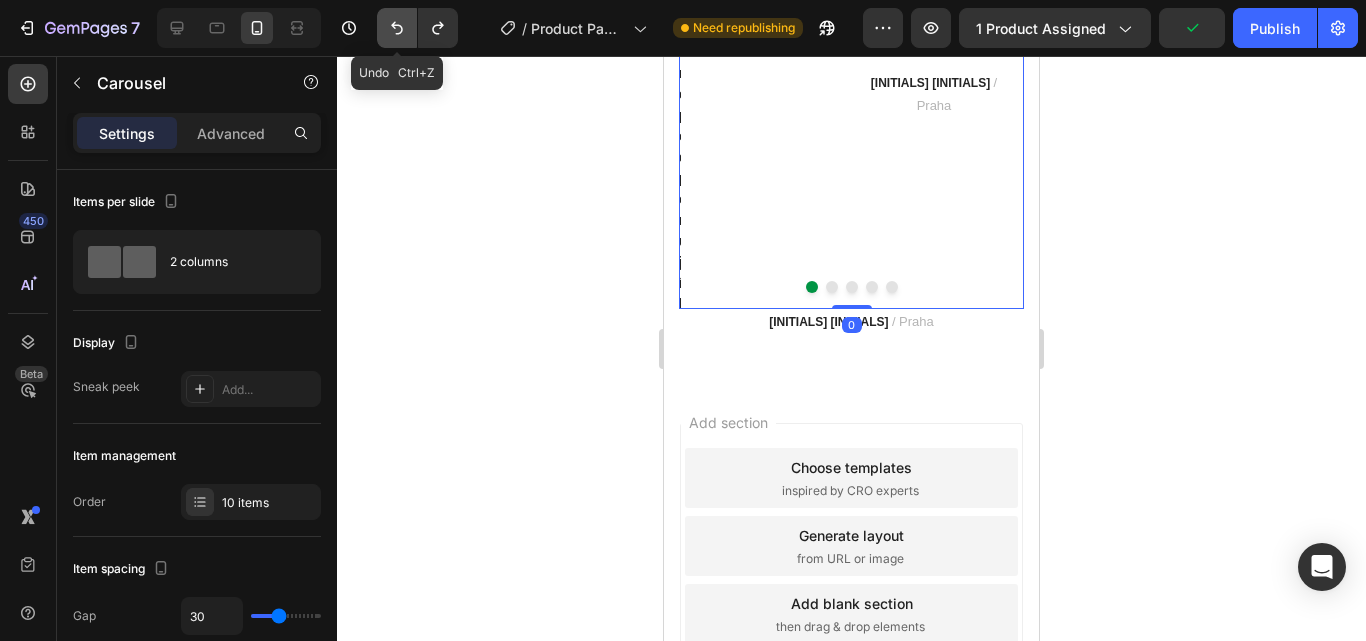 scroll, scrollTop: 6154, scrollLeft: 0, axis: vertical 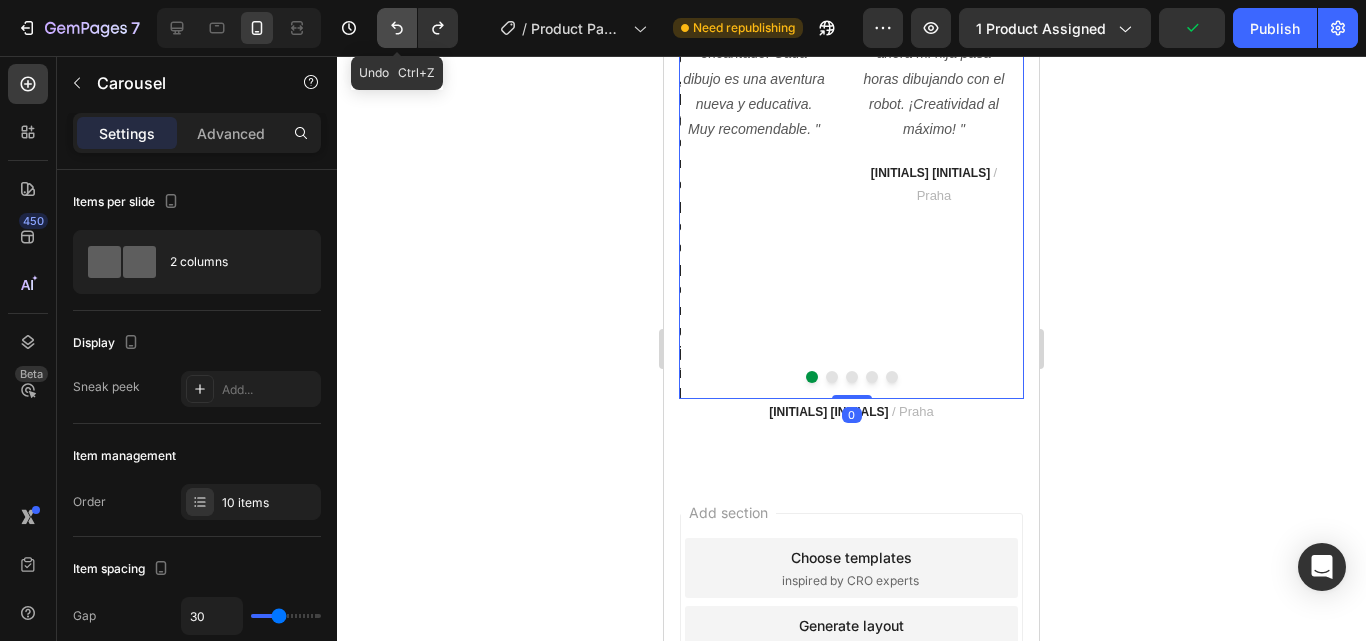 click 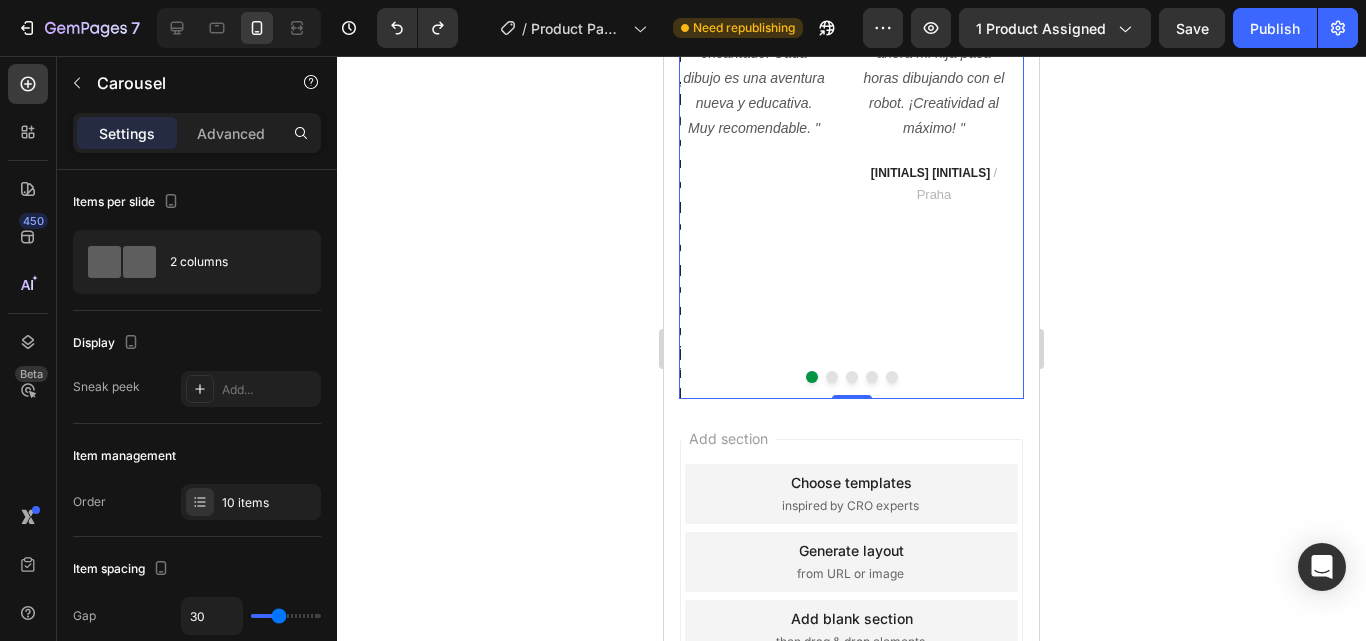 click on "Image ¡Un robot mágico para aprender y jugar! Text block " Mi hijo de 5 años está encantado. Cada dibujo es una aventura nueva y educativa. Muy recomendable. " Text block" at bounding box center (754, 49) 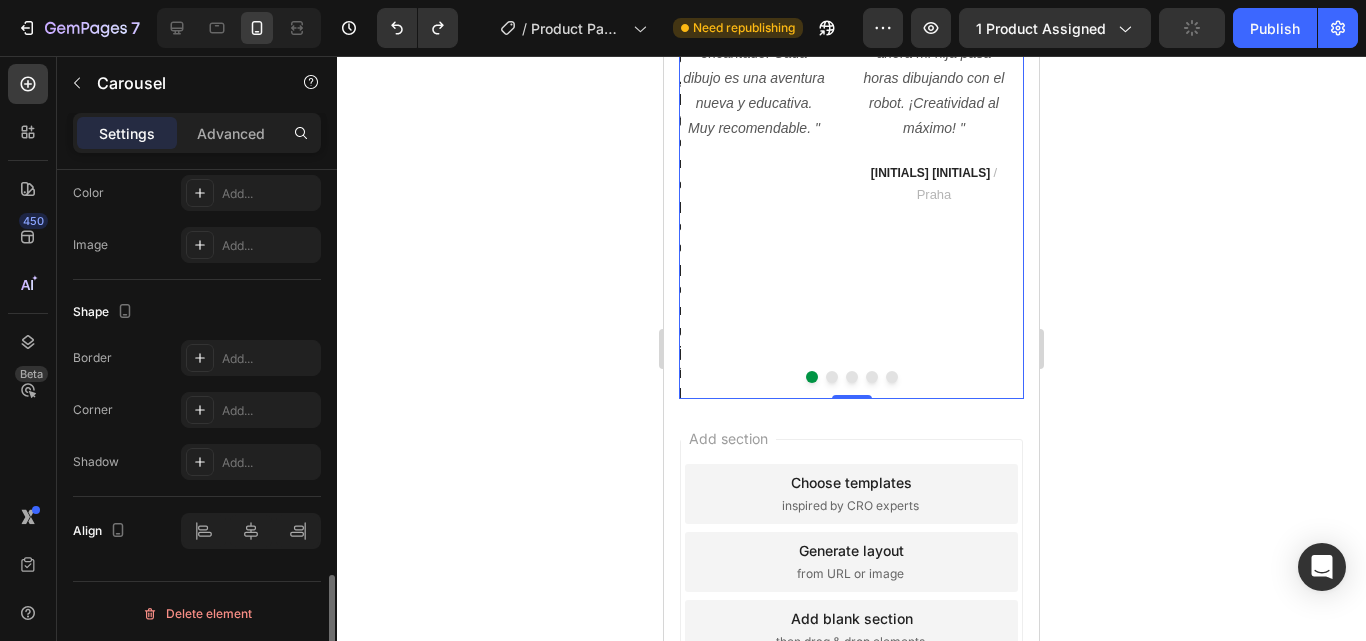 scroll, scrollTop: 1742, scrollLeft: 0, axis: vertical 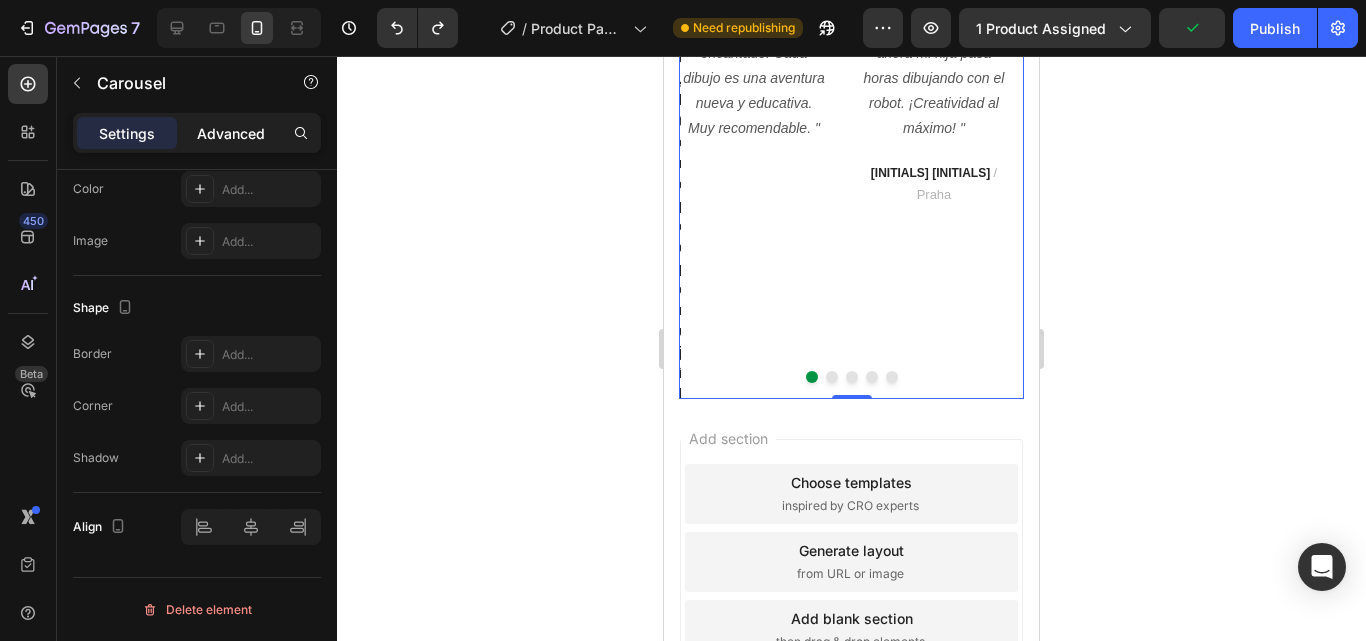 click on "Advanced" at bounding box center (231, 133) 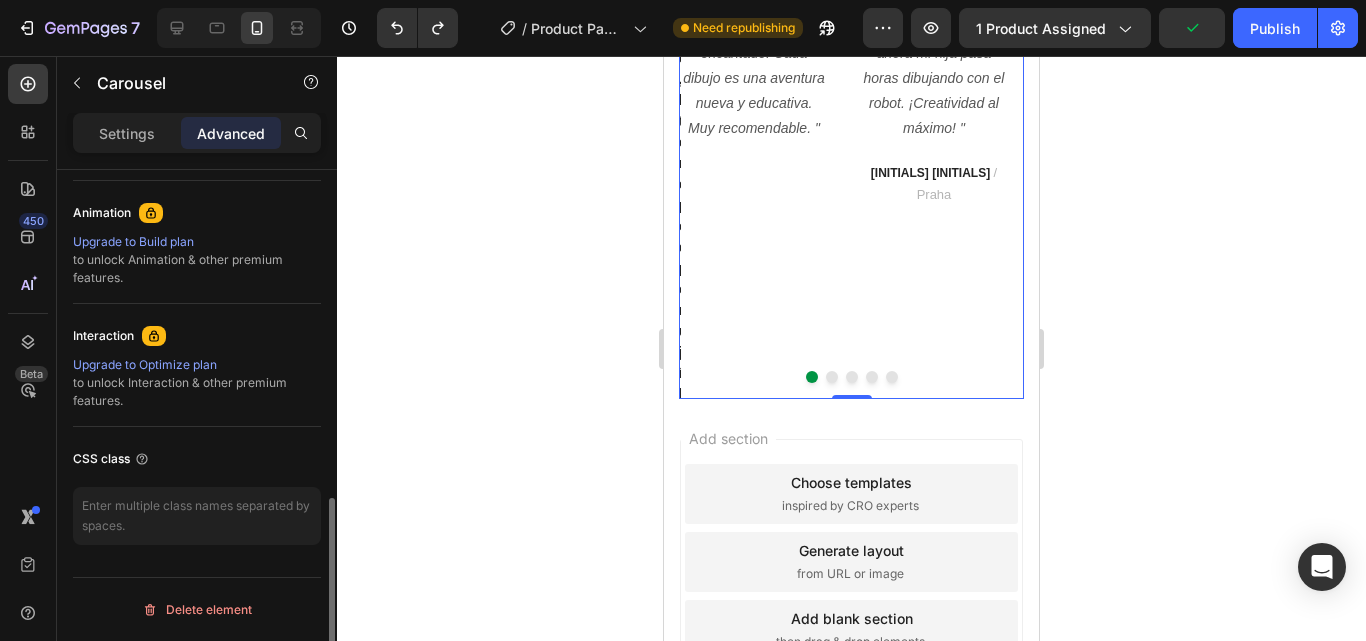scroll, scrollTop: 860, scrollLeft: 0, axis: vertical 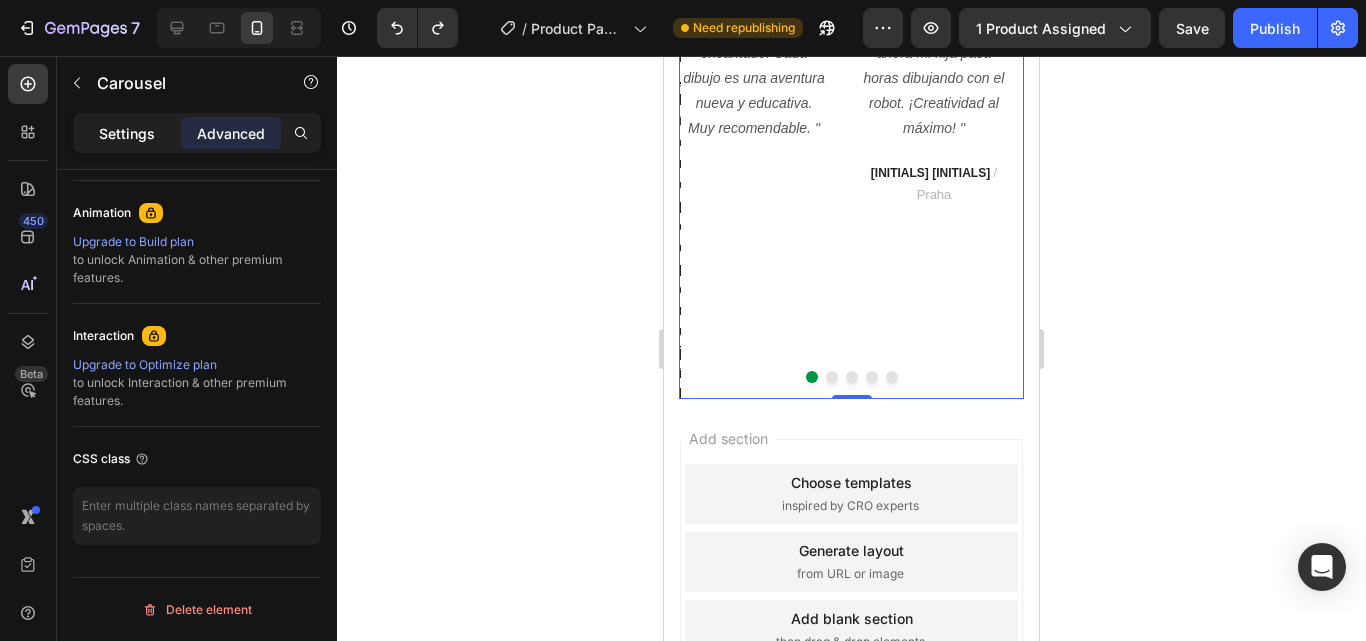 click on "Settings" at bounding box center (127, 133) 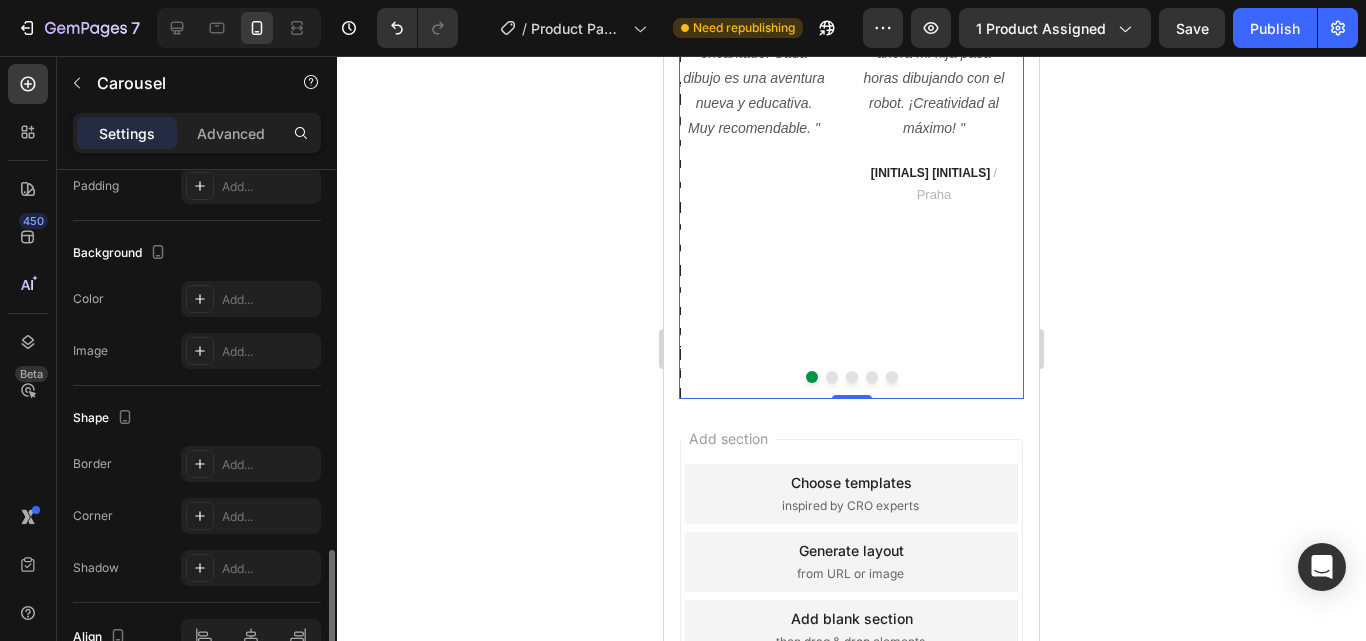 scroll, scrollTop: 1633, scrollLeft: 0, axis: vertical 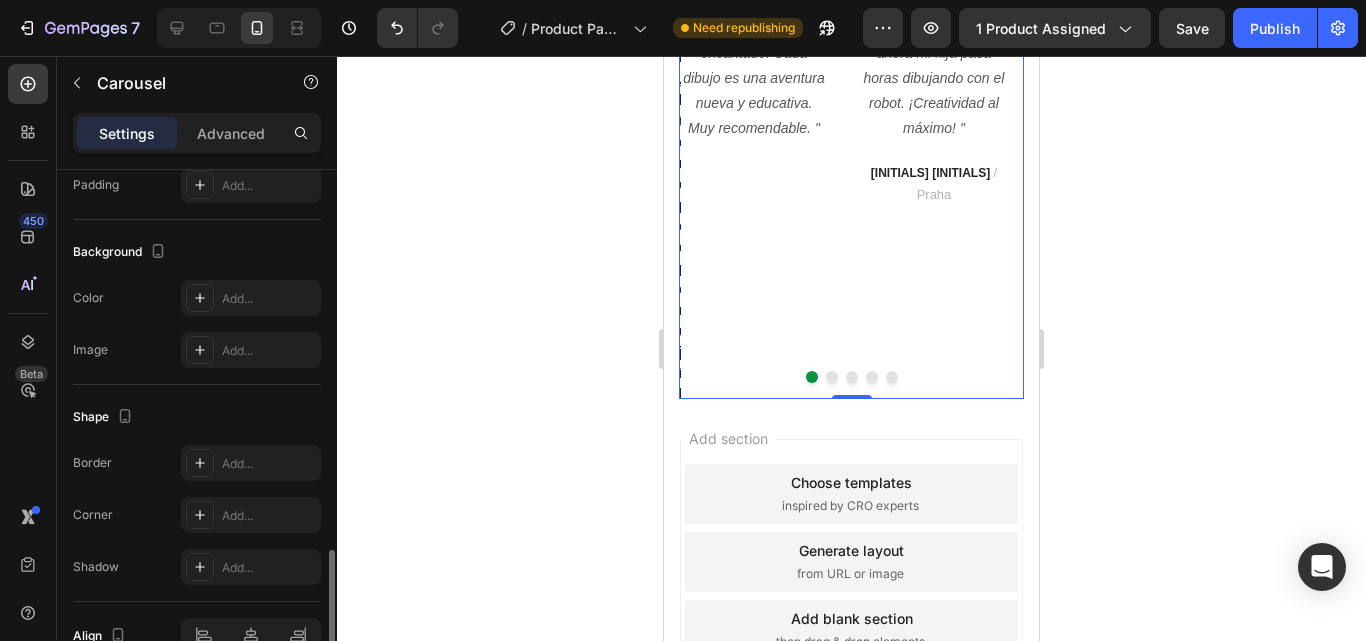click on "Image ¡Un robot mágico para aprender y jugar! Text block " Mi hijo de 5 años está encantado. Cada dibujo es una aventura nueva y educativa. Muy recomendable. " Text block" at bounding box center (754, 49) 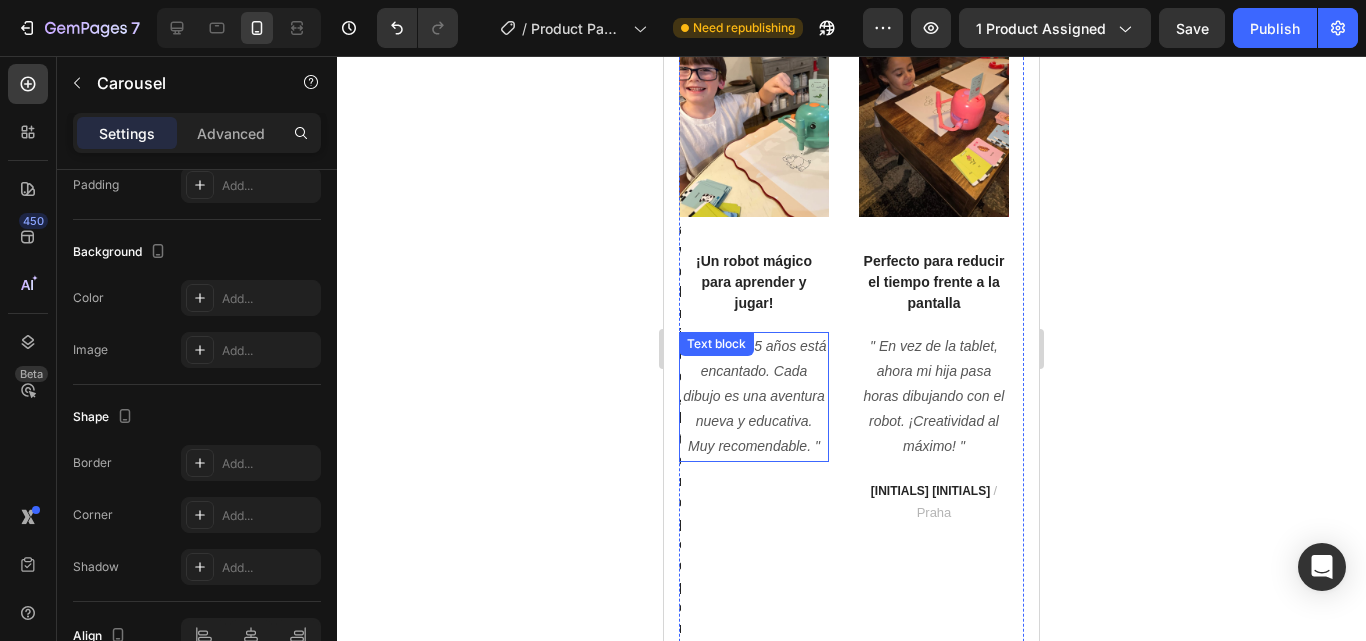 scroll, scrollTop: 5835, scrollLeft: 0, axis: vertical 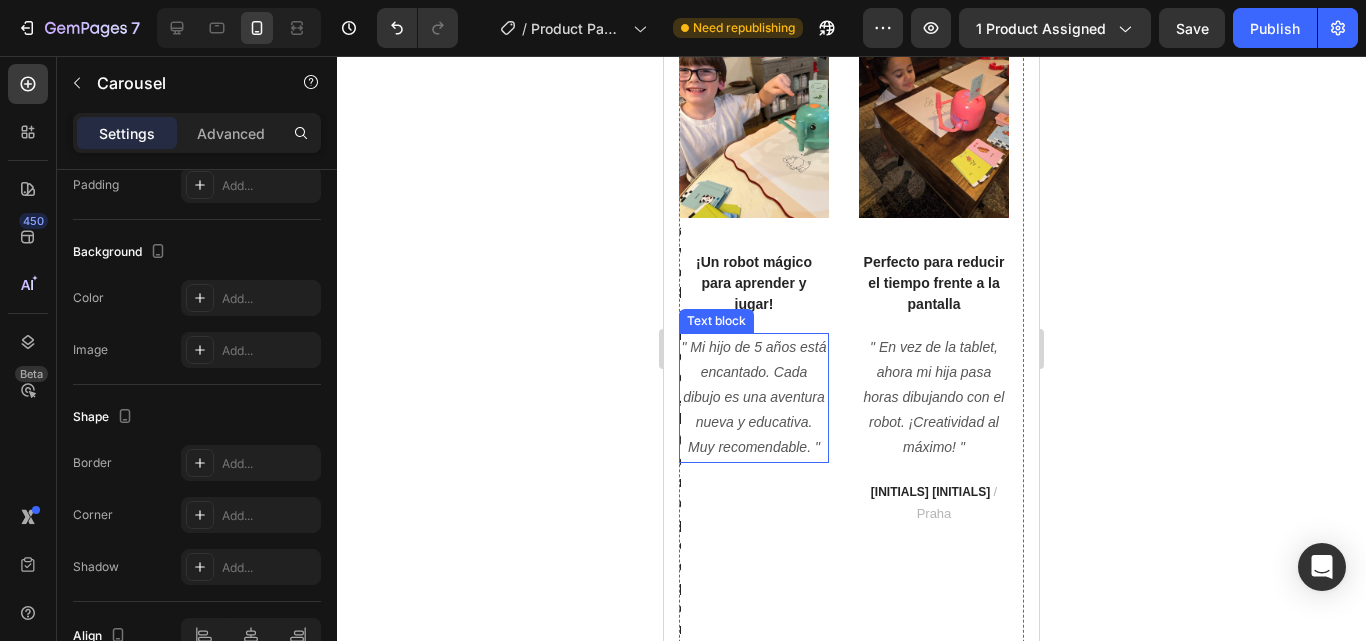 click on "" Mi hijo de 5 años está encantado. Cada dibujo es una aventura nueva y educativa. Muy recomendable. "" at bounding box center (753, 397) 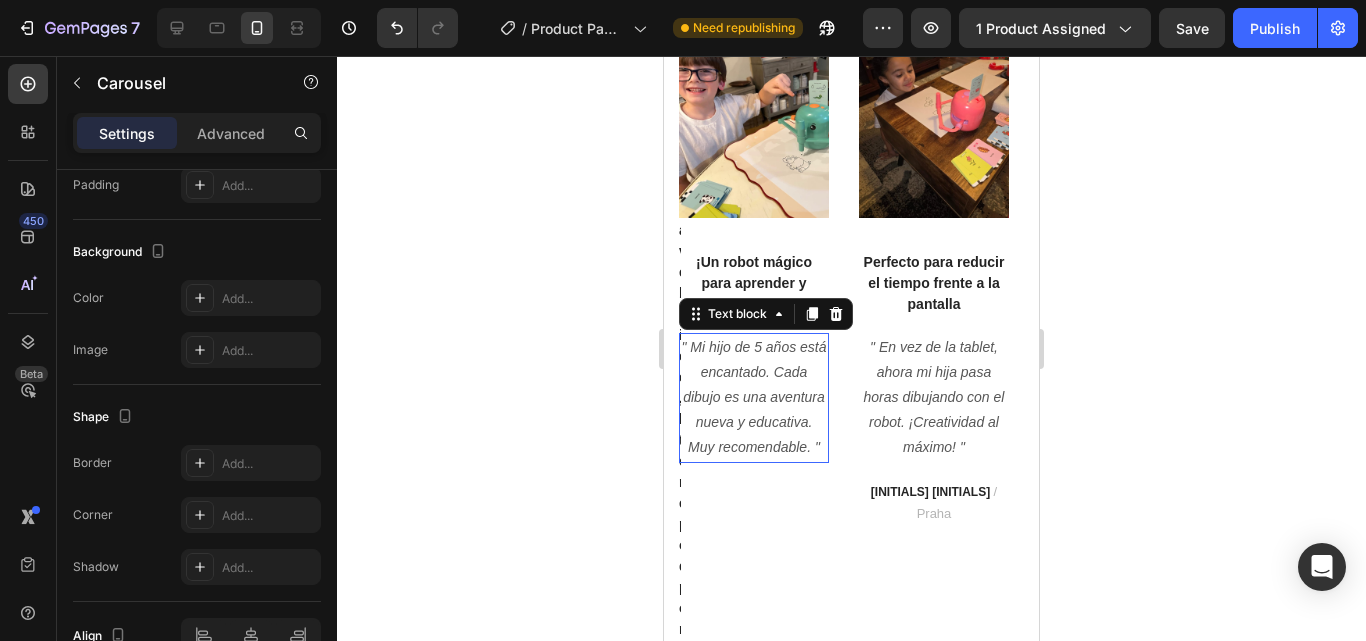 scroll, scrollTop: 0, scrollLeft: 0, axis: both 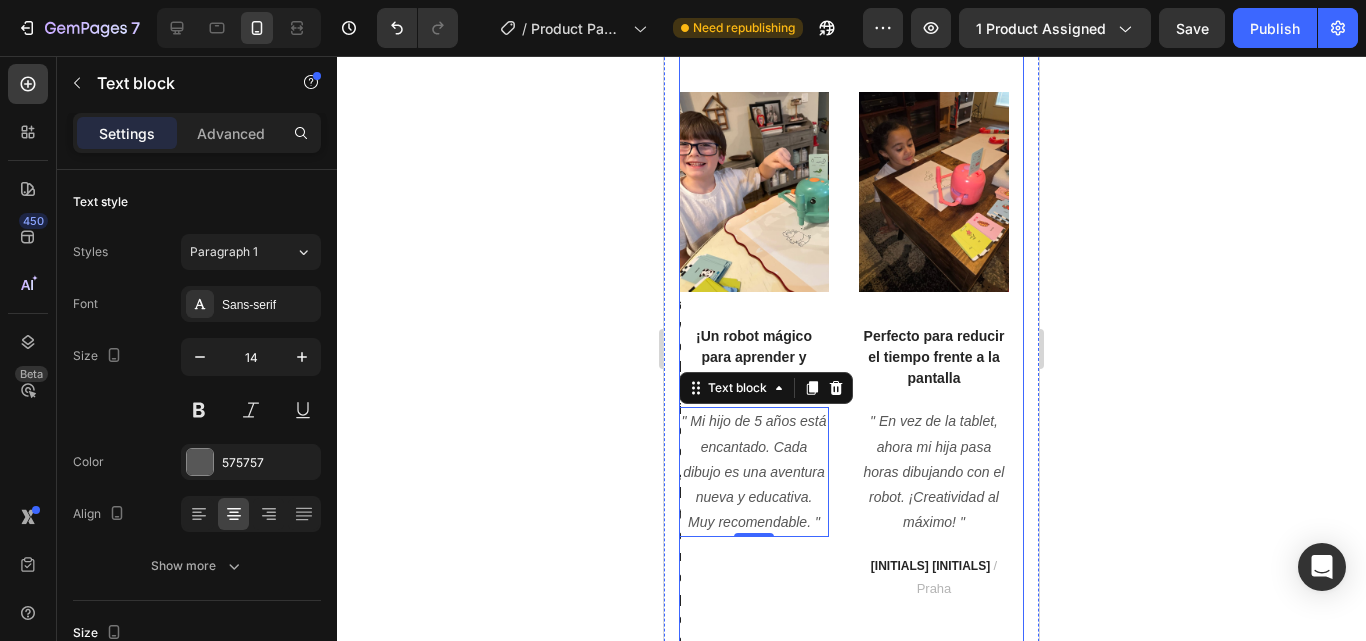 click on "Icon Icon Icon Icon Icon Icon List Hoz Více než 5000 hodnocení s plným počtem 5 hvězd! Text block Co Říkají Naši Zákazníci? Heading" at bounding box center [851, 17] 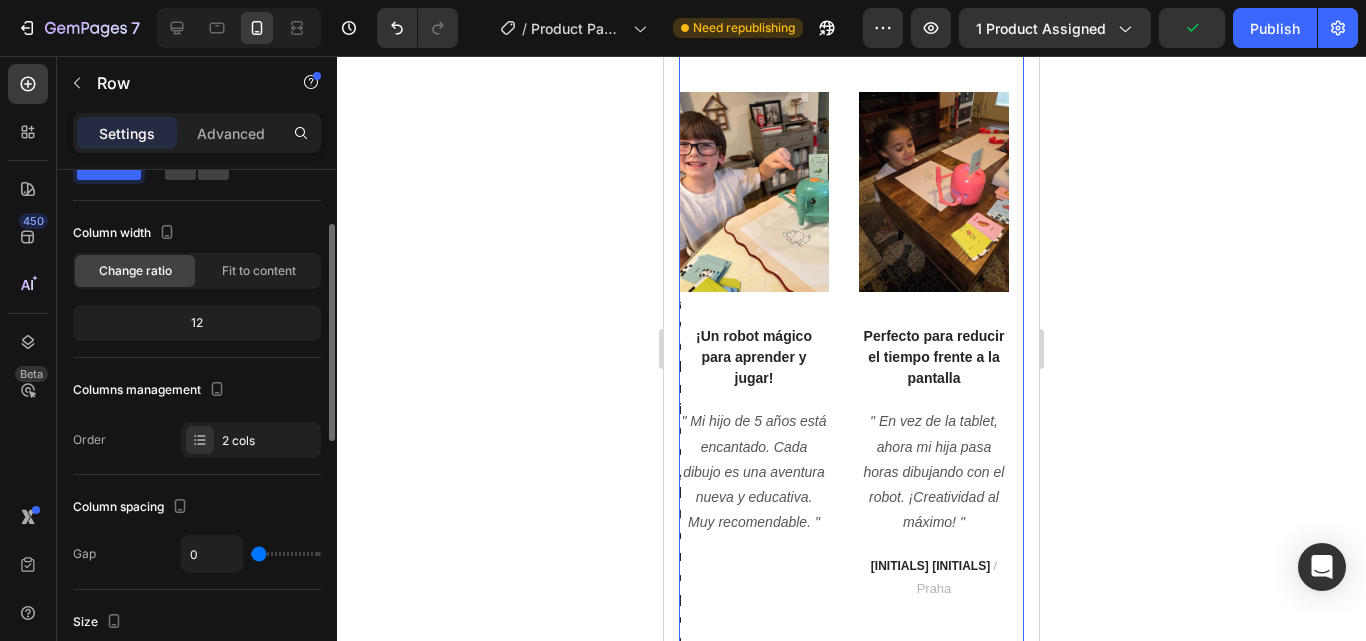 scroll, scrollTop: 96, scrollLeft: 0, axis: vertical 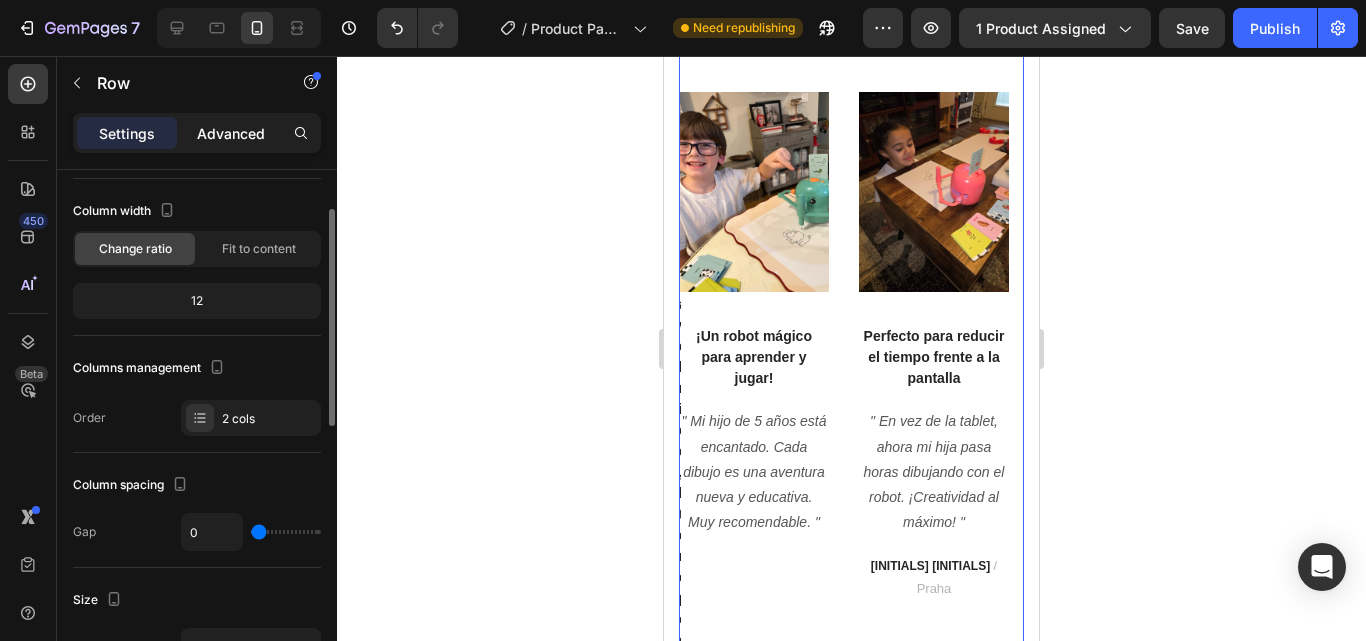 click on "Advanced" at bounding box center [231, 133] 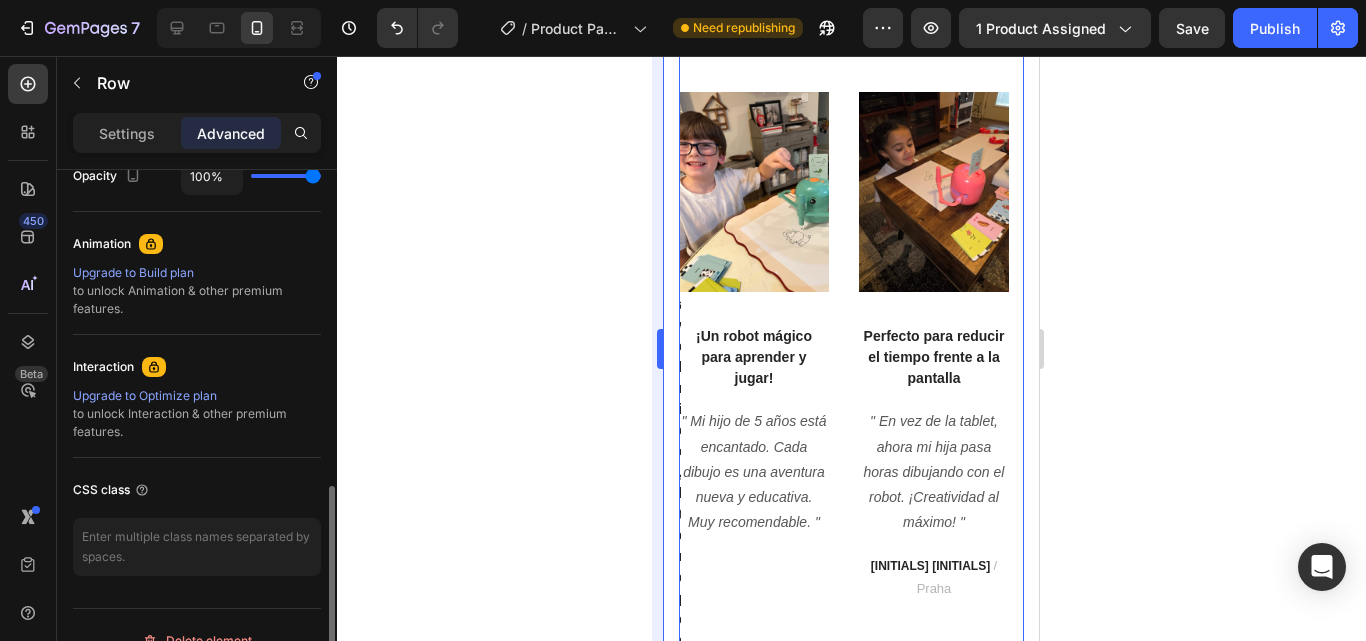 scroll, scrollTop: 830, scrollLeft: 0, axis: vertical 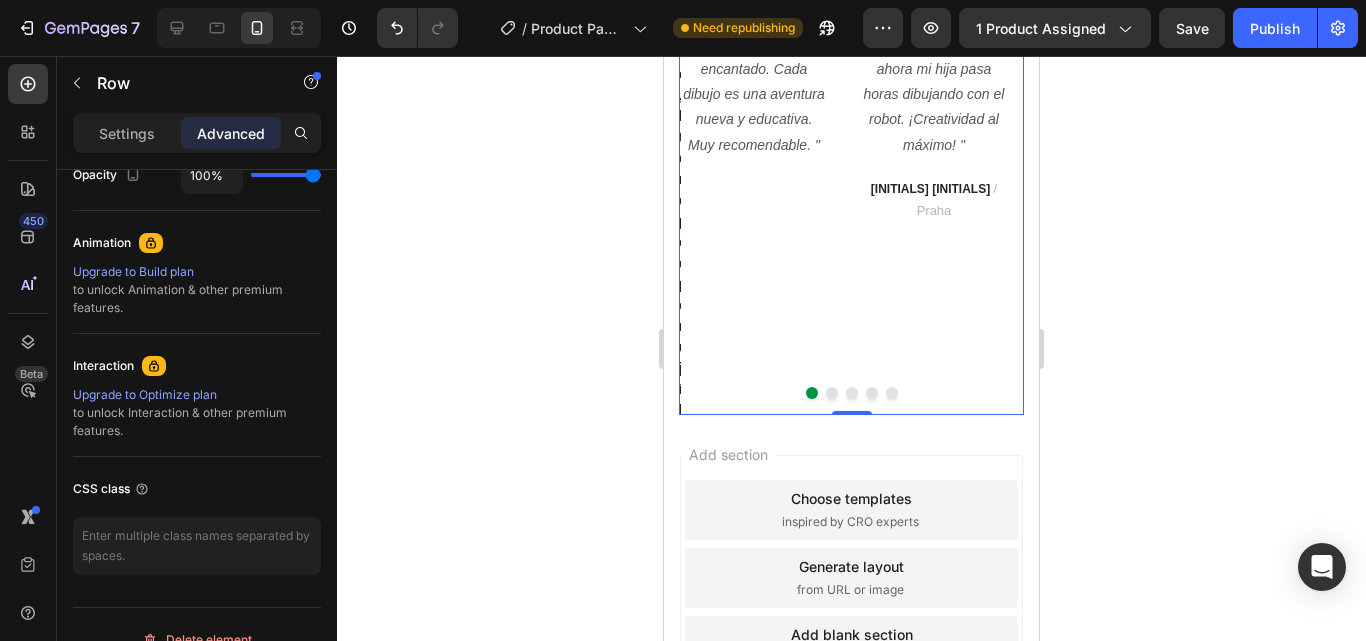 click at bounding box center (851, 393) 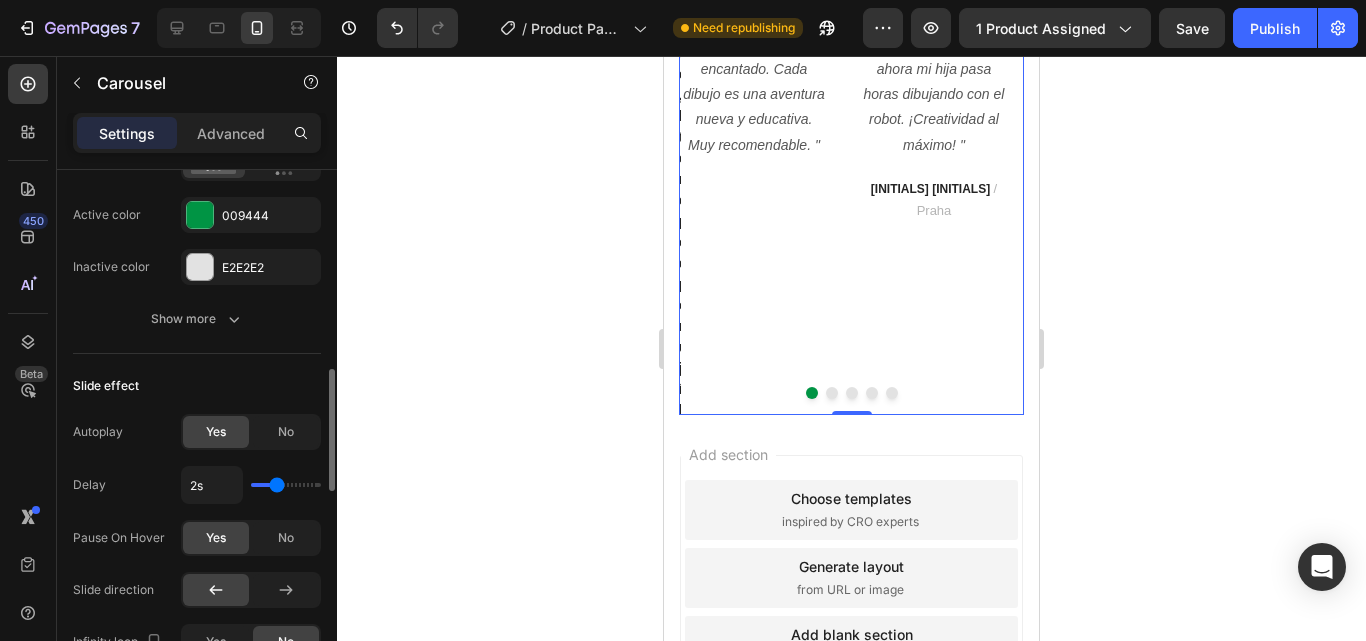 scroll, scrollTop: 852, scrollLeft: 0, axis: vertical 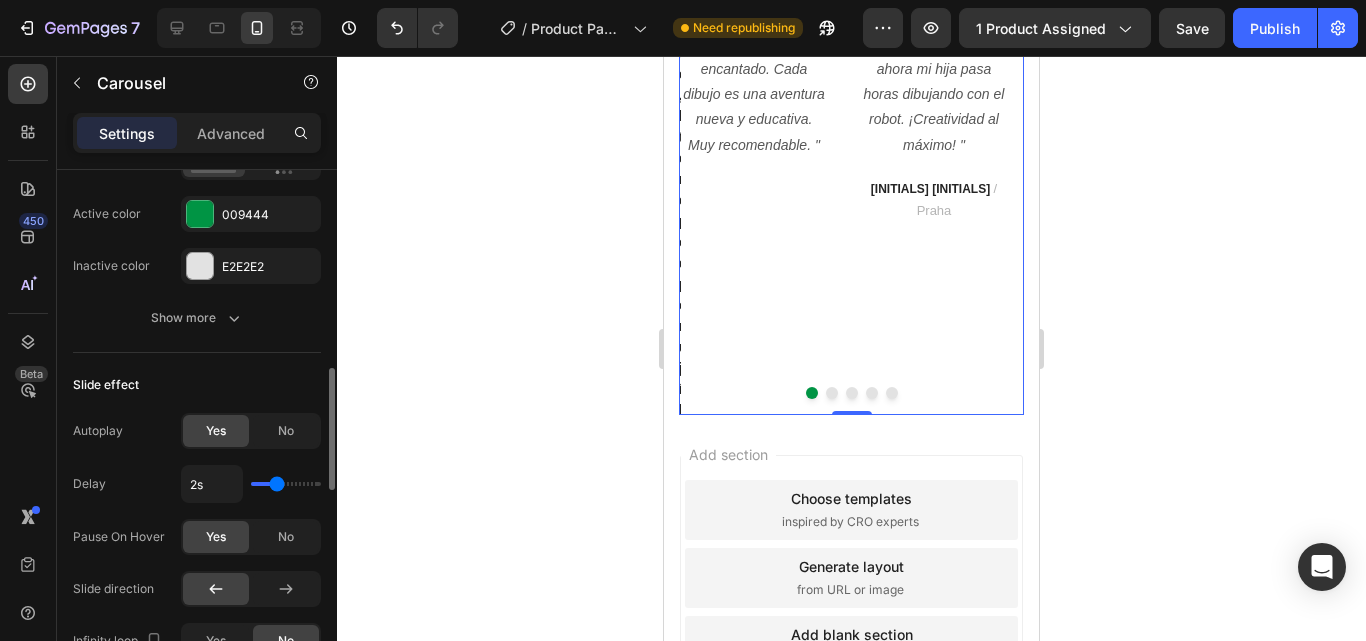 click on "Dots Position Active color 009444 Inactive color E2E2E2 Show more" 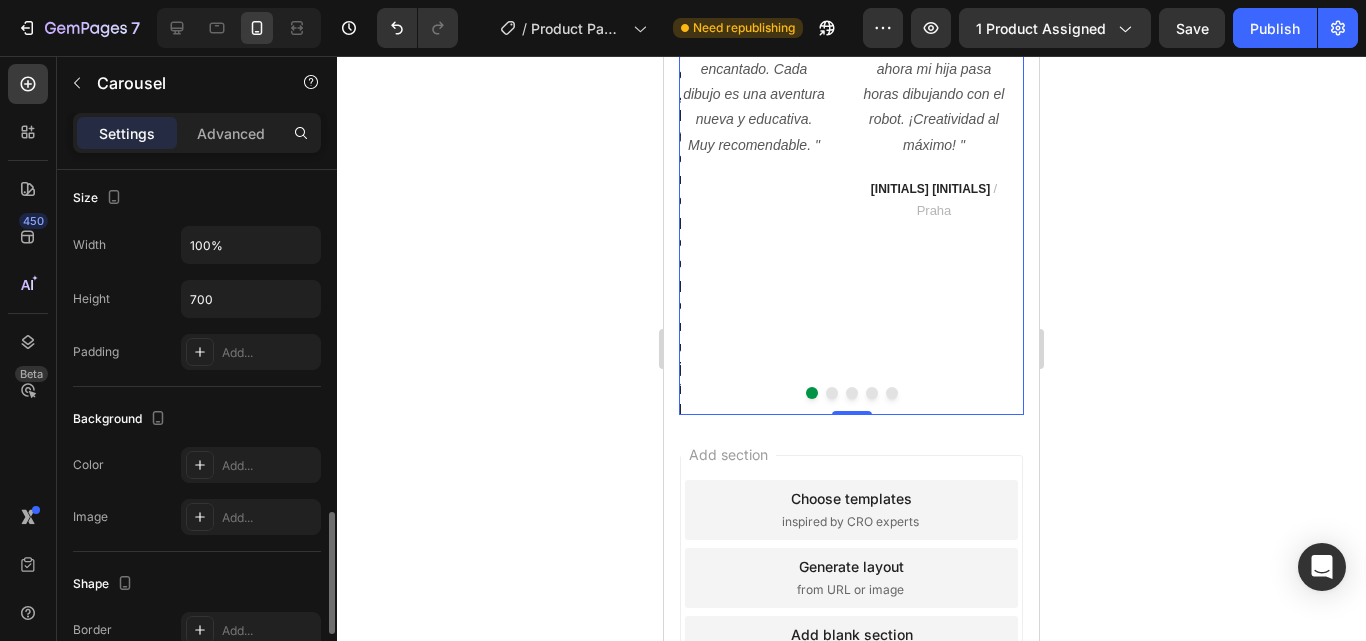 scroll, scrollTop: 1467, scrollLeft: 0, axis: vertical 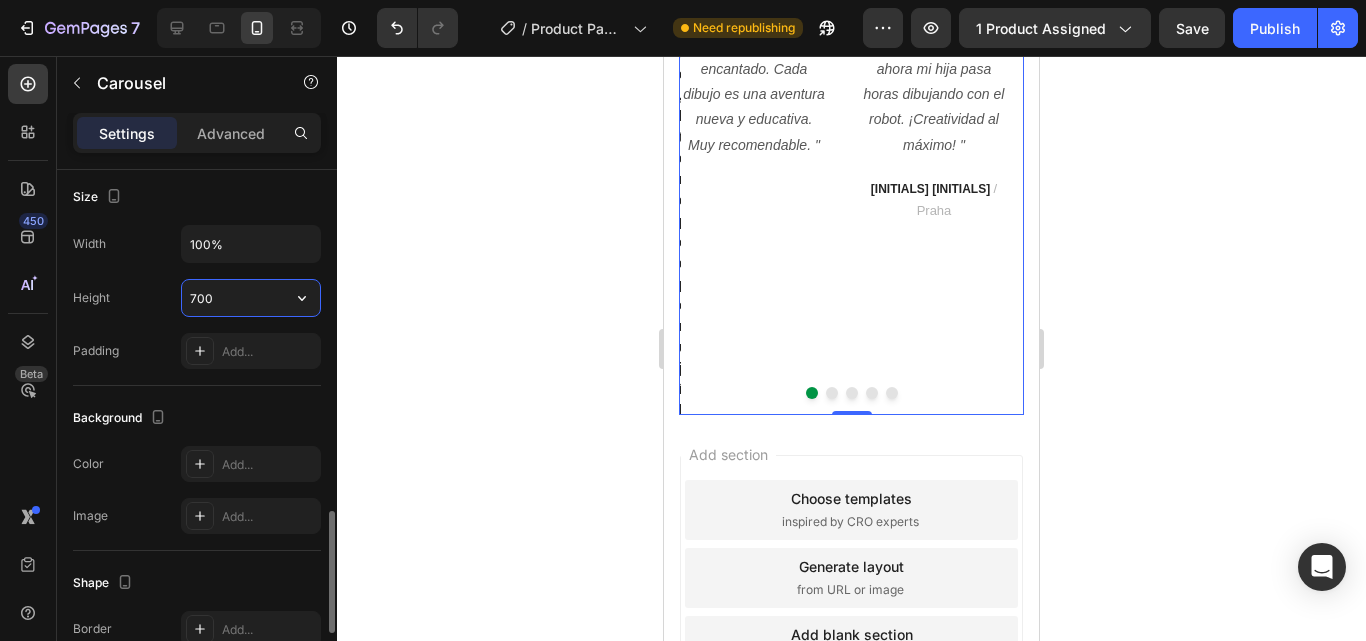 click on "700" at bounding box center (251, 298) 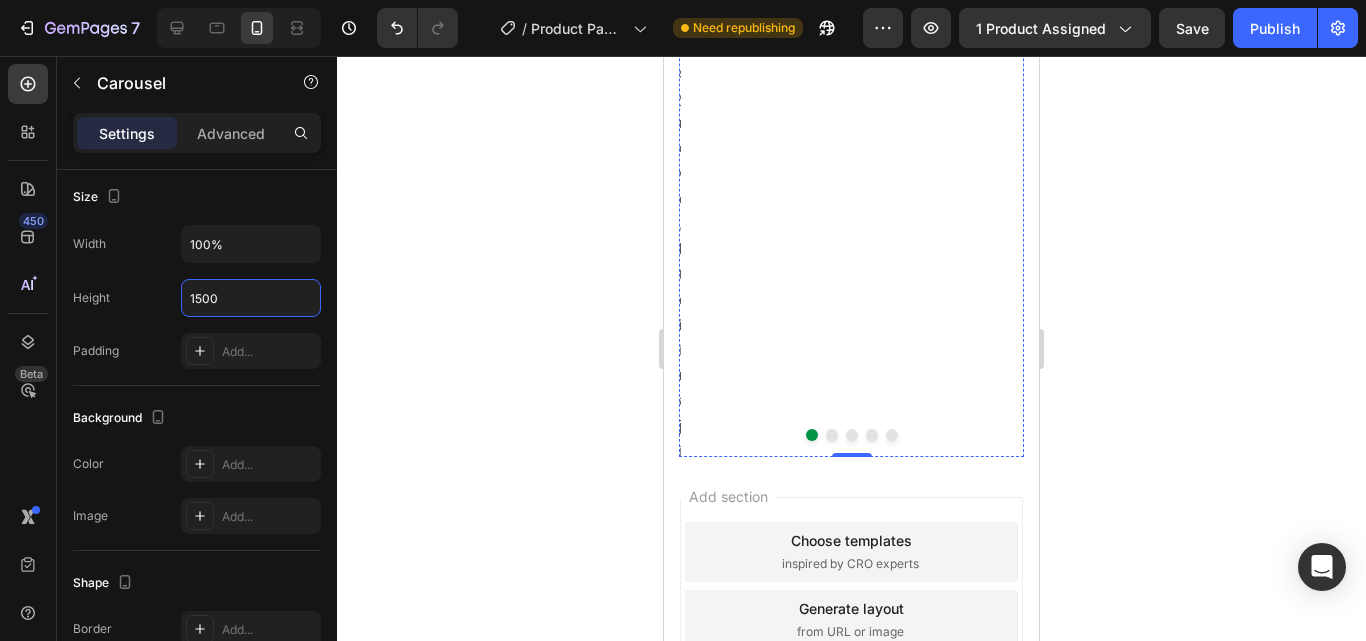 scroll, scrollTop: 7093, scrollLeft: 0, axis: vertical 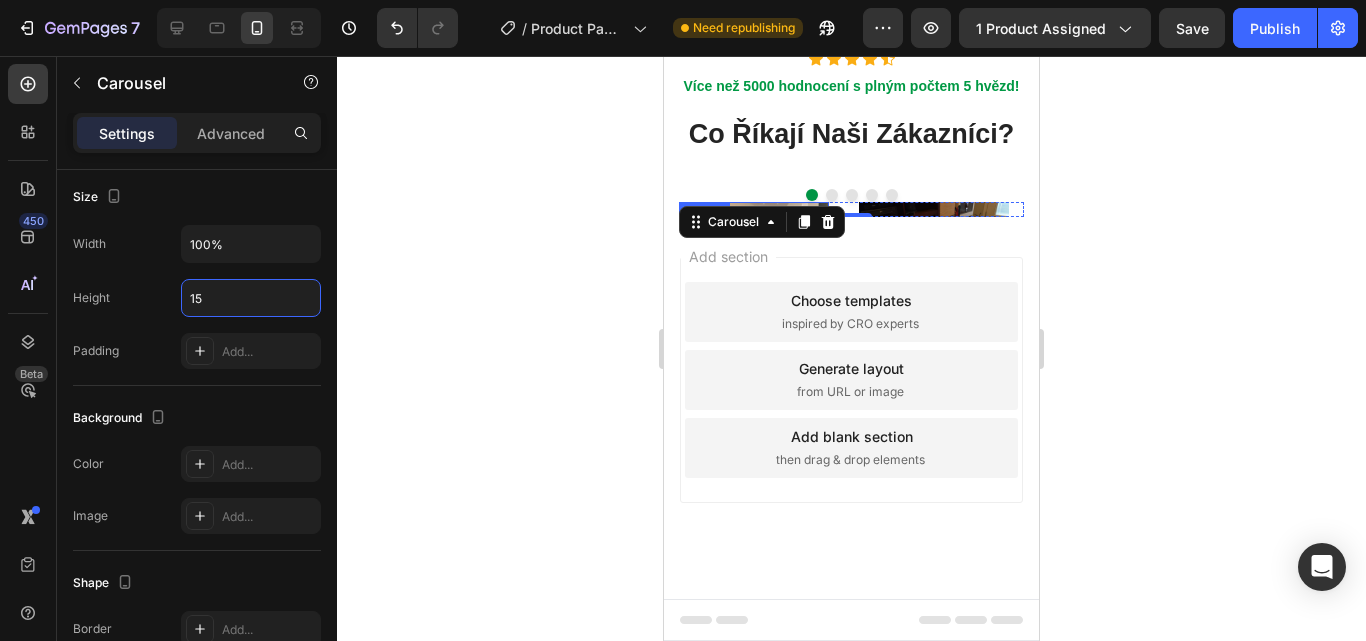 type on "1" 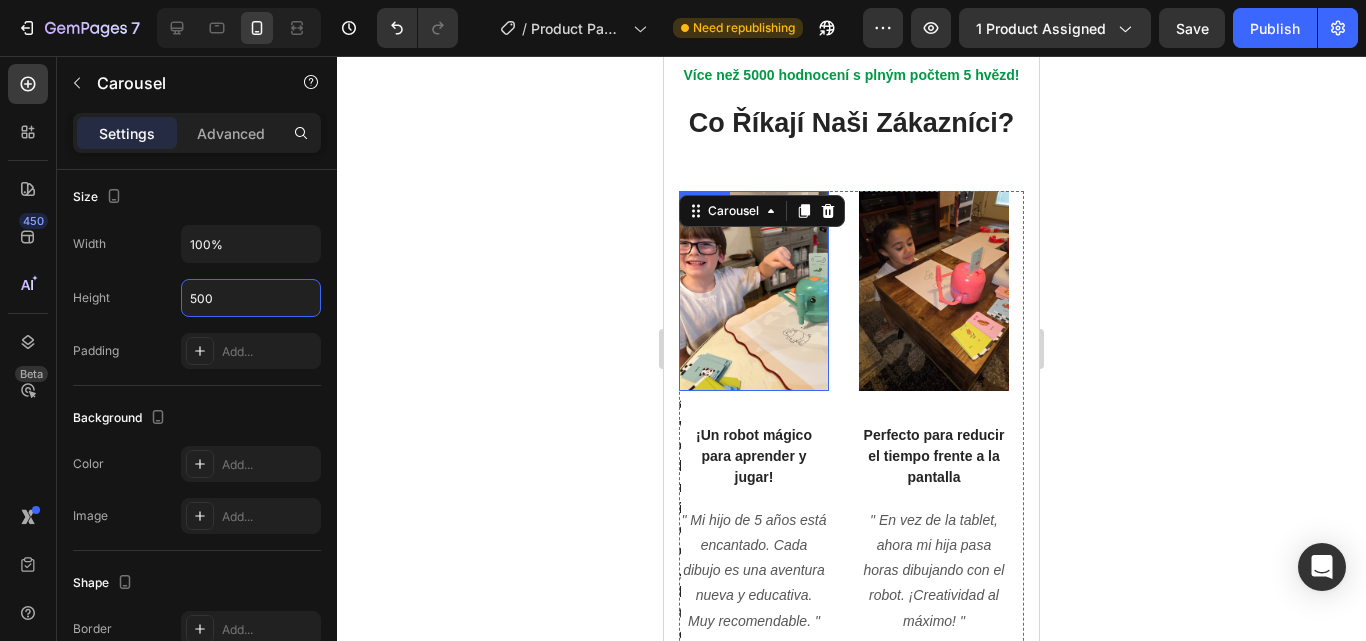 scroll, scrollTop: 5976, scrollLeft: 0, axis: vertical 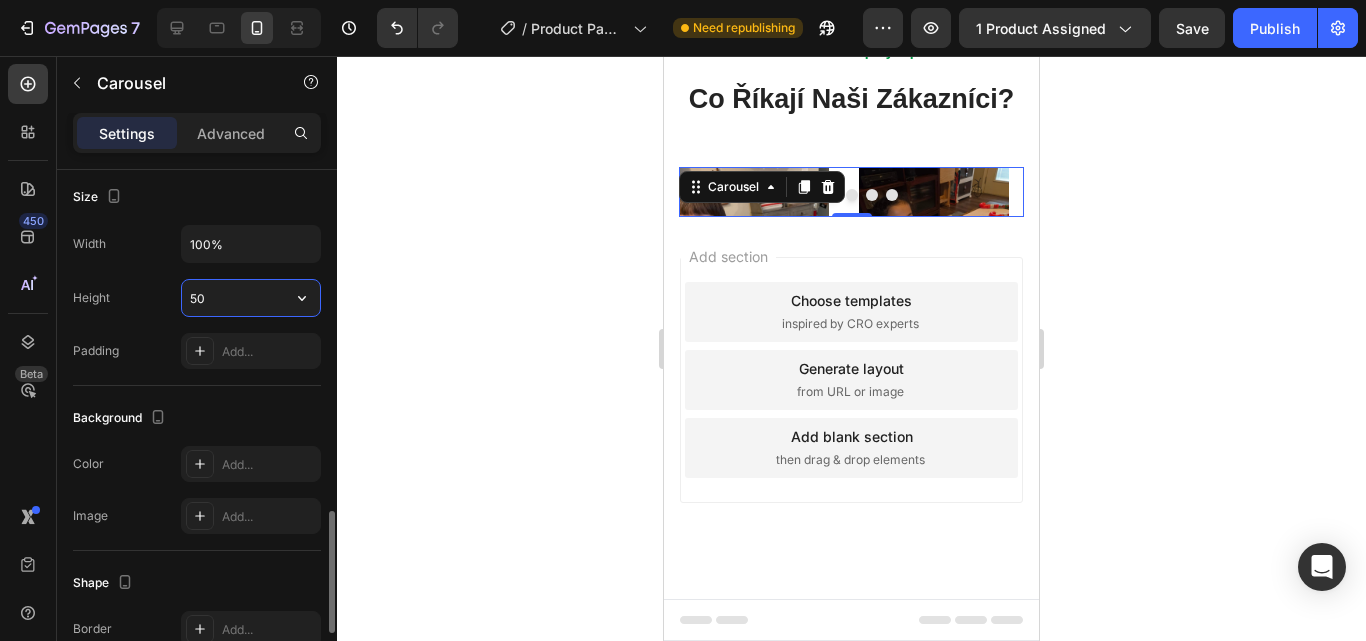 type on "5" 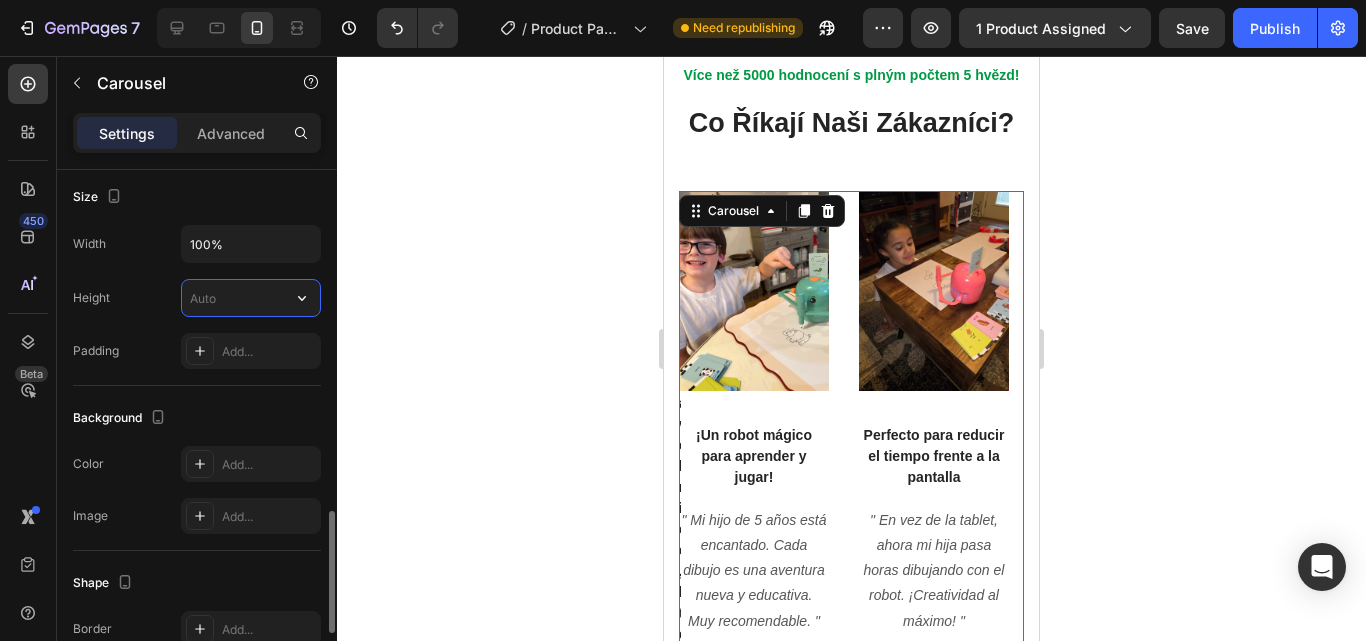 scroll, scrollTop: 5976, scrollLeft: 0, axis: vertical 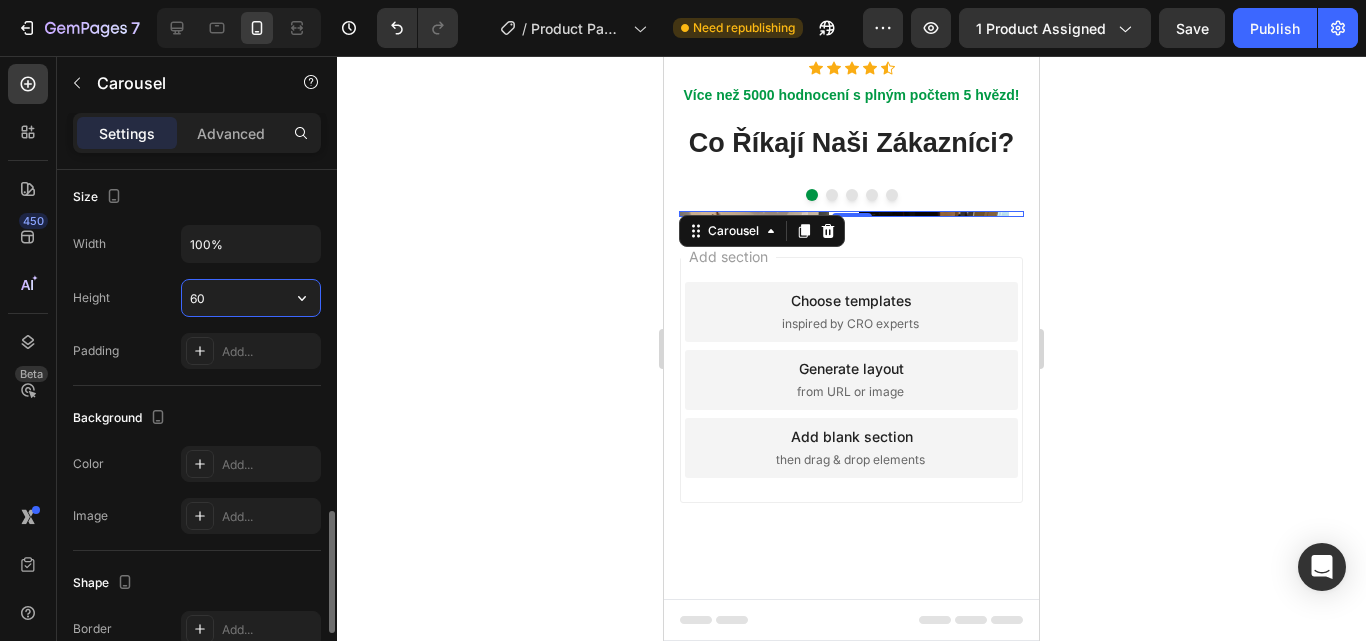 type on "600" 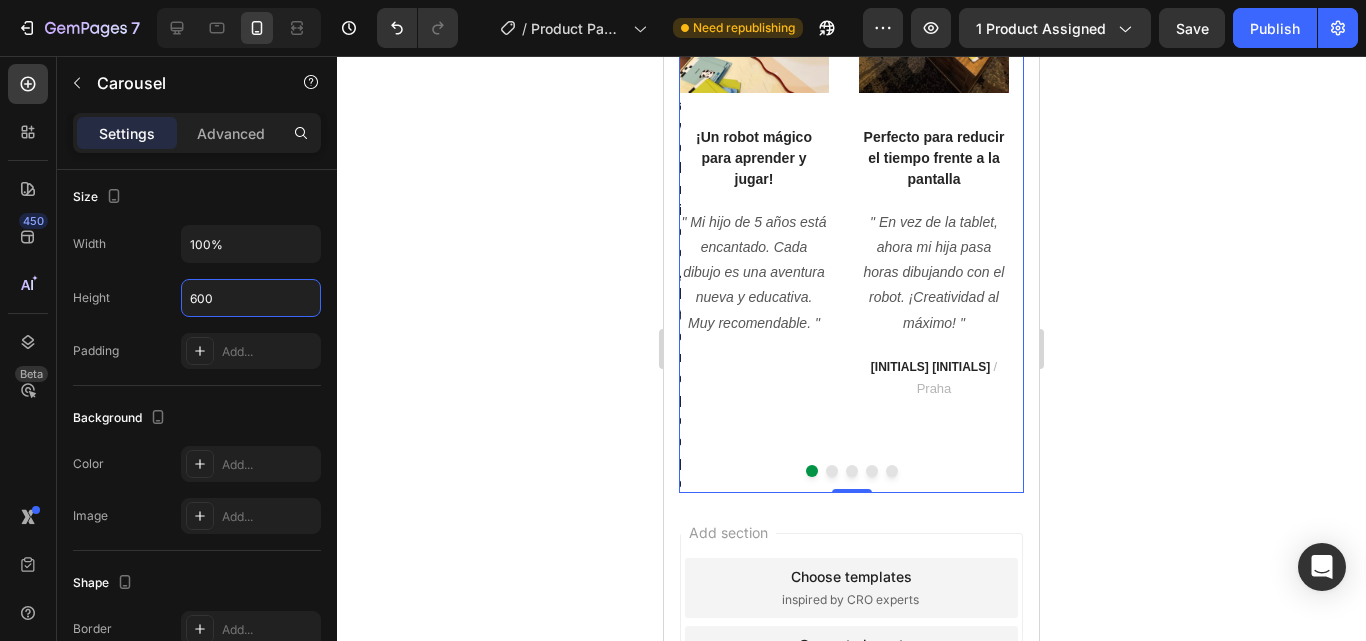 scroll, scrollTop: 6130, scrollLeft: 0, axis: vertical 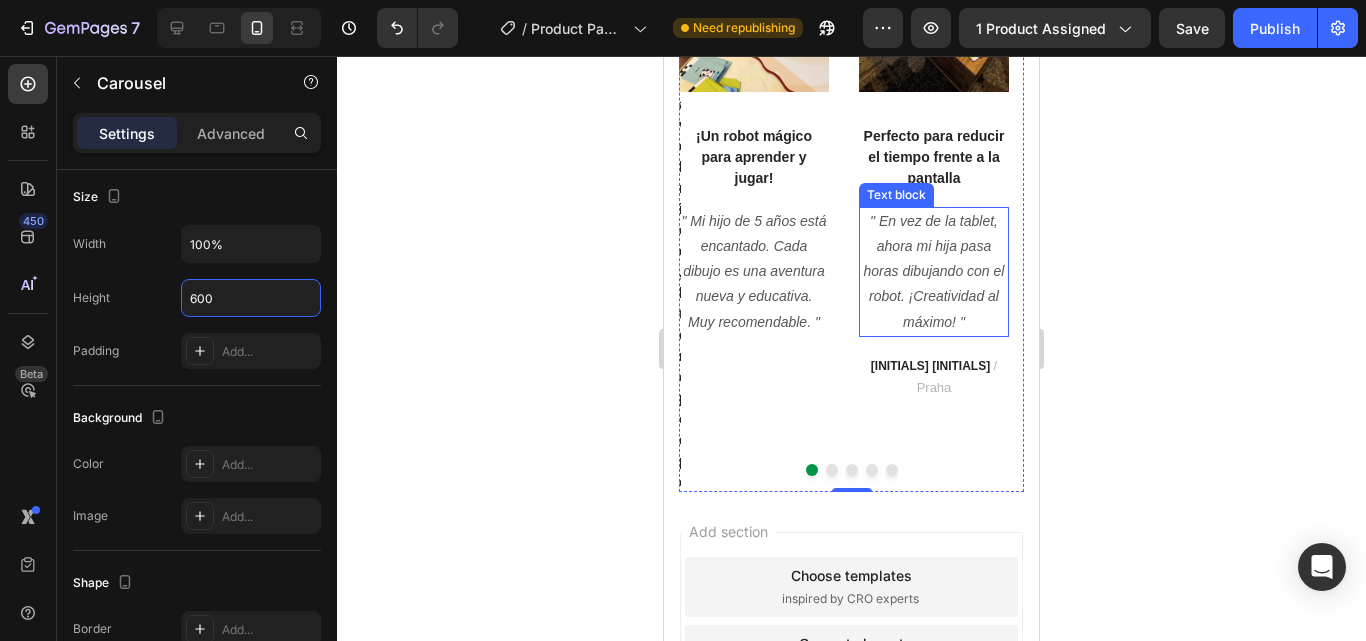 click 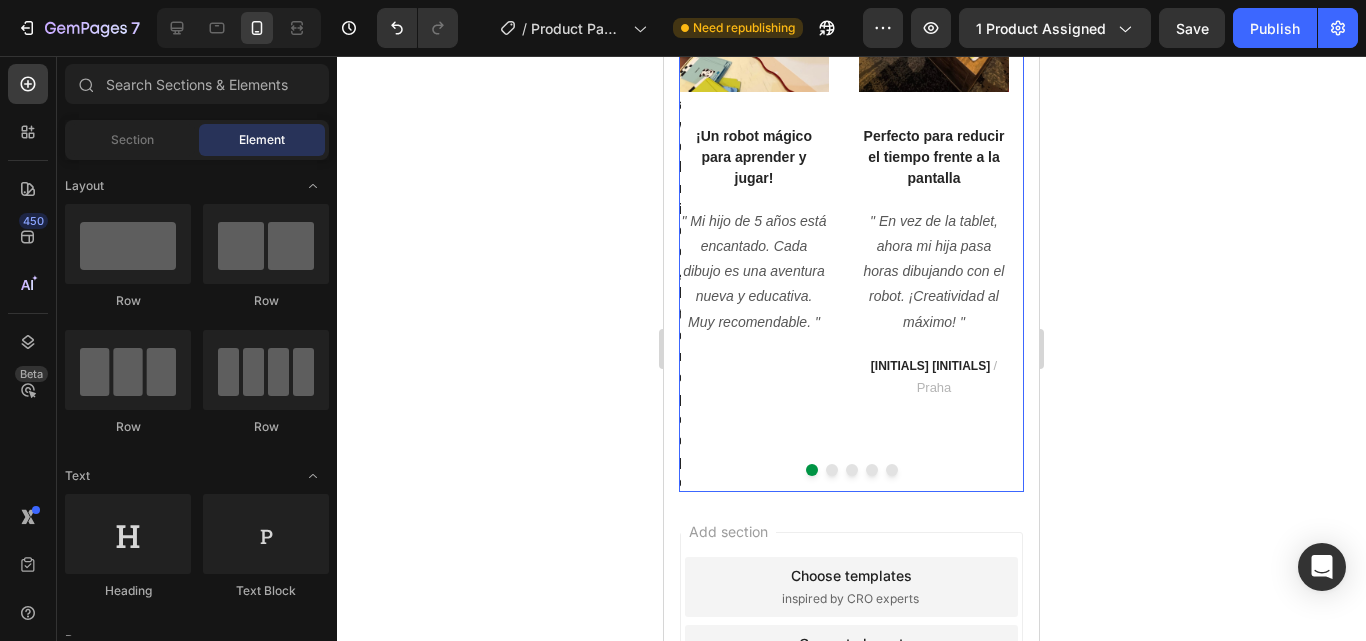 click on "Image ¡Un robot mágico para aprender y jugar! Text block " Mi hijo de 5 años está encantado. Cada dibujo es una aventura nueva y educativa. Muy recomendable. " Text block" at bounding box center (754, 192) 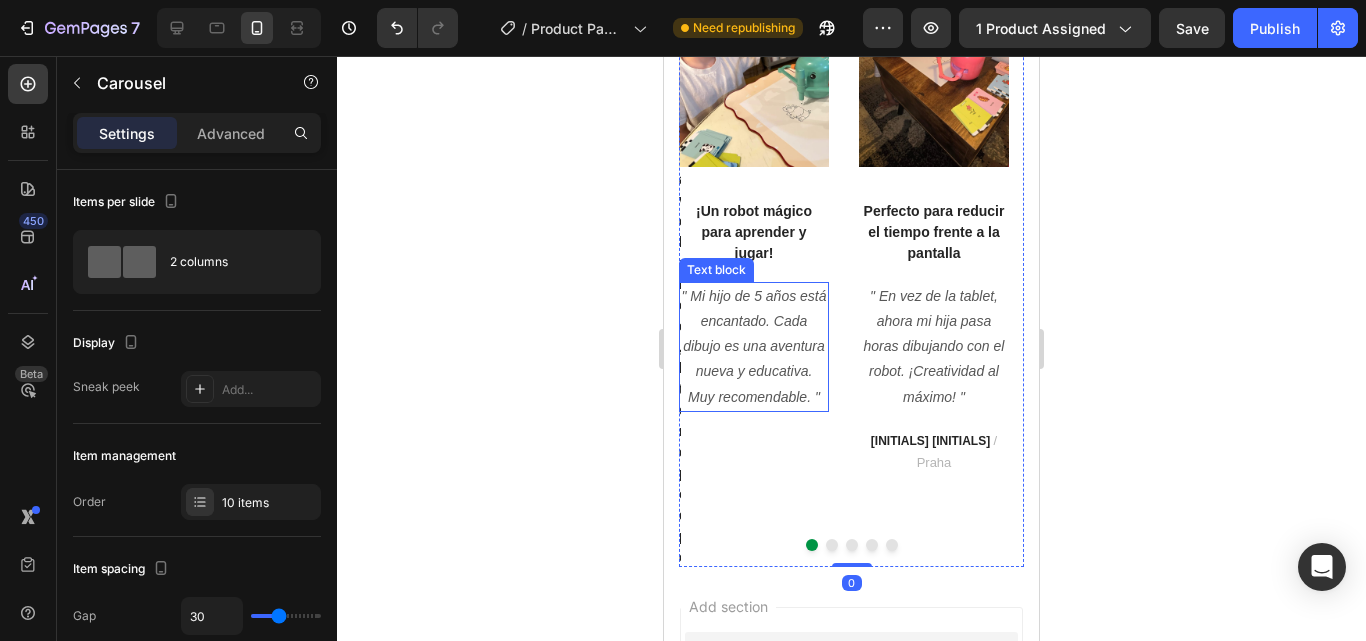 scroll, scrollTop: 6054, scrollLeft: 0, axis: vertical 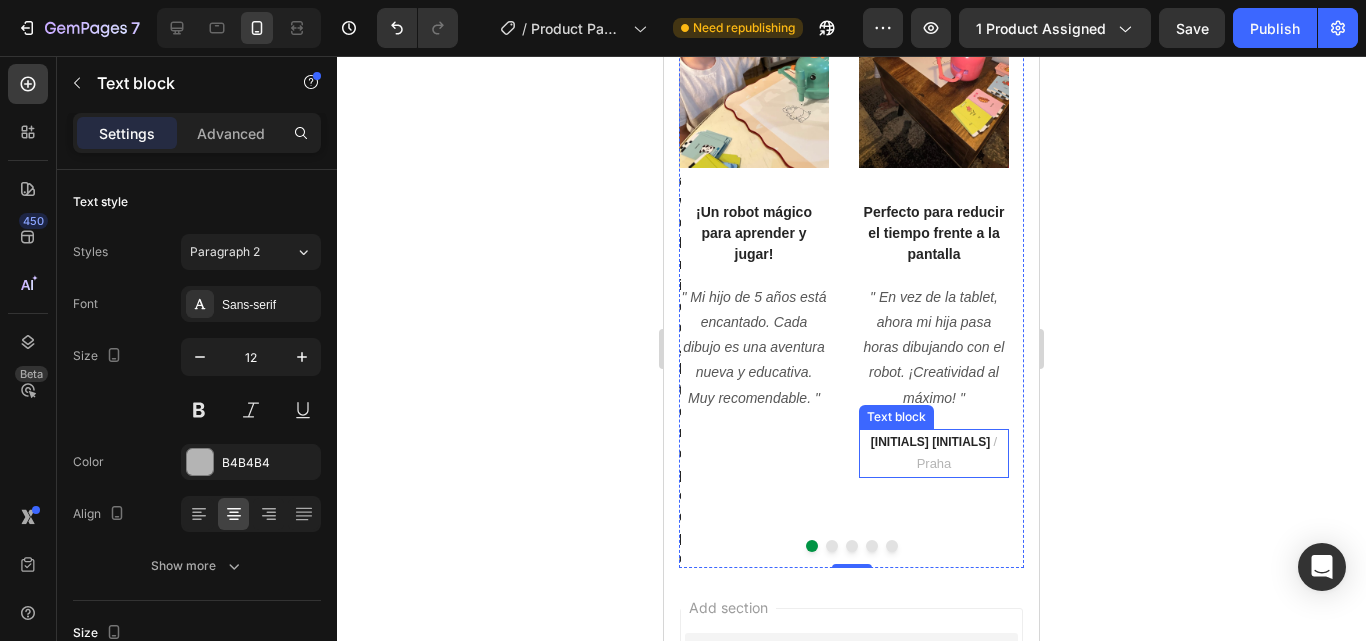 click on "[INITIALS] [INITIALS]   / [CITY]" at bounding box center (934, 453) 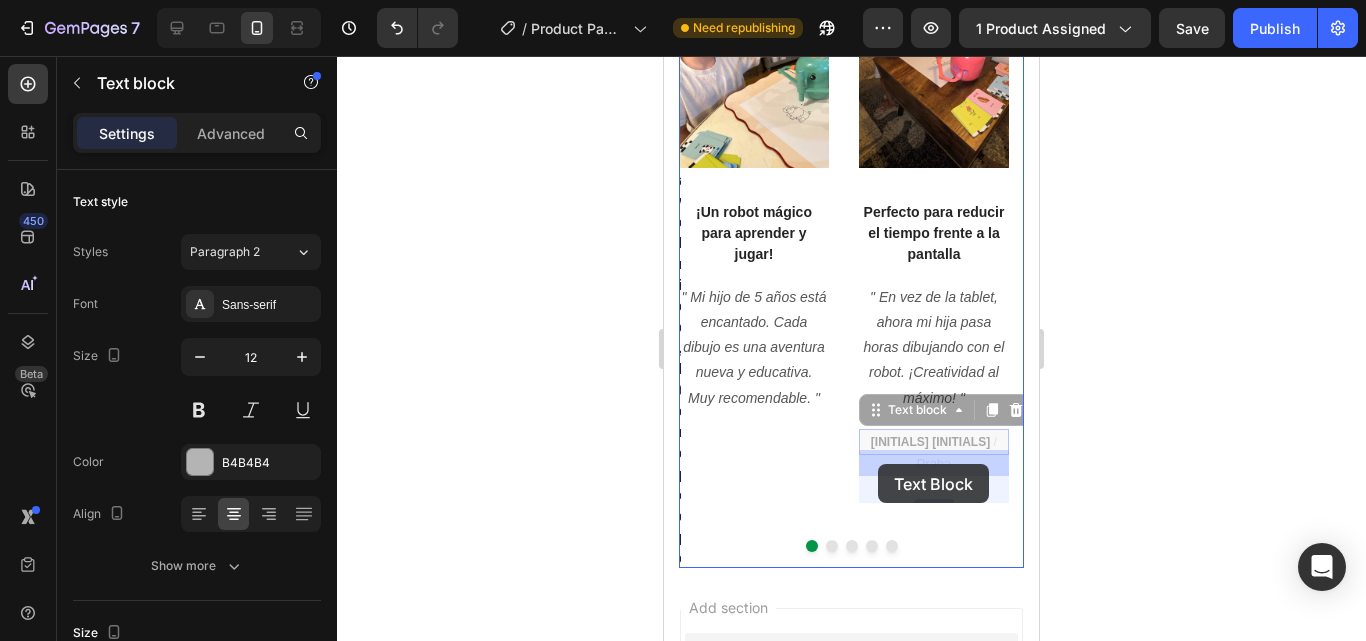 drag, startPoint x: 907, startPoint y: 460, endPoint x: 878, endPoint y: 464, distance: 29.274563 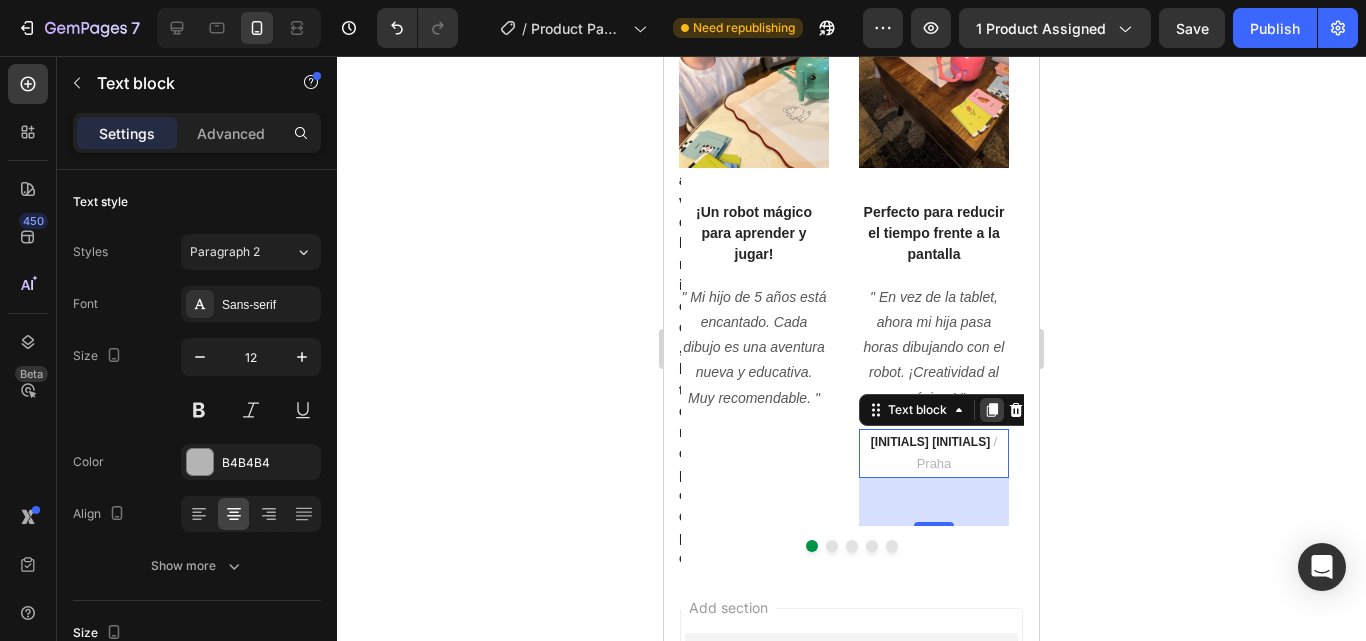 click at bounding box center (992, 410) 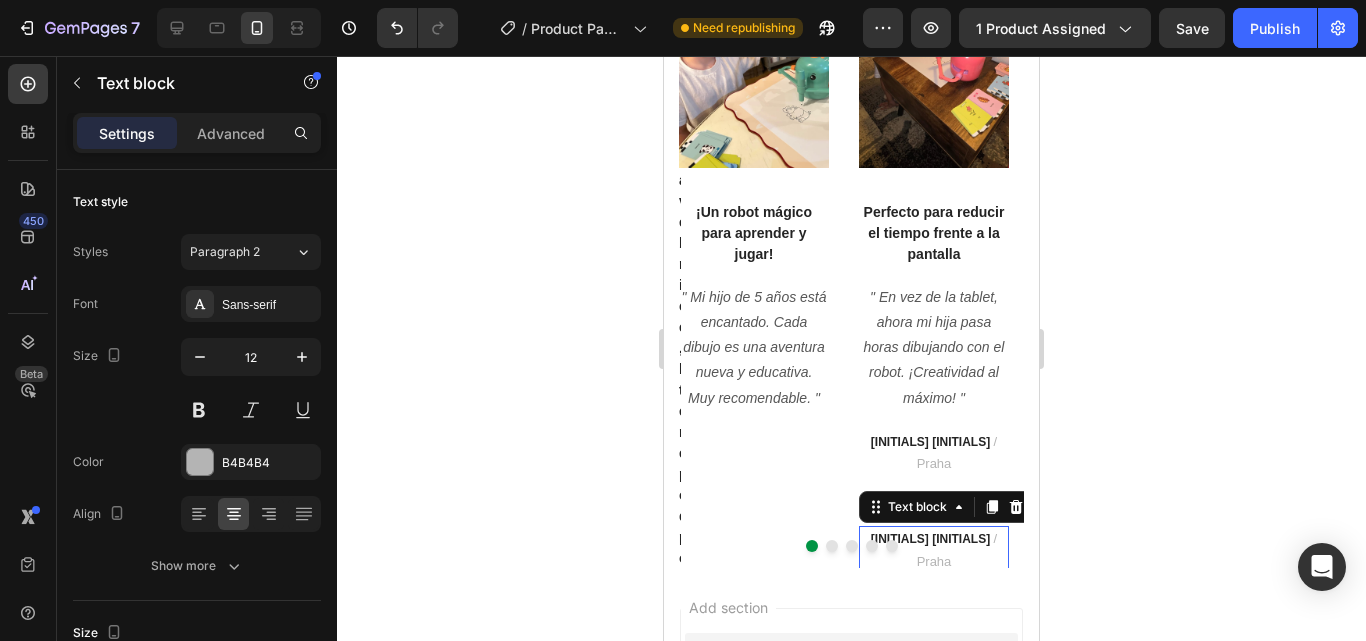 scroll, scrollTop: 657, scrollLeft: 0, axis: vertical 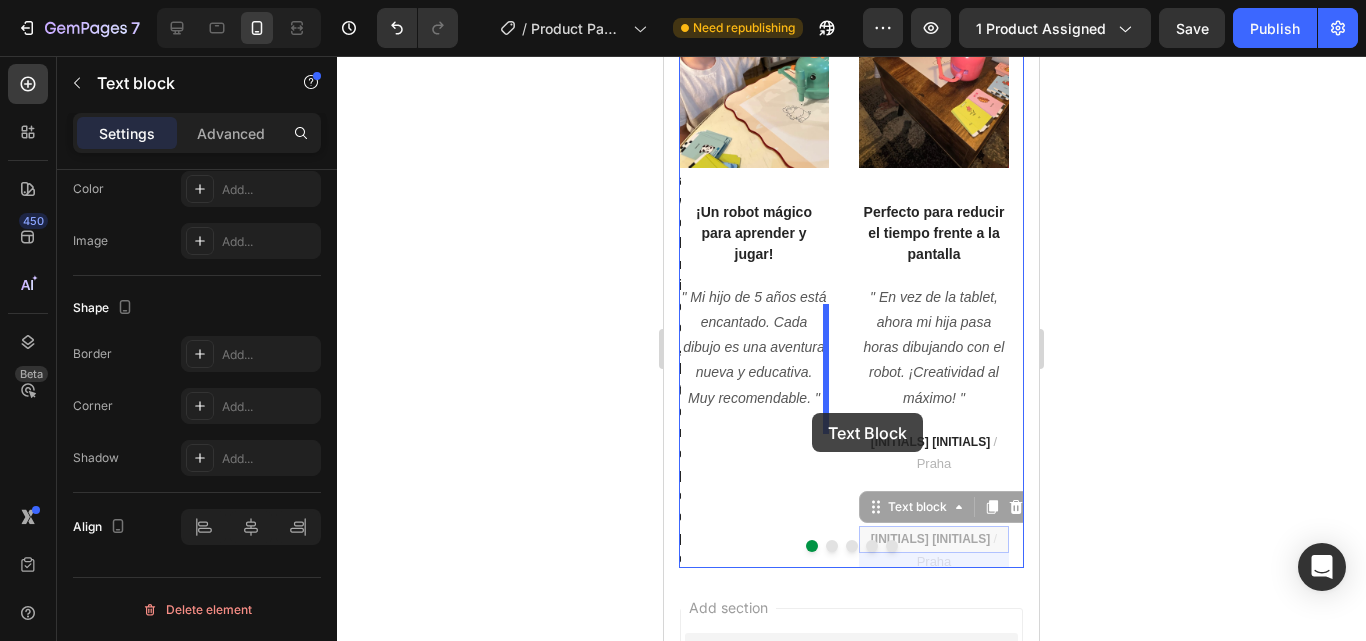 drag, startPoint x: 876, startPoint y: 502, endPoint x: 812, endPoint y: 413, distance: 109.62208 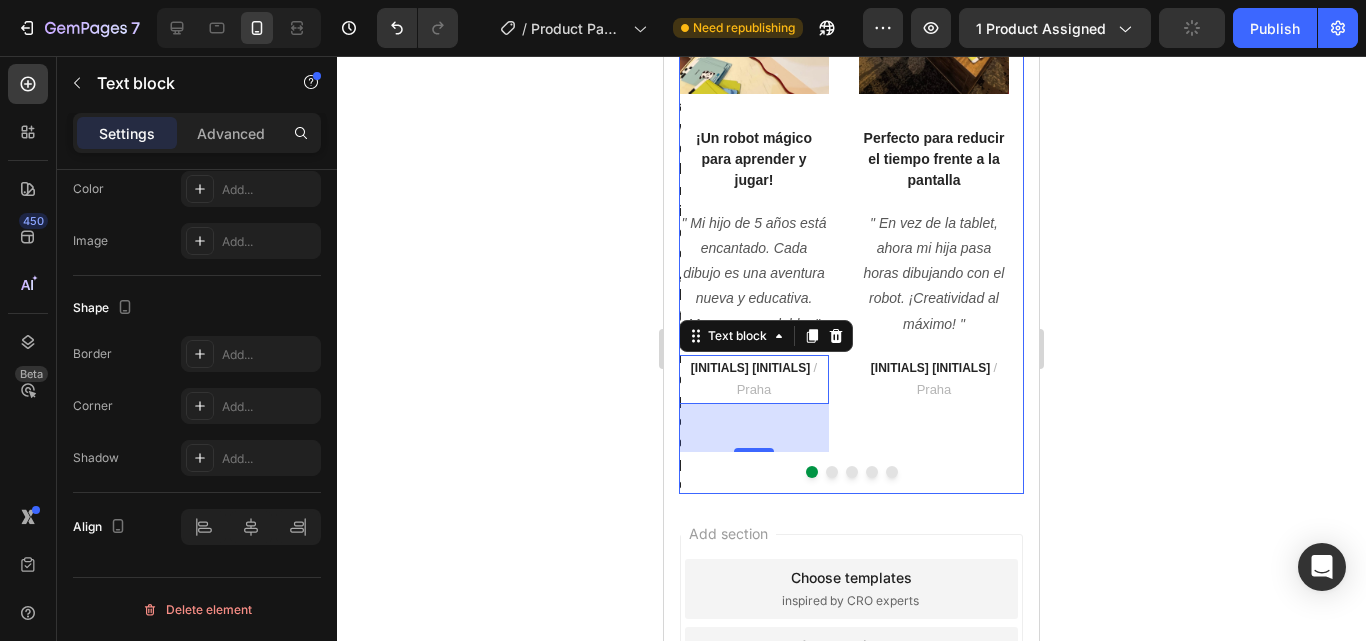 scroll, scrollTop: 6129, scrollLeft: 0, axis: vertical 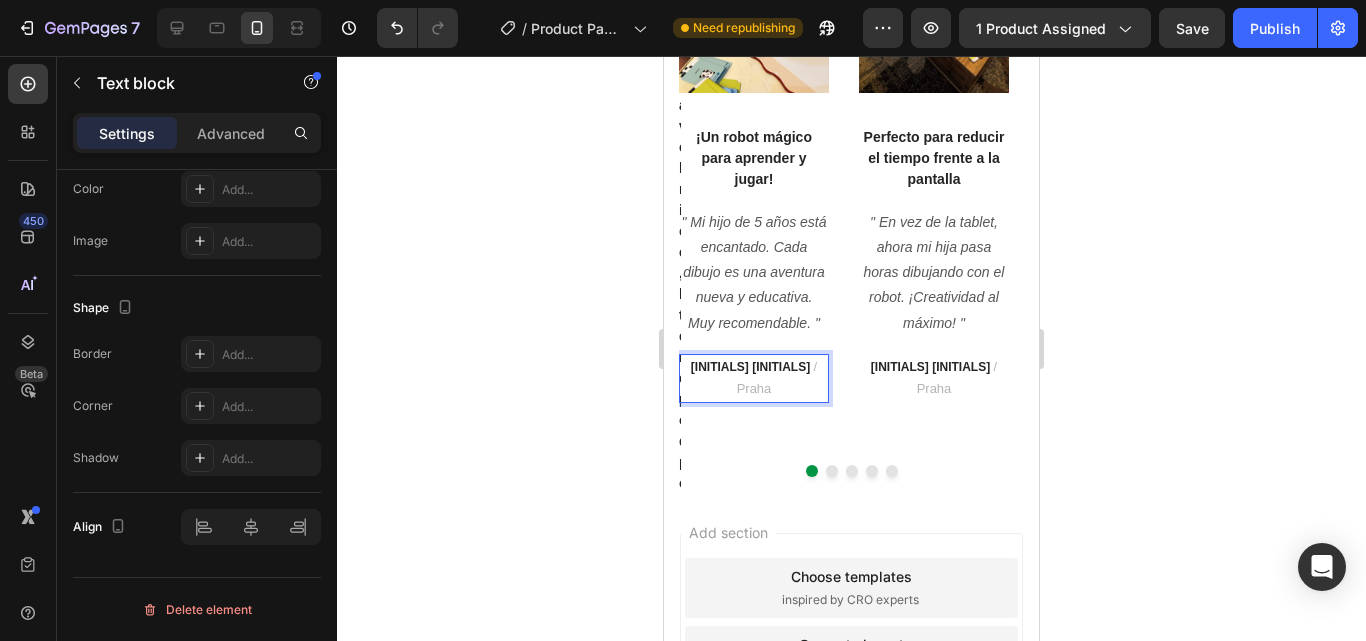 click on "[INITIALS] [INITIALS]" at bounding box center [750, 367] 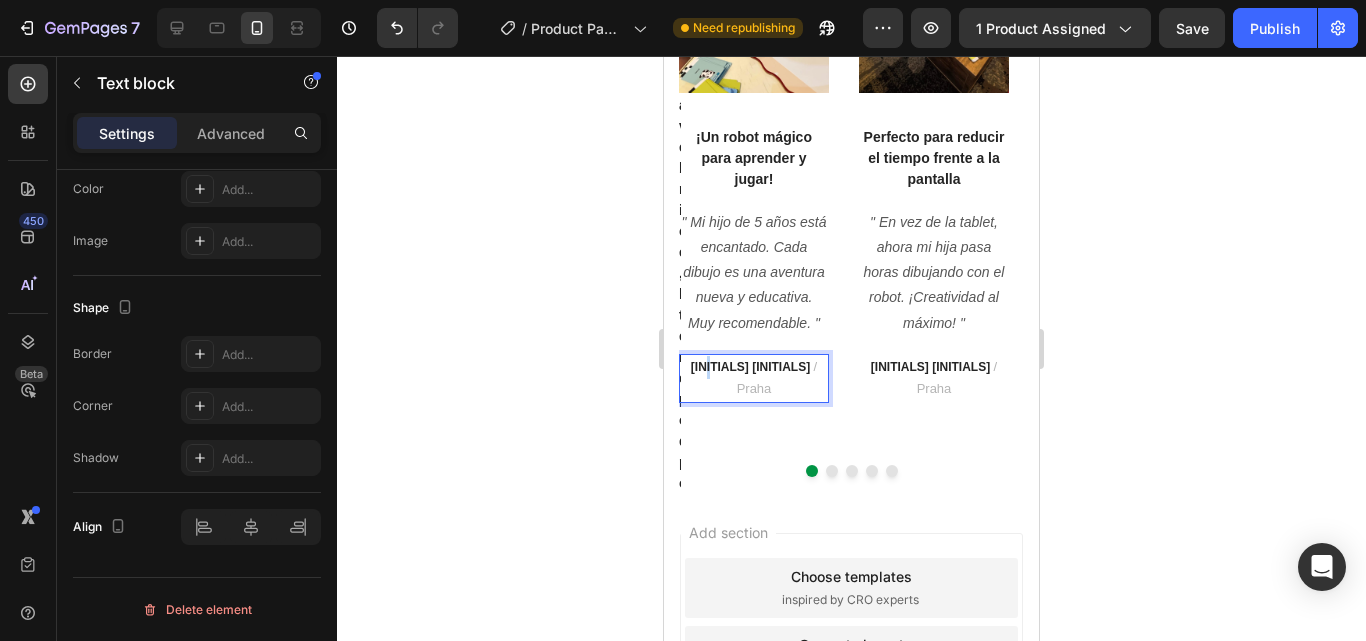 click on "[INITIALS] [INITIALS]" at bounding box center [750, 367] 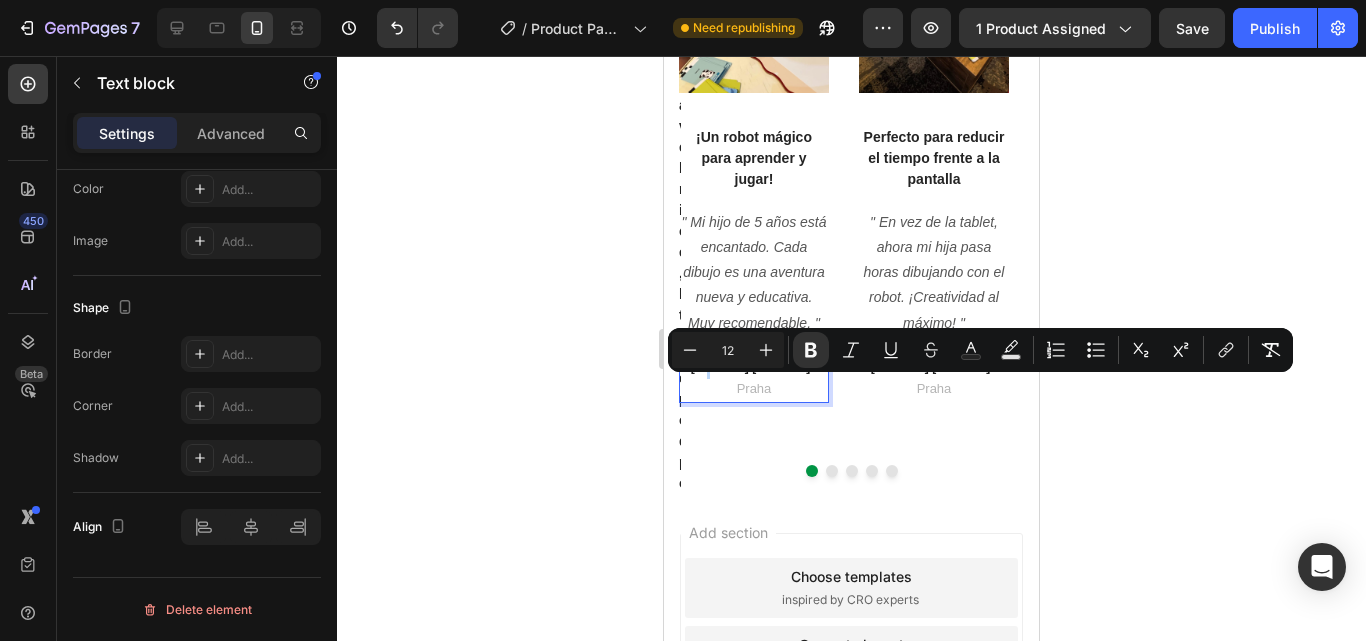 click on "[INITIALS] [INITIALS]" at bounding box center (750, 367) 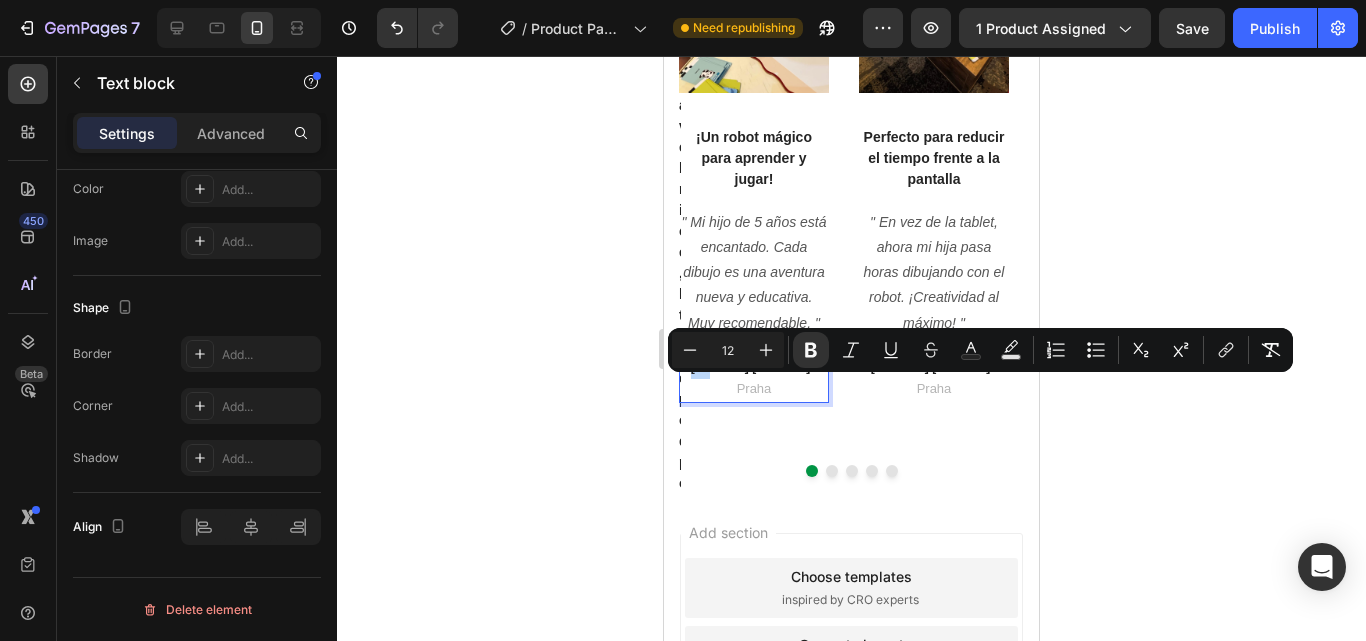 drag, startPoint x: 740, startPoint y: 387, endPoint x: 717, endPoint y: 385, distance: 23.086792 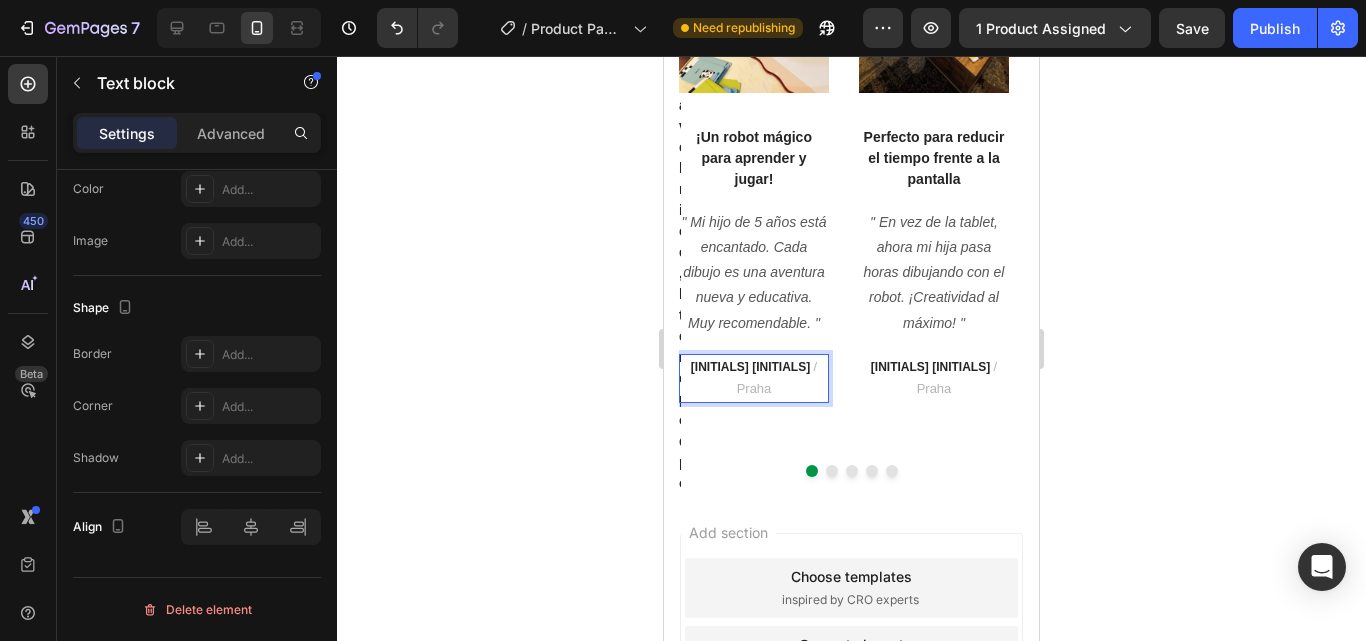 click on "[INITIALS] [INITIALS]" at bounding box center [750, 367] 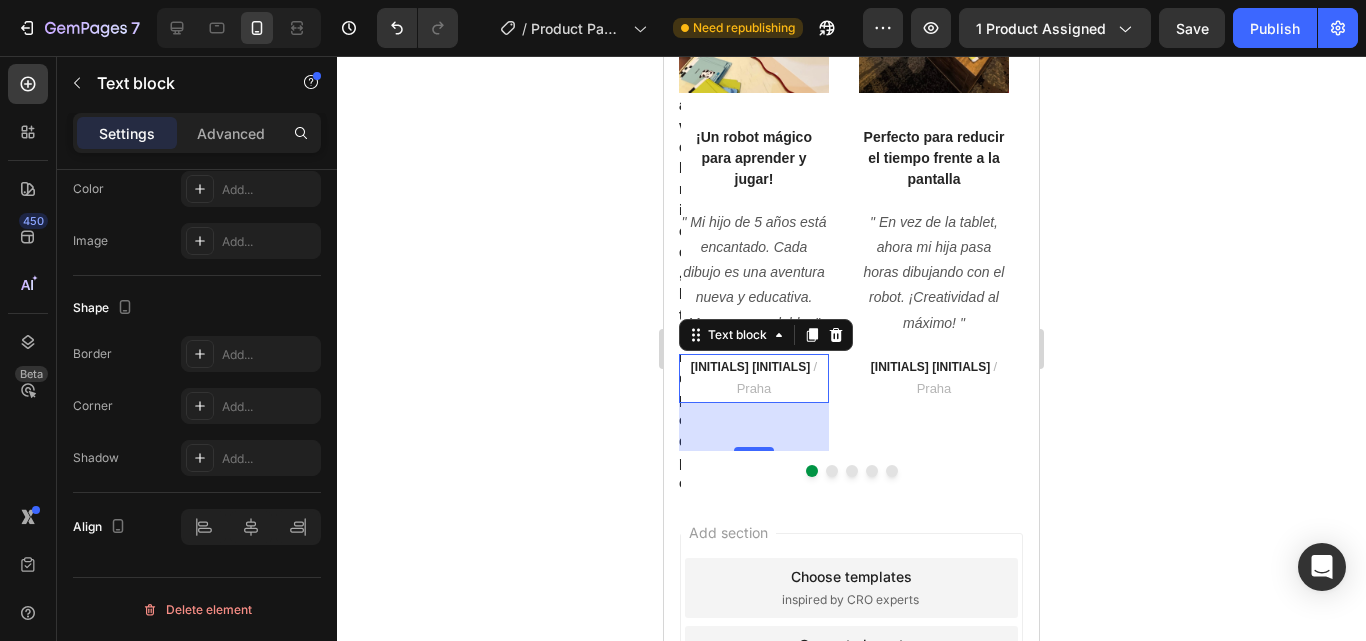 click on "[INITIALS] [INITIALS]" at bounding box center (750, 367) 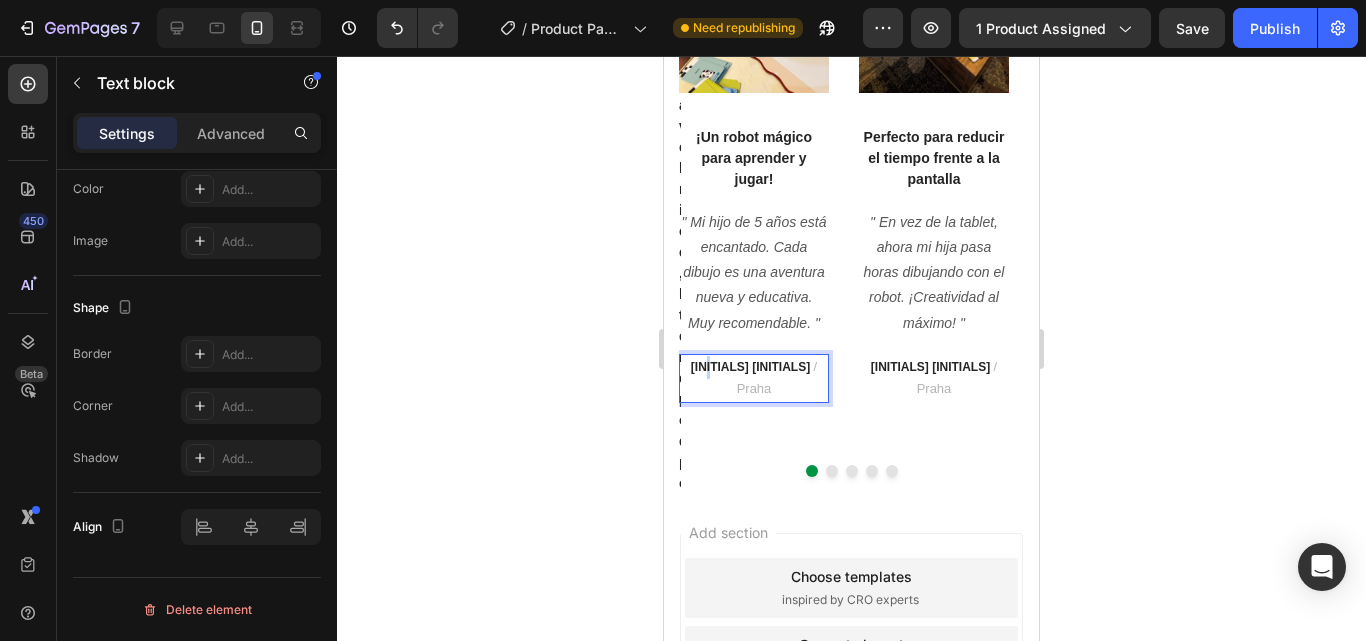 click on "[INITIALS] [INITIALS]" at bounding box center [750, 367] 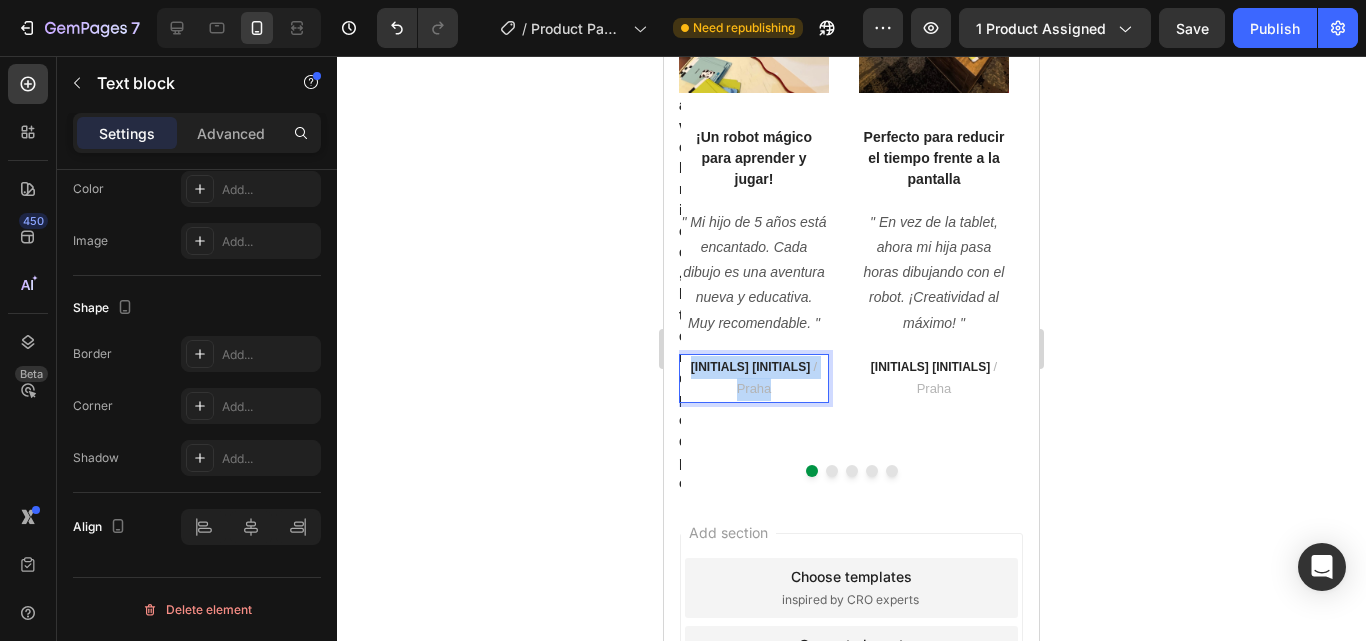 click on "[INITIALS] [INITIALS]" at bounding box center [750, 367] 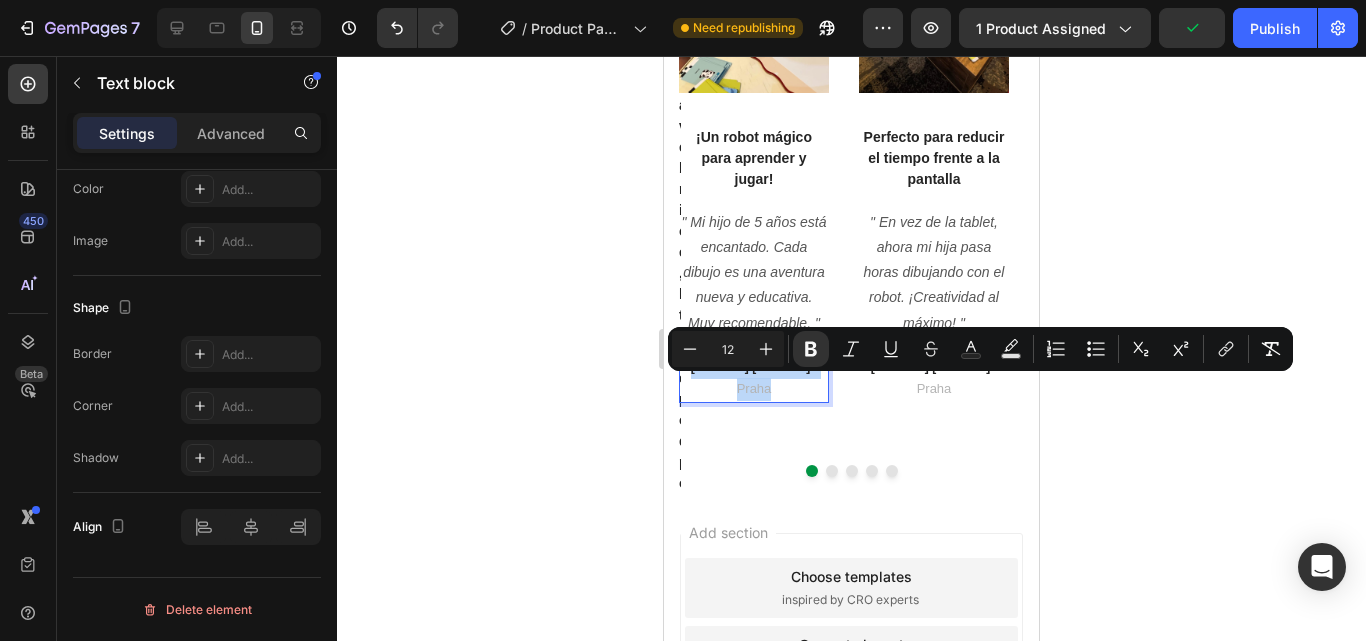 click on "[INITIALS] [INITIALS]" at bounding box center (750, 367) 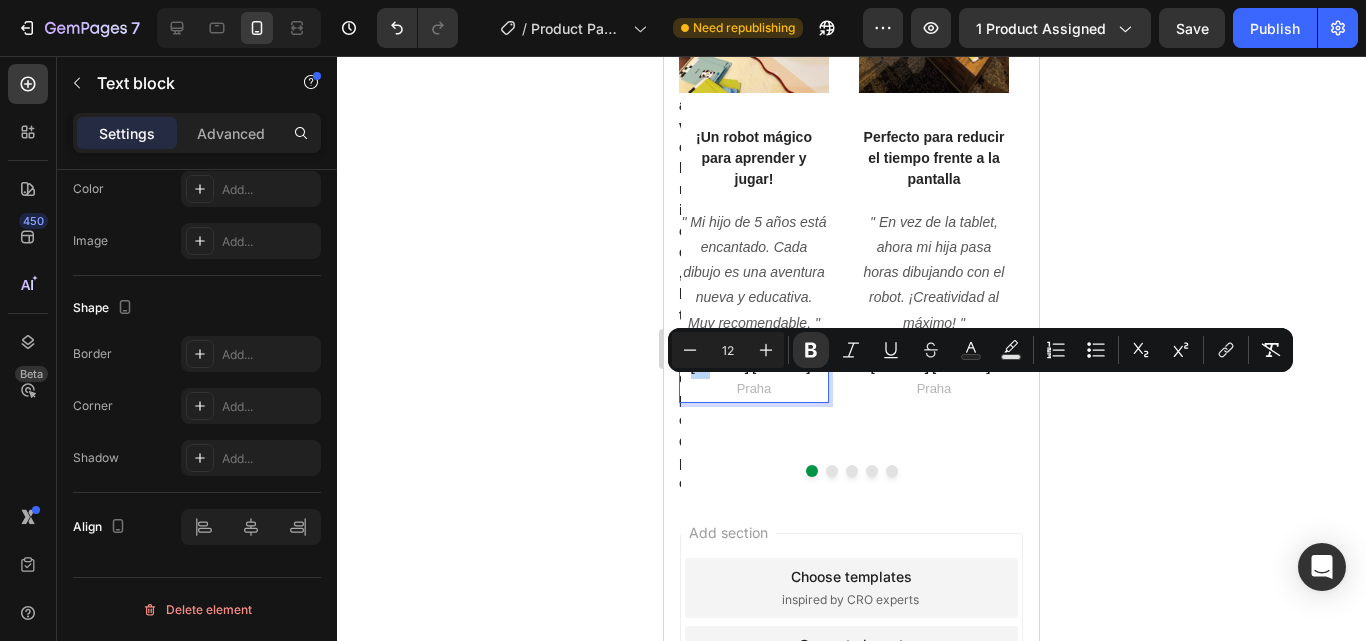 drag, startPoint x: 741, startPoint y: 386, endPoint x: 717, endPoint y: 384, distance: 24.083189 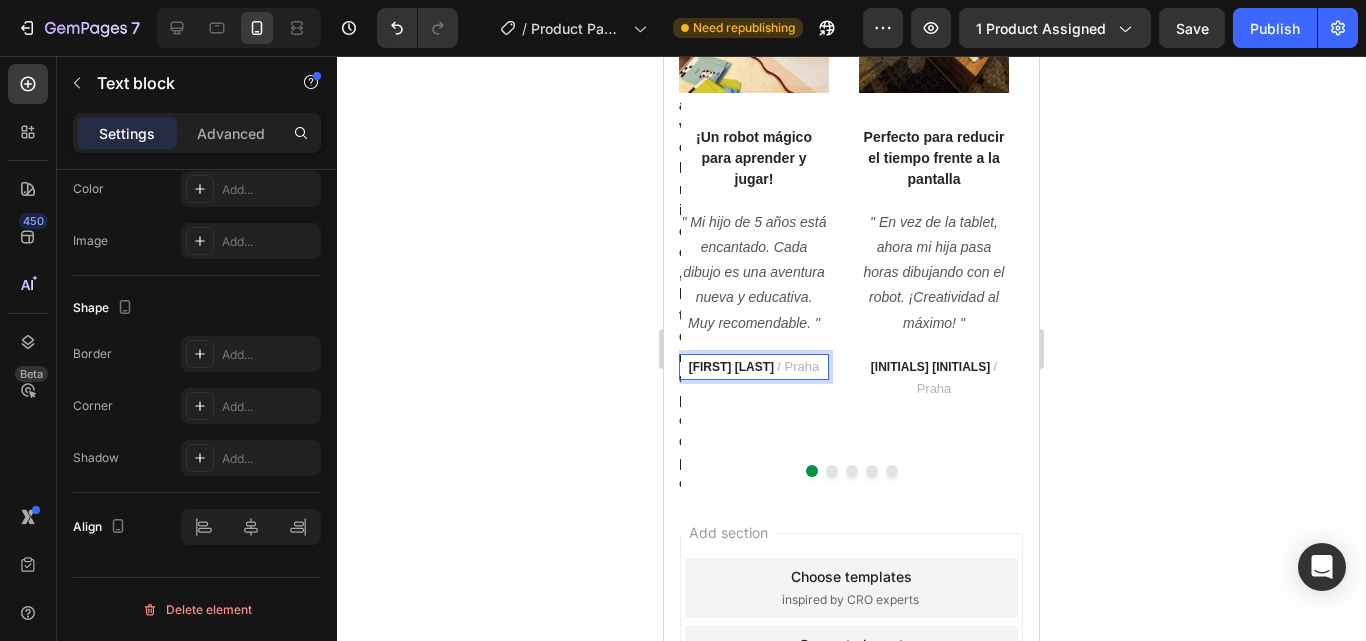 click on "[FIRST] [LAST]   / [CITY]" at bounding box center [754, 367] 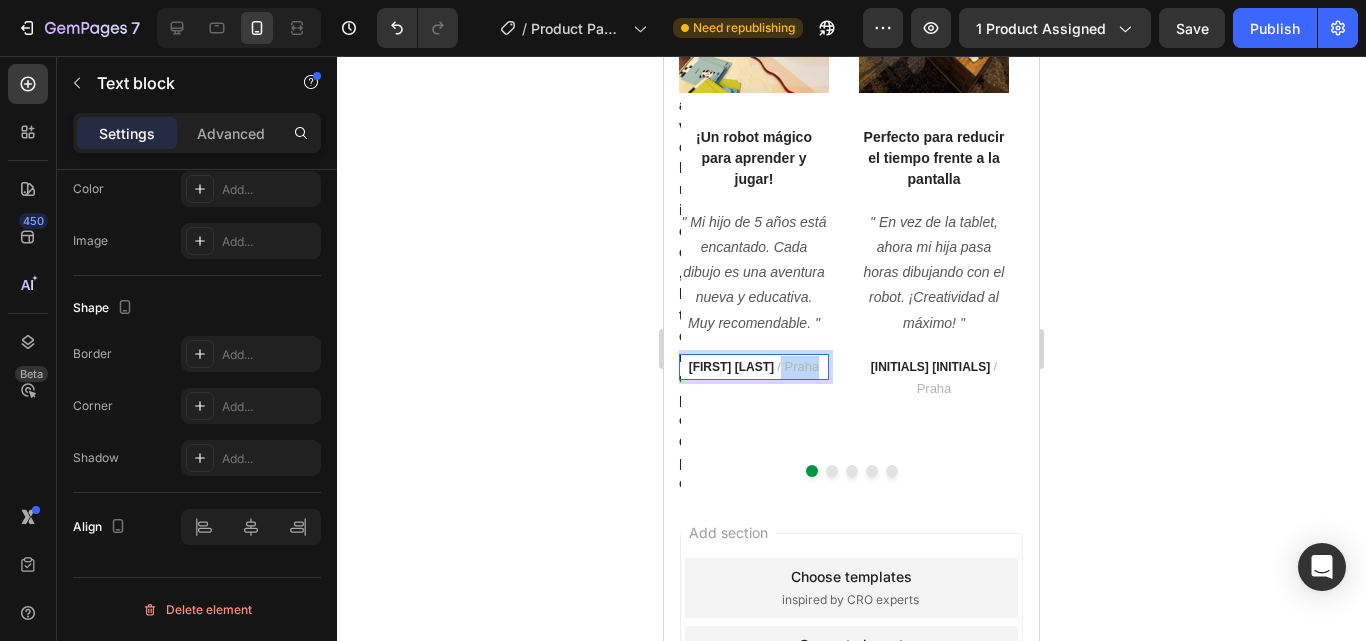 drag, startPoint x: 802, startPoint y: 385, endPoint x: 763, endPoint y: 385, distance: 39 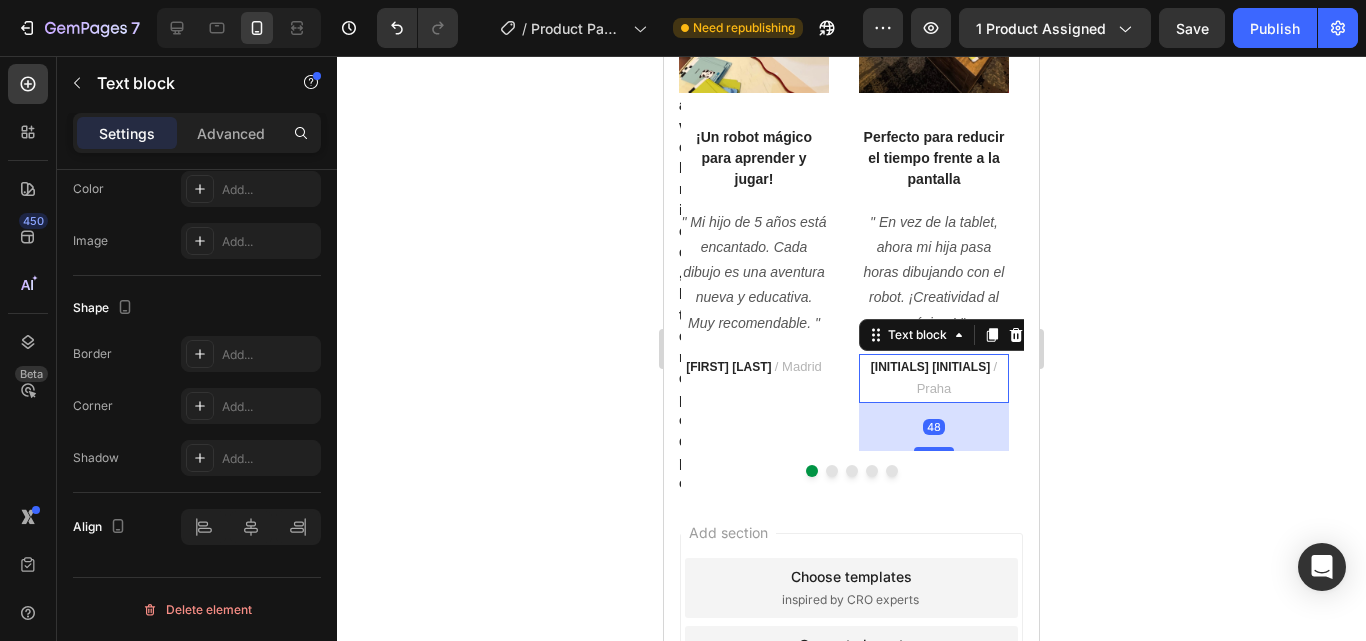 click on "[INITIALS] [INITIALS]" at bounding box center [930, 367] 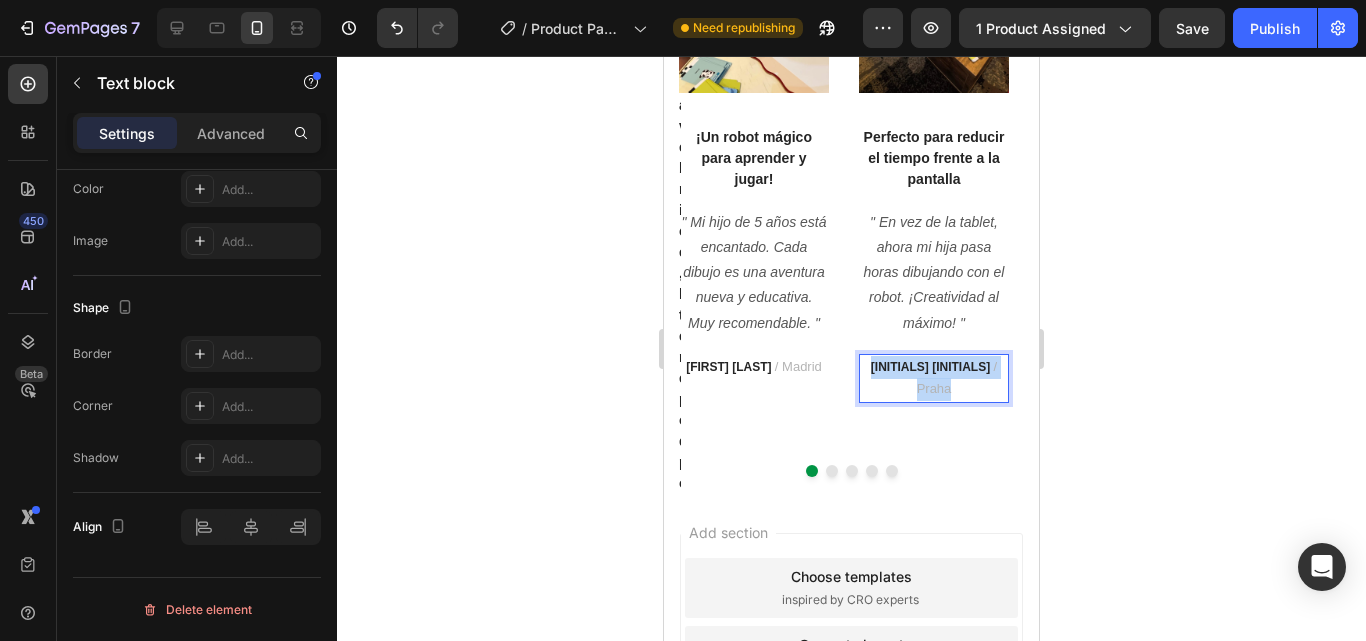 click on "[INITIALS] [INITIALS]" at bounding box center (930, 367) 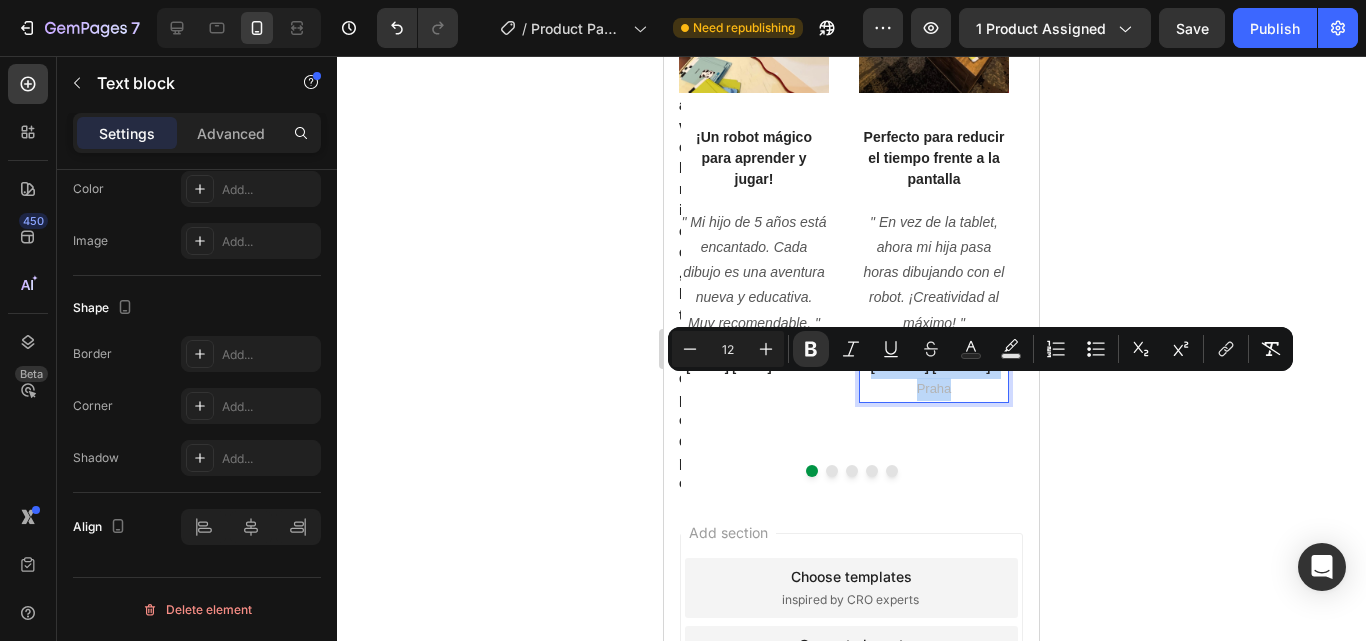click on "[INITIALS] [INITIALS]" at bounding box center [930, 367] 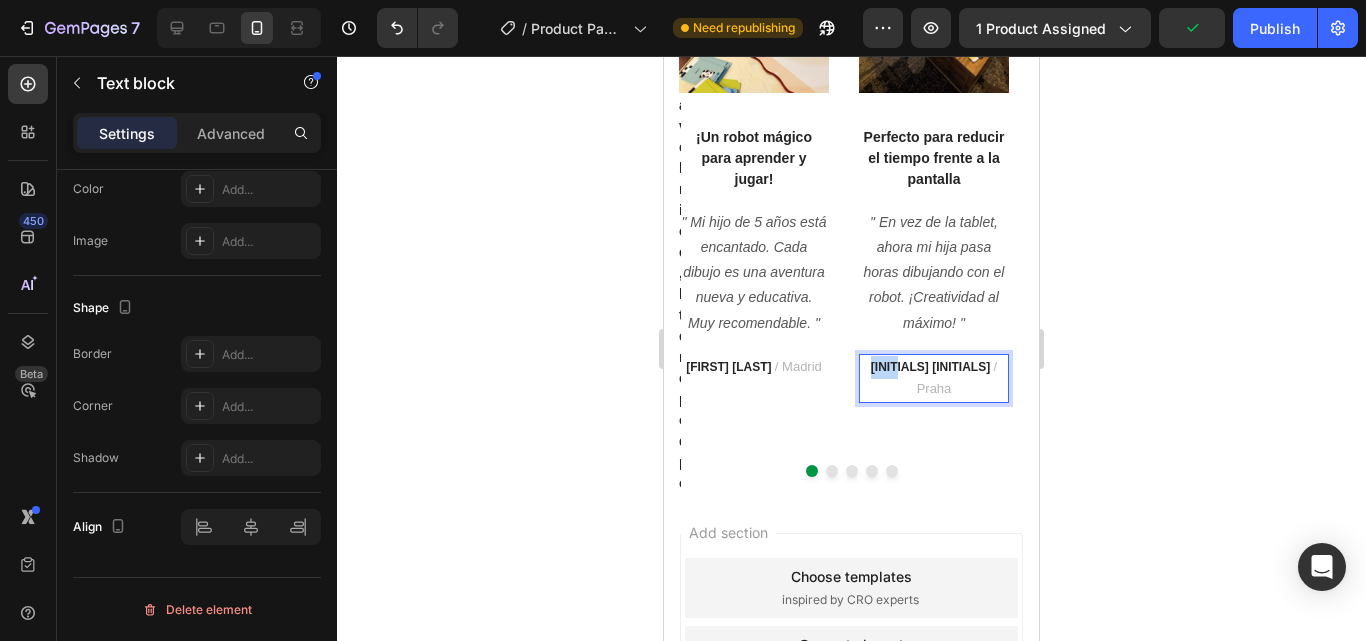 drag, startPoint x: 924, startPoint y: 385, endPoint x: 887, endPoint y: 382, distance: 37.12142 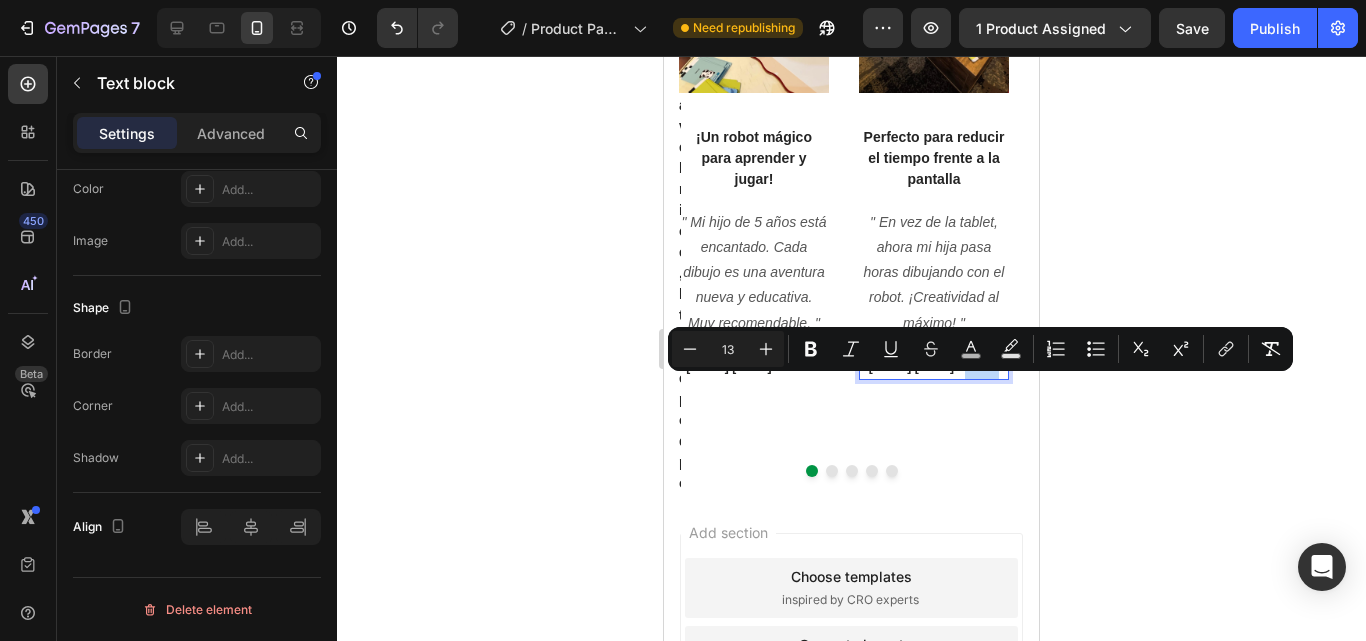 drag, startPoint x: 986, startPoint y: 386, endPoint x: 949, endPoint y: 382, distance: 37.215588 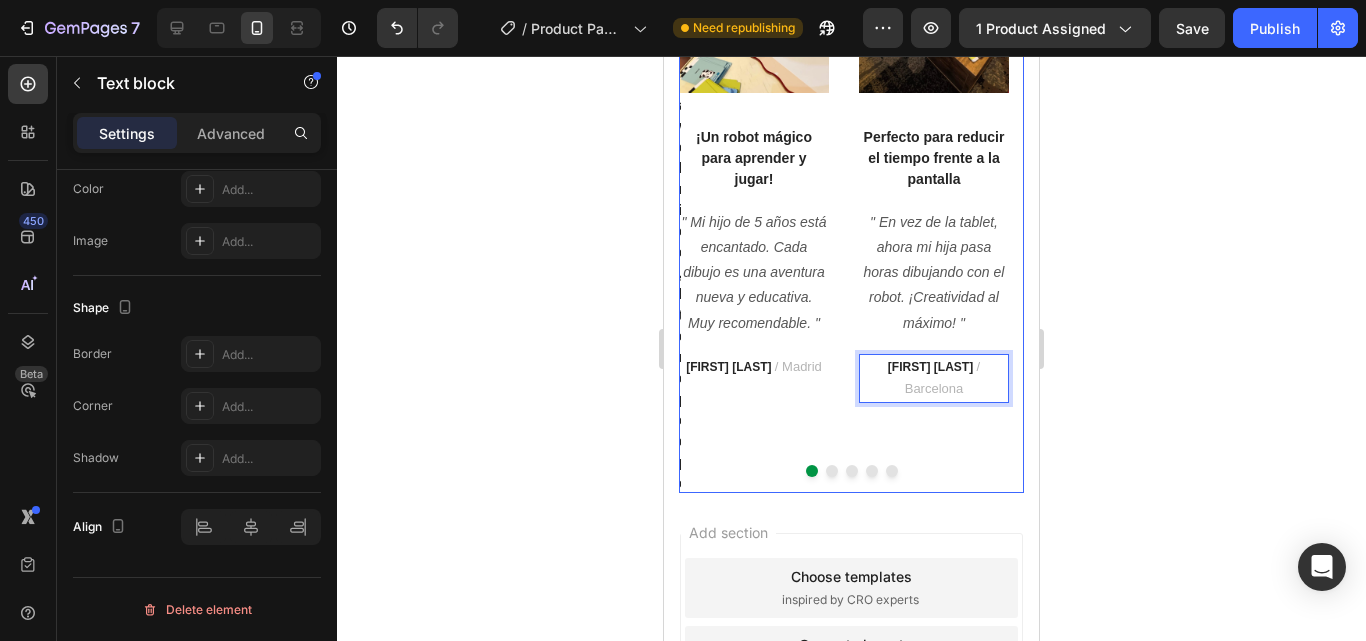 click at bounding box center (832, 471) 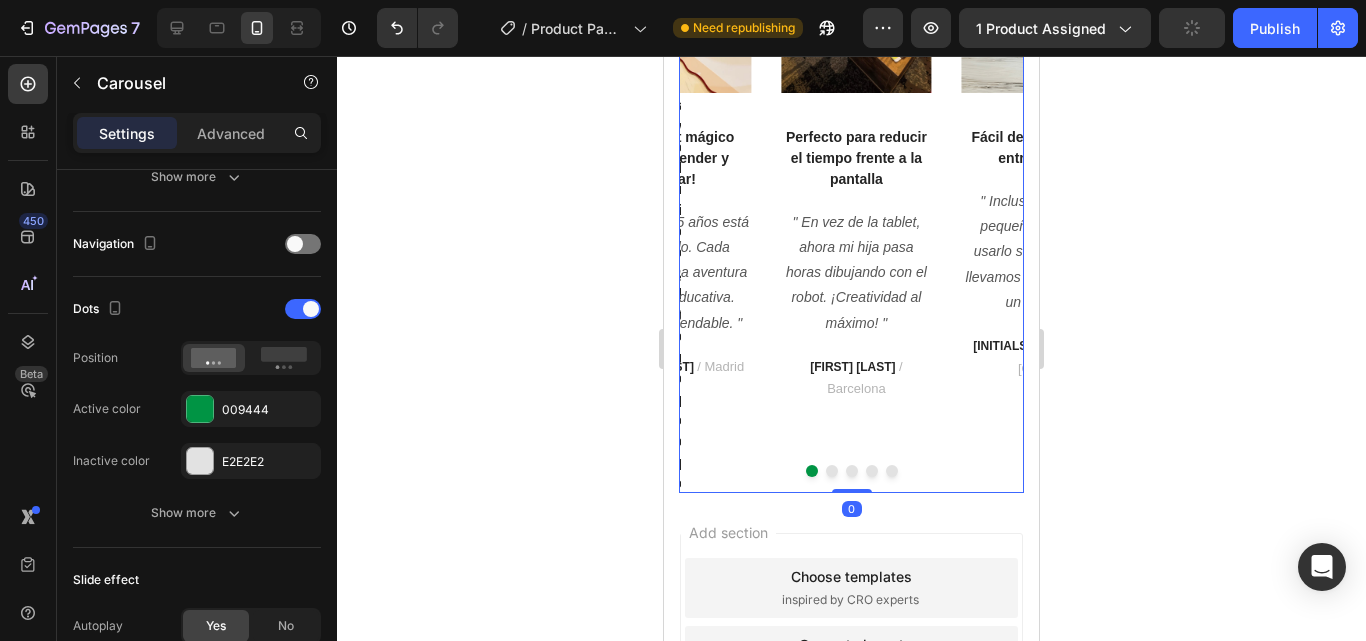 scroll, scrollTop: 0, scrollLeft: 0, axis: both 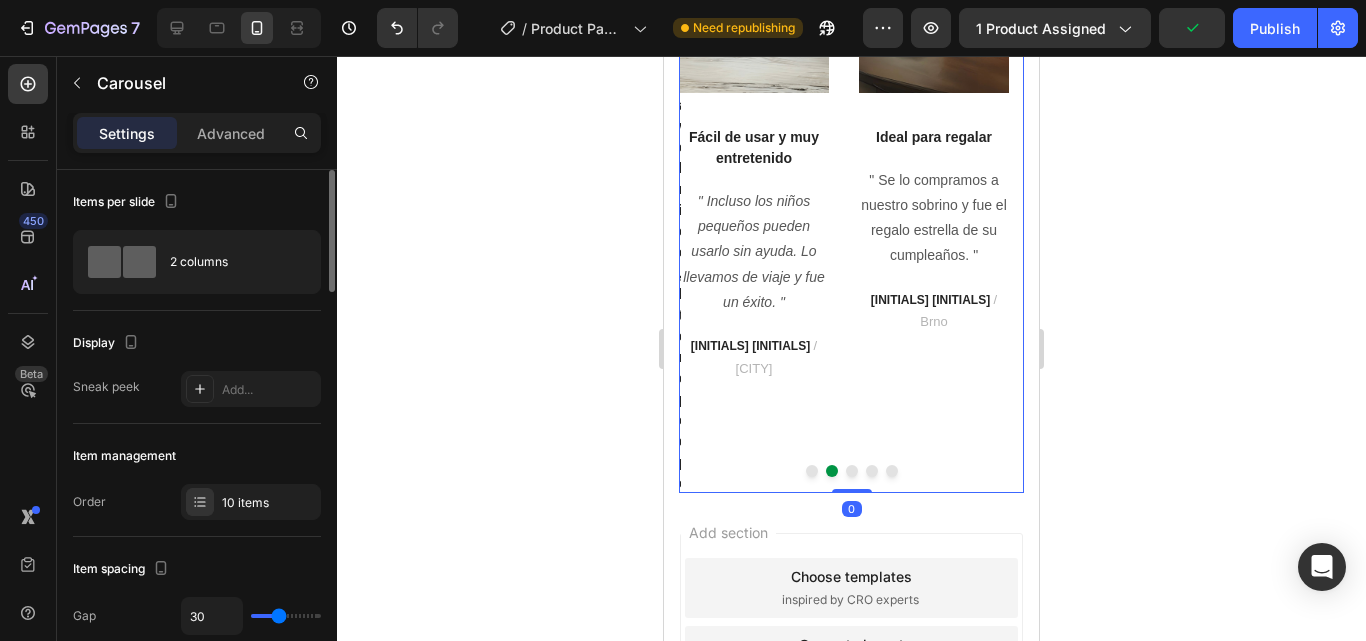 type 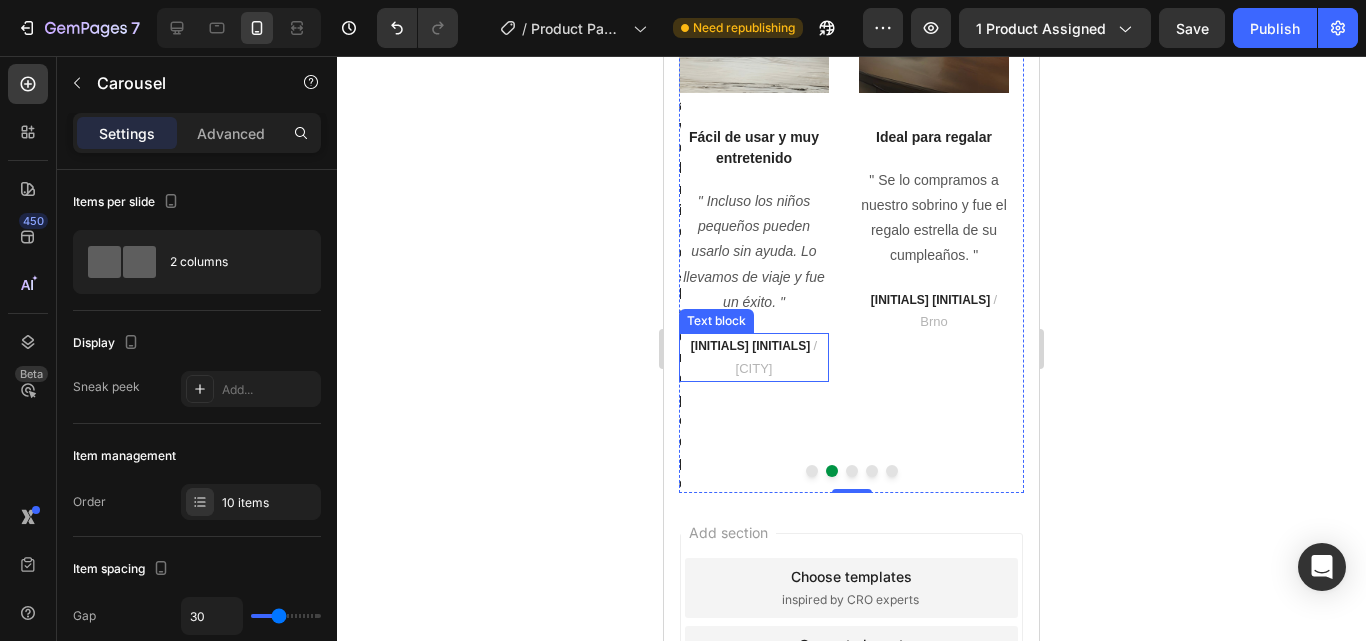 click on "[INITIALS] [INITIALS]" at bounding box center (750, 346) 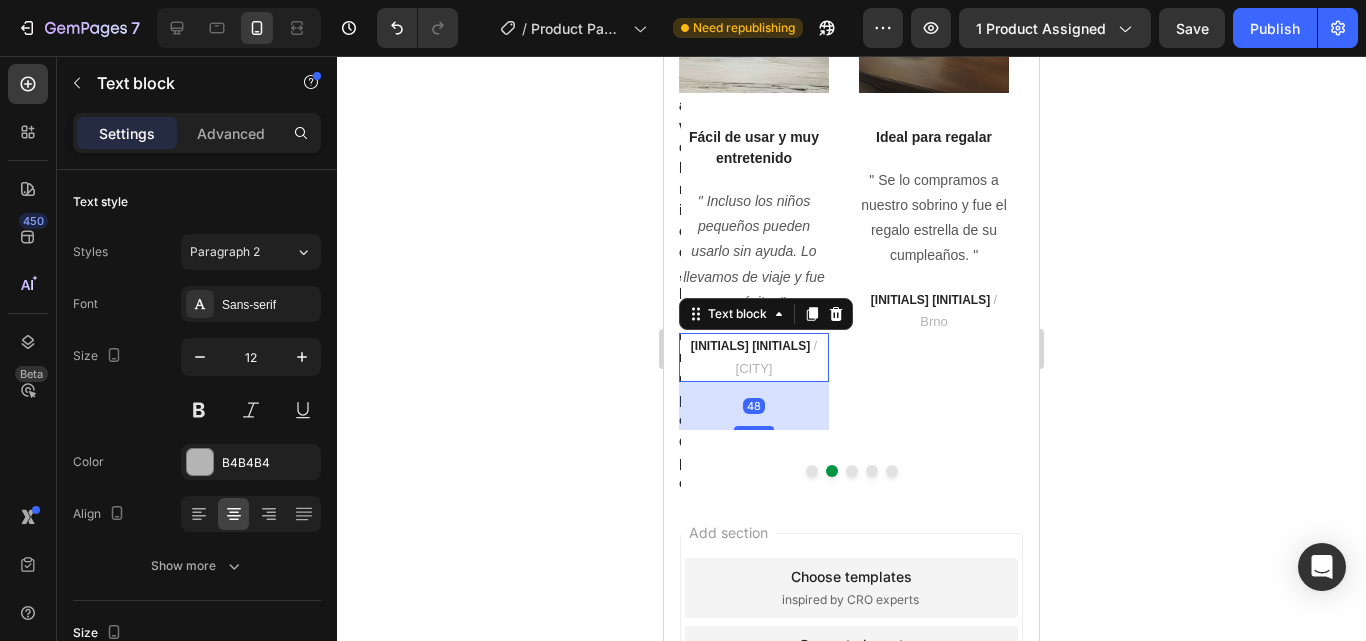 click on "[INITIALS] [INITIALS]" at bounding box center [750, 346] 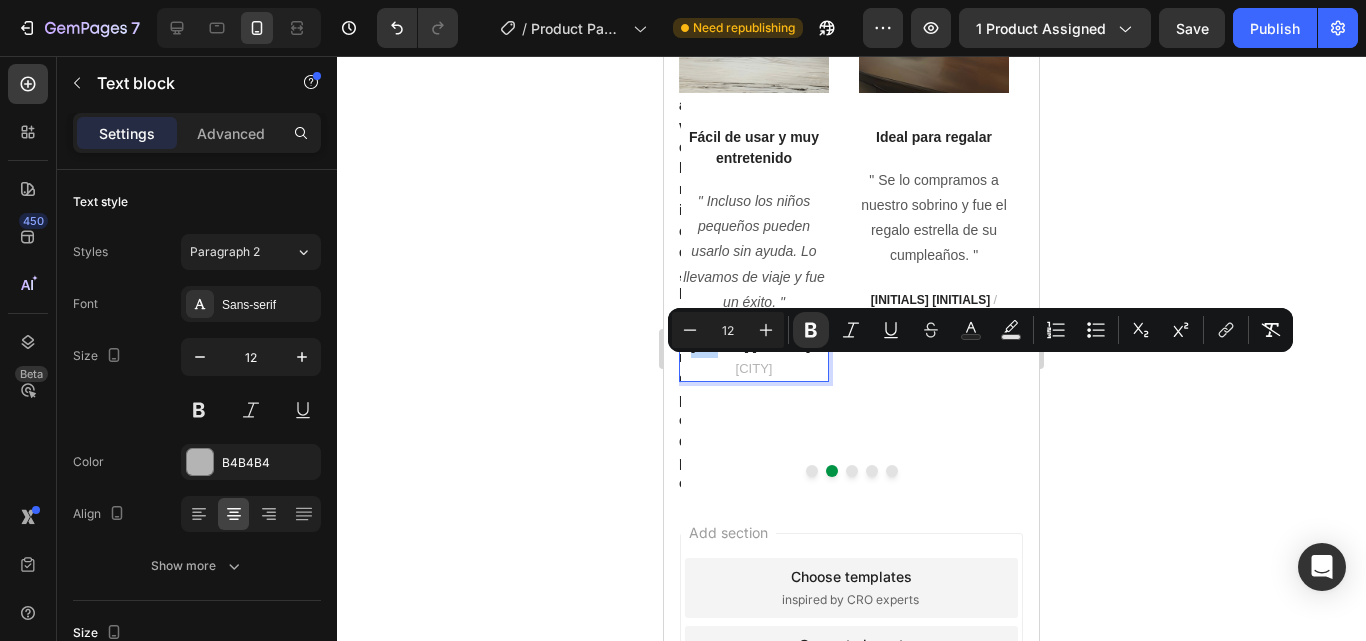 drag, startPoint x: 740, startPoint y: 369, endPoint x: 696, endPoint y: 367, distance: 44.04543 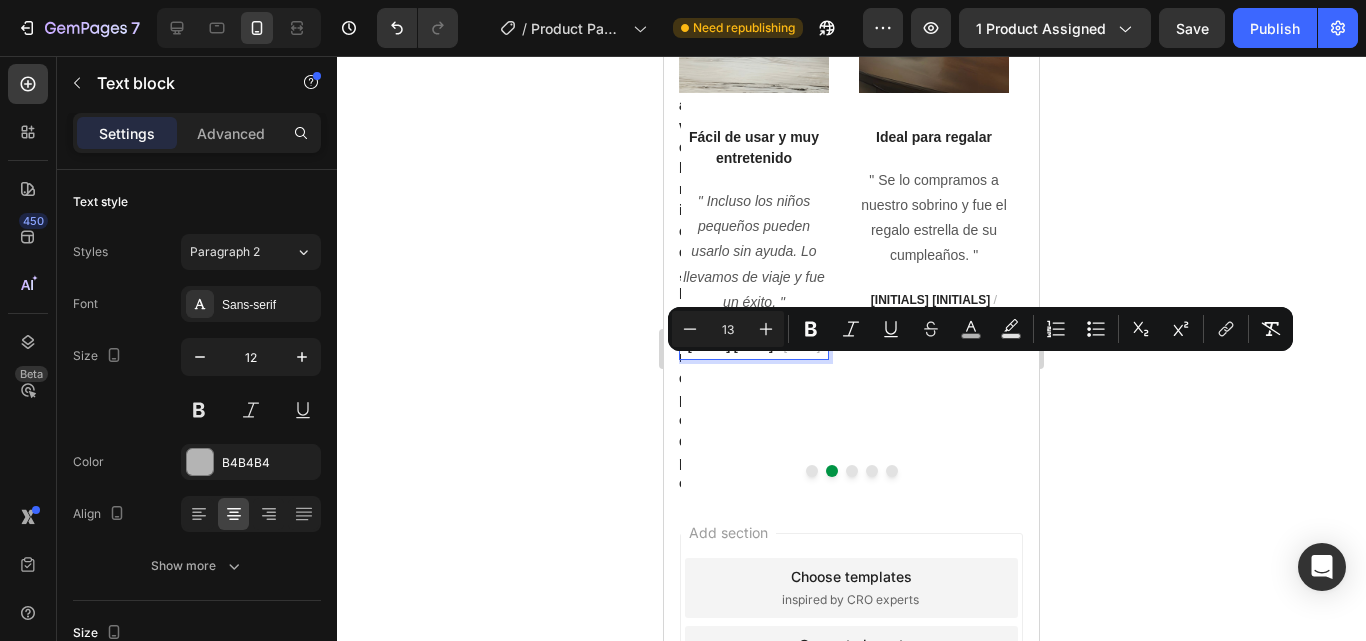 drag, startPoint x: 816, startPoint y: 365, endPoint x: 768, endPoint y: 365, distance: 48 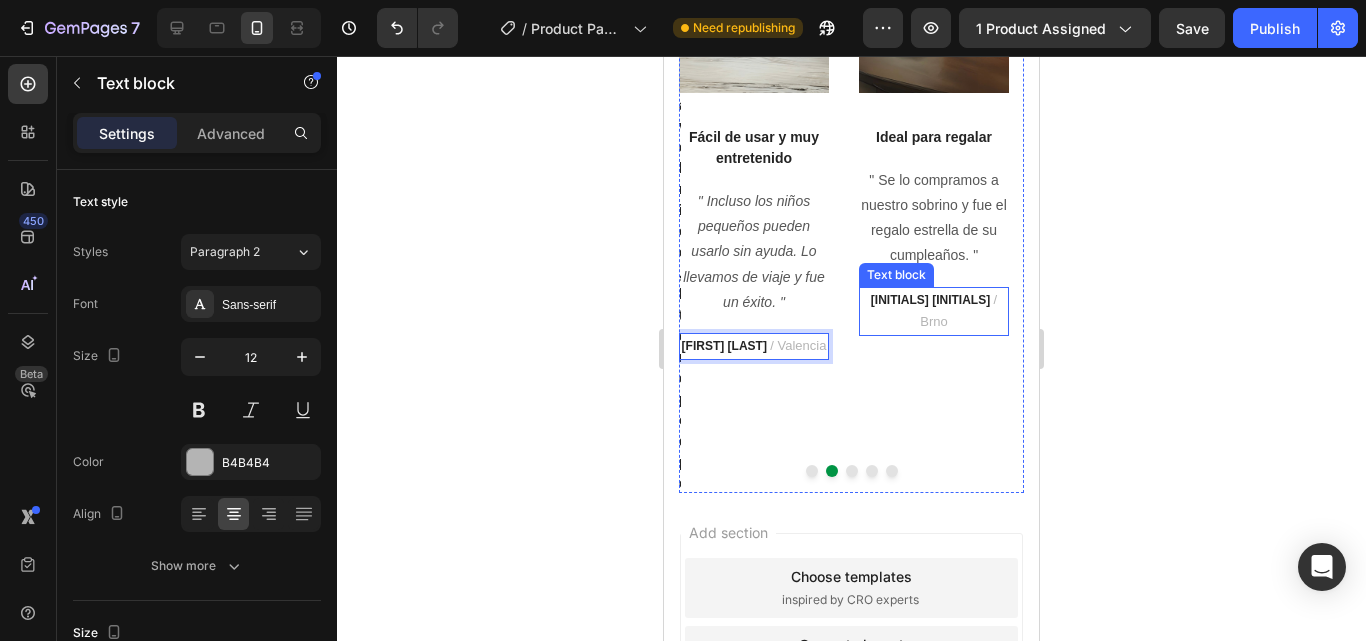 click on "[INITIALS] [INITIALS]" at bounding box center [930, 300] 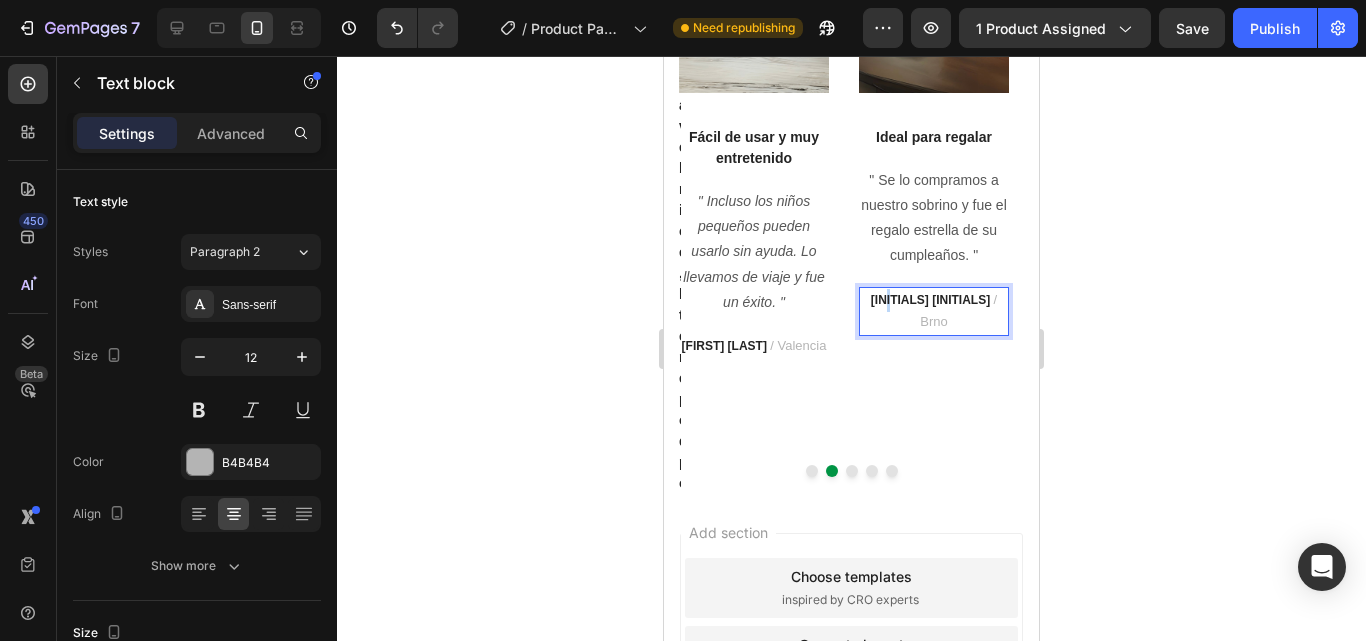 click on "[INITIALS] [INITIALS]" at bounding box center [930, 300] 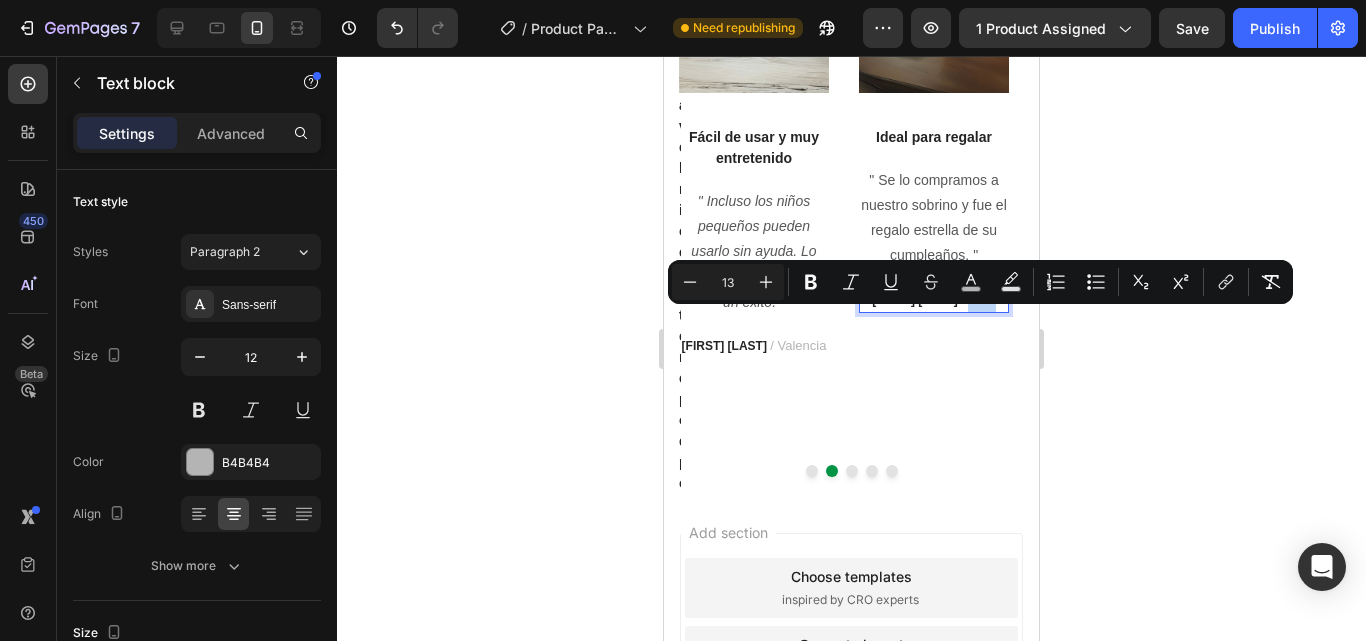 drag, startPoint x: 975, startPoint y: 322, endPoint x: 944, endPoint y: 319, distance: 31.144823 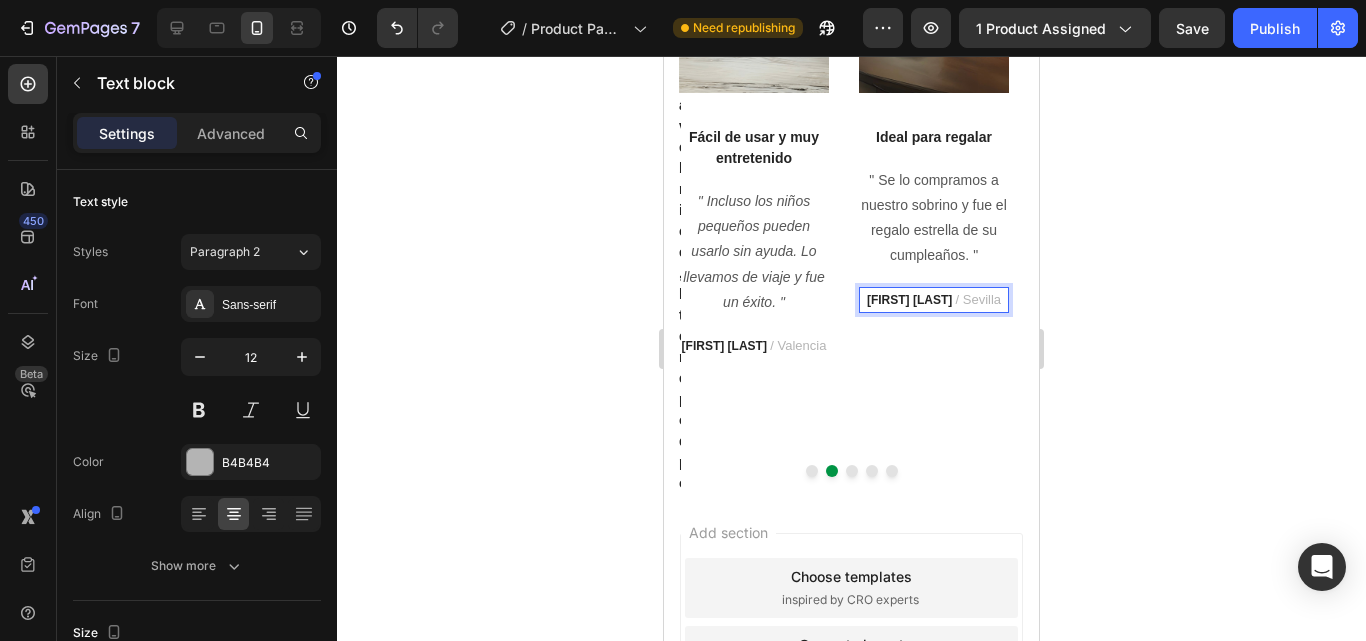 click on "[FIRST] [LAST]   / [CITY]" at bounding box center (934, 300) 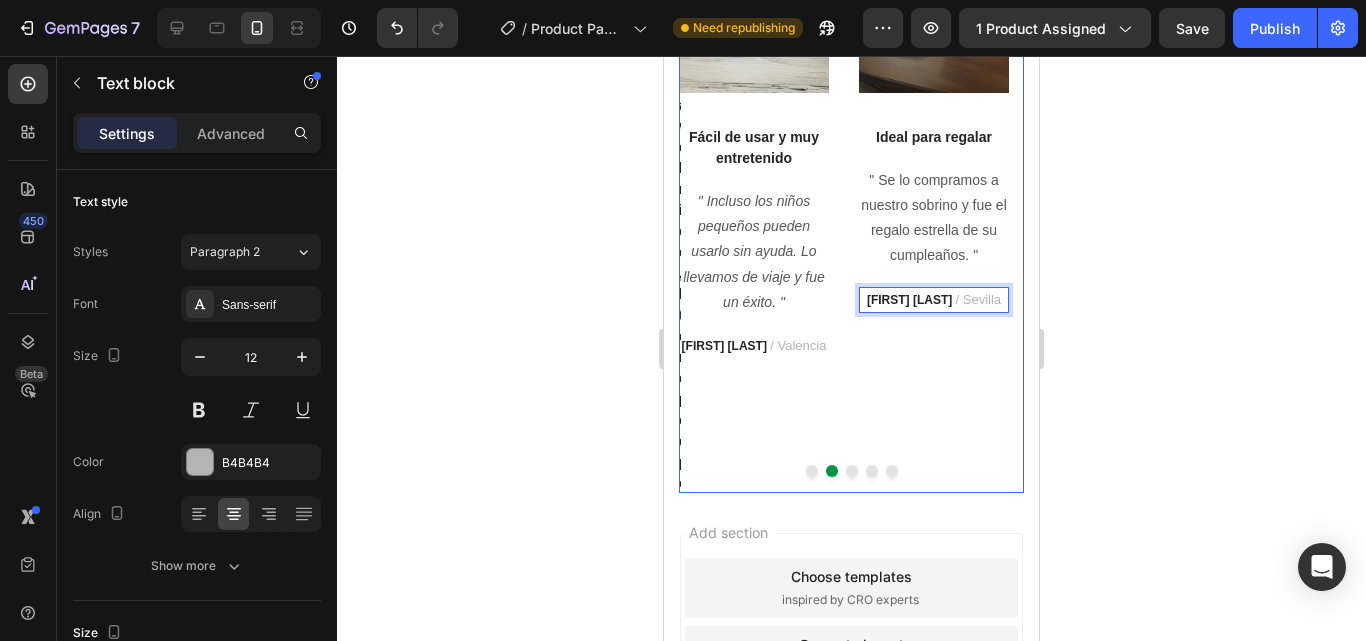 click at bounding box center (851, 471) 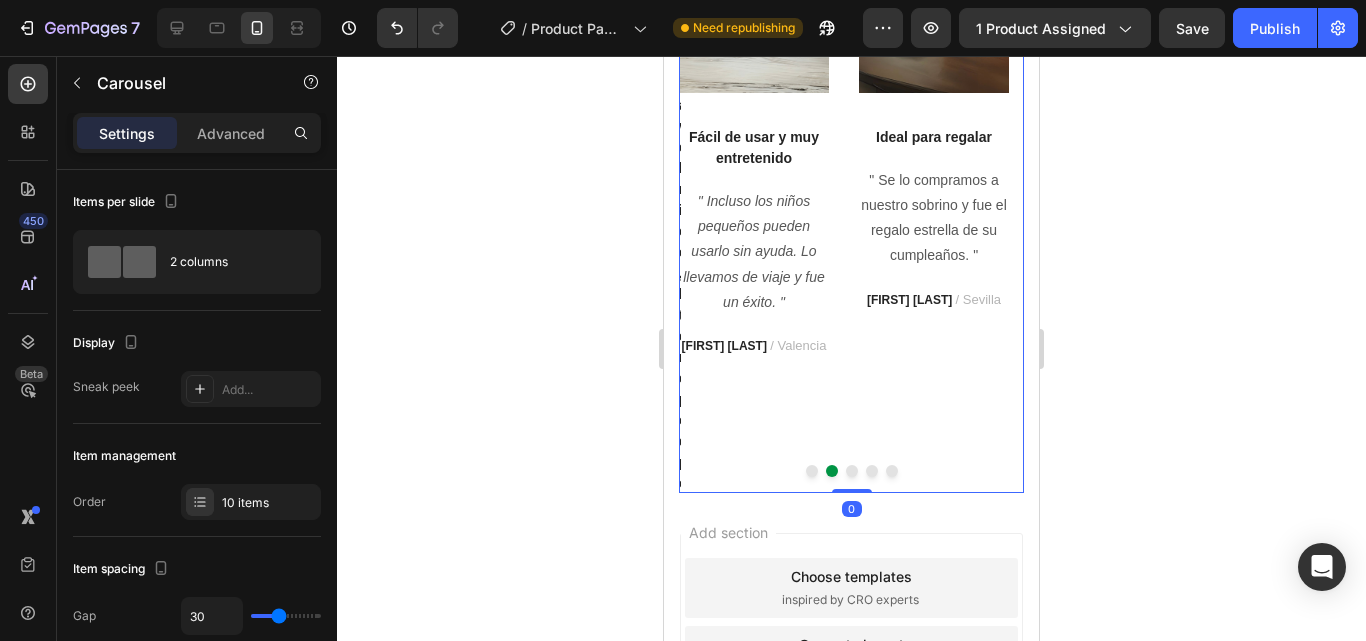 click at bounding box center (852, 471) 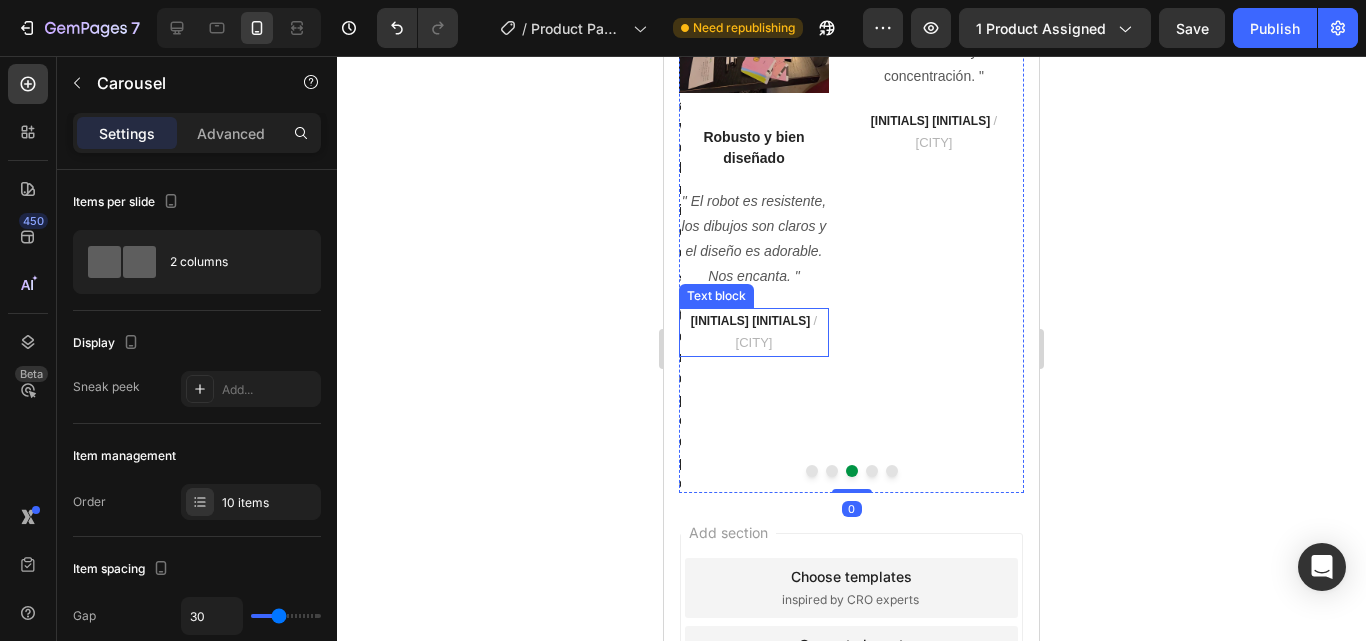 click on "[INITIALS] [INITIALS]" at bounding box center [750, 321] 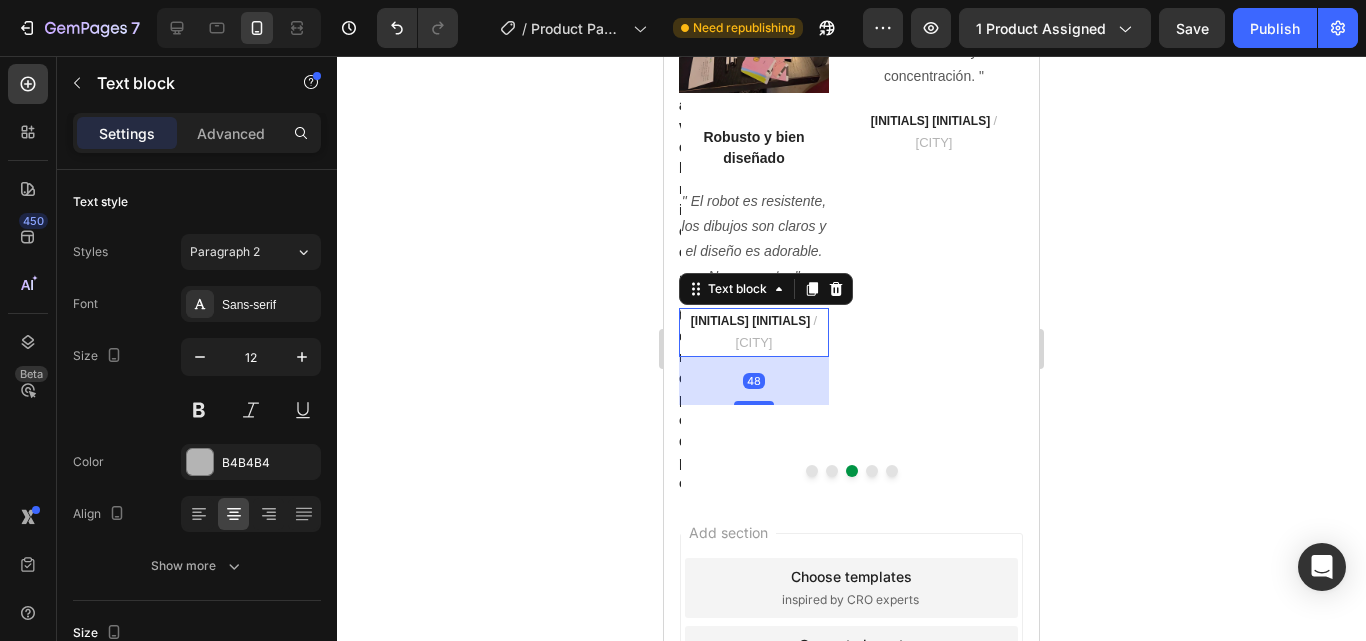 click on "[INITIALS] [INITIALS]" at bounding box center (750, 321) 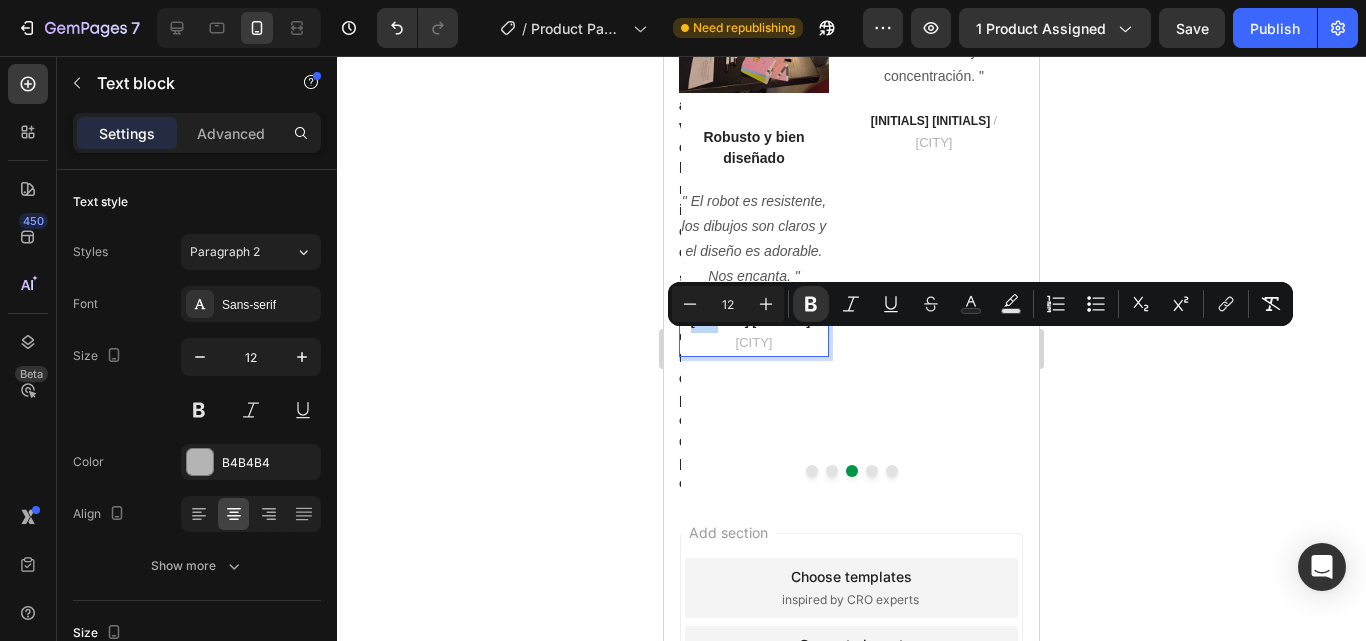 drag, startPoint x: 740, startPoint y: 338, endPoint x: 674, endPoint y: 337, distance: 66.007576 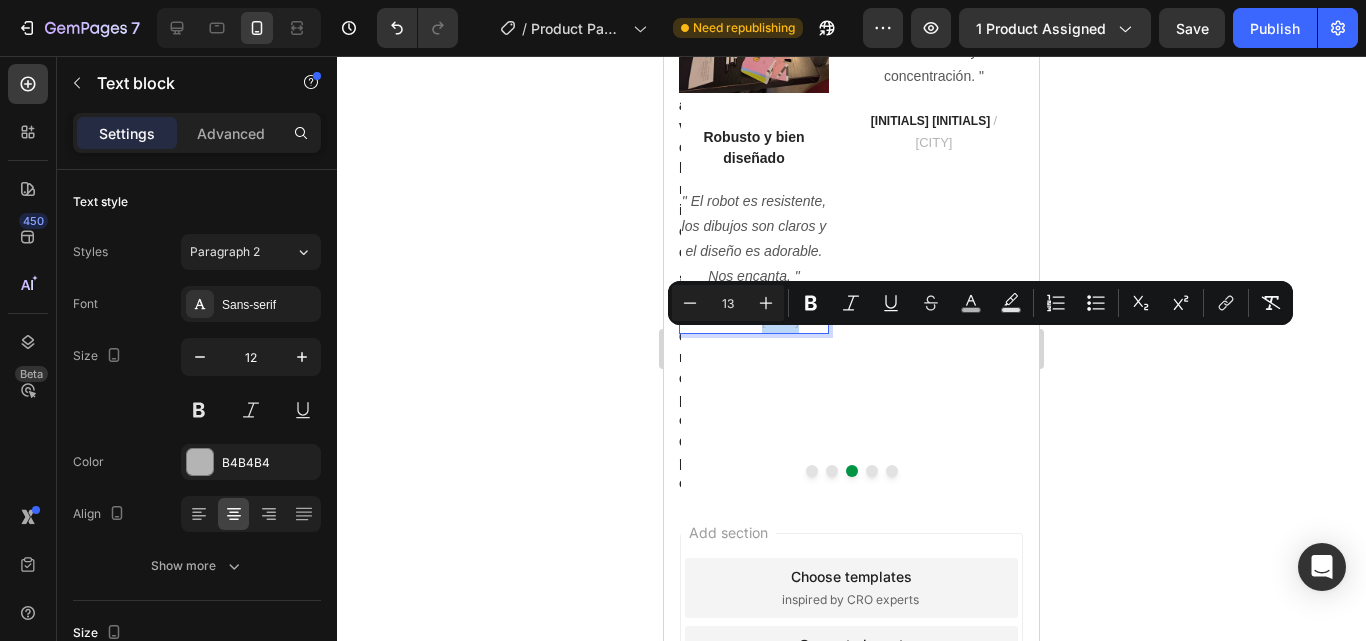 drag, startPoint x: 806, startPoint y: 337, endPoint x: 764, endPoint y: 337, distance: 42 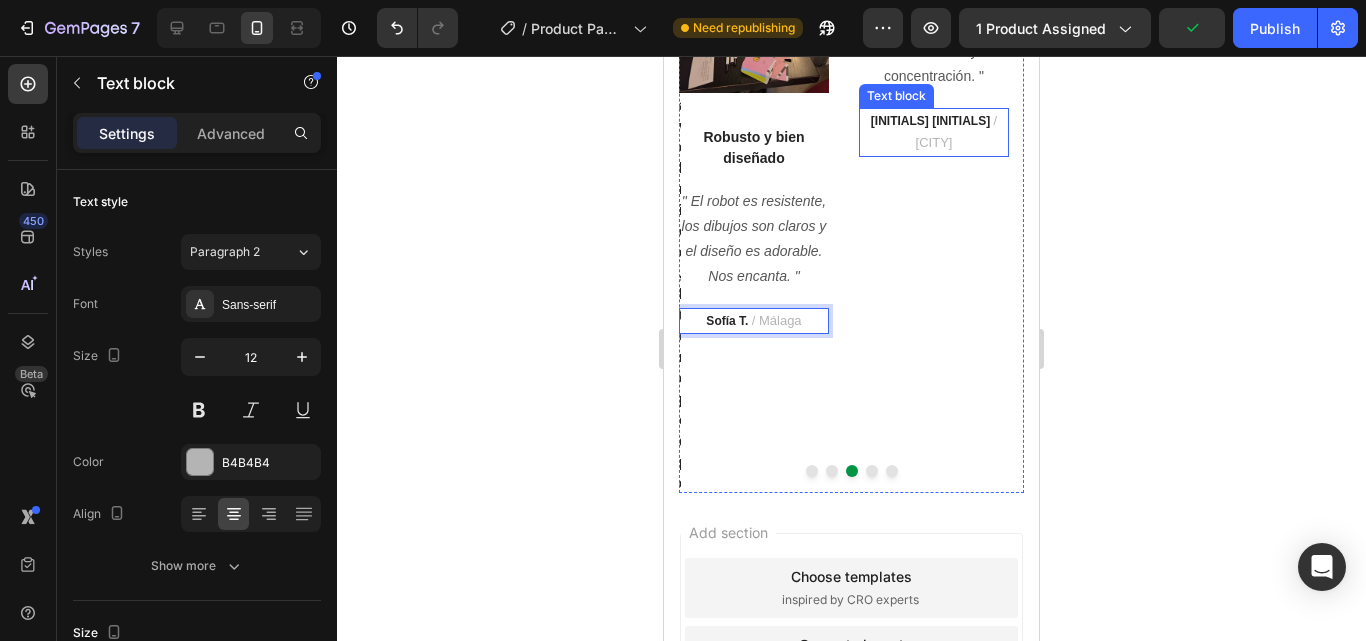 click on "[INITIALS] [INITIALS]" at bounding box center (930, 121) 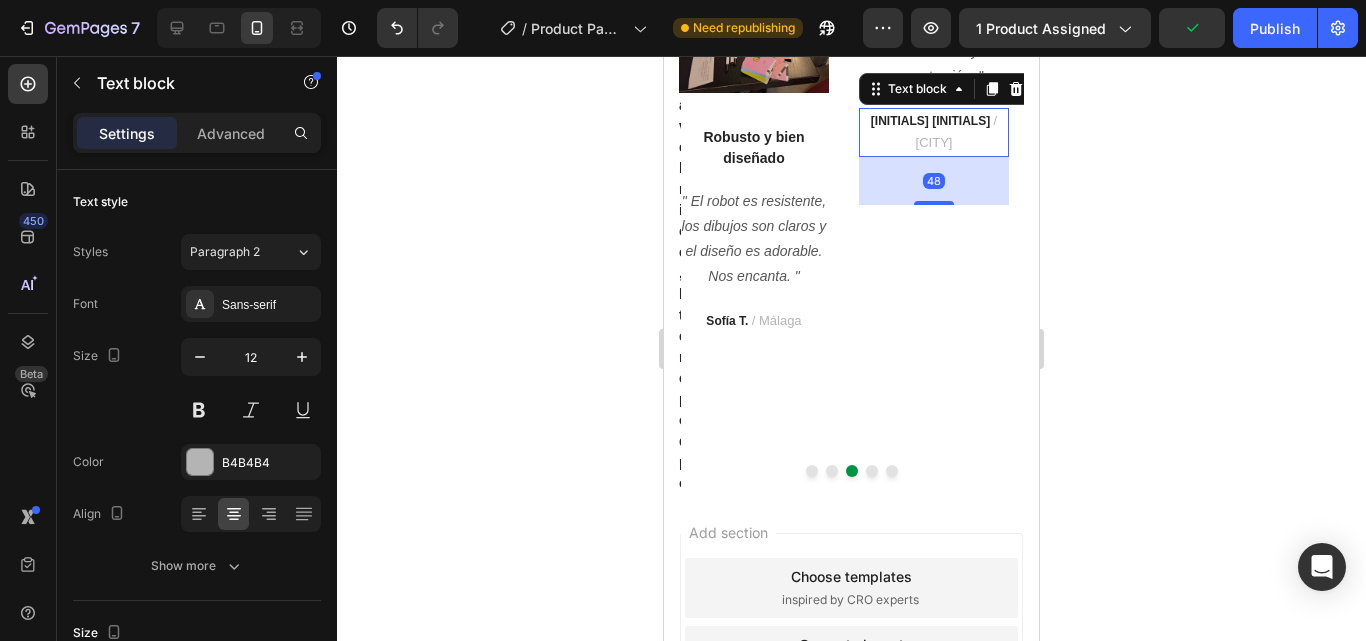 click on "[INITIALS] [INITIALS]" at bounding box center (930, 121) 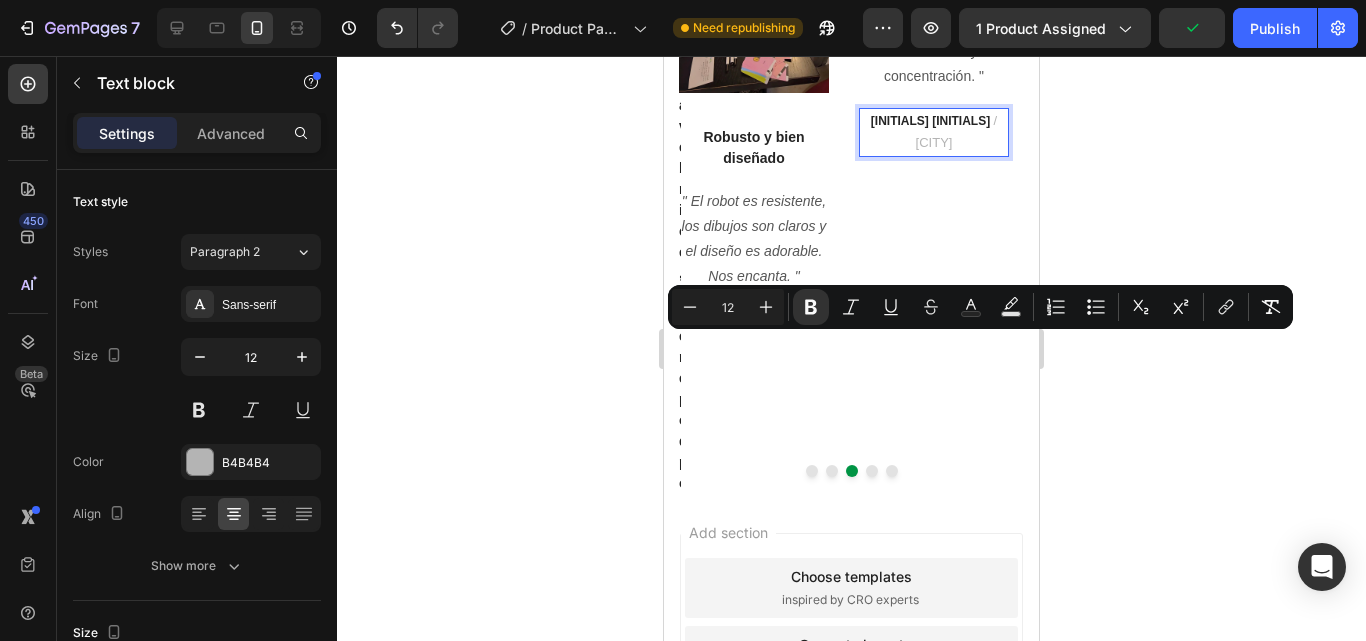 click on "/ [CITY]" at bounding box center (957, 132) 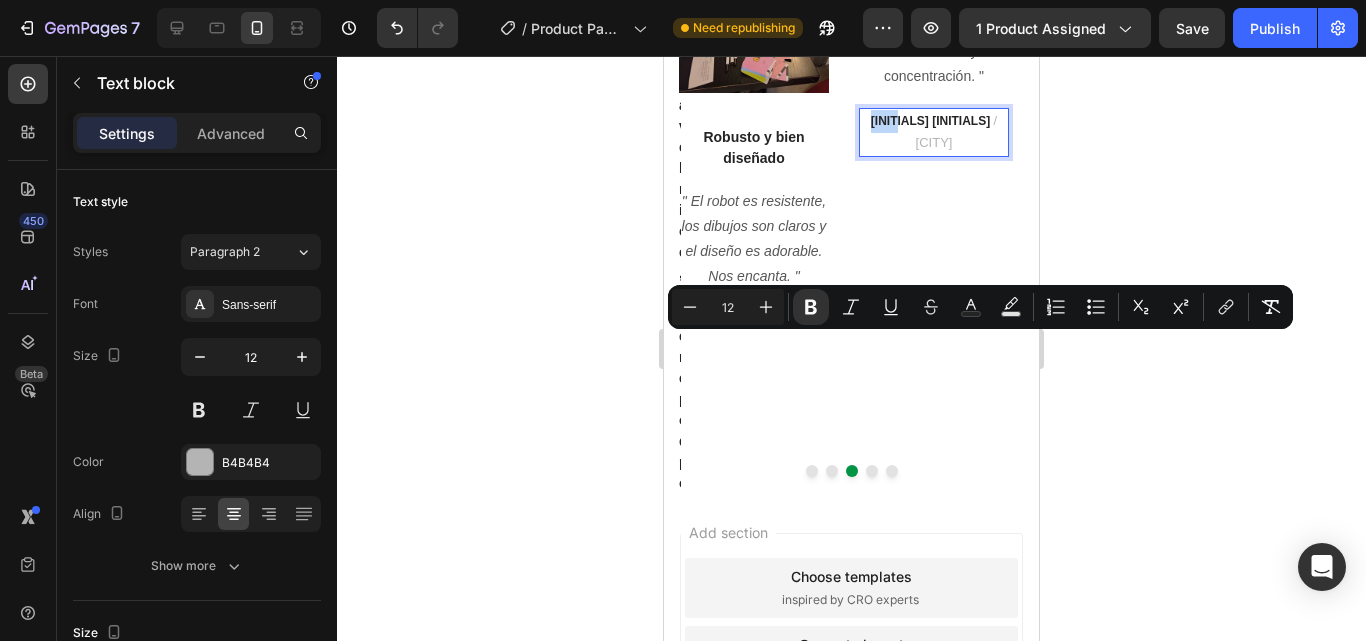 drag, startPoint x: 918, startPoint y: 338, endPoint x: 873, endPoint y: 336, distance: 45.044422 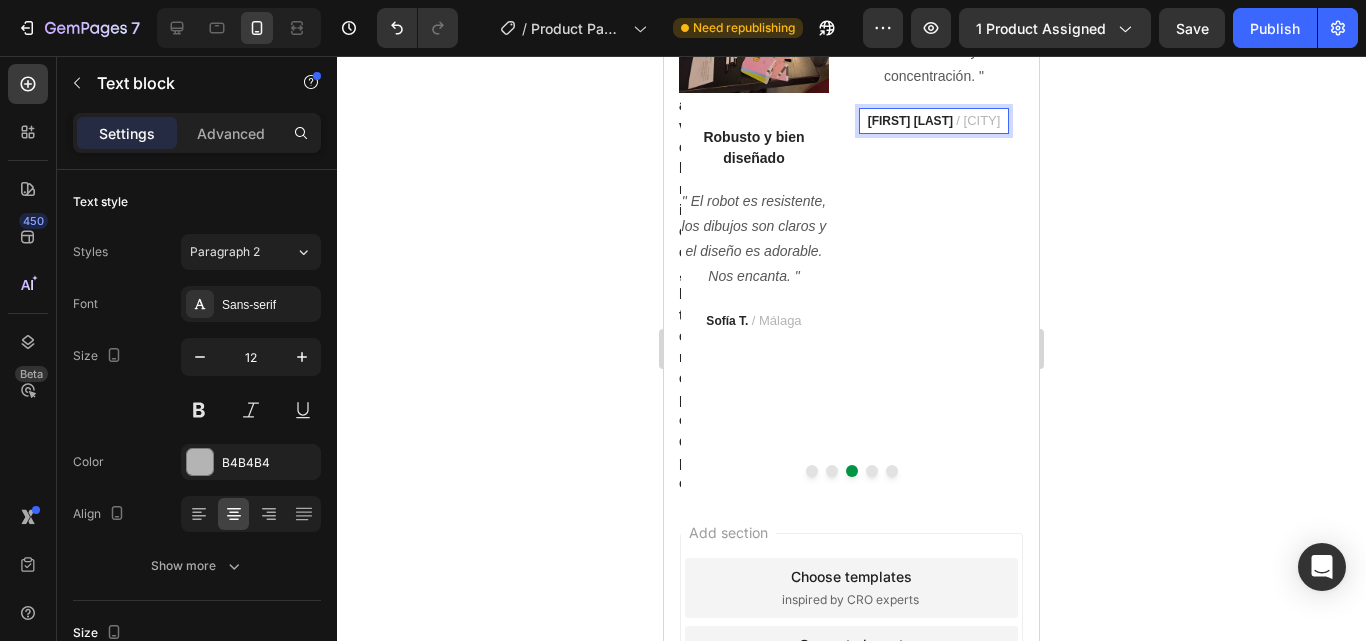 drag, startPoint x: 997, startPoint y: 341, endPoint x: 952, endPoint y: 340, distance: 45.01111 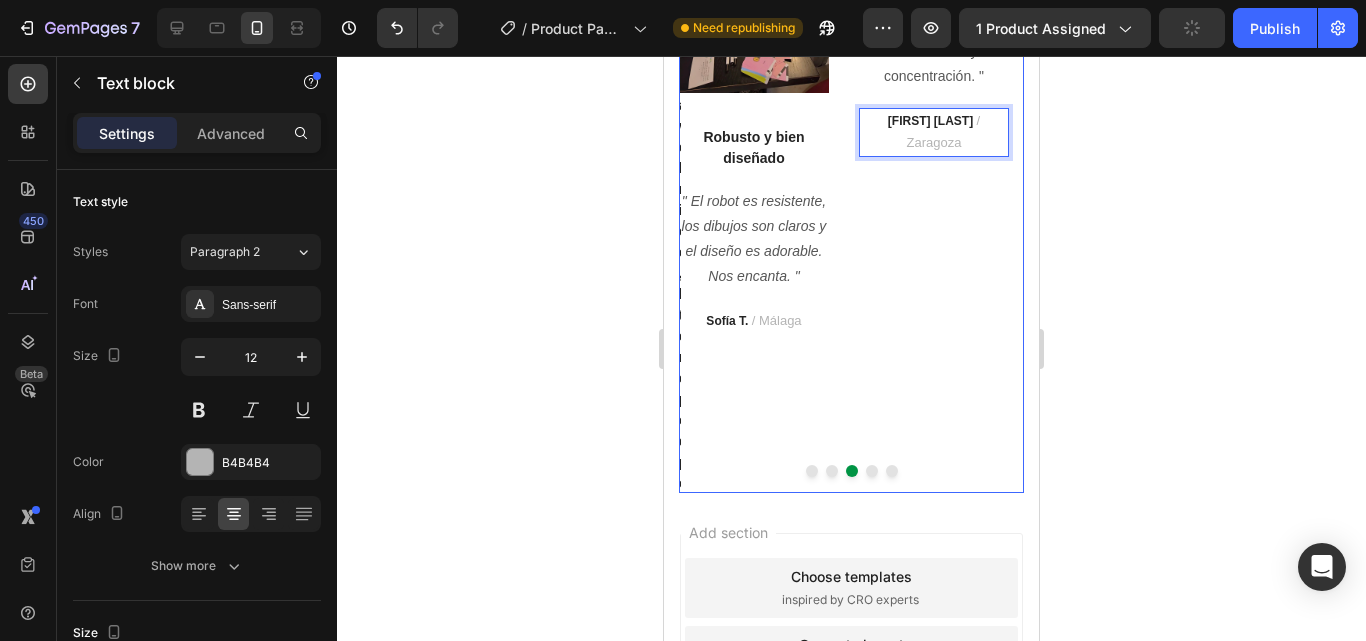 click at bounding box center [872, 471] 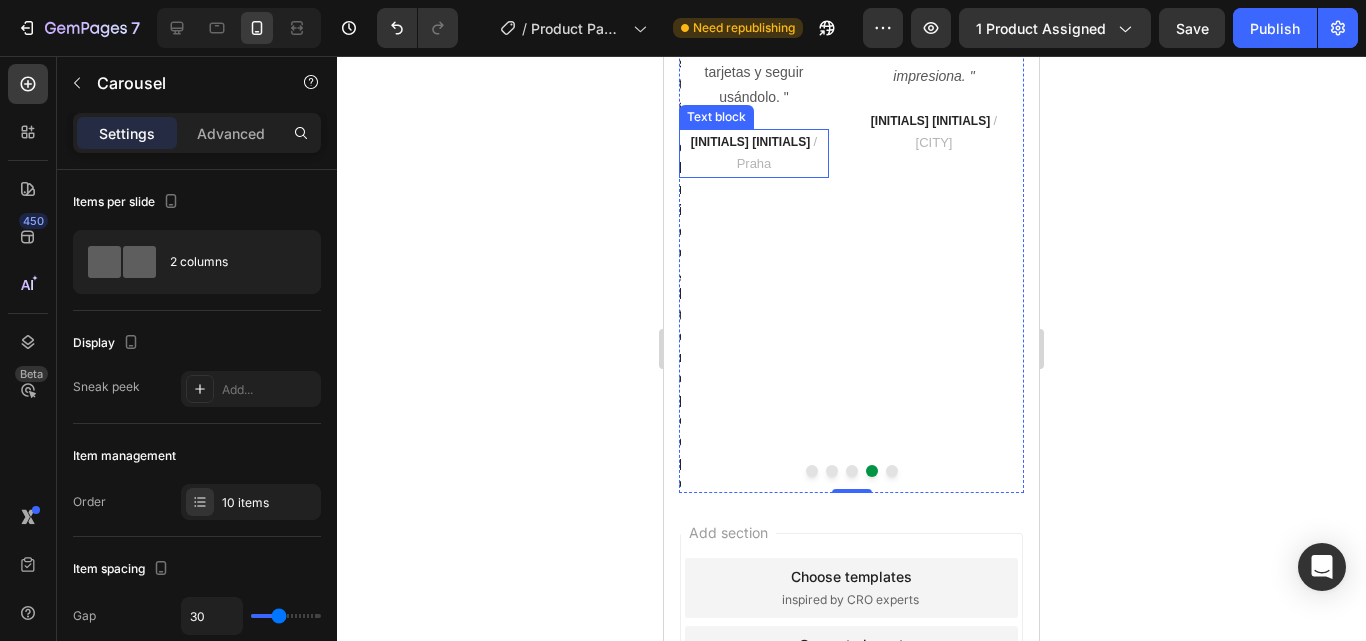 click on "[INITIALS] [INITIALS]" at bounding box center [750, 142] 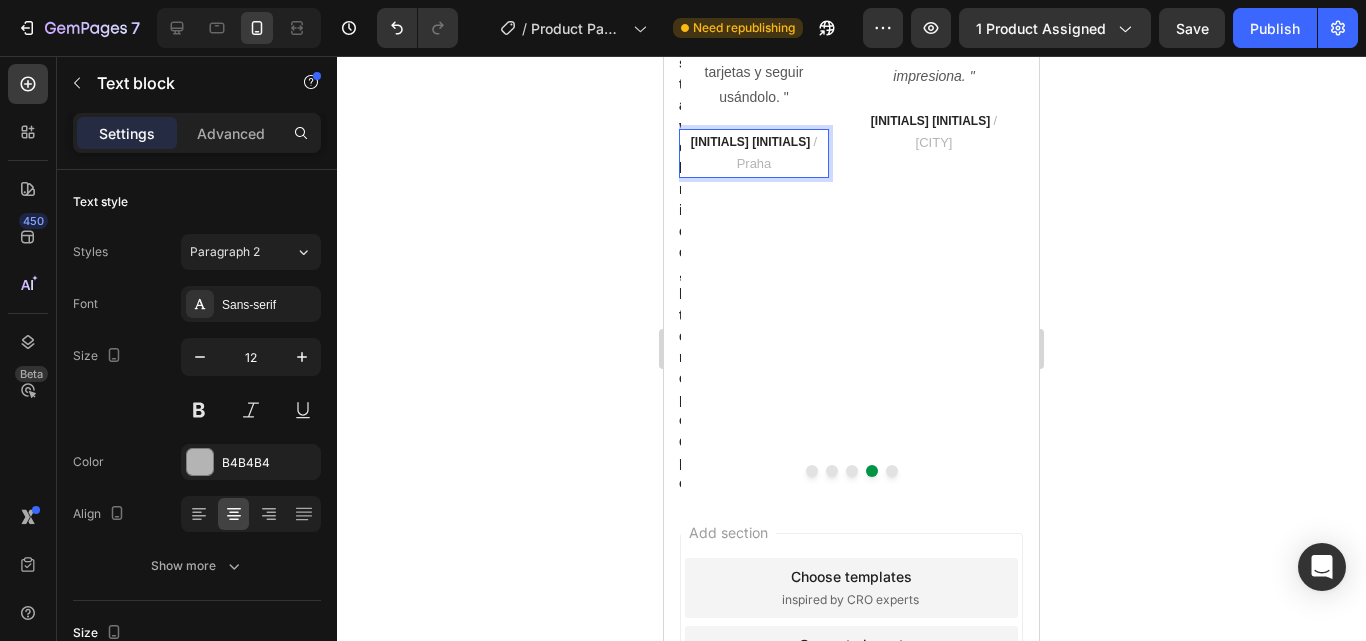 click on "[INITIALS] [INITIALS]" at bounding box center [750, 142] 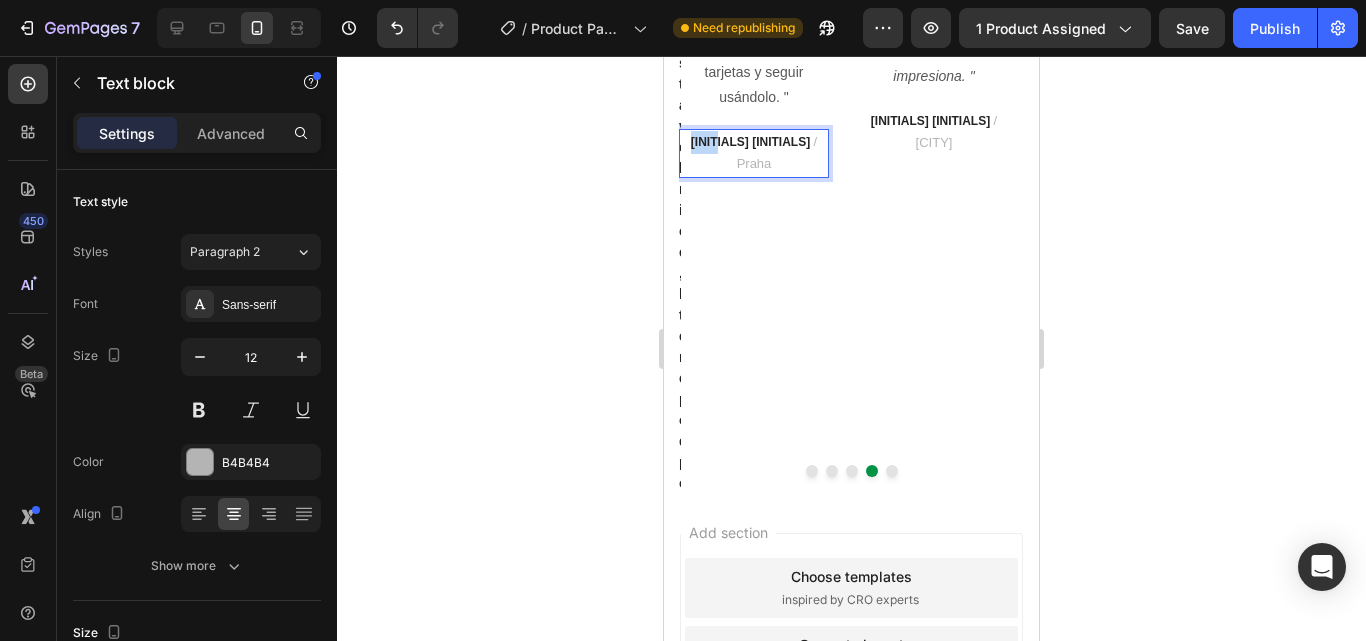 drag, startPoint x: 743, startPoint y: 362, endPoint x: 700, endPoint y: 361, distance: 43.011627 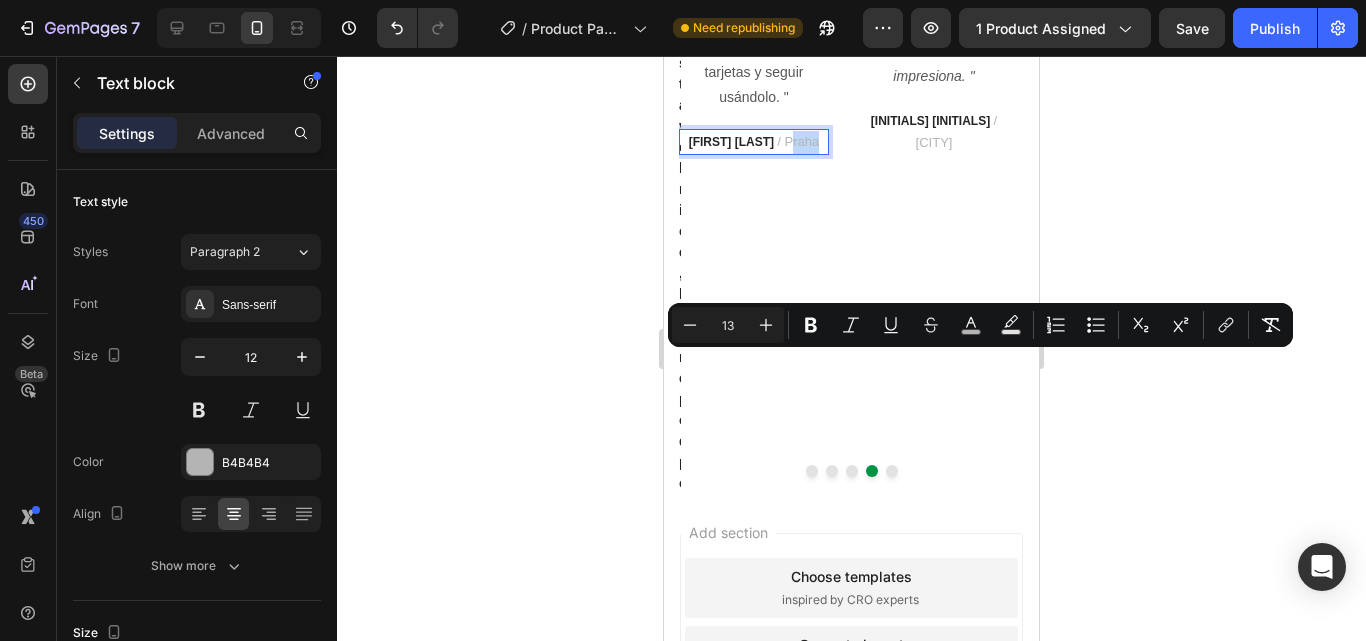 drag, startPoint x: 803, startPoint y: 359, endPoint x: 773, endPoint y: 361, distance: 30.066593 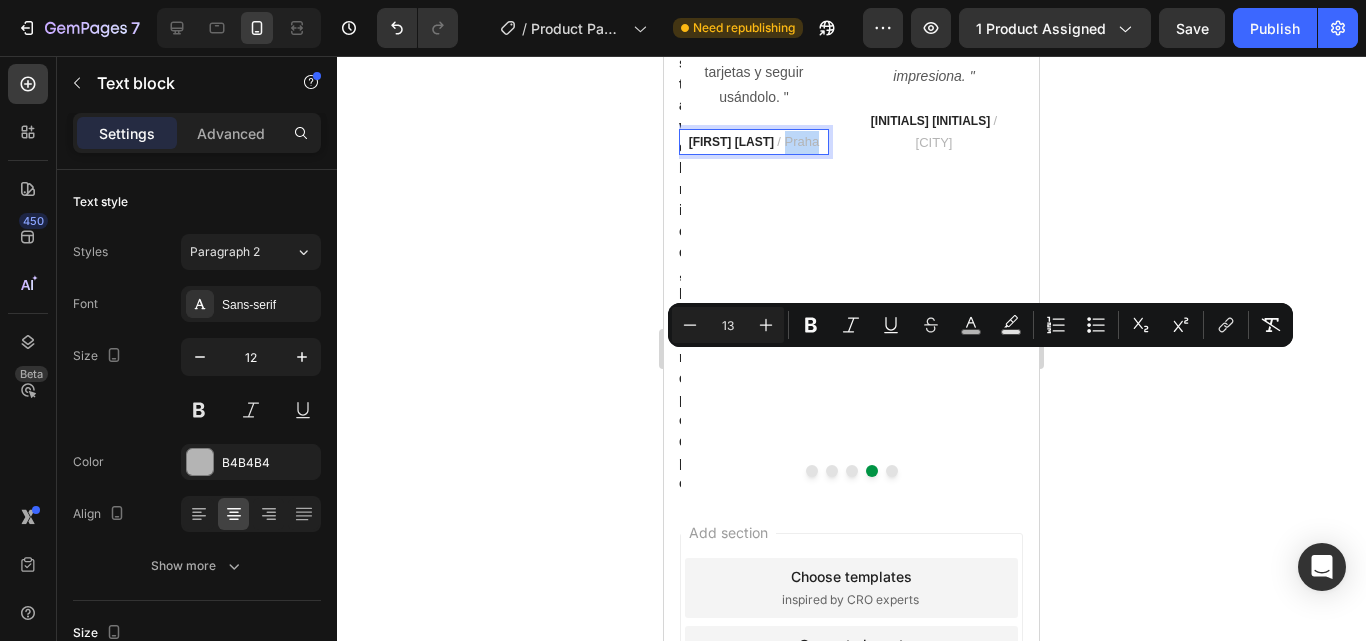 drag, startPoint x: 767, startPoint y: 361, endPoint x: 800, endPoint y: 363, distance: 33.06055 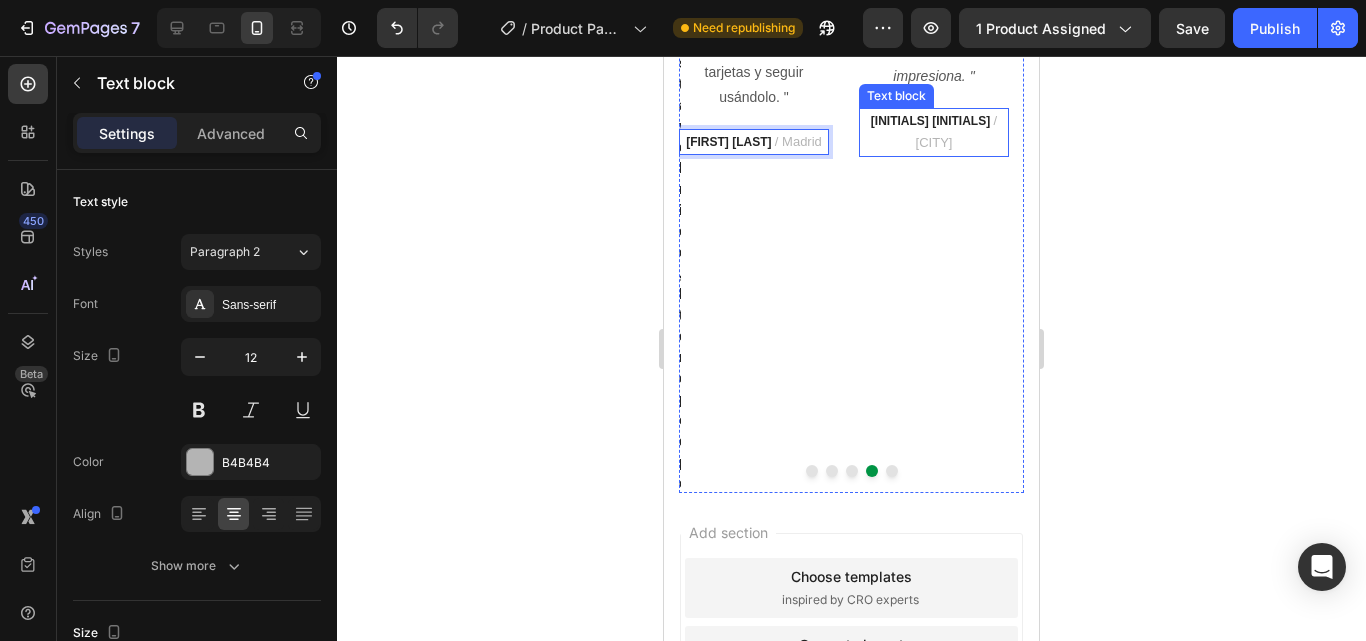 click on "[INITIALS] [INITIALS]" at bounding box center (930, 121) 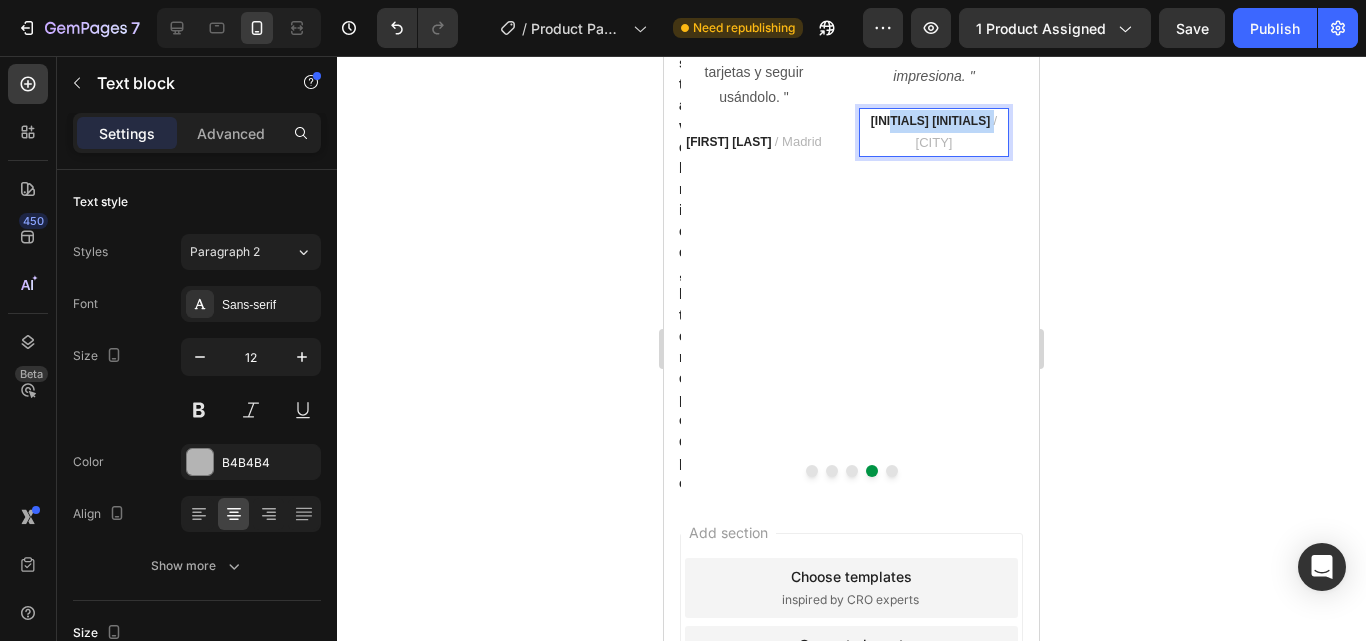 click on "[INITIALS] [INITIALS]" at bounding box center [930, 121] 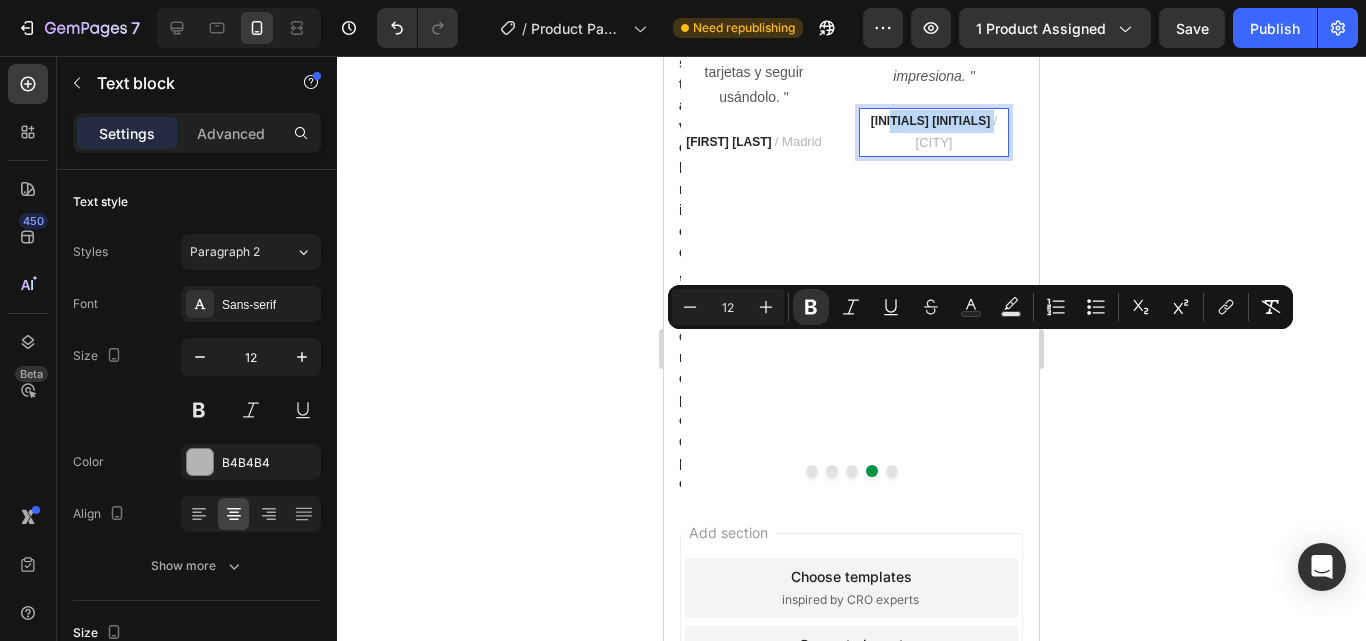 click on "[INITIALS] [INITIALS]   / [CITY]" at bounding box center (934, 132) 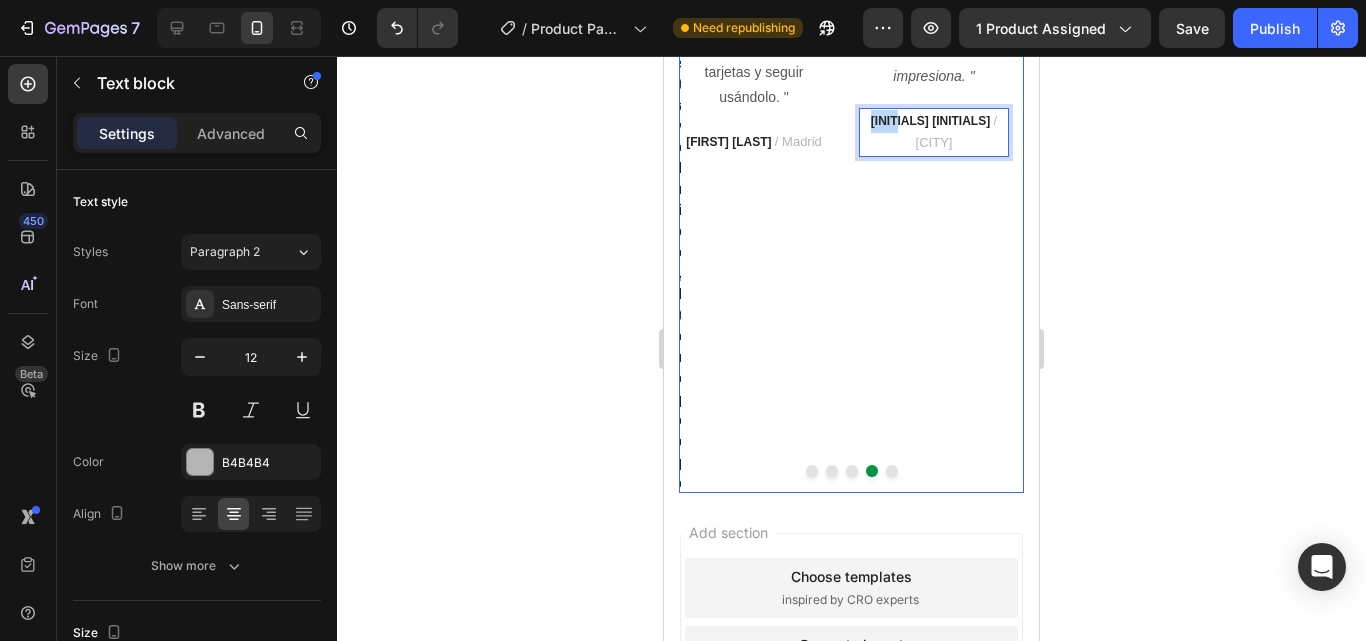 drag, startPoint x: 890, startPoint y: 341, endPoint x: 851, endPoint y: 341, distance: 39 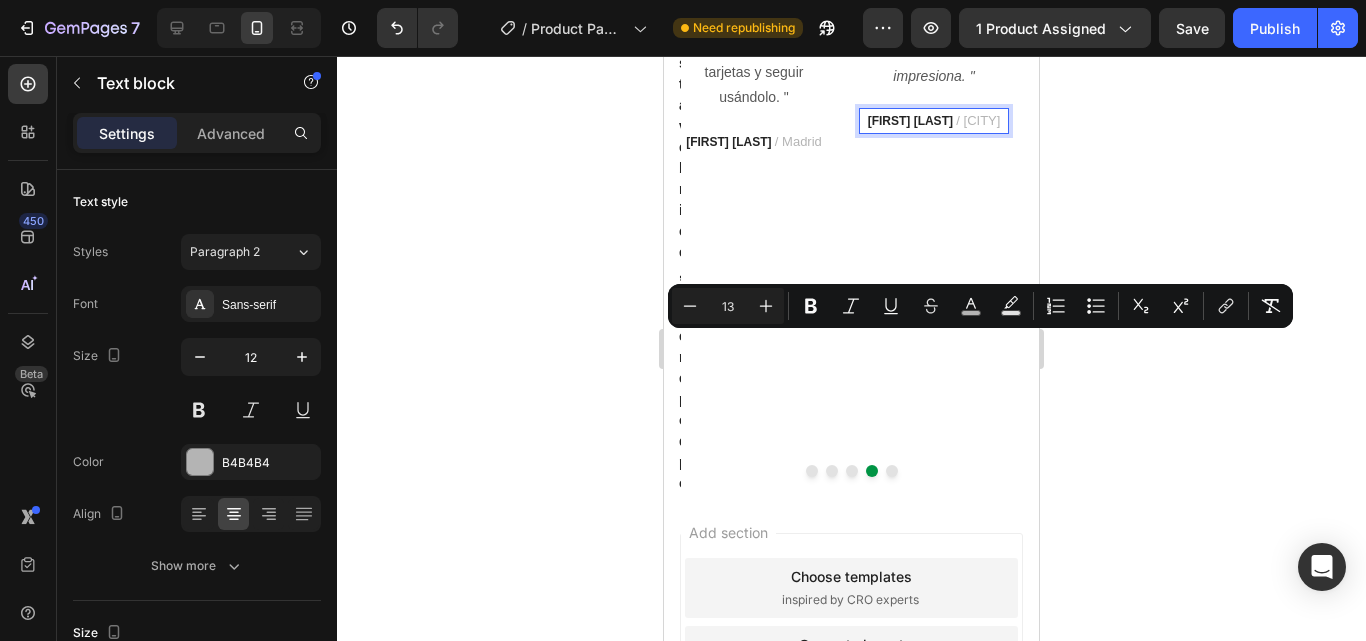 drag, startPoint x: 944, startPoint y: 343, endPoint x: 961, endPoint y: 366, distance: 28.600698 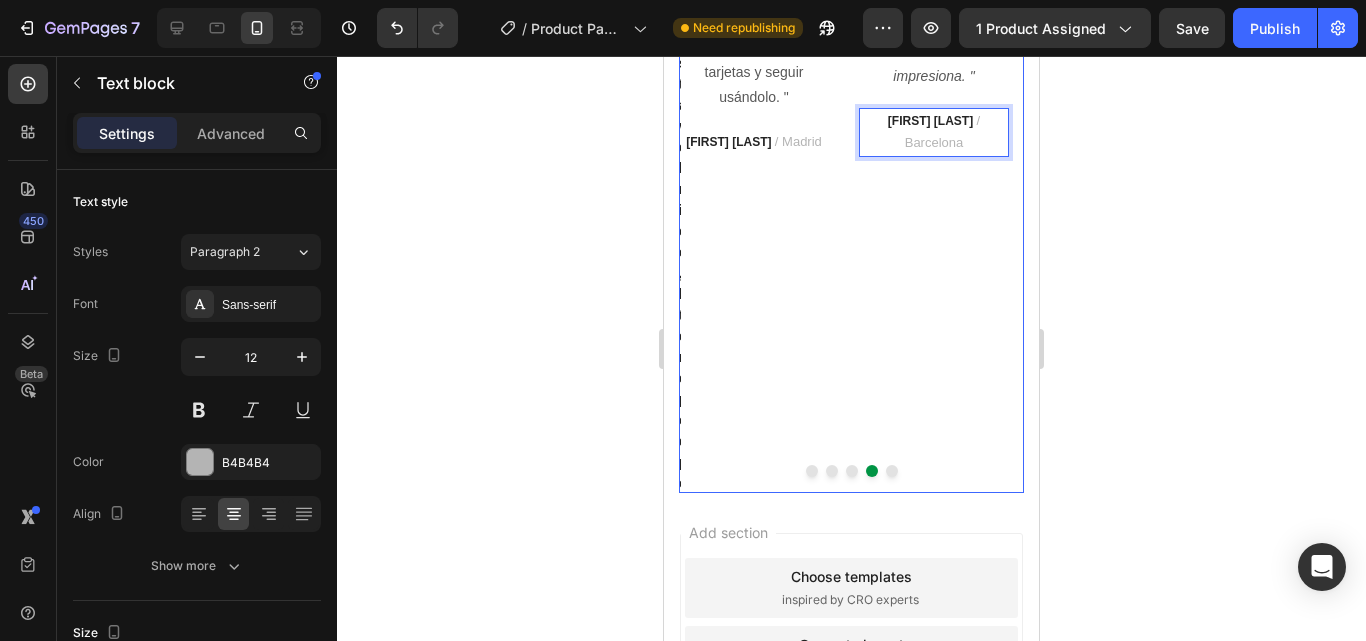 click at bounding box center (892, 471) 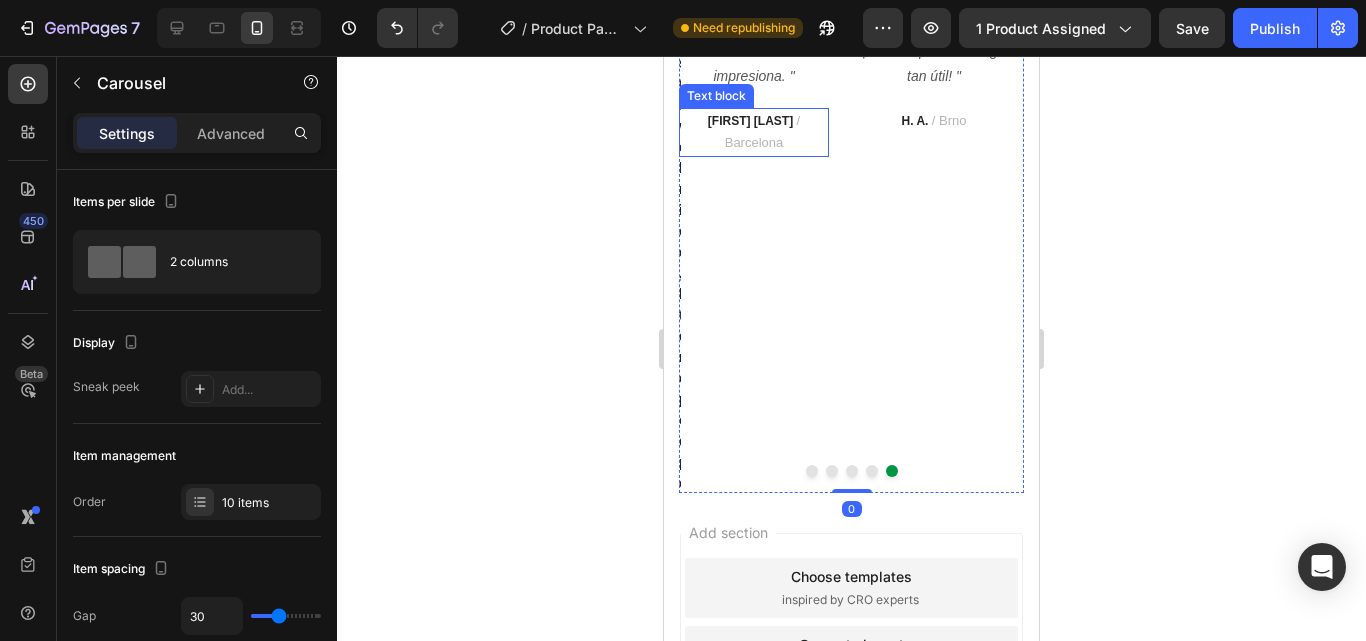 click on "[FIRST] [LAST]" at bounding box center [750, 121] 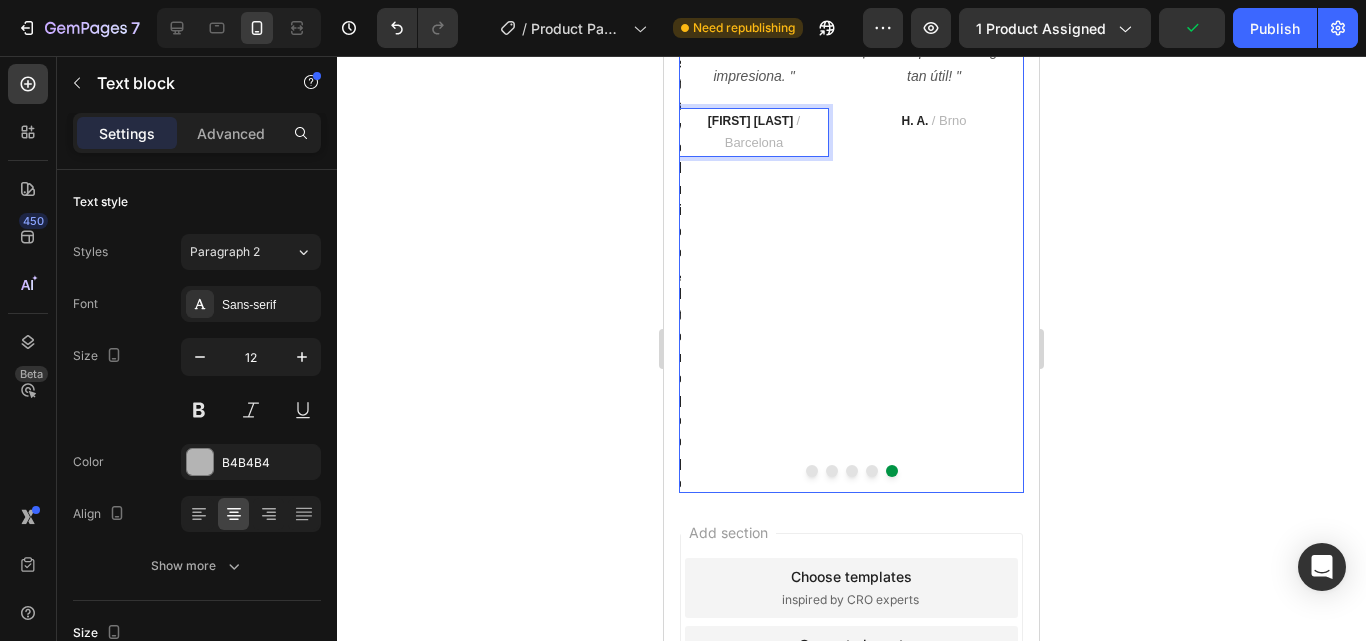 click at bounding box center [872, 471] 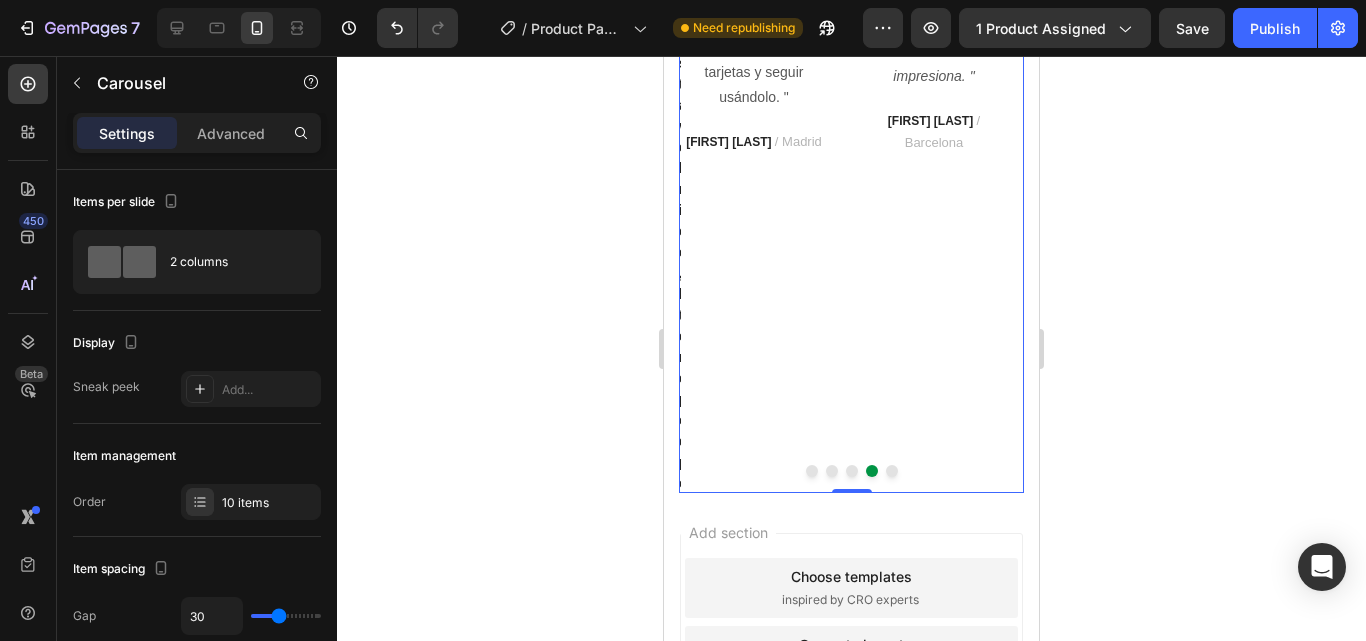 click at bounding box center (852, 471) 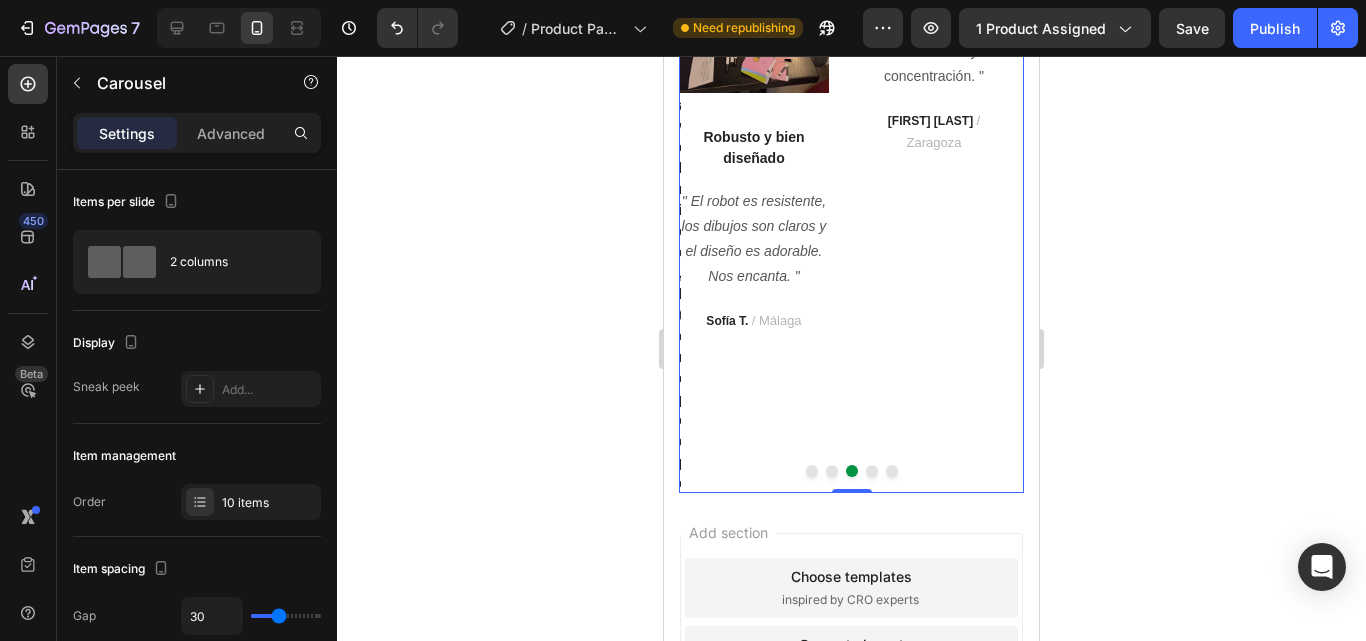click at bounding box center (892, 471) 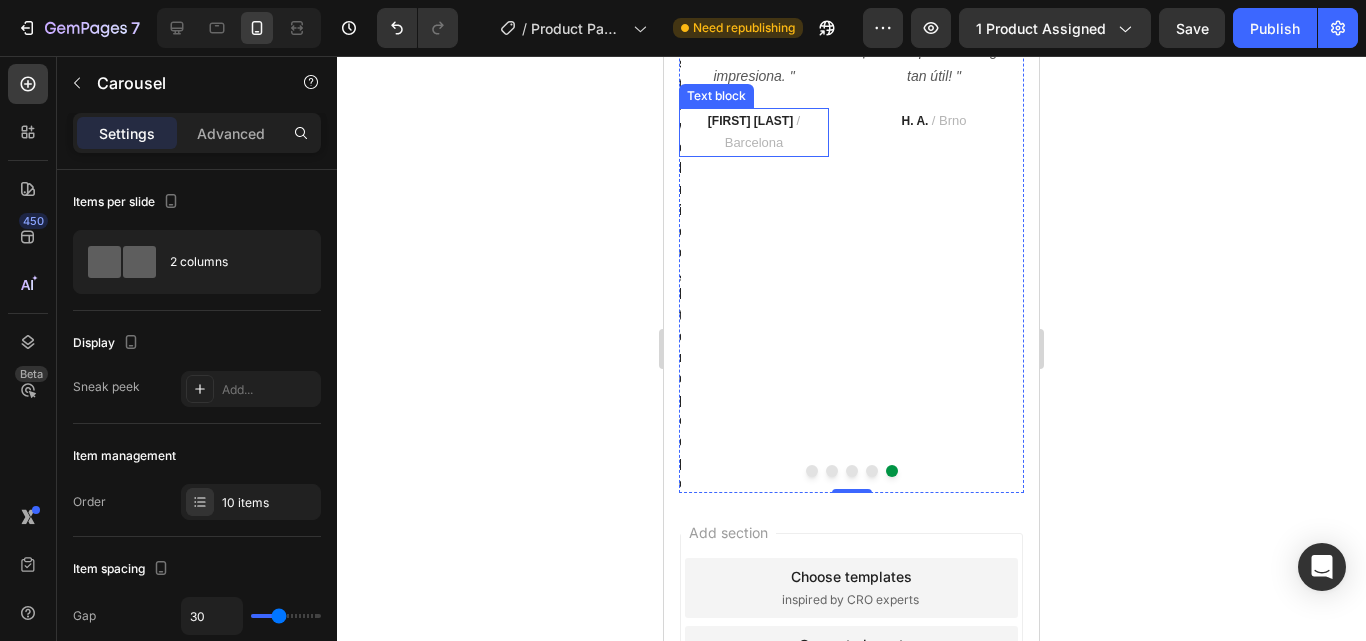 click on "[FIRST] [LAST]" at bounding box center [750, 121] 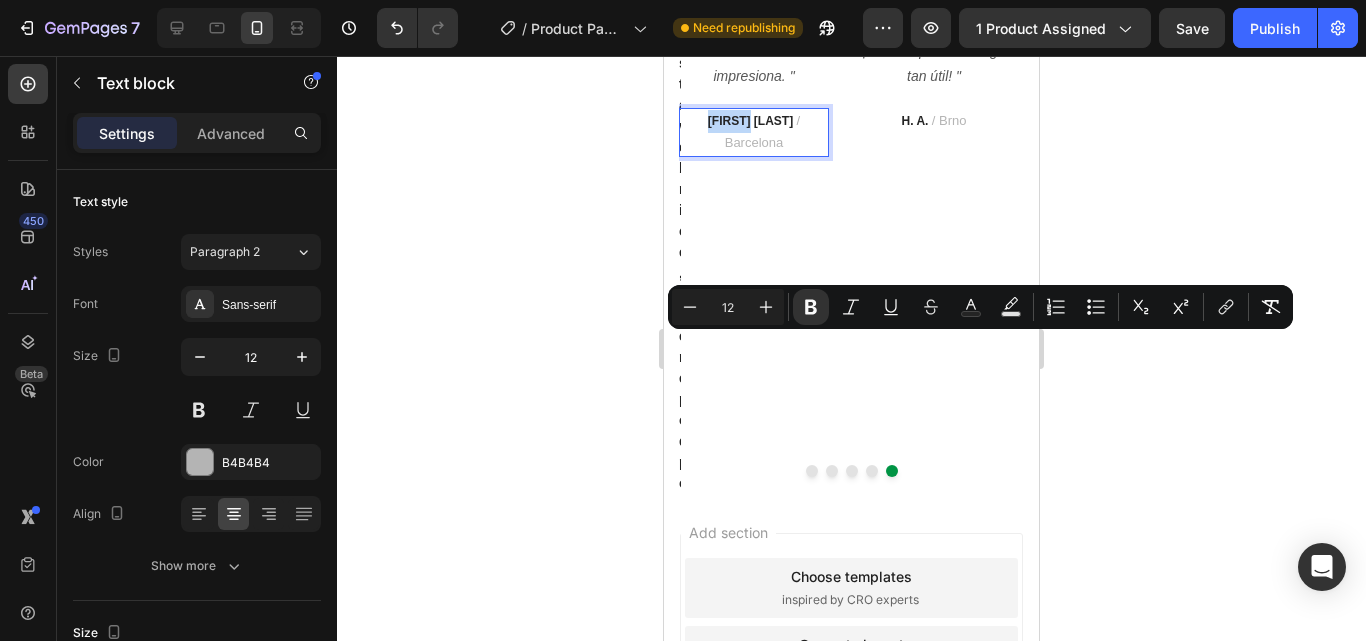 drag, startPoint x: 740, startPoint y: 342, endPoint x: 687, endPoint y: 342, distance: 53 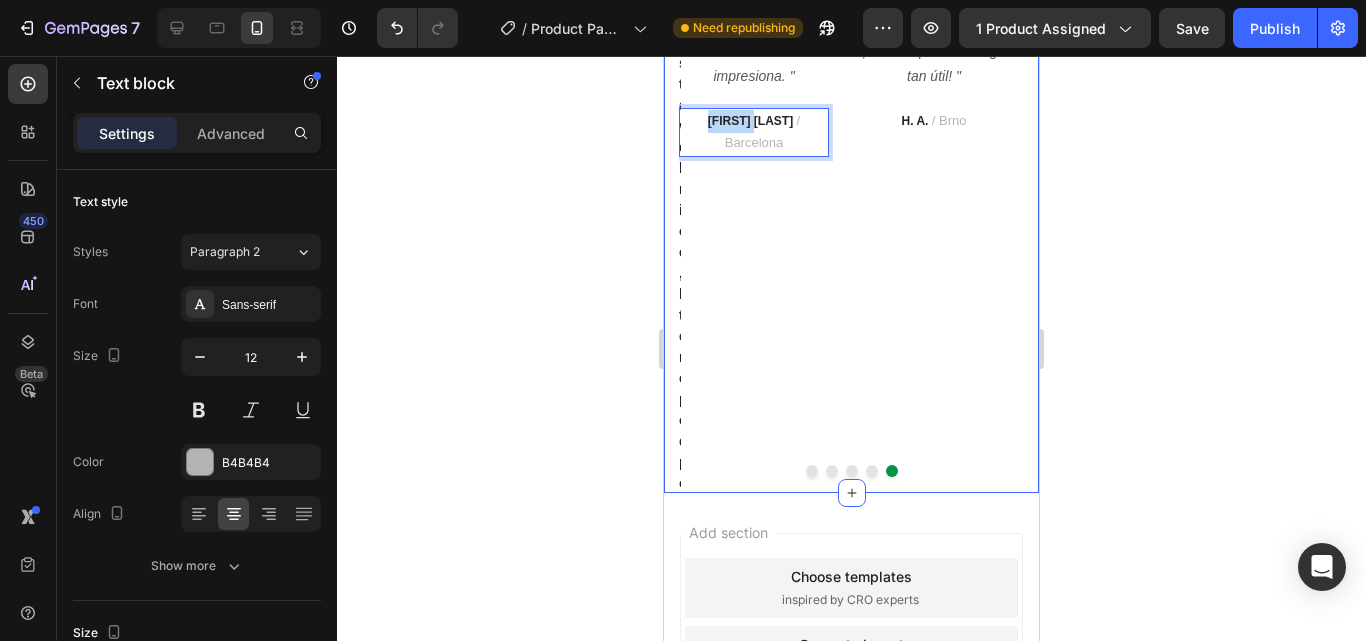 drag, startPoint x: 744, startPoint y: 344, endPoint x: 670, endPoint y: 344, distance: 74 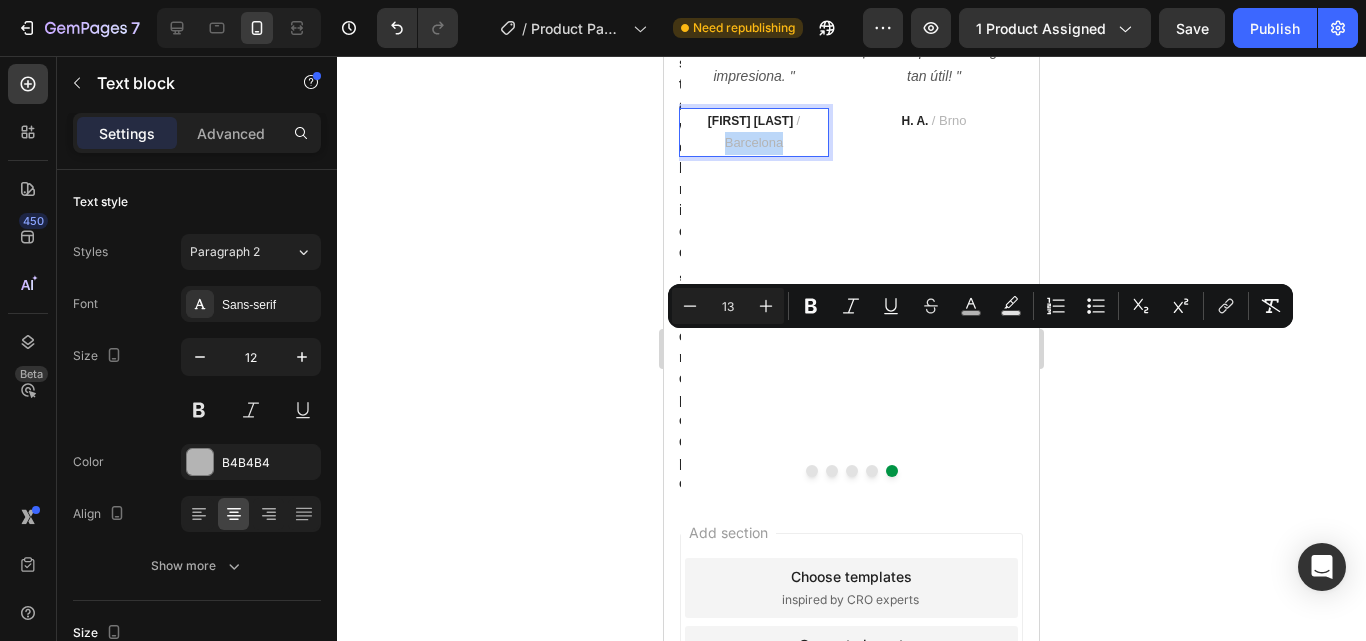 drag, startPoint x: 815, startPoint y: 344, endPoint x: 752, endPoint y: 345, distance: 63.007935 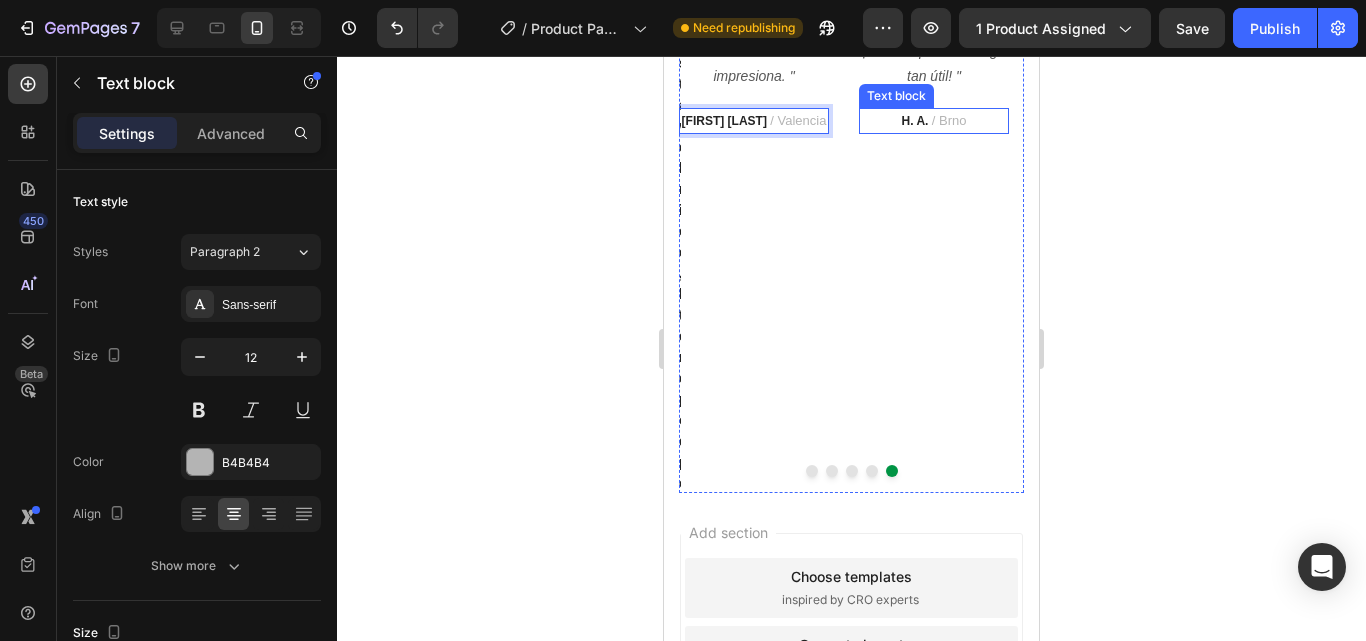 click on "[INITIALS] [INITIALS]   / [CITY]" at bounding box center (934, 121) 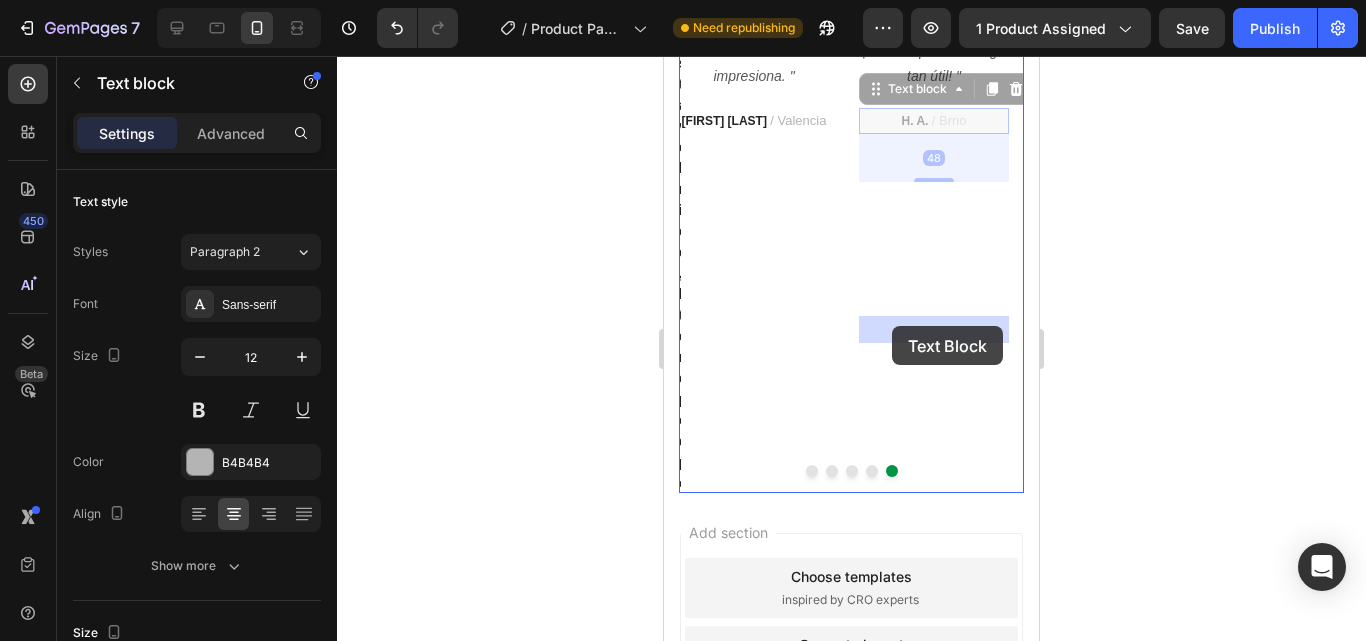 drag, startPoint x: 924, startPoint y: 322, endPoint x: 904, endPoint y: 325, distance: 20.22375 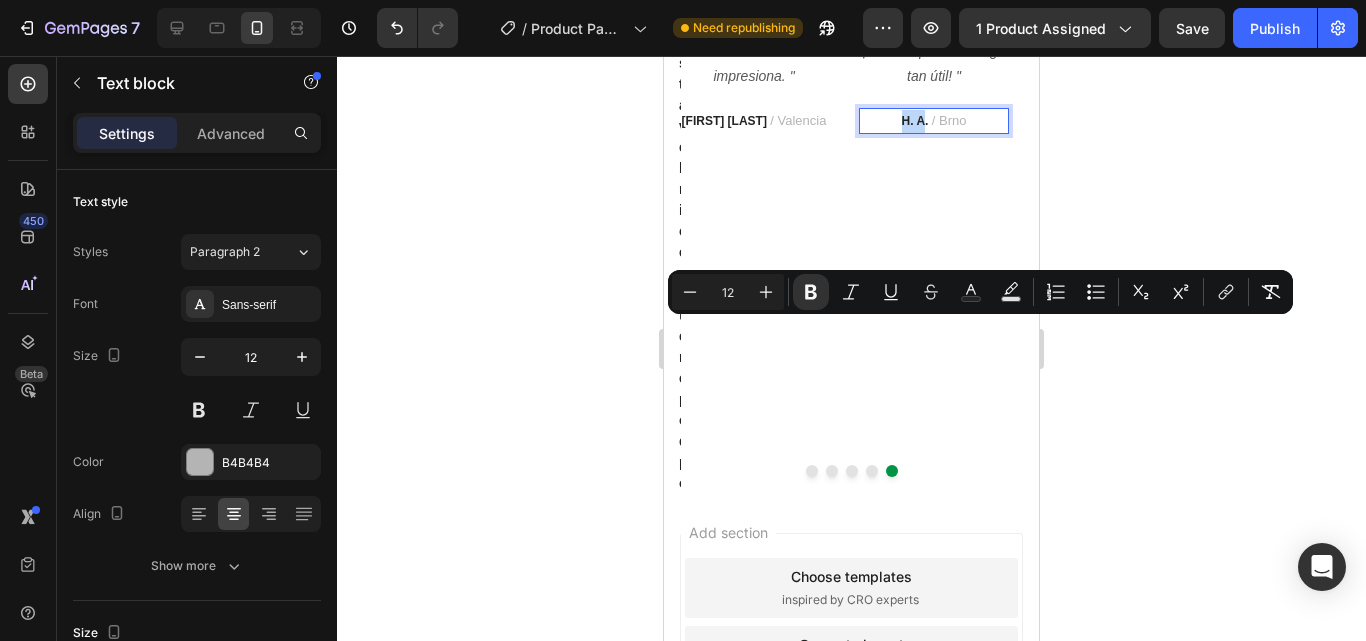 drag, startPoint x: 923, startPoint y: 325, endPoint x: 898, endPoint y: 329, distance: 25.317978 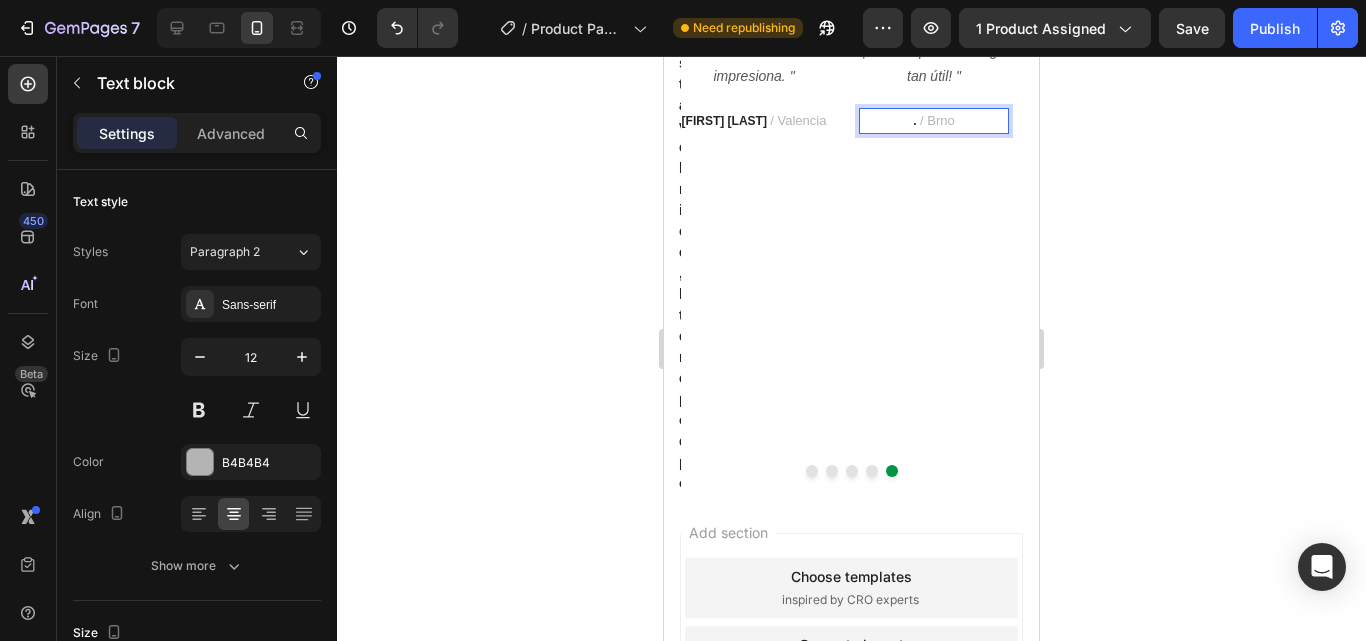 click on ".   / [CITY]" at bounding box center [934, 121] 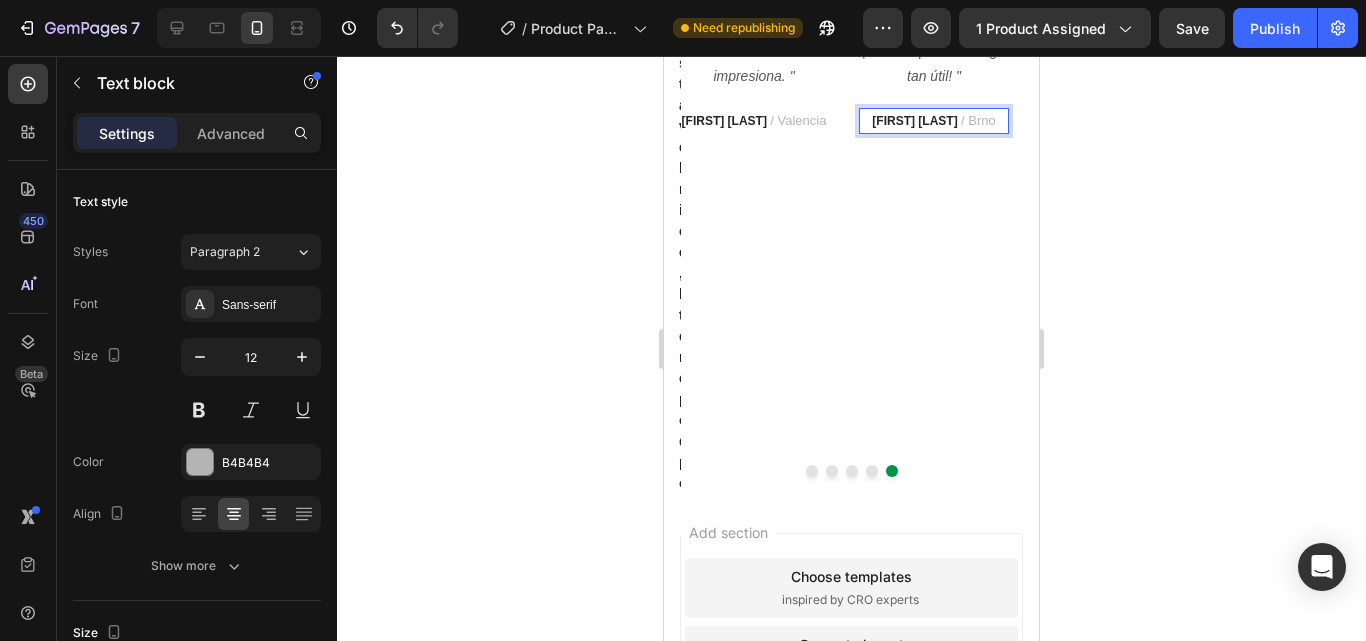 click on "/ Brno" at bounding box center [978, 120] 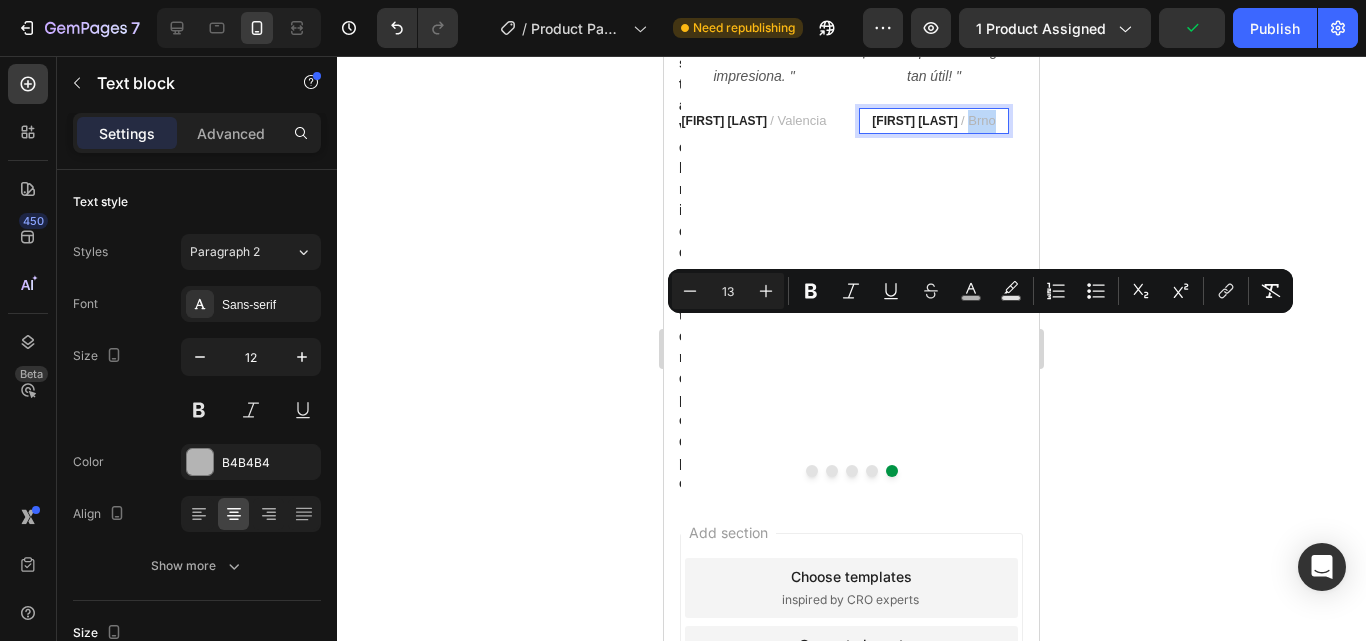 drag, startPoint x: 981, startPoint y: 329, endPoint x: 956, endPoint y: 330, distance: 25.019993 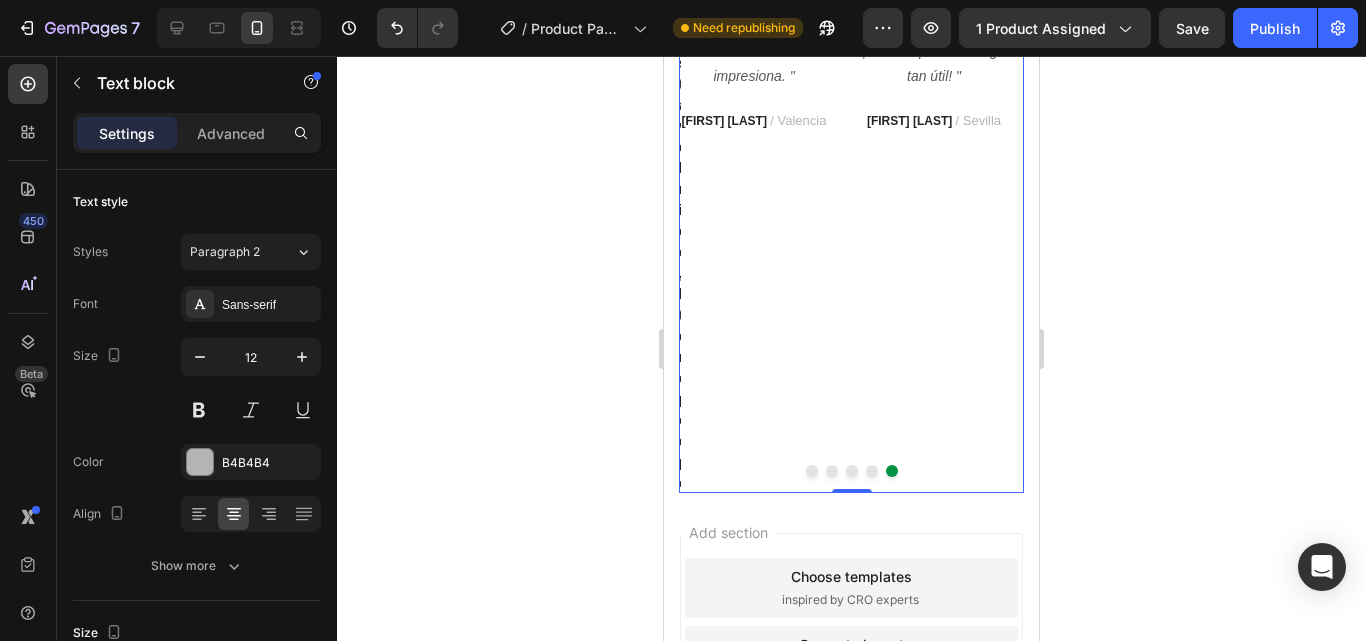 click at bounding box center [812, 471] 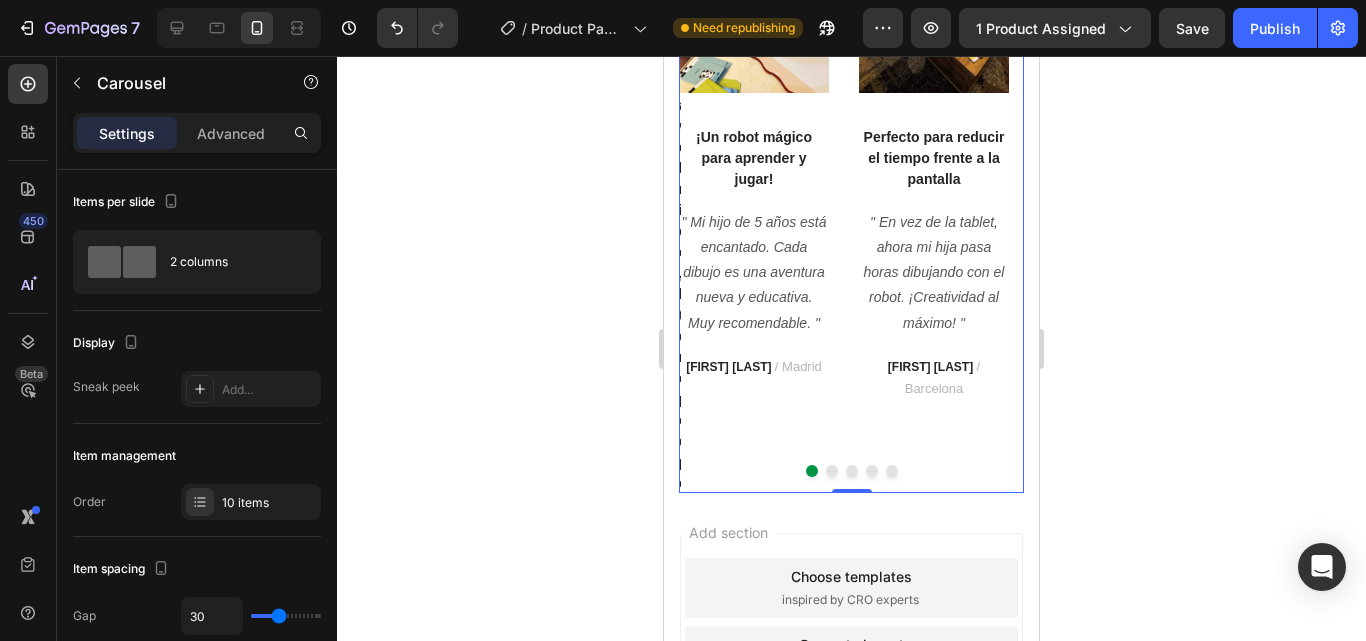 click at bounding box center [832, 471] 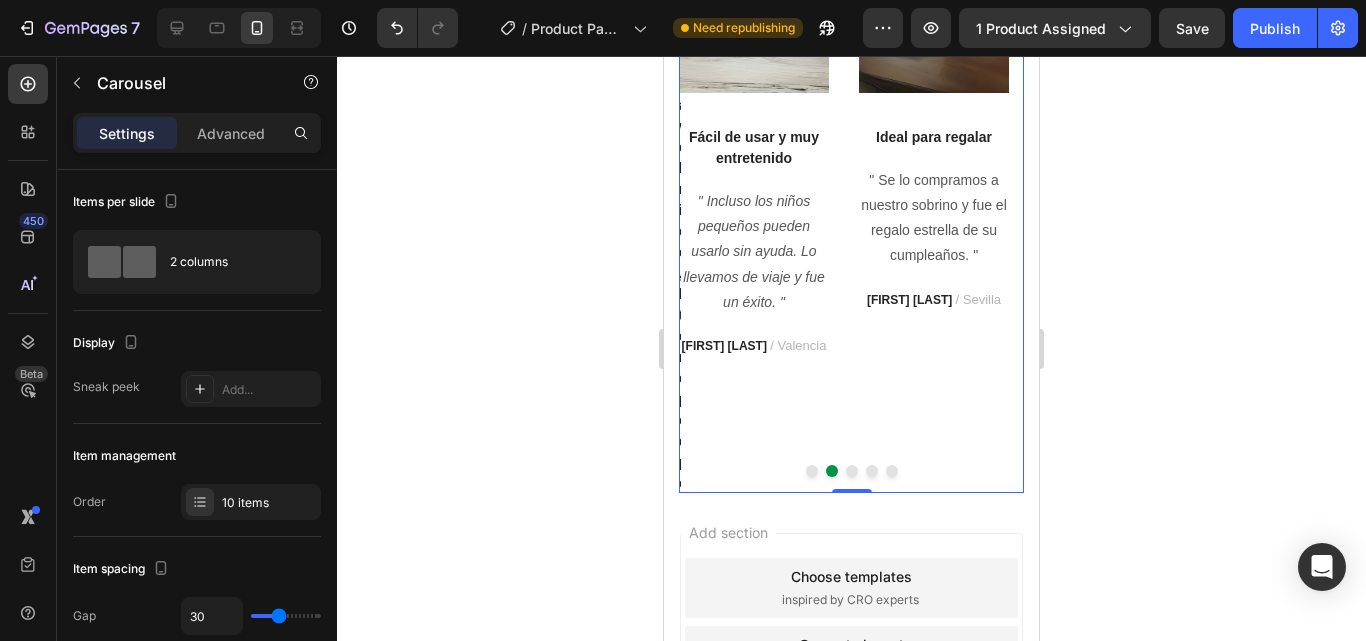click at bounding box center (852, 471) 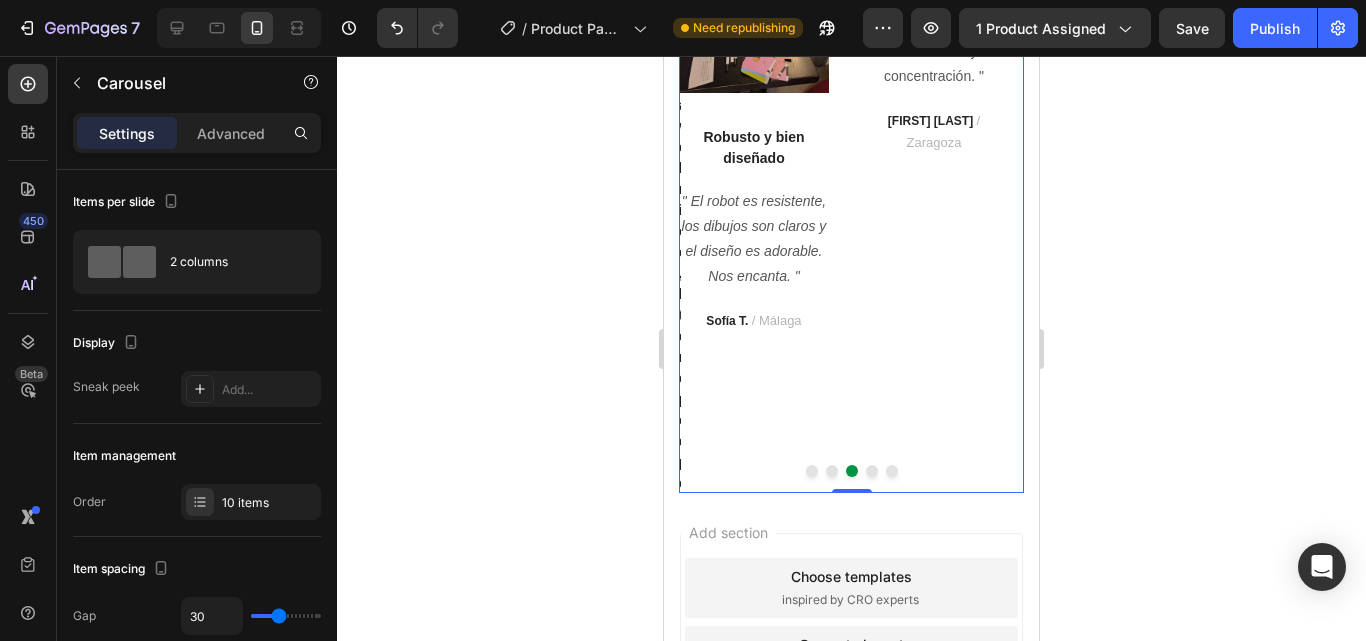 click at bounding box center (872, 471) 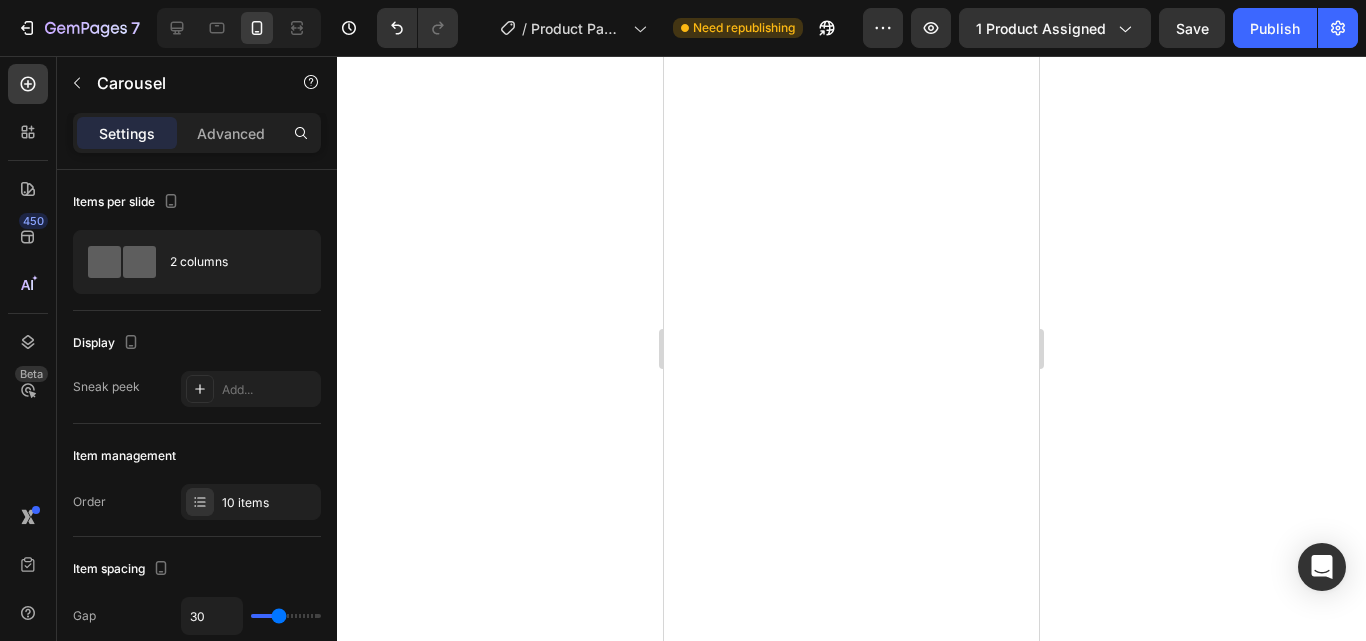 scroll, scrollTop: 0, scrollLeft: 0, axis: both 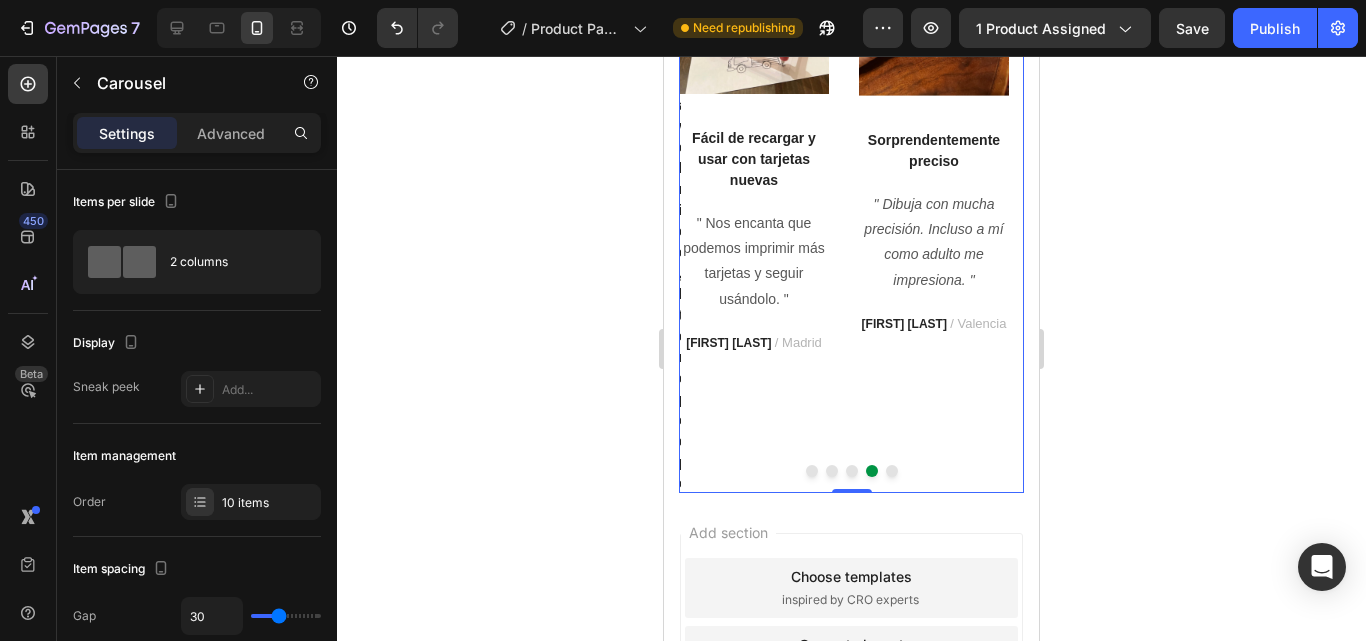 click on "Image Skvělé stavebnice, které podporují kreativní hru! Text block " Moji synové, kteří mají 9 a 6 let, si tyto stavebnice naprosto zamilovali. Jsou odolné, snadno se skládají a poskytují spoustu zábavy při stavění, což rozvíjí jejich kreativitu. Skvělý design umožňuje vytvářet různé zábavné scénáře! " Text block [INITIALS] [INITIALS] / [CITY] Text block [INITIALS] [INITIALS] / [CITY] Text block Row Image ¡Un robot mágico para aprender y jugar! Text block " Mi hijo de 5 años está encantado. Cada dibujo es una aventura nueva y educativa. Muy recomendable. " Text block Row Image Perfecto para reducir el tiempo frente a la pantalla Text block " En vez de la tablet, ahora mi hija pasa horas dibujando con el robot. ¡Creatividad al máximo! " Text block [FIRST] [LAST] / [CITY] Text block Image Fácil de usar y muy entretenido Text block " Incluso los niños pequeños pueden usarlo sin ayuda. Lo llevamos de viaje y fue un éxito. " Text block [FIRST] [LAST] / [CITY] Text block" at bounding box center [851, 193] 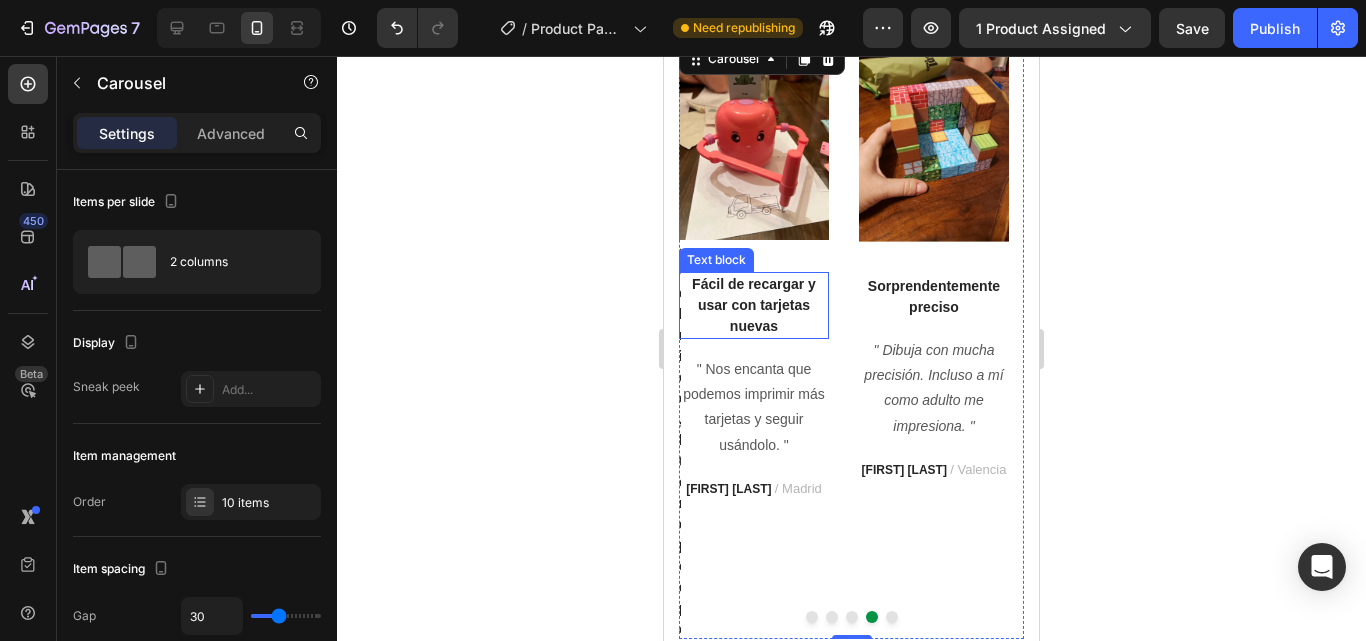 scroll, scrollTop: 5960, scrollLeft: 0, axis: vertical 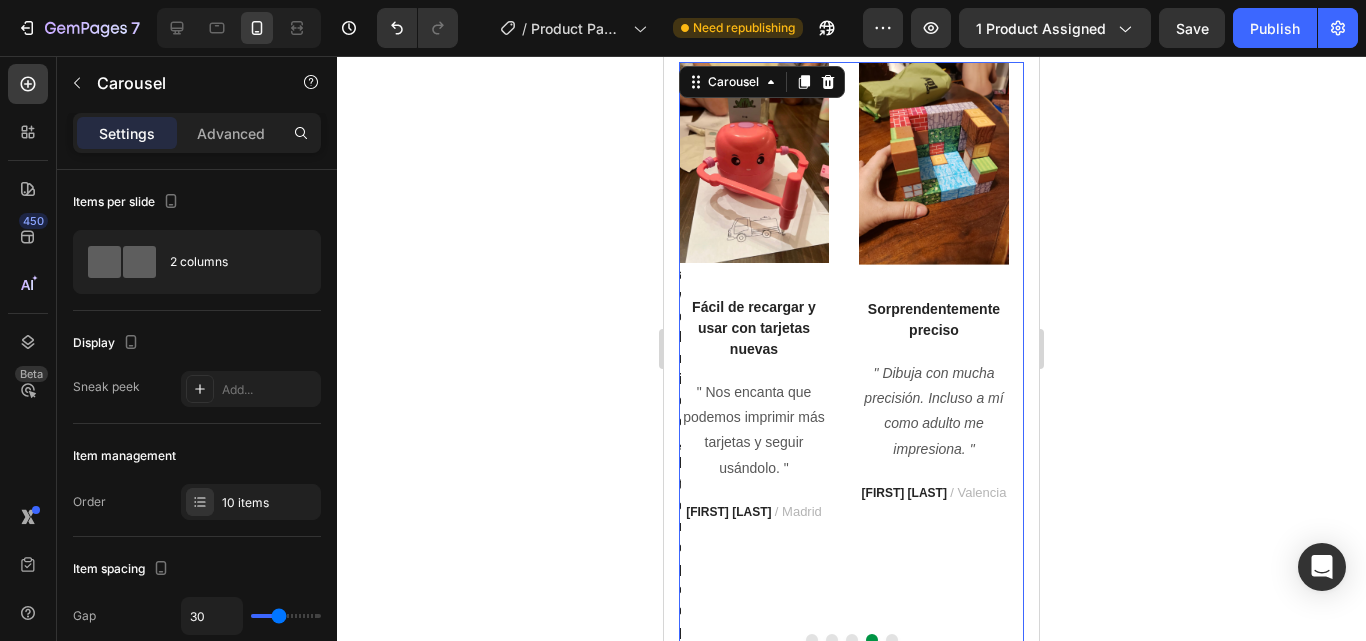 click on "Image Skvělé stavebnice, které podporují kreativní hru! Text block " Moji synové, kteří mají 9 a 6 let, si tyto stavebnice naprosto zamilovali. Jsou odolné, snadno se skládají a poskytují spoustu zábavy při stavění, což rozvíjí jejich kreativitu. Skvělý design umožňuje vytvářet různé zábavné scénáře! " Text block [INITIALS] [INITIALS] / [CITY] Text block [INITIALS] [INITIALS] / [CITY] Text block Row Image ¡Un robot mágico para aprender y jugar! Text block " Mi hijo de 5 años está encantado. Cada dibujo es una aventura nueva y educativa. Muy recomendable. " Text block Row Image Perfecto para reducir el tiempo frente a la pantalla Text block " En vez de la tablet, ahora mi hija pasa horas dibujando con el robot. ¡Creatividad al máximo! " Text block [FIRST] [LAST] / [CITY] Text block Image Fácil de usar y muy entretenido Text block " Incluso los niños pequeños pueden usarlo sin ayuda. Lo llevamos de viaje y fue un éxito. " Text block [FIRST] [LAST] / [CITY] Text block" at bounding box center [851, 362] 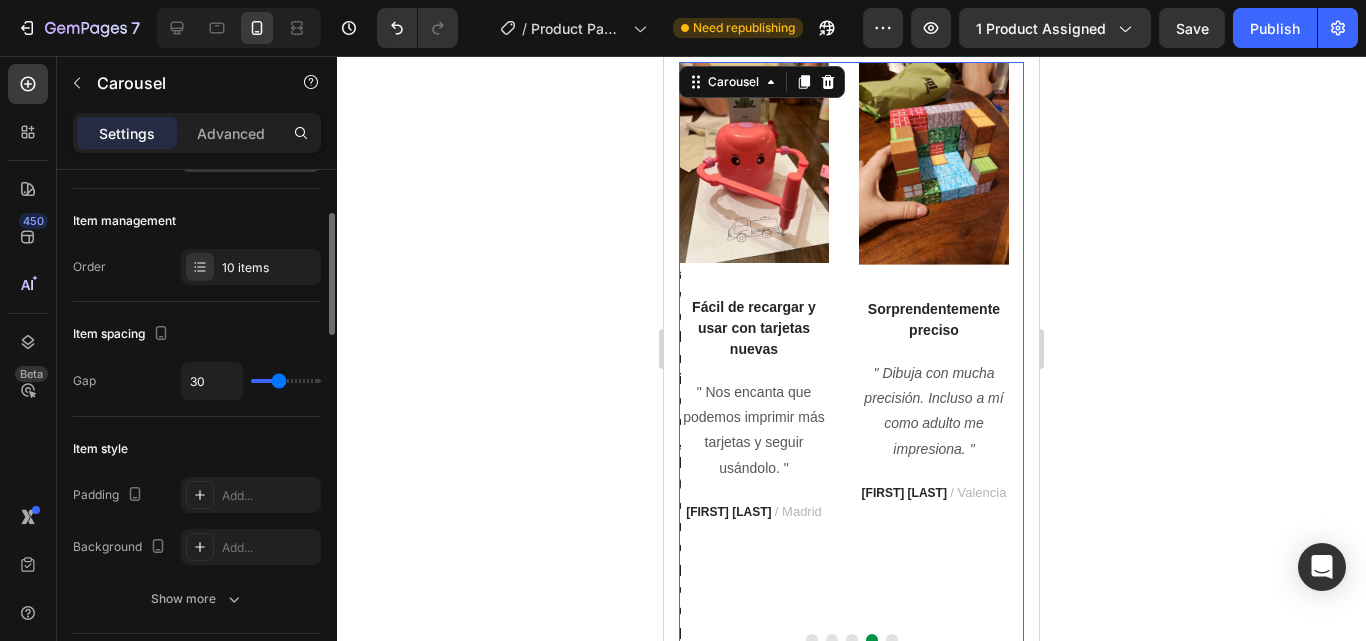 scroll, scrollTop: 236, scrollLeft: 0, axis: vertical 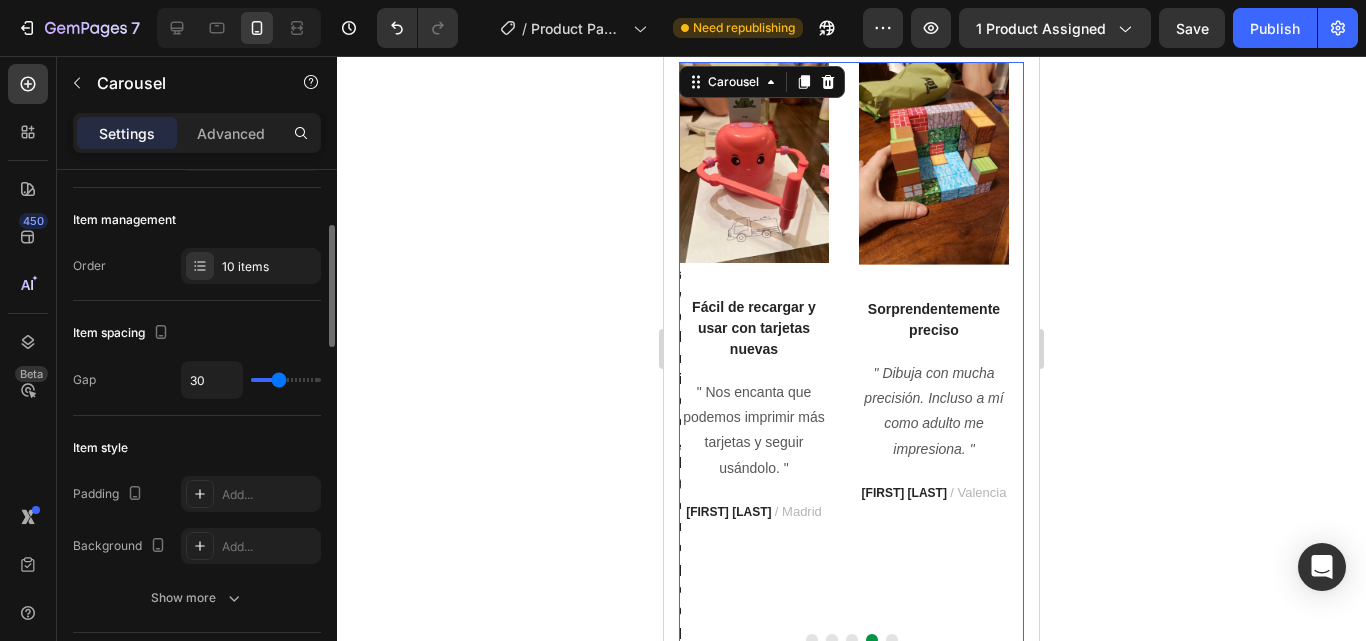 type on "9" 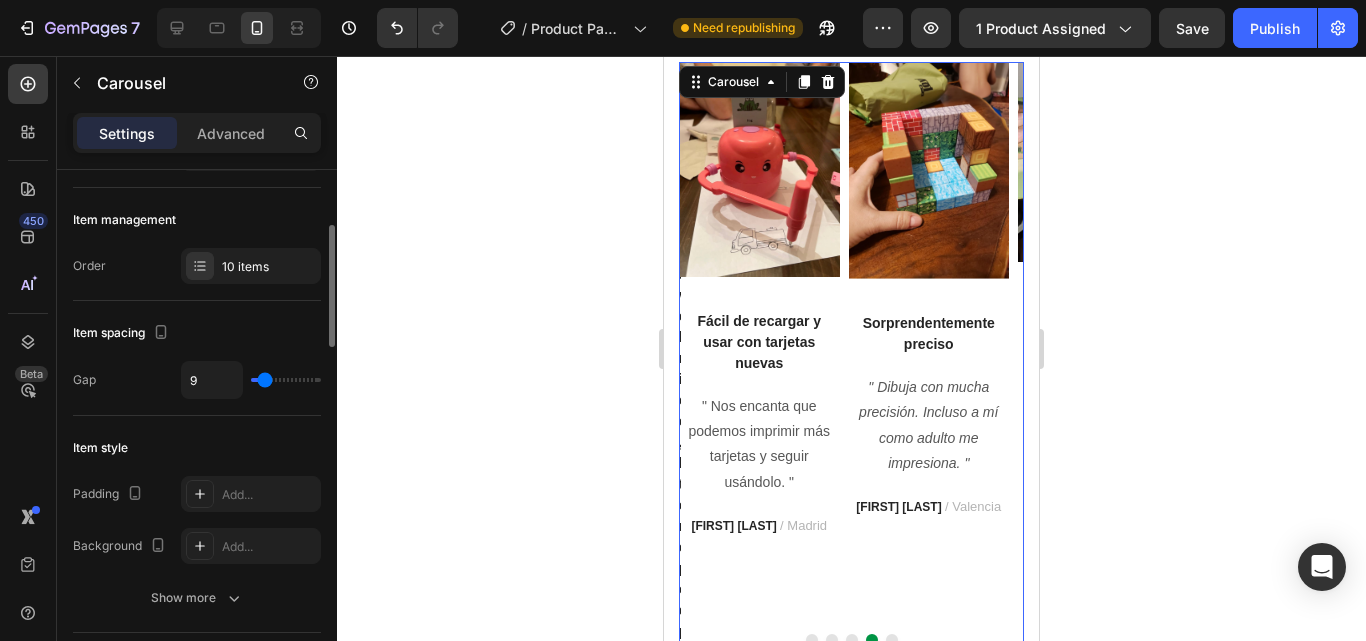 type on "4" 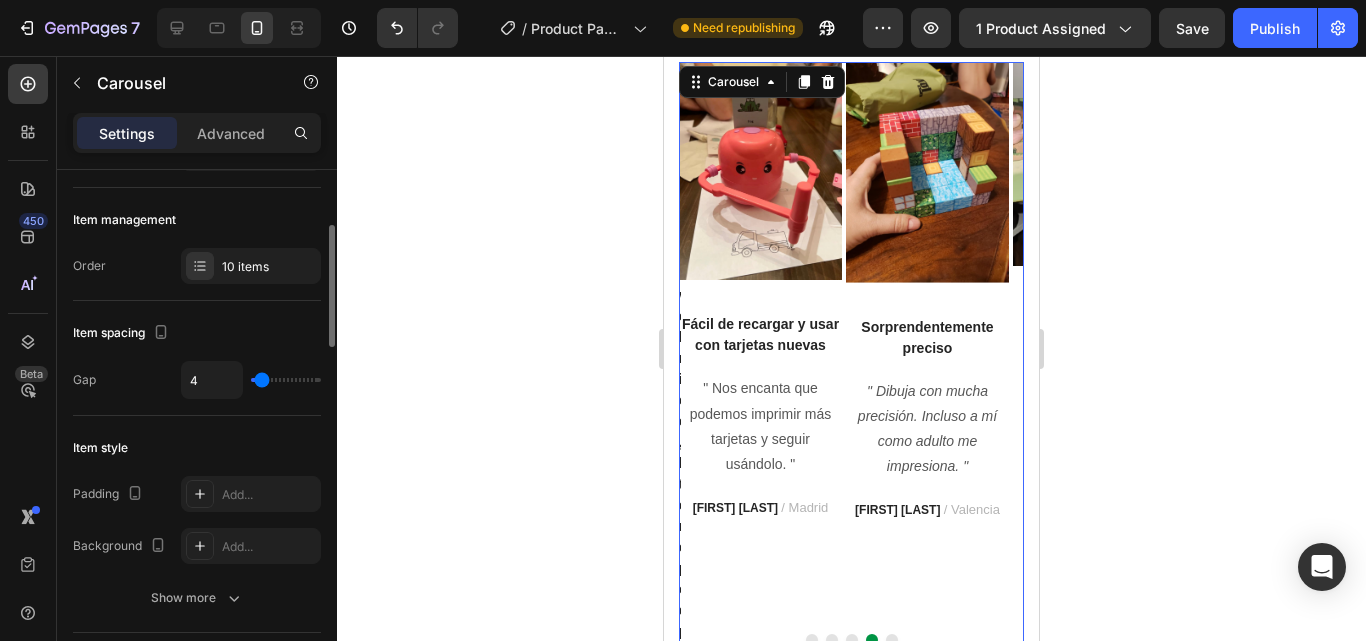 drag, startPoint x: 278, startPoint y: 383, endPoint x: 262, endPoint y: 377, distance: 17.088007 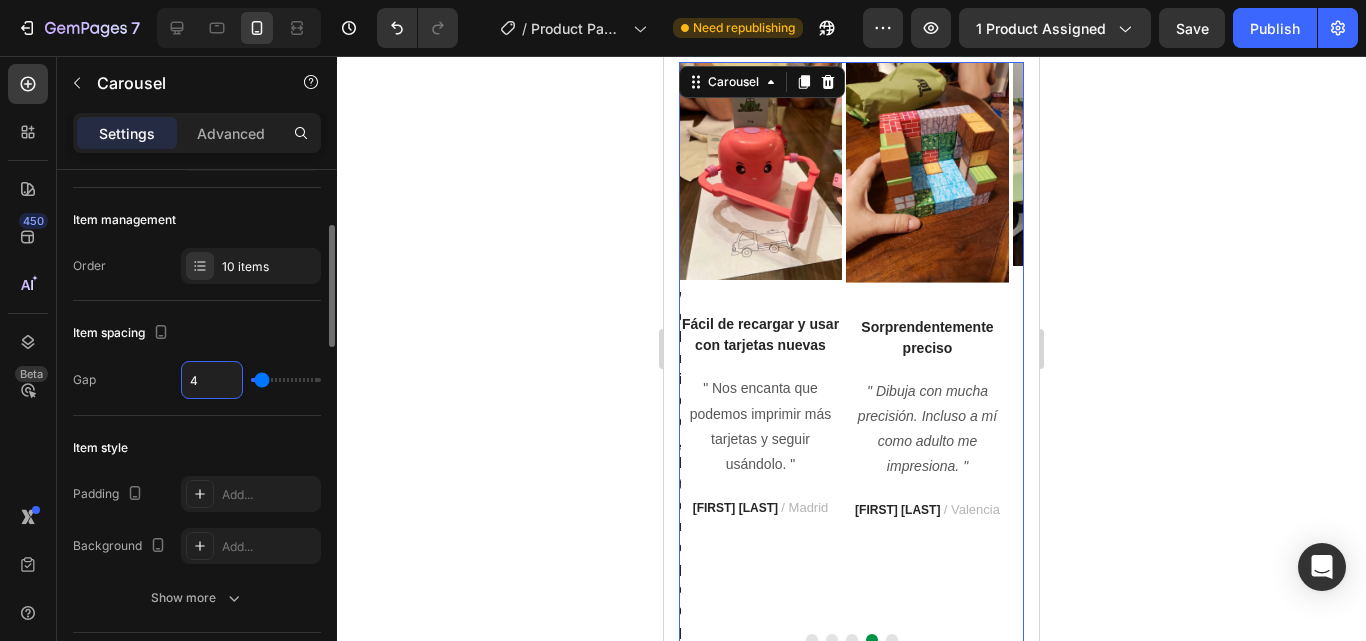 click on "4" at bounding box center (212, 380) 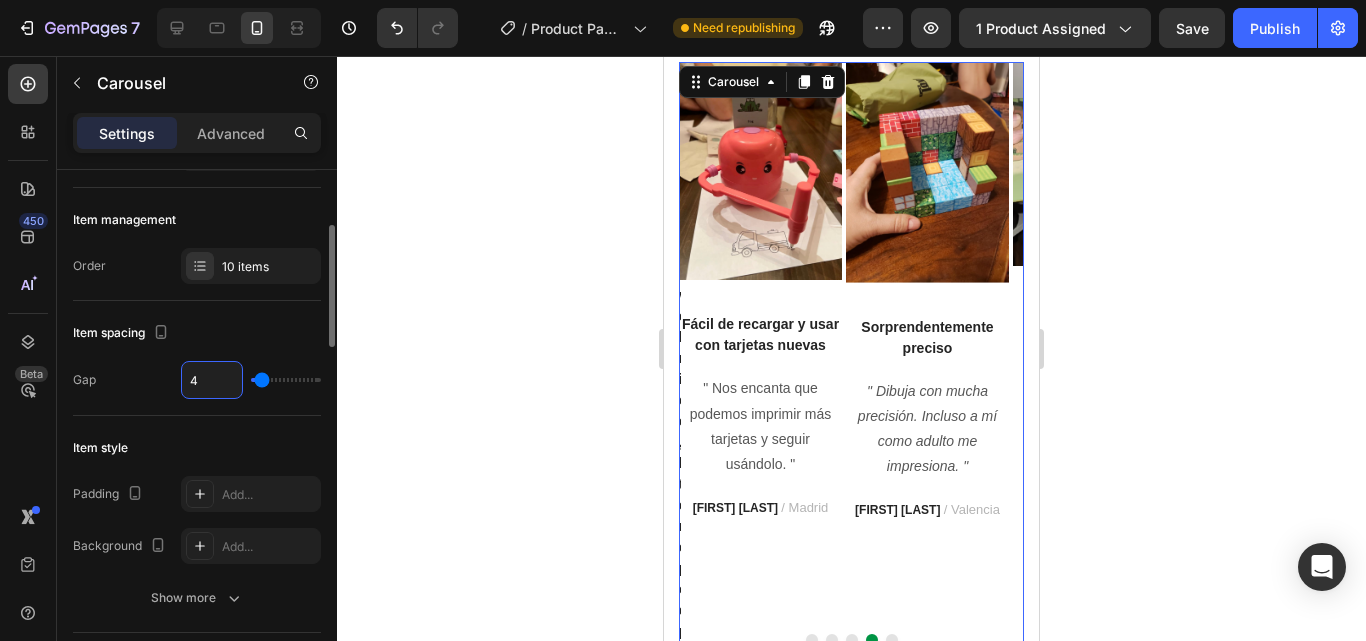 type on "5" 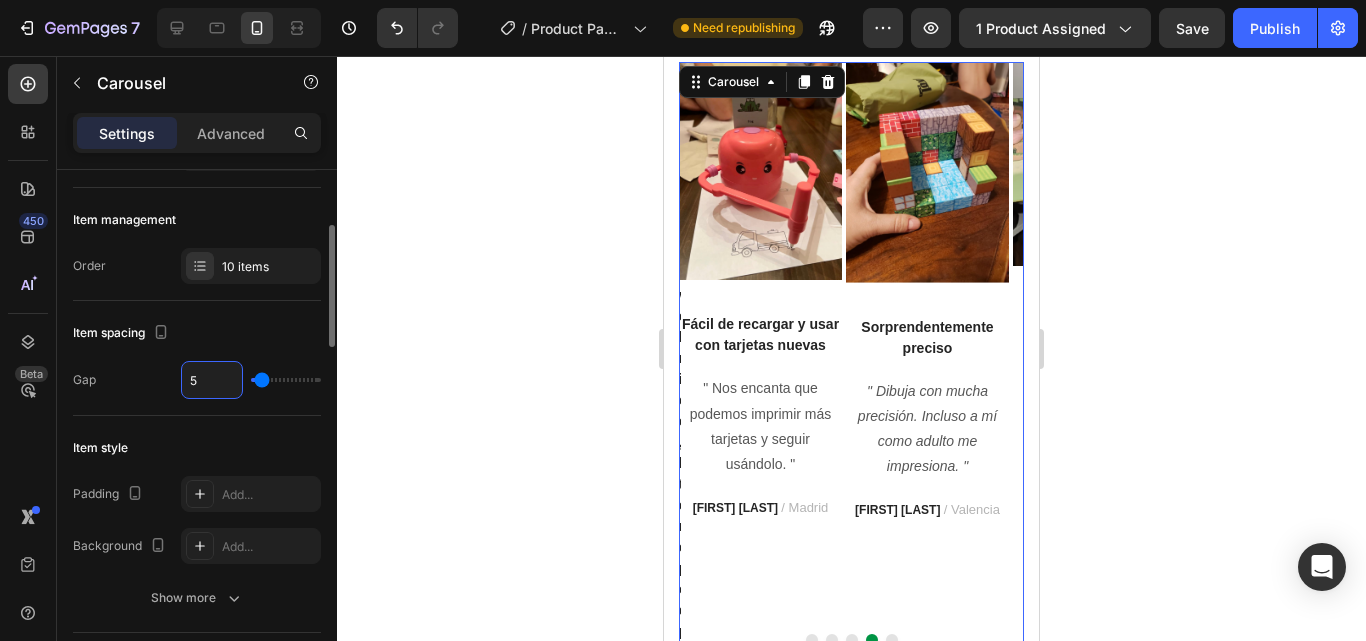 type on "5" 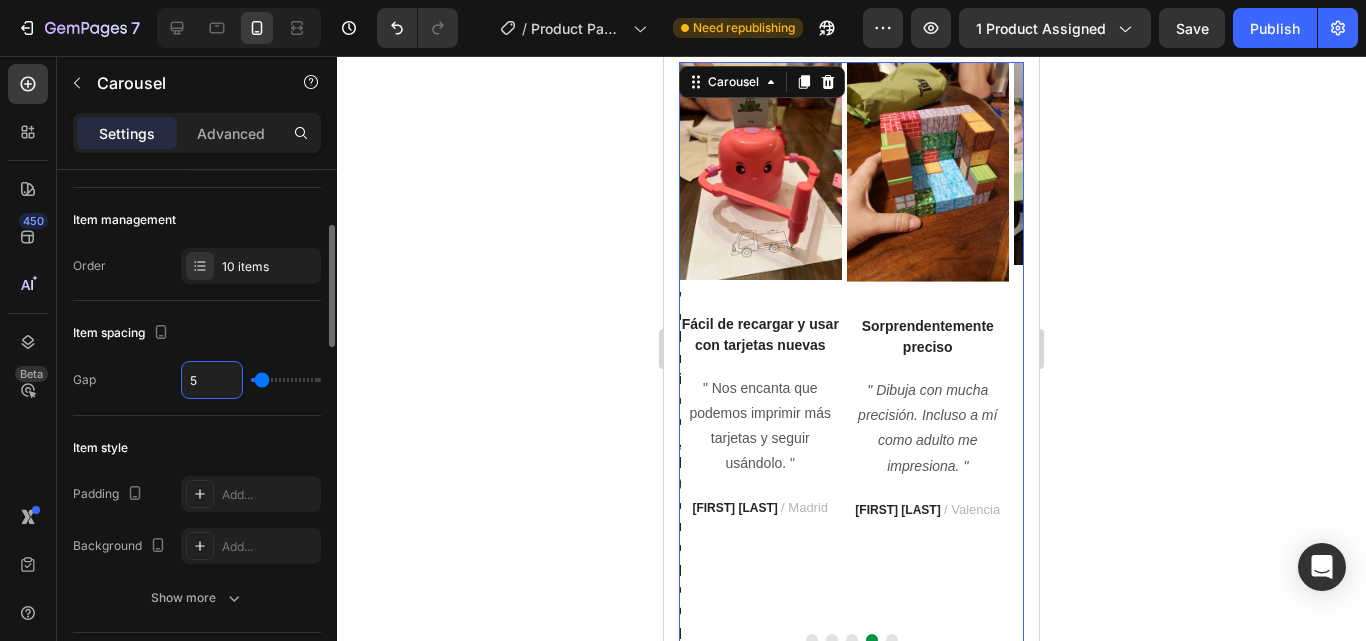 type on "5" 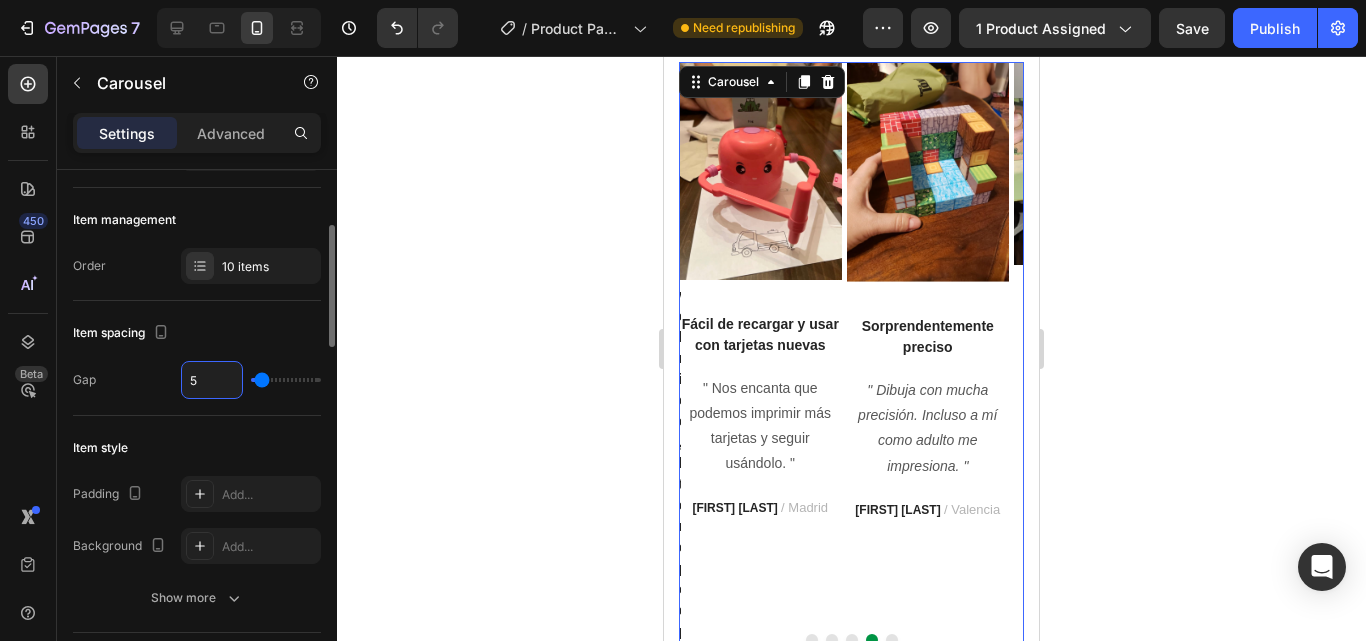 click on "Item style Padding Add... Background Add... Show more" 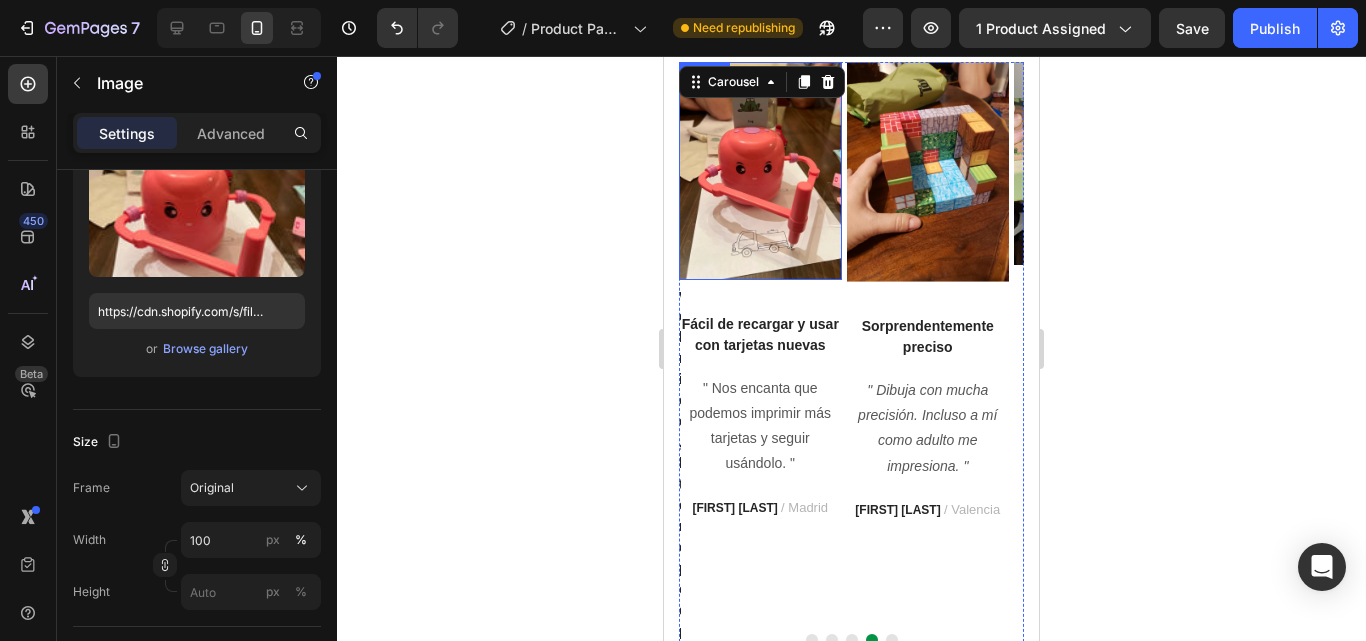 click at bounding box center [760, 171] 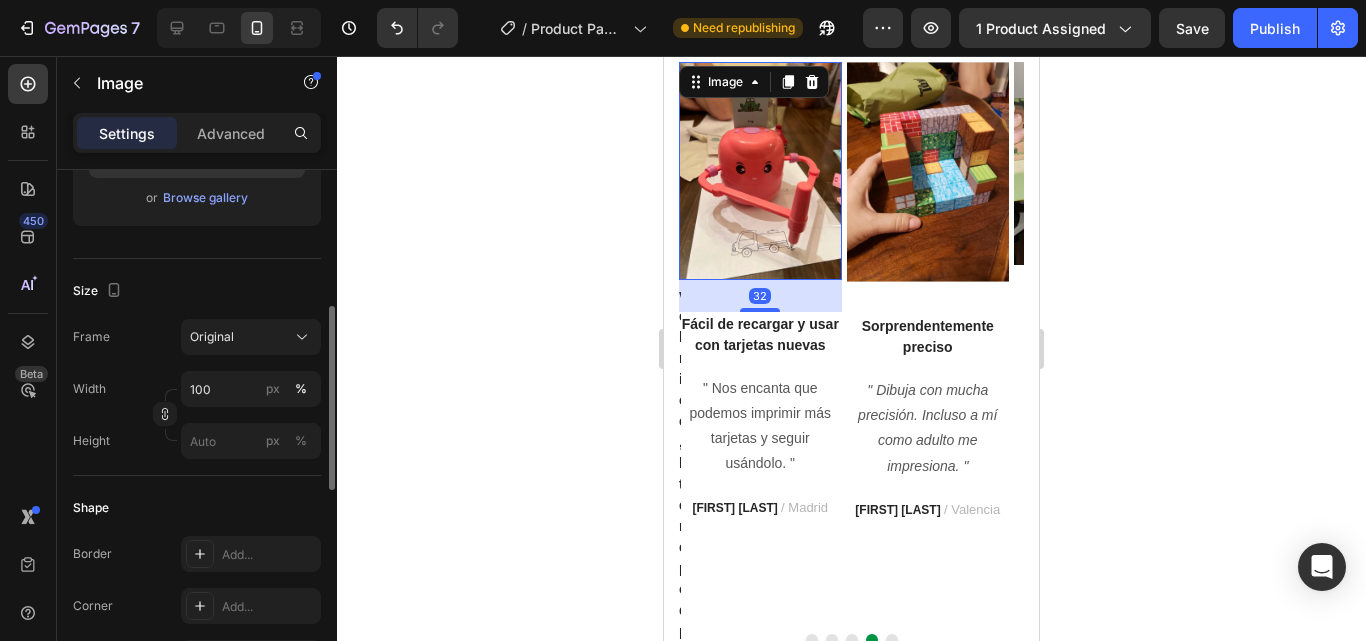 scroll, scrollTop: 389, scrollLeft: 0, axis: vertical 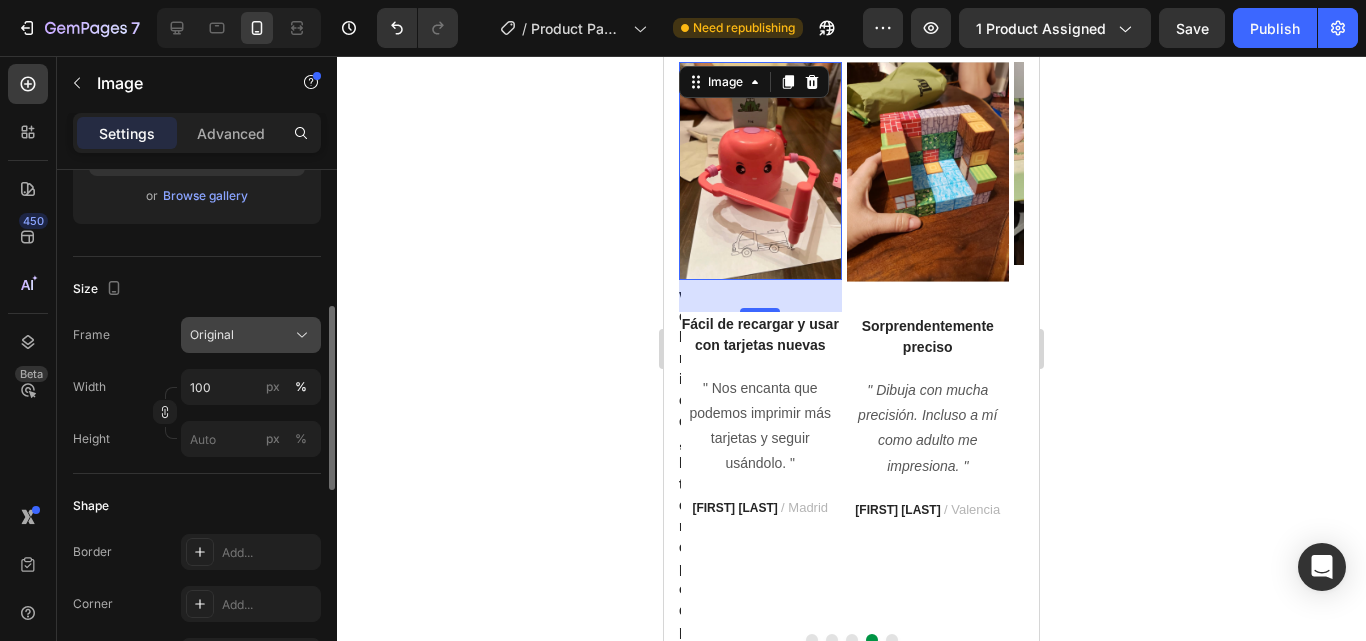 click on "Original" 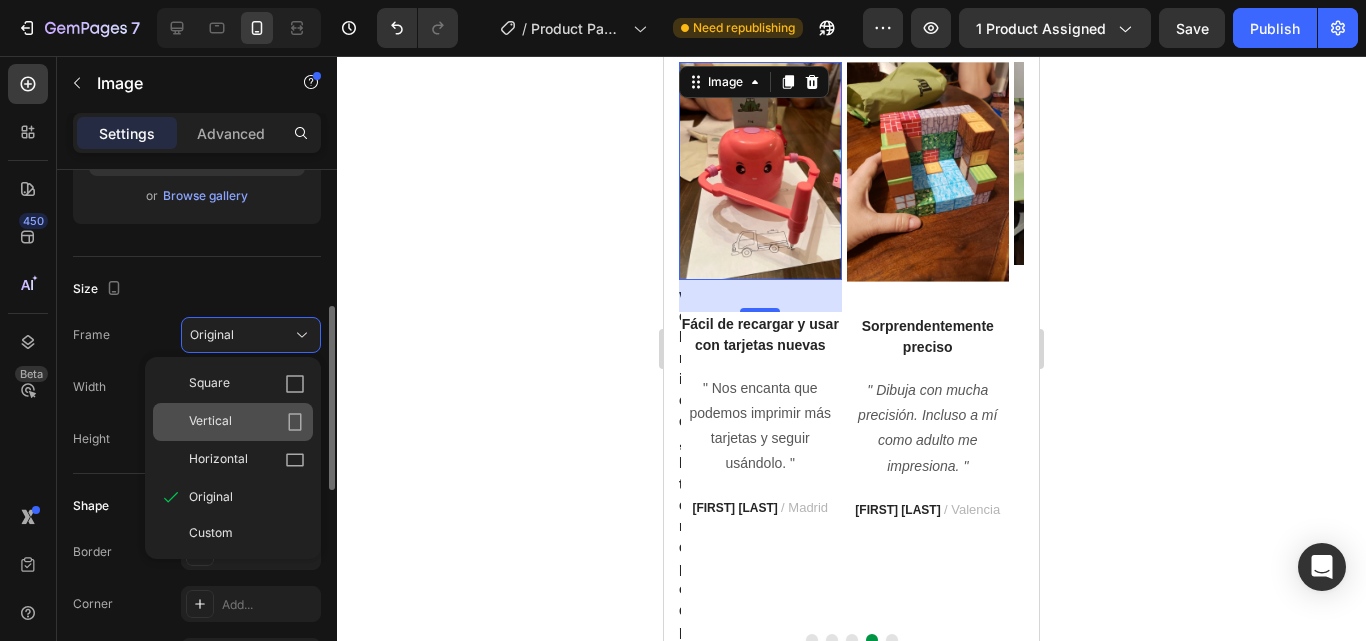 click on "Vertical" at bounding box center (247, 422) 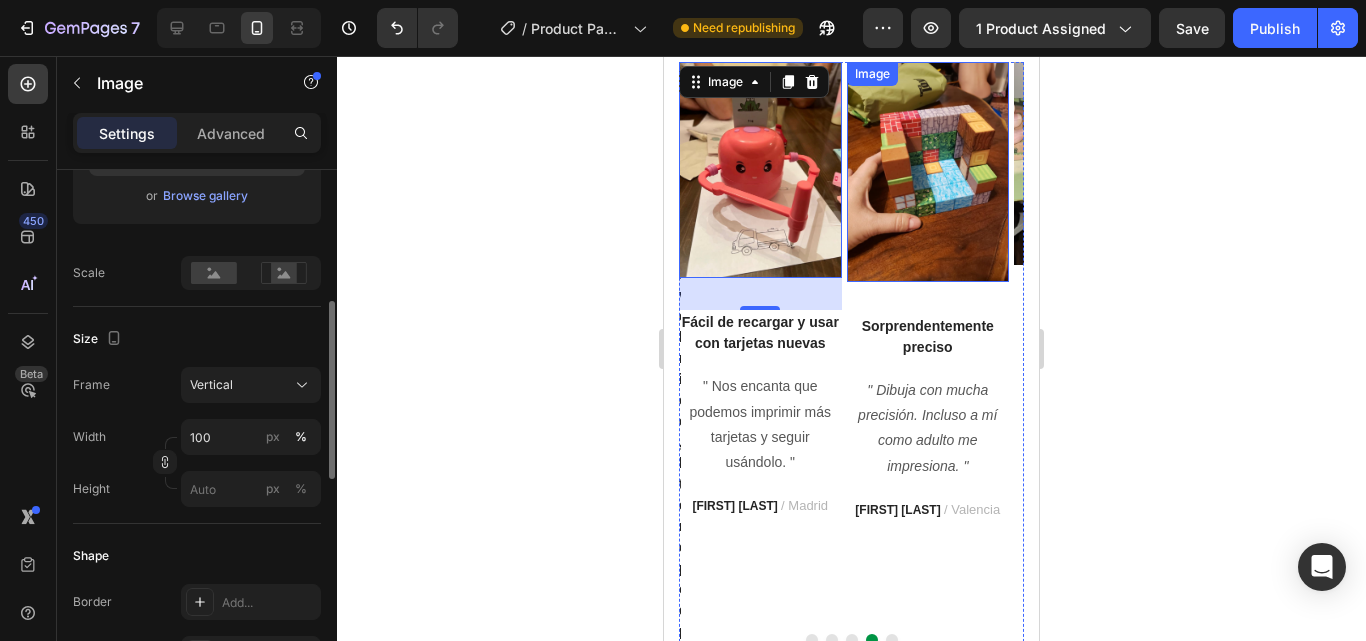 click at bounding box center [928, 172] 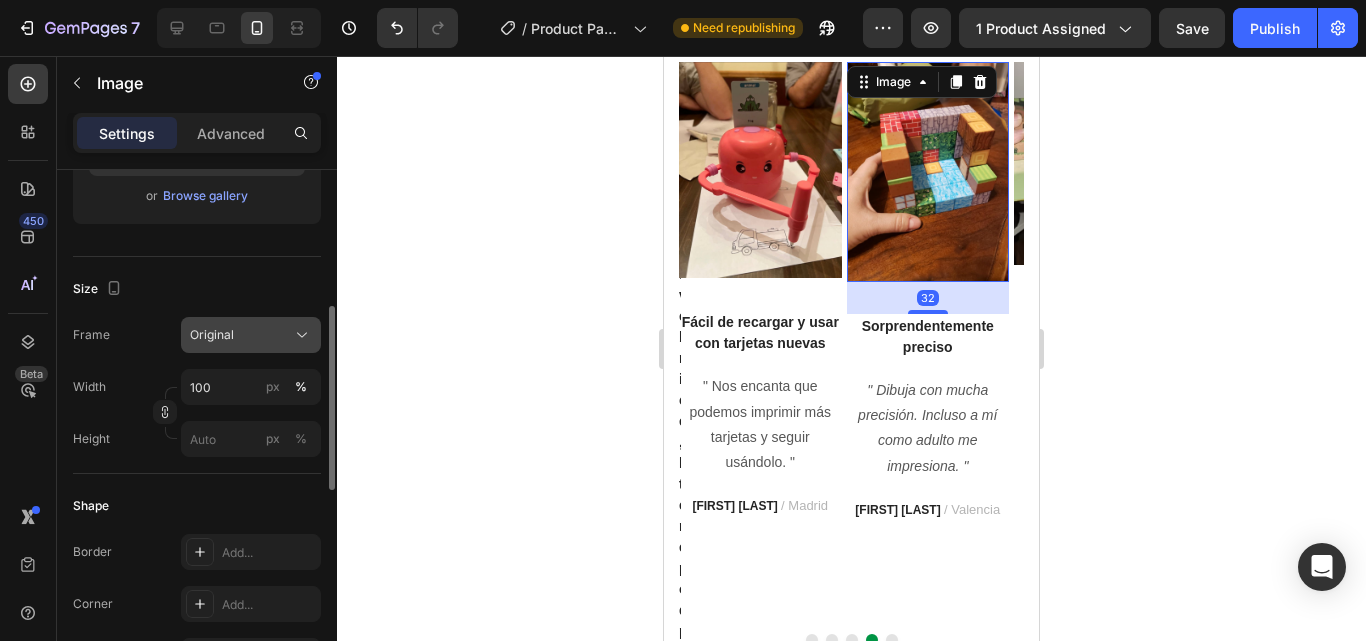 click on "Original" 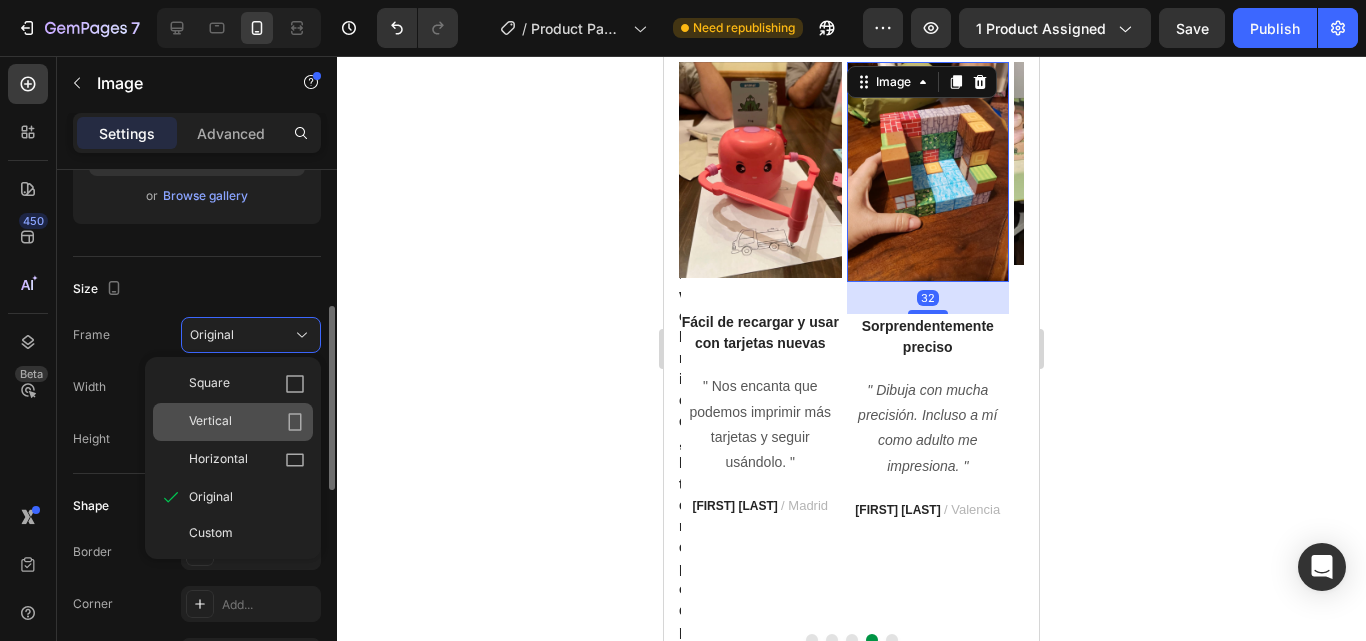 click on "Vertical" 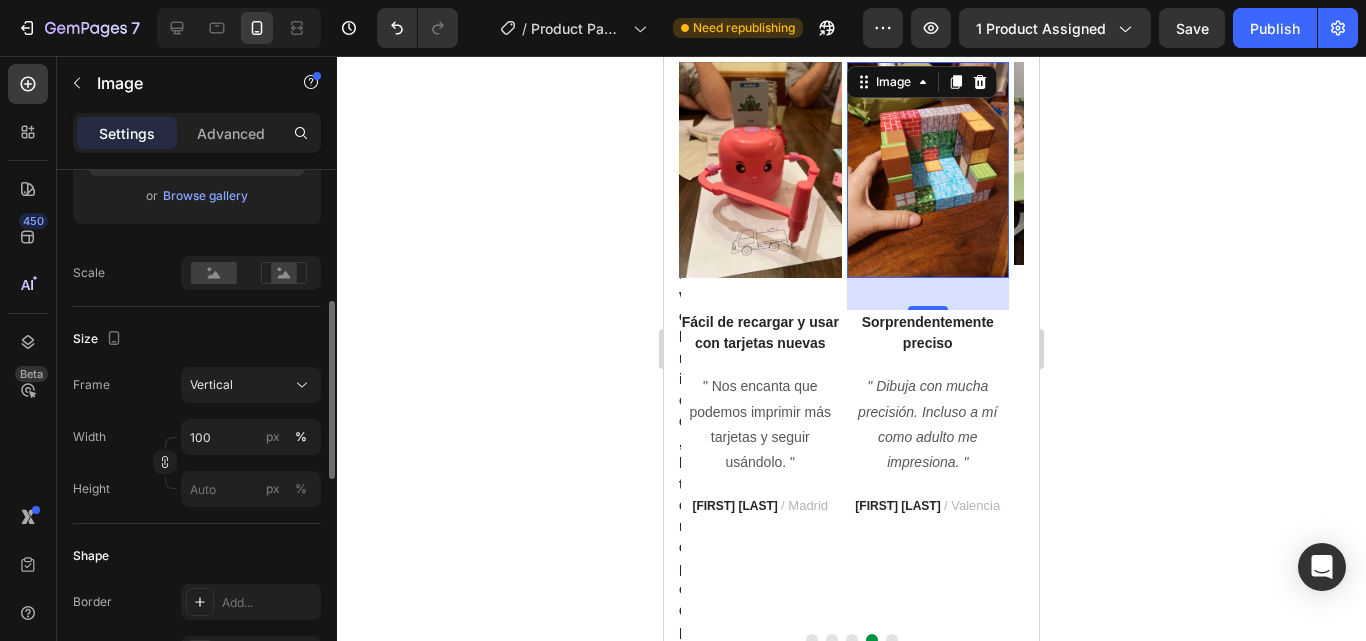 click 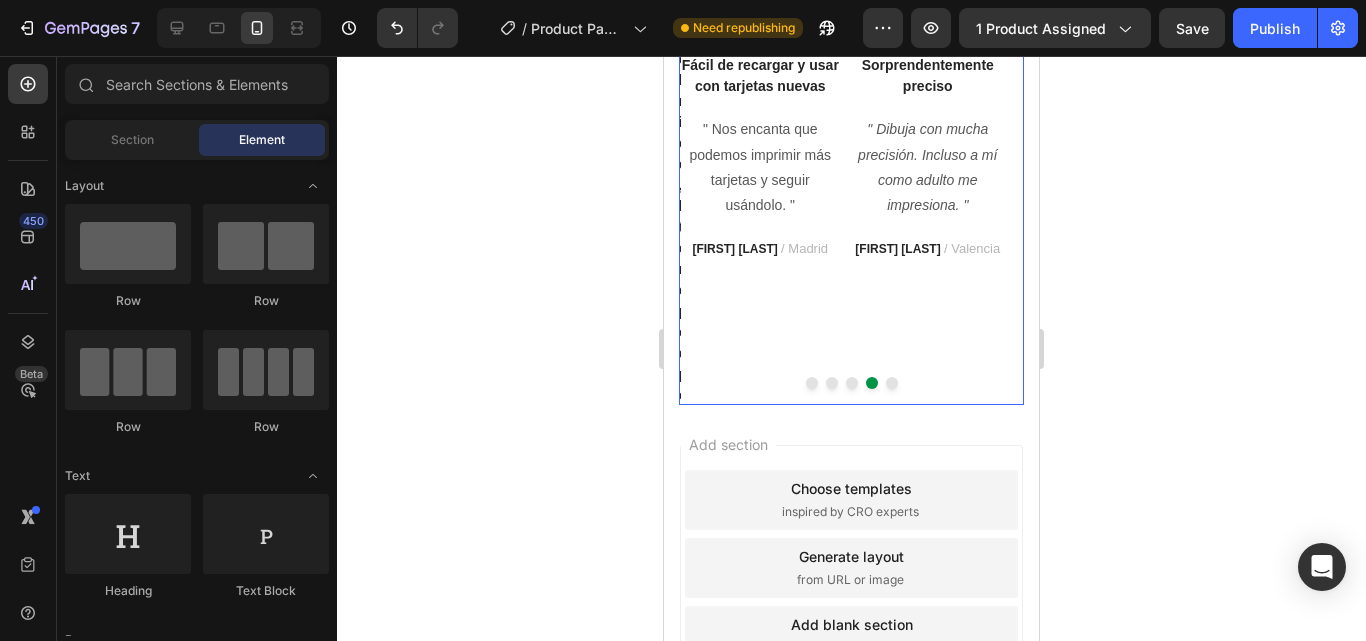 scroll, scrollTop: 6221, scrollLeft: 0, axis: vertical 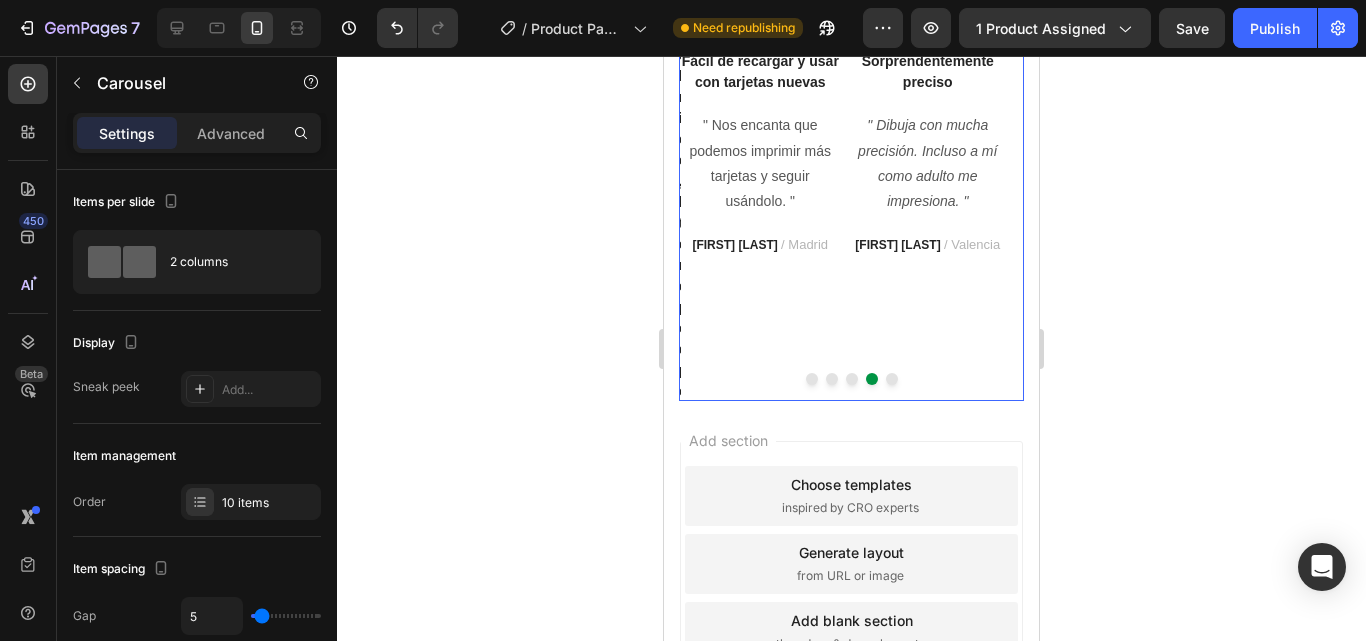 click at bounding box center (812, 379) 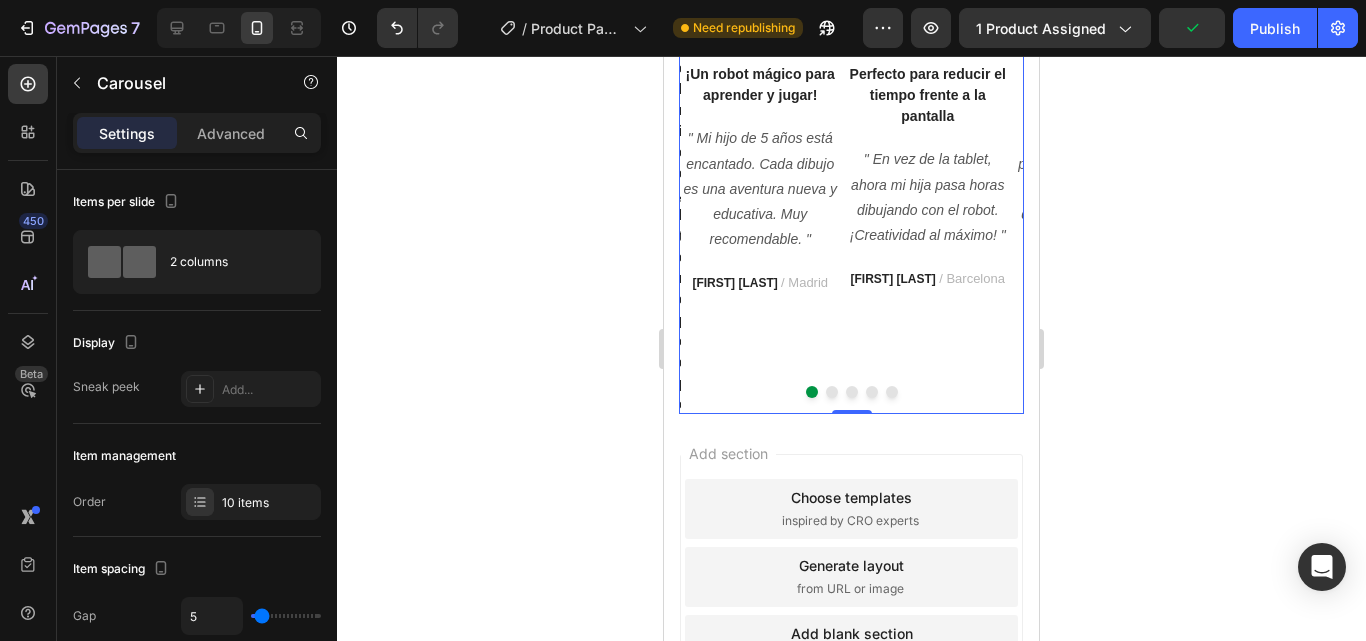 scroll, scrollTop: 6210, scrollLeft: 0, axis: vertical 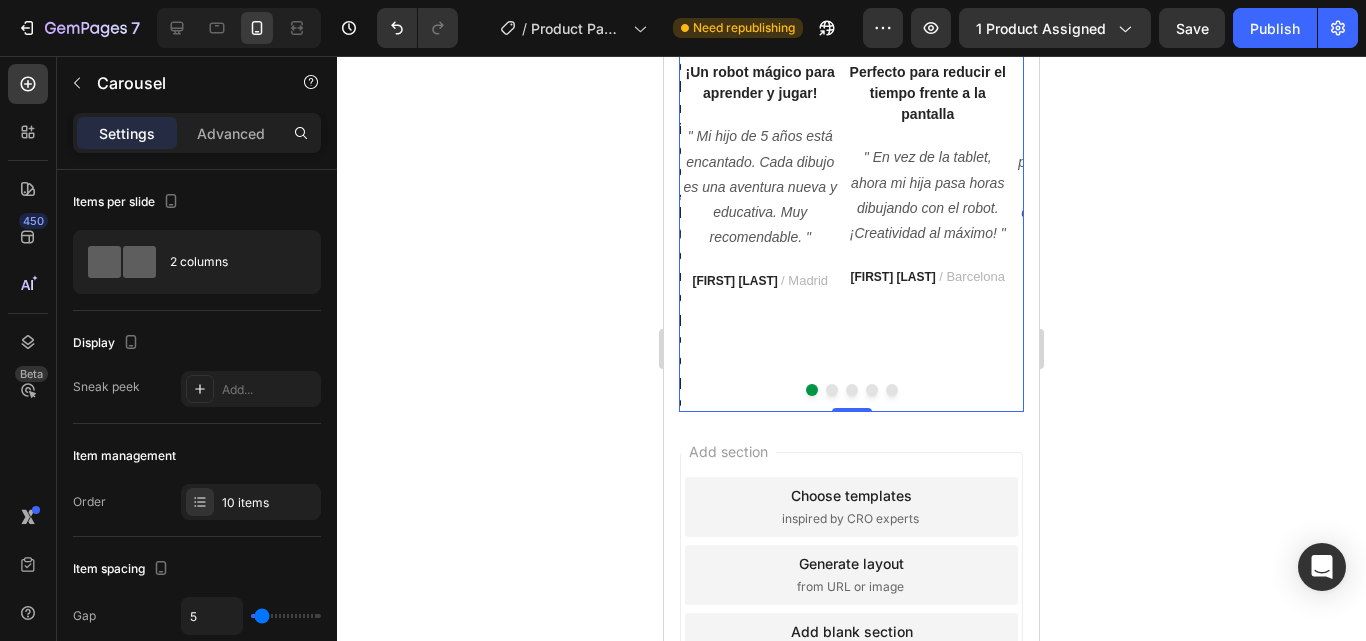 click at bounding box center (832, 390) 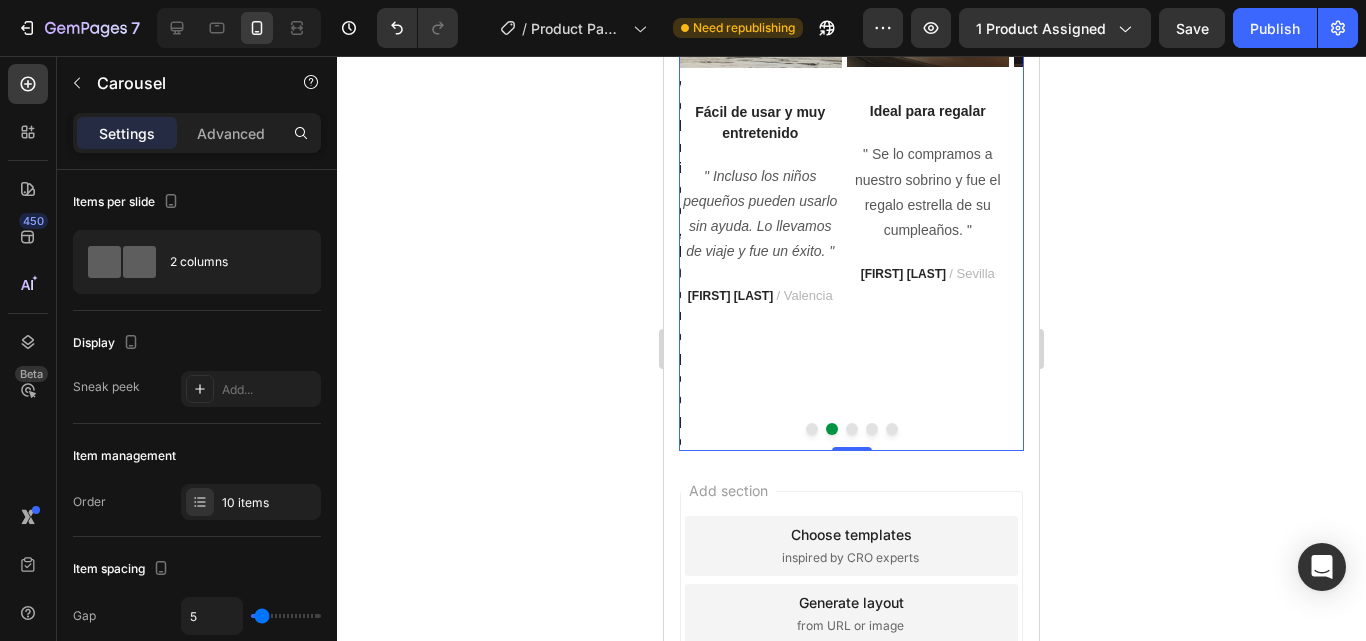 scroll, scrollTop: 6181, scrollLeft: 0, axis: vertical 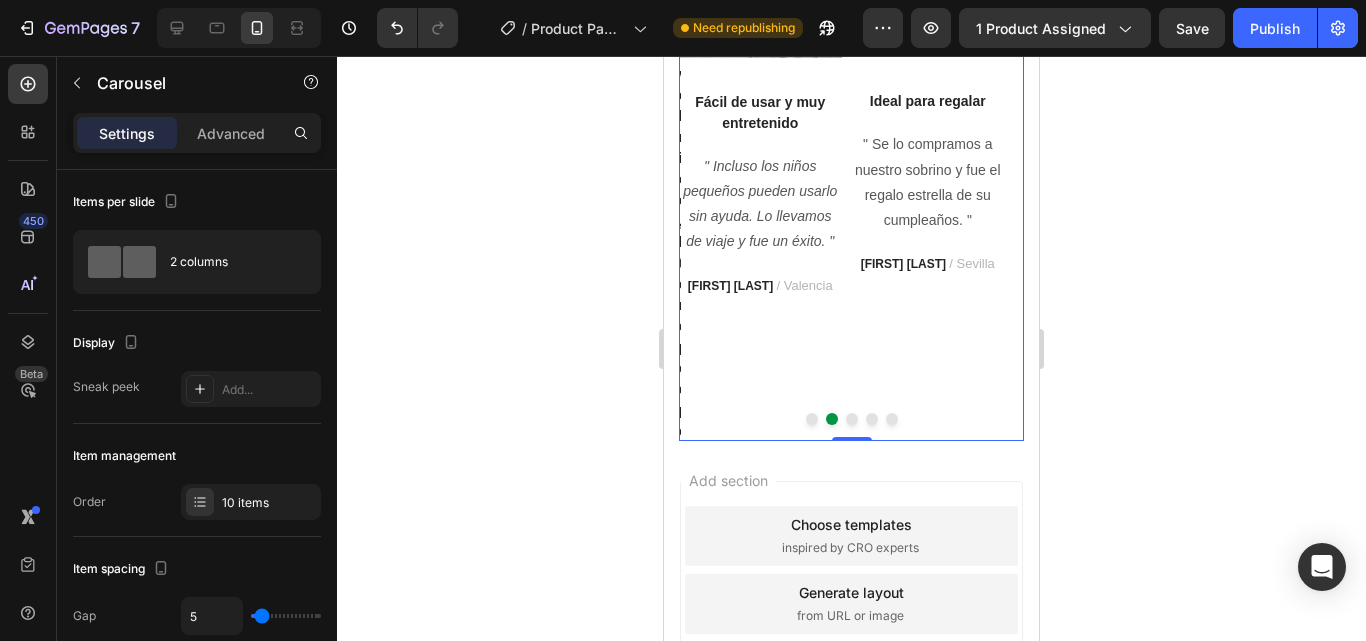 click at bounding box center (852, 419) 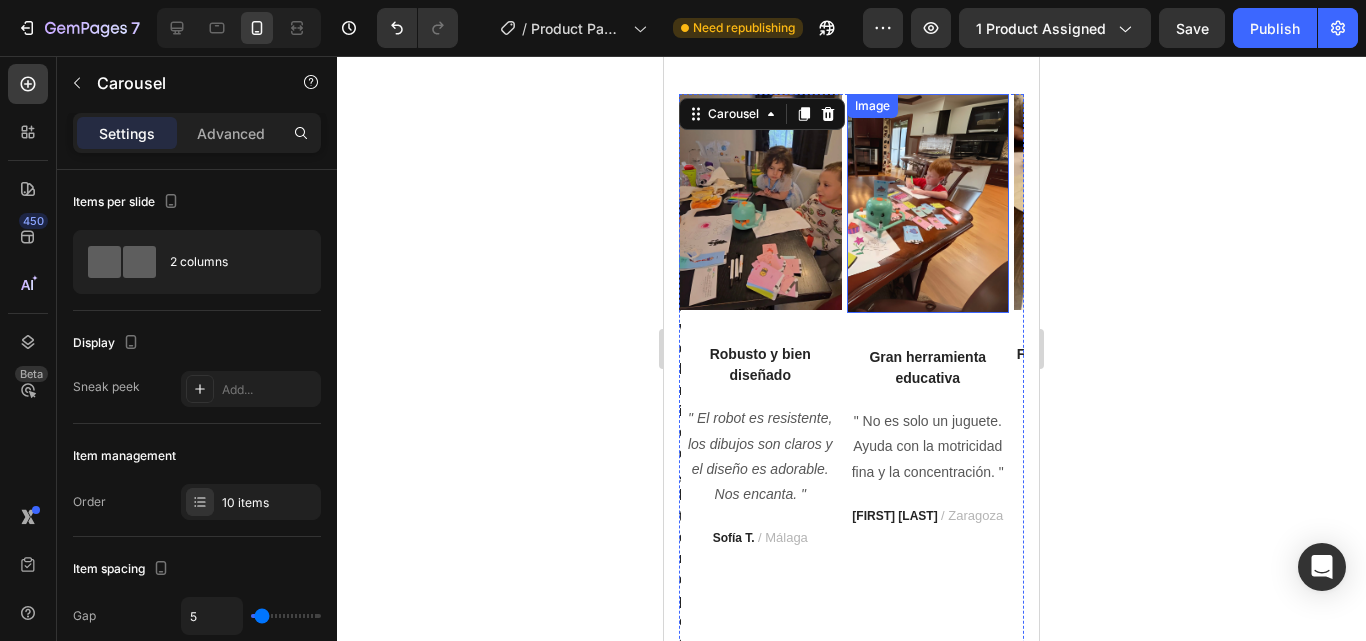 scroll, scrollTop: 5928, scrollLeft: 0, axis: vertical 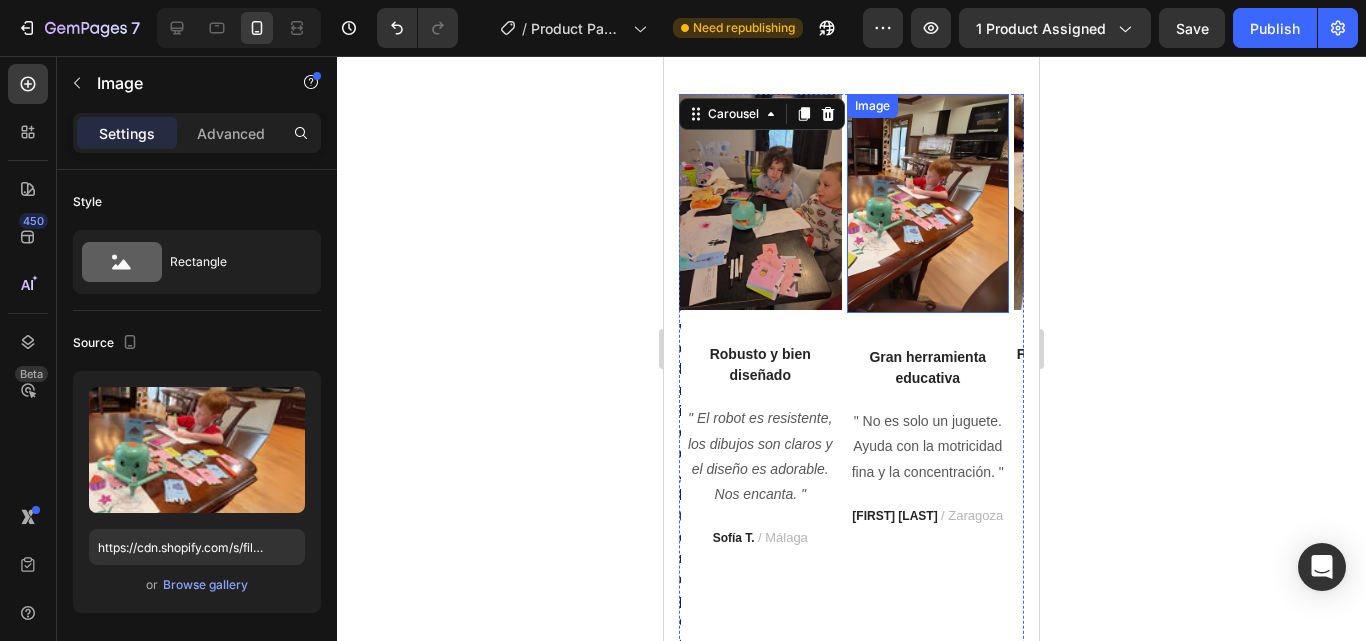 click at bounding box center [928, 203] 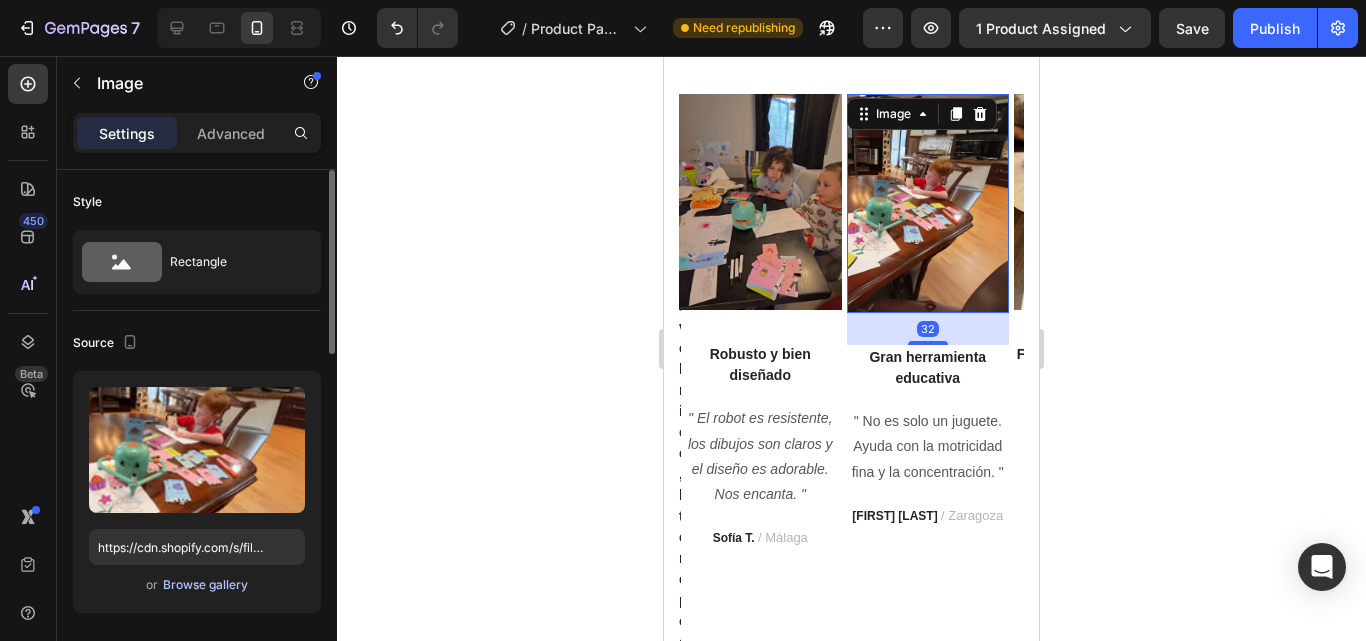 click on "Browse gallery" at bounding box center [205, 585] 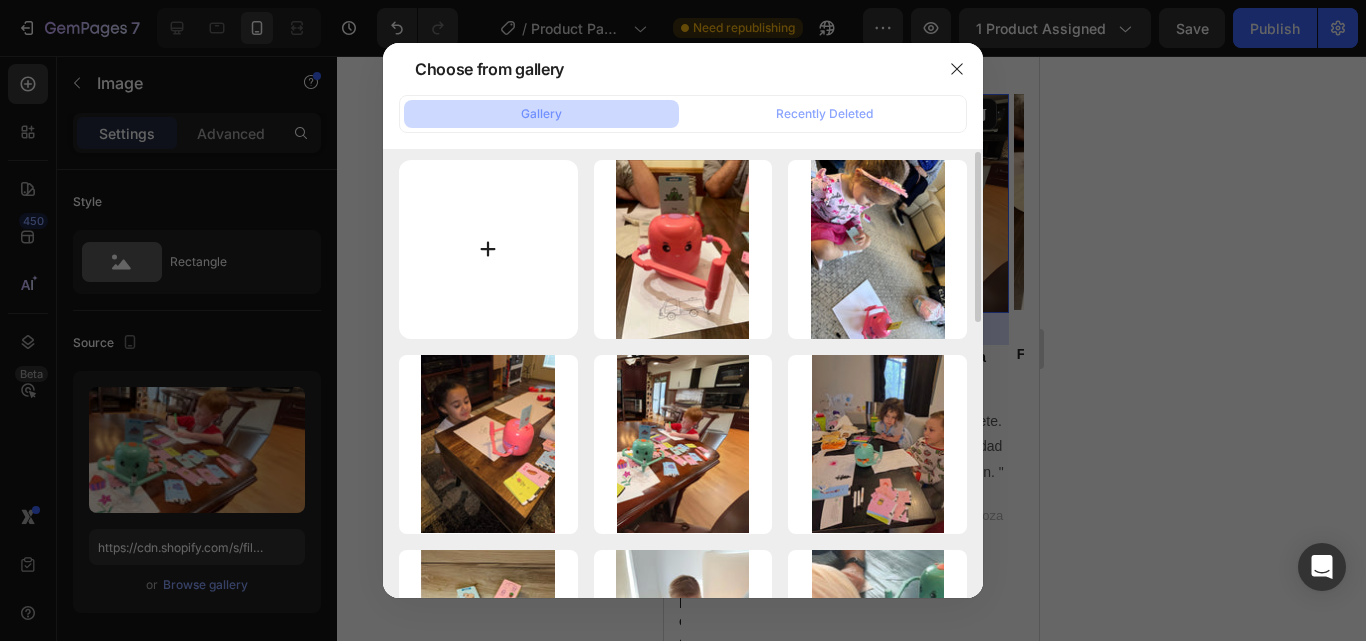 scroll, scrollTop: 6, scrollLeft: 0, axis: vertical 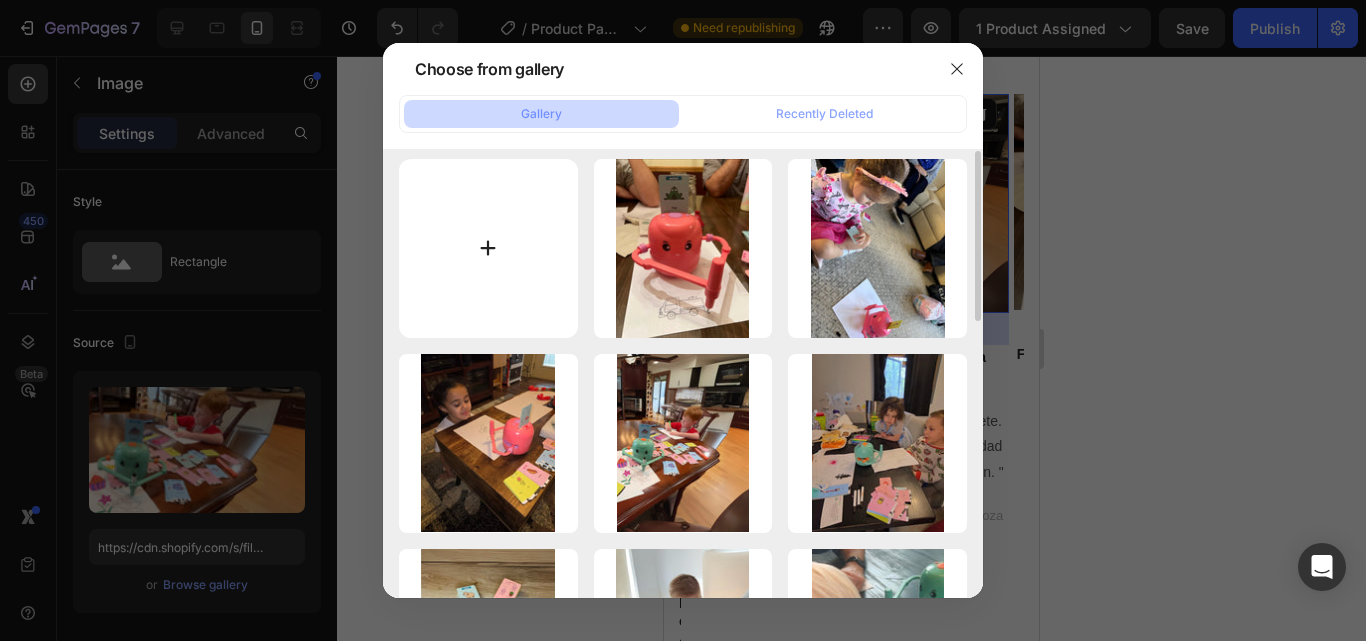 click at bounding box center [488, 248] 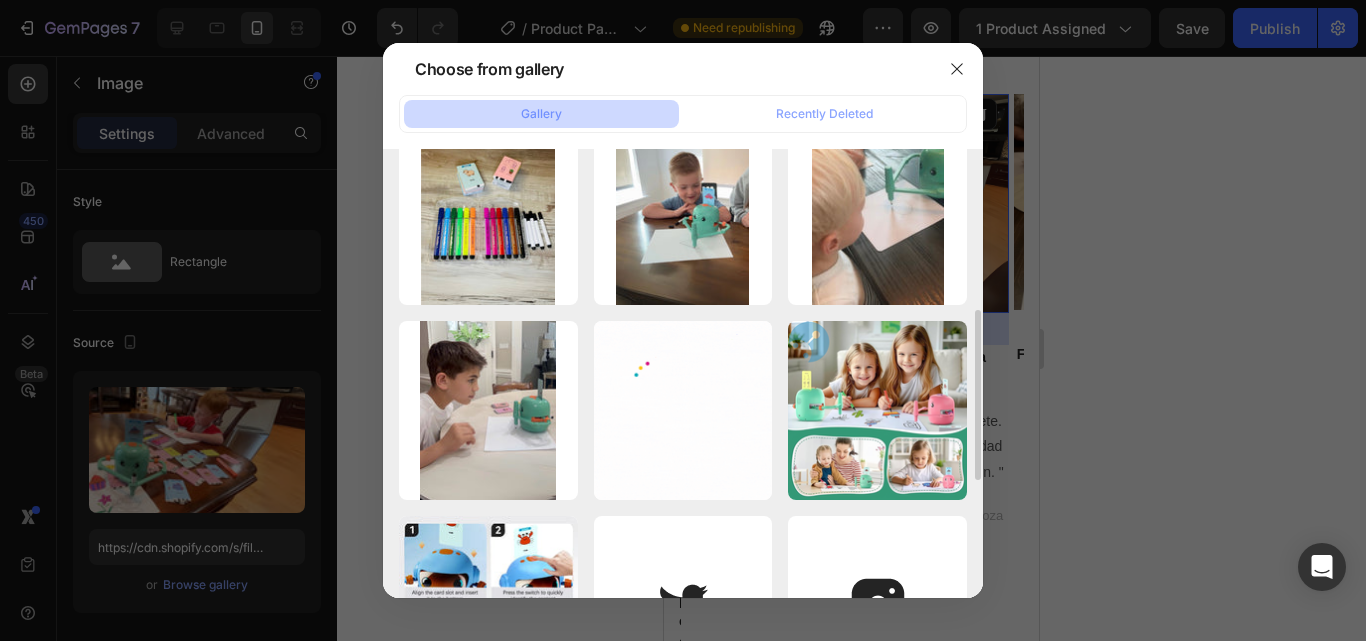 scroll, scrollTop: 427, scrollLeft: 0, axis: vertical 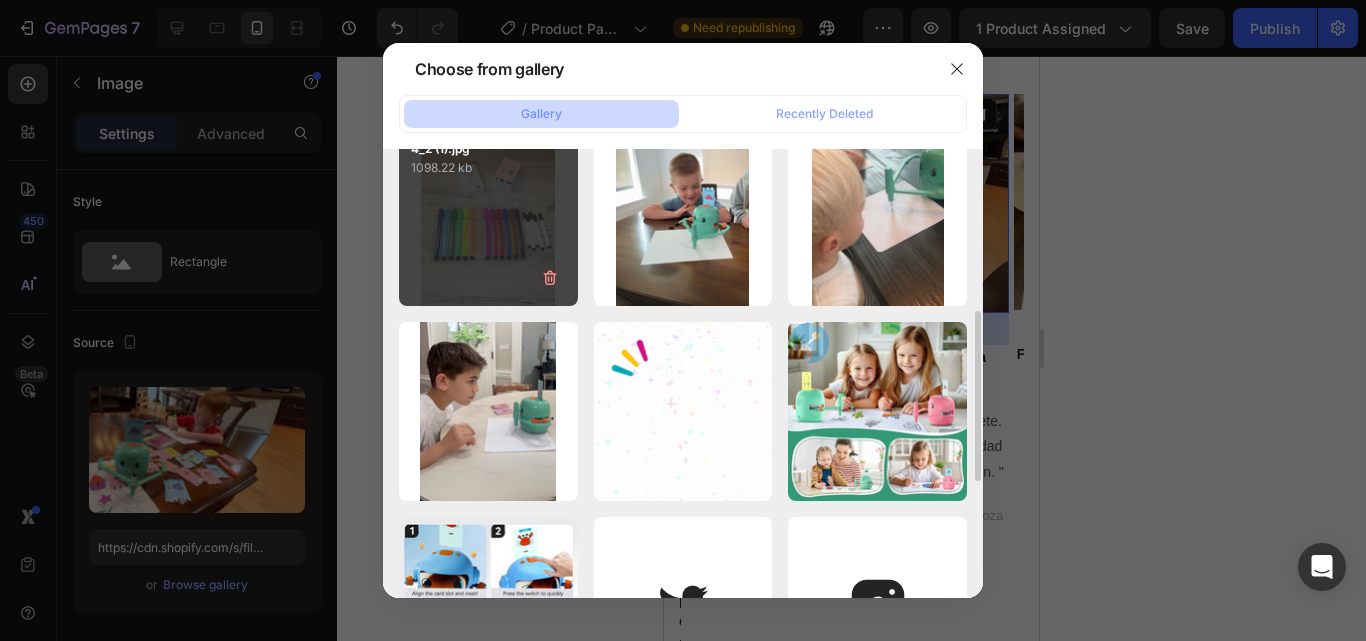 click on "4_2 (1).jpg 1098.22 kb" at bounding box center [488, 217] 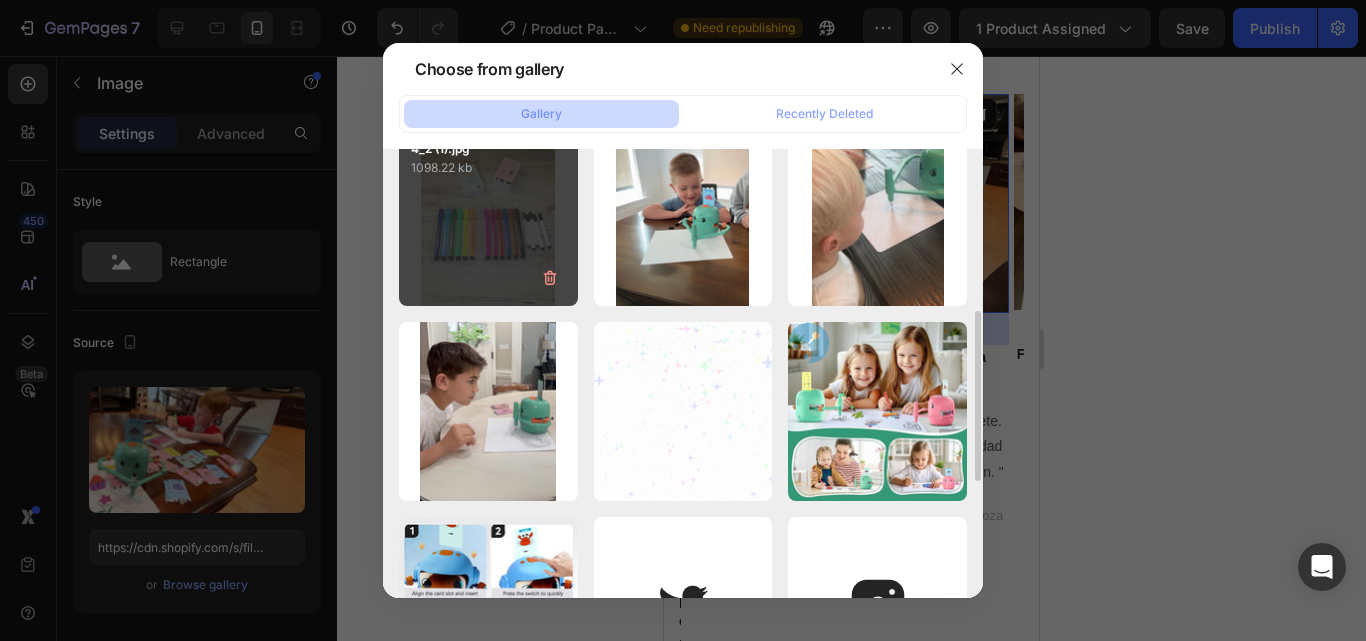 type on "https://cdn.shopify.com/s/files/1/0668/8777/8392/files/gempages_577773056173278149-23bcbb2c-db84-4c37-b18a-480076c4a042.jpg" 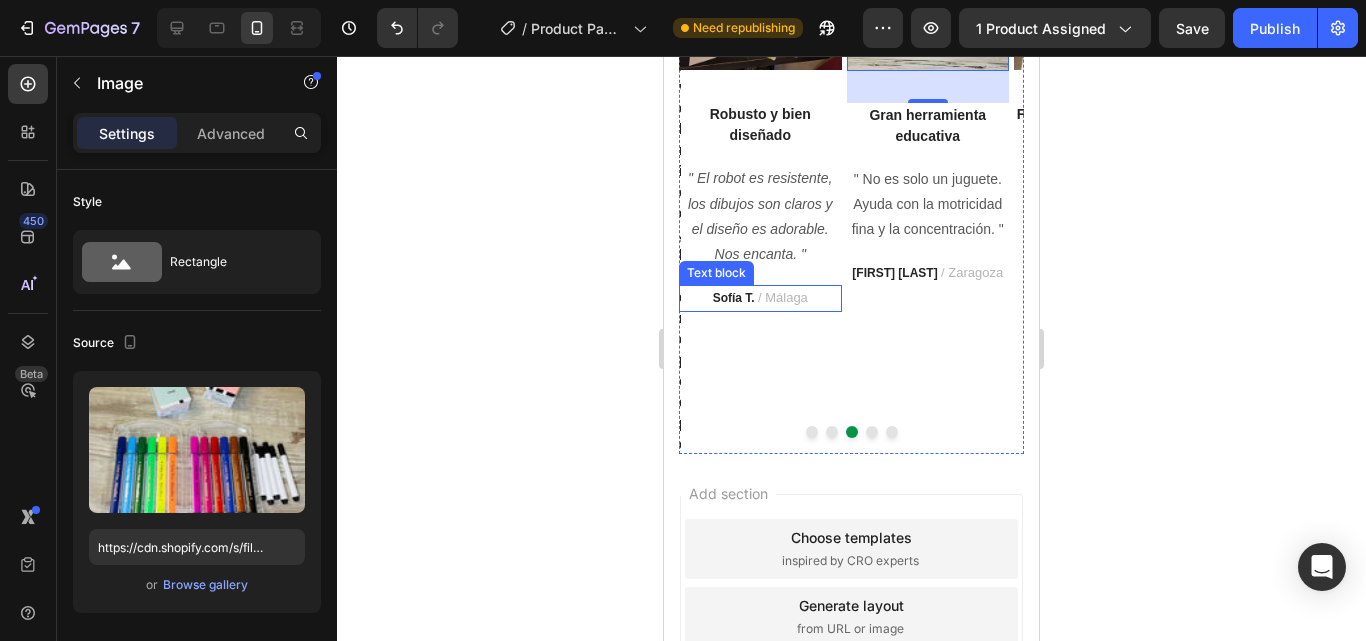 scroll, scrollTop: 6169, scrollLeft: 0, axis: vertical 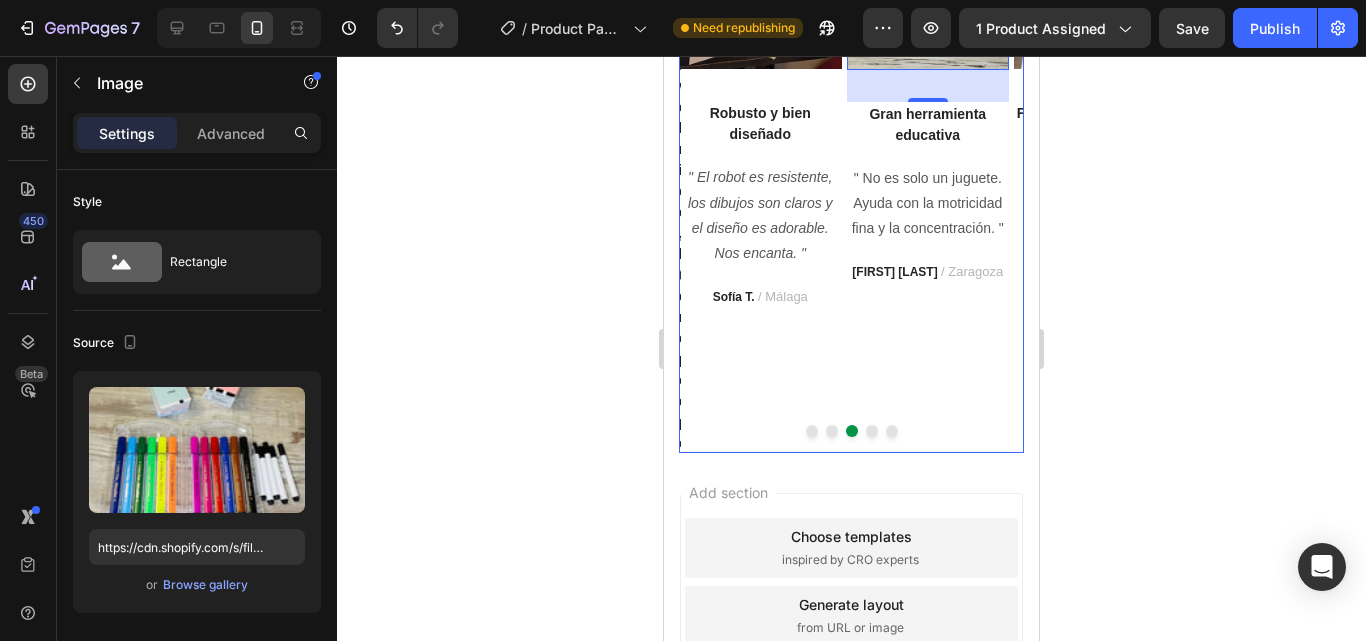 click at bounding box center (832, 431) 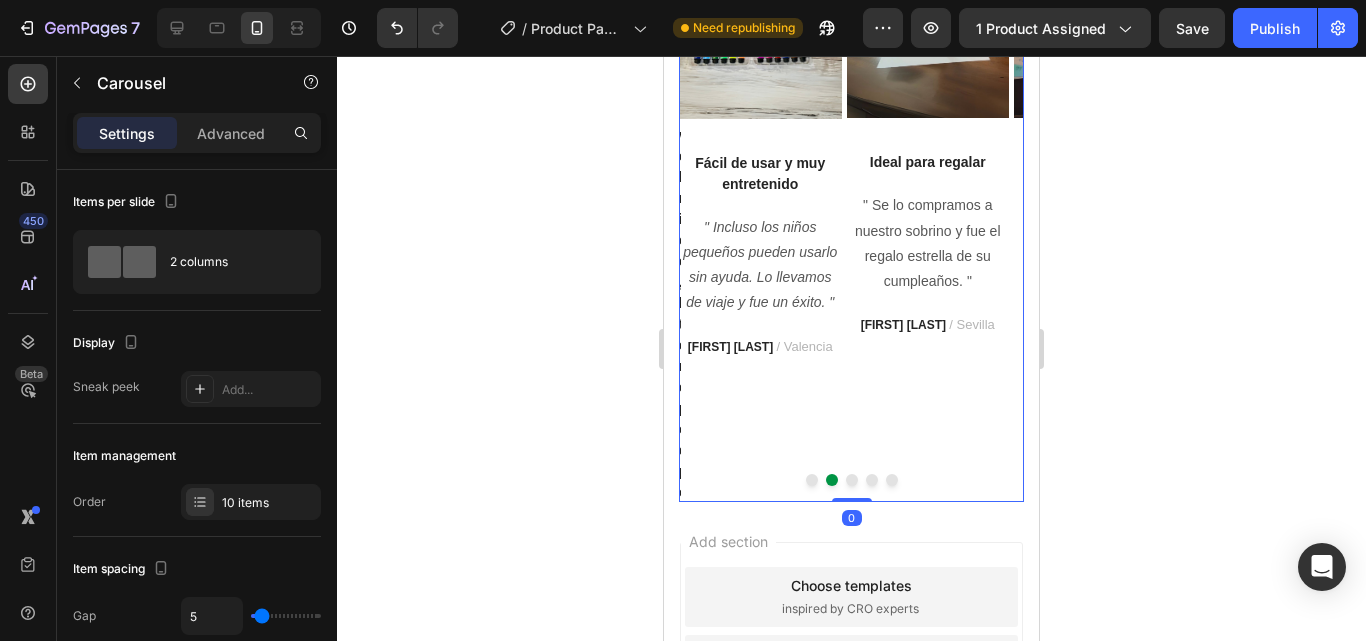 scroll, scrollTop: 6126, scrollLeft: 0, axis: vertical 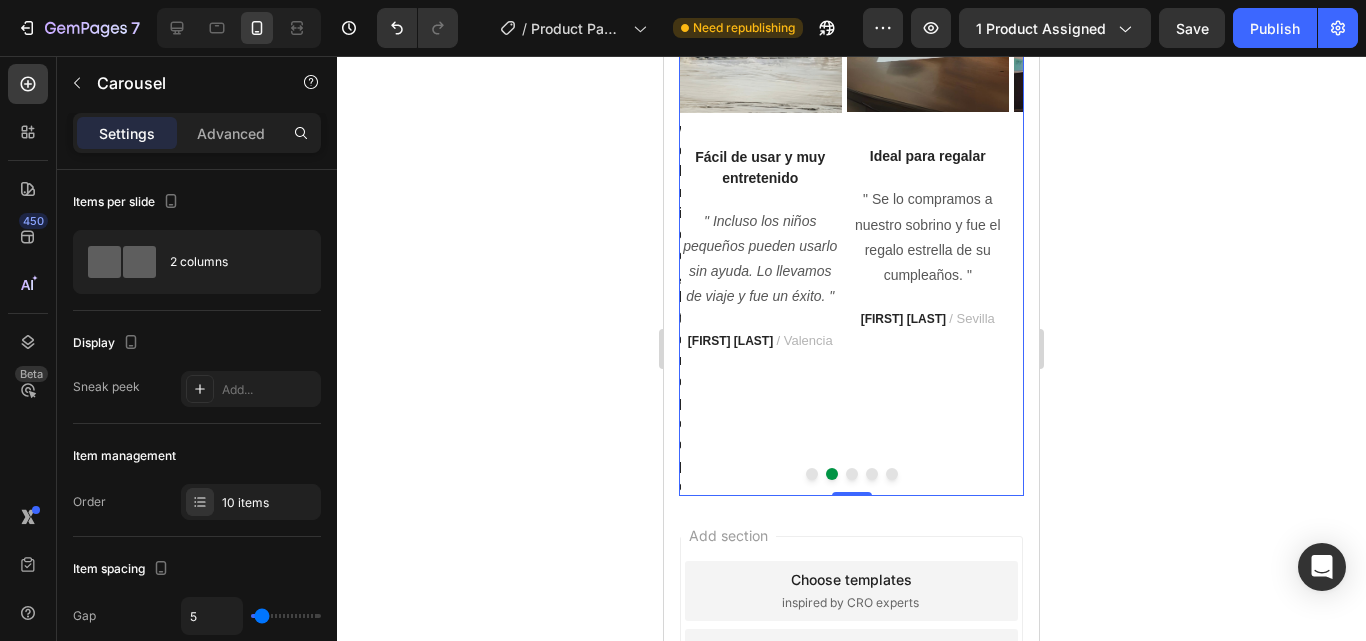 click at bounding box center (812, 474) 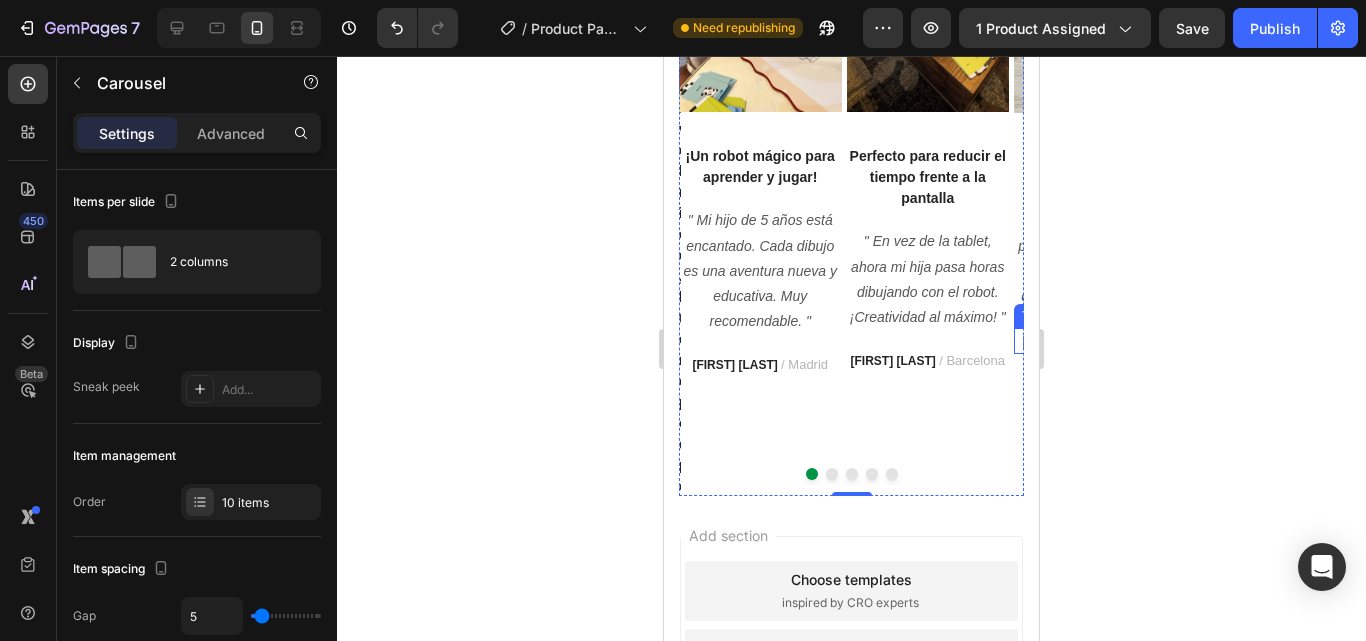 scroll, scrollTop: 5924, scrollLeft: 0, axis: vertical 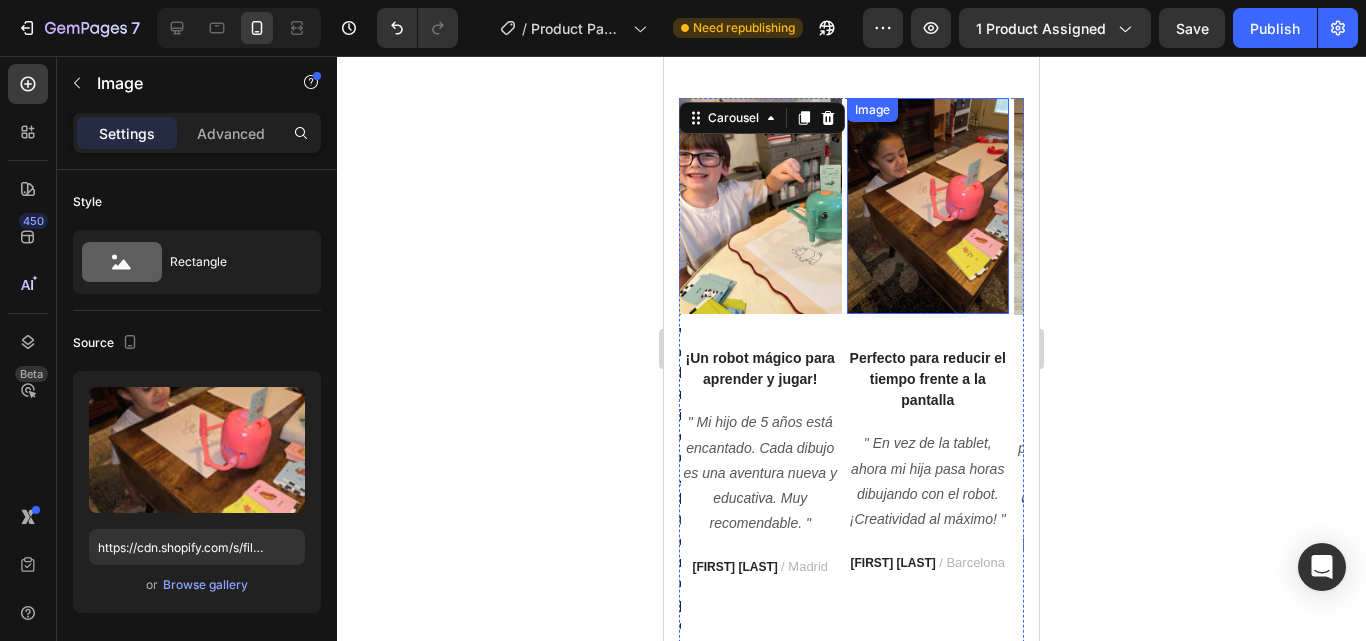 click at bounding box center (928, 206) 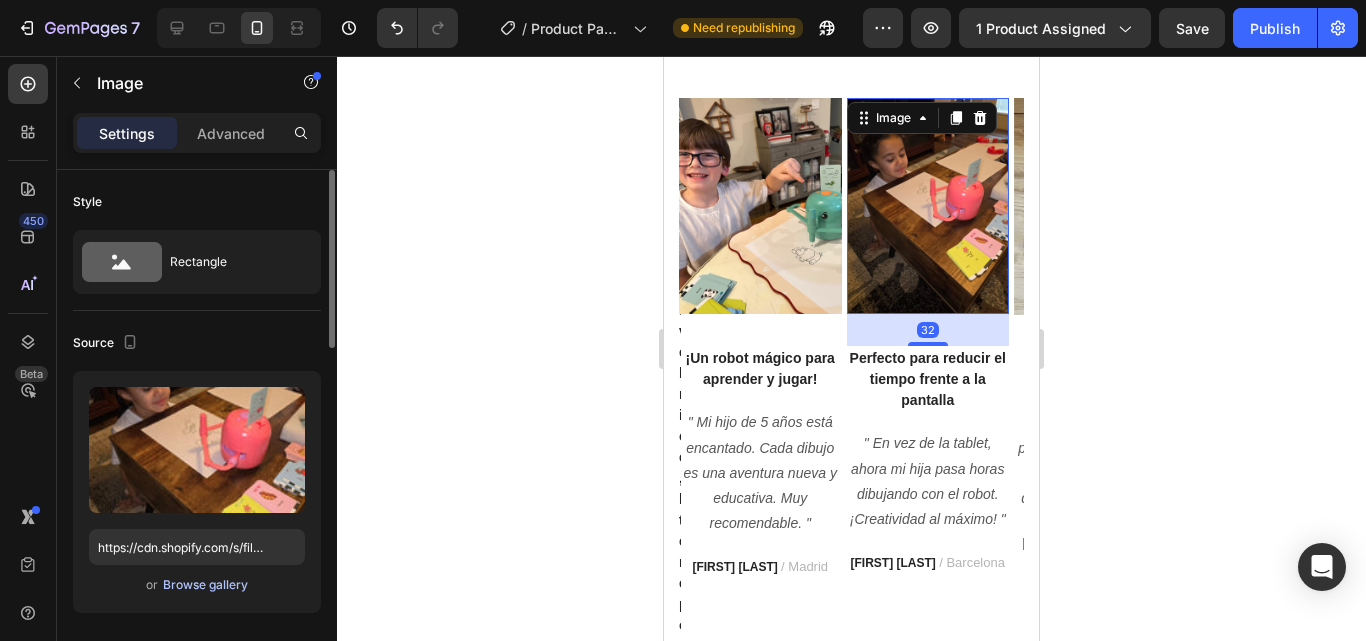 click on "Browse gallery" at bounding box center [205, 585] 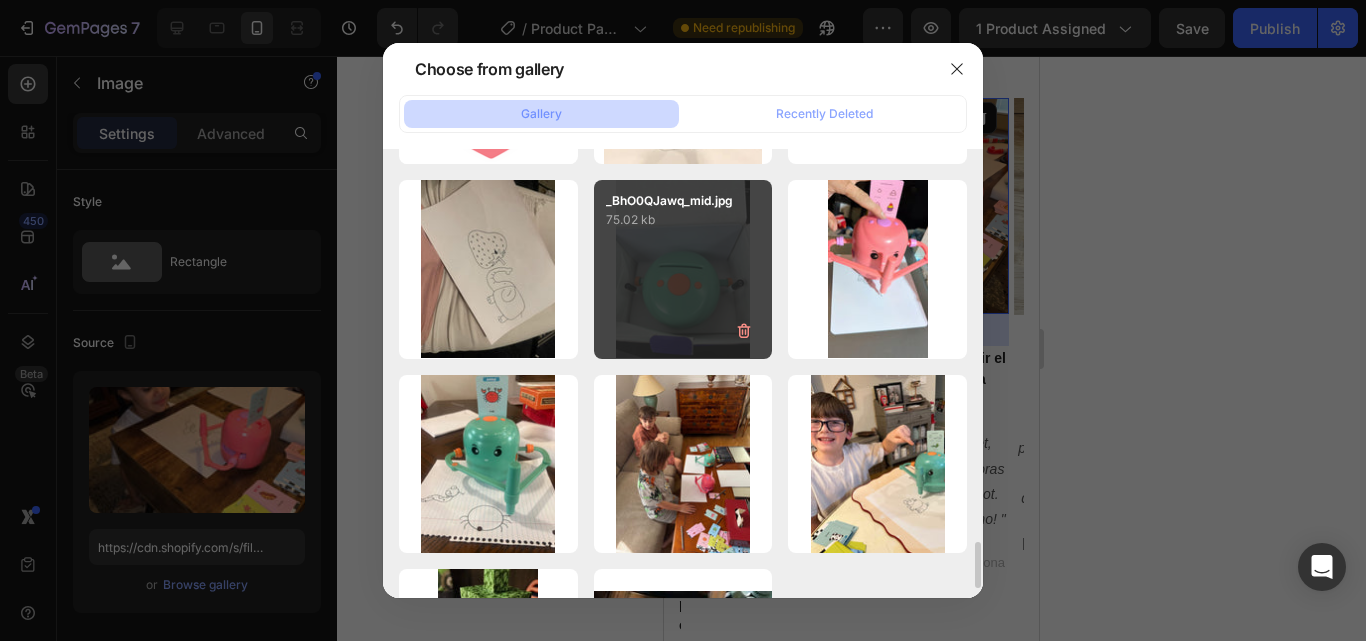 scroll, scrollTop: 3691, scrollLeft: 0, axis: vertical 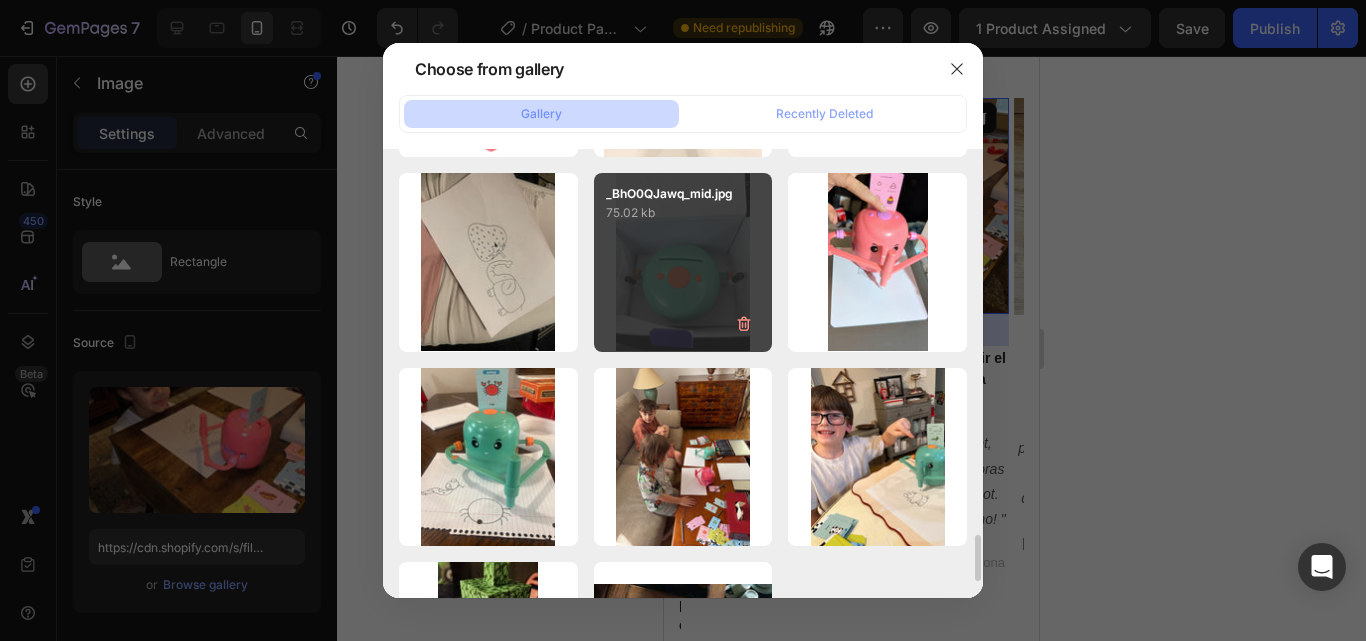 click on "_BhO0QJawq_mid.jpg 75.02 kb" at bounding box center (683, 262) 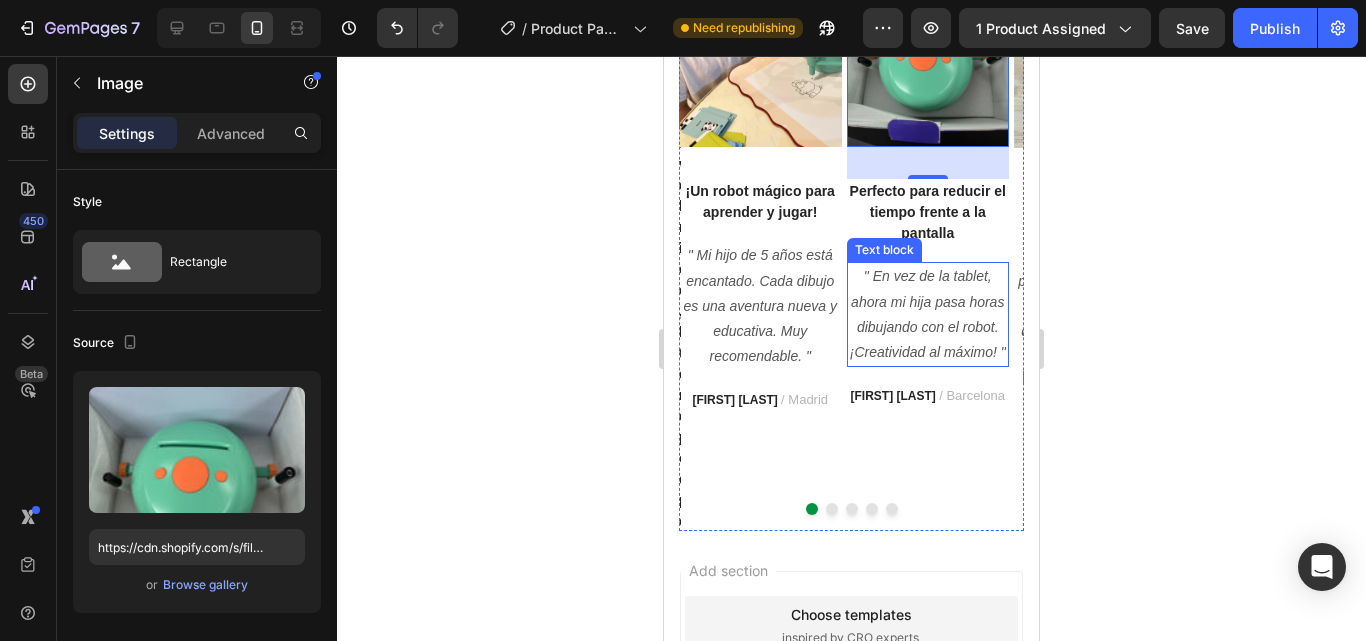 scroll, scrollTop: 6093, scrollLeft: 0, axis: vertical 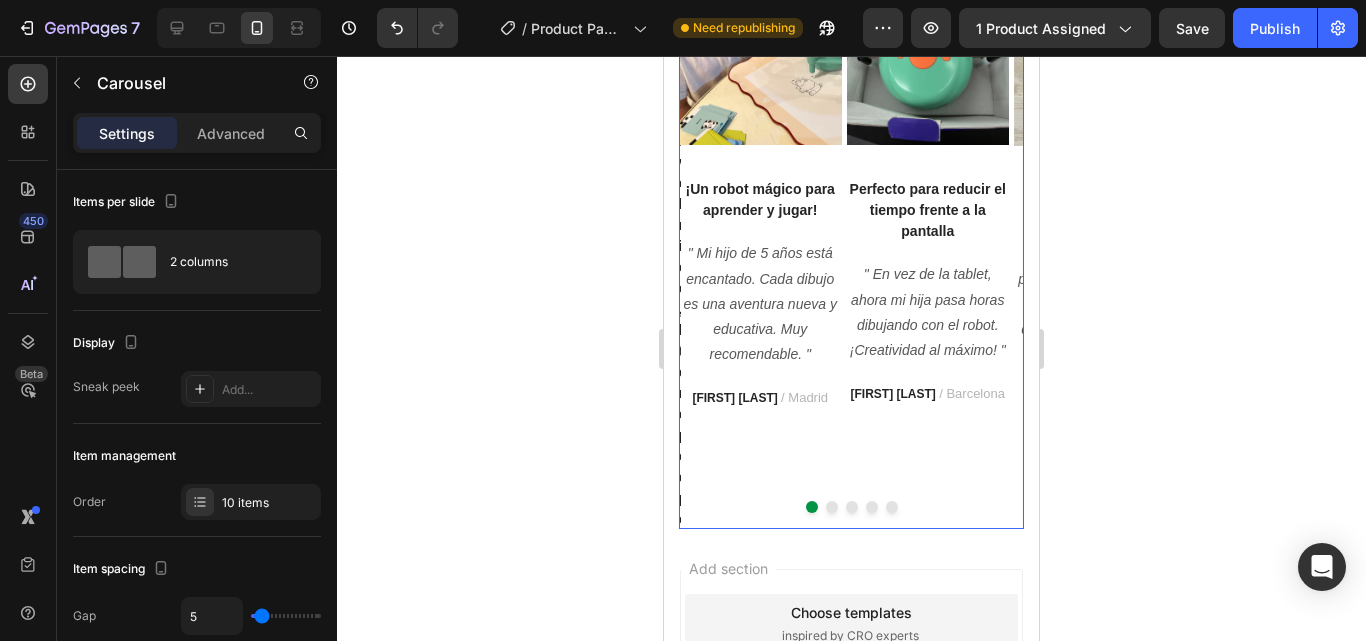 click at bounding box center (832, 507) 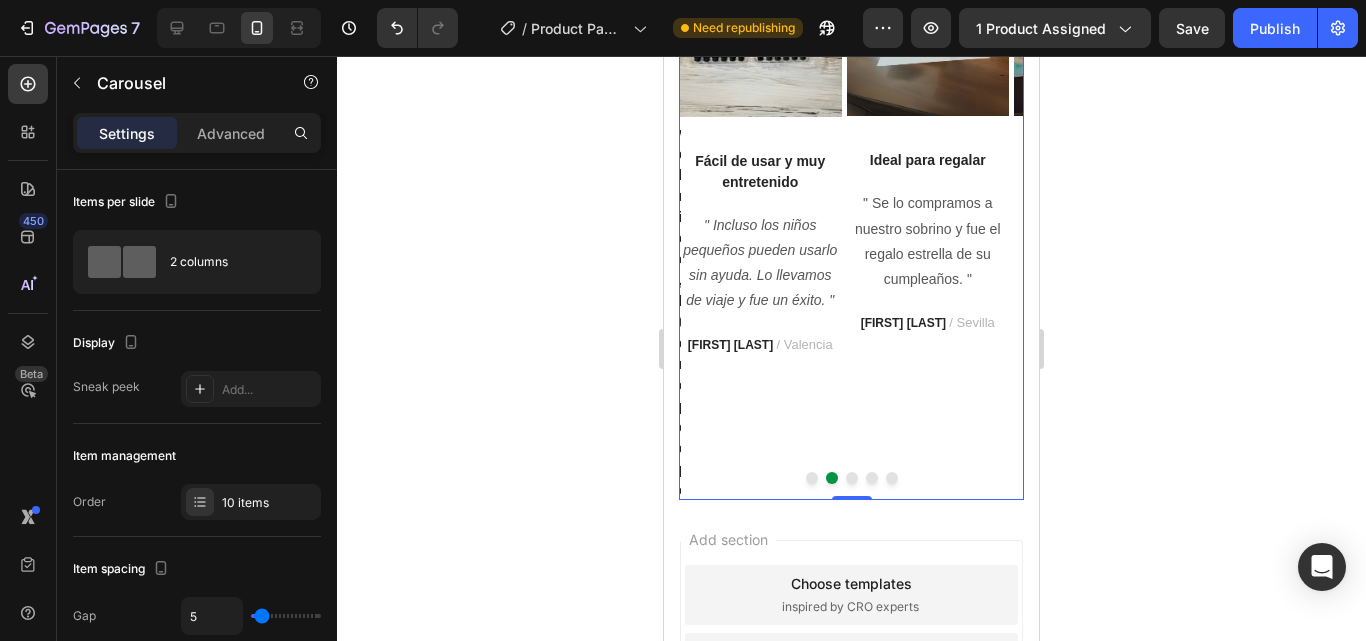 scroll, scrollTop: 6123, scrollLeft: 0, axis: vertical 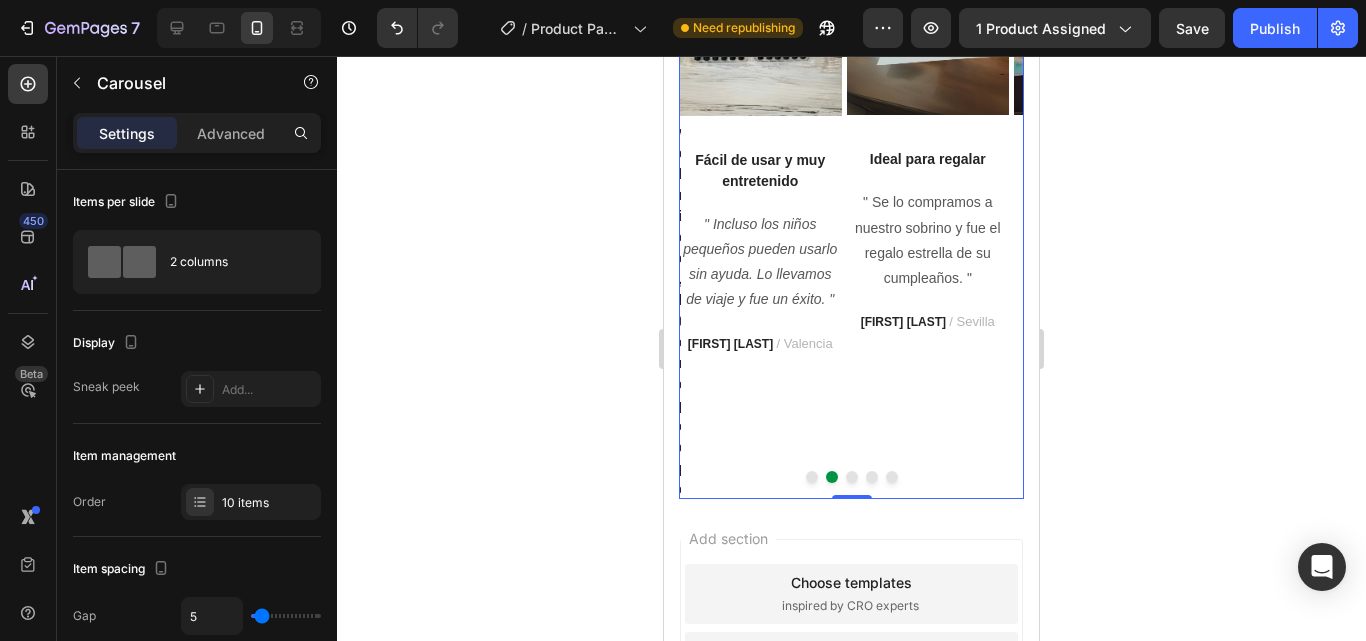 click at bounding box center (852, 477) 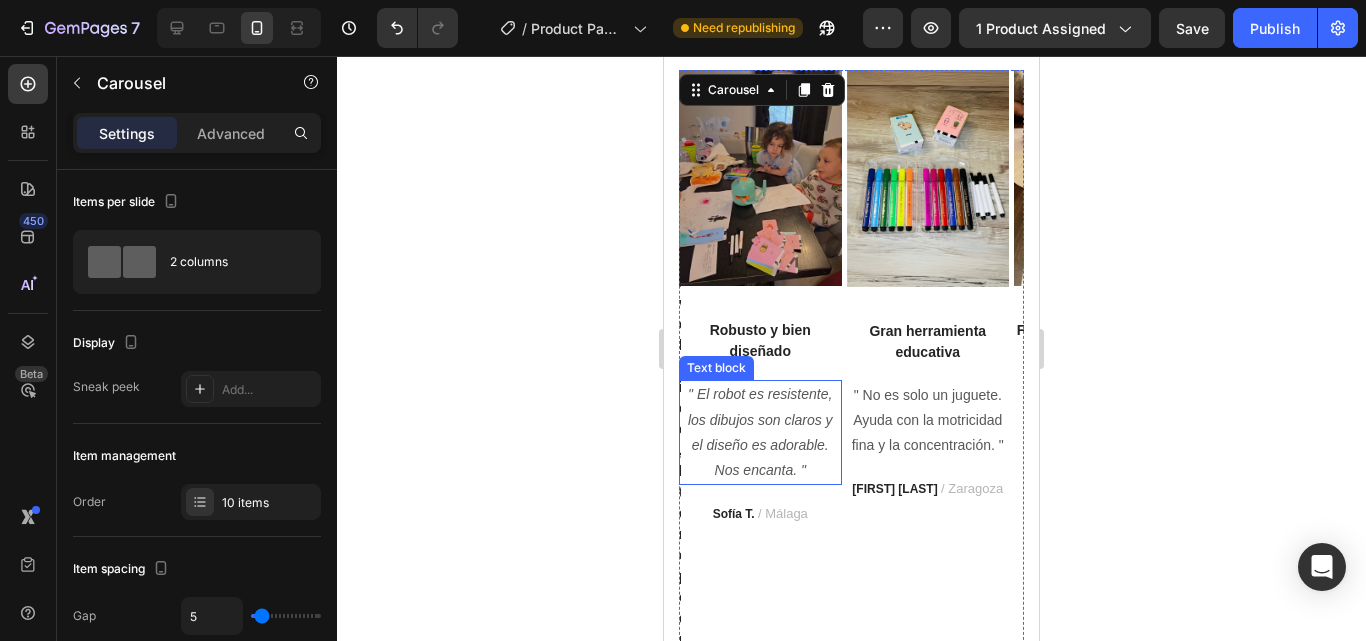 scroll, scrollTop: 5944, scrollLeft: 0, axis: vertical 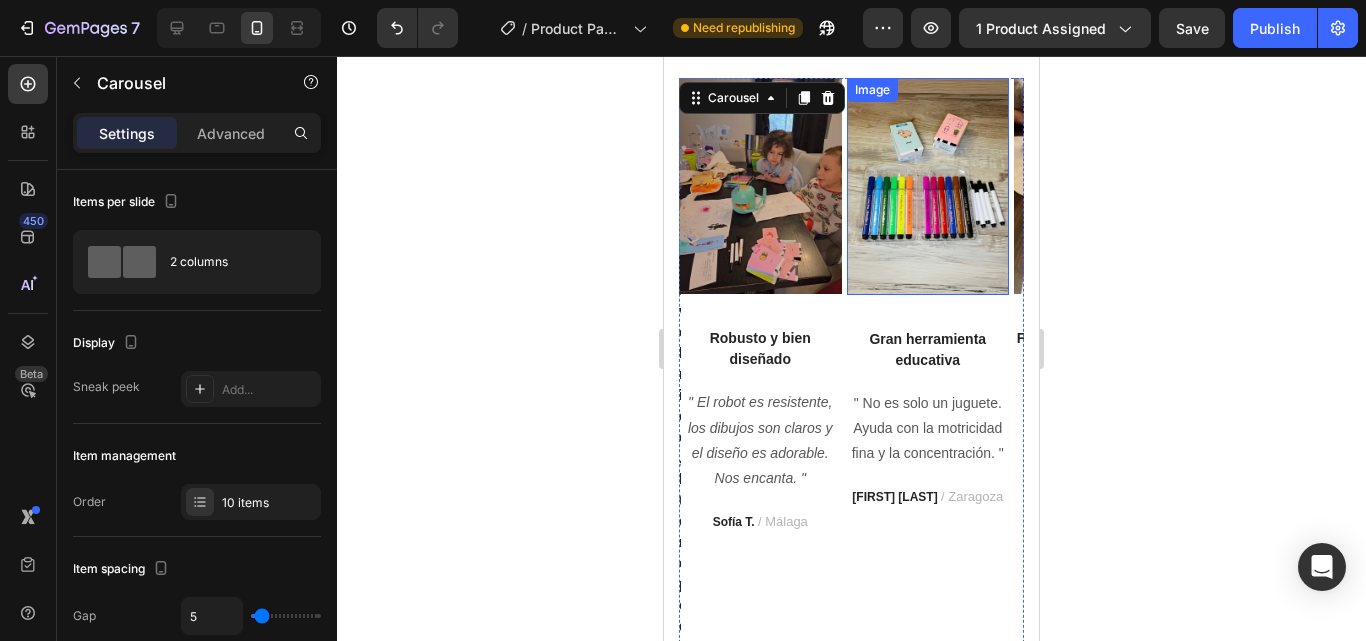 click at bounding box center (928, 186) 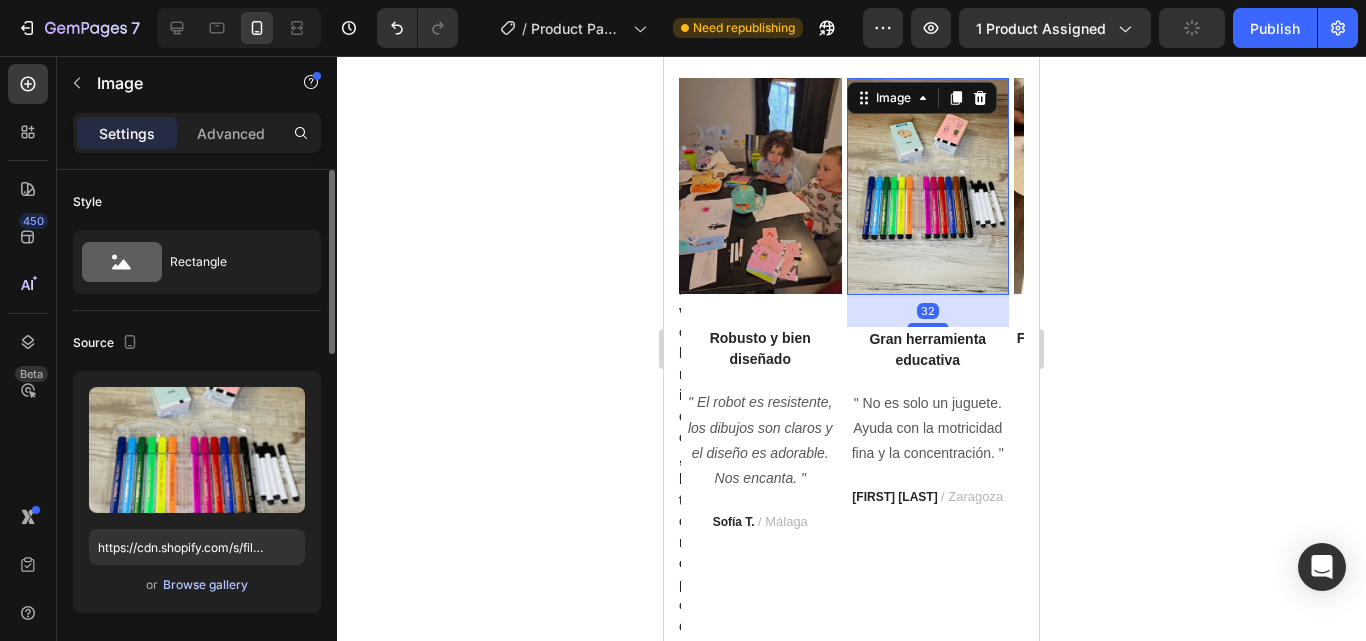 click on "Browse gallery" at bounding box center (205, 585) 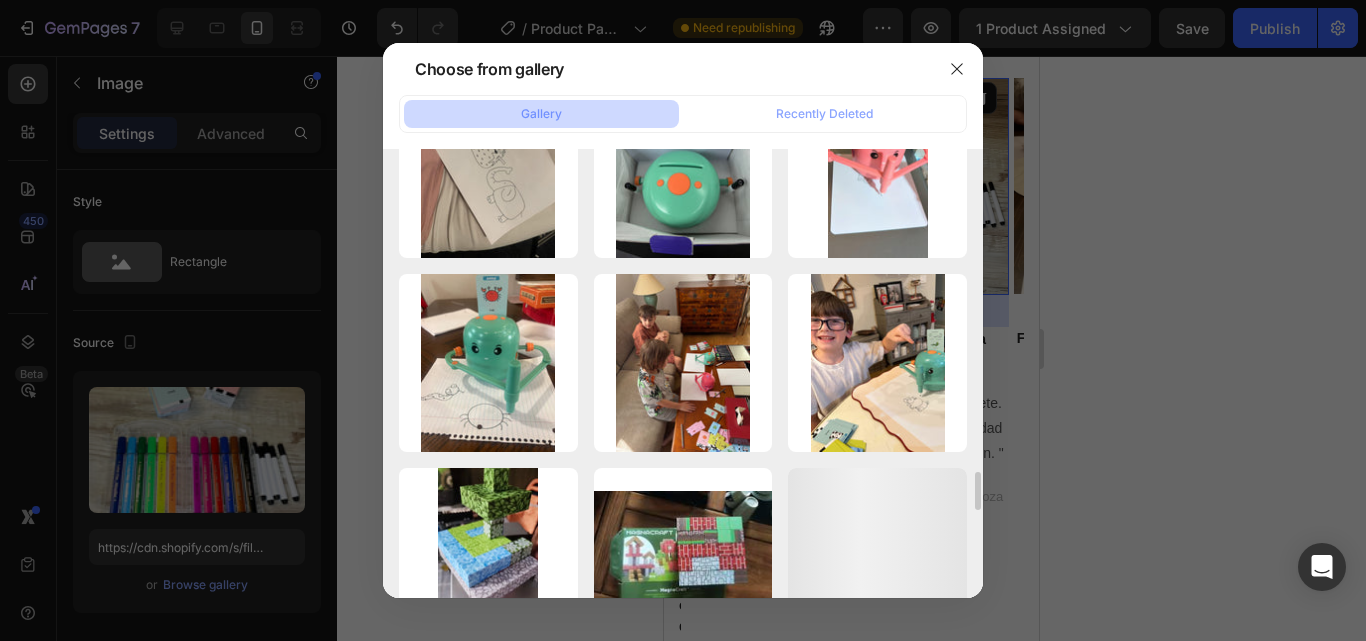 scroll, scrollTop: 3786, scrollLeft: 0, axis: vertical 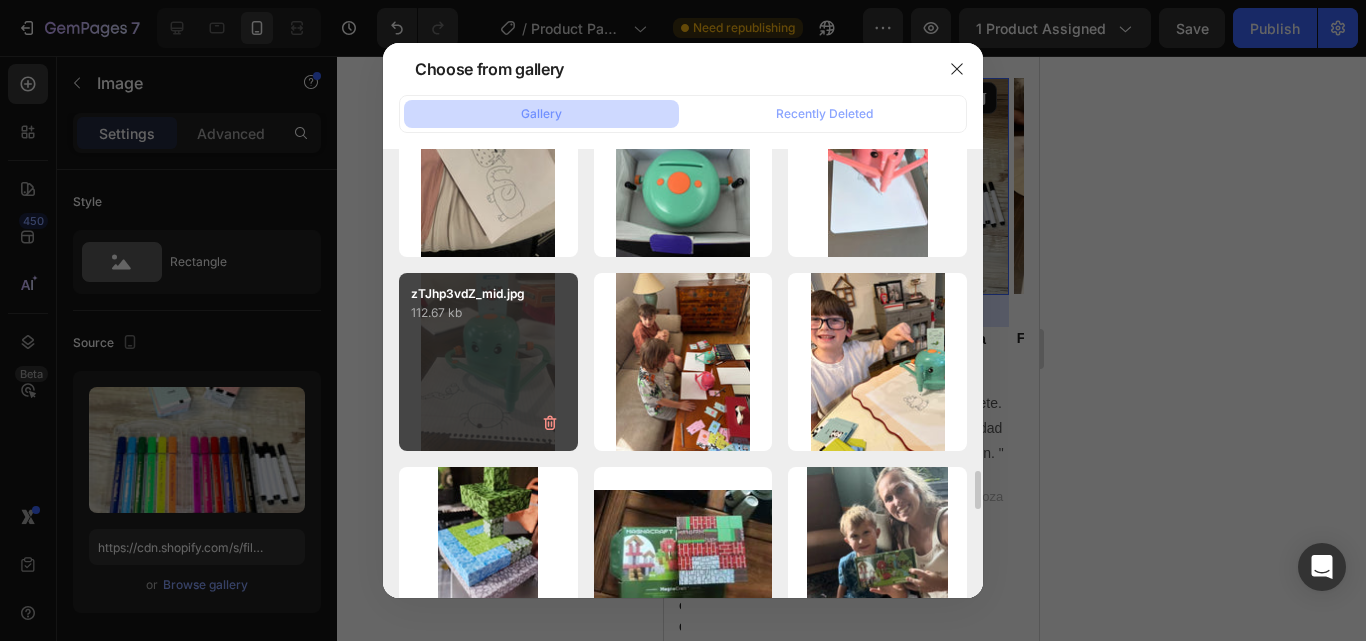 click on "zTJhp3vdZ_mid.jpg 112.67 kb" at bounding box center (488, 362) 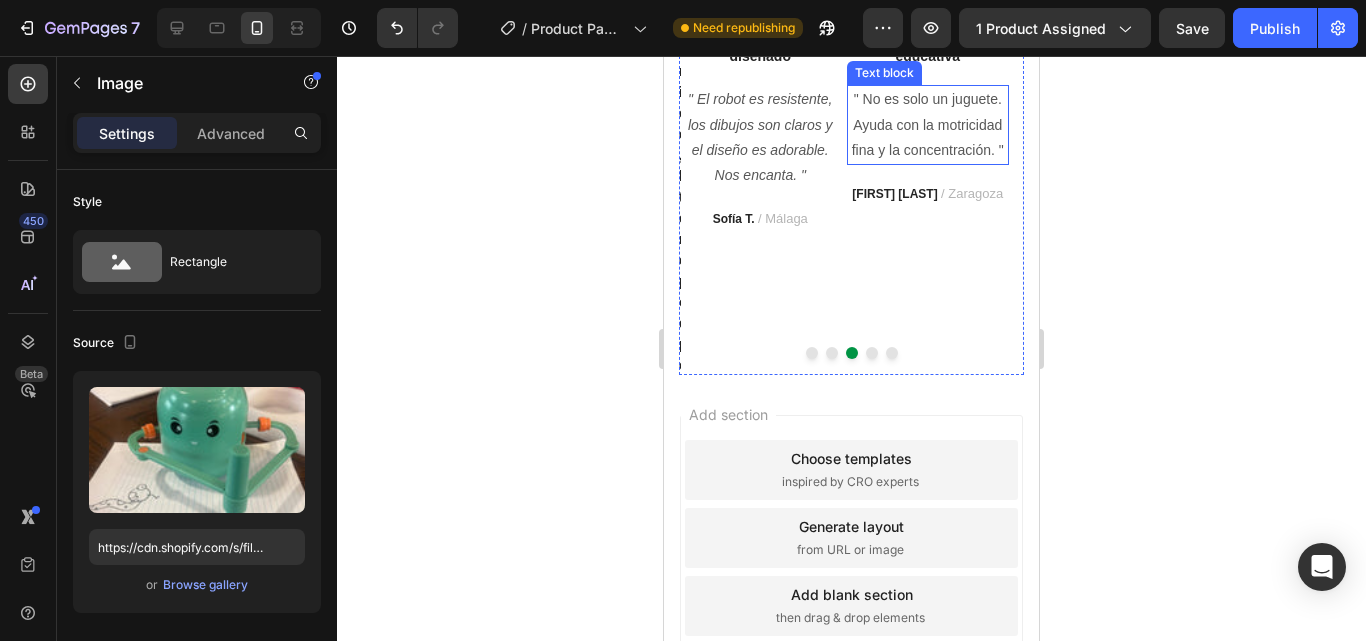 scroll, scrollTop: 6248, scrollLeft: 0, axis: vertical 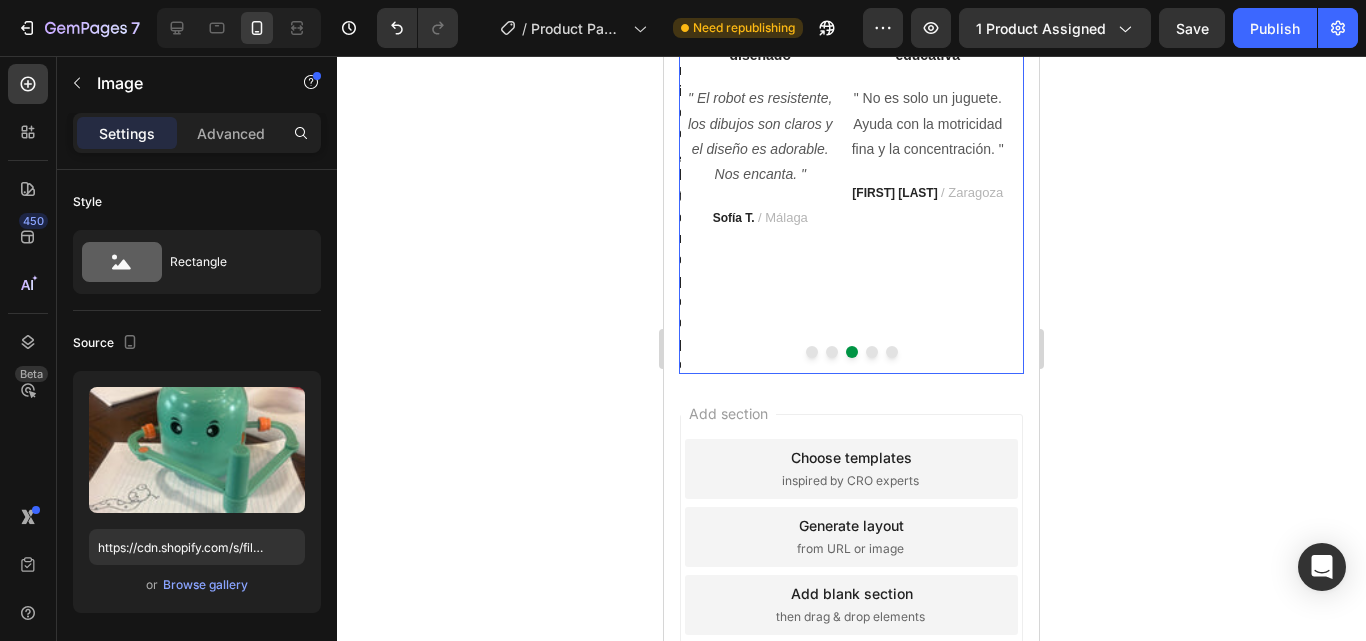 click at bounding box center [872, 352] 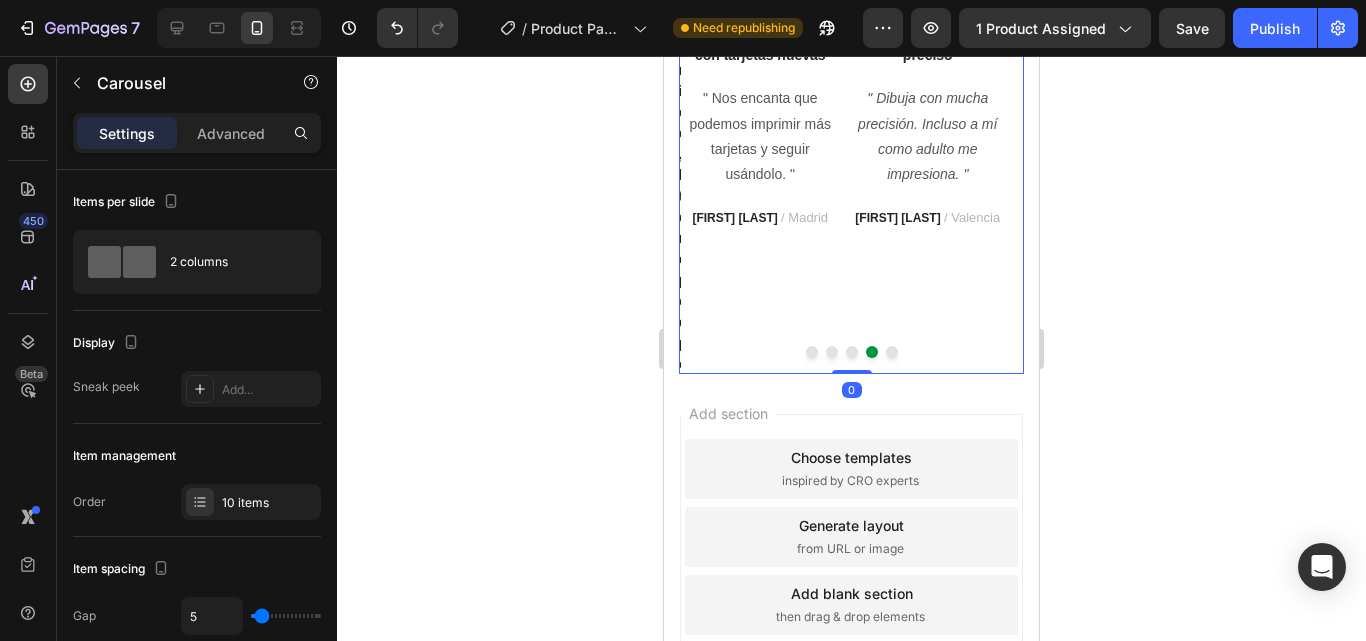 scroll, scrollTop: 5983, scrollLeft: 0, axis: vertical 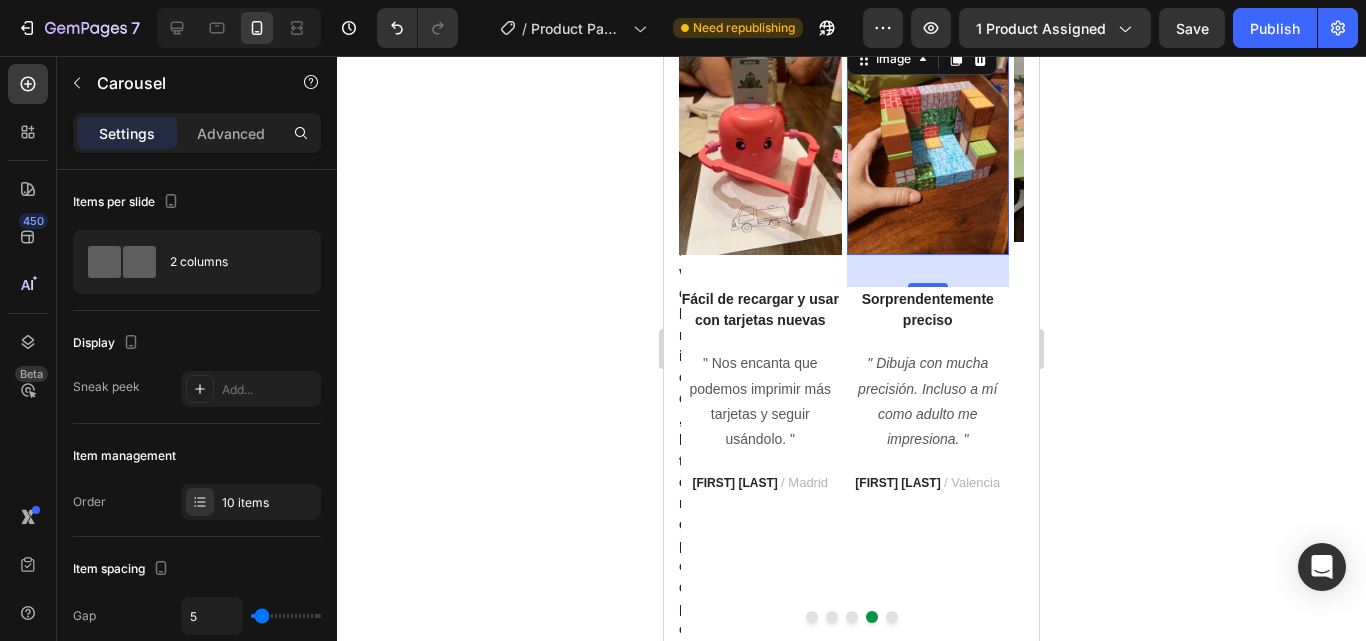 click at bounding box center (928, 147) 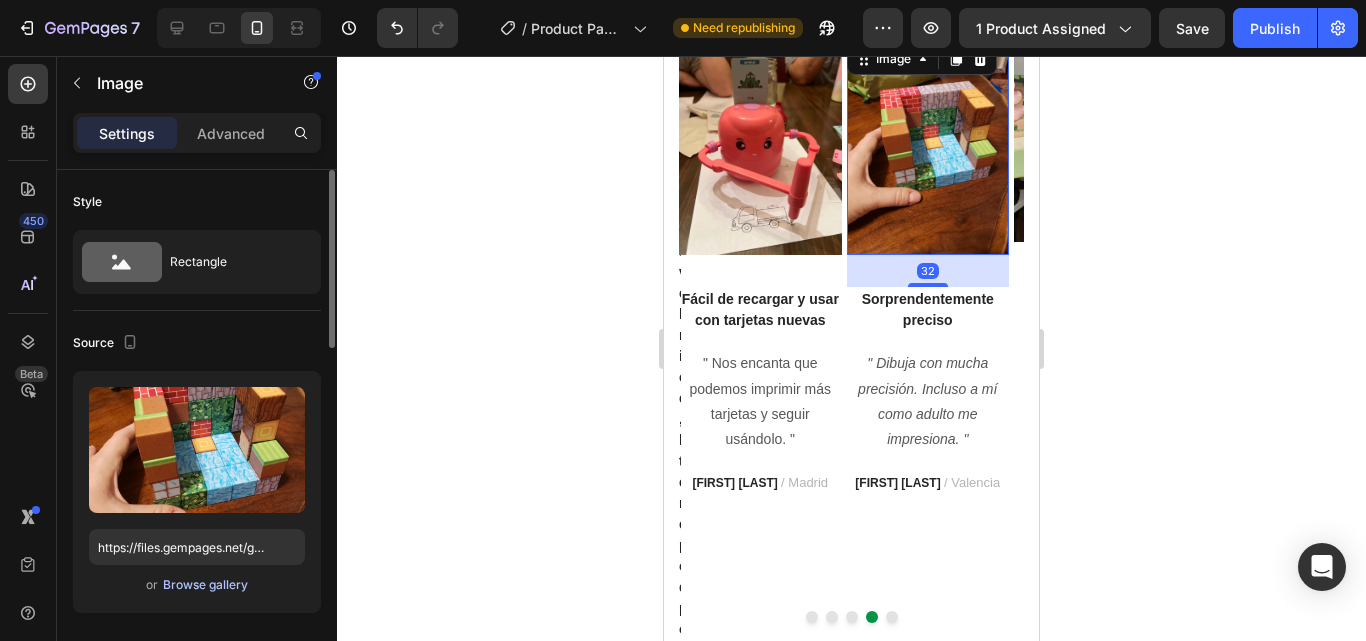 click on "Browse gallery" at bounding box center [205, 585] 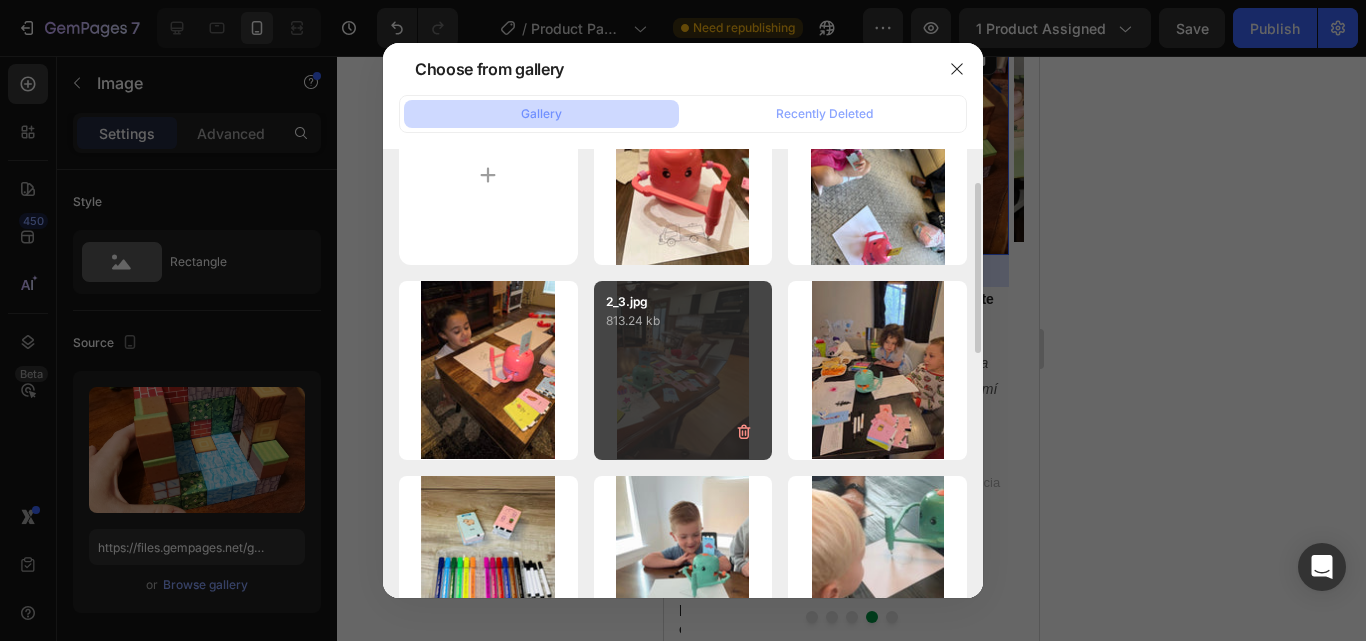 scroll, scrollTop: 86, scrollLeft: 0, axis: vertical 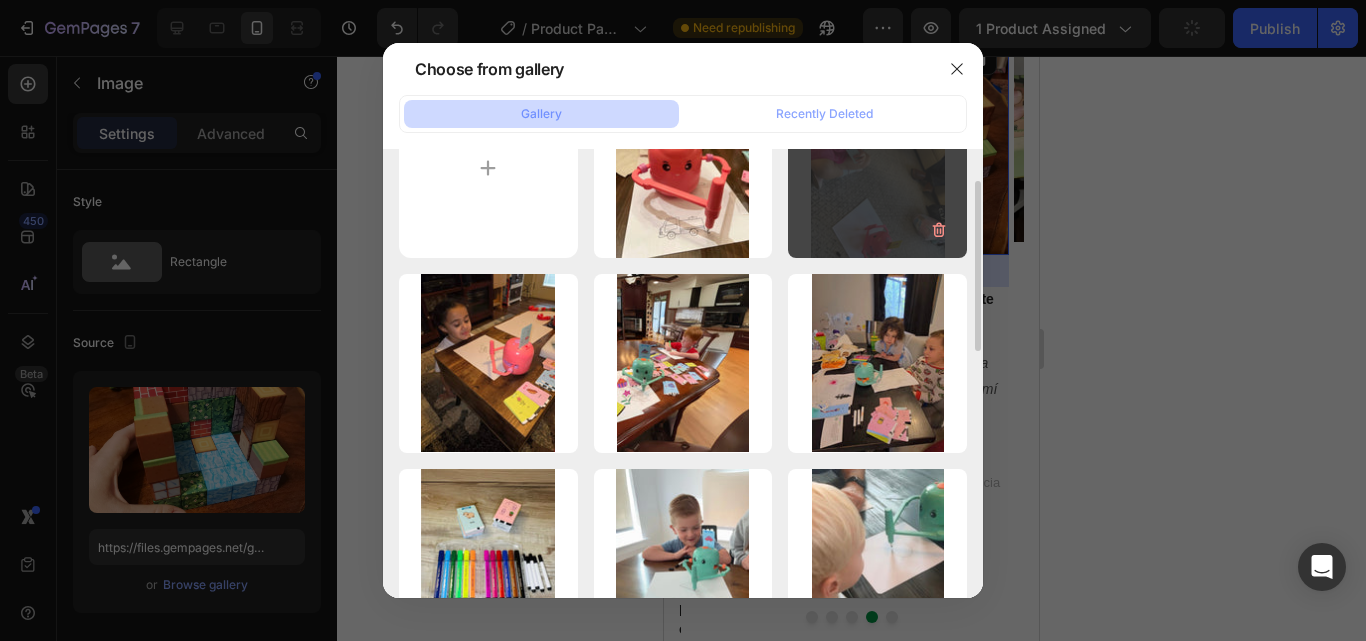 click on "H99OqNfim_mid.jpg 266.44 kb" at bounding box center [877, 168] 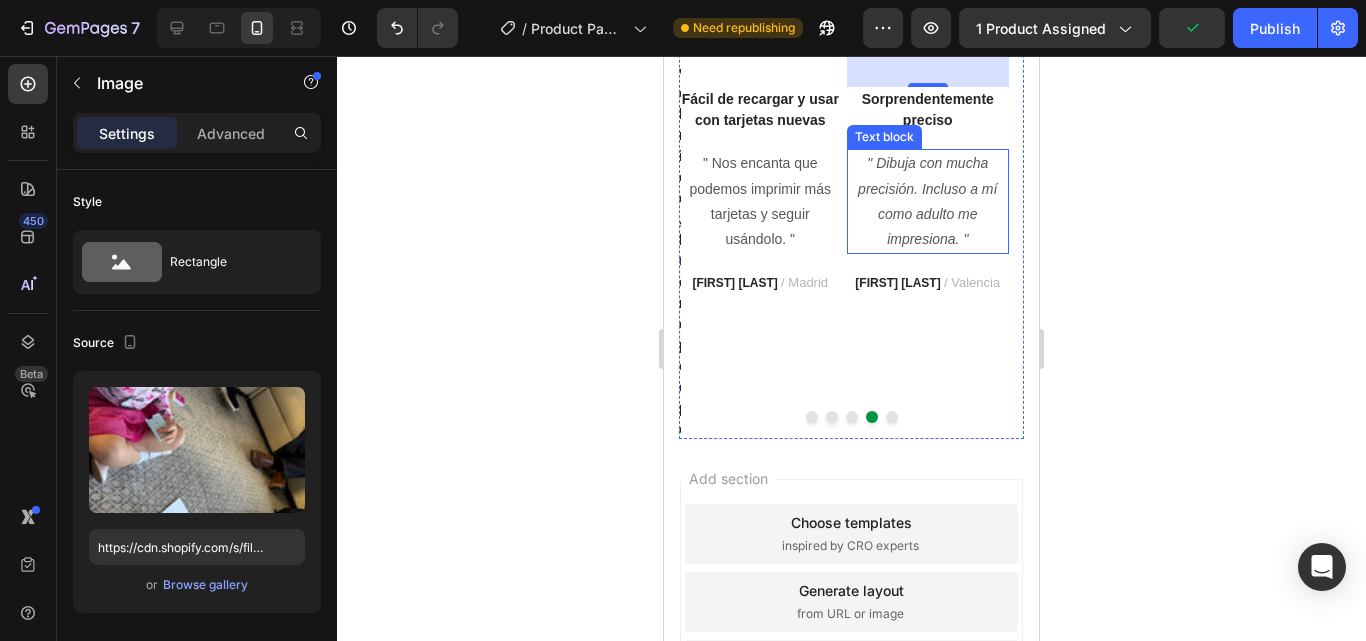 scroll, scrollTop: 6187, scrollLeft: 0, axis: vertical 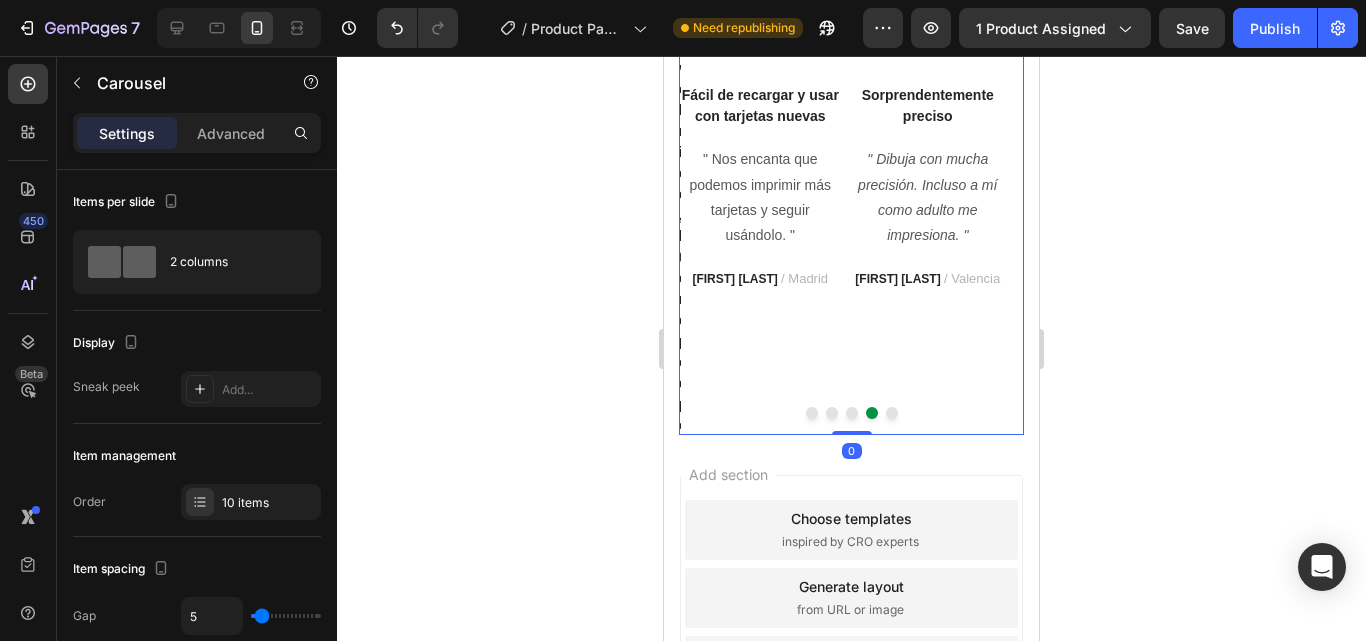 click at bounding box center [892, 413] 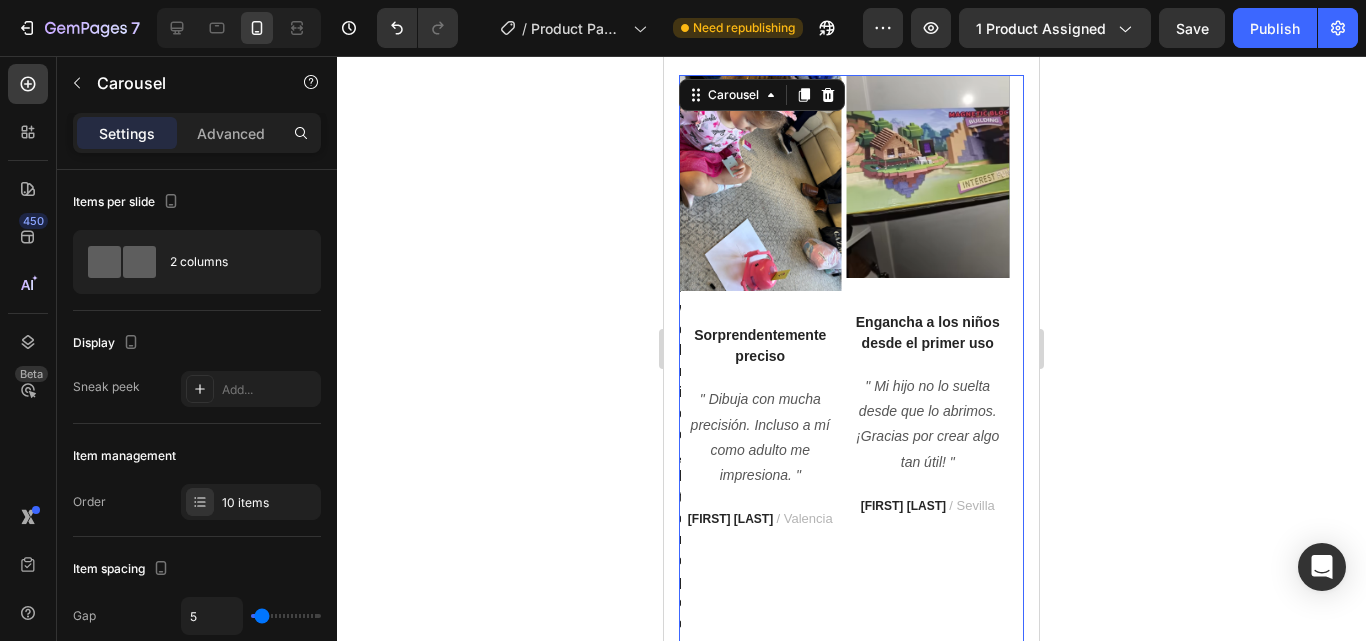 scroll, scrollTop: 5946, scrollLeft: 0, axis: vertical 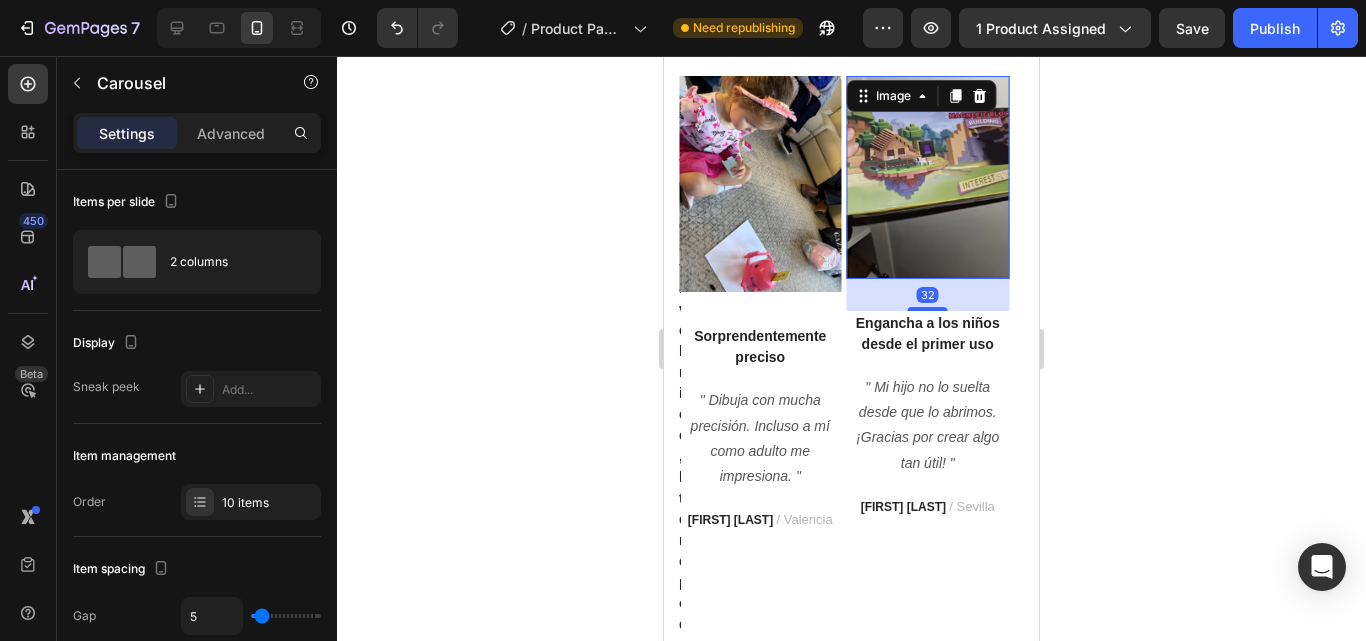 click at bounding box center [928, 177] 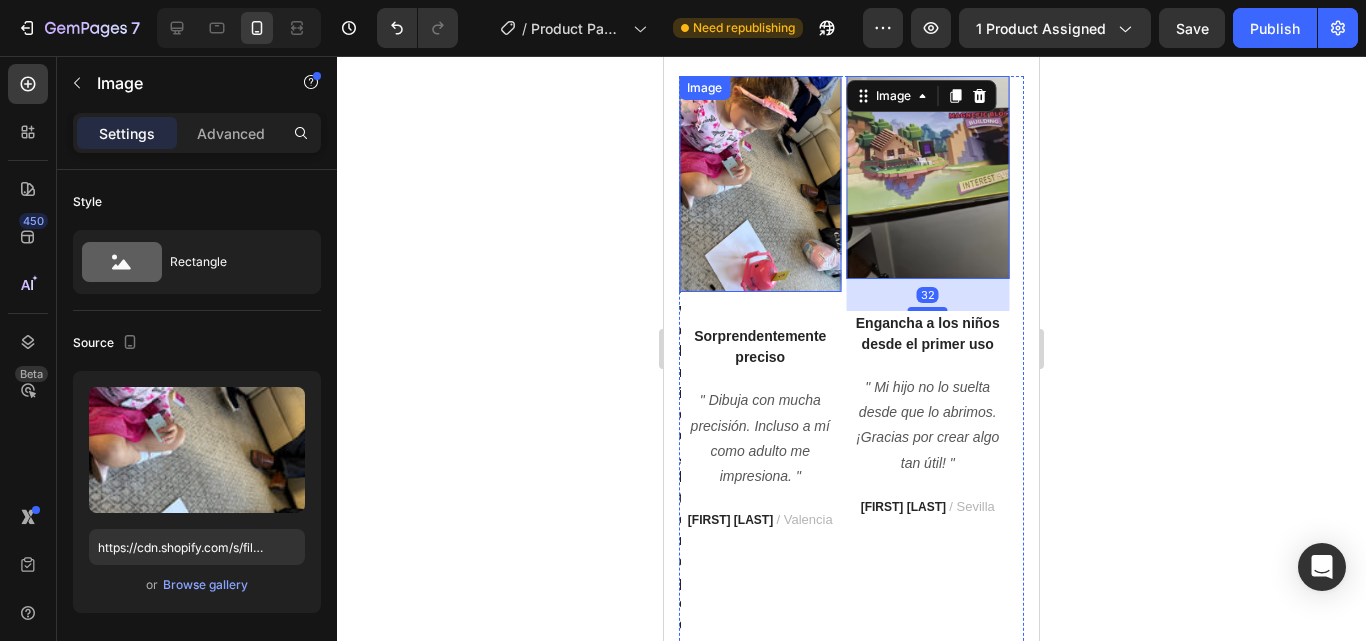 click at bounding box center [760, 184] 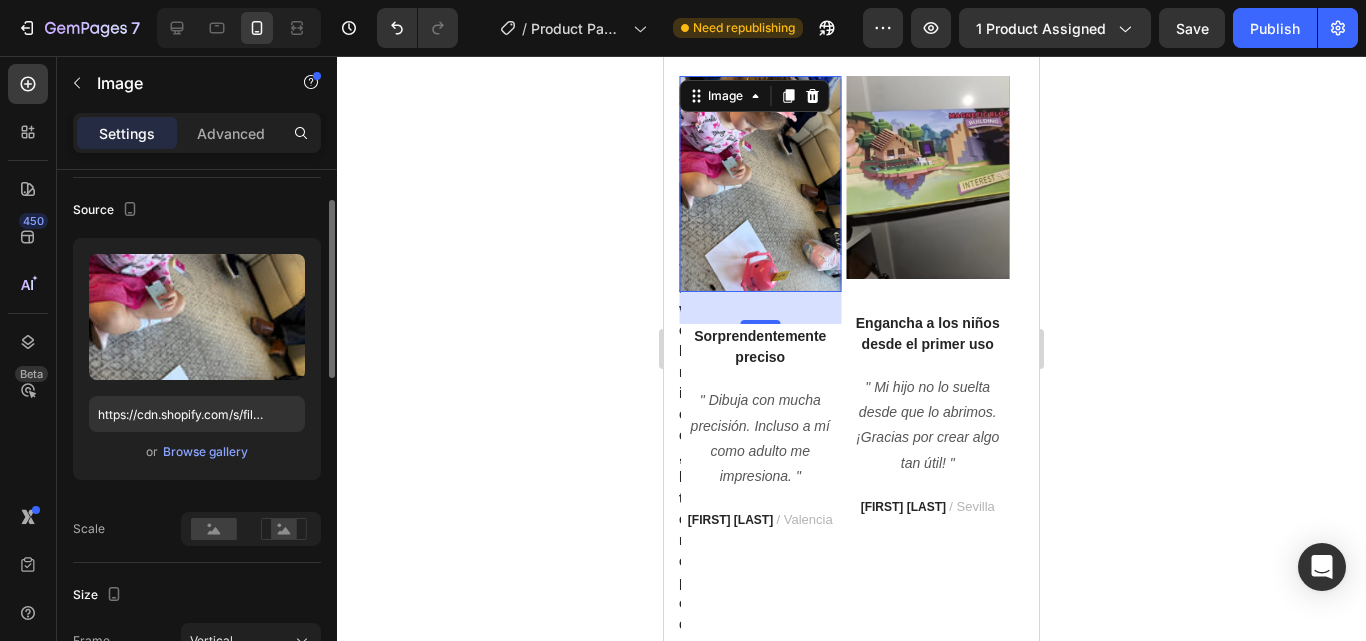 scroll, scrollTop: 118, scrollLeft: 0, axis: vertical 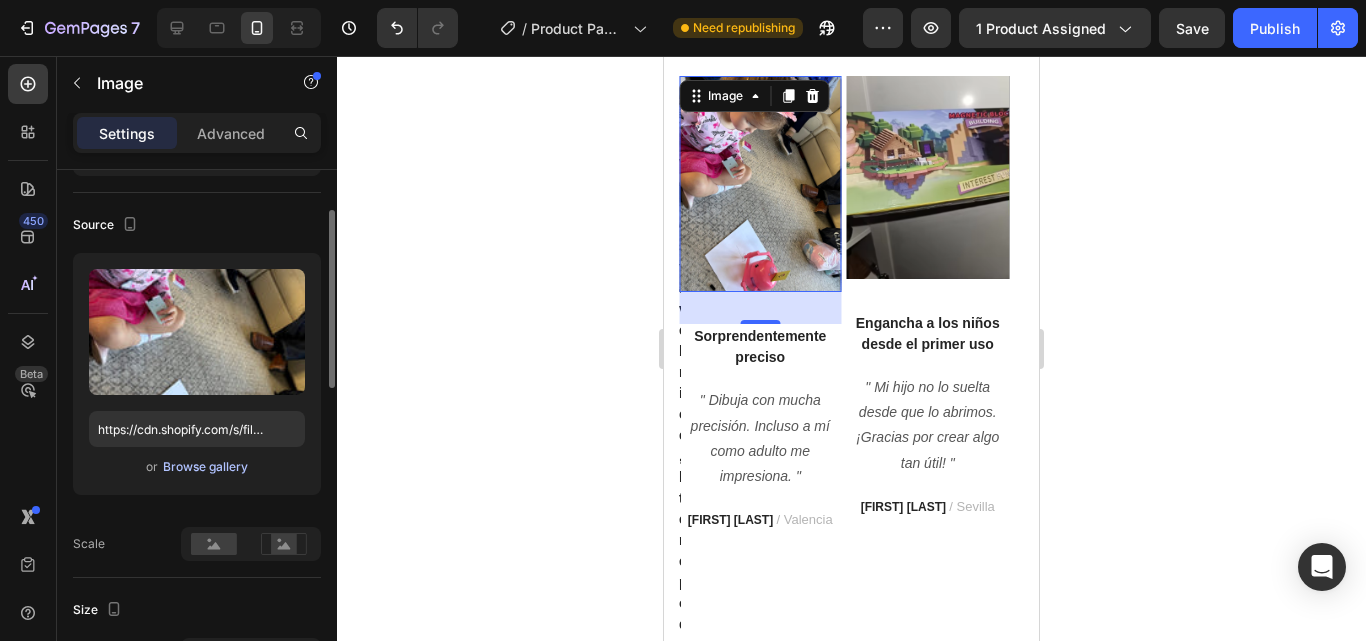 click on "Browse gallery" at bounding box center [205, 467] 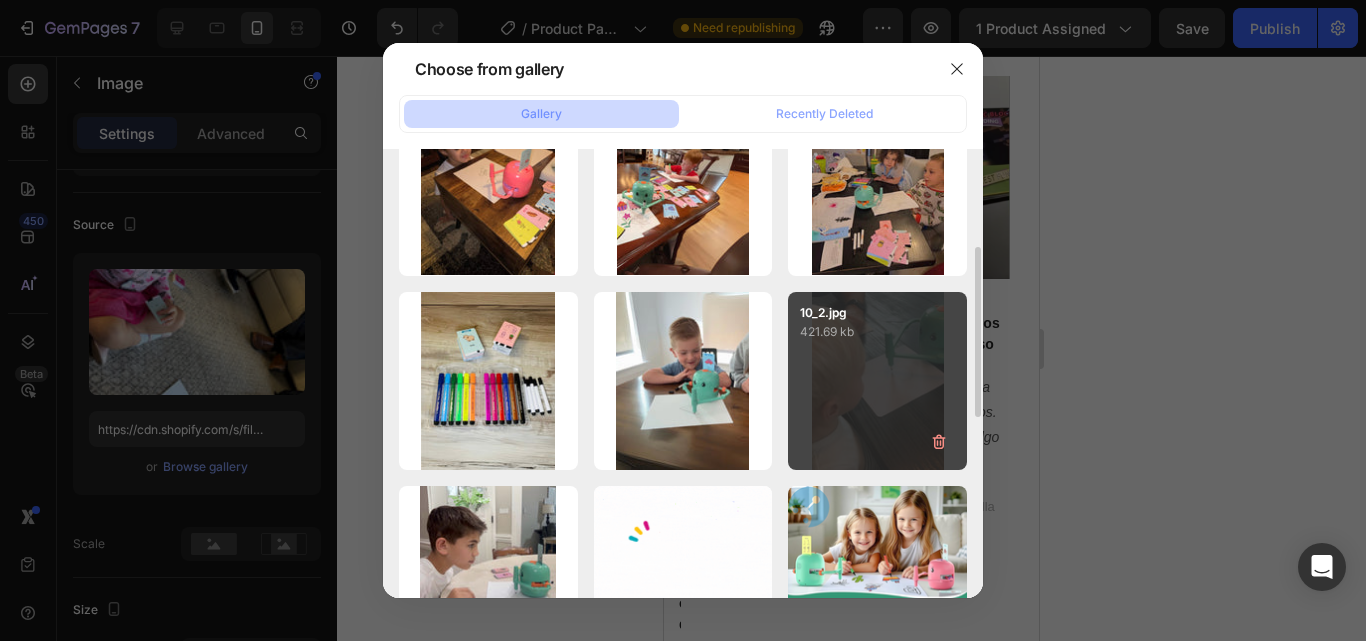 scroll, scrollTop: 262, scrollLeft: 0, axis: vertical 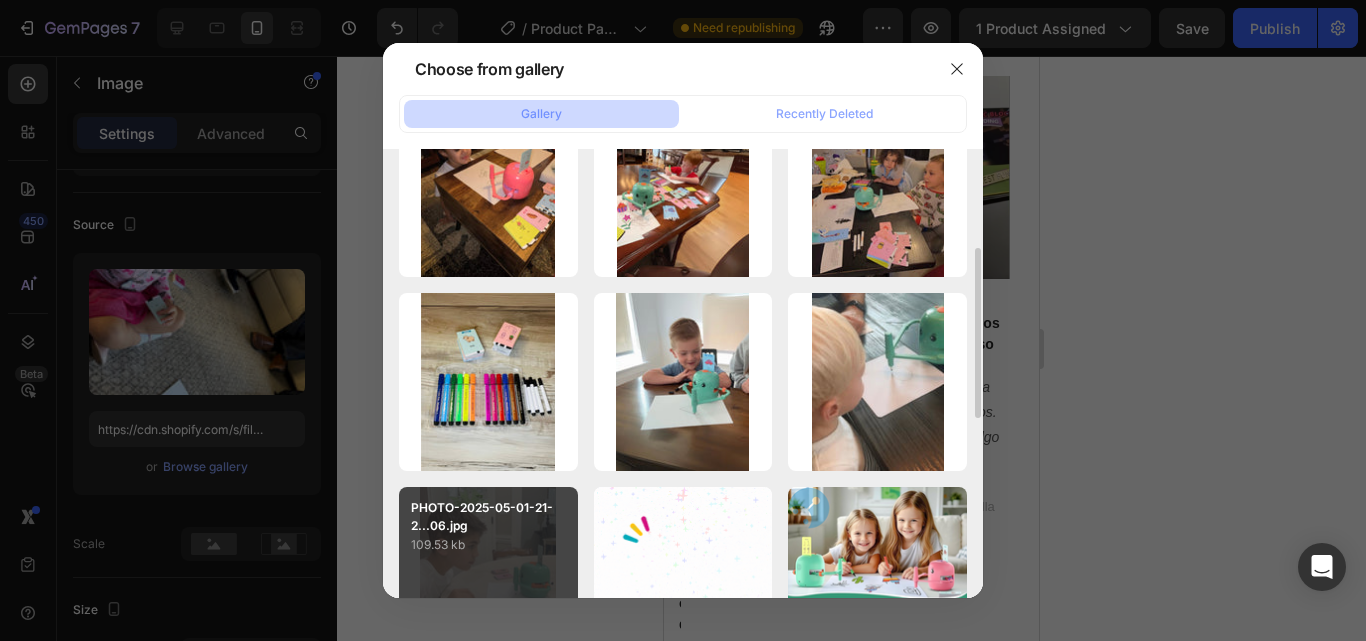 click on "PHOTO-2025-05-01-21-2...06.jpg" at bounding box center [488, 517] 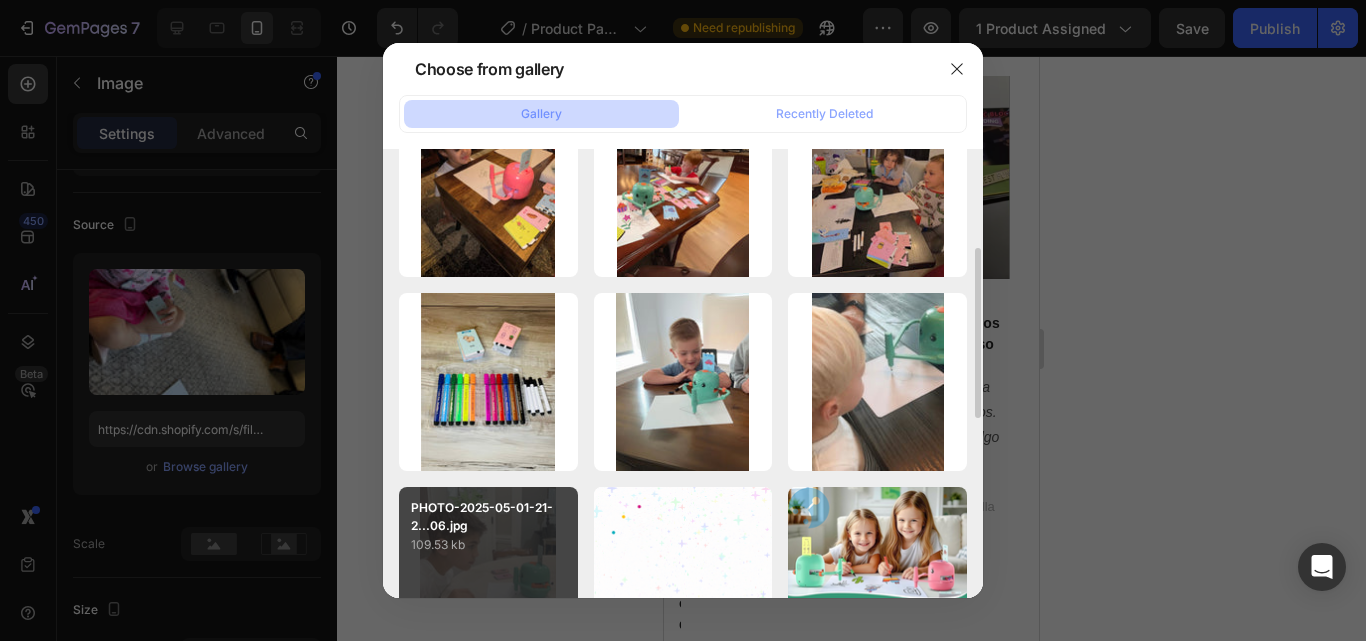 type on "https://cdn.shopify.com/s/files/1/0668/8777/8392/files/gempages_577773056173278149-5e70d9d4-e350-424d-babd-74194550e2f1.jpg" 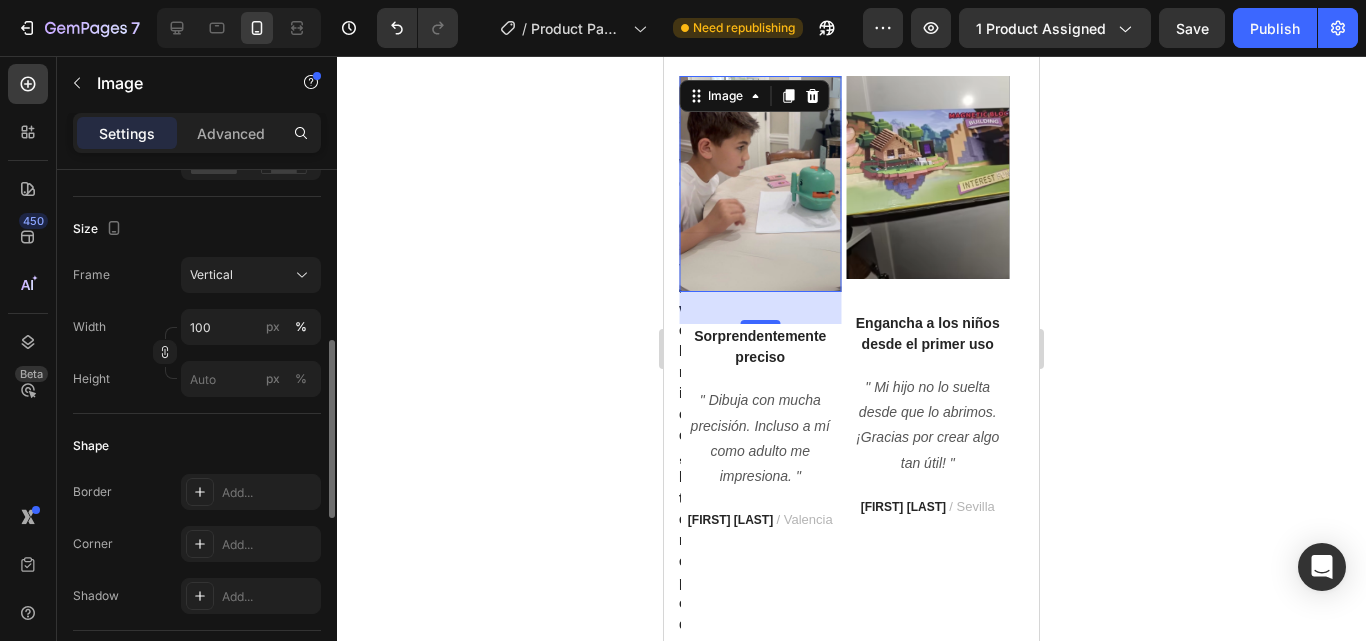 scroll, scrollTop: 500, scrollLeft: 0, axis: vertical 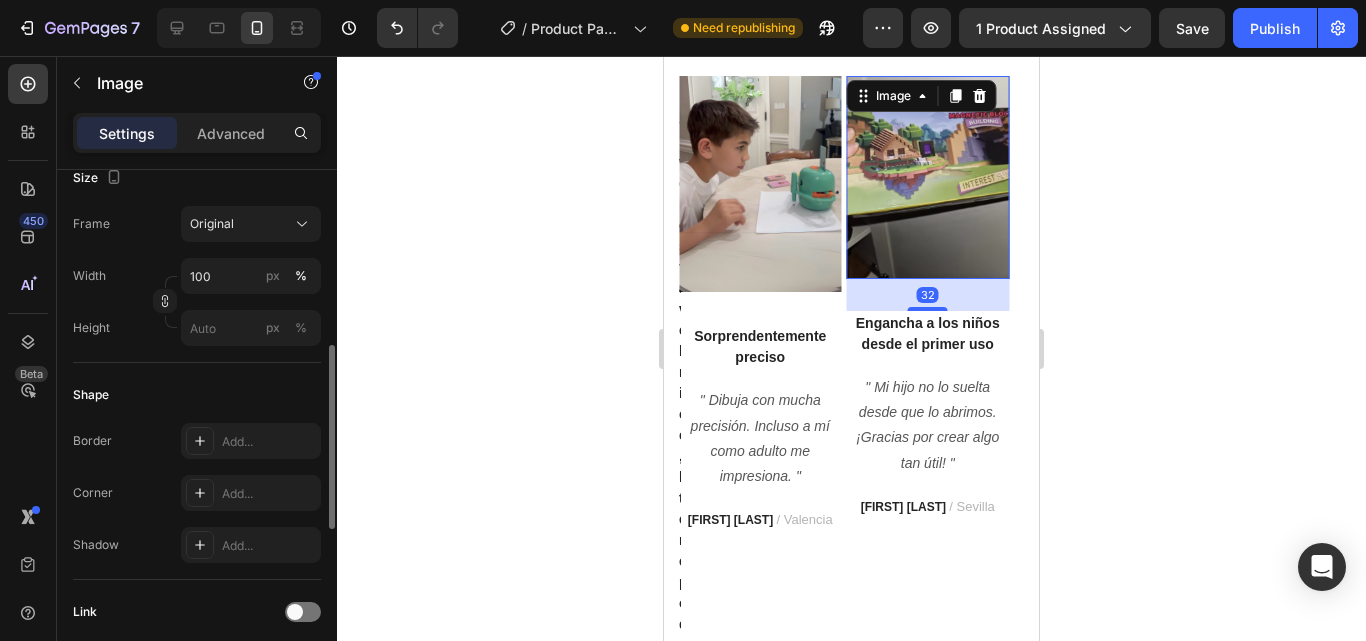 click at bounding box center (928, 177) 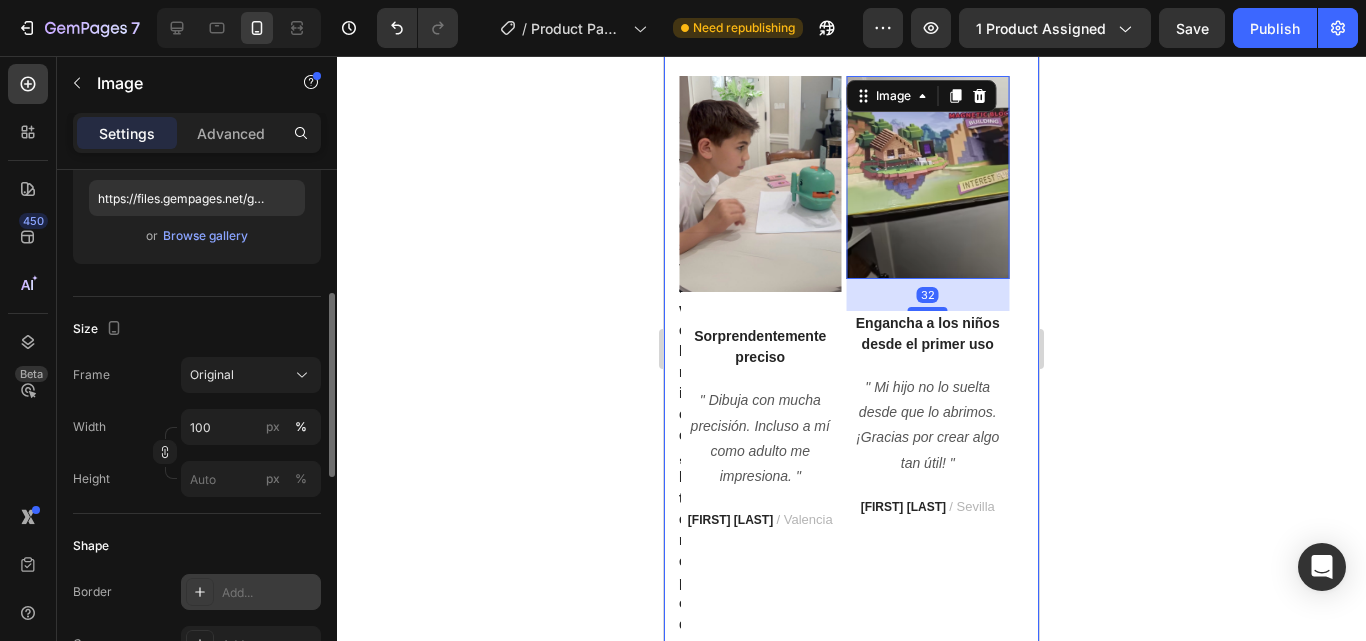 scroll, scrollTop: 348, scrollLeft: 0, axis: vertical 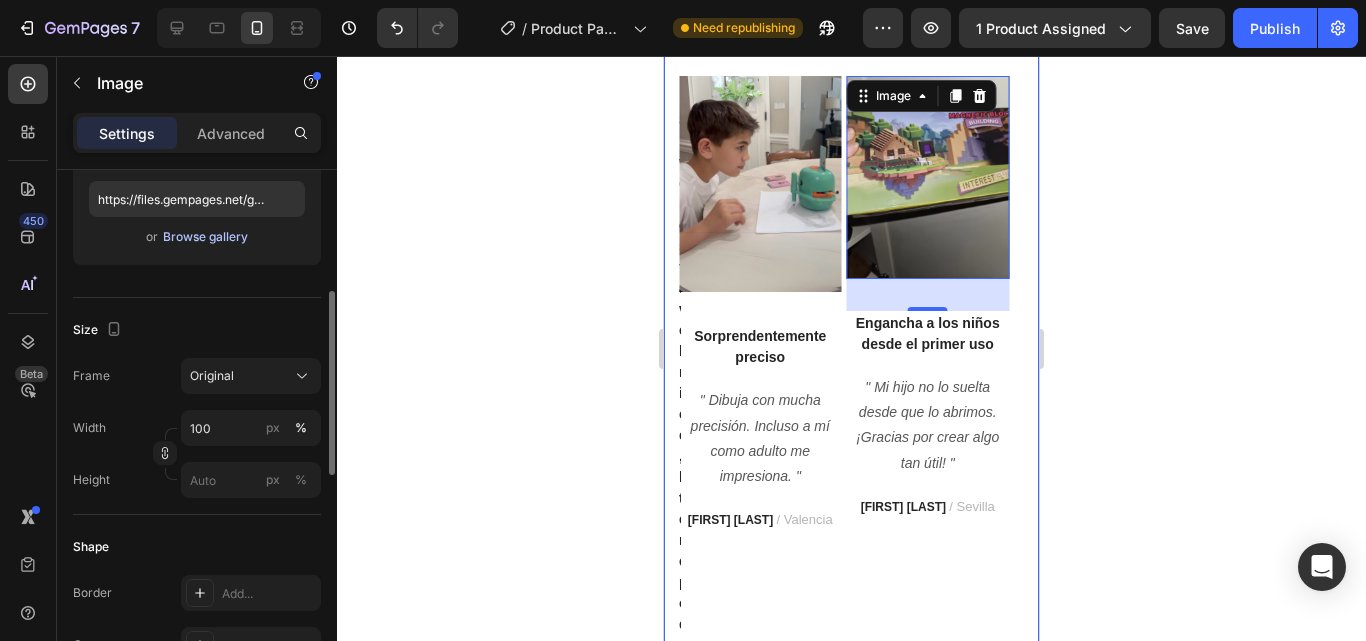 click on "Browse gallery" at bounding box center [205, 237] 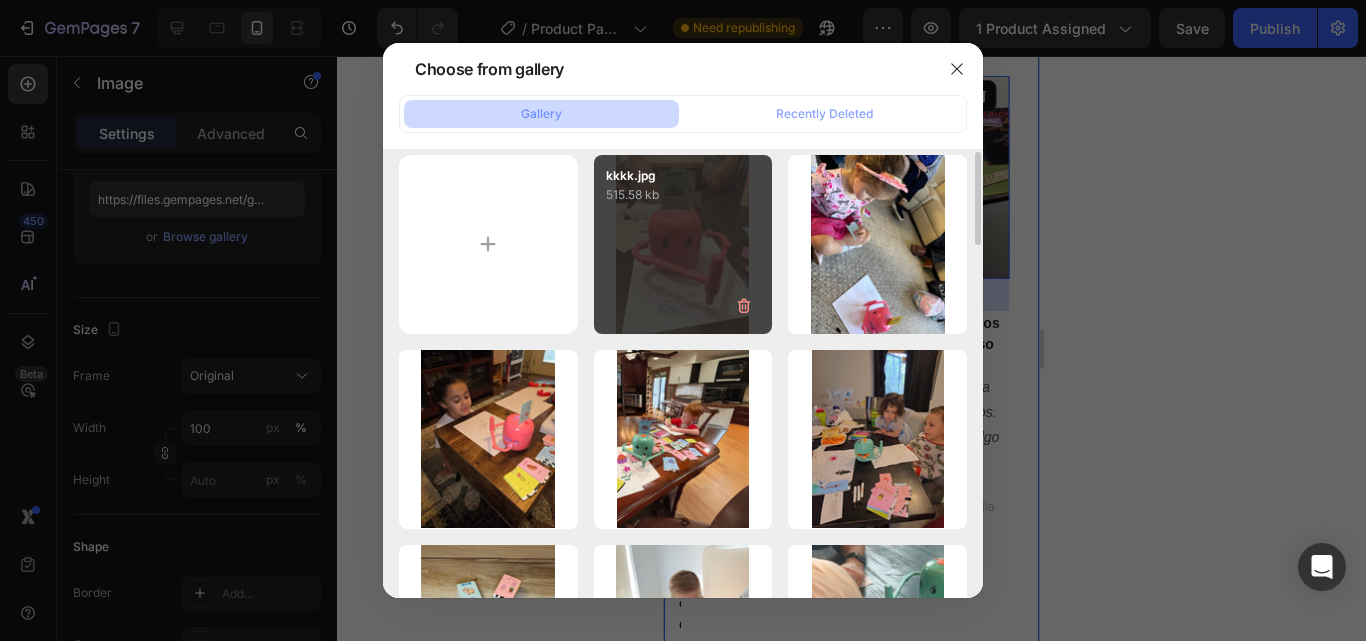 scroll, scrollTop: 21, scrollLeft: 0, axis: vertical 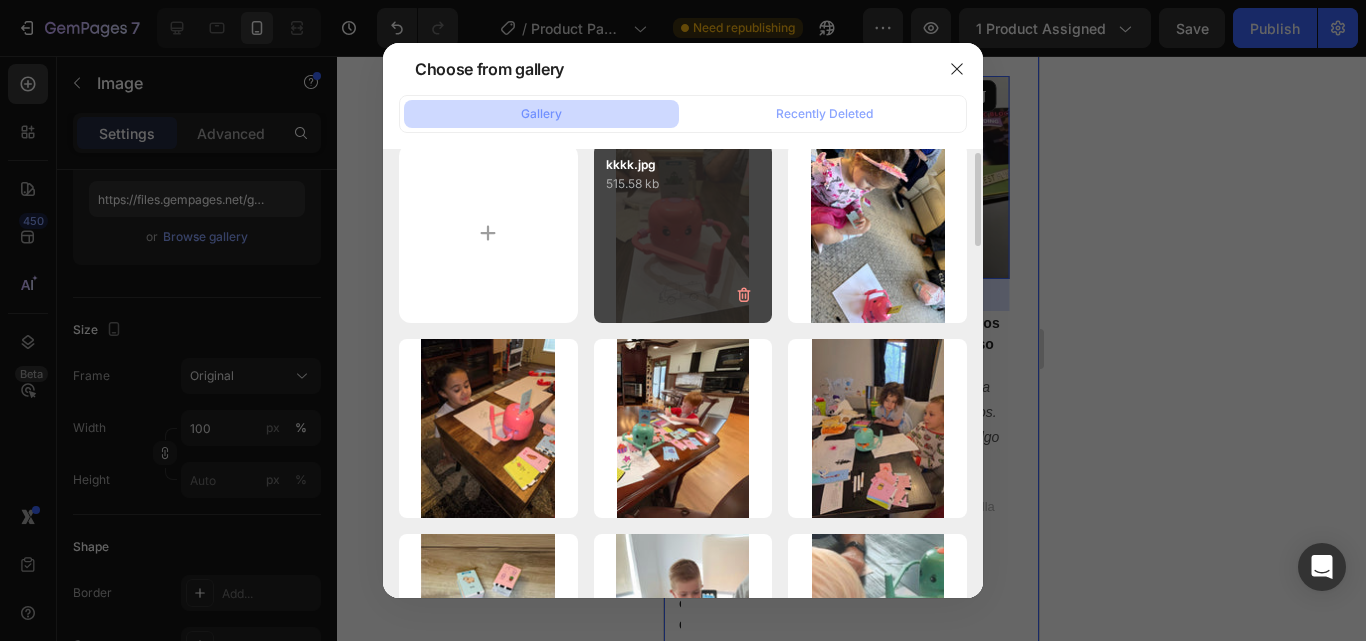 click on "kkkk.jpg 515.58 kb" at bounding box center [683, 233] 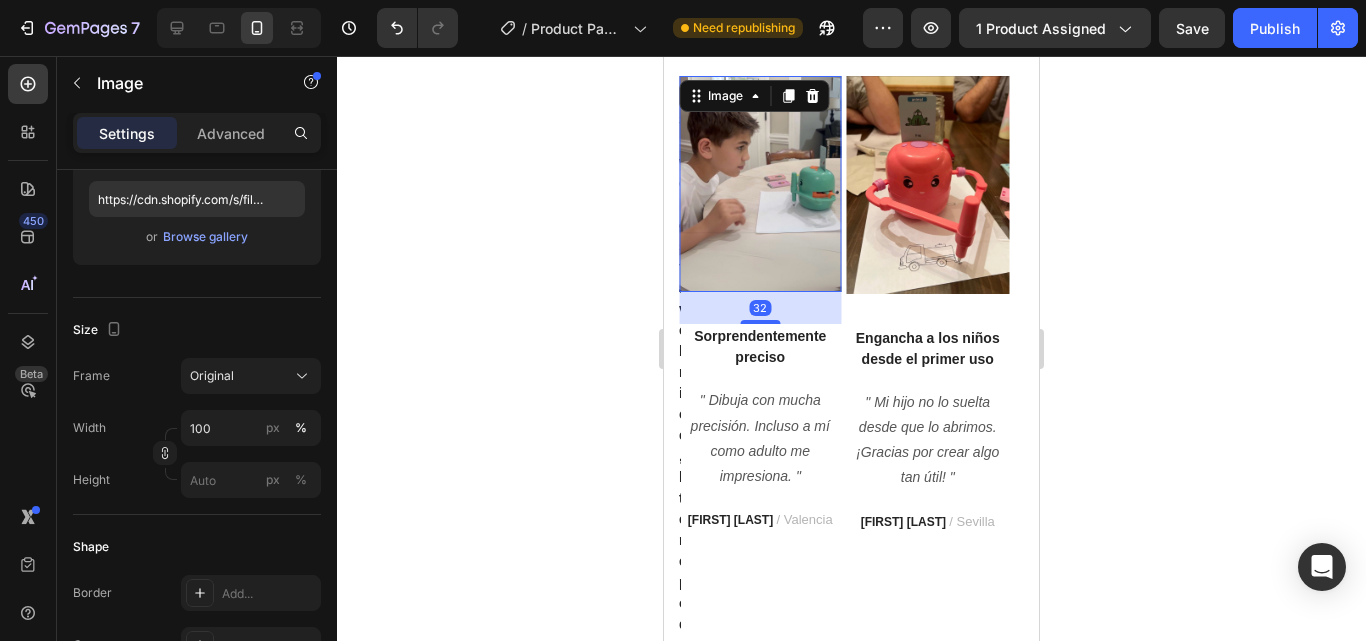 click at bounding box center [760, 184] 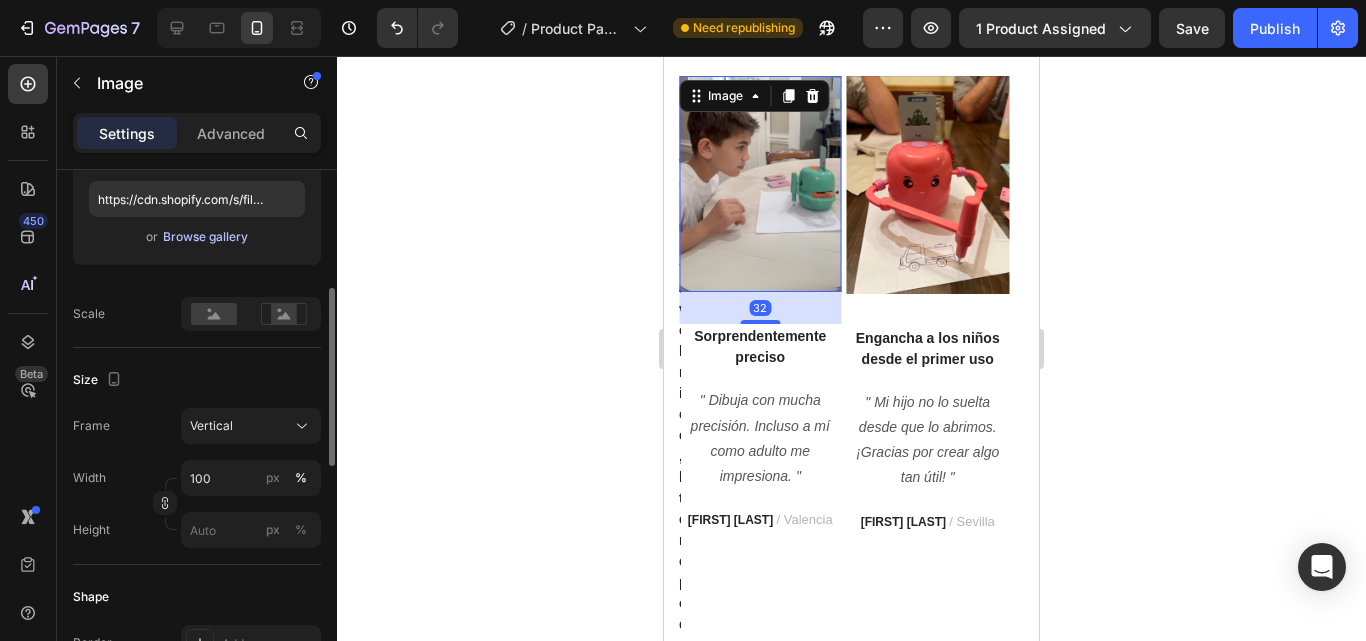 click on "Browse gallery" at bounding box center (205, 237) 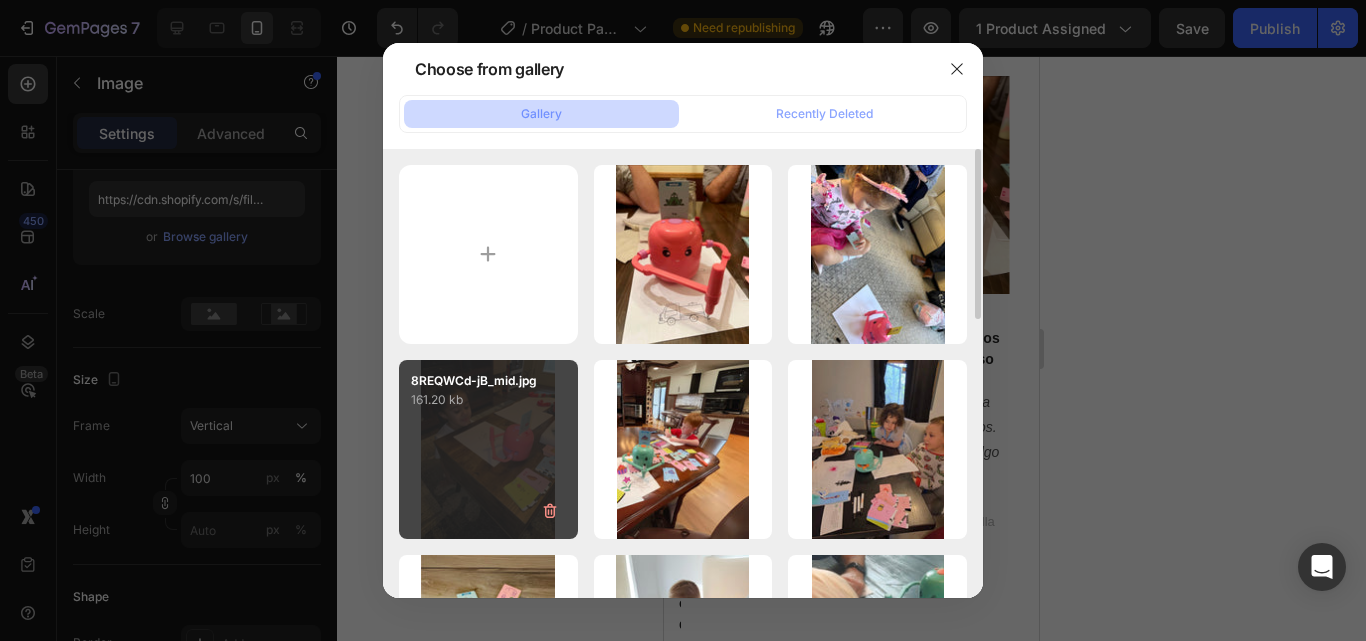 click on "8REQWCd-jB_mid.jpg 161.20 kb" at bounding box center (488, 449) 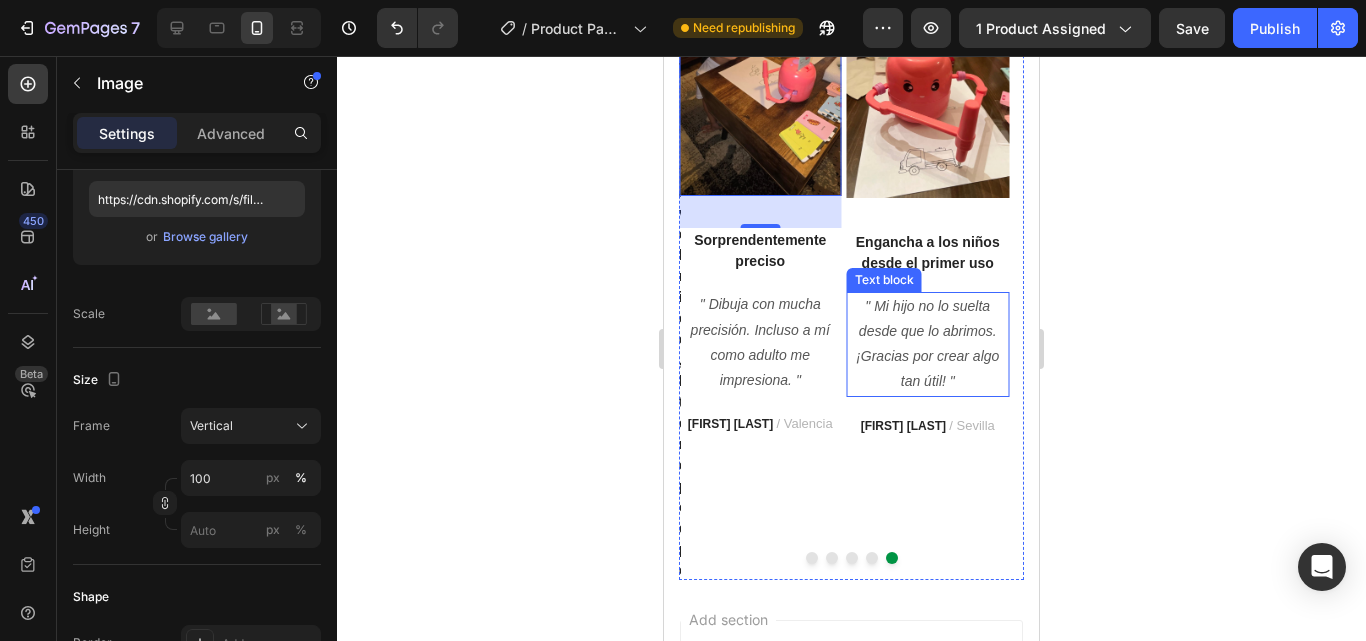 scroll, scrollTop: 6041, scrollLeft: 0, axis: vertical 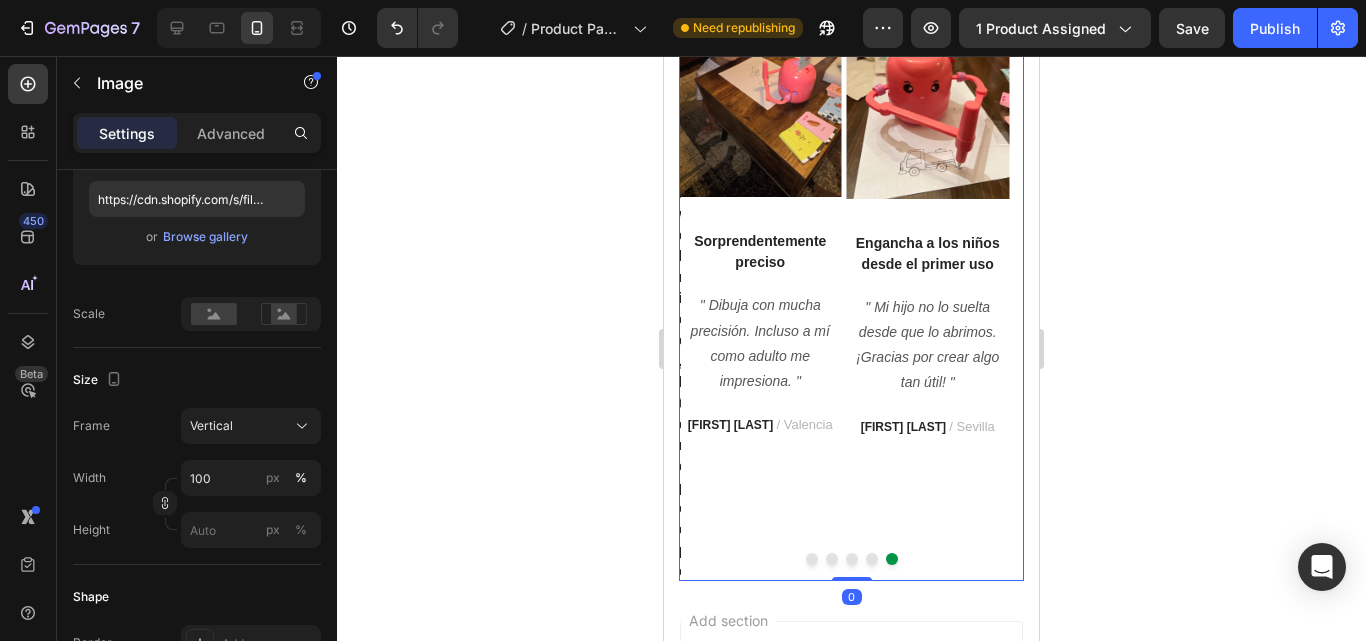 click at bounding box center (872, 559) 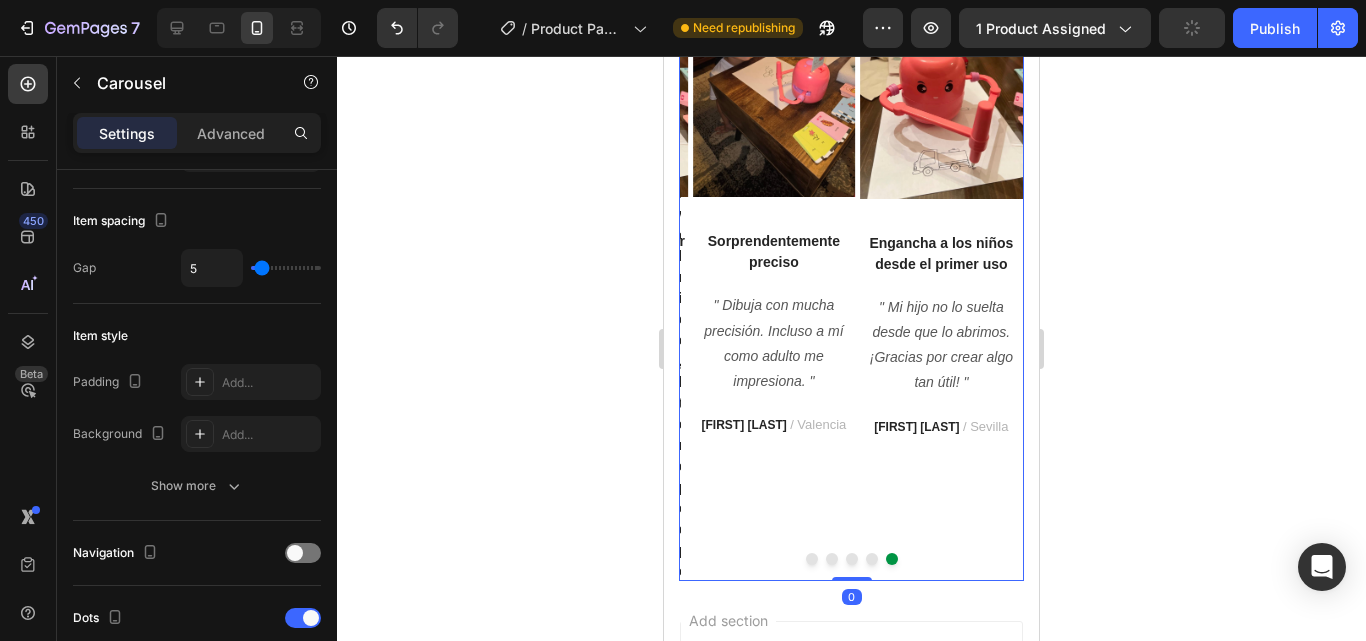 scroll, scrollTop: 0, scrollLeft: 0, axis: both 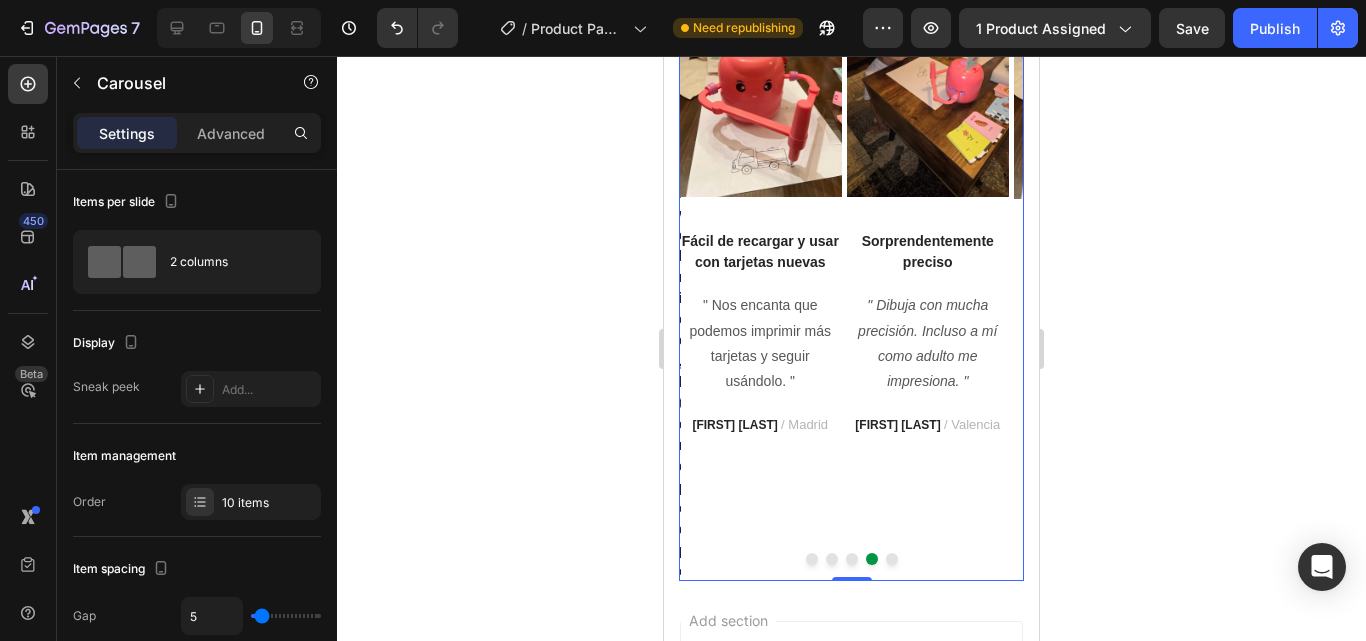 click at bounding box center (892, 559) 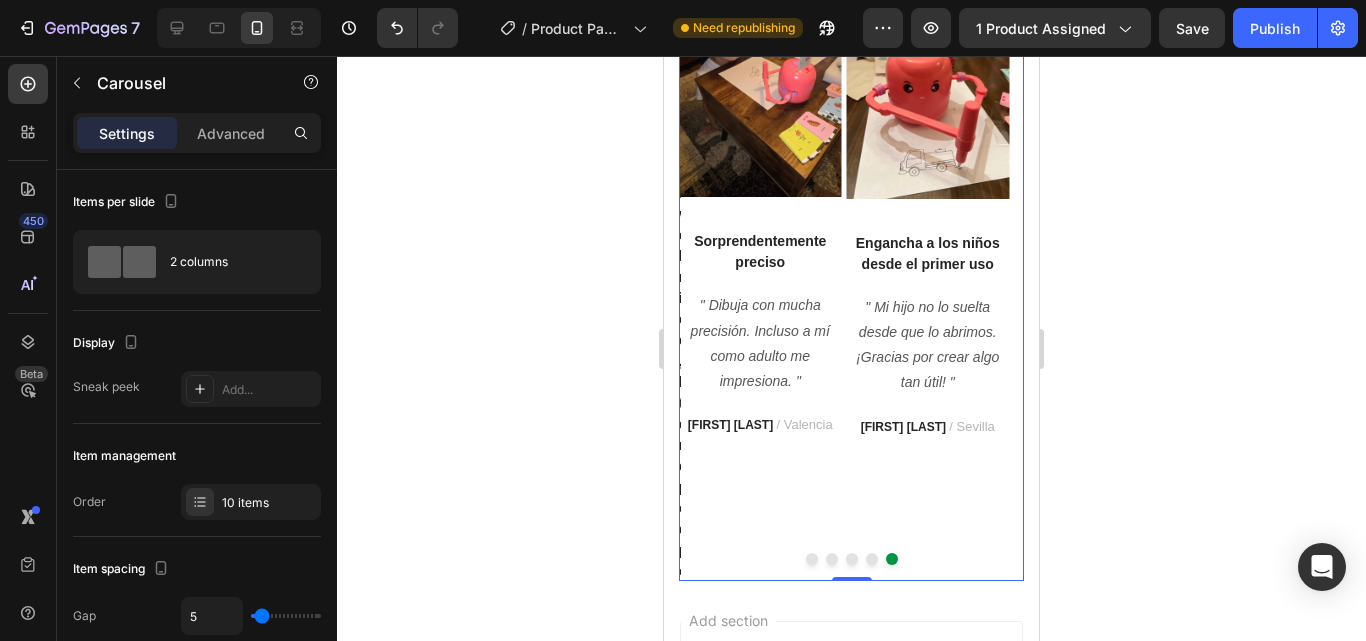 click at bounding box center [872, 559] 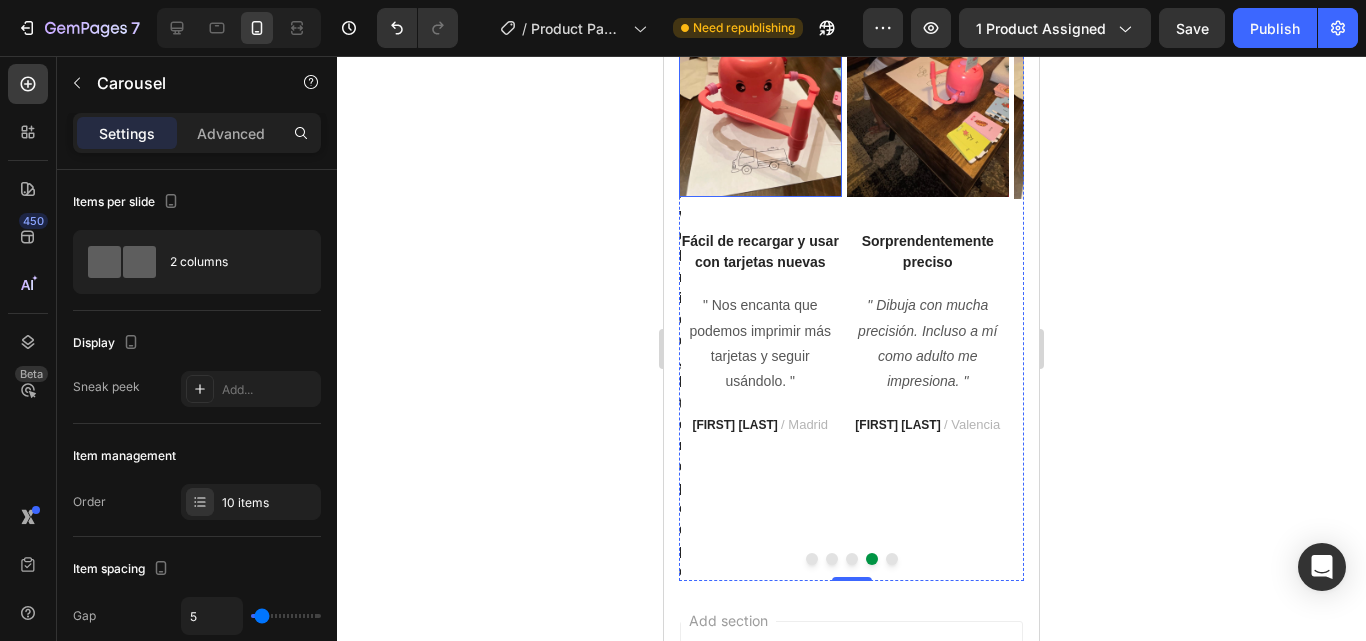 click at bounding box center [760, 89] 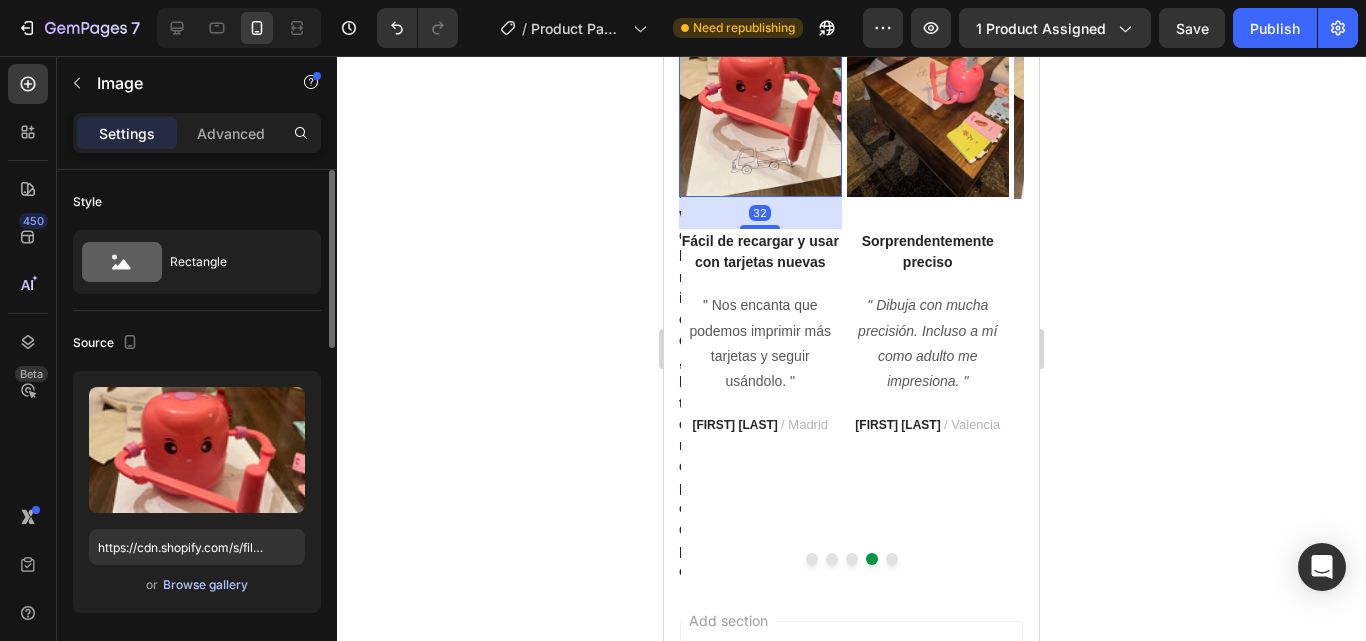click on "Browse gallery" at bounding box center (205, 585) 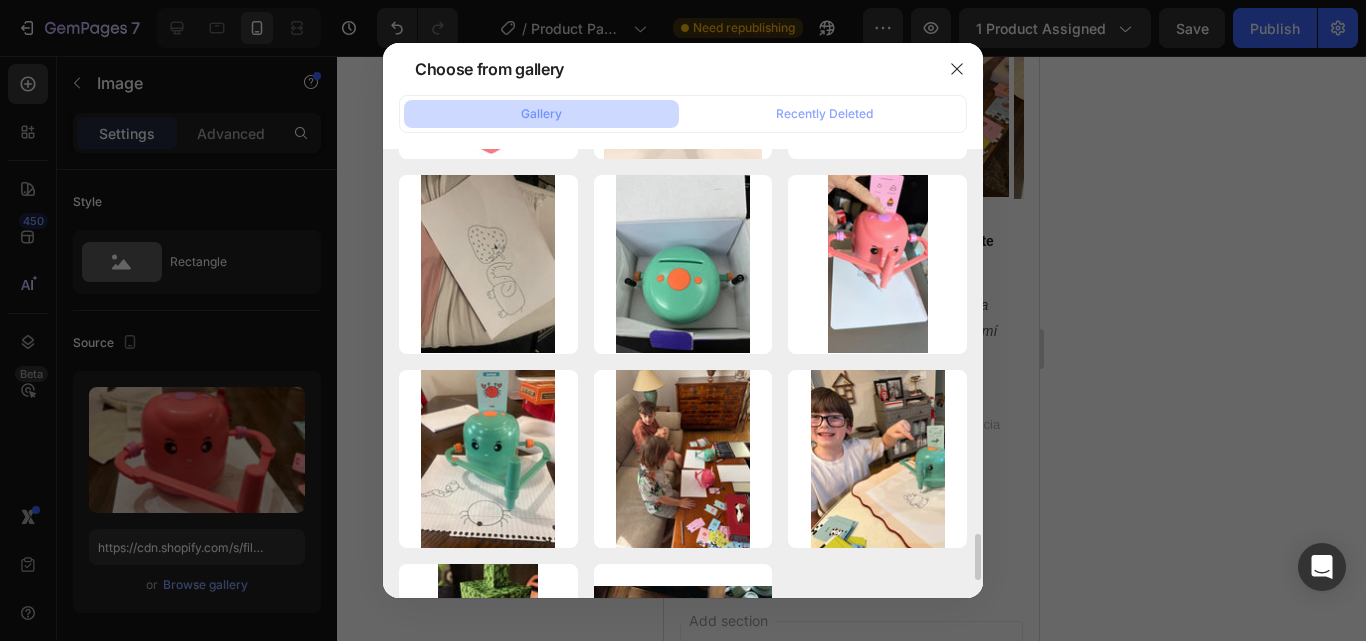 scroll, scrollTop: 3690, scrollLeft: 0, axis: vertical 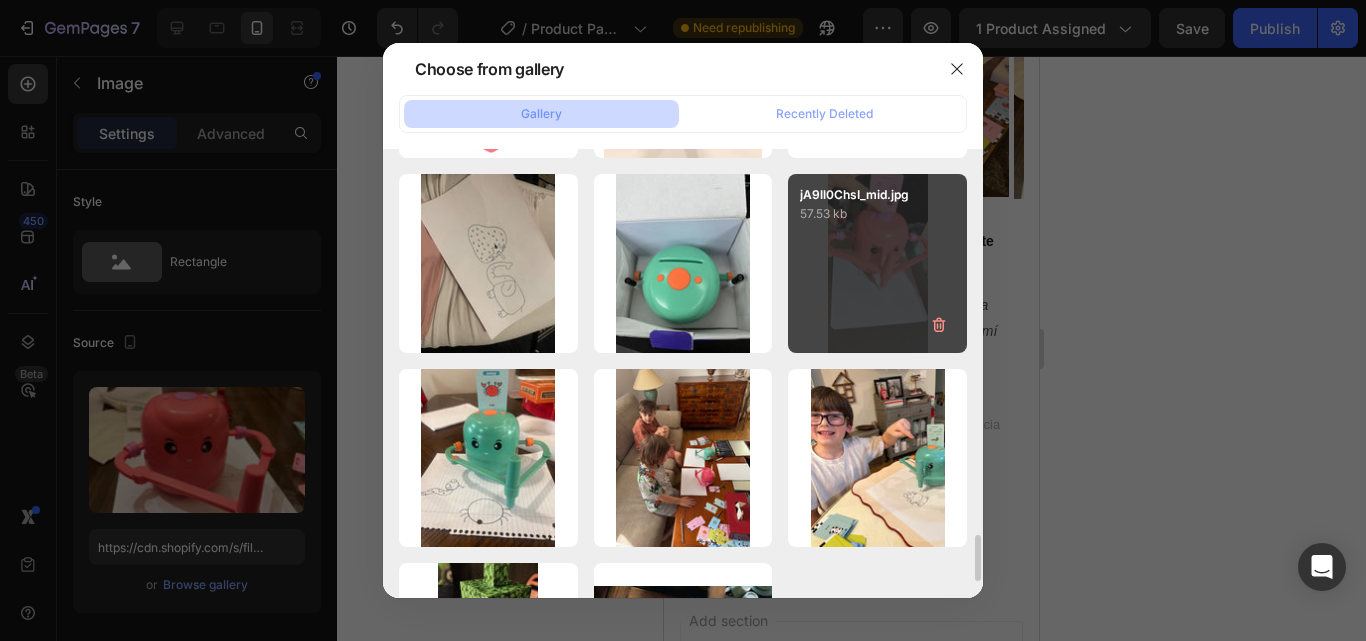 click on "jA9ll0ChsI_mid.jpg 57.53 kb" at bounding box center [877, 263] 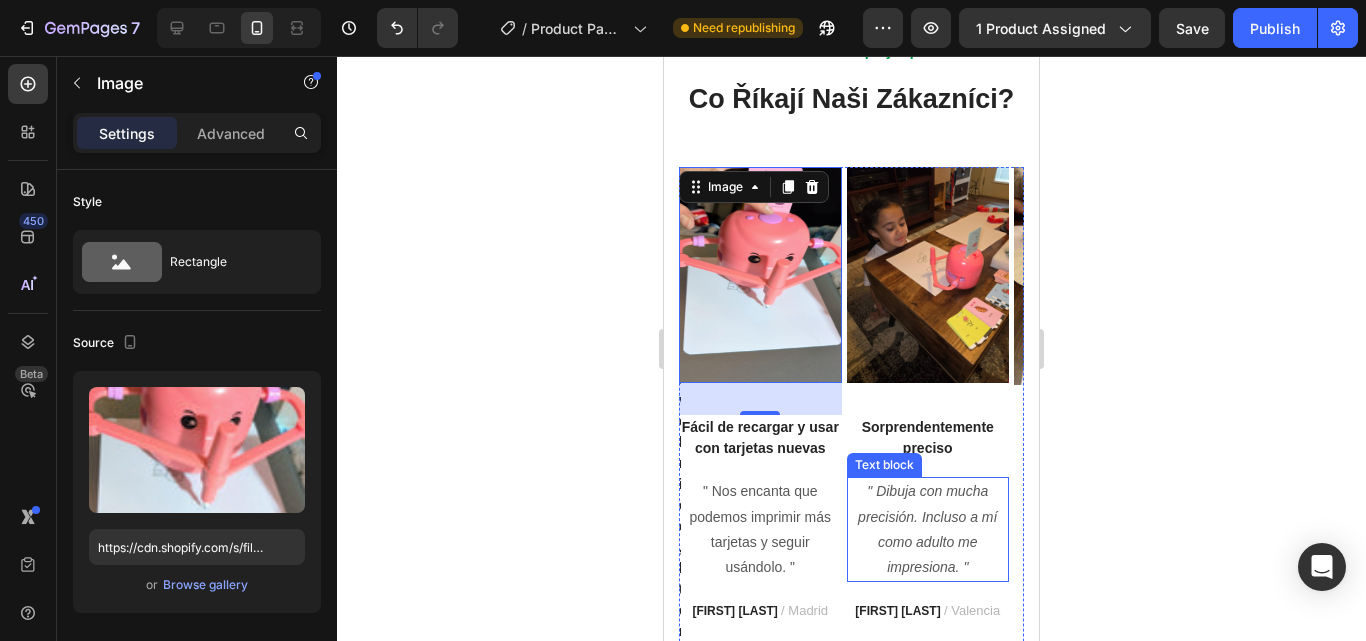 scroll, scrollTop: 5852, scrollLeft: 0, axis: vertical 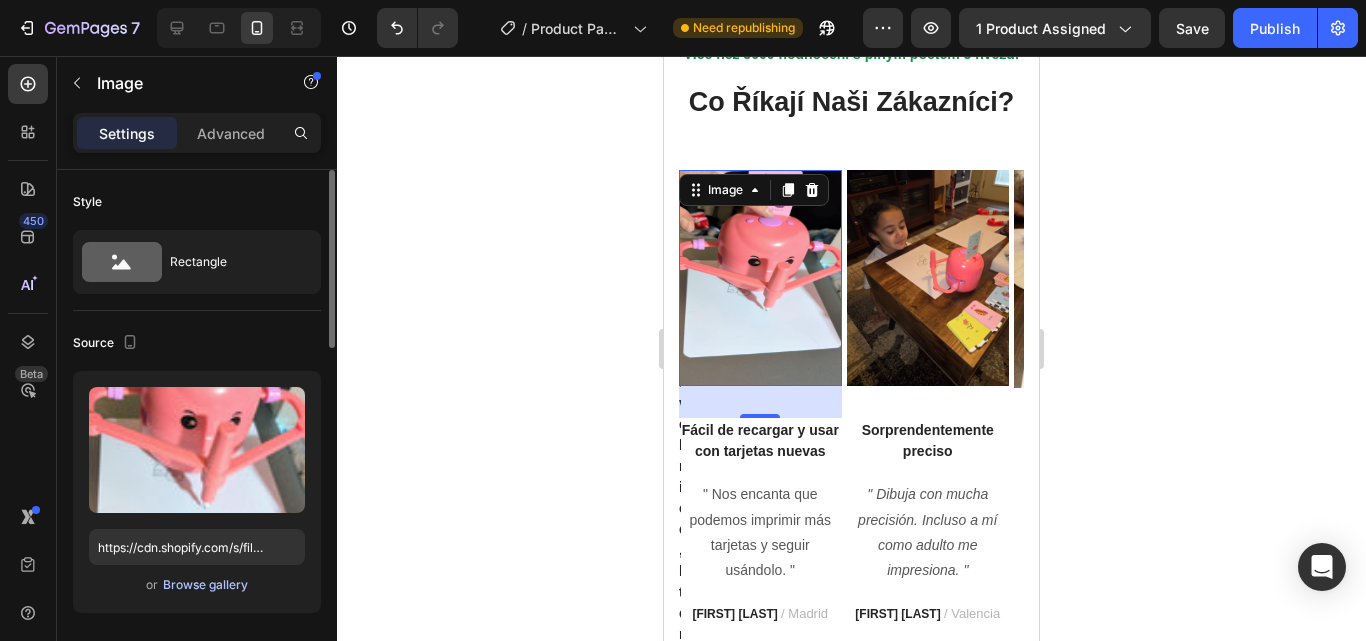 drag, startPoint x: 217, startPoint y: 582, endPoint x: 187, endPoint y: 576, distance: 30.594116 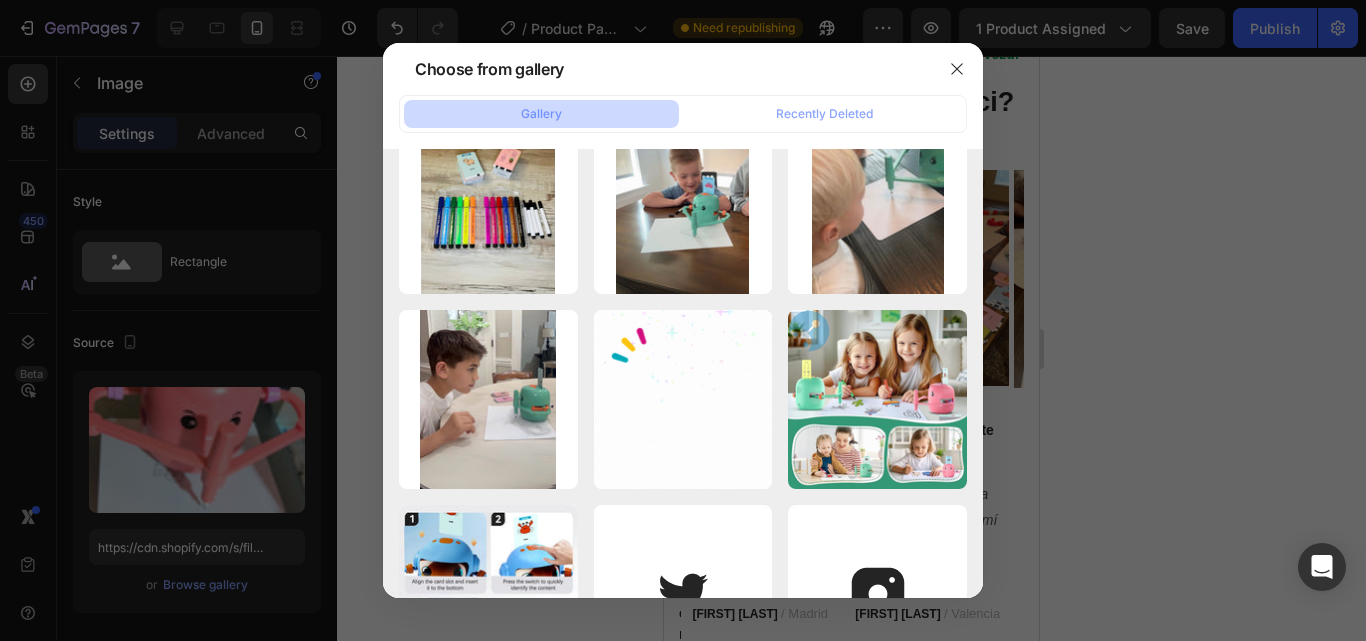scroll, scrollTop: 0, scrollLeft: 0, axis: both 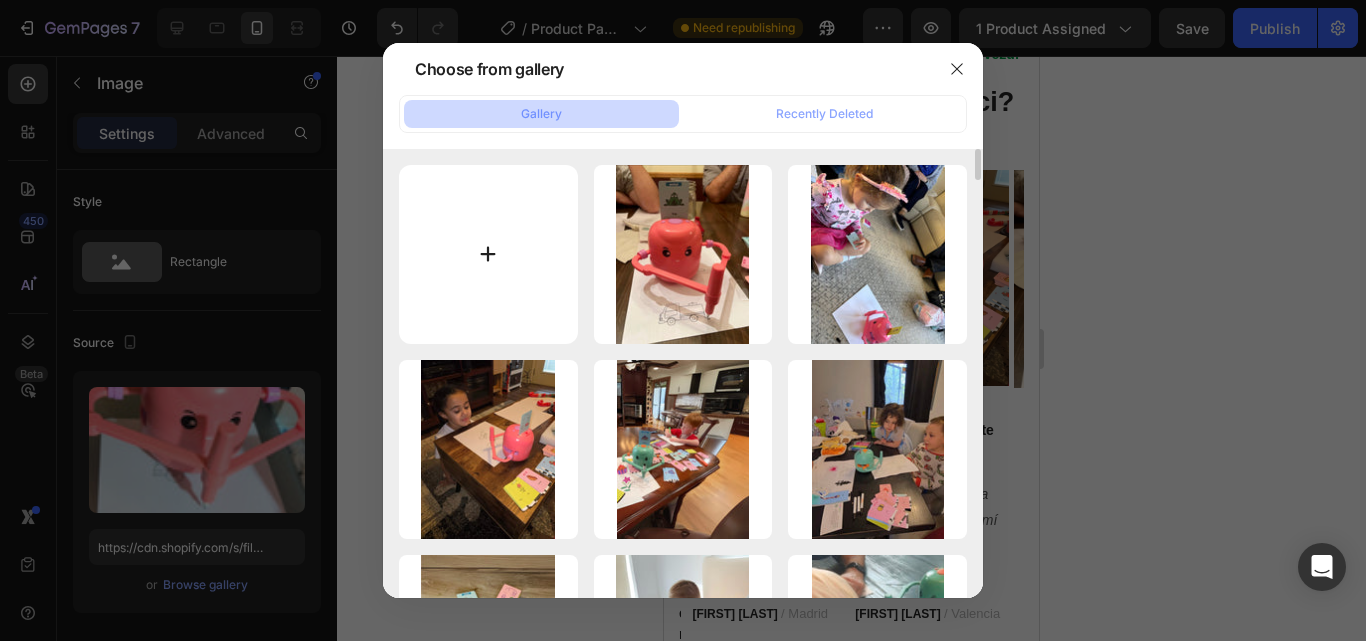 click at bounding box center [488, 254] 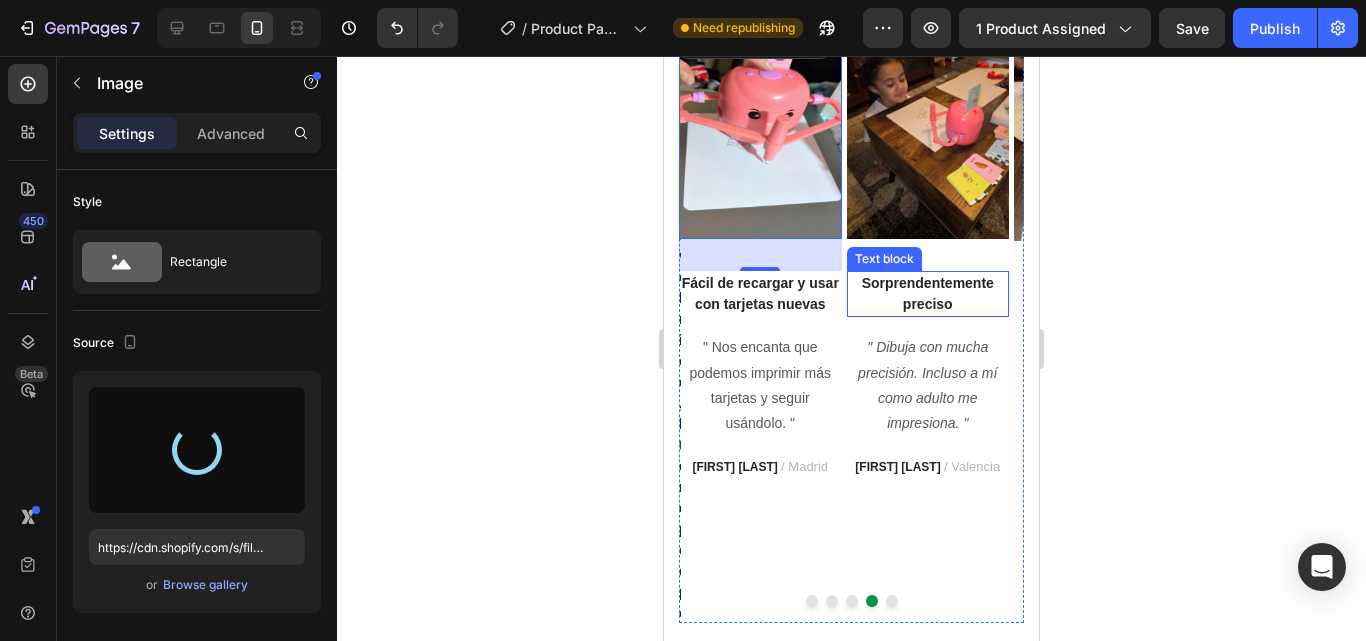 scroll, scrollTop: 6000, scrollLeft: 0, axis: vertical 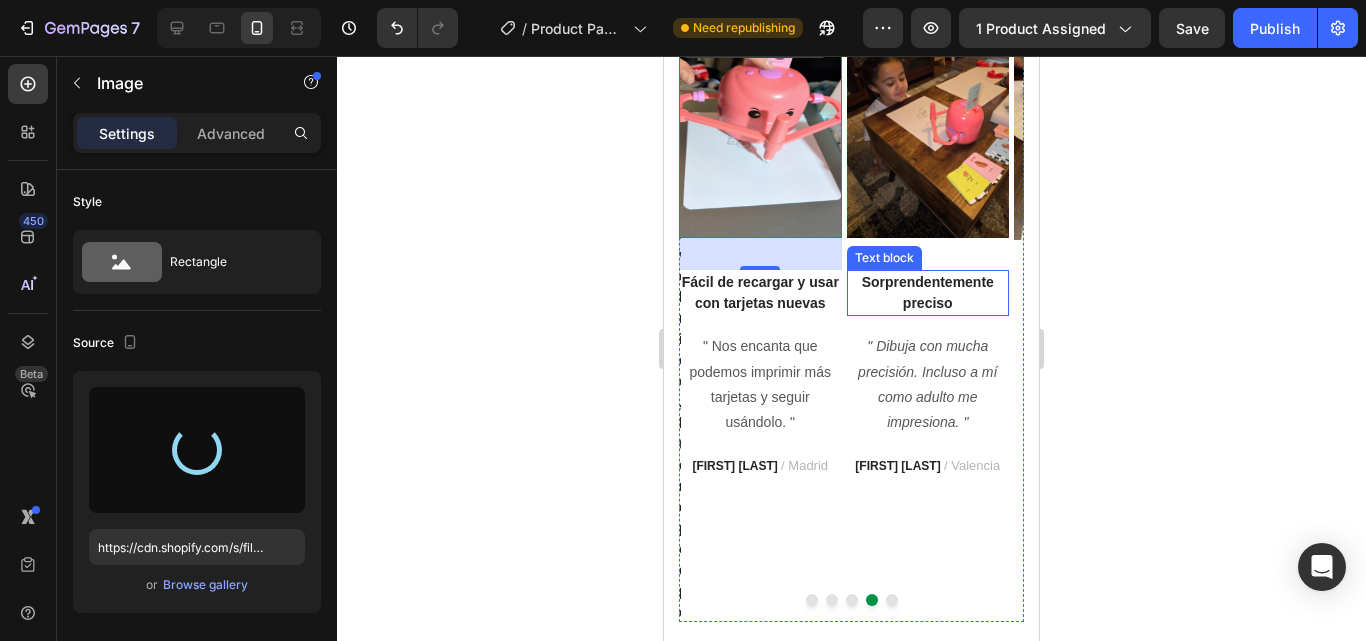 type on "https://cdn.shopify.com/s/files/1/0668/8777/8392/files/gempages_577773056173278149-f5fed8c2-8cb6-4892-849f-400631571696.jpg" 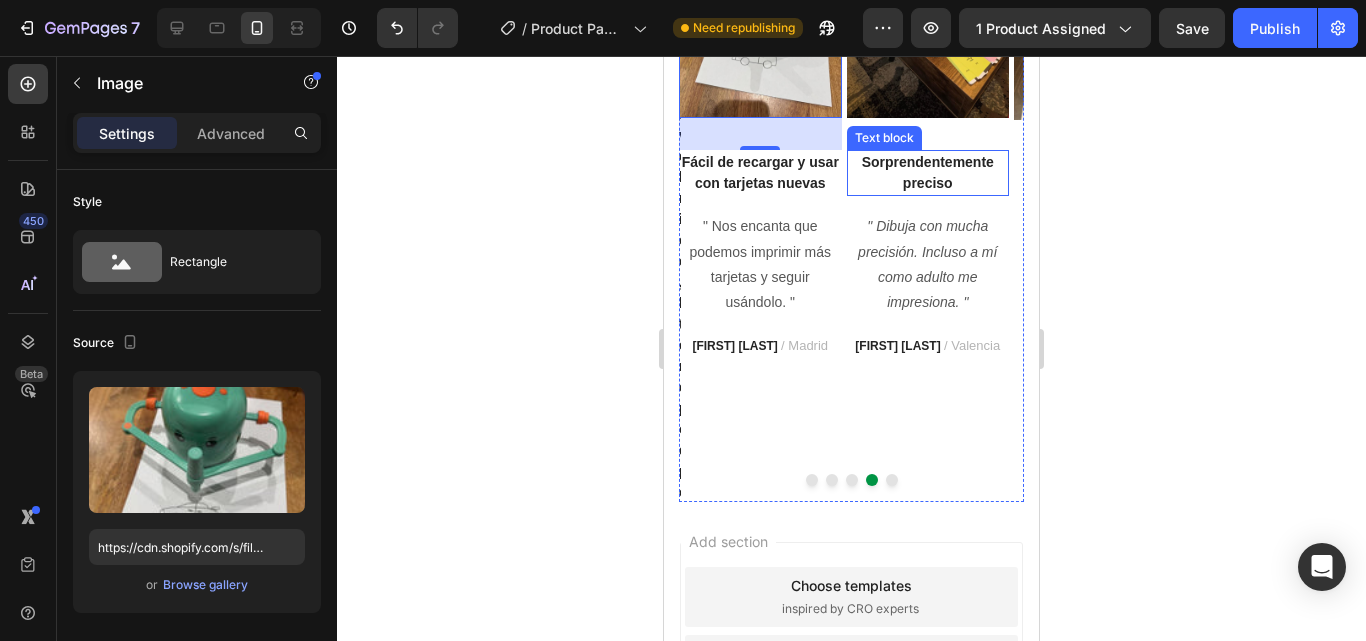 scroll, scrollTop: 6121, scrollLeft: 0, axis: vertical 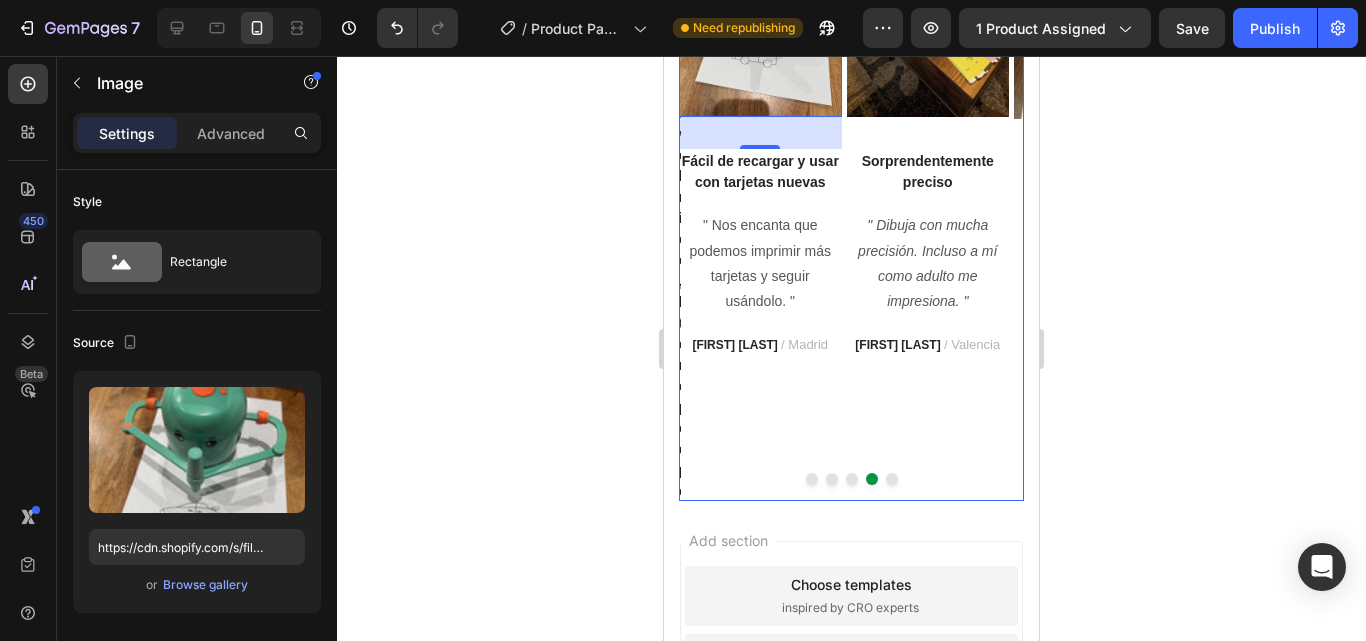 click at bounding box center (852, 479) 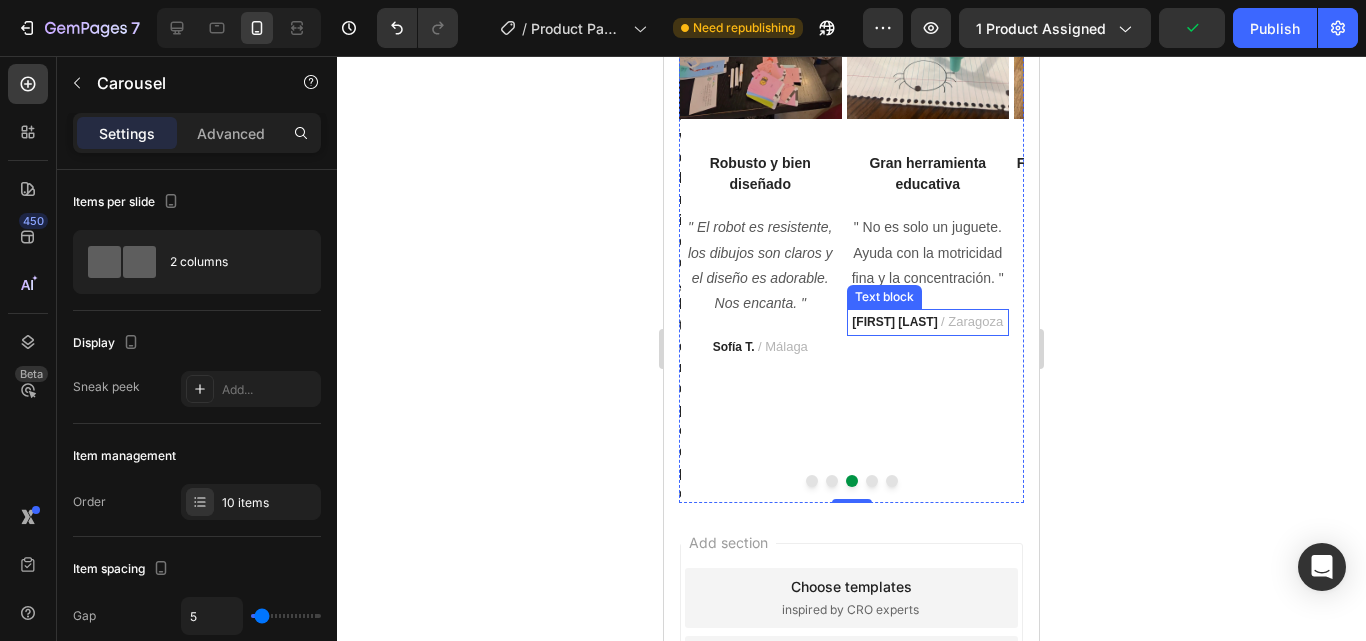 scroll, scrollTop: 6134, scrollLeft: 0, axis: vertical 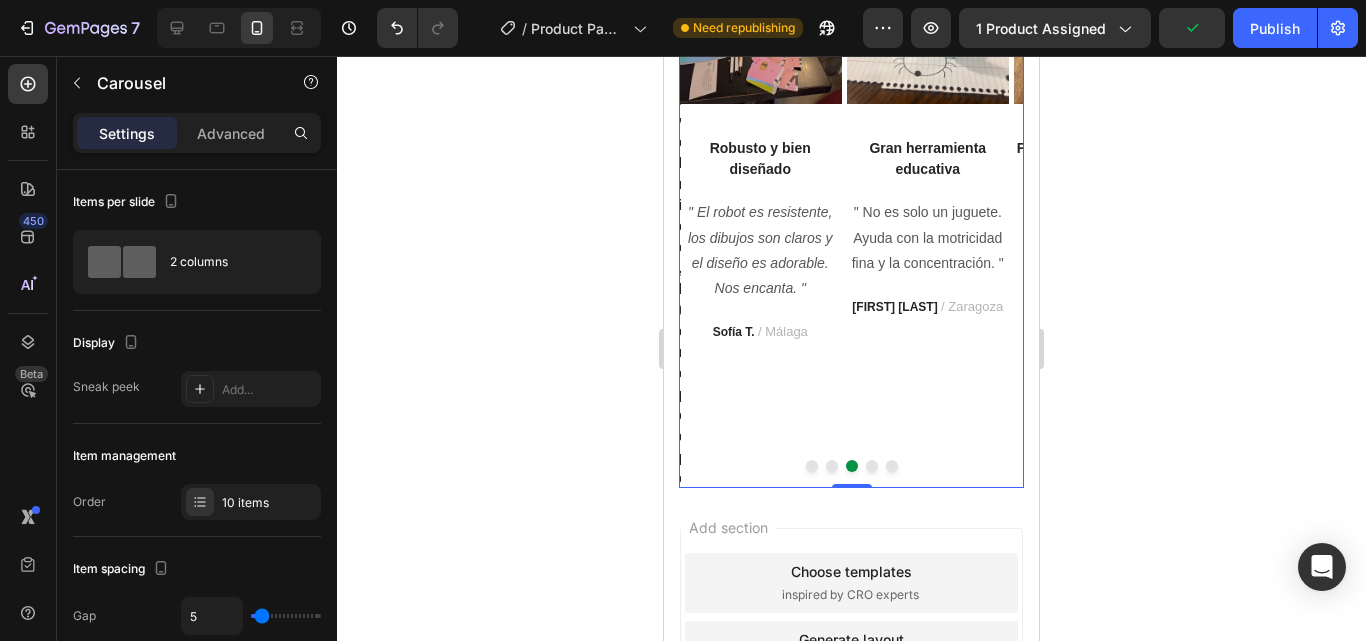click at bounding box center [832, 466] 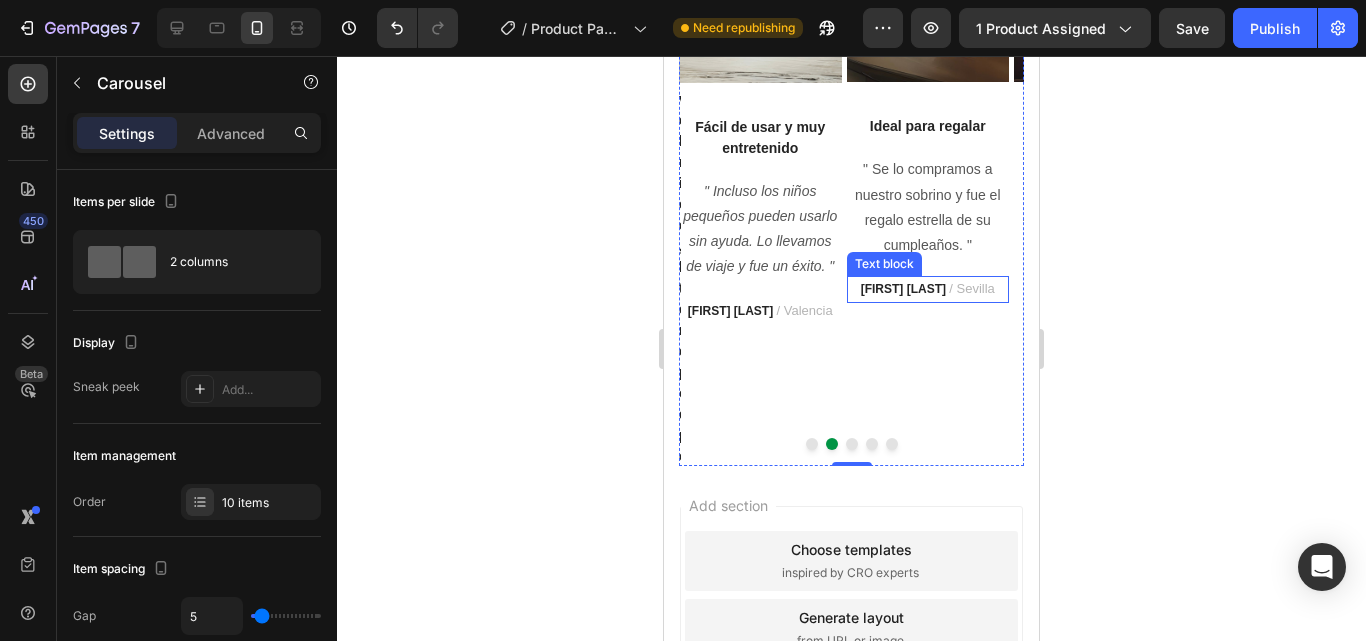 scroll, scrollTop: 6157, scrollLeft: 0, axis: vertical 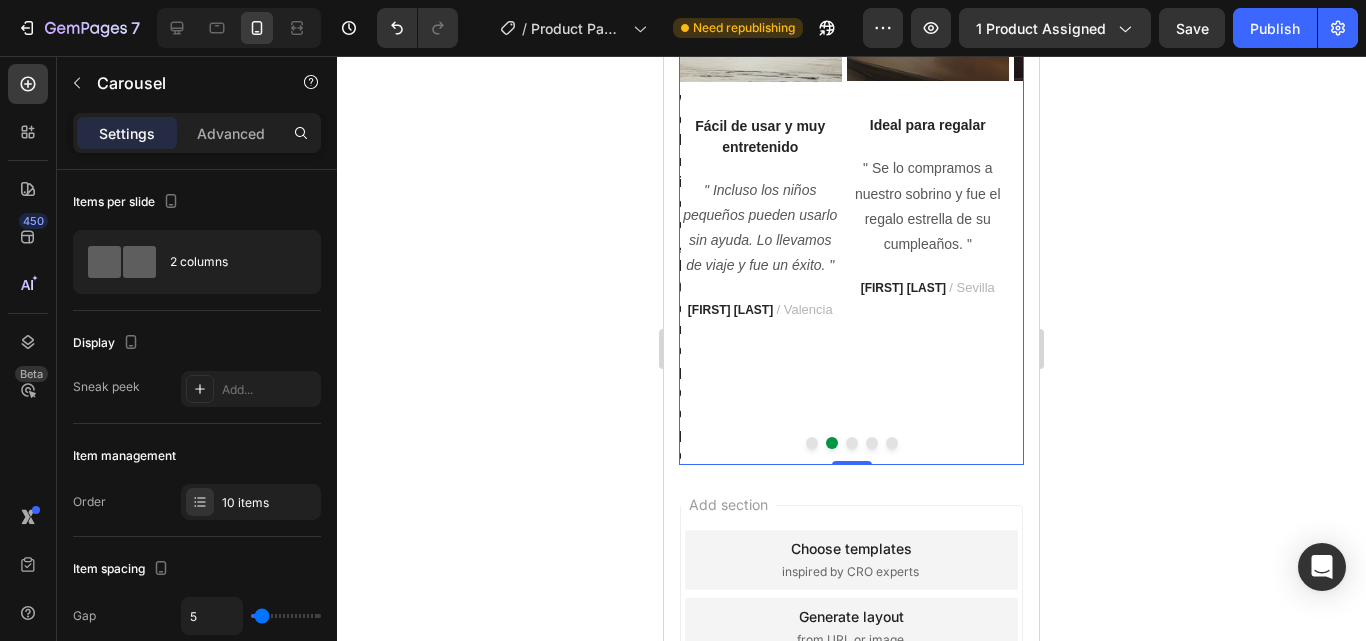 click at bounding box center (812, 443) 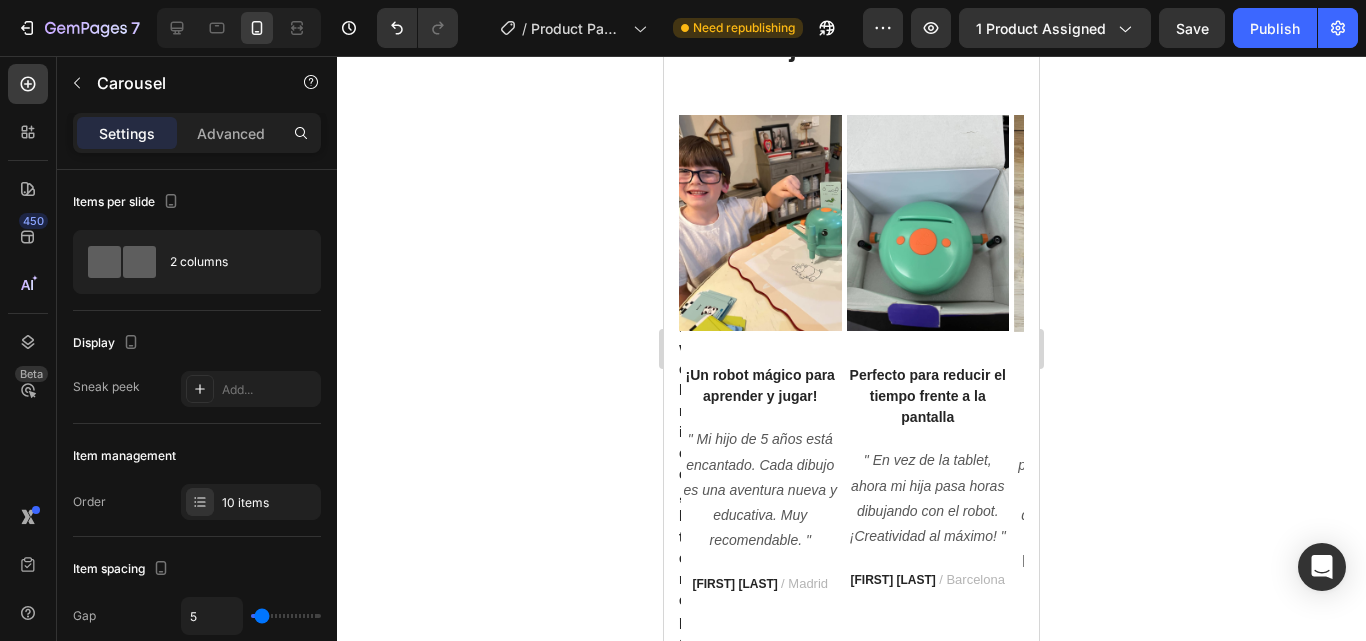 scroll, scrollTop: 6588, scrollLeft: 0, axis: vertical 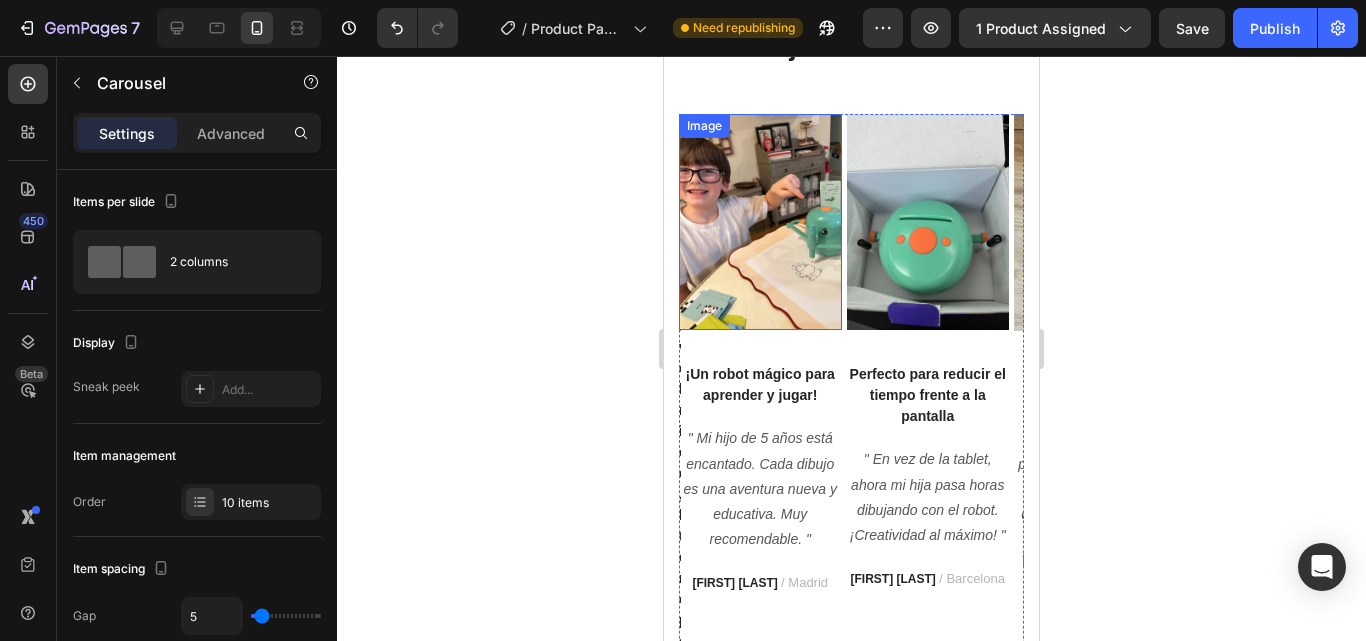 click at bounding box center [760, 222] 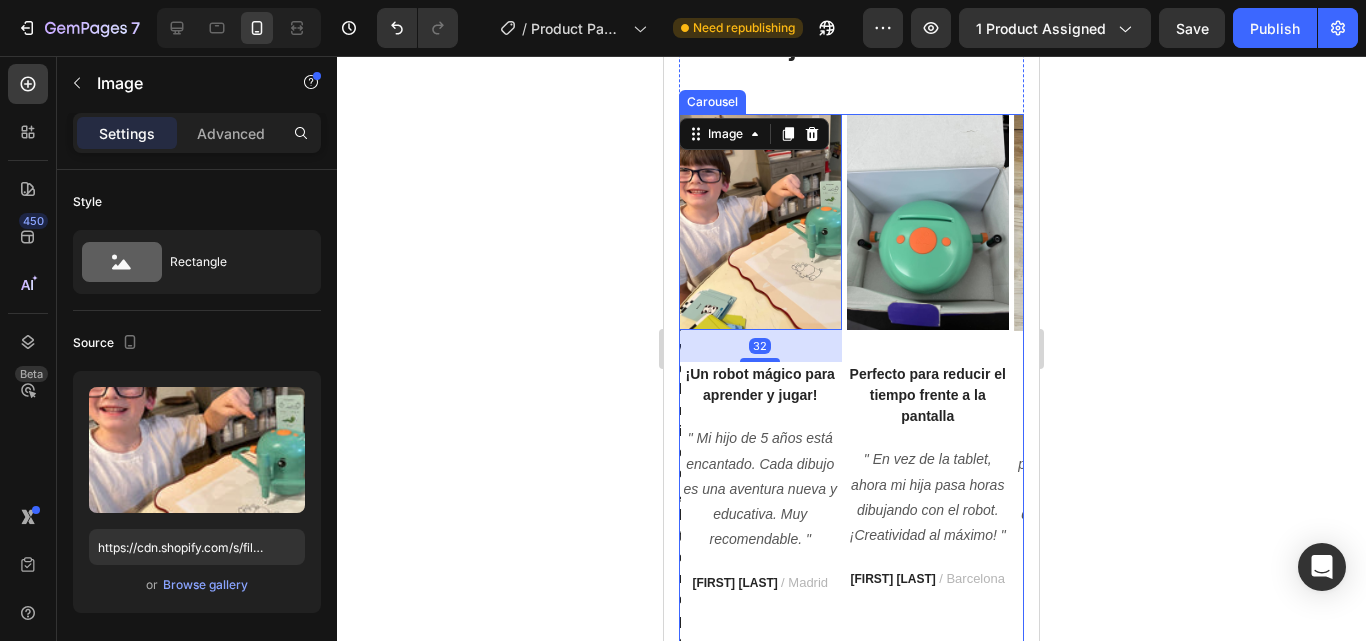 click on "Image   32 ¡Un robot mágico para aprender y jugar! Text block " Mi hijo de 5 años está encantado. Cada dibujo es una aventura nueva y educativa. Muy recomendable. " Text block Lucía M.   / Madrid Text block Row" at bounding box center [760, 414] 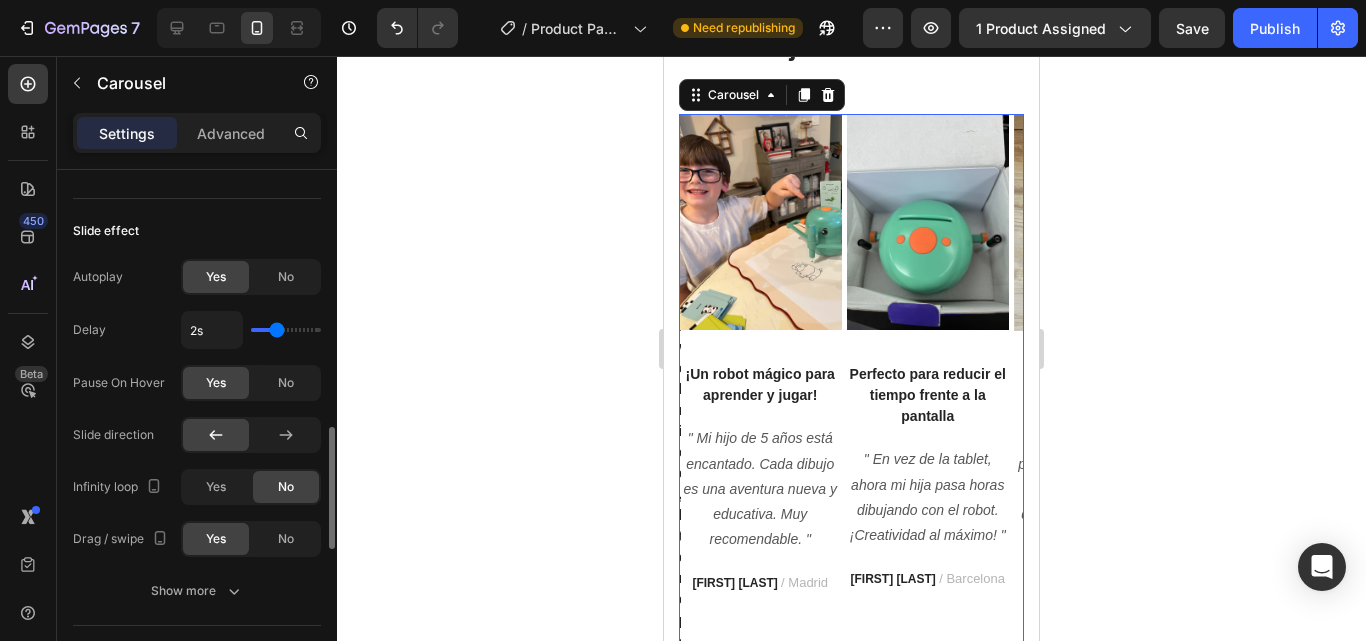 scroll, scrollTop: 1026, scrollLeft: 0, axis: vertical 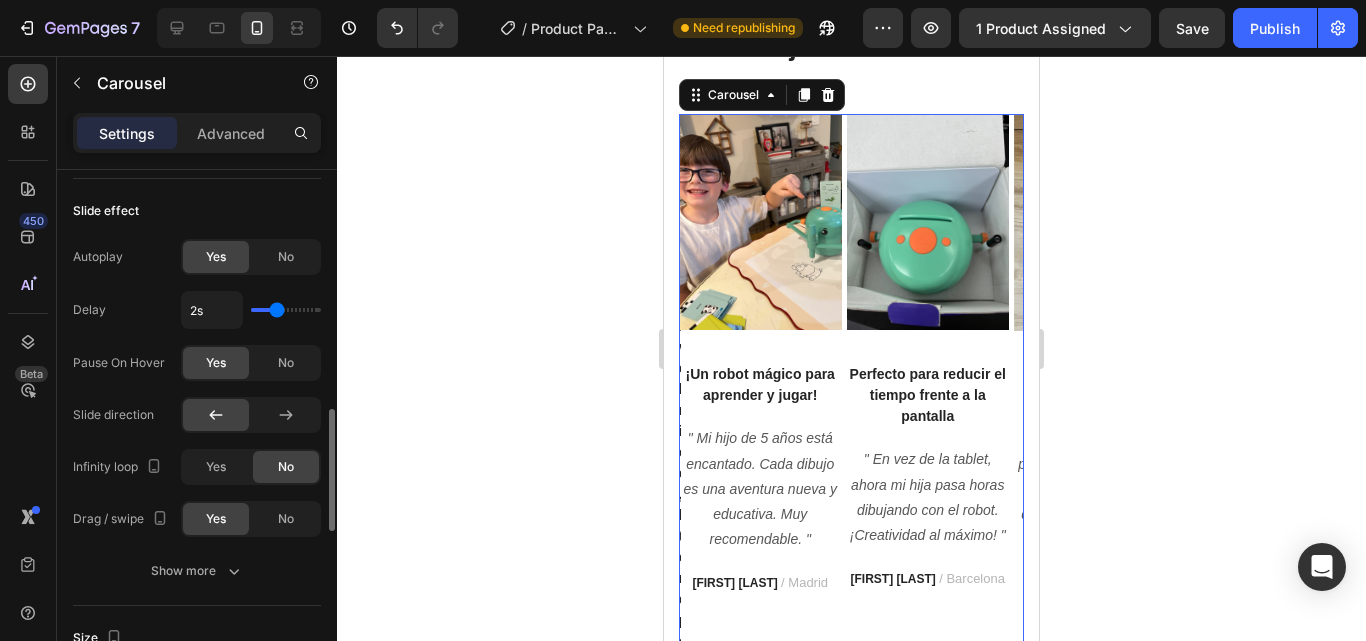click on "Autoplay Yes No Delay 2s Pause On Hover Yes No Slide direction Infinity loop Yes No Drag / swipe Yes No" at bounding box center [197, 388] 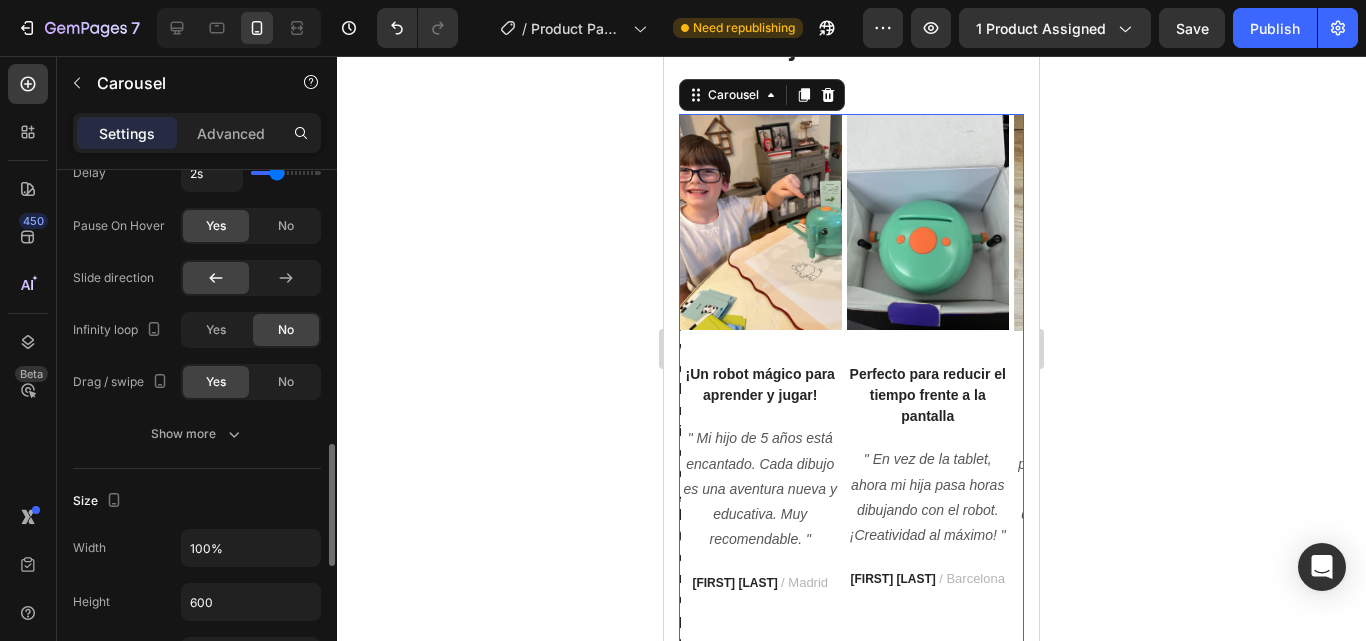 scroll, scrollTop: 1166, scrollLeft: 0, axis: vertical 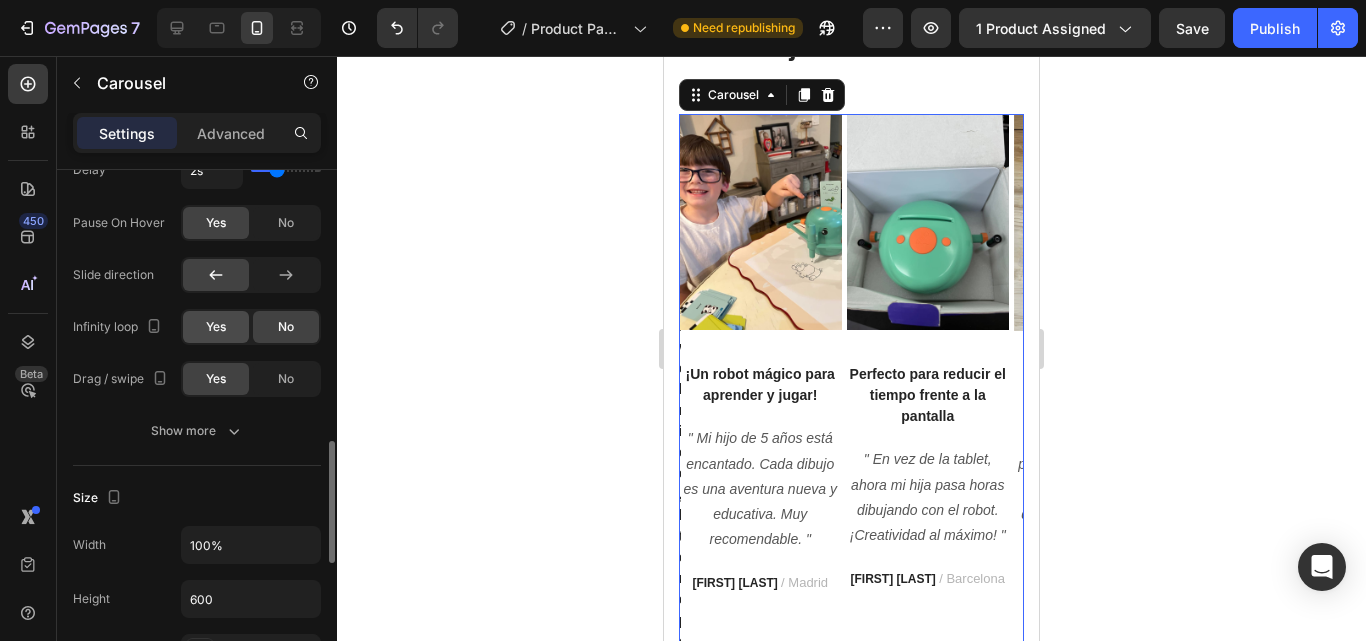 click on "Yes" 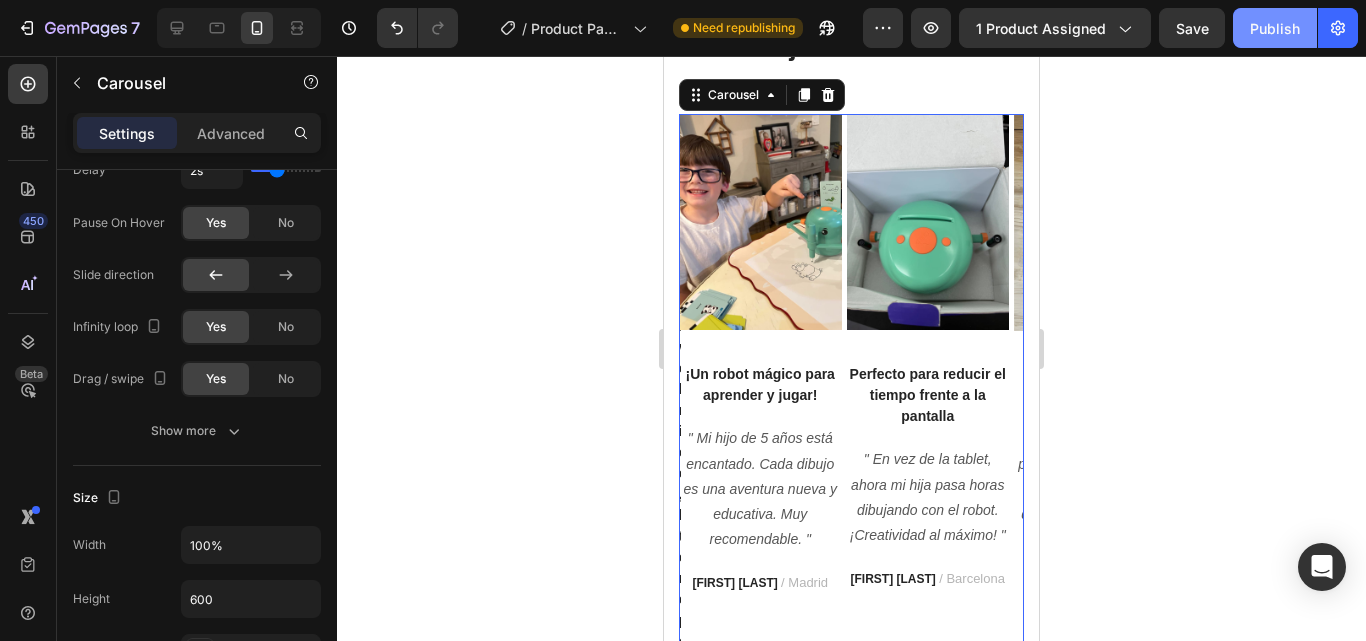 click on "Publish" at bounding box center (1275, 28) 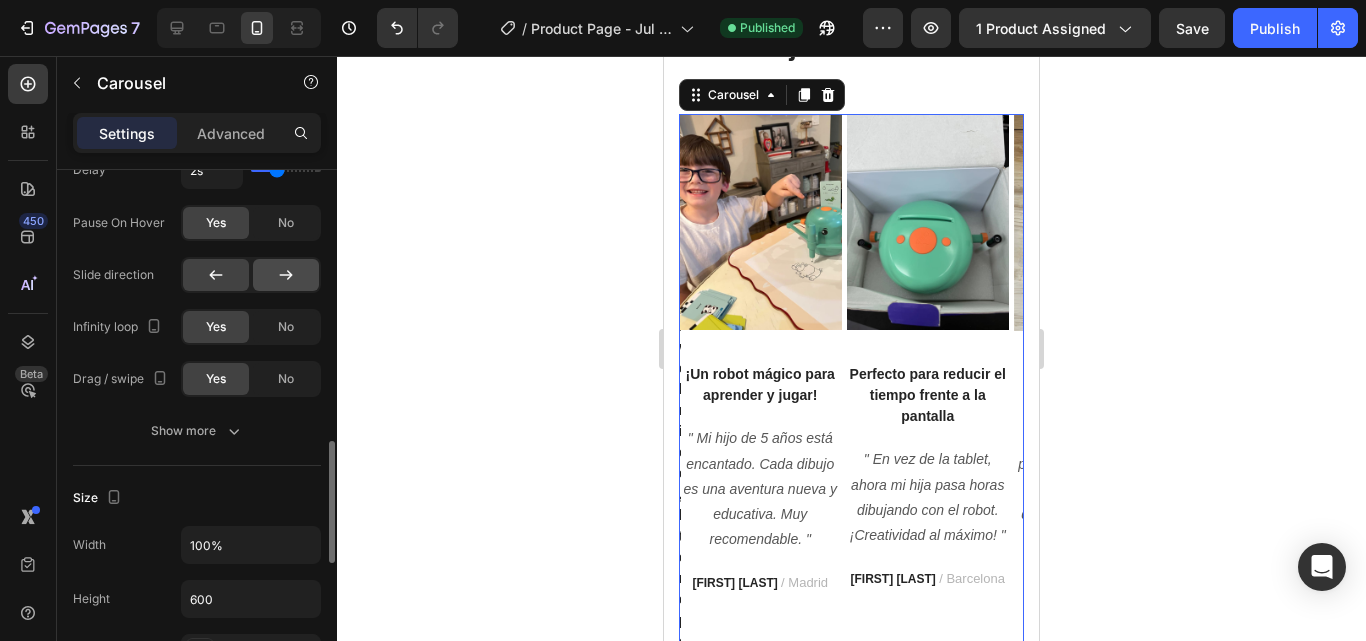 drag, startPoint x: 288, startPoint y: 283, endPoint x: 237, endPoint y: 148, distance: 144.31216 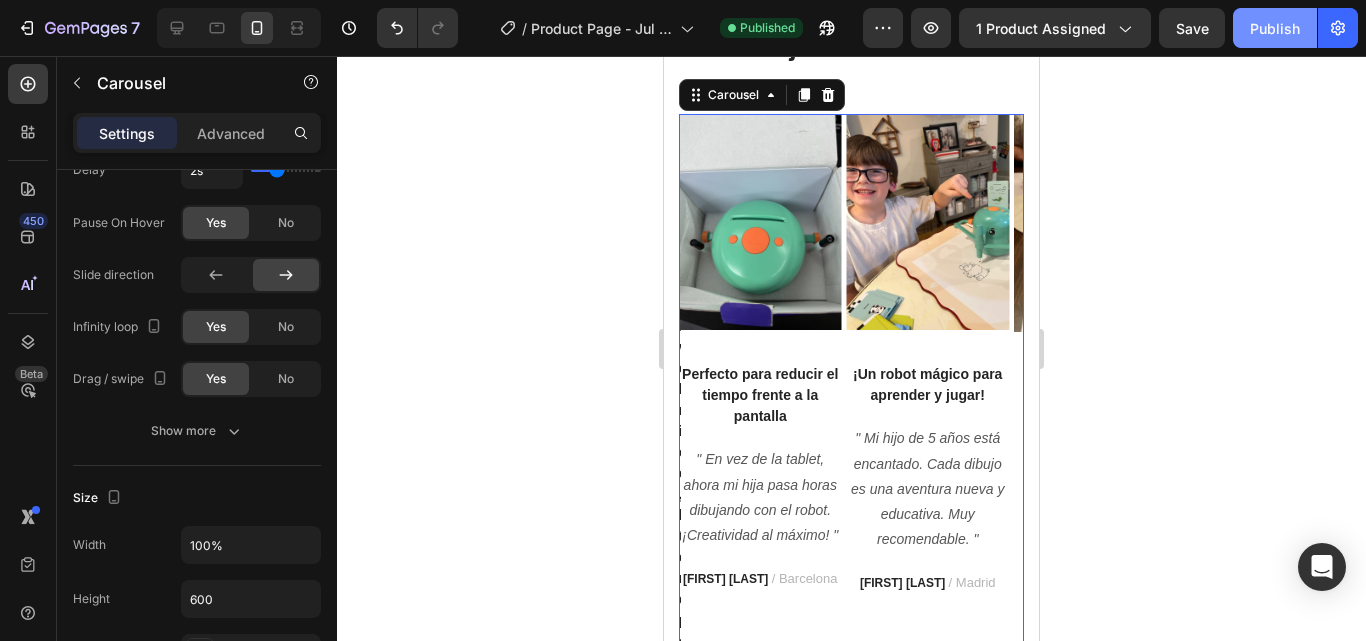 click on "Publish" at bounding box center [1275, 28] 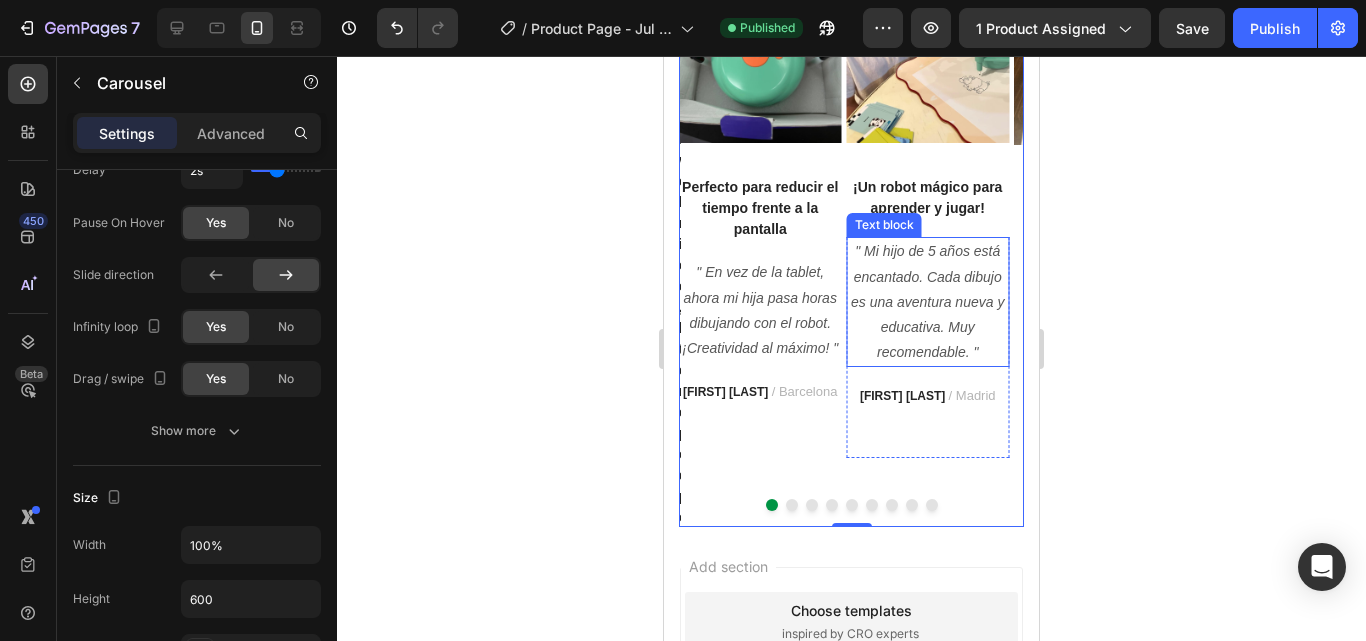 scroll, scrollTop: 6778, scrollLeft: 0, axis: vertical 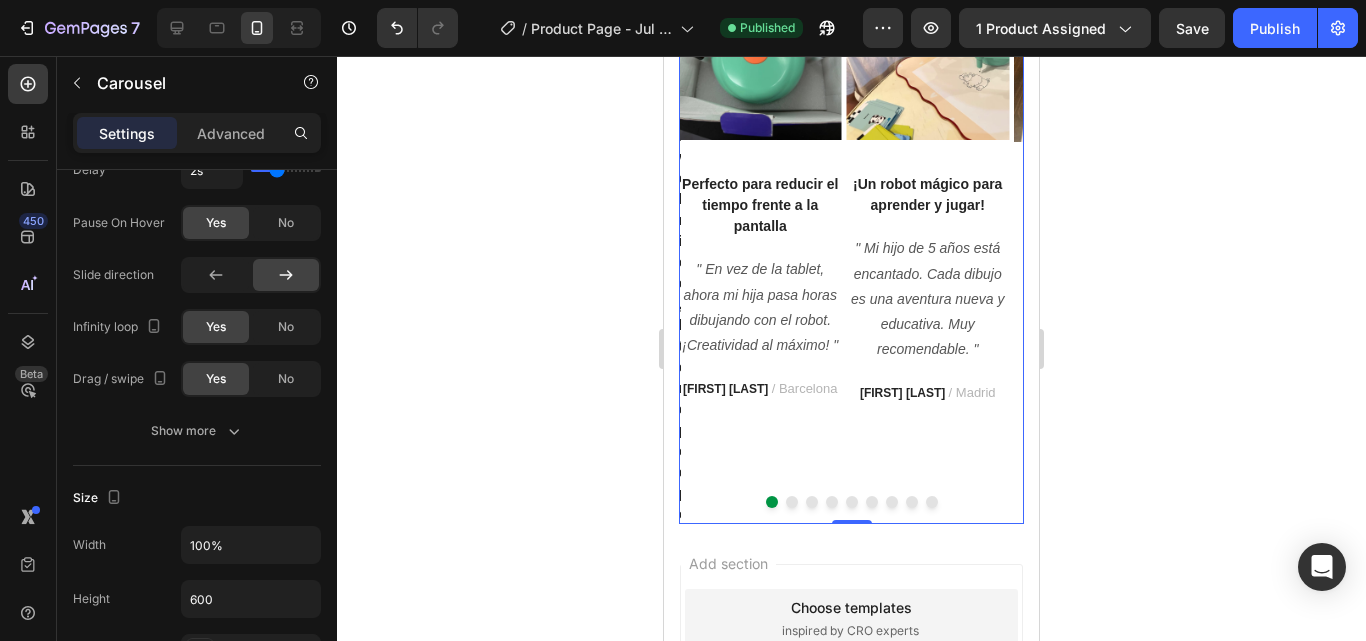 click at bounding box center (792, 502) 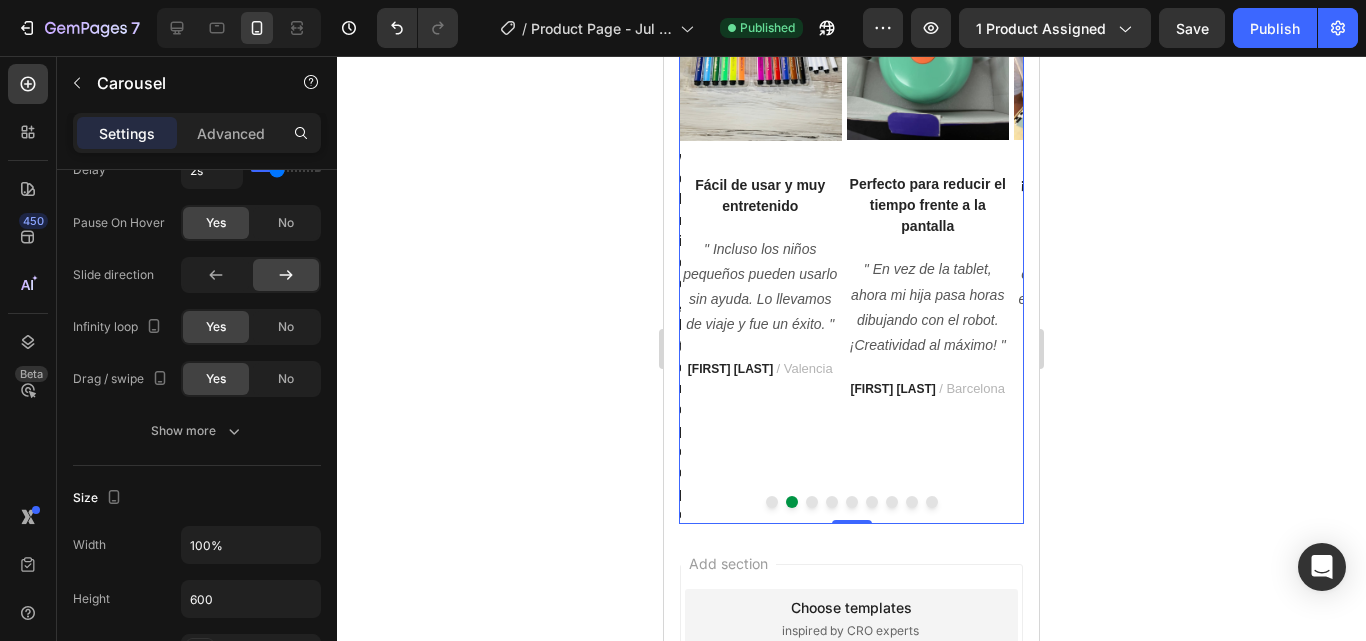 click at bounding box center [812, 502] 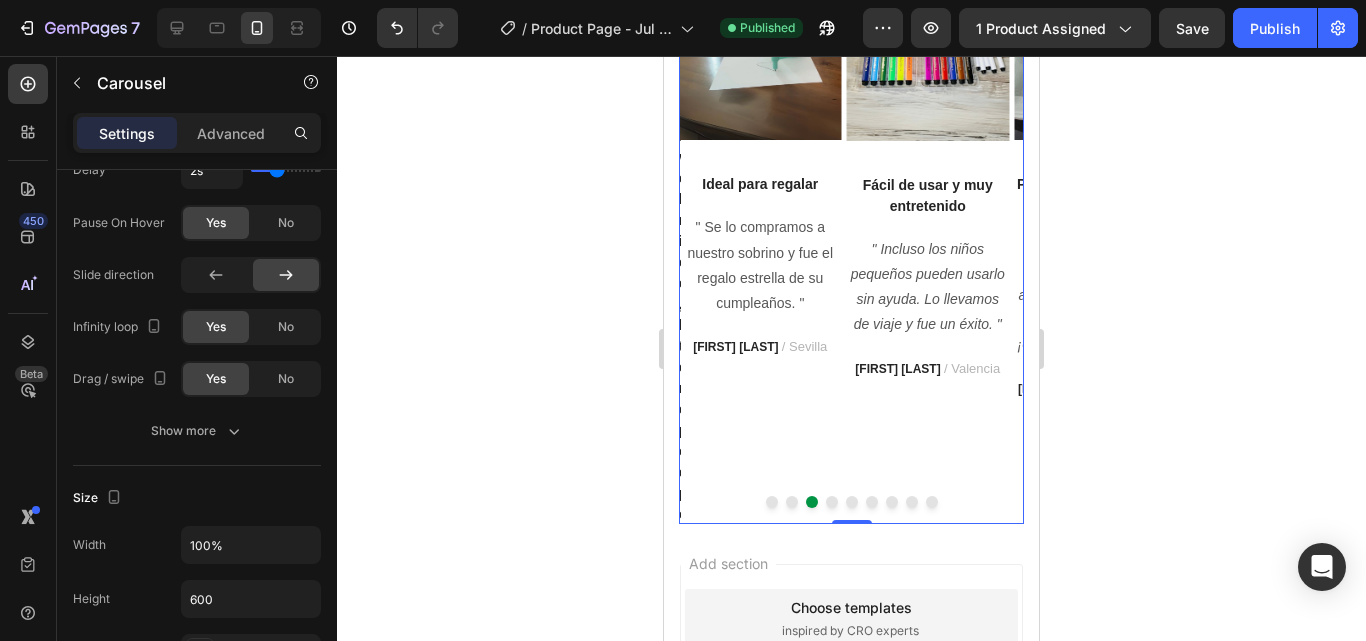 click at bounding box center (832, 502) 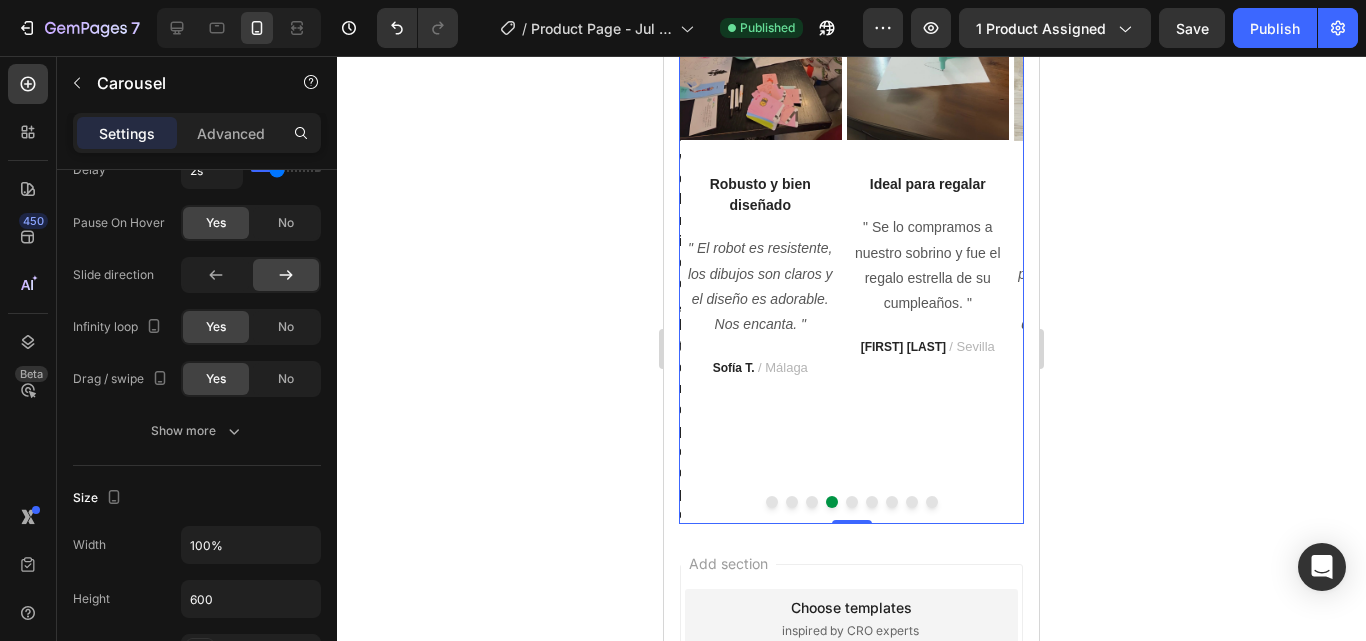click at bounding box center (852, 502) 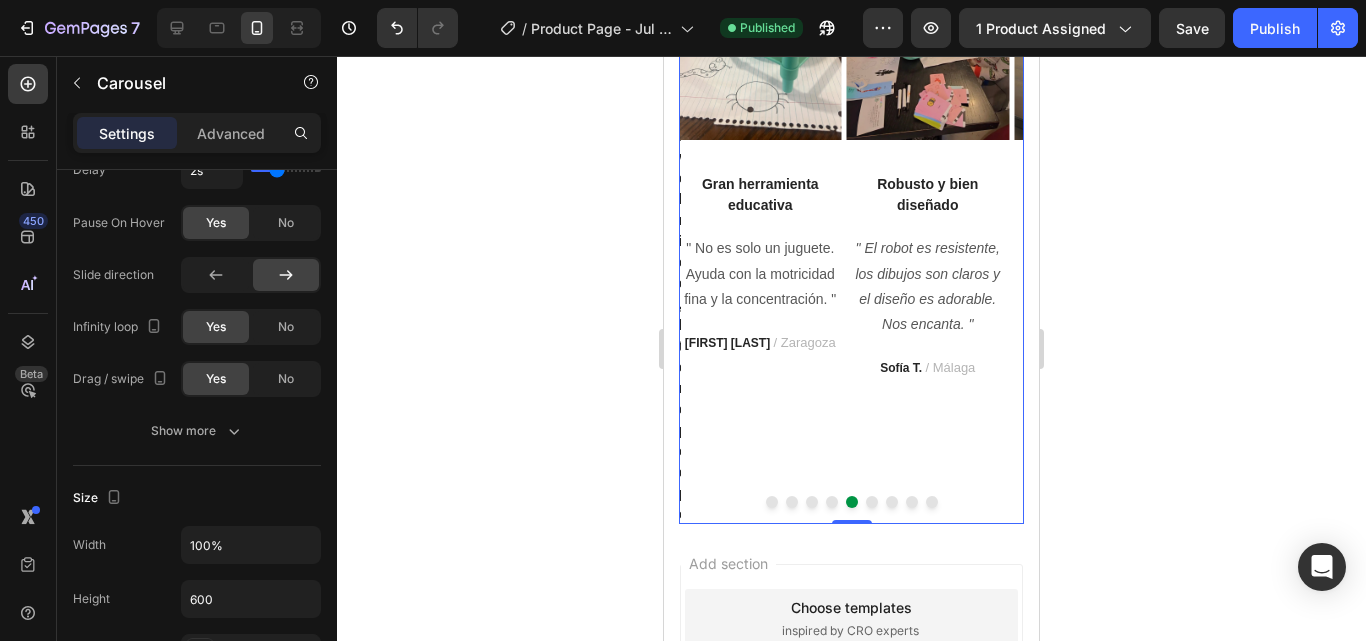 click at bounding box center (872, 502) 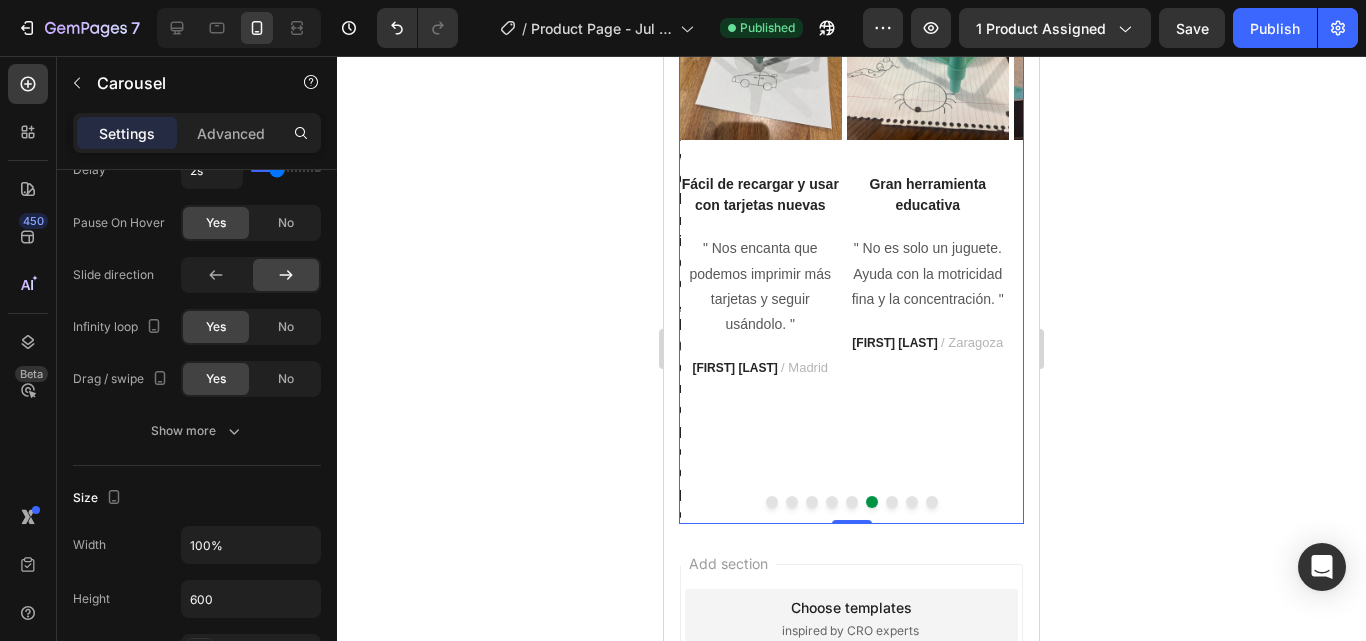 click at bounding box center [892, 502] 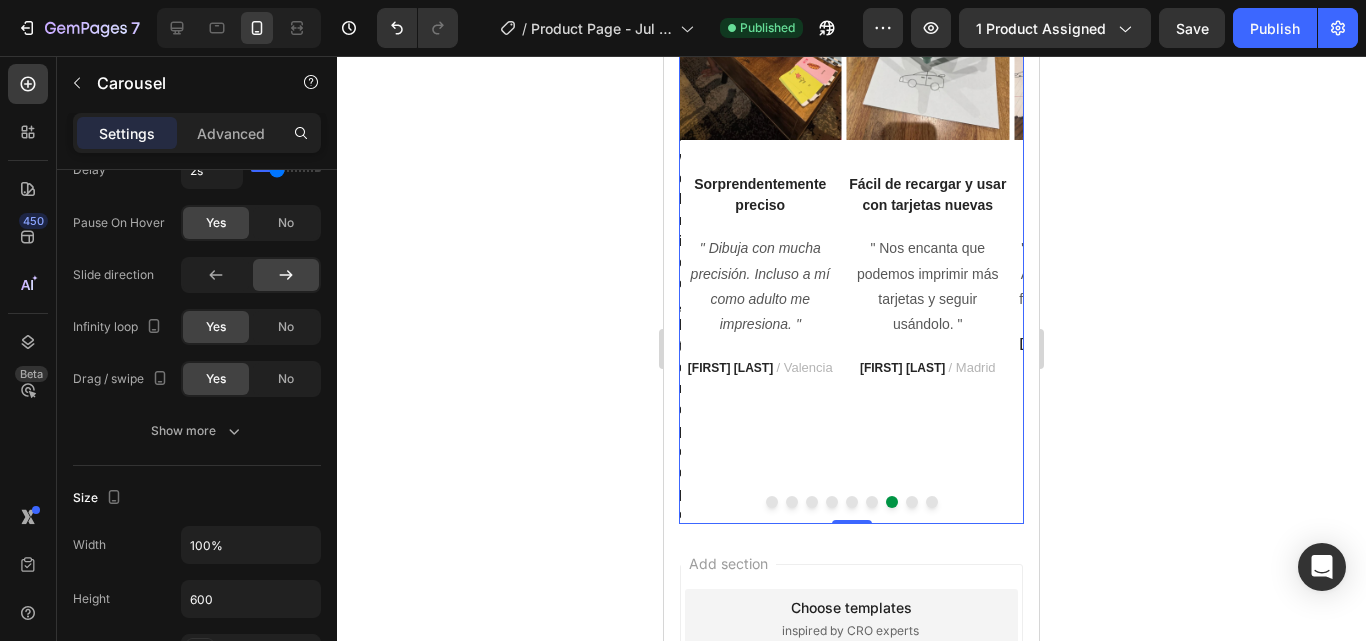 click at bounding box center (912, 502) 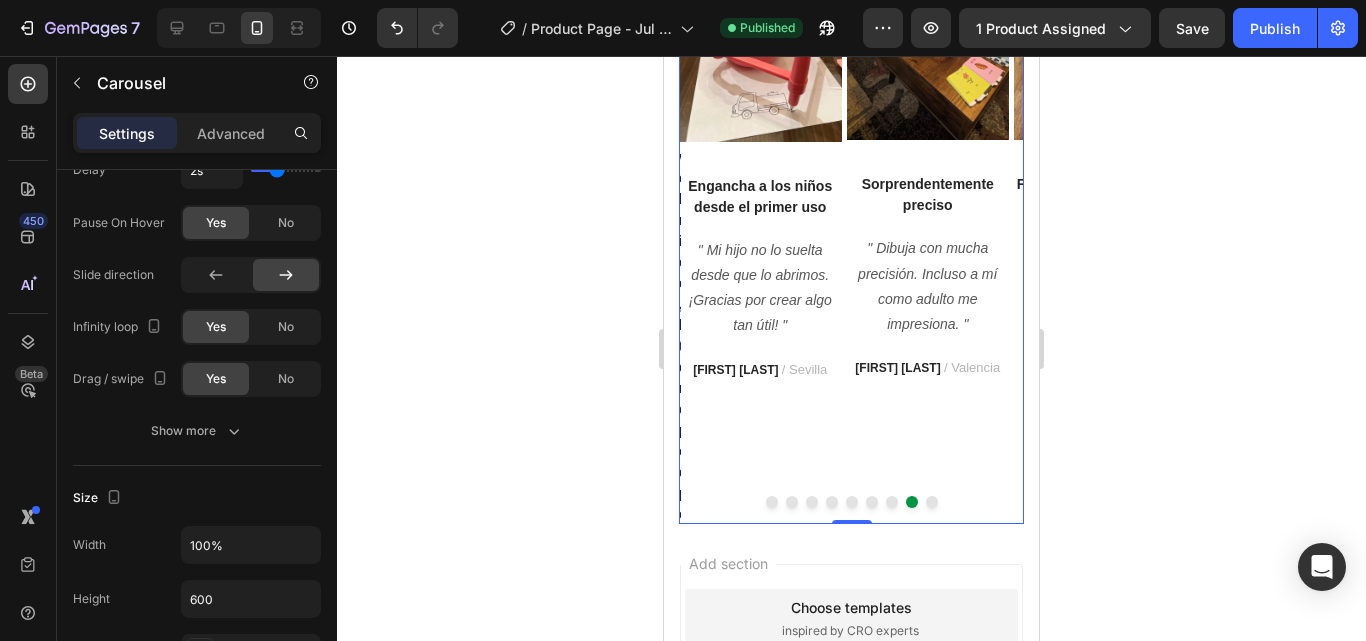 click at bounding box center (932, 502) 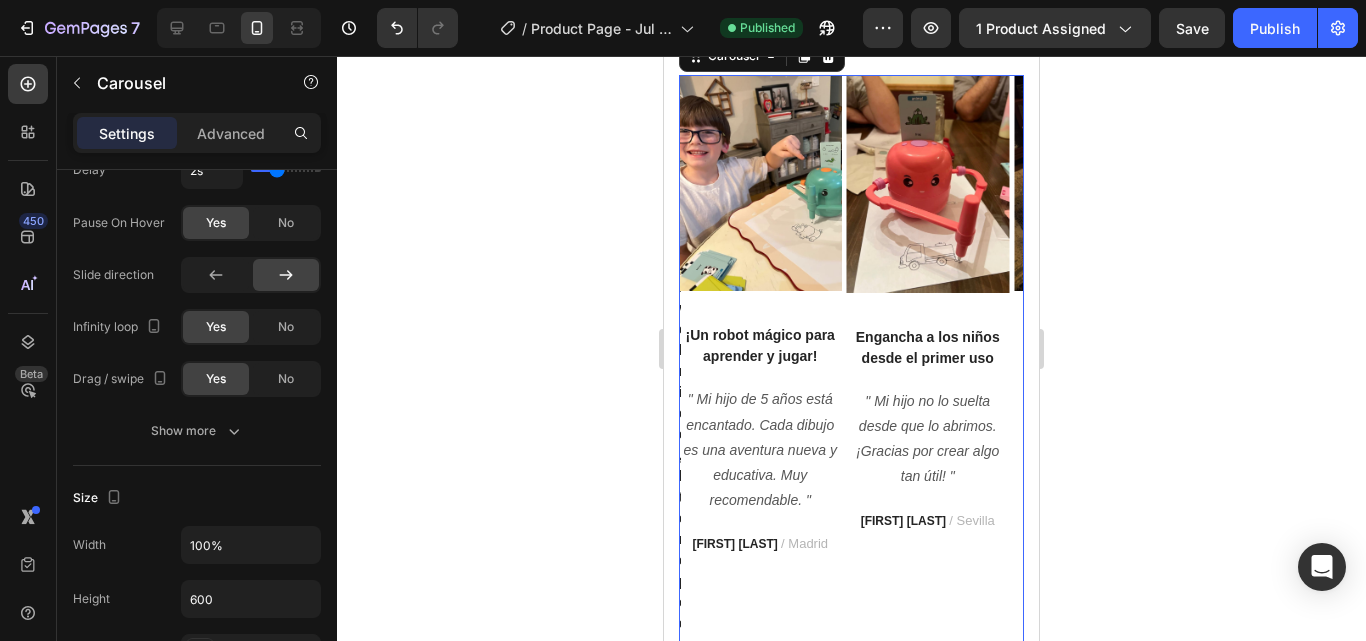 scroll, scrollTop: 6589, scrollLeft: 0, axis: vertical 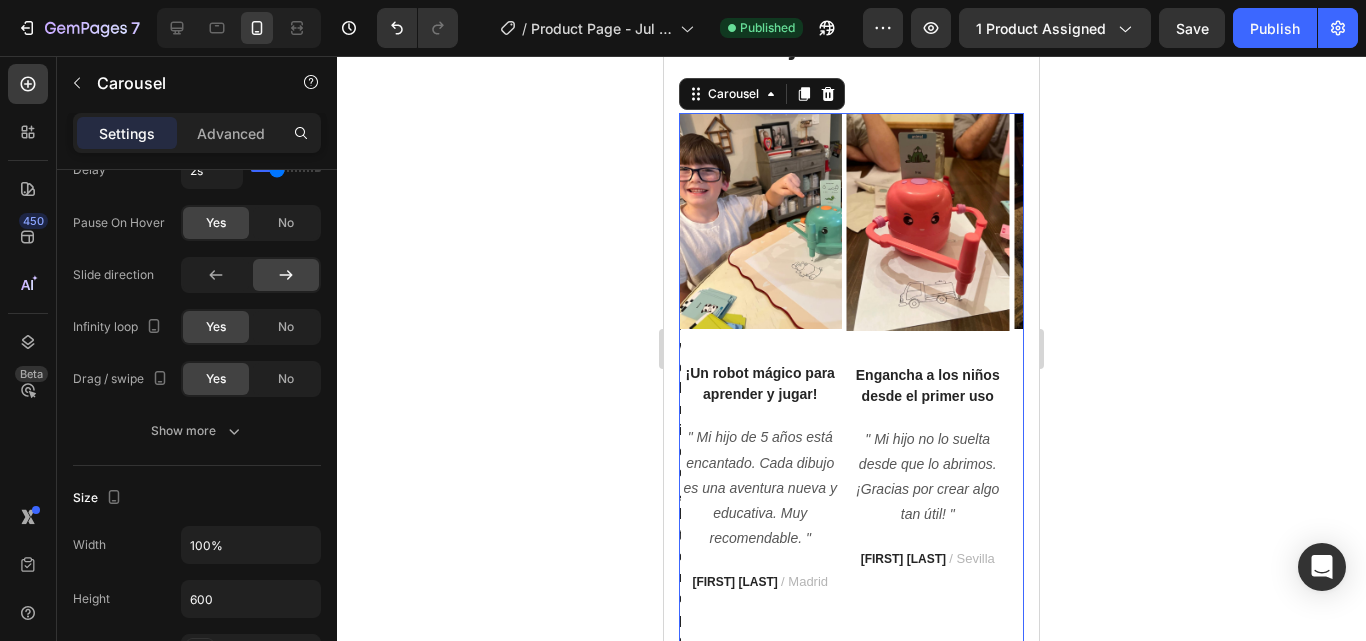 click on "Image Skvělé stavebnice, které podporují kreativní hru! Text block " Moji synové, kteří mají 9 a 6 let, si tyto stavebnice naprosto zamilovali. Jsou odolné, snadno se skládají a poskytují spoustu zábavy při stavění, což rozvíjí jejich kreativitu. Skvělý design umožňuje vytvářet různé zábavné scénáře! " Text block [INITIALS] [INITIALS] / [CITY] Text block [INITIALS] [INITIALS] / [CITY] Text block Row Image ¡Un robot mágico para aprender y jugar! Text block " Mi hijo de 5 años está encantado. Cada dibujo es una aventura nueva y educativa. Muy recomendable. " Text block Row Image Perfecto para reducir el tiempo frente a la pantalla Text block " En vez de la tablet, ahora mi hija pasa horas dibujando con el robot. ¡Creatividad al máximo! " Text block [FIRST] [LAST] / [CITY] Text block Image Fácil de usar y muy entretenido Text block " Incluso los niños pequeños pueden usarlo sin ayuda. Lo llevamos de viaje y fue un éxito. " Text block [FIRST] [LAST] / [CITY] Text block" at bounding box center (851, 413) 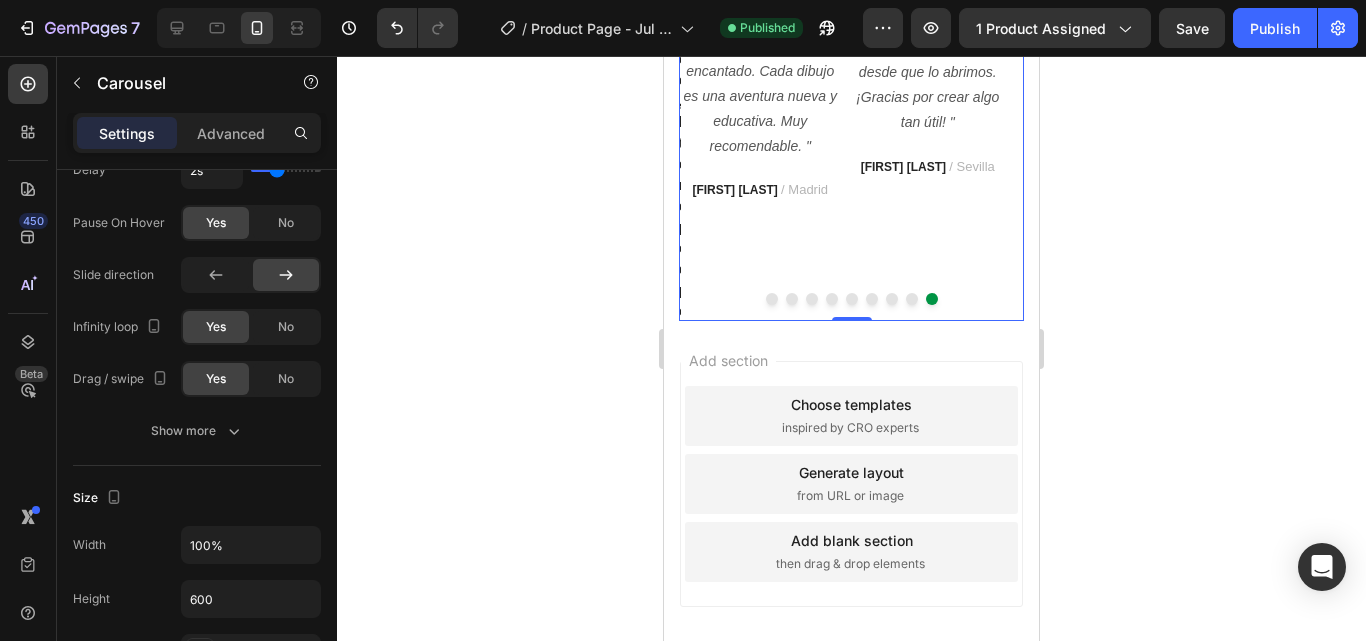 scroll, scrollTop: 6983, scrollLeft: 0, axis: vertical 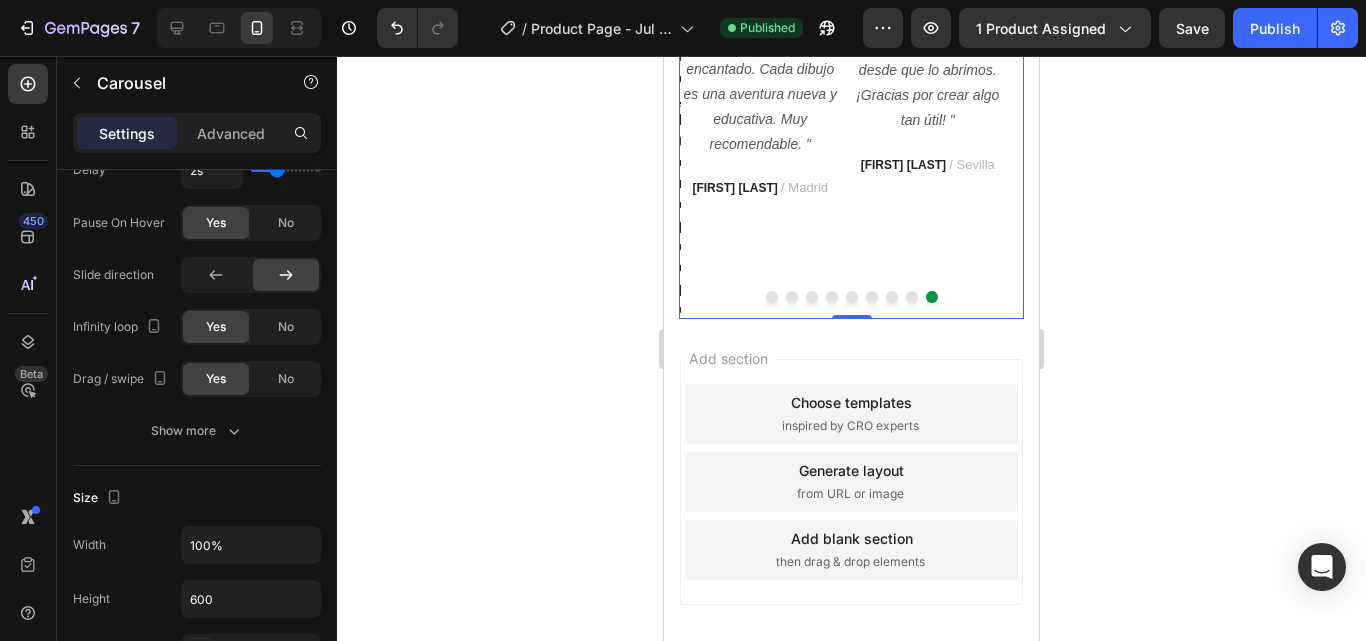 click on "Image Engancha a los niños desde el primer uso Text block " Mi hijo no lo suelta desde que lo abrimos. ¡Gracias por crear algo tan útil! " Text block Samuel G.   / Sevilla Text block" at bounding box center [928, 19] 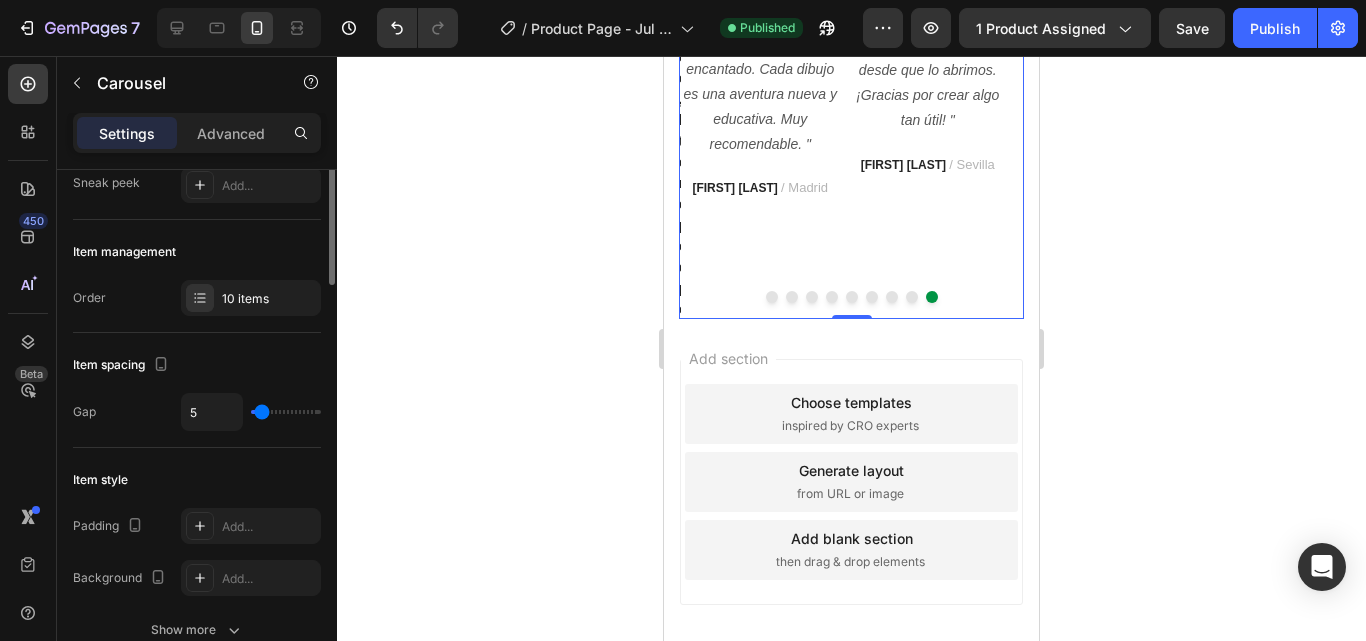scroll, scrollTop: 159, scrollLeft: 0, axis: vertical 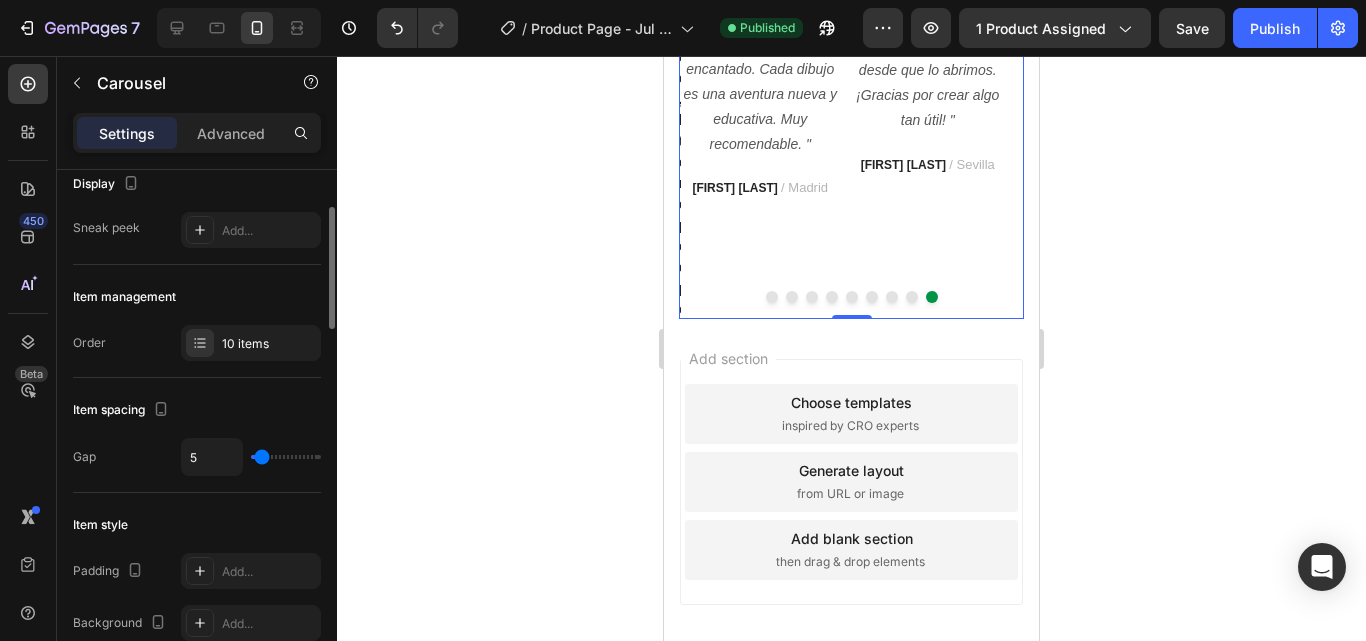 type on "6" 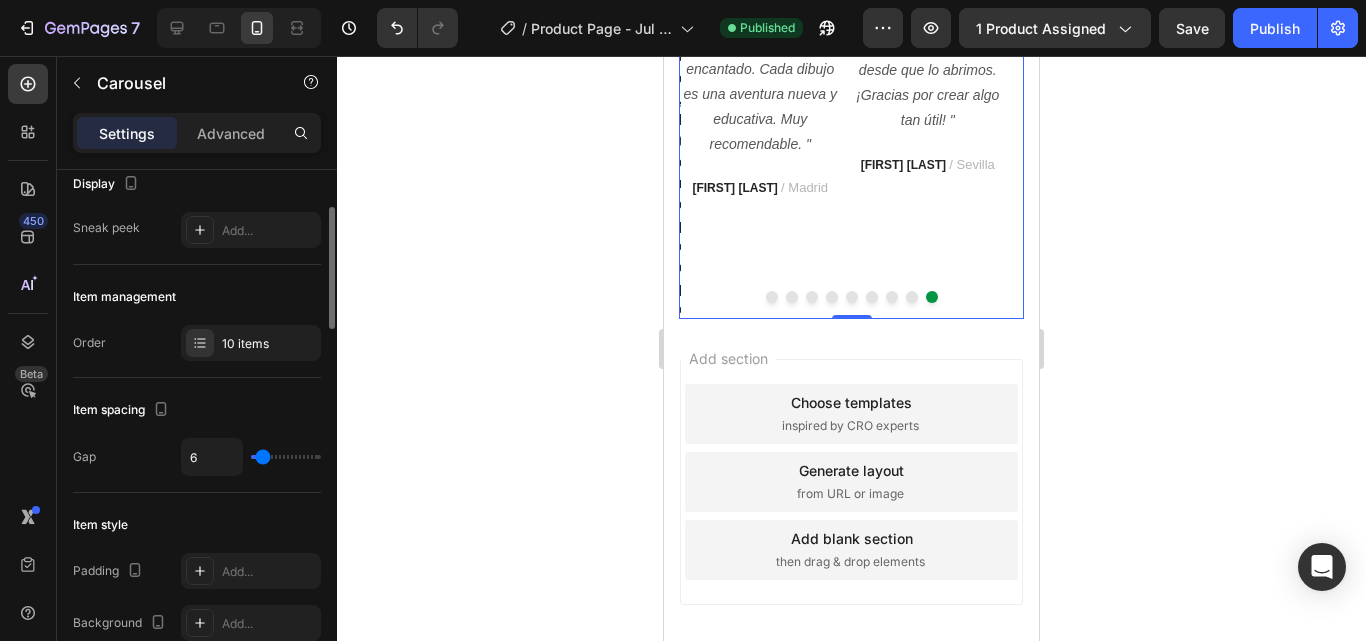 type on "13" 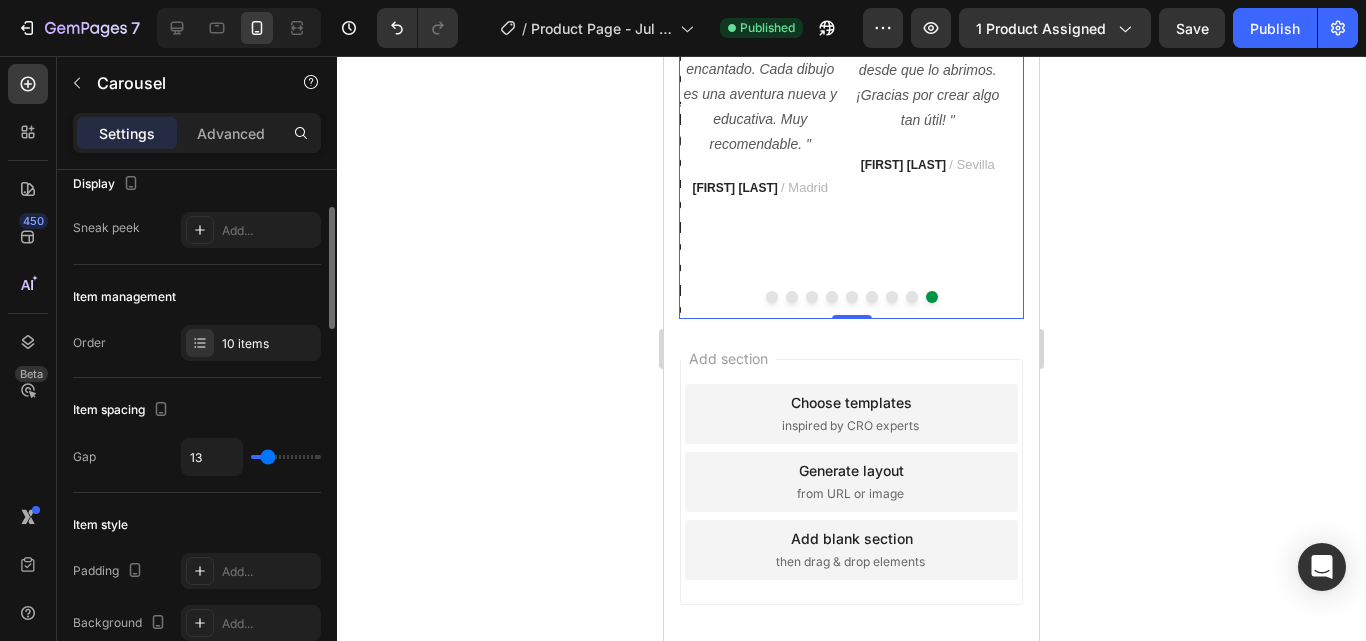 type on "18" 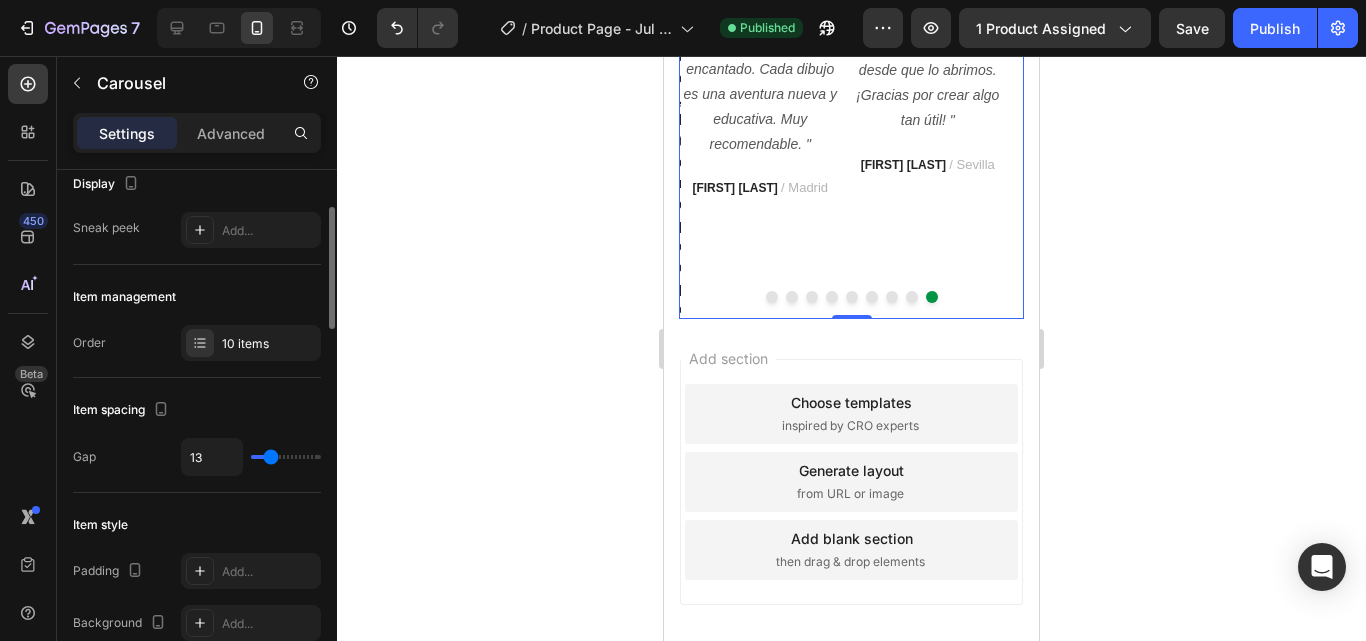 click at bounding box center (286, 457) 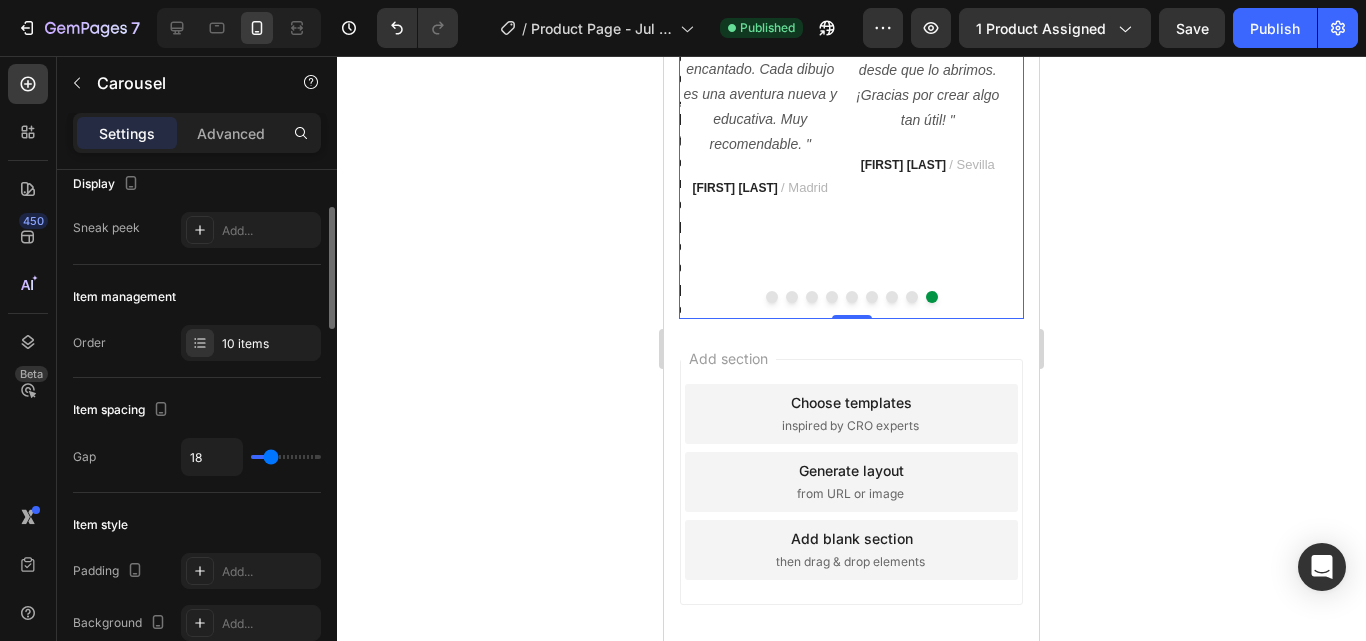 click at bounding box center [286, 457] 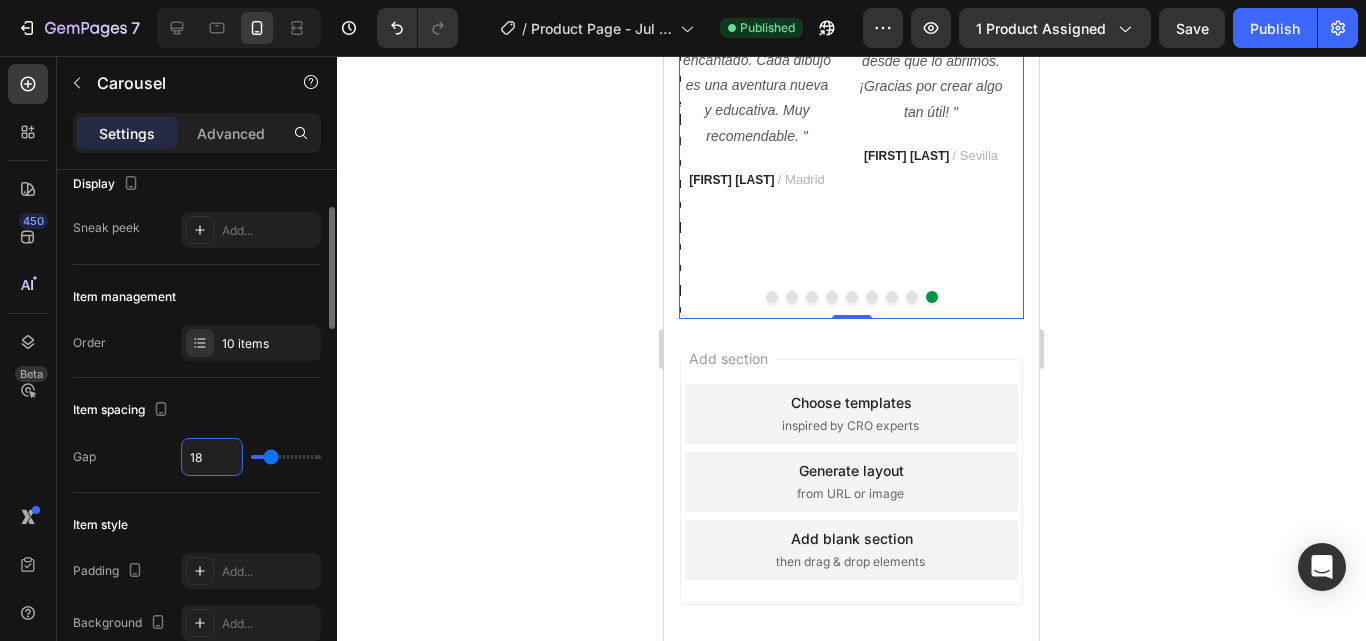 type on "7" 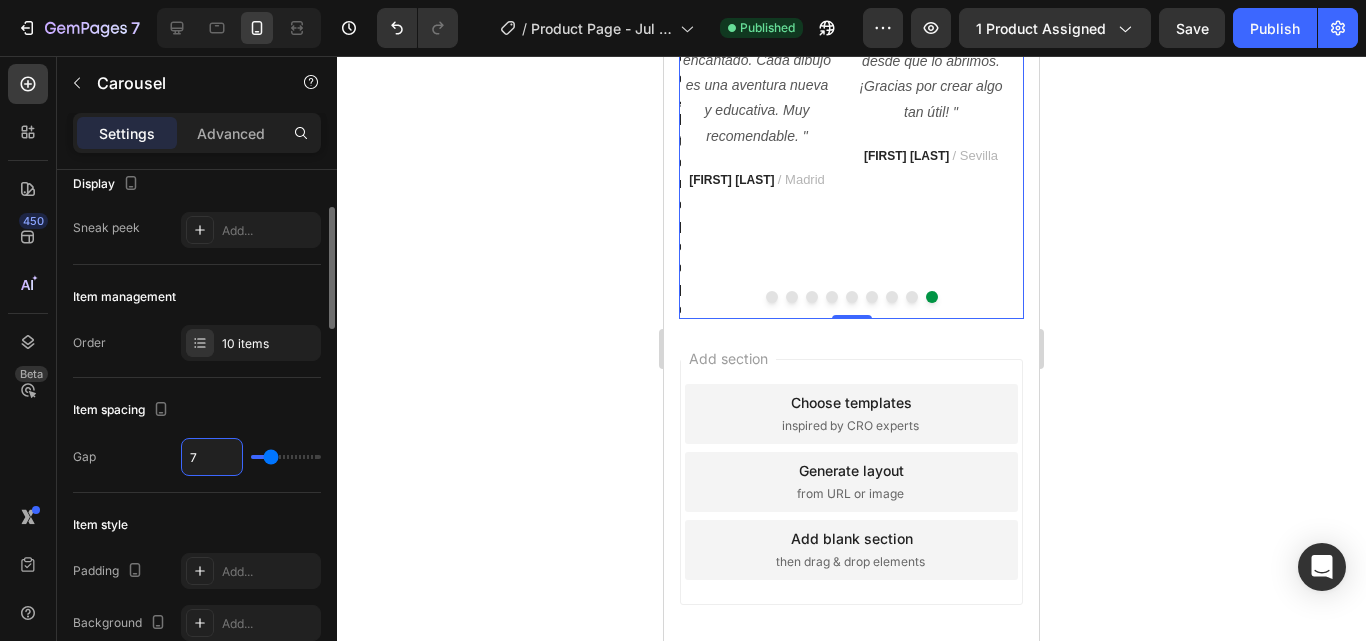 type on "7" 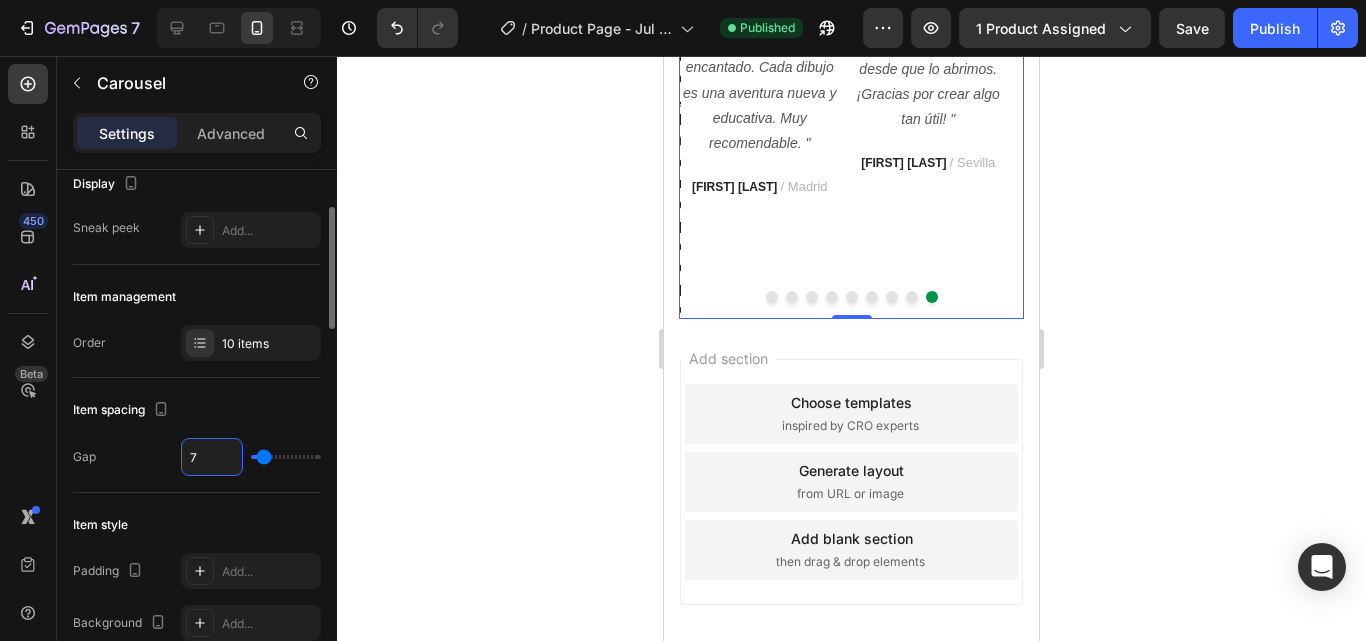 type on "7" 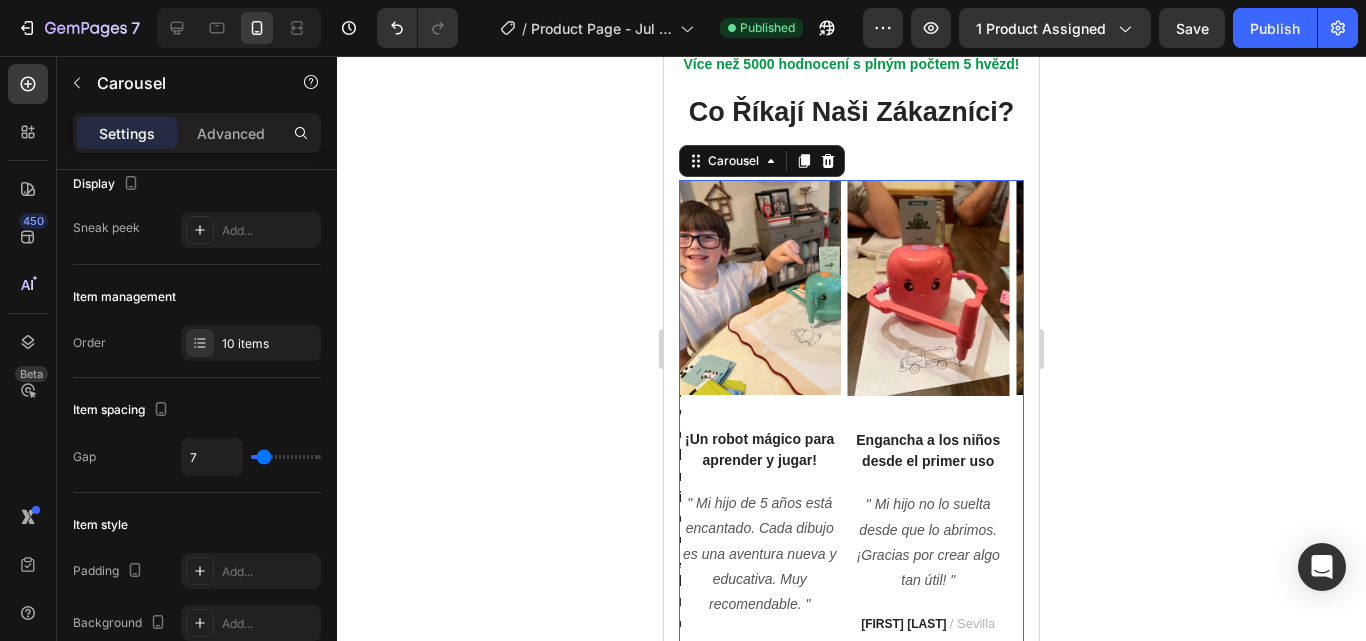 scroll, scrollTop: 6521, scrollLeft: 0, axis: vertical 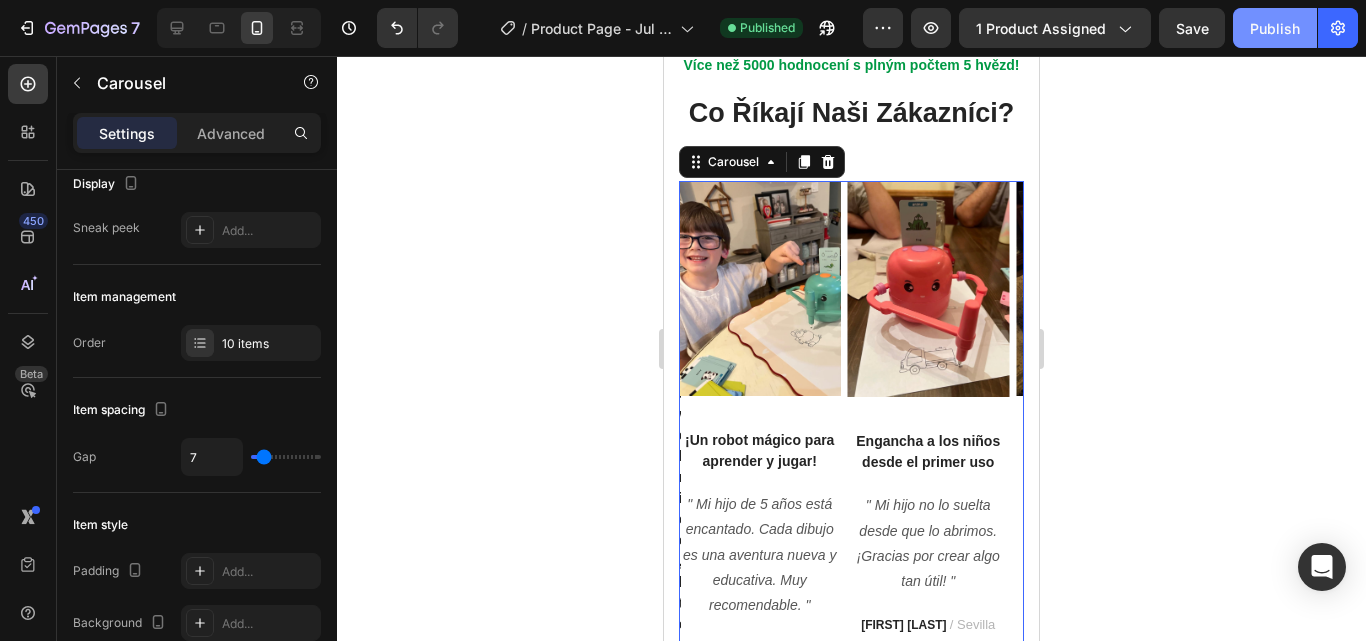 click on "Publish" at bounding box center [1275, 28] 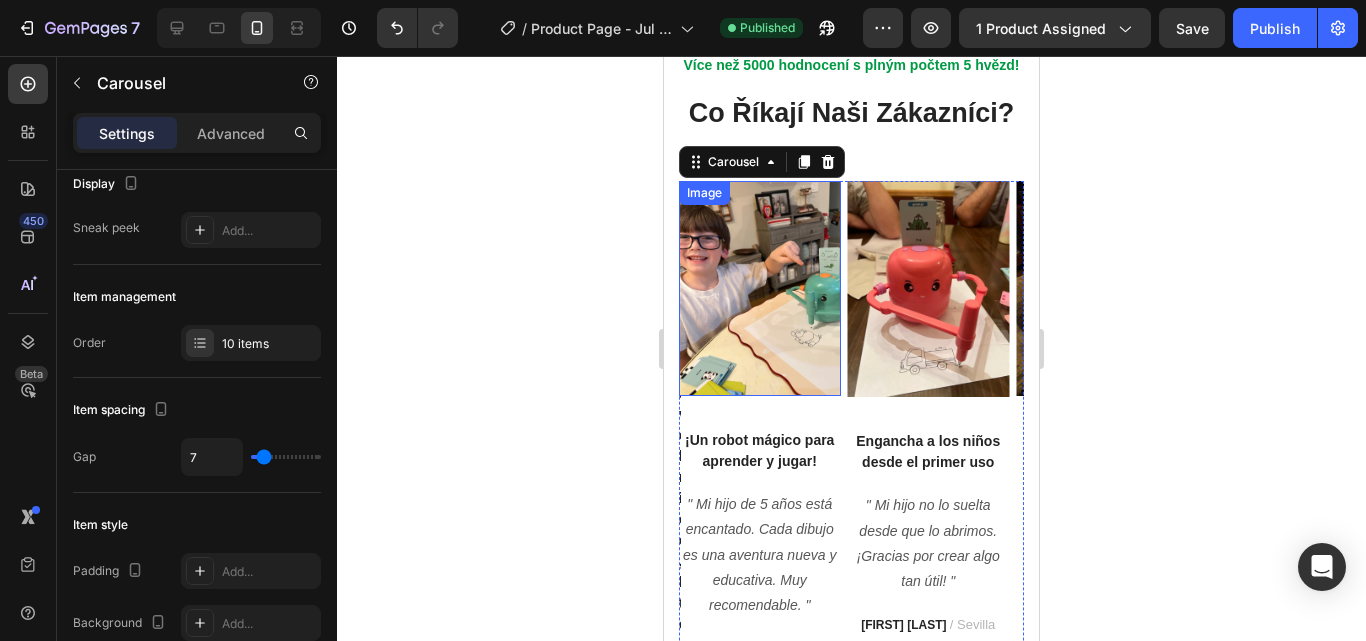 scroll, scrollTop: 7106, scrollLeft: 0, axis: vertical 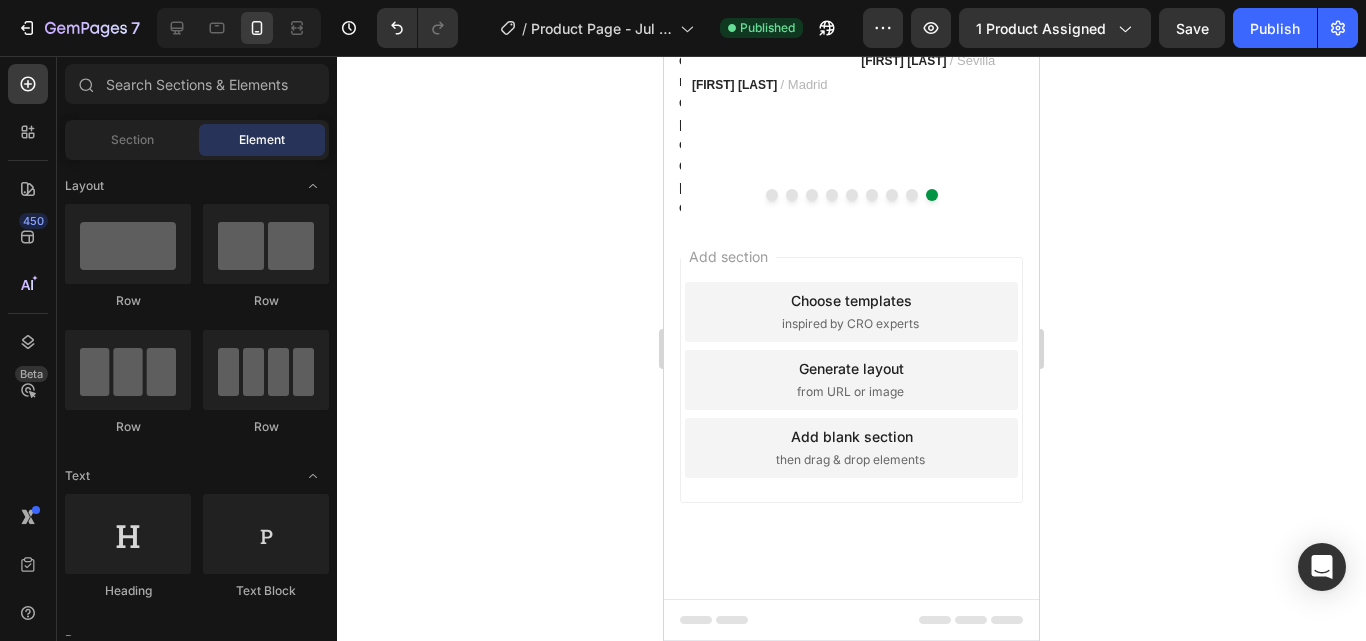 click on "Add section Choose templates inspired by CRO experts Generate layout from URL or image Add blank section then drag & drop elements" at bounding box center [851, 408] 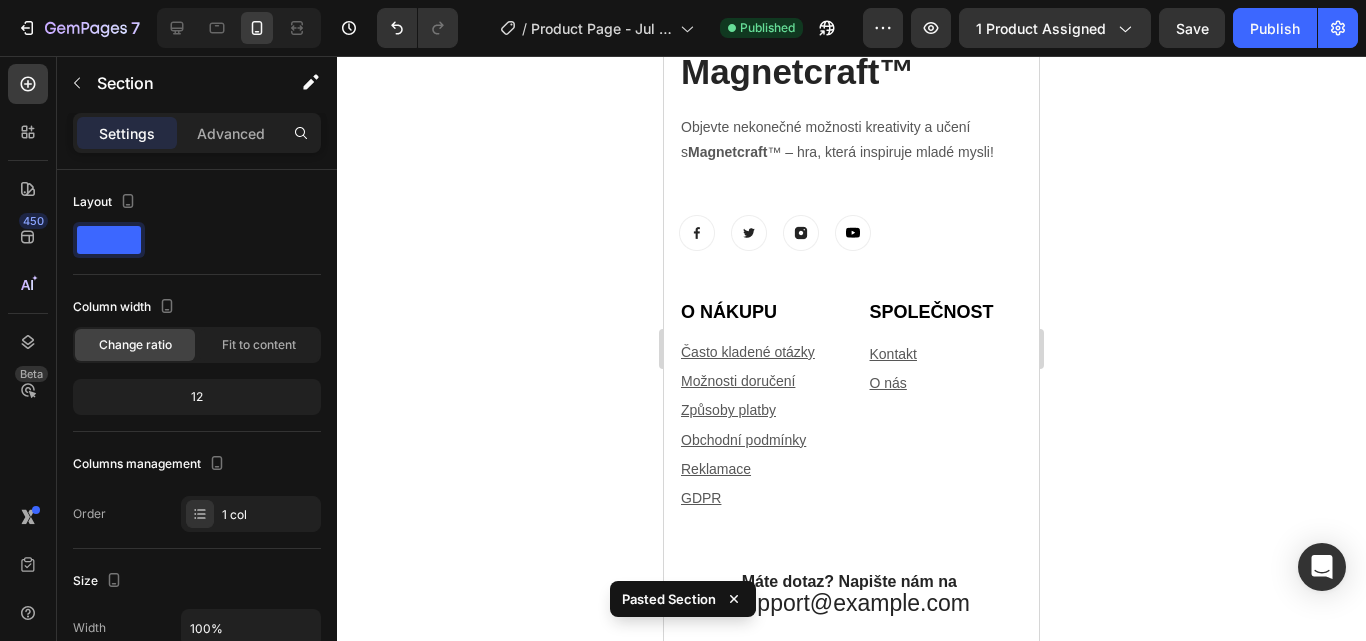 scroll, scrollTop: 0, scrollLeft: 0, axis: both 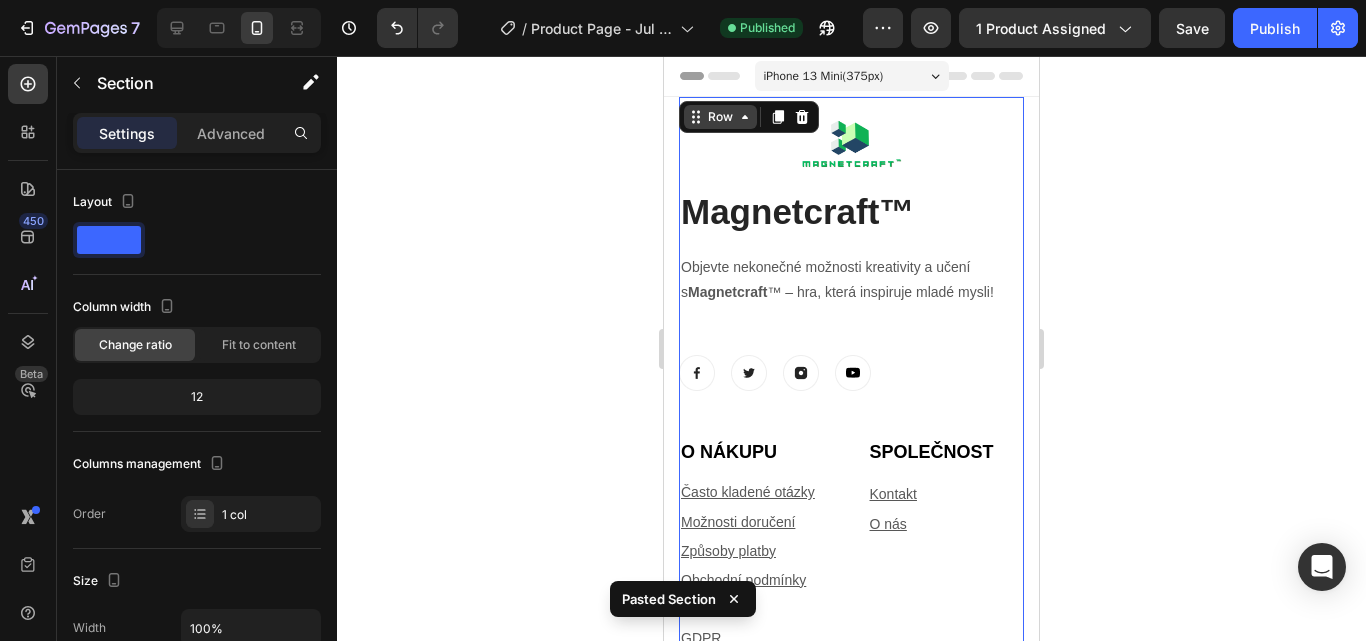click on "Row" at bounding box center [720, 117] 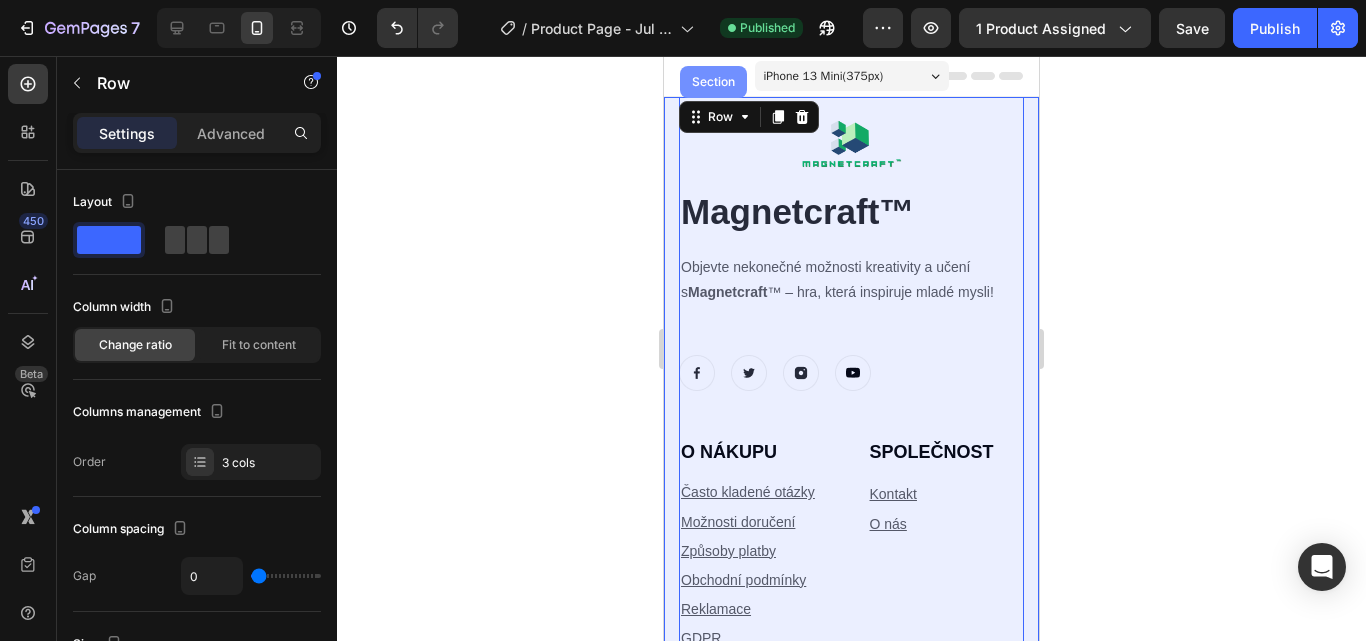 click on "Section" at bounding box center (713, 82) 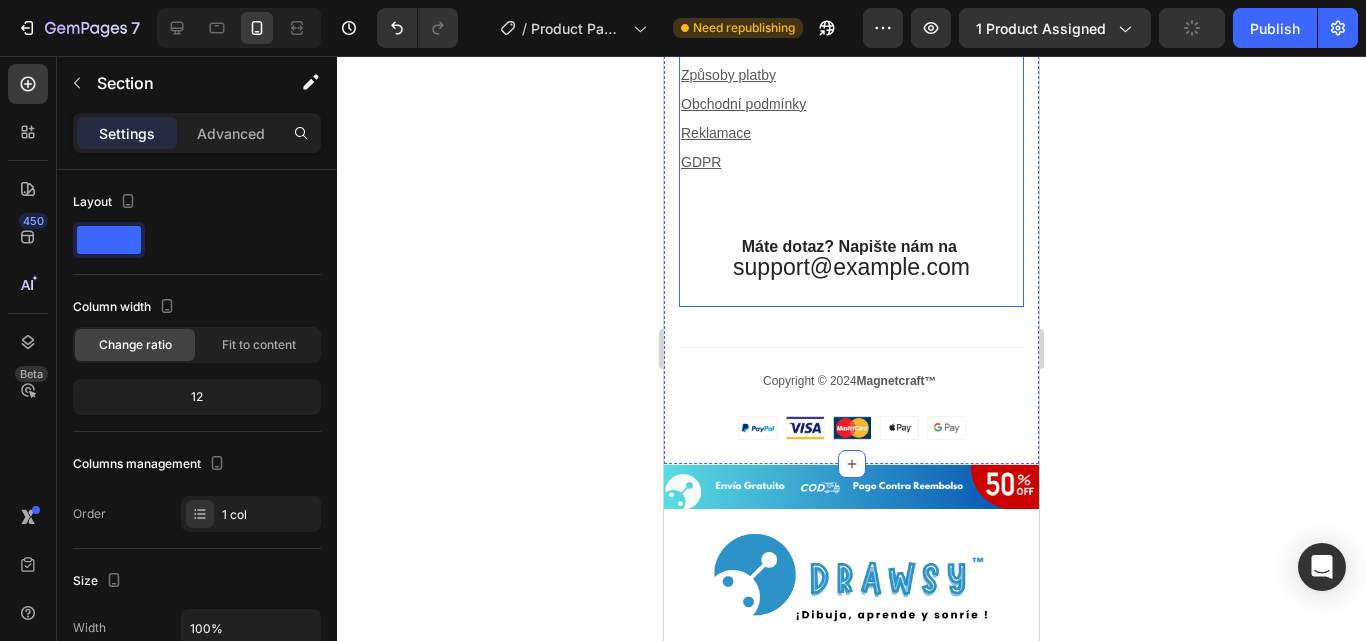 scroll, scrollTop: 475, scrollLeft: 0, axis: vertical 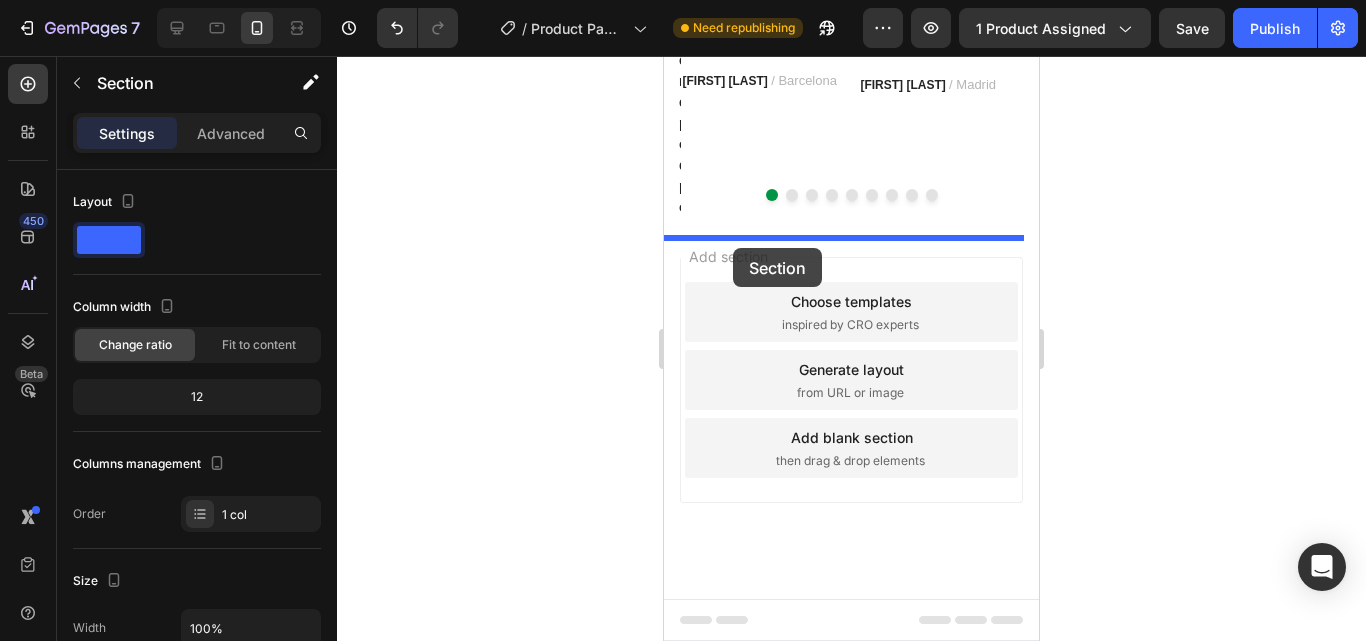 drag, startPoint x: 676, startPoint y: 345, endPoint x: 733, endPoint y: 248, distance: 112.507774 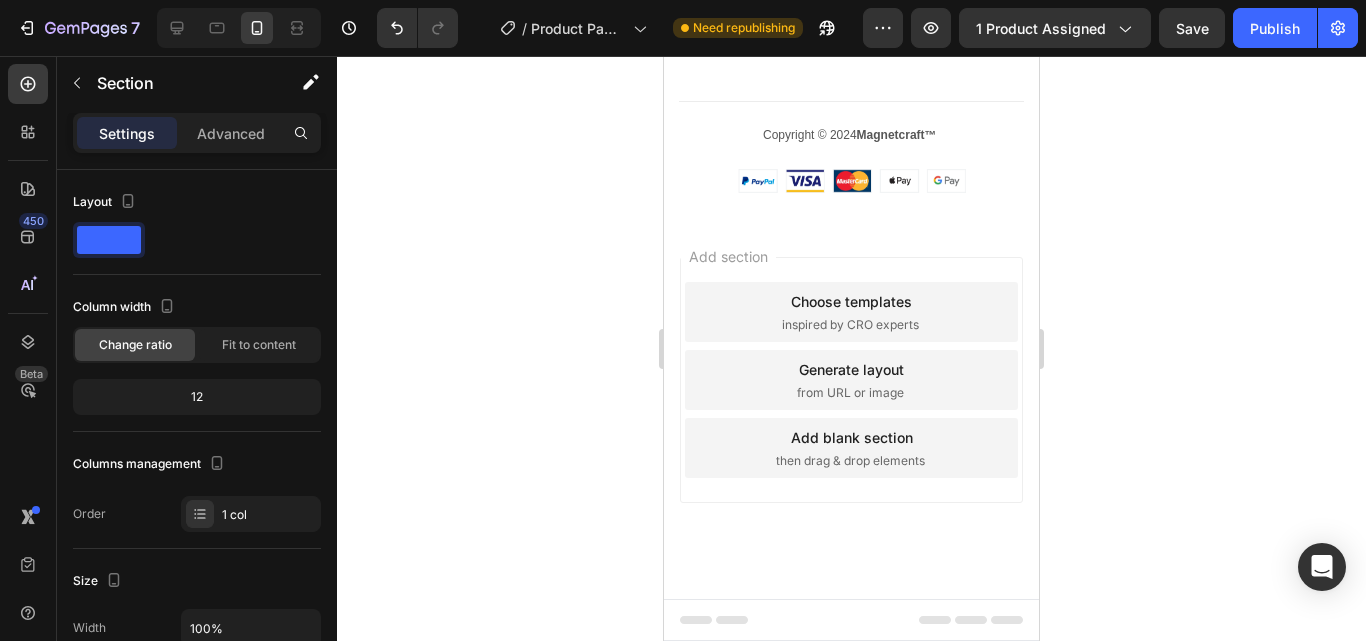 scroll, scrollTop: 7105, scrollLeft: 0, axis: vertical 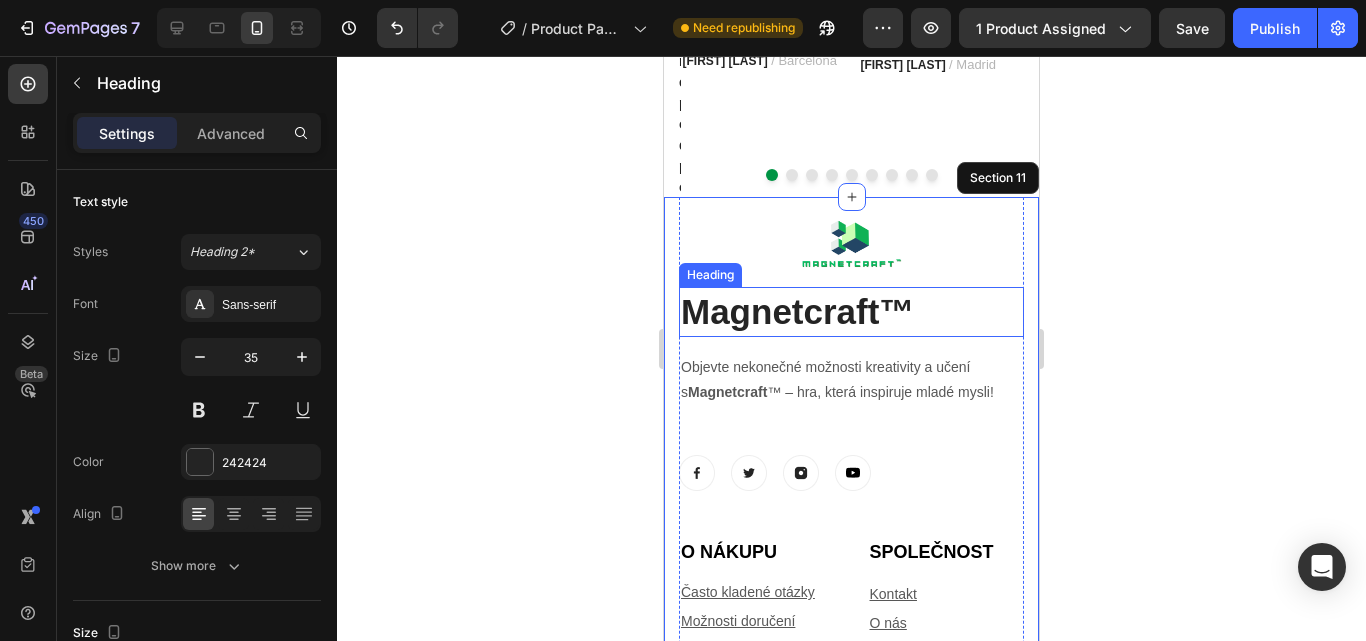 click on "Magnetcraft™" at bounding box center (797, 311) 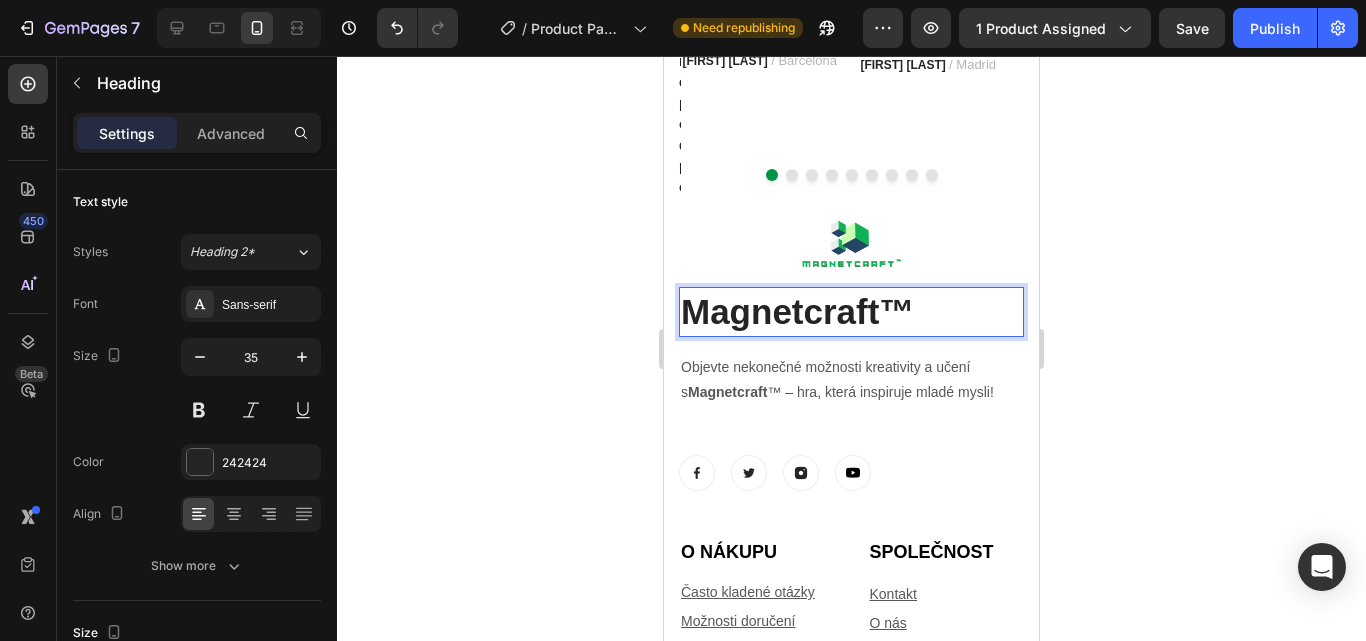 click on "Magnetcraft™" at bounding box center [797, 311] 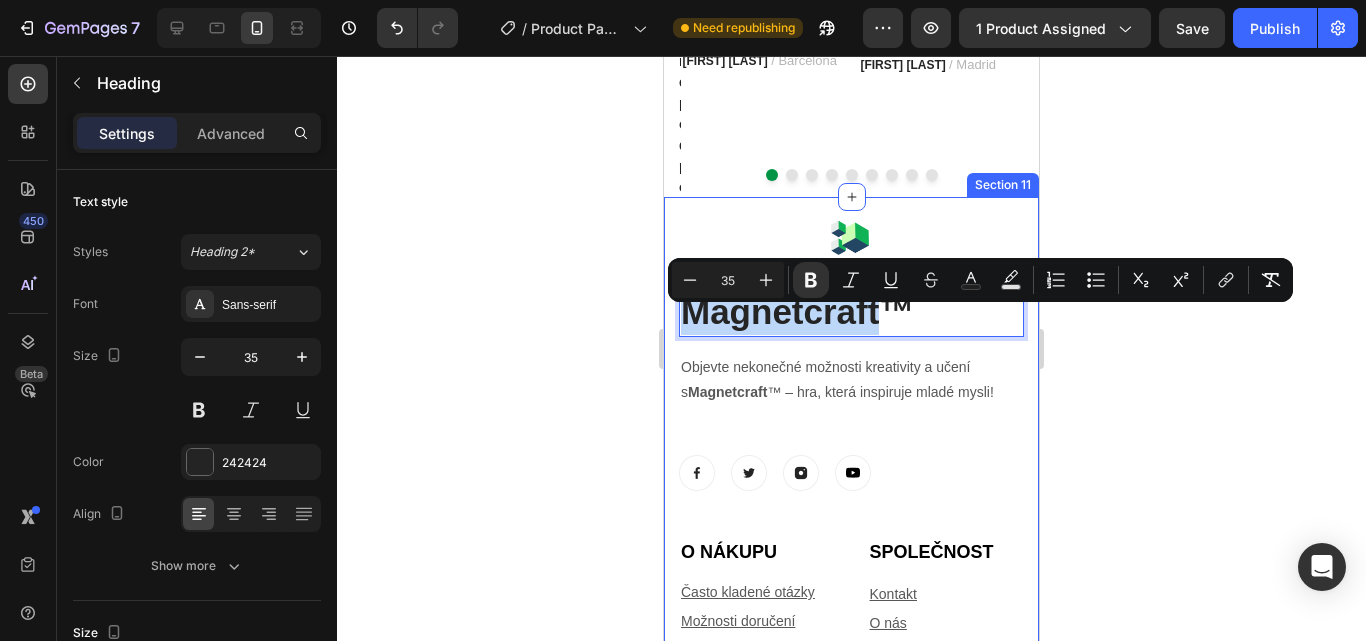 drag, startPoint x: 878, startPoint y: 328, endPoint x: 664, endPoint y: 329, distance: 214.00233 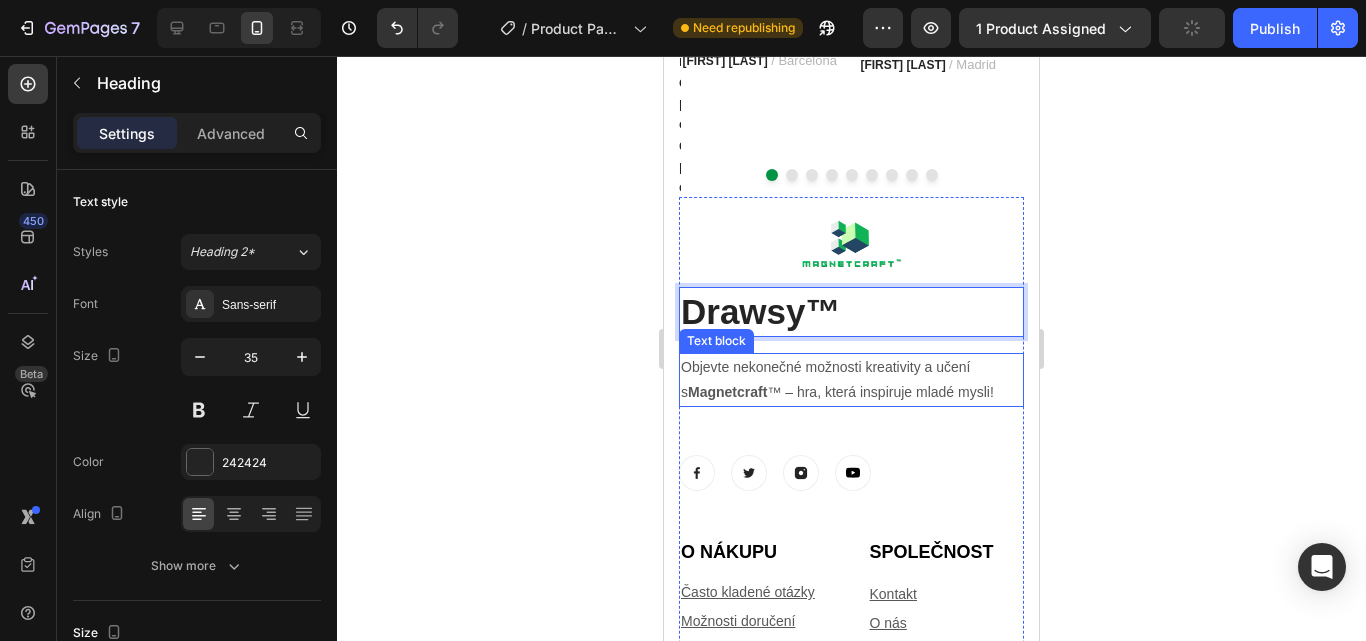 click on "Objevte nekonečné možnosti kreativity a učení s  Magnetcraft ™ – hra, která inspiruje mladé mysli!" at bounding box center [851, 380] 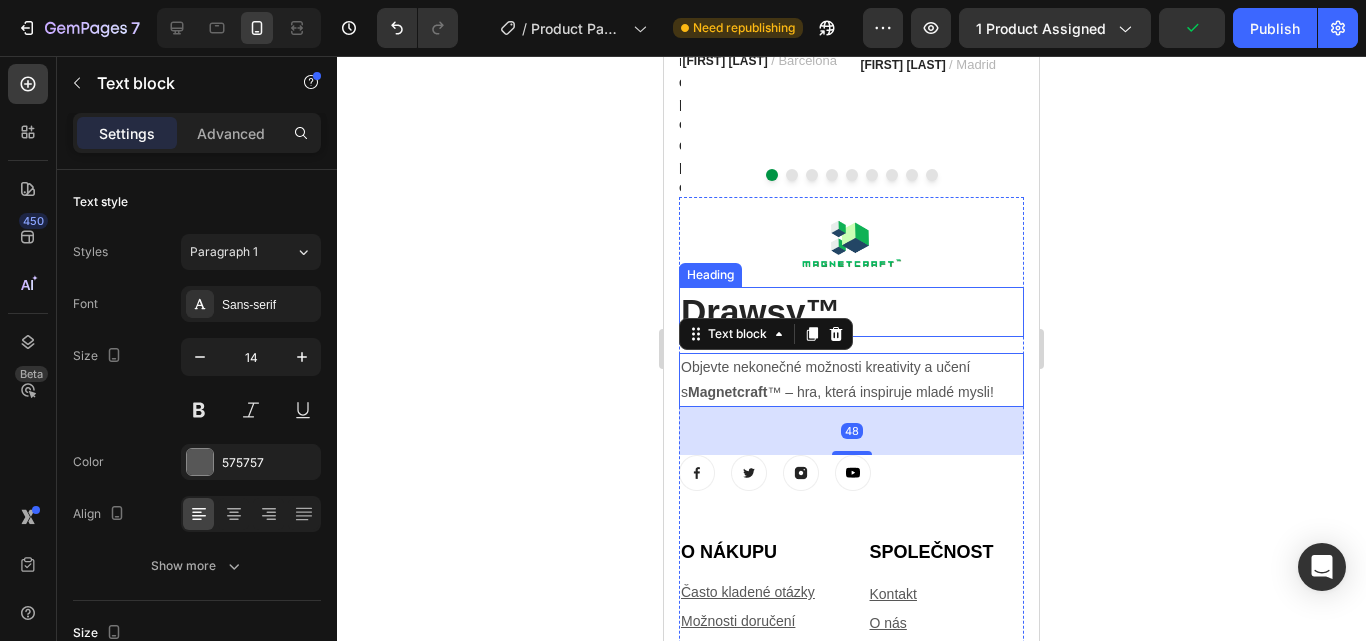 click on "⁠⁠⁠⁠⁠⁠⁠ Drawsy™" at bounding box center (851, 312) 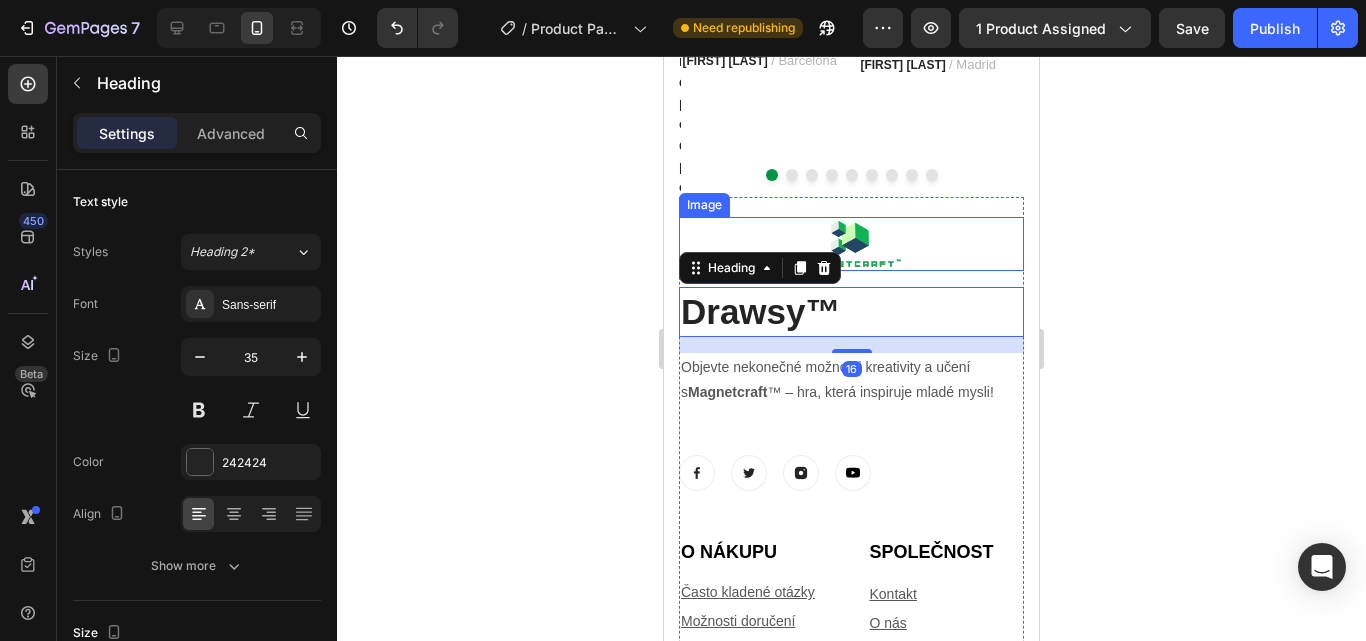 click at bounding box center [852, 244] 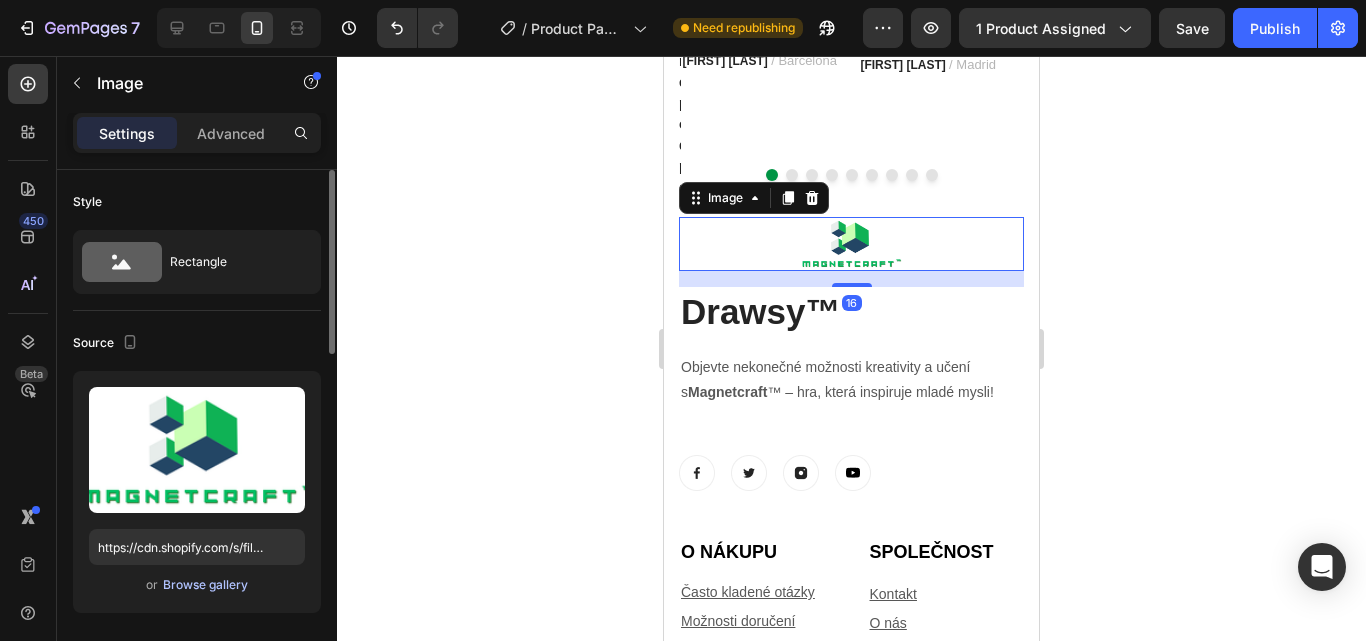 click on "Browse gallery" at bounding box center [205, 585] 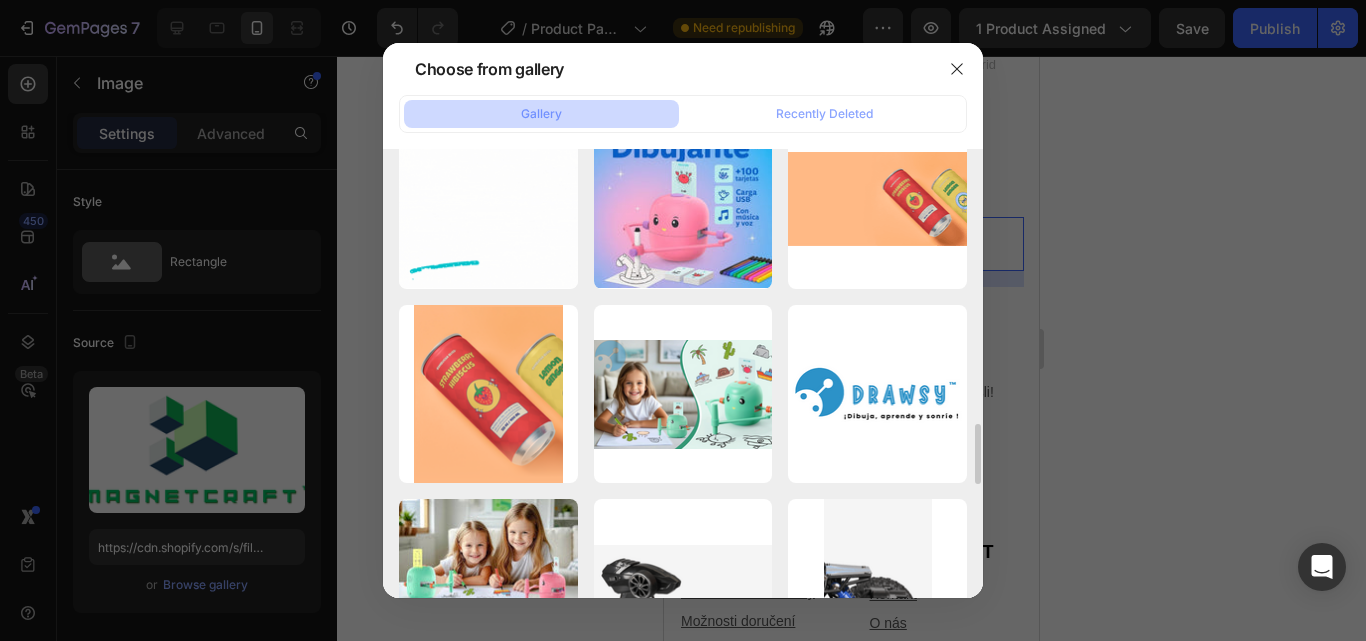 scroll, scrollTop: 2007, scrollLeft: 0, axis: vertical 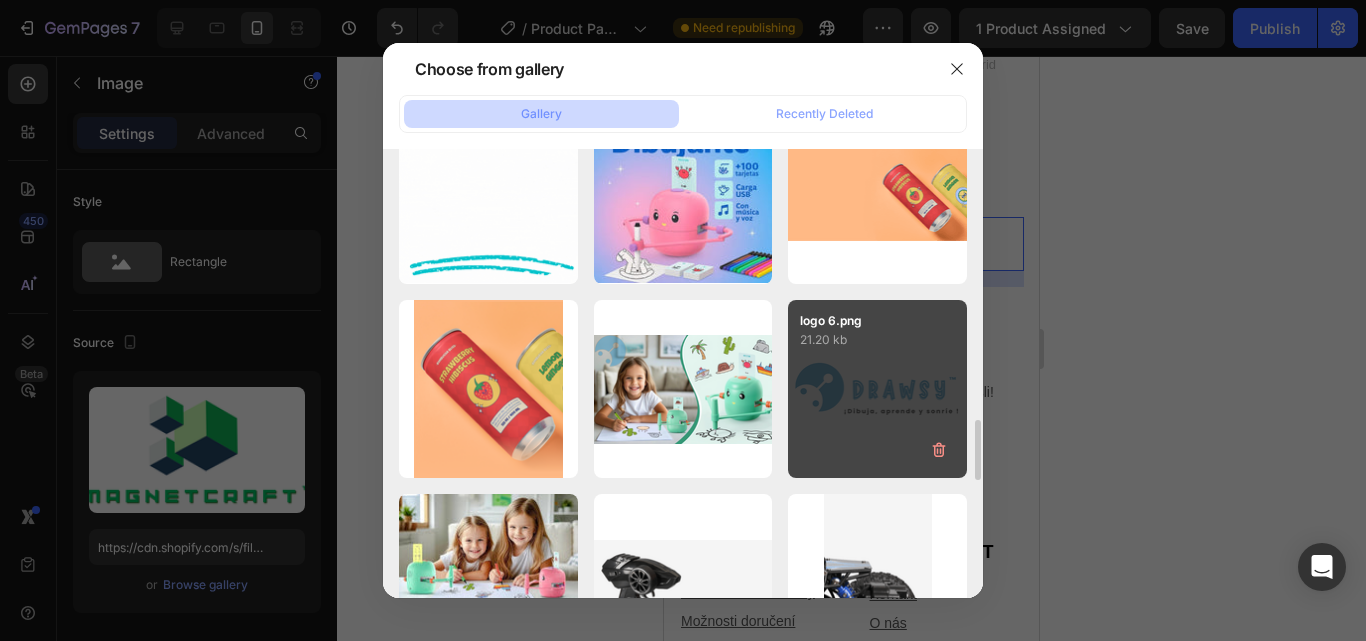 click on "logo 6.png 21.20 kb" at bounding box center (877, 389) 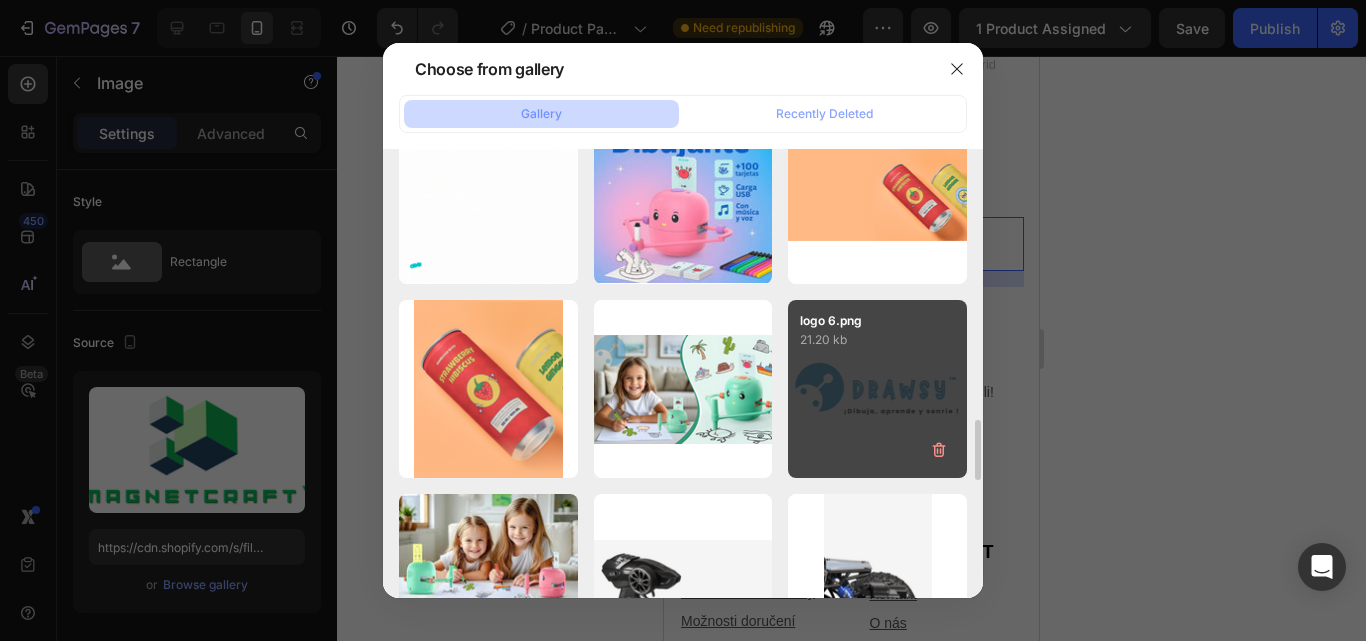 type on "https://cdn.shopify.com/s/files/1/0668/8777/8392/files/gempages_577773056173278149-b5d650dc-3030-4d12-85ff-b3344d721742.png" 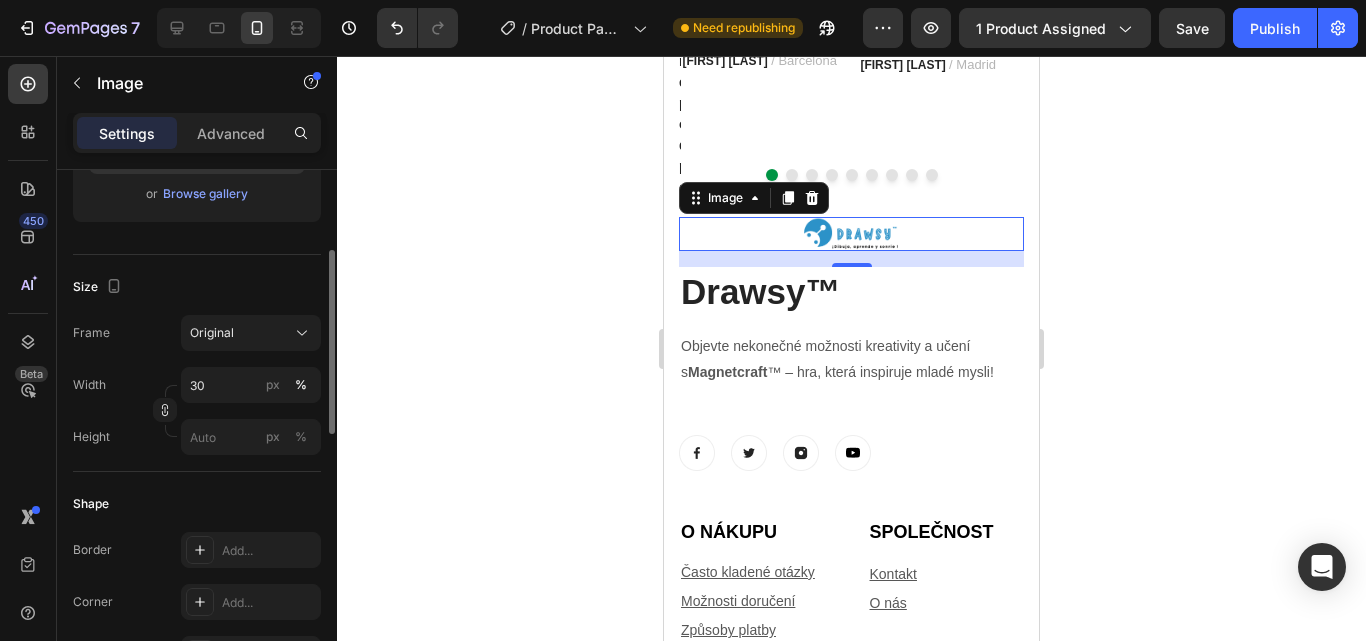 scroll, scrollTop: 405, scrollLeft: 0, axis: vertical 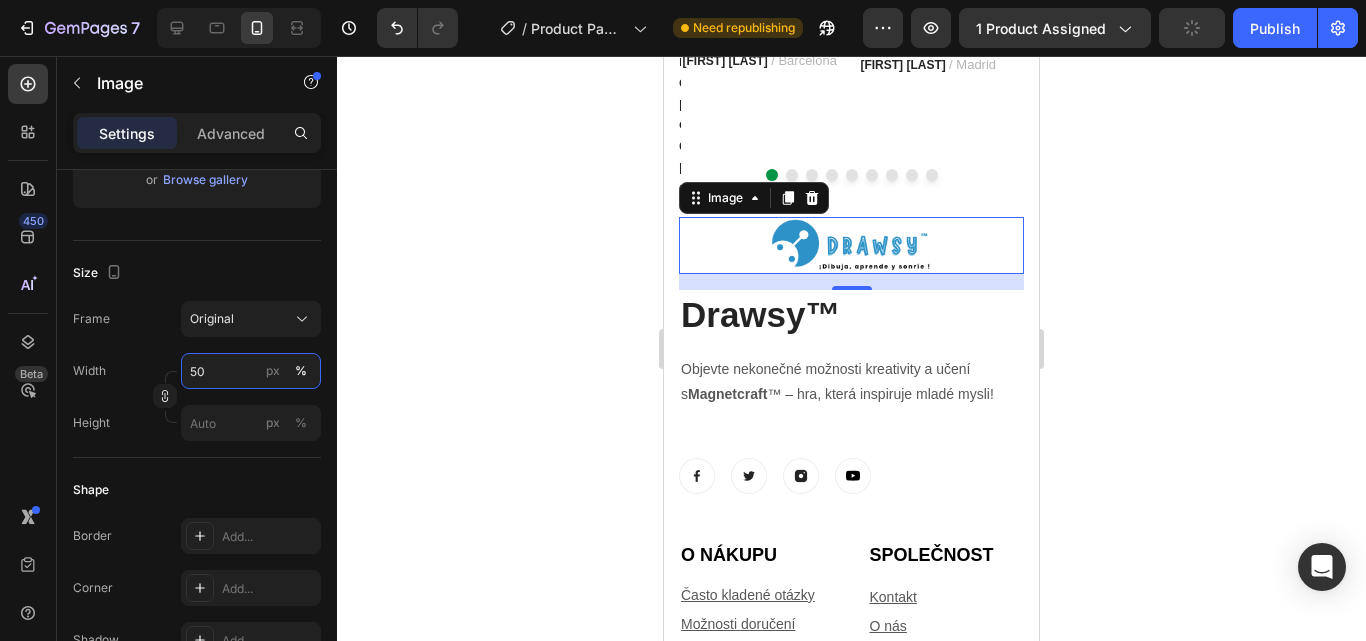 type on "50" 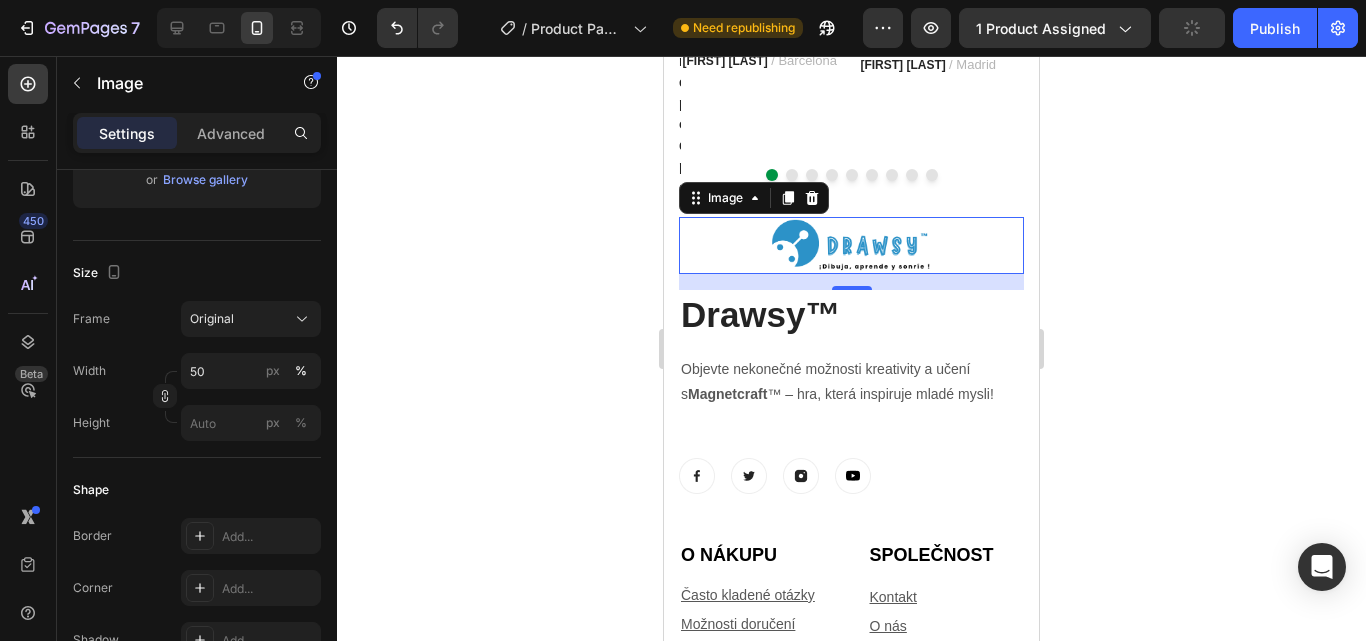 click 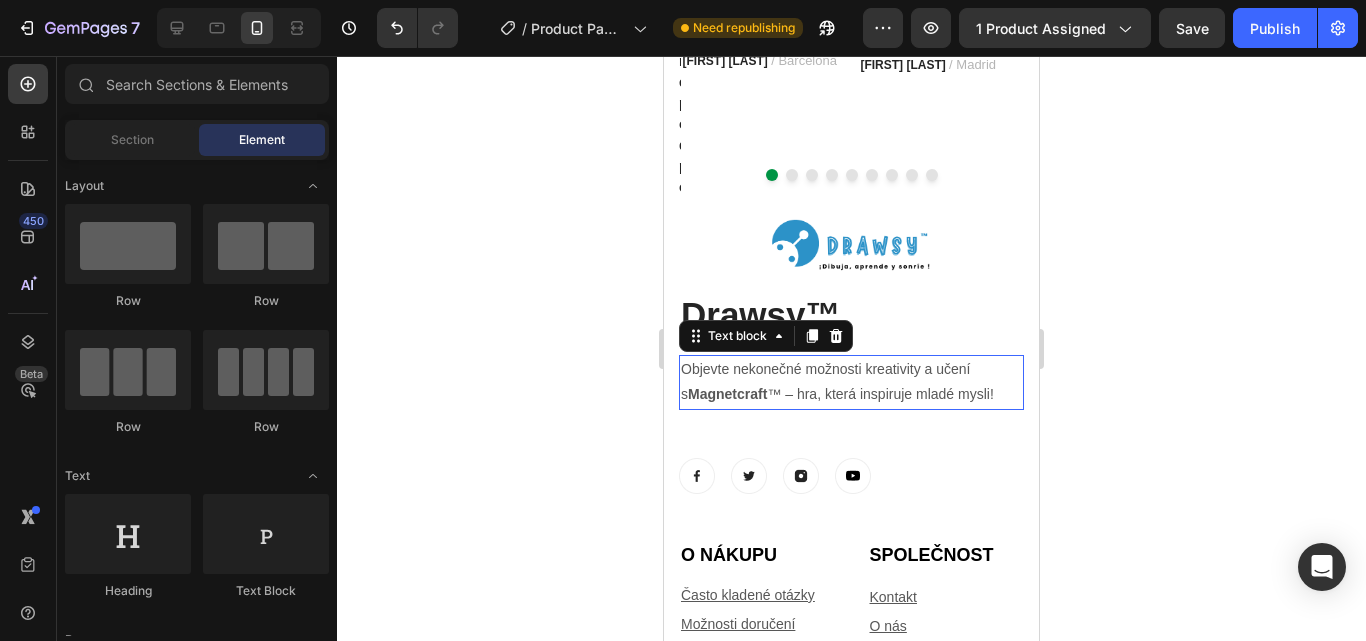 click on "Objevte nekonečné možnosti kreativity a učení s  Magnetcraft ™ – hra, která inspiruje mladé mysli!" at bounding box center [851, 382] 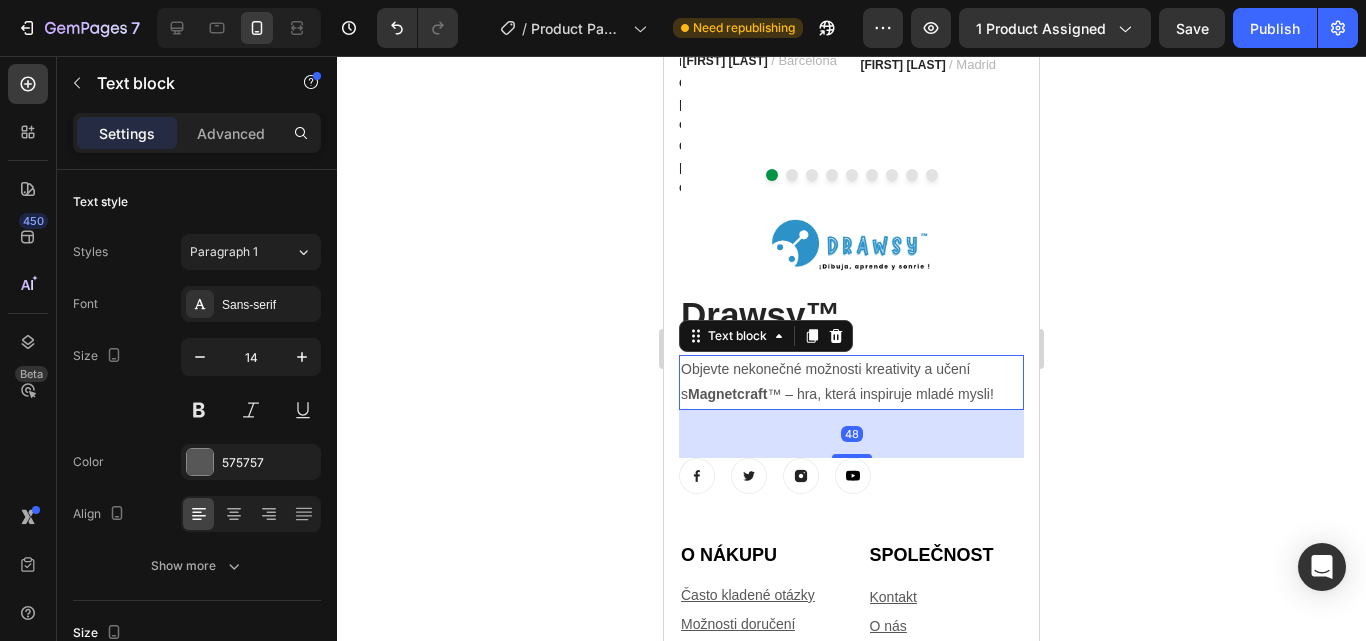click on "Objevte nekonečné možnosti kreativity a učení s  Magnetcraft ™ – hra, která inspiruje mladé mysli!" at bounding box center [851, 382] 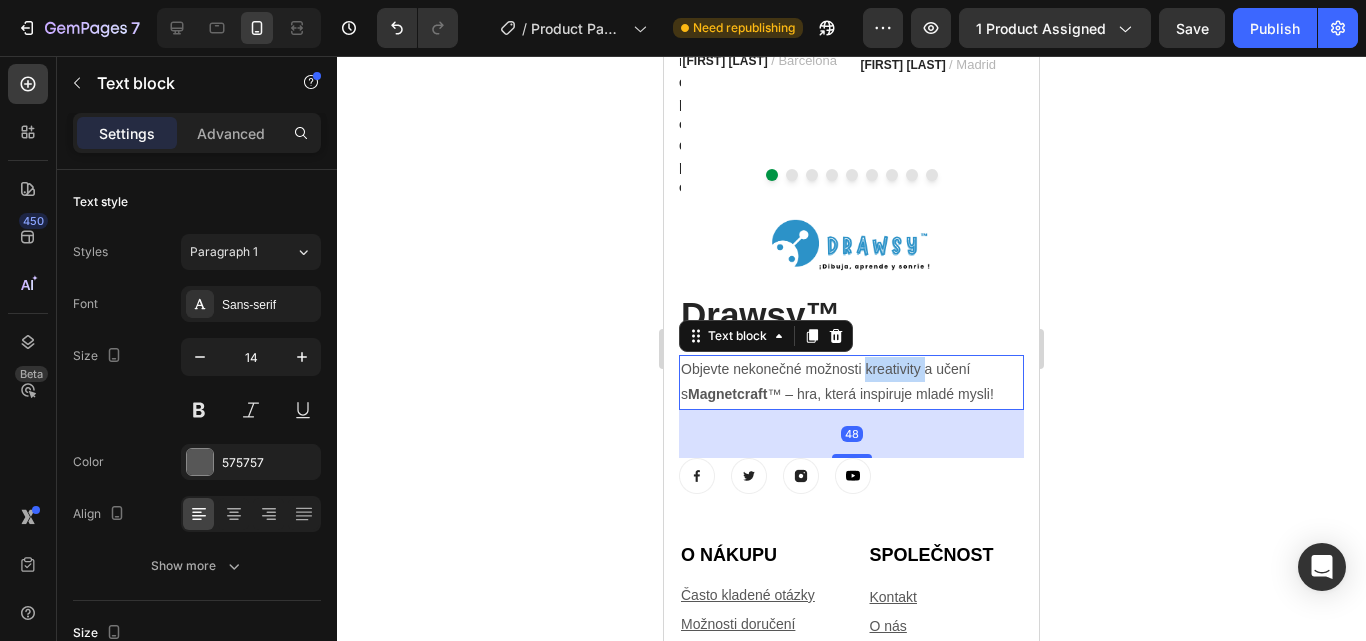 click on "Objevte nekonečné možnosti kreativity a učení s  Magnetcraft ™ – hra, která inspiruje mladé mysli!" at bounding box center [851, 382] 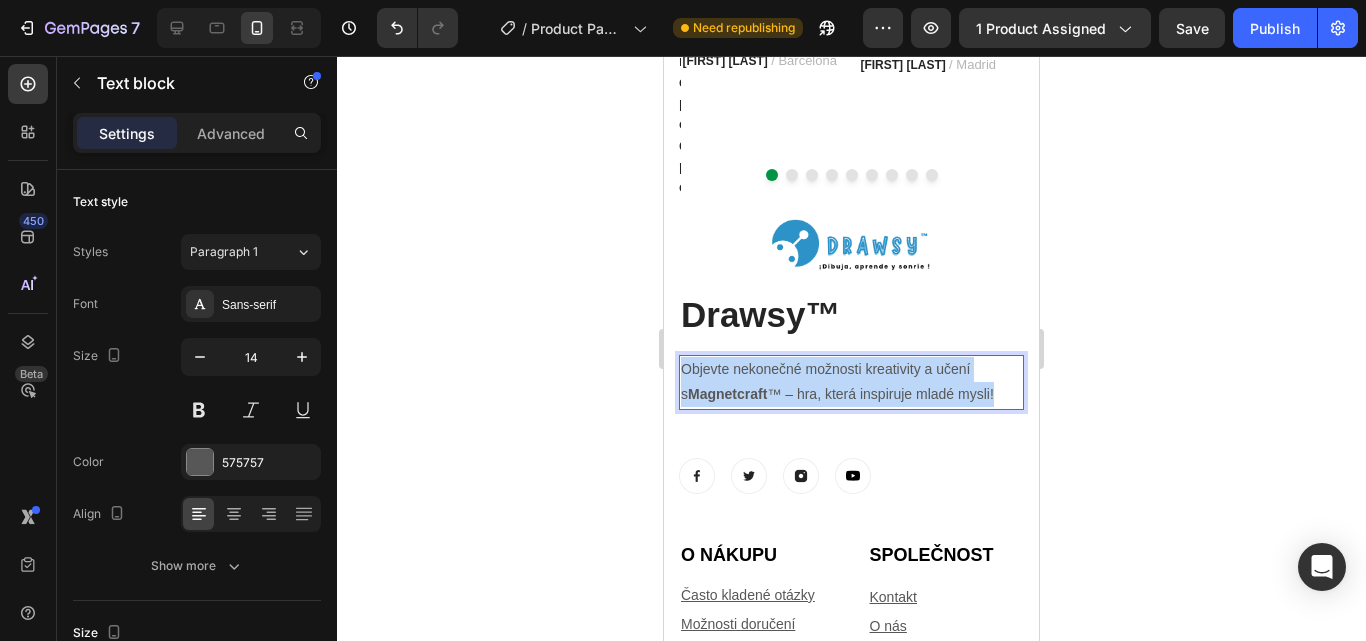 click on "Objevte nekonečné možnosti kreativity a učení s  Magnetcraft ™ – hra, která inspiruje mladé mysli!" at bounding box center [851, 382] 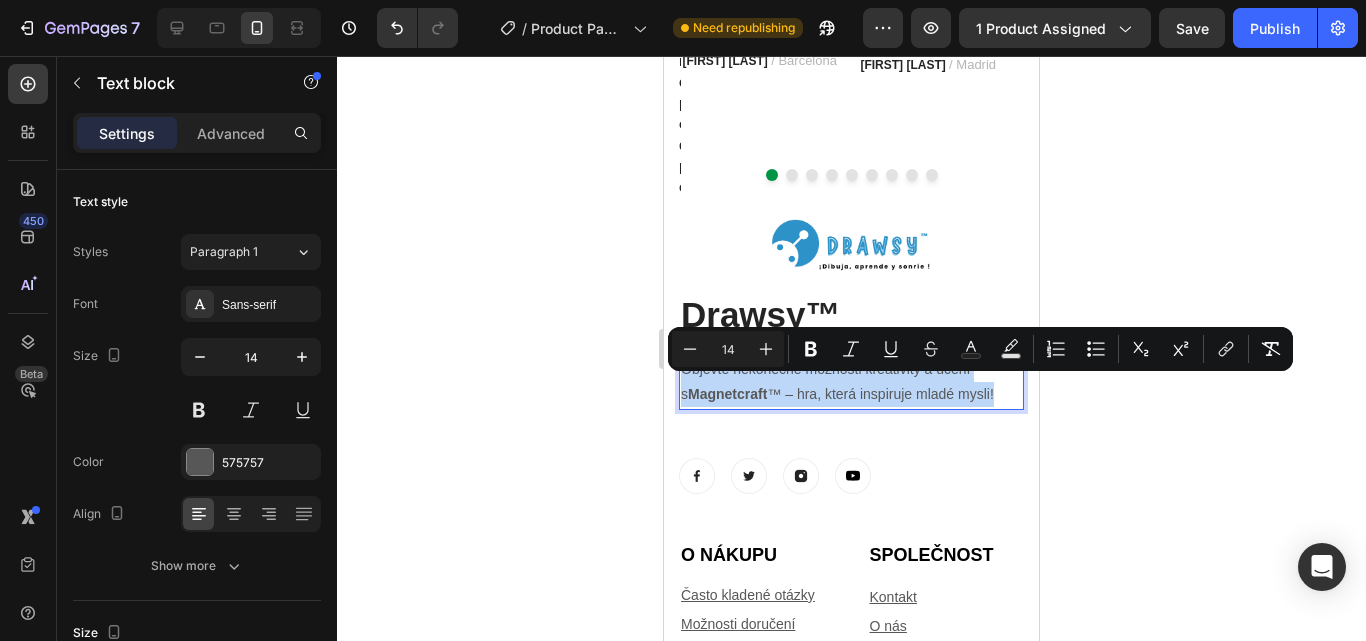 copy on "Objevte nekonečné možnosti kreativity a učení s  Magnetcraft ™ – hra, která inspiruje mladé mysli!" 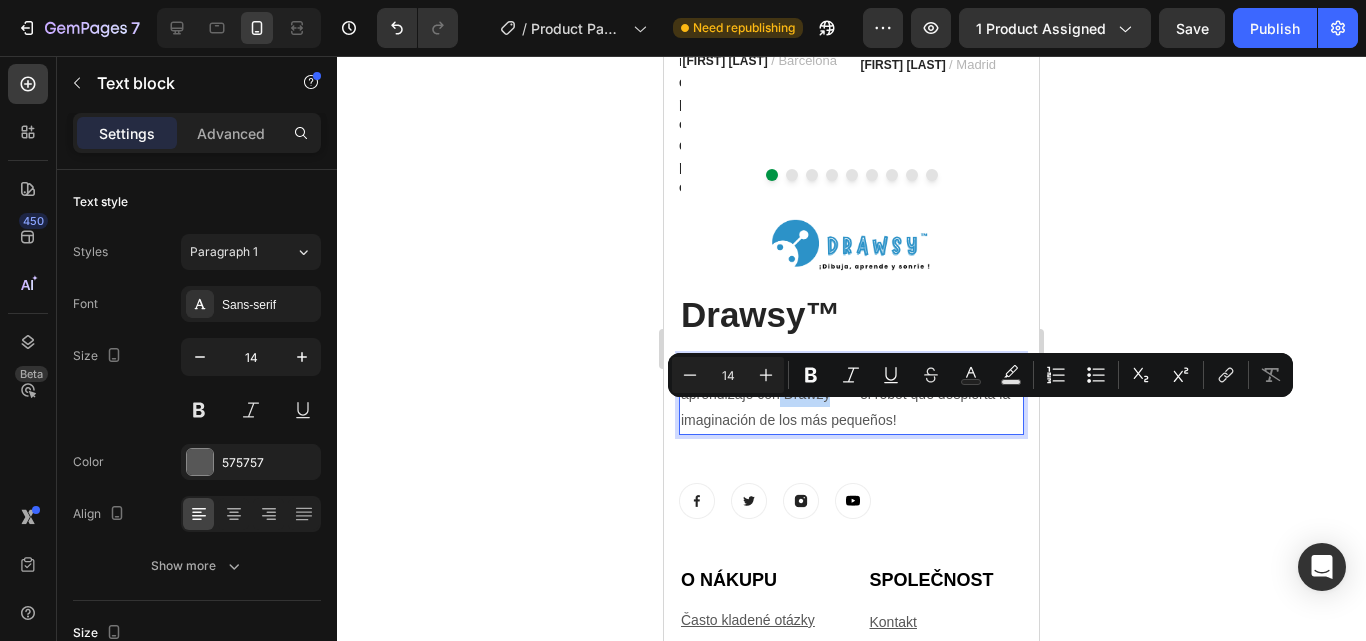 drag, startPoint x: 831, startPoint y: 414, endPoint x: 781, endPoint y: 410, distance: 50.159744 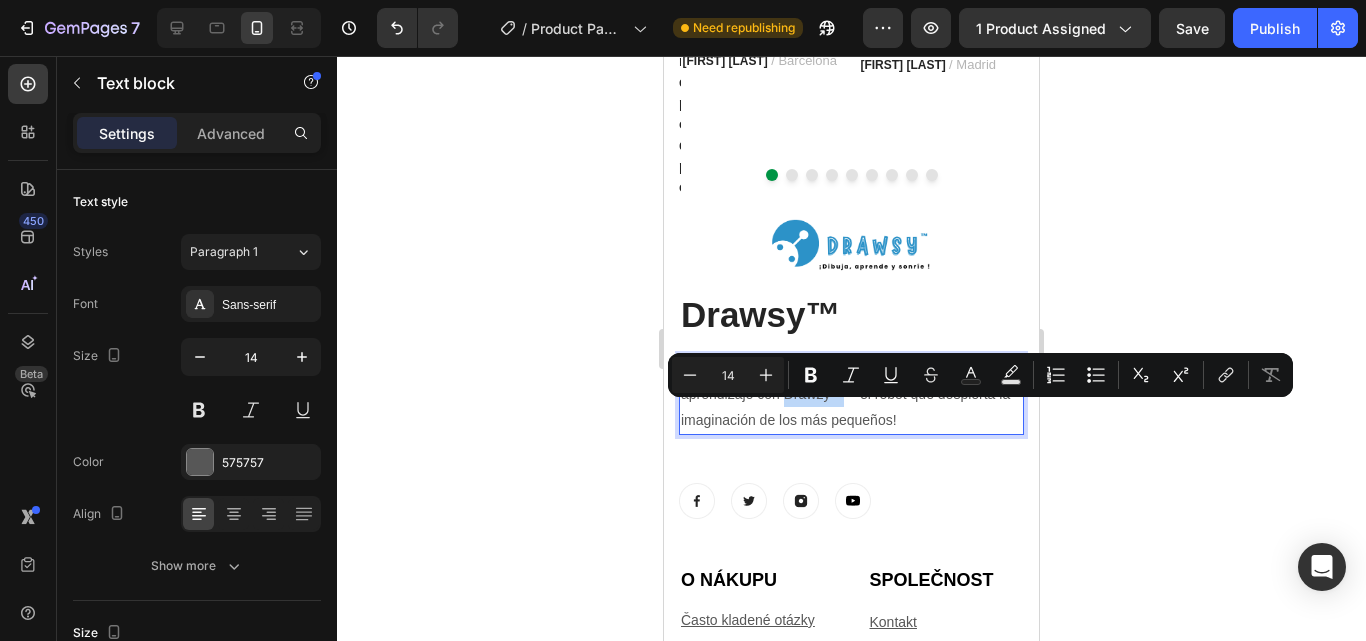drag, startPoint x: 846, startPoint y: 413, endPoint x: 787, endPoint y: 411, distance: 59.03389 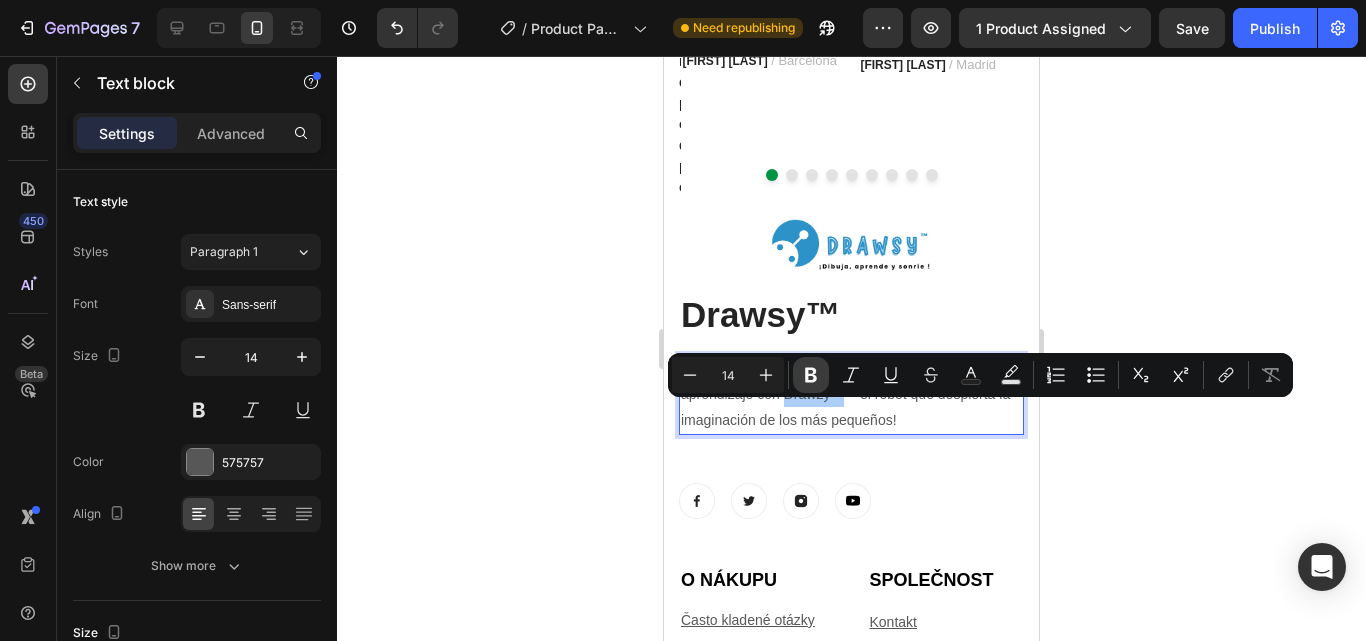 click 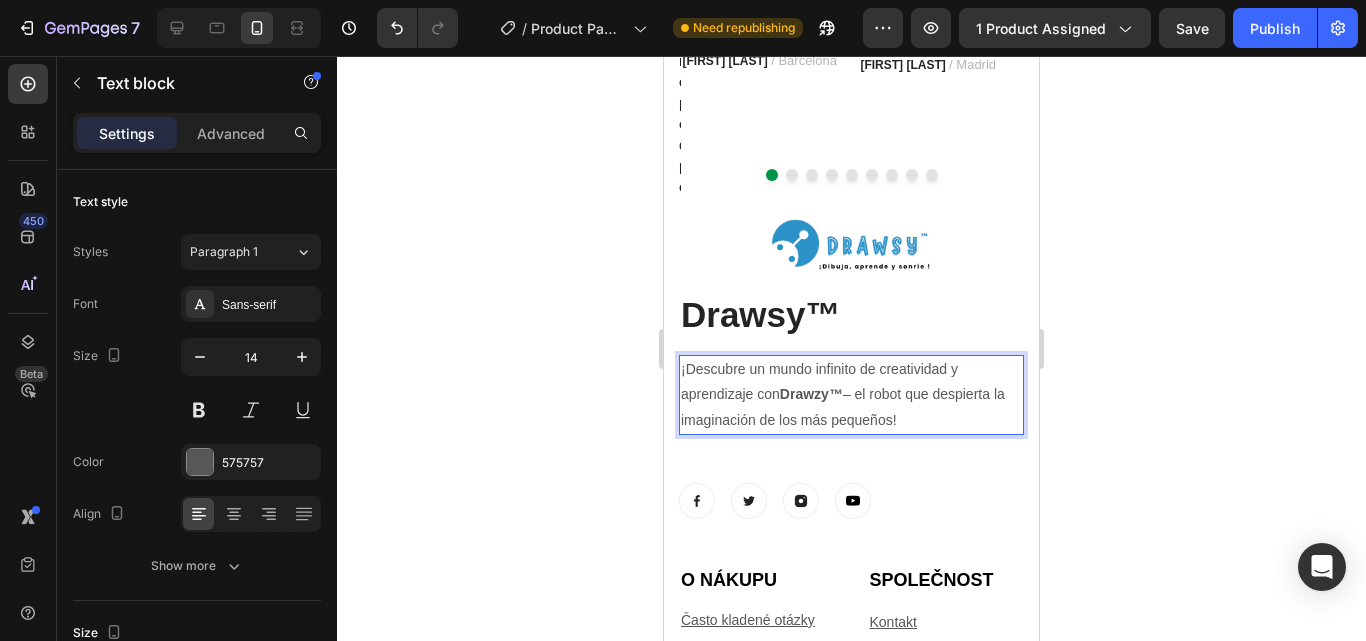 click 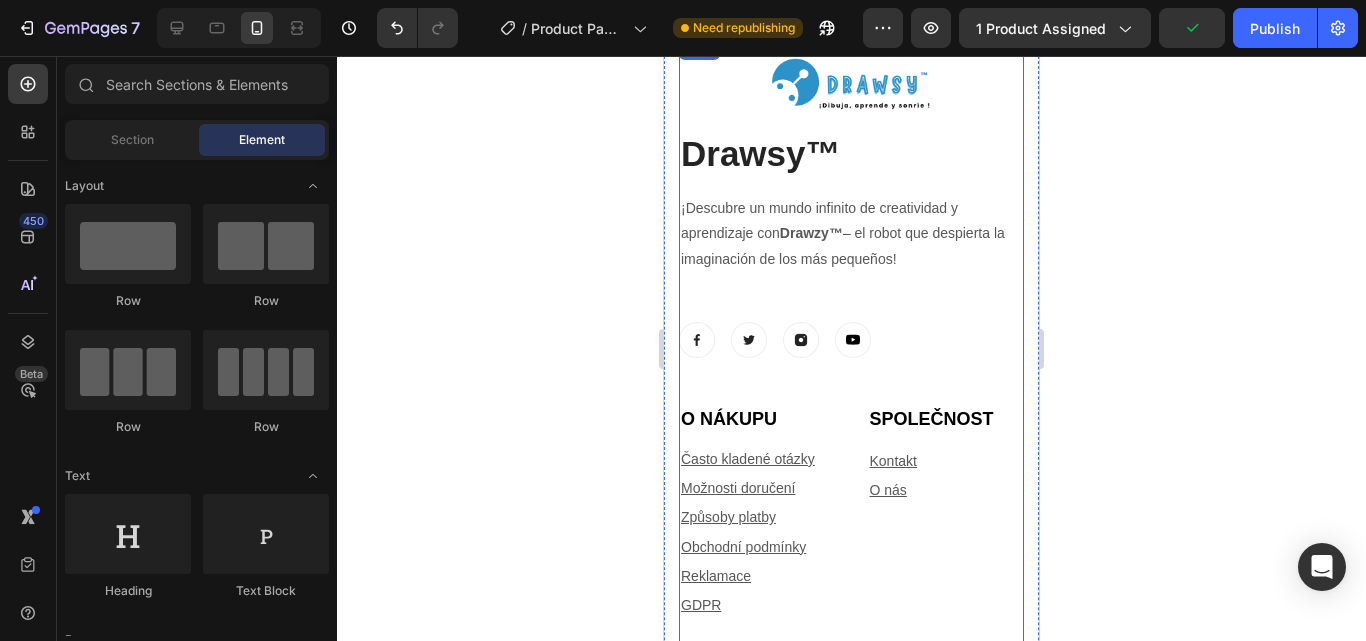 scroll, scrollTop: 7294, scrollLeft: 0, axis: vertical 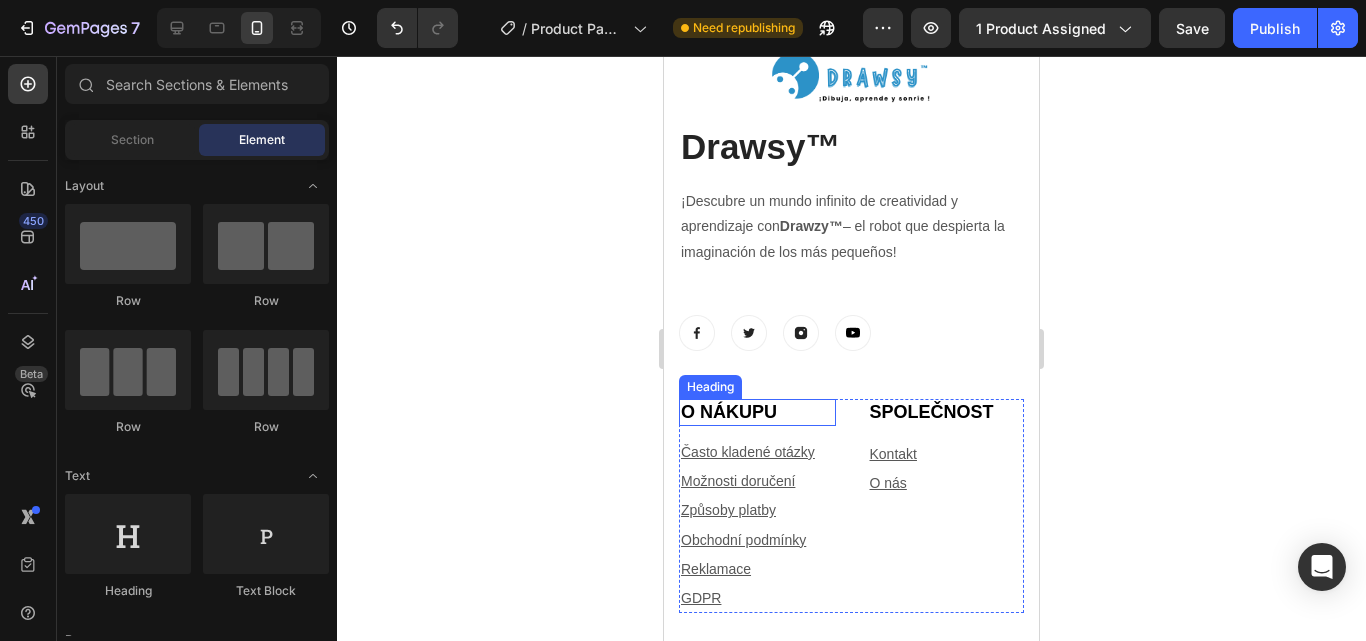 click on "O NÁKUPU" at bounding box center (729, 412) 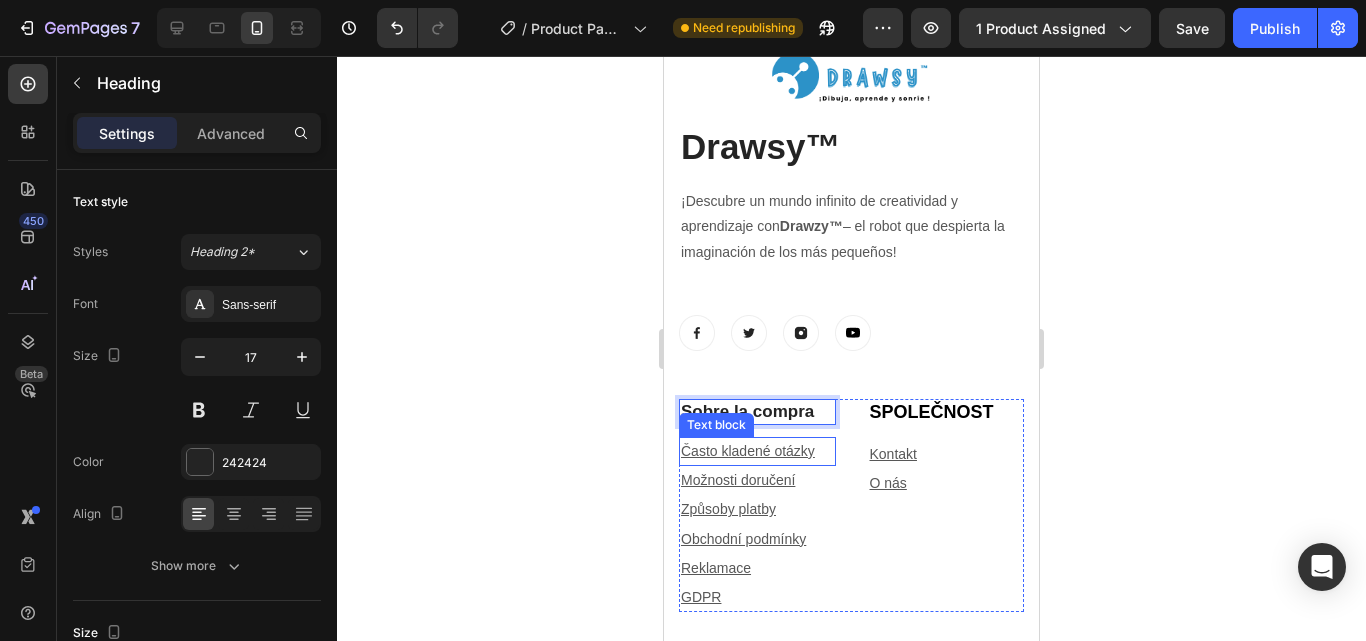 click on "Často kladené otázky" at bounding box center (757, 451) 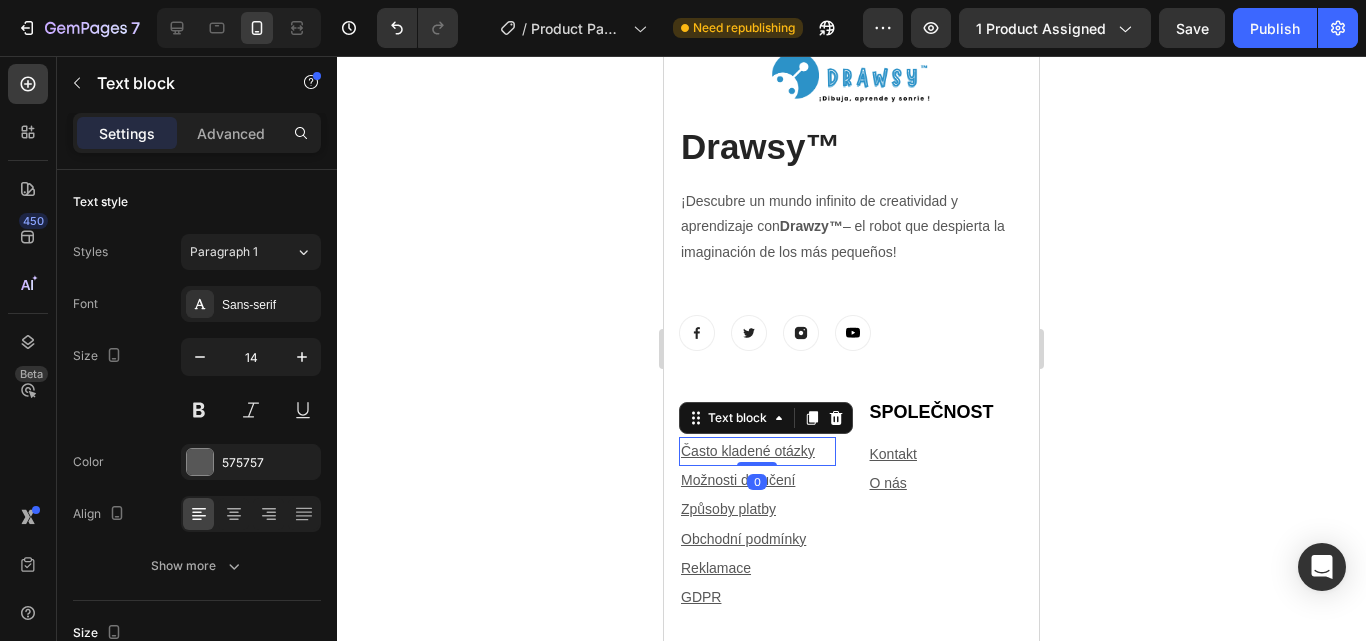 click on "Často kladené otázky" at bounding box center [757, 451] 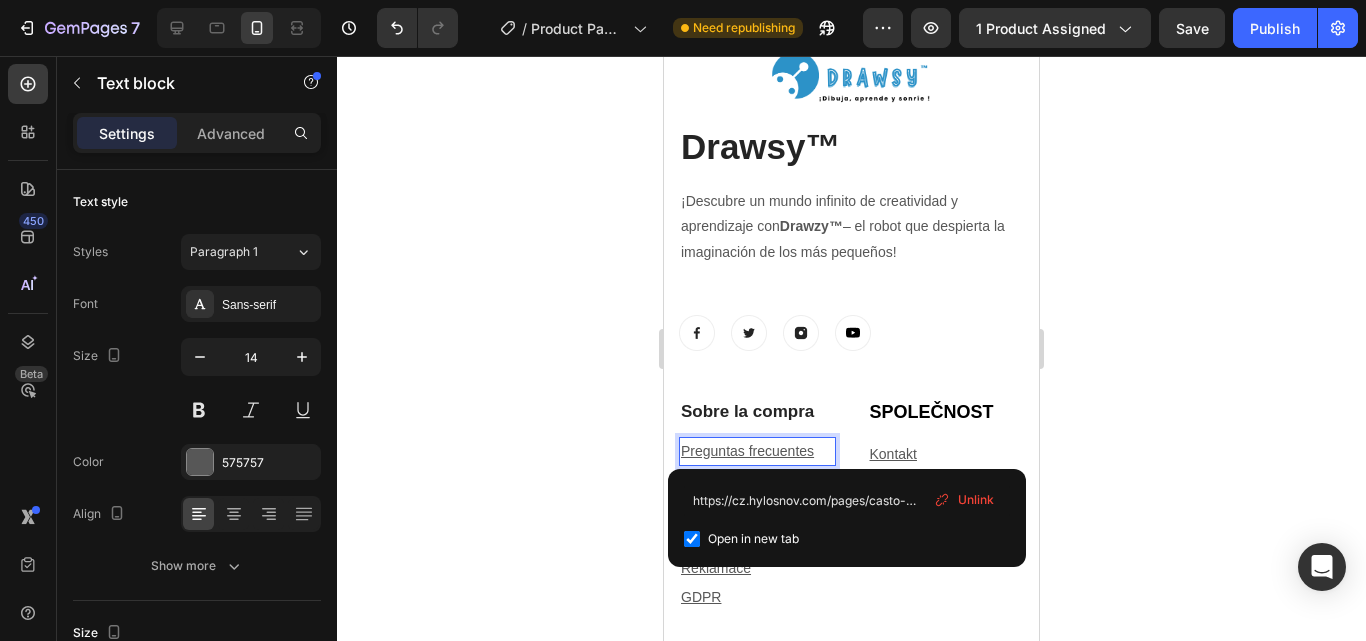 click on "Unlink" at bounding box center [964, 500] 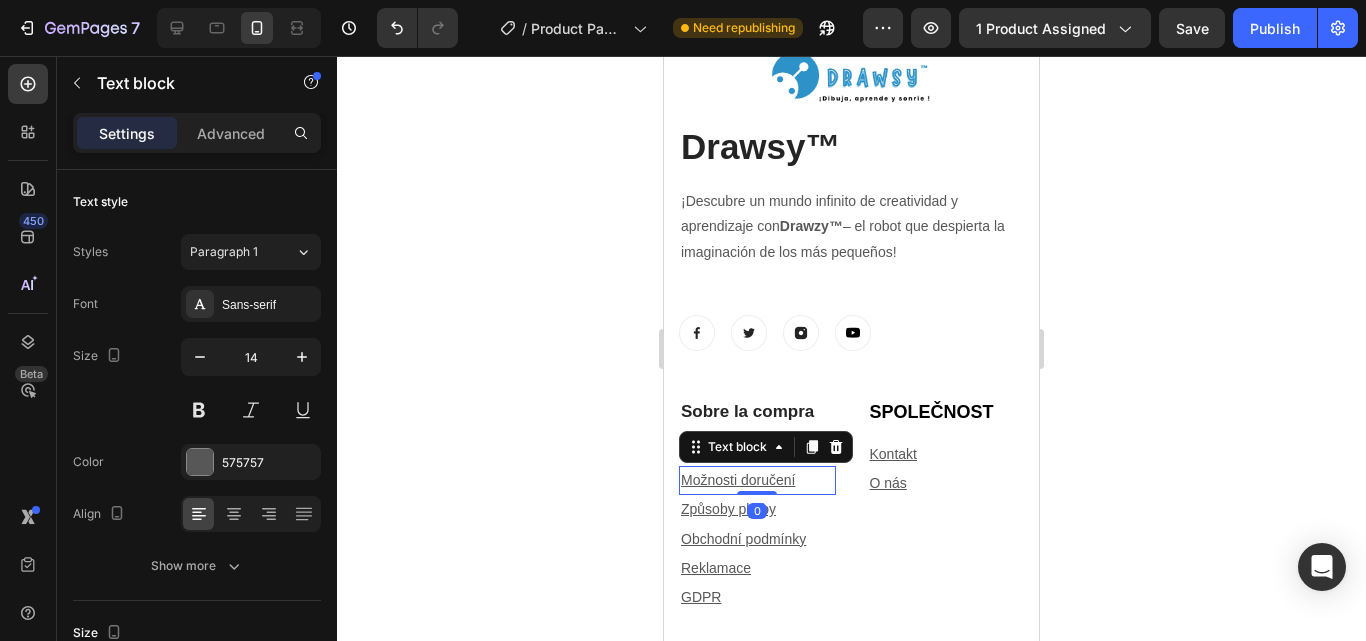 scroll, scrollTop: 405, scrollLeft: 0, axis: vertical 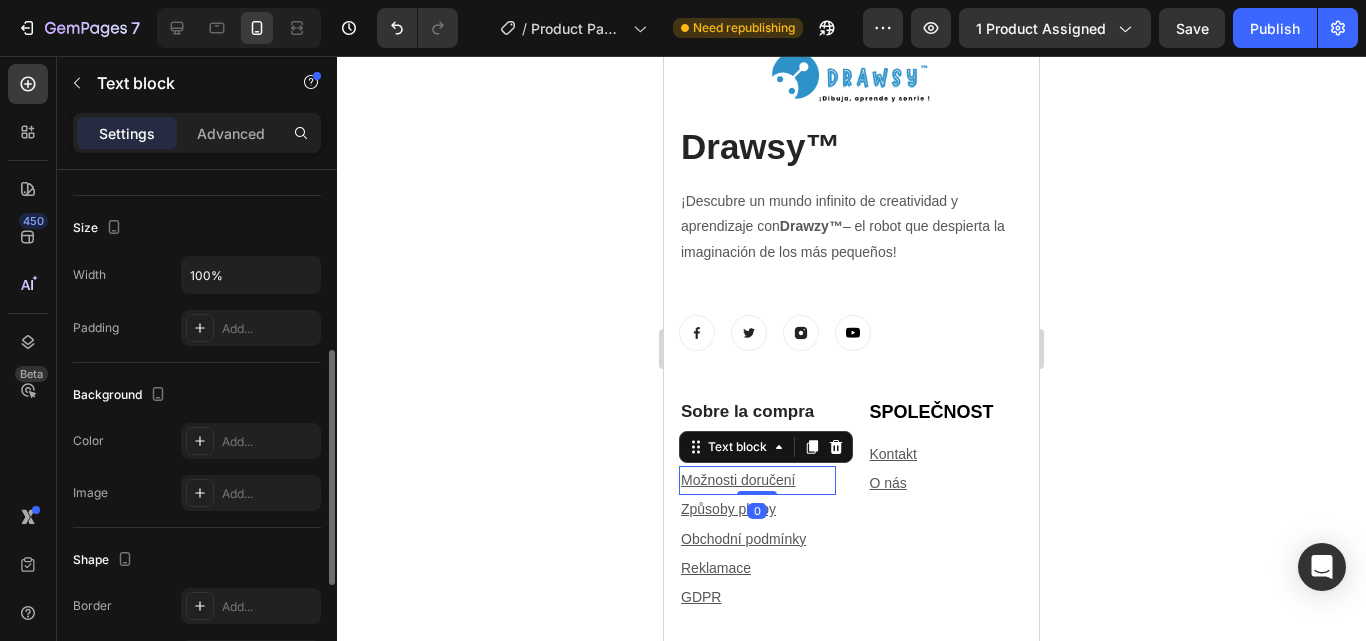 click on "Možnosti doručení" at bounding box center (757, 480) 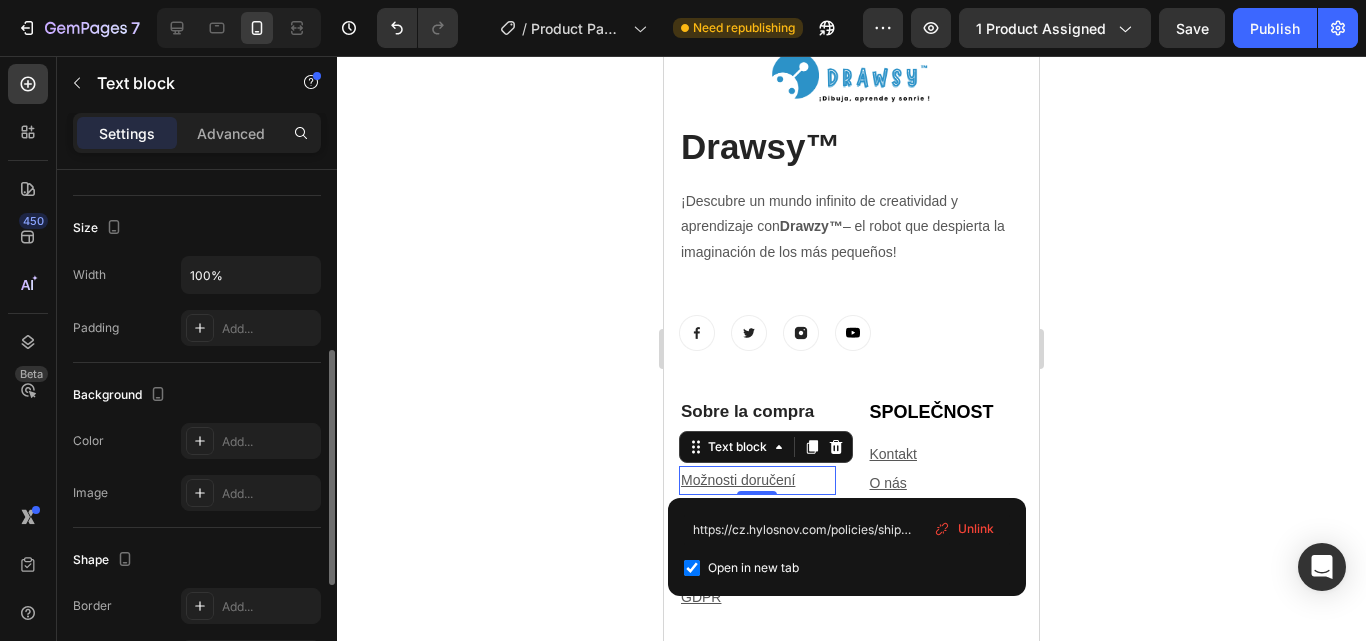 click on "Možnosti doručení" at bounding box center [757, 480] 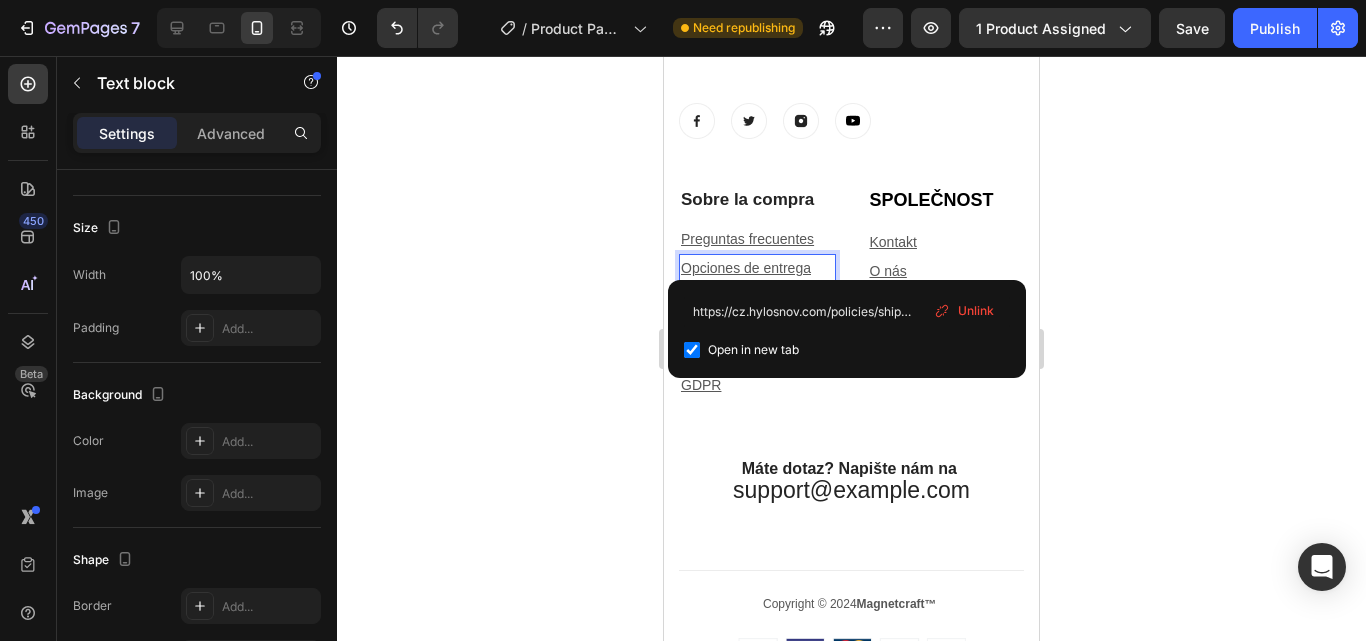 scroll, scrollTop: 7517, scrollLeft: 0, axis: vertical 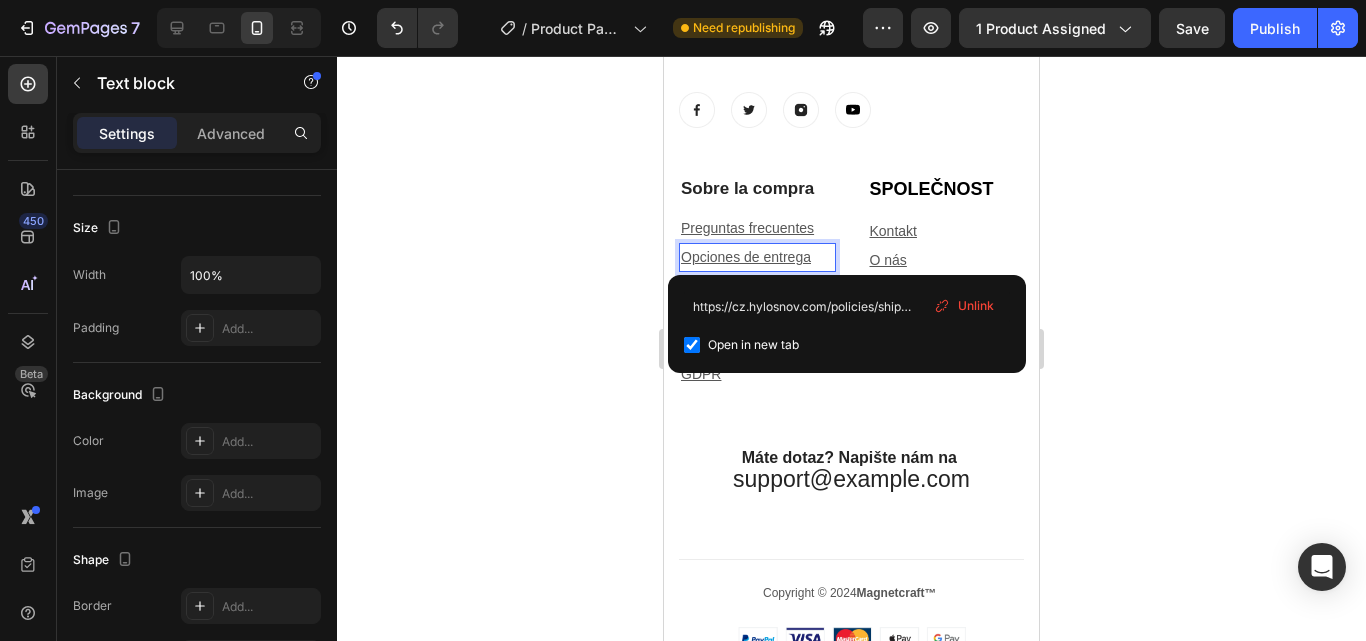 click on "Unlink" at bounding box center (976, 306) 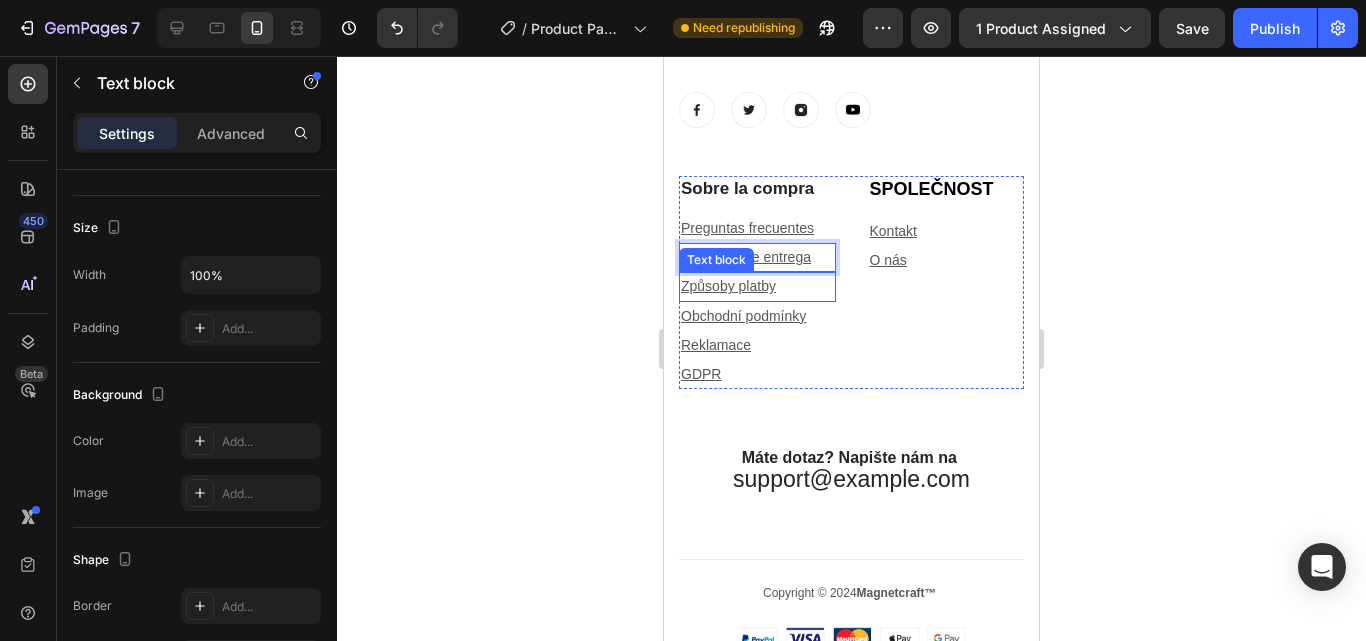 click on "Způsoby platby" at bounding box center [757, 286] 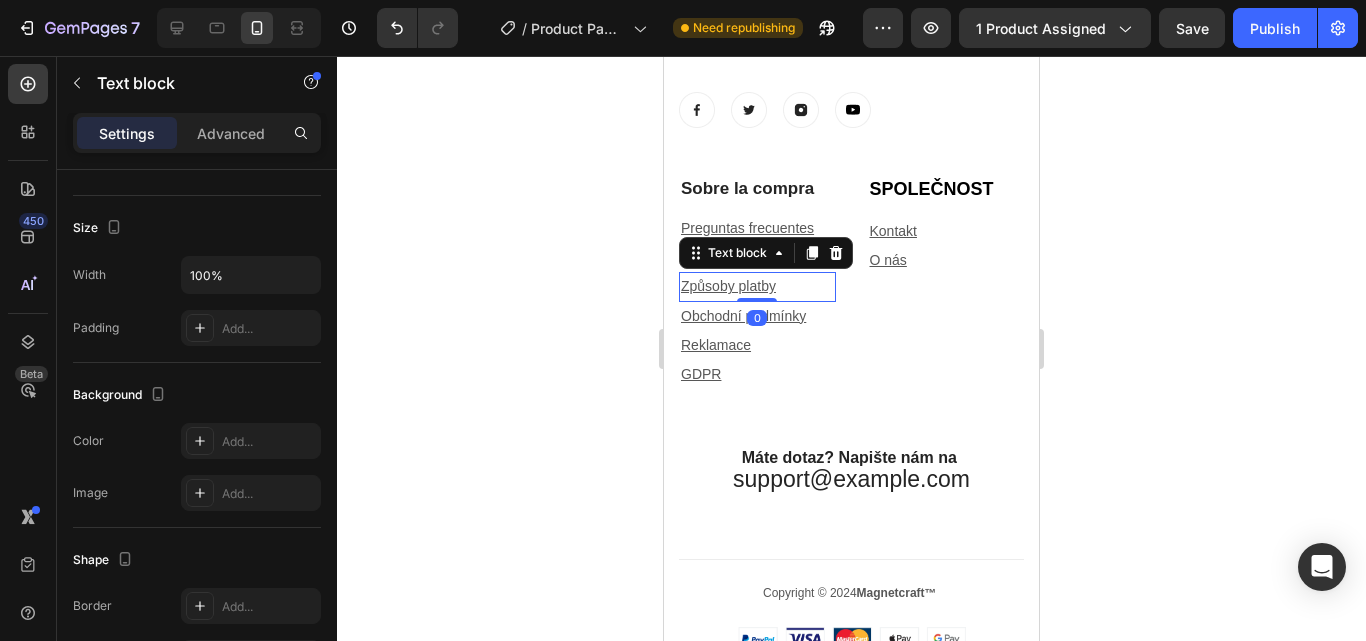 click on "Způsoby platby" at bounding box center (757, 286) 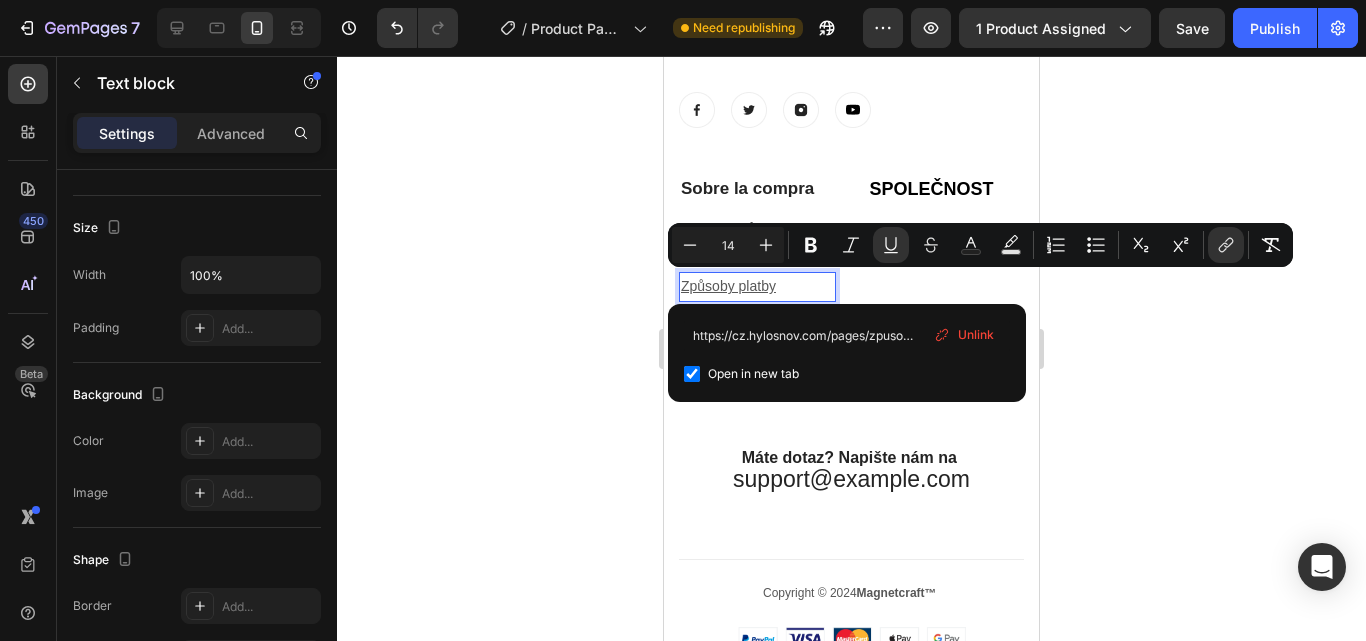 click on "Unlink" at bounding box center [976, 335] 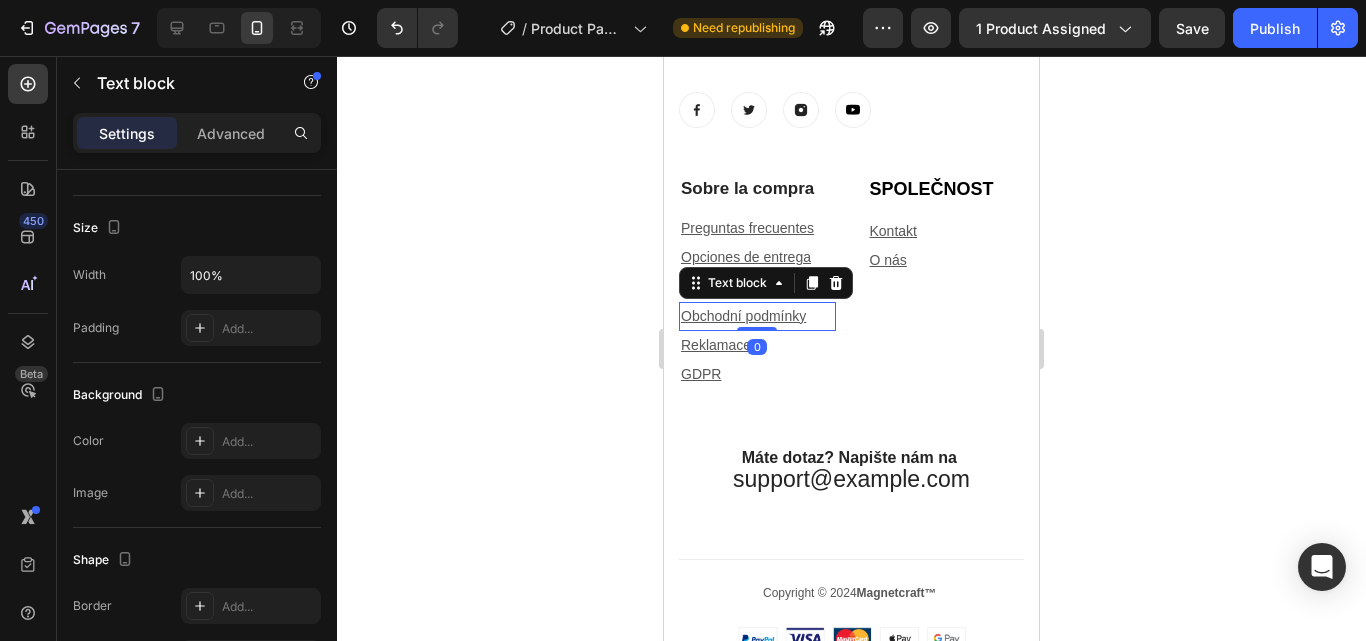 click on "Obchodní podmínky" at bounding box center [757, 316] 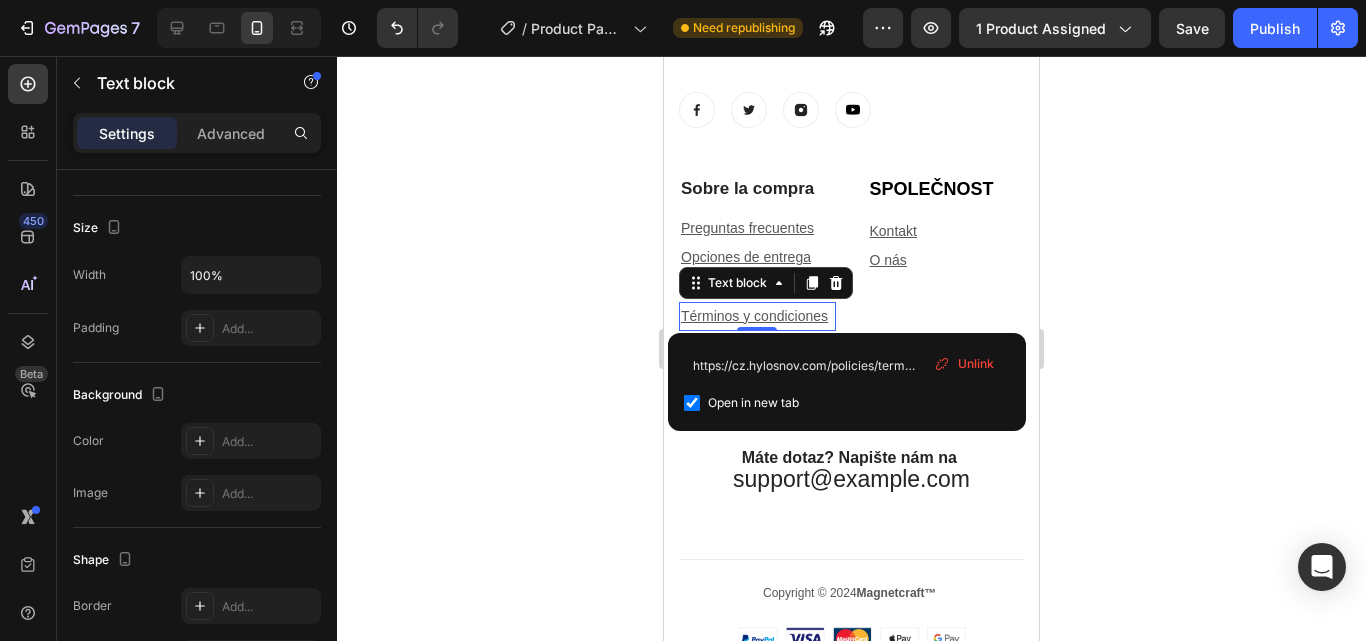 click on "Unlink" at bounding box center [976, 364] 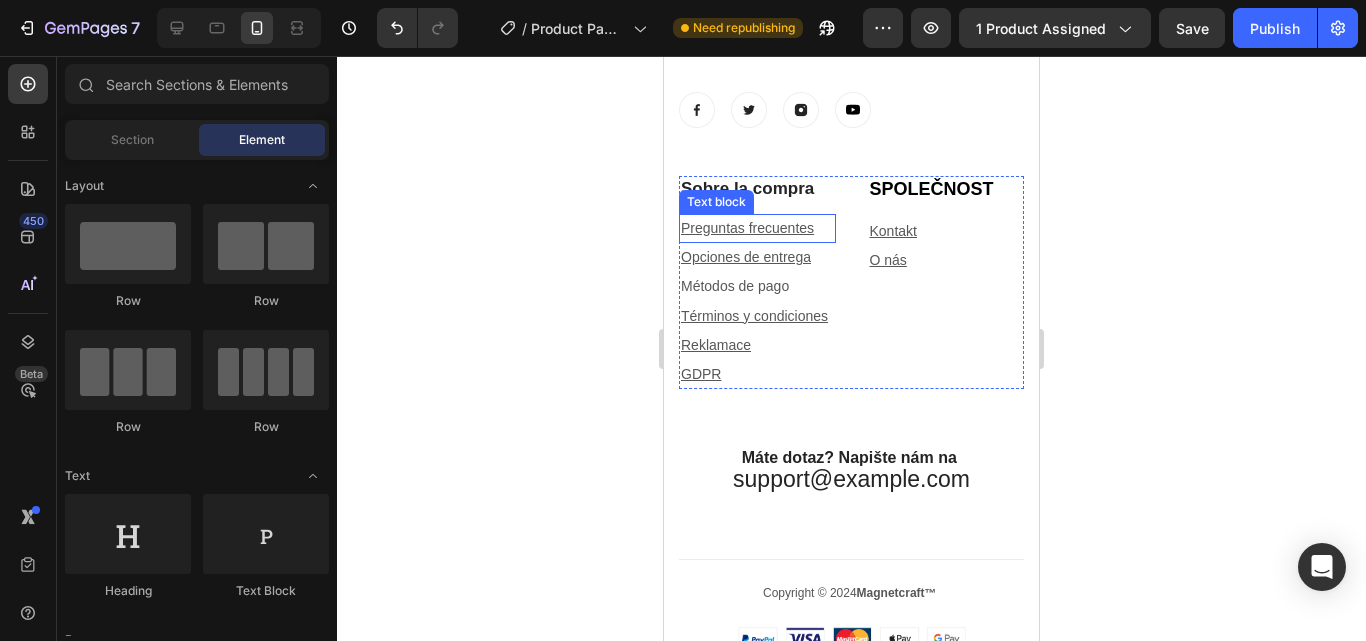 click on "Preguntas frecuentes ⁠⁠⁠⁠⁠⁠⁠" at bounding box center [757, 228] 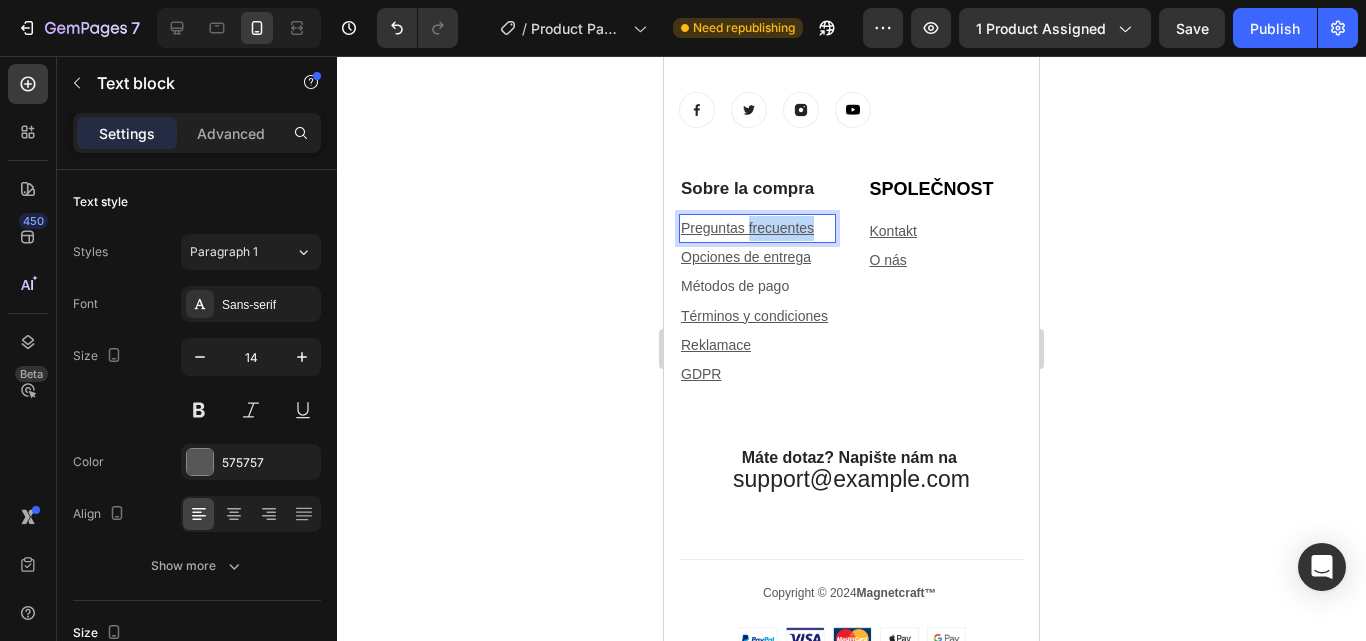 click on "Preguntas frecuentes" at bounding box center [747, 228] 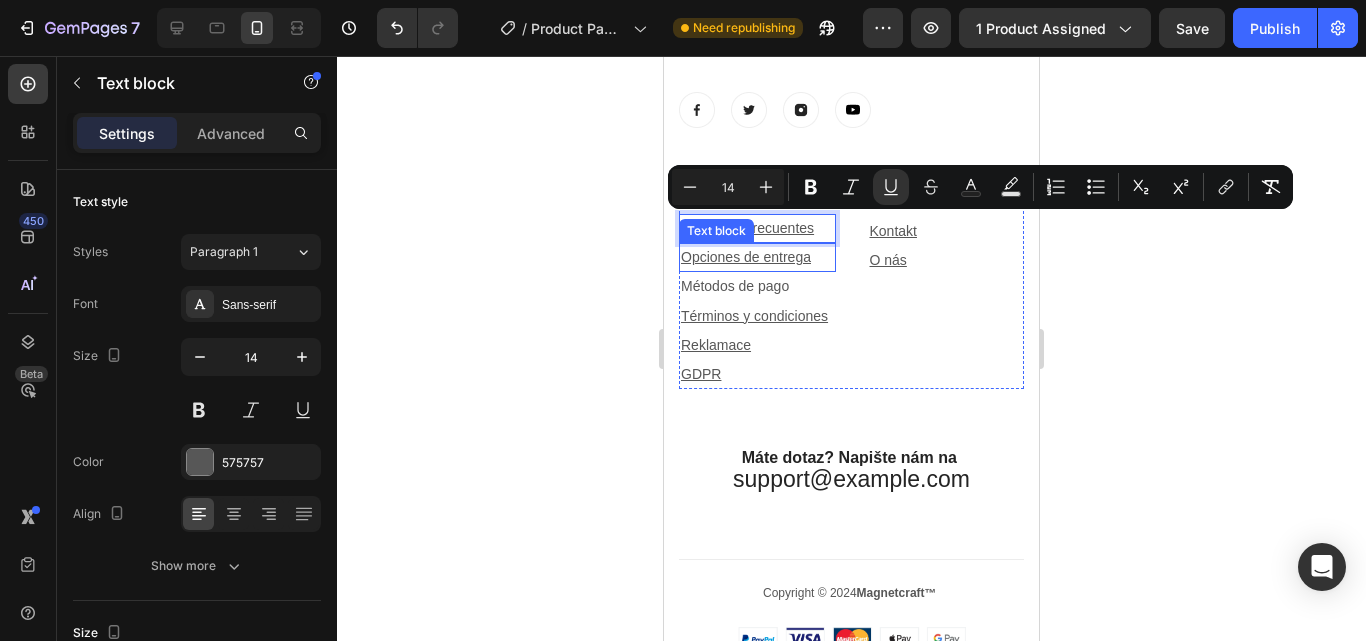 click on "Opciones de entrega" at bounding box center (746, 257) 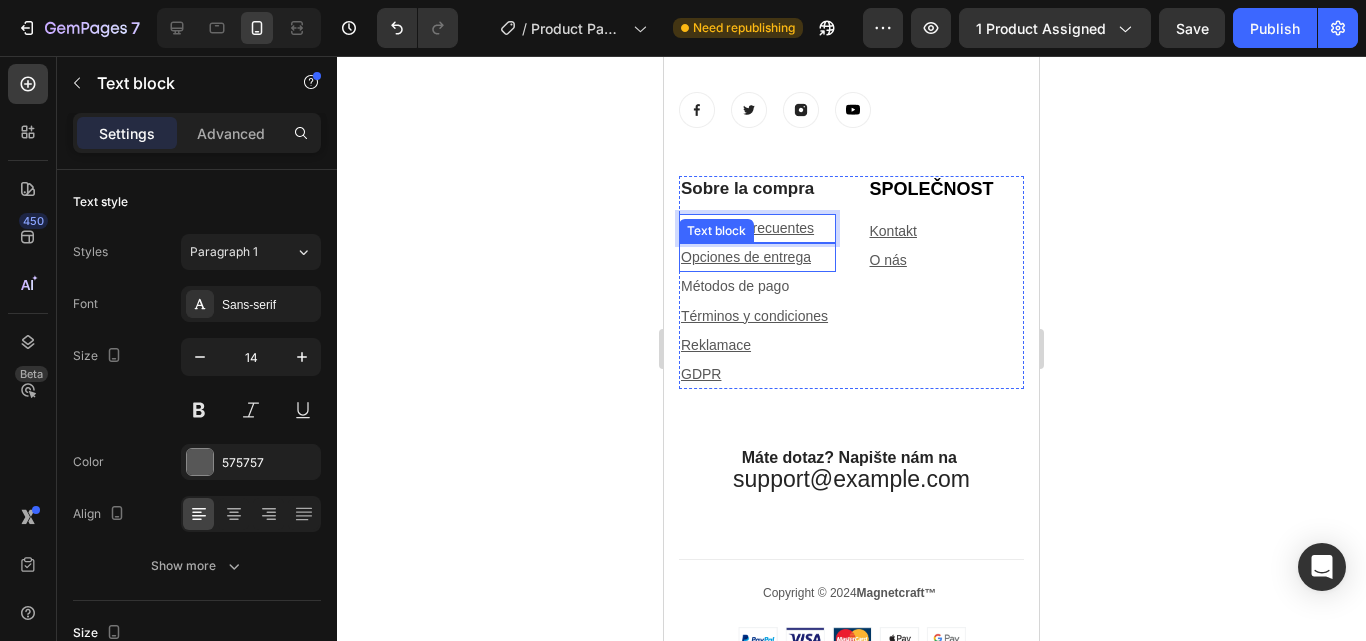 scroll, scrollTop: 405, scrollLeft: 0, axis: vertical 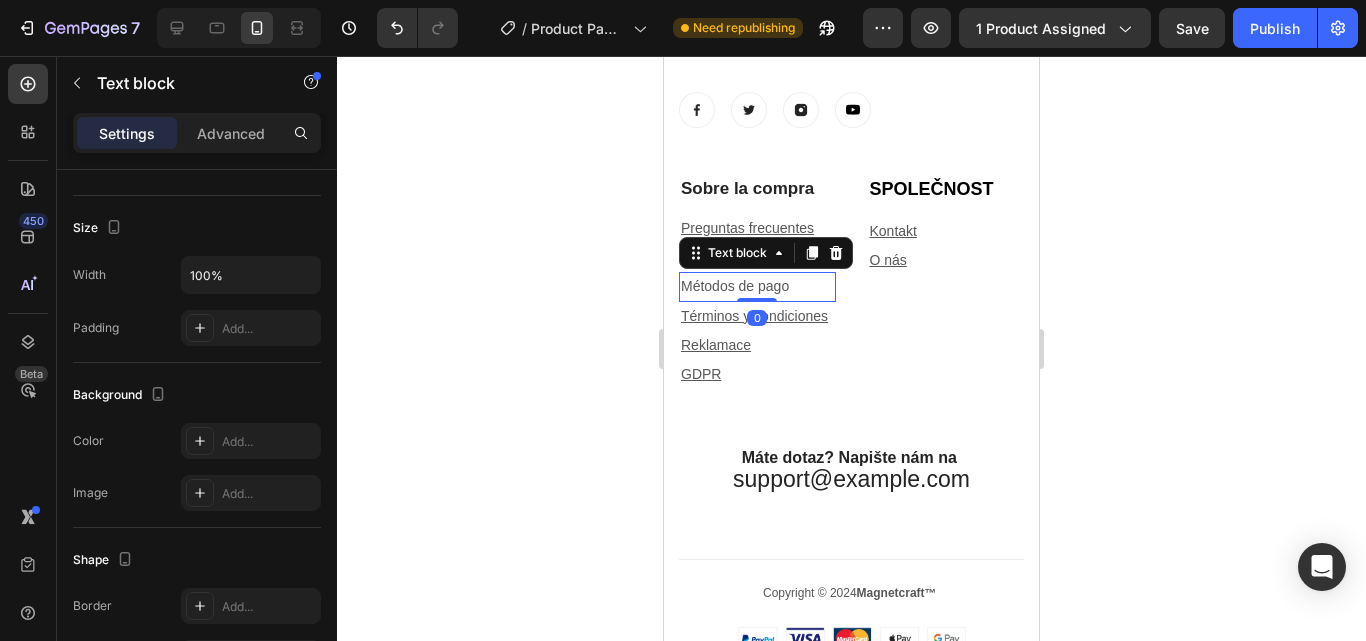 click on "Métodos de pago" at bounding box center (757, 286) 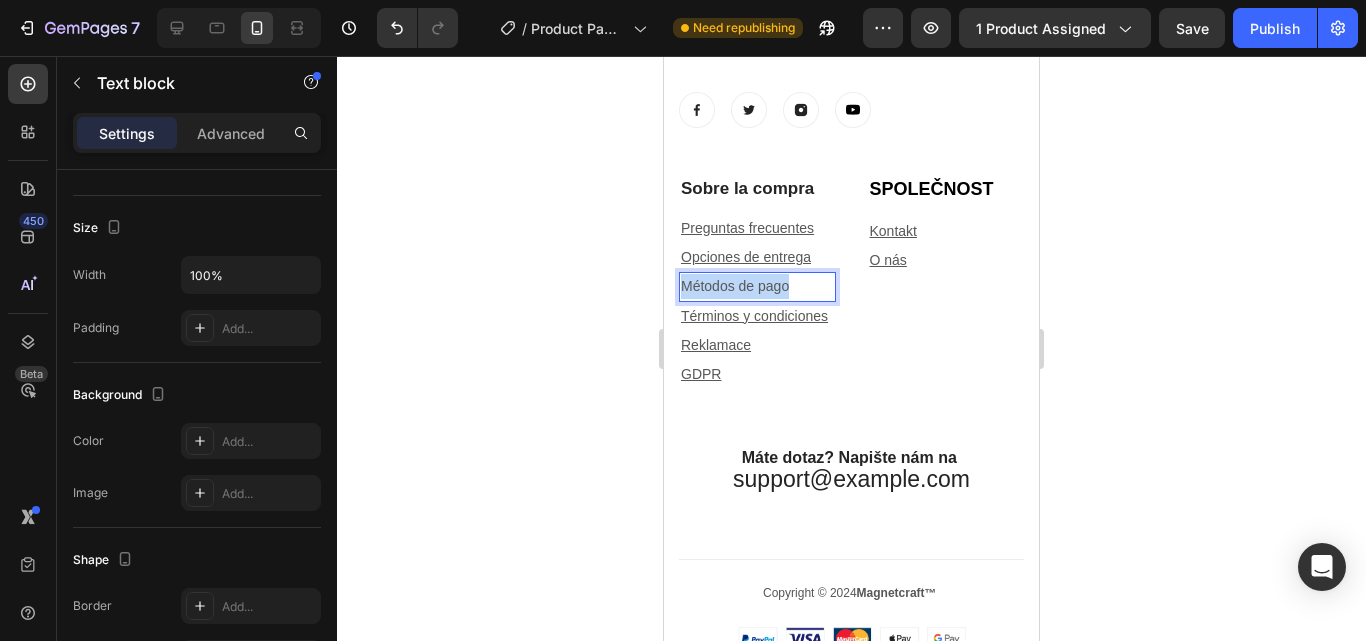 click on "Métodos de pago" at bounding box center [757, 286] 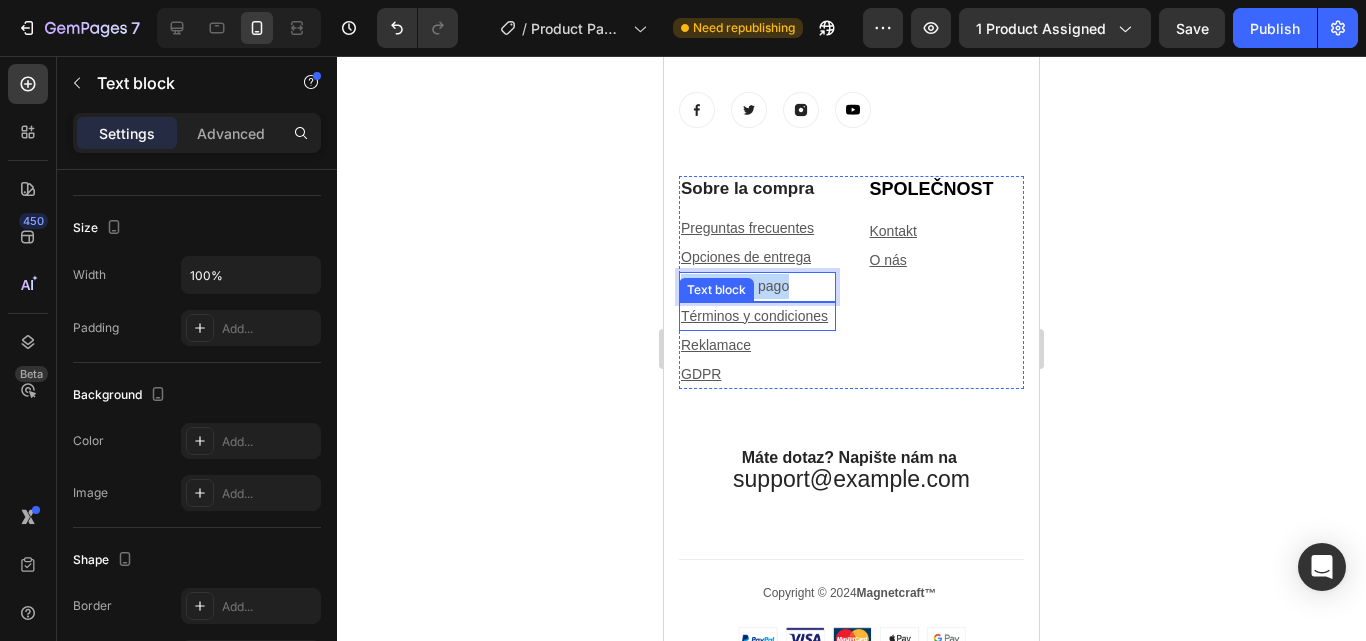 click on "Términos y condiciones" at bounding box center [754, 316] 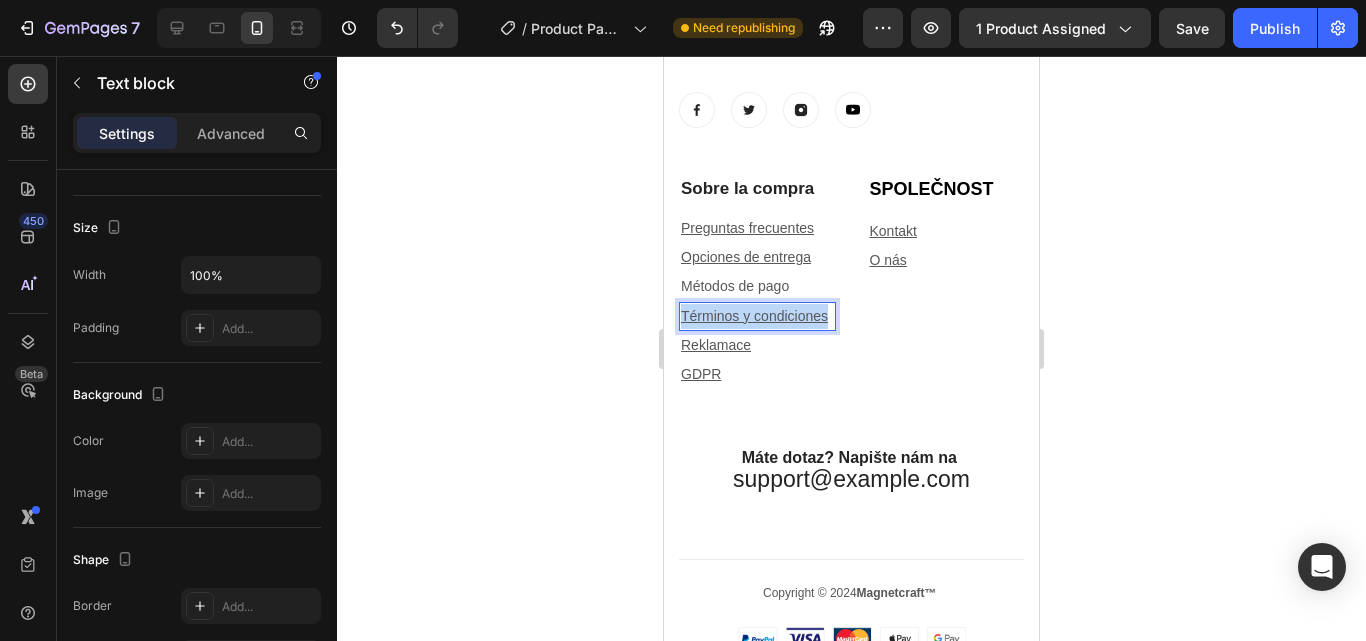 click on "Términos y condiciones" at bounding box center (754, 316) 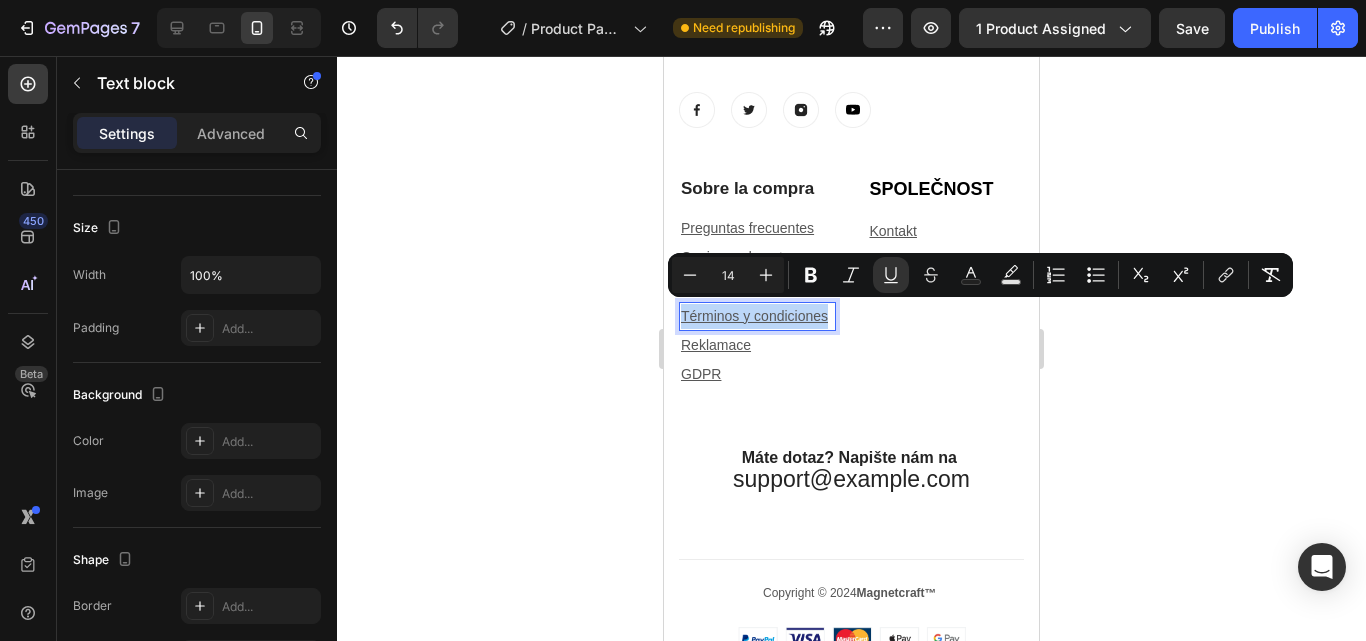 click on "Términos y condiciones" at bounding box center [754, 316] 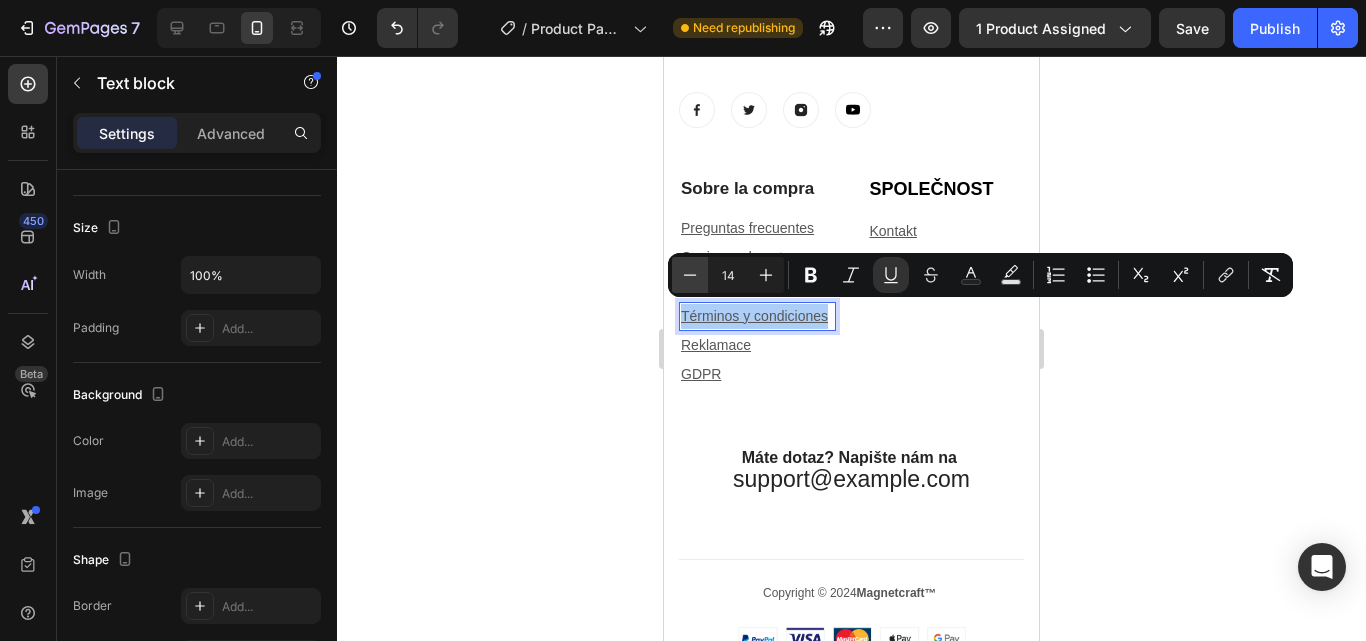 click 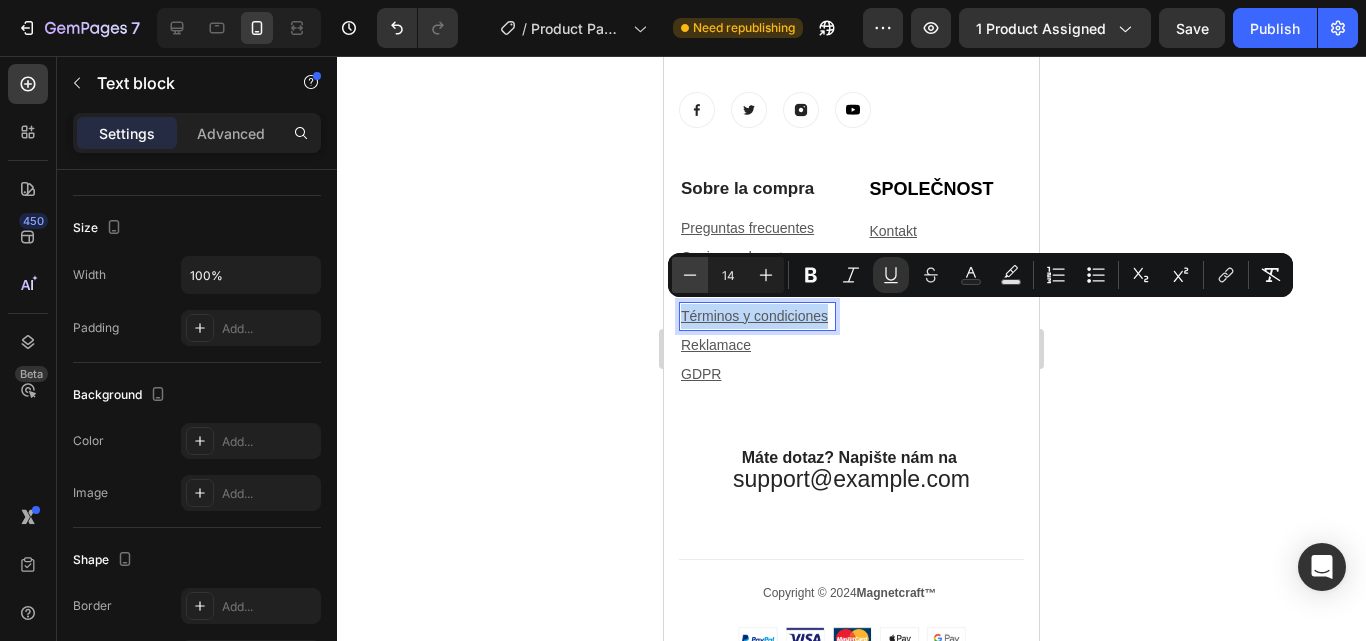 type on "13" 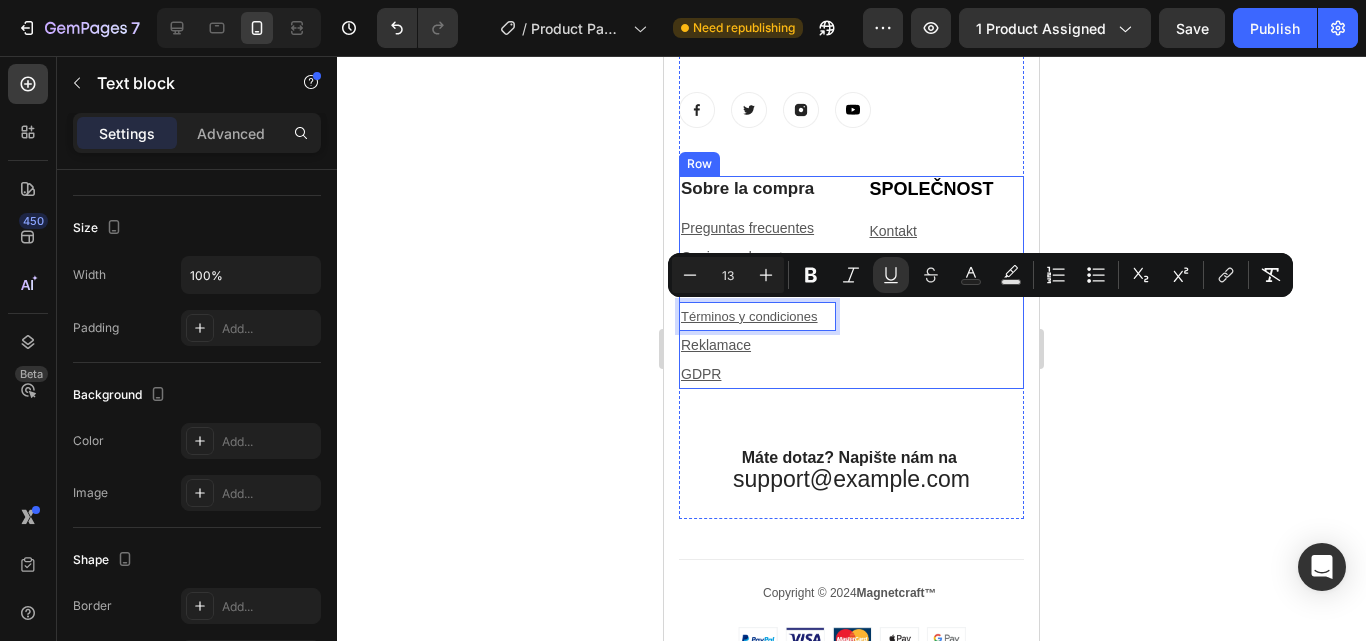 click on "SPOLEČNOST Heading Kontakt Text block O nás Text block" at bounding box center (946, 282) 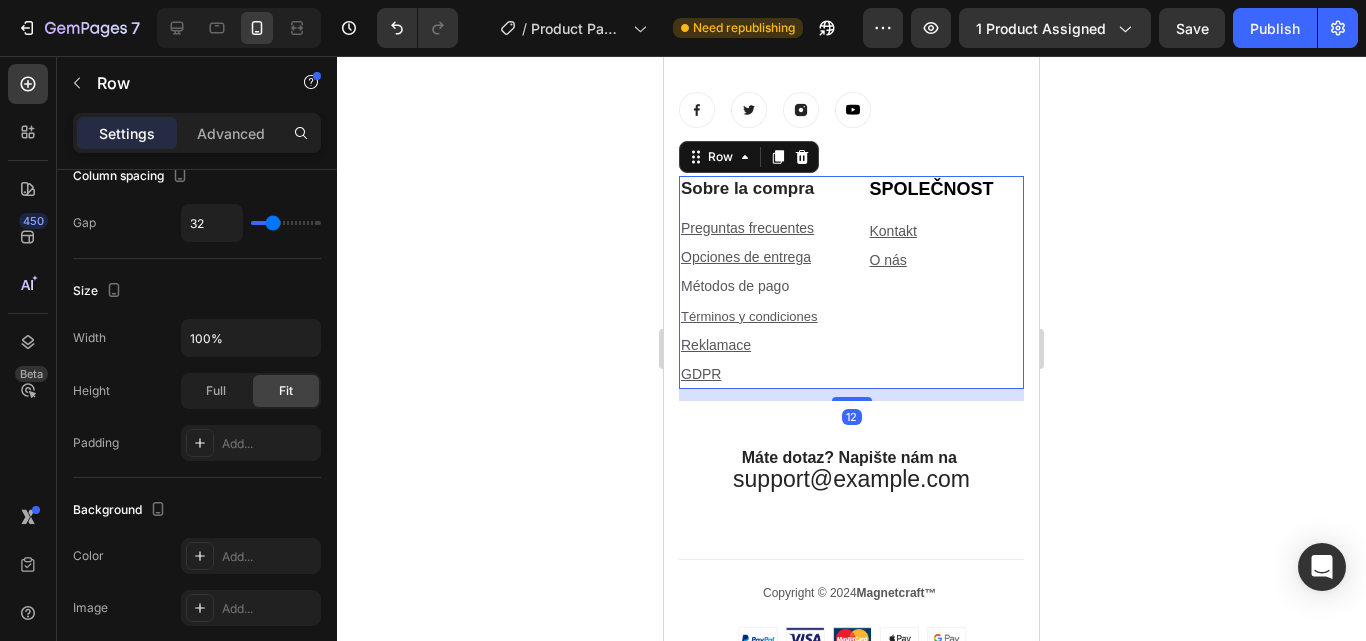 scroll, scrollTop: 0, scrollLeft: 0, axis: both 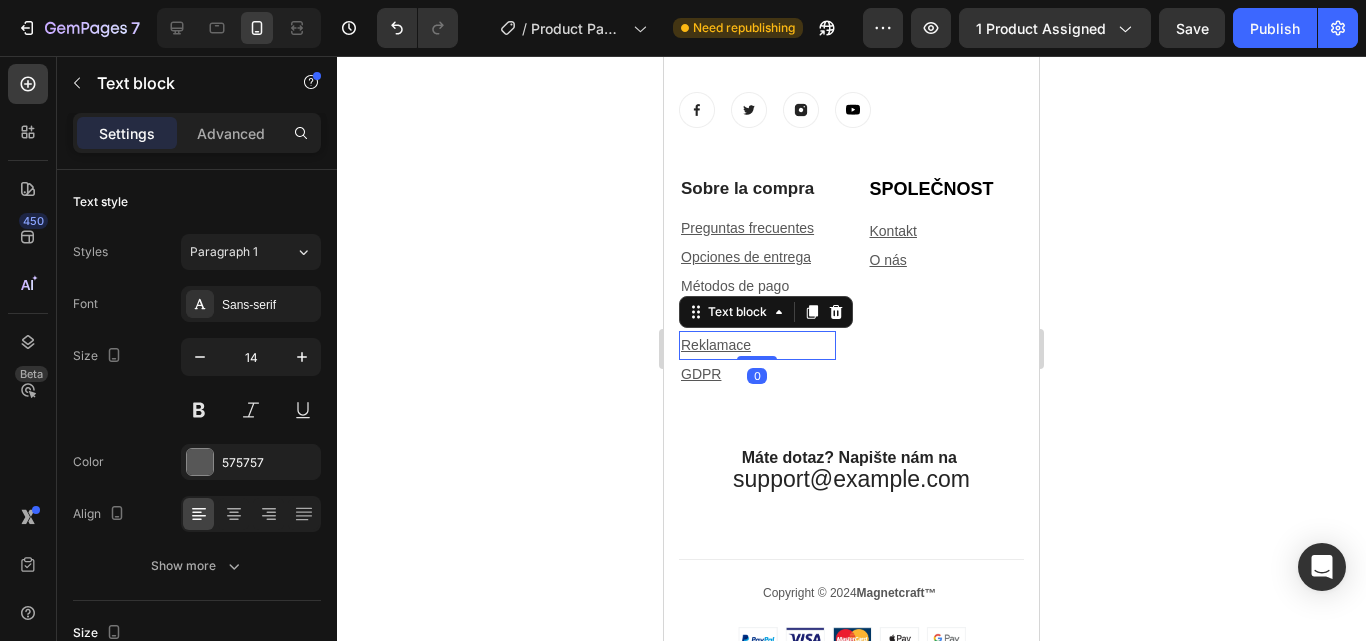 click on "Reklamace" at bounding box center (757, 345) 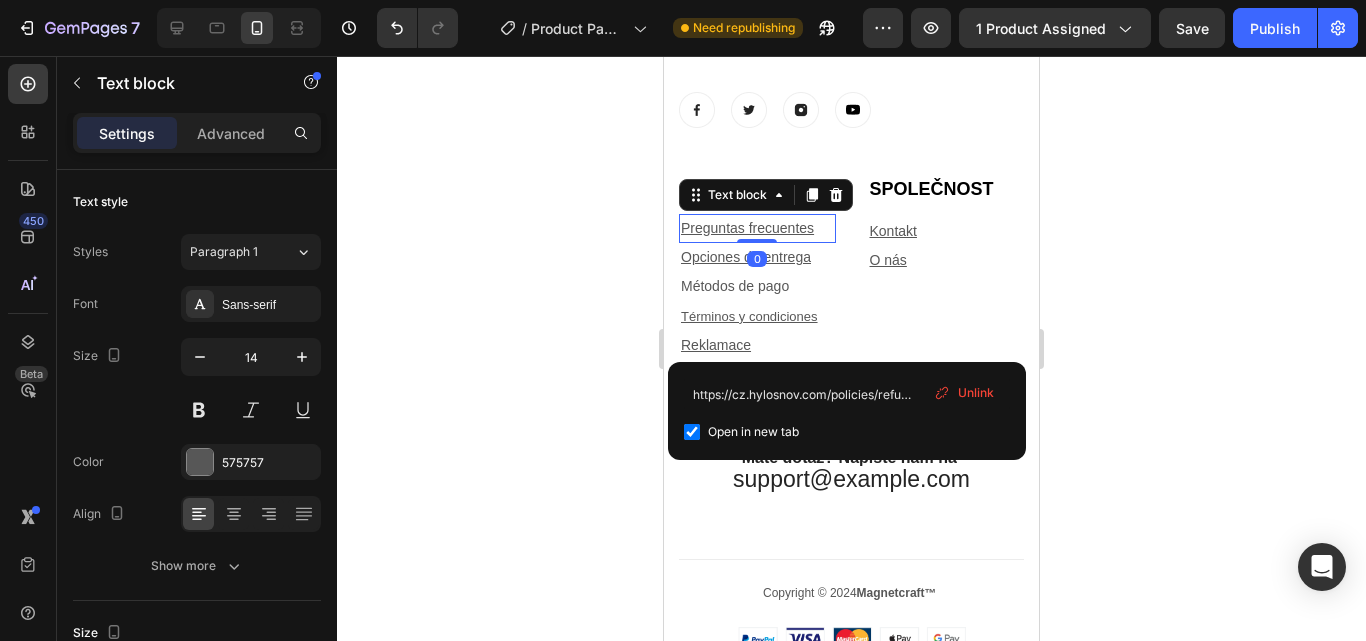 click on "Preguntas frecuentes" at bounding box center [757, 228] 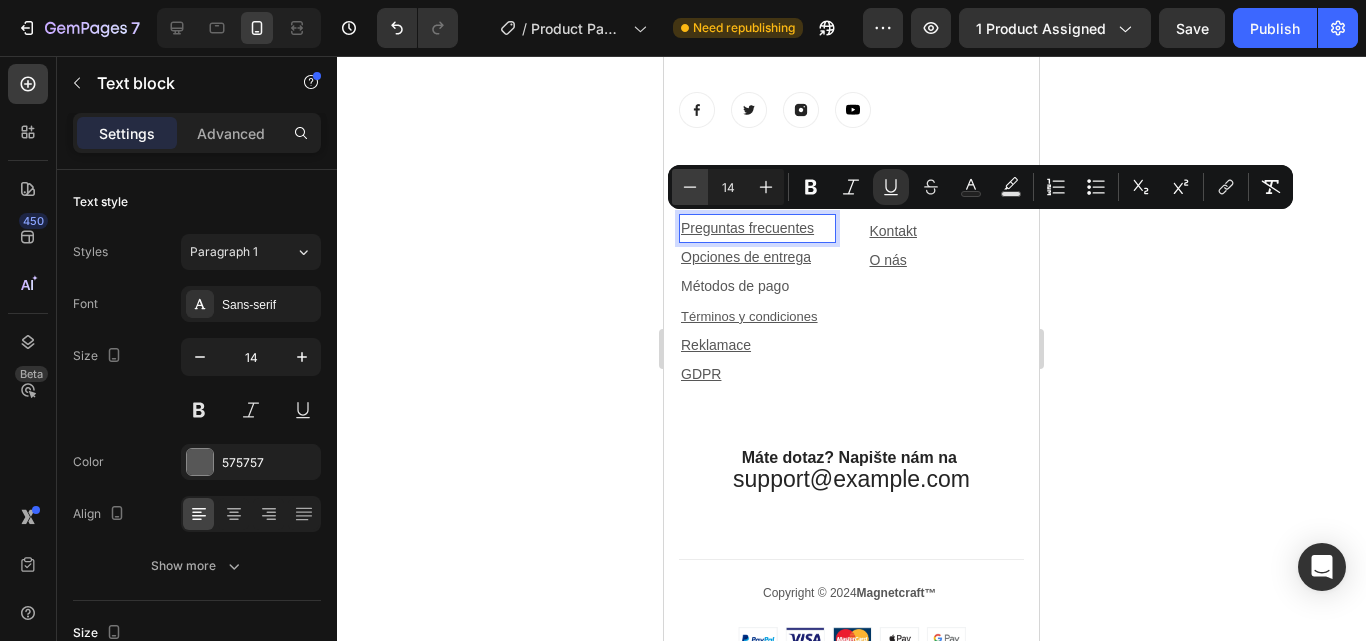 click 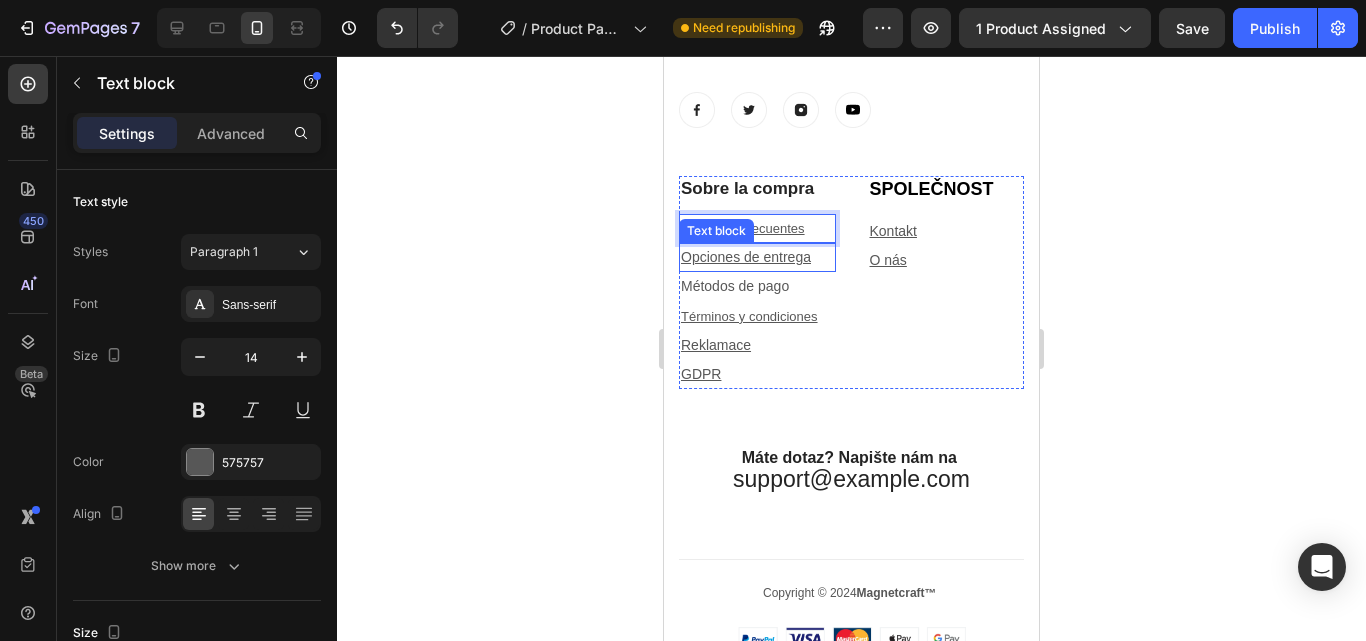 click on "Opciones de entrega" at bounding box center [757, 257] 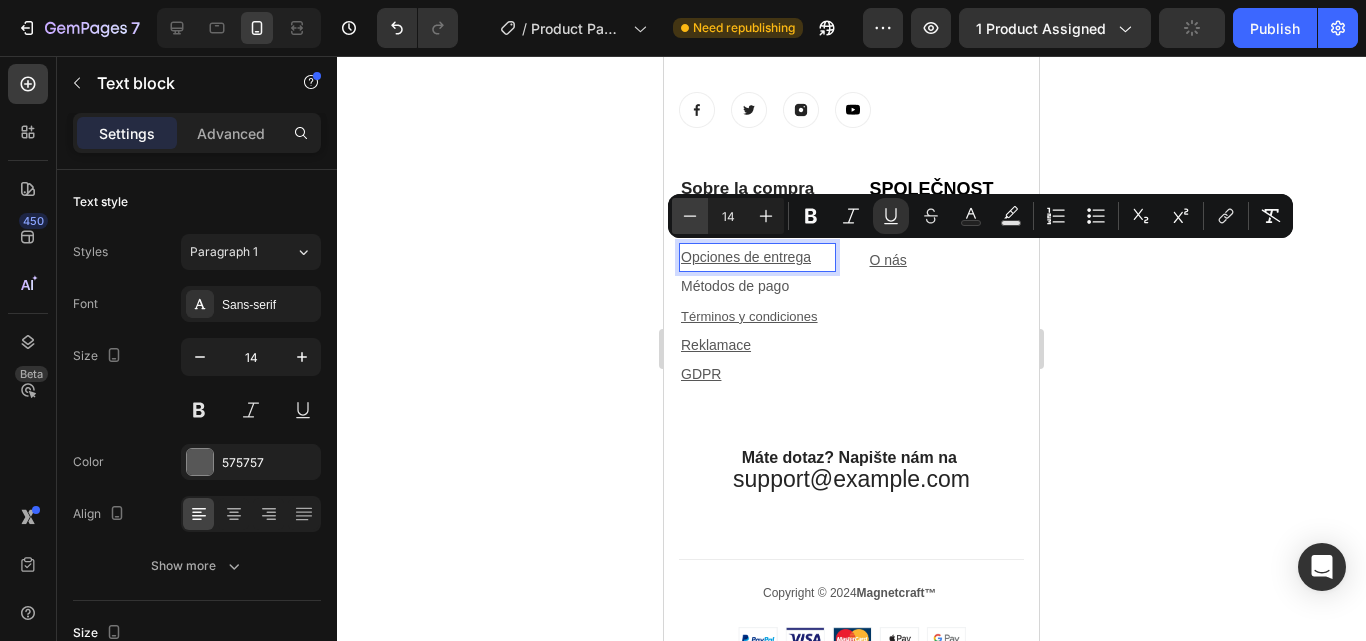 click on "Minus" at bounding box center [690, 216] 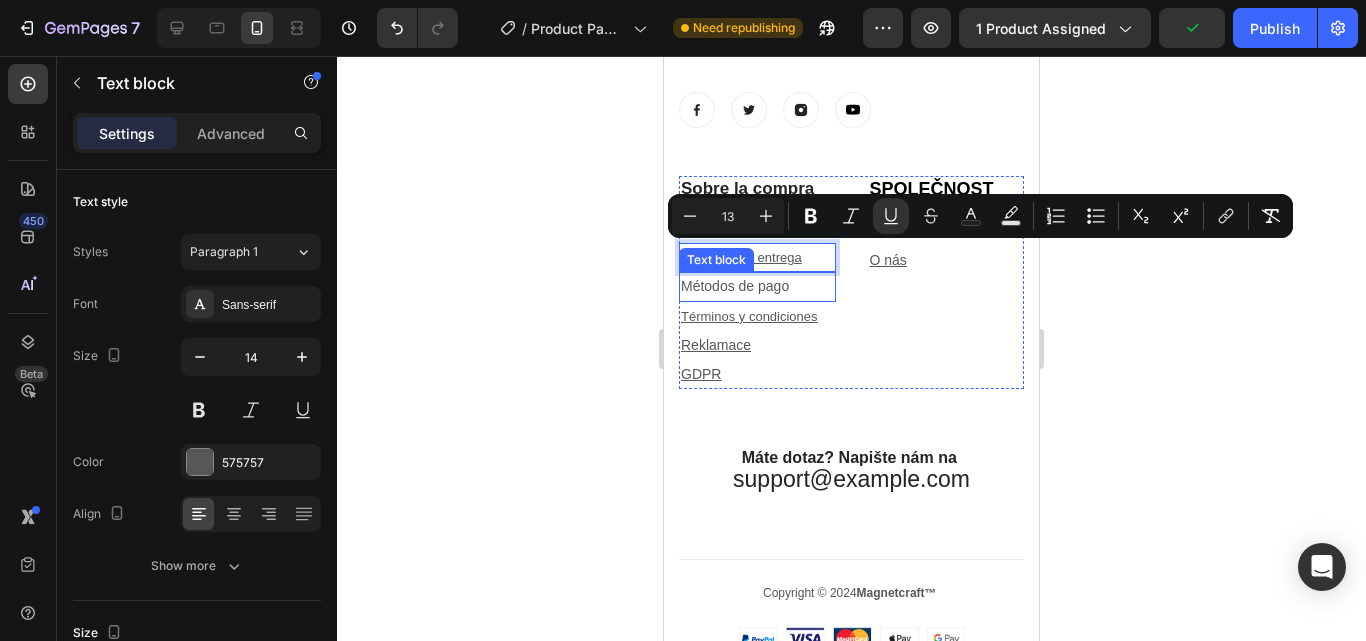 click on "Métodos de pago" at bounding box center [757, 286] 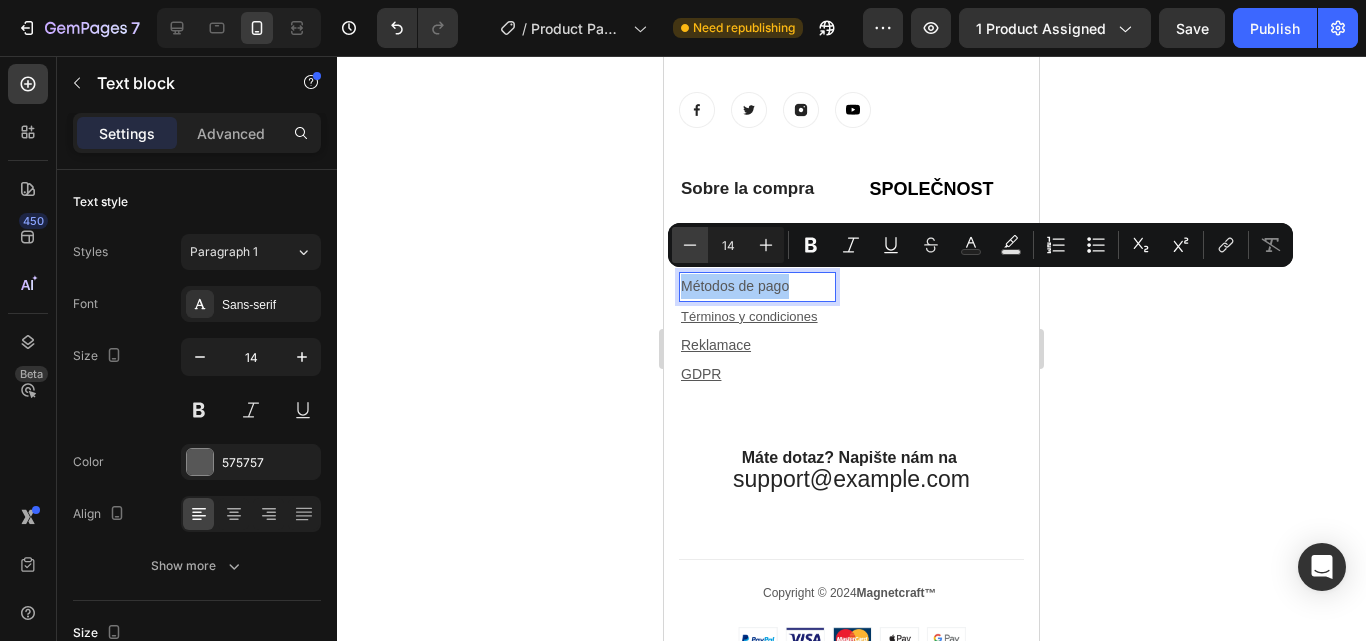 click 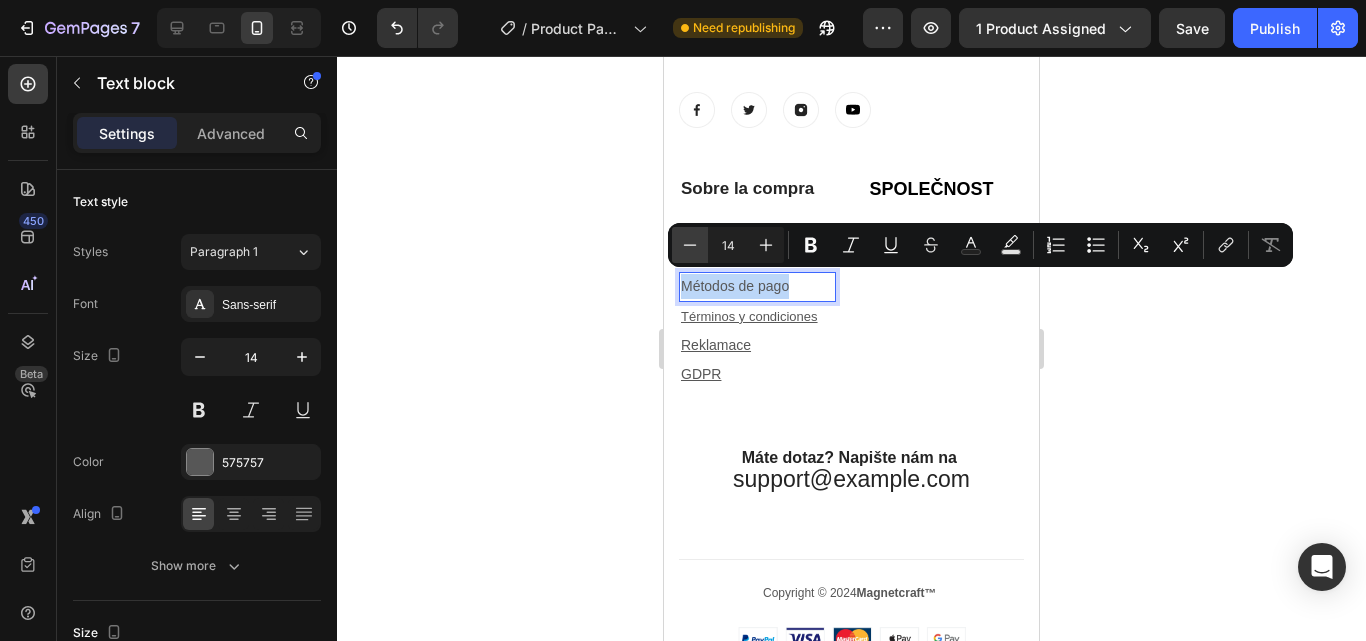 type on "13" 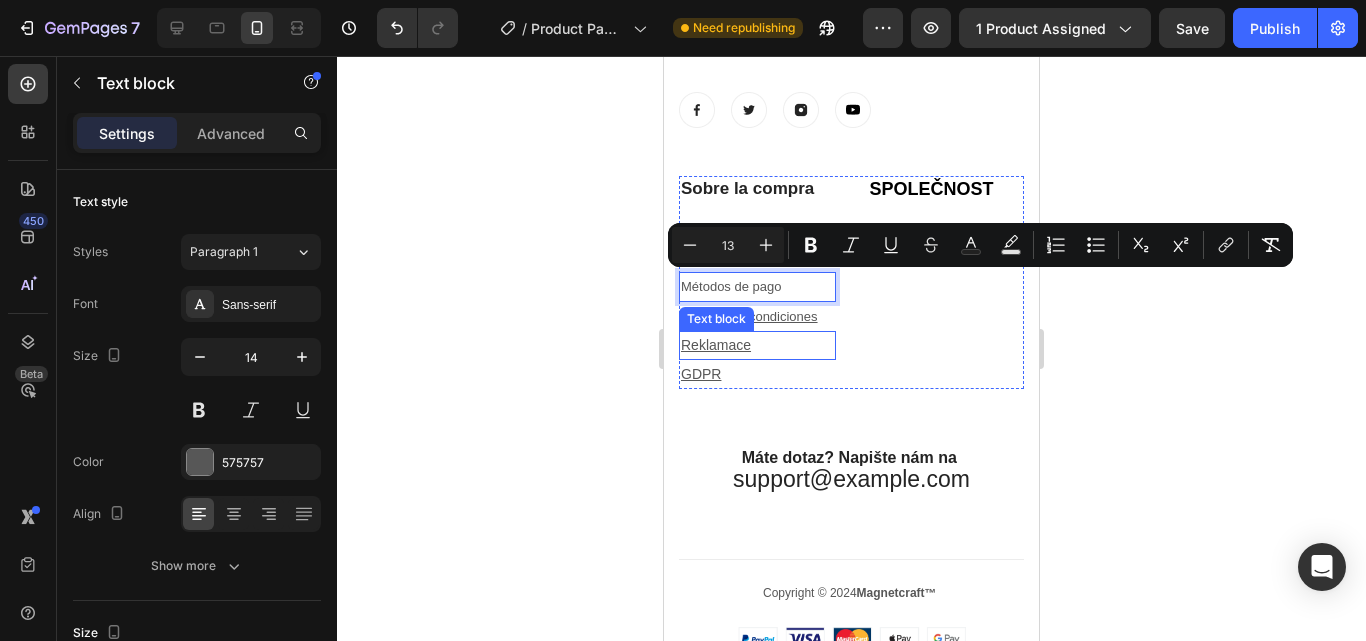 click on "Reklamace" at bounding box center (716, 345) 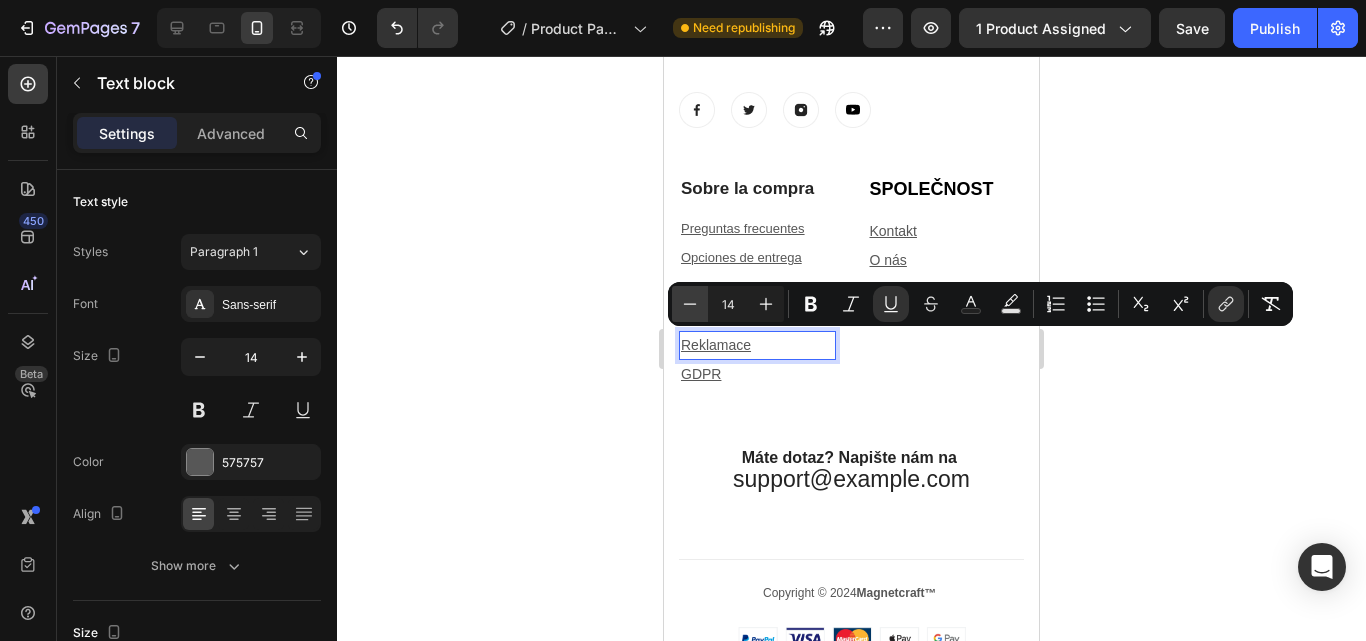 click on "Minus" at bounding box center (690, 304) 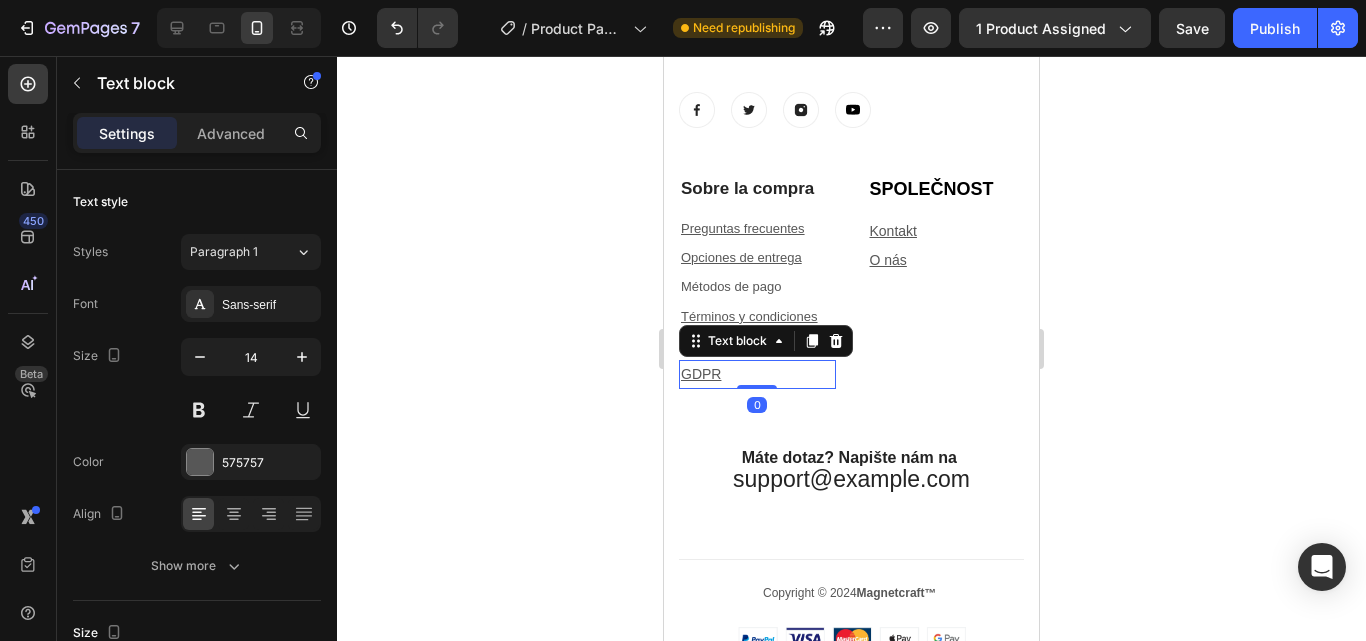 click on "GDPR" at bounding box center (757, 374) 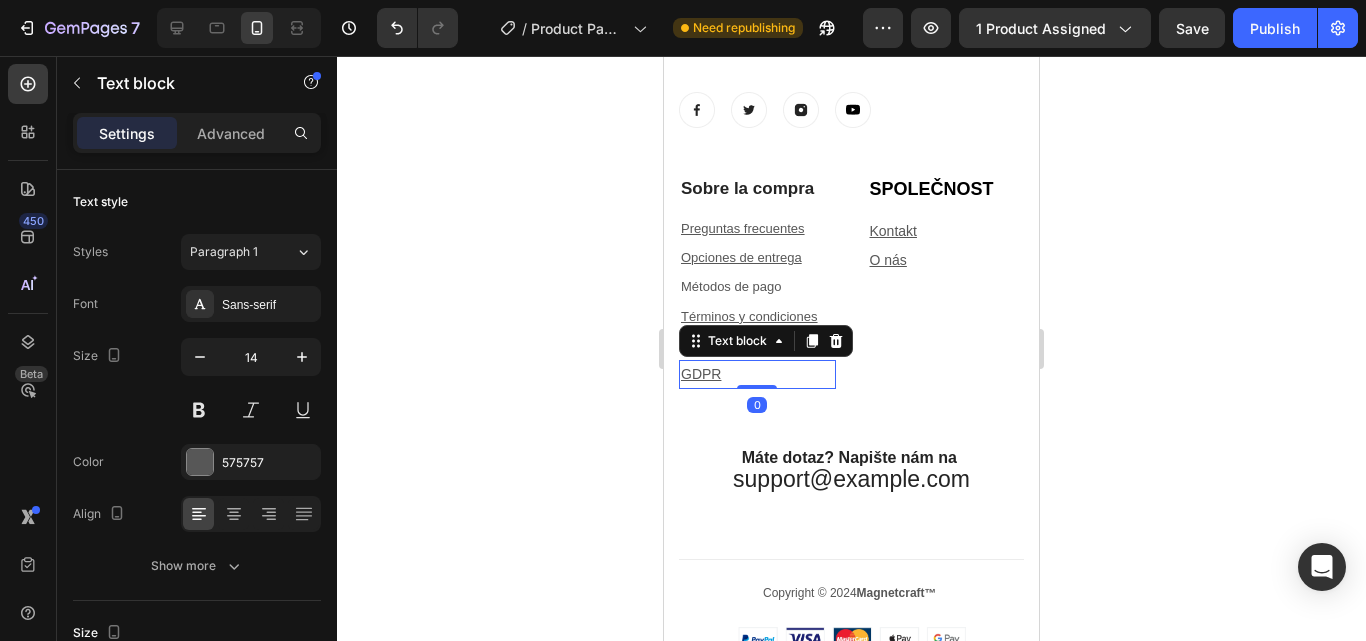 click on "GDPR" at bounding box center [757, 374] 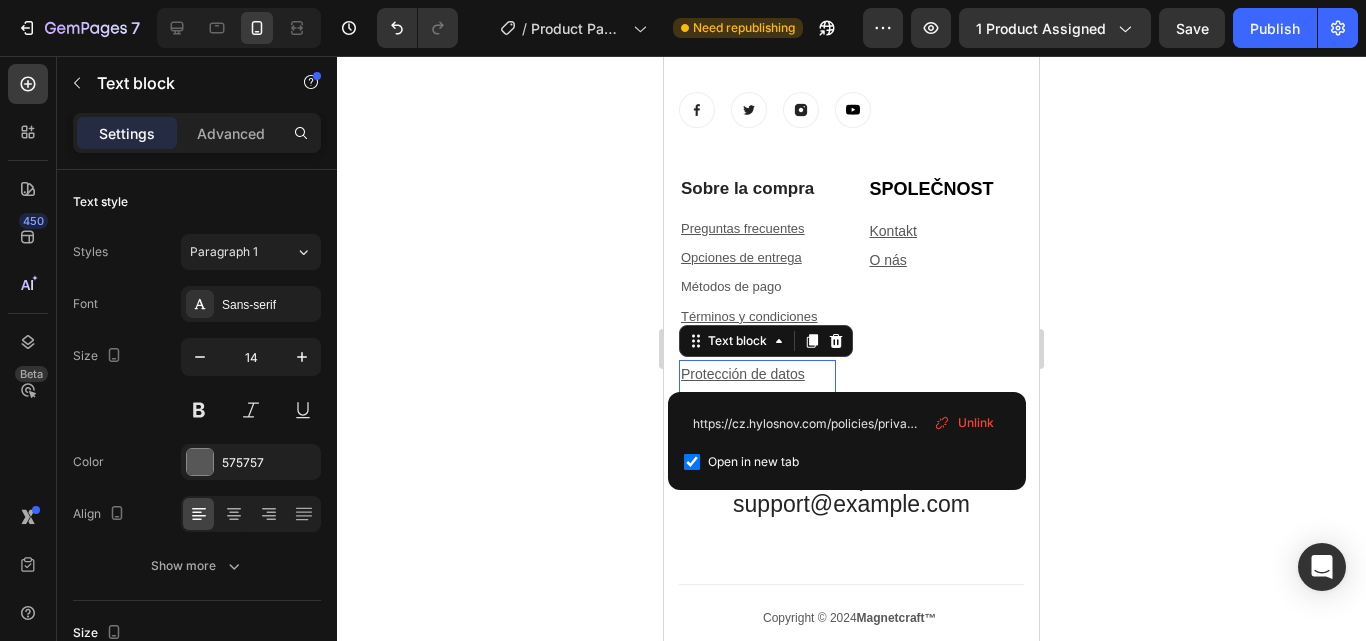 click on "Unlink" at bounding box center (976, 423) 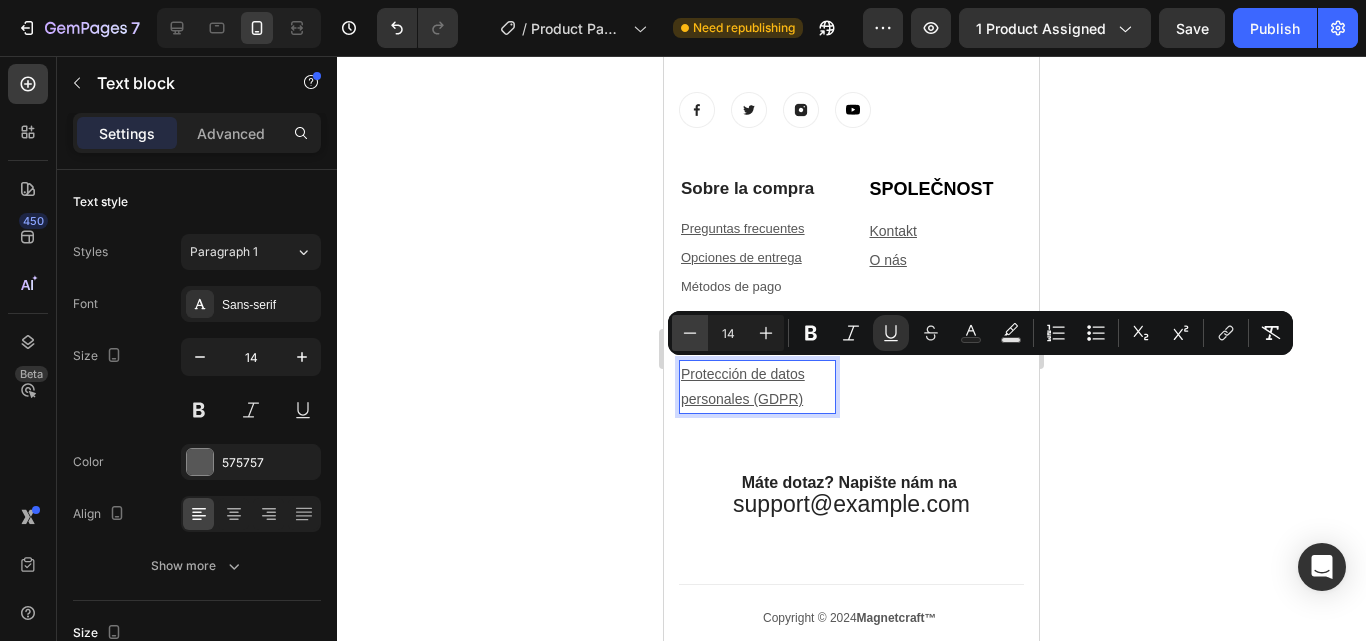 click 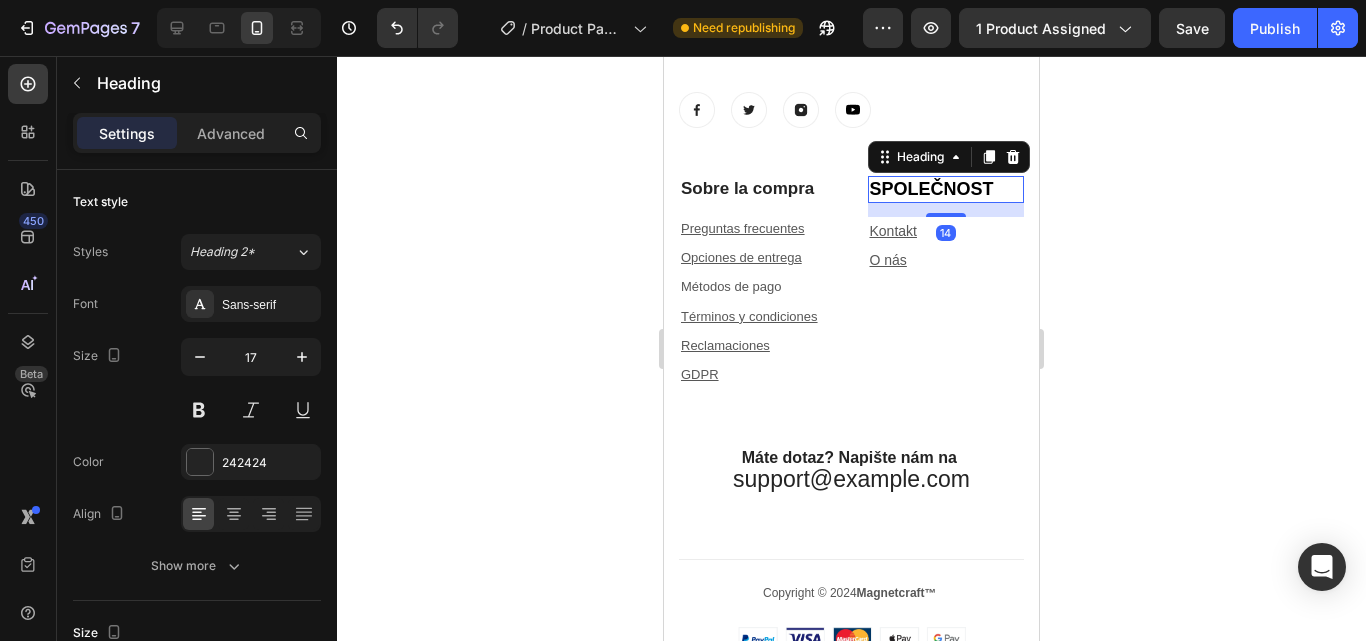 click on "SPOLEČNOST" at bounding box center [932, 189] 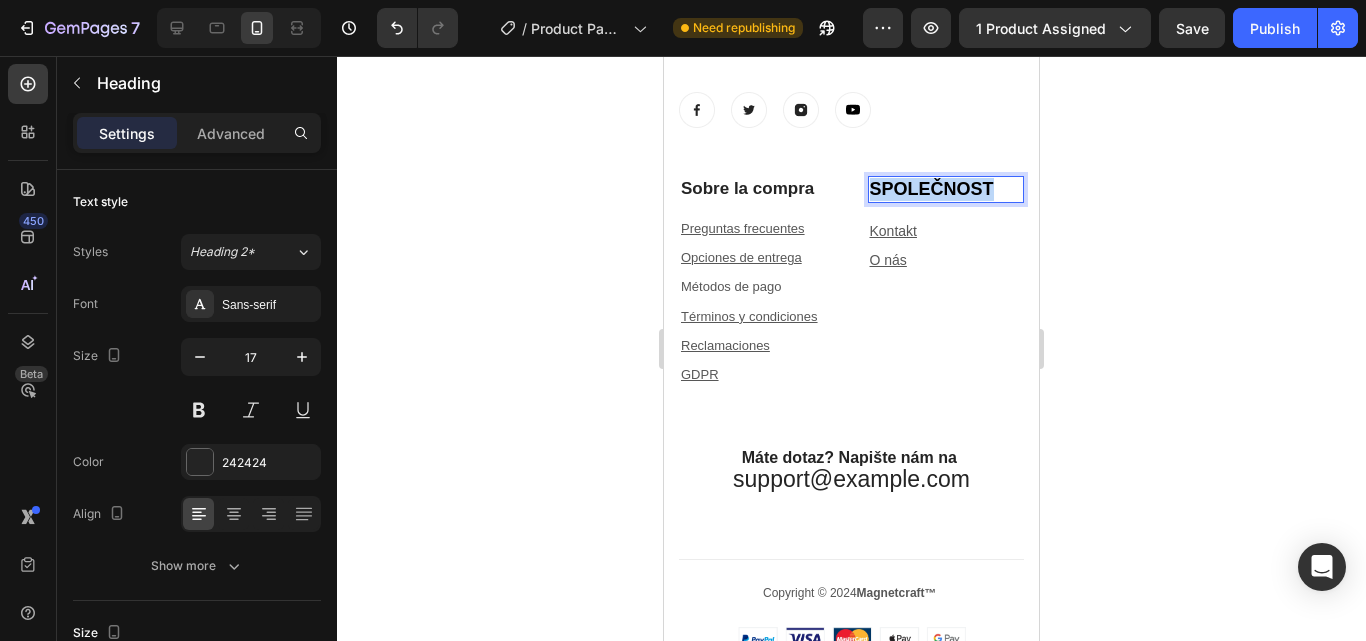 click on "SPOLEČNOST" at bounding box center [932, 189] 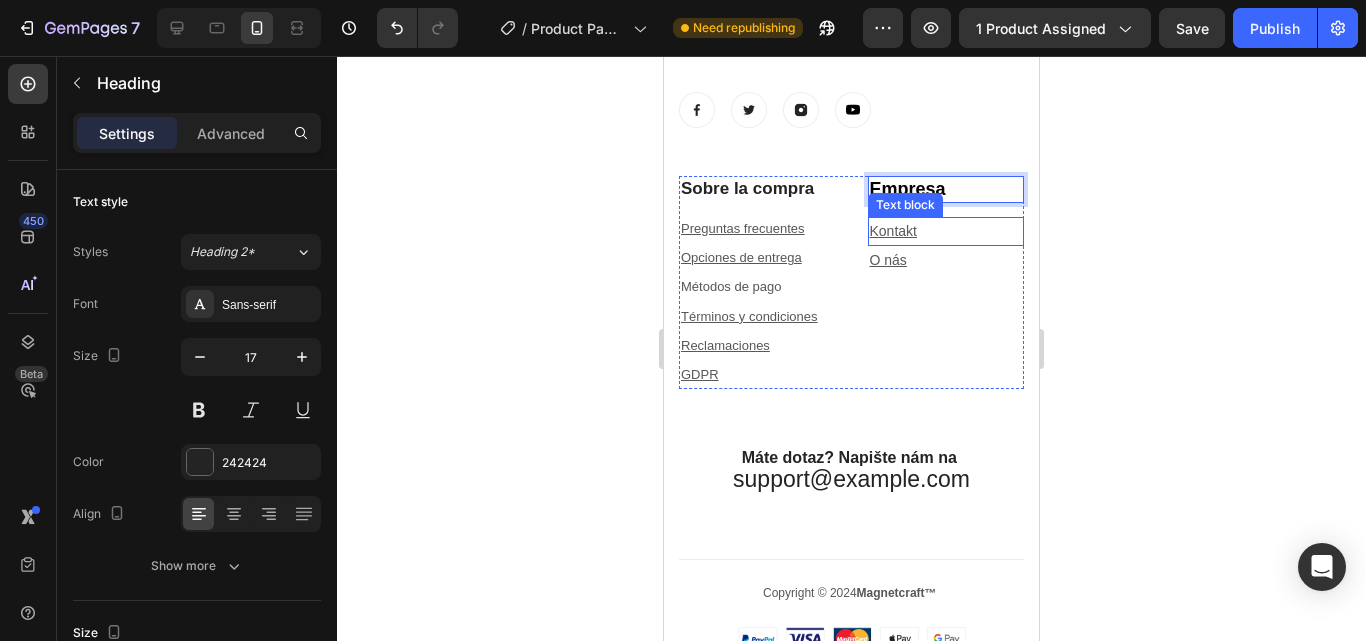 click on "Kontakt" at bounding box center (946, 231) 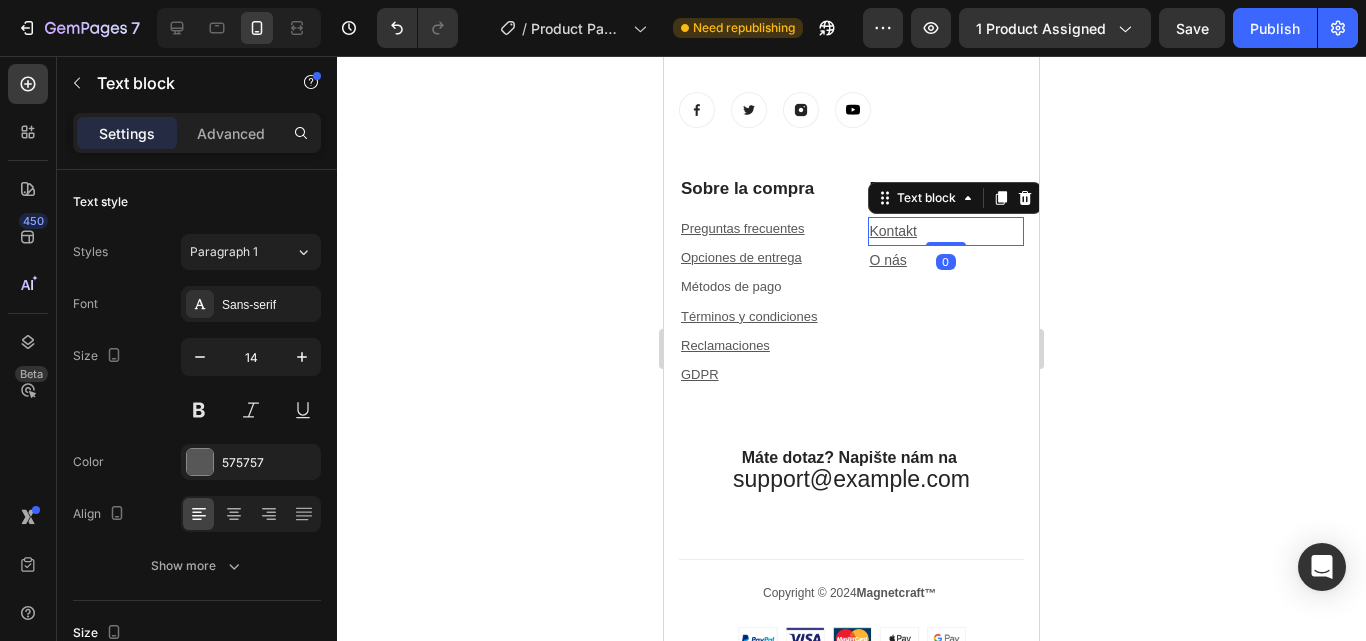 click on "Kontakt" at bounding box center (946, 231) 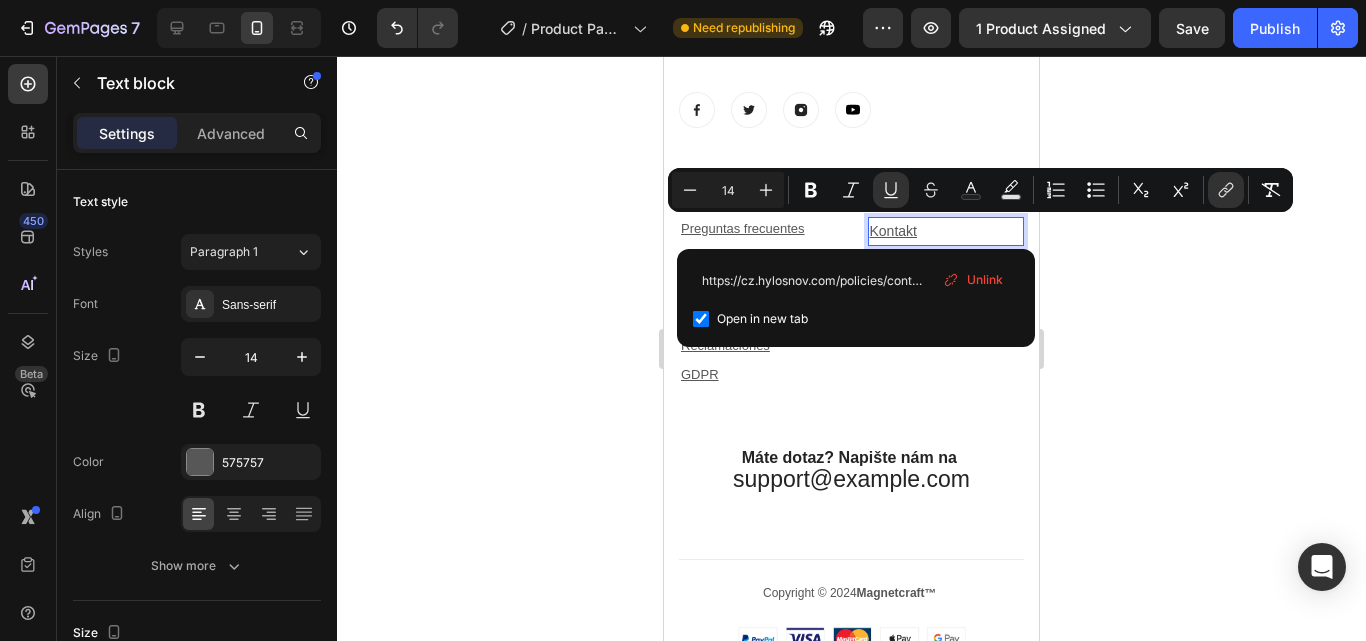 click on "Unlink" at bounding box center (985, 280) 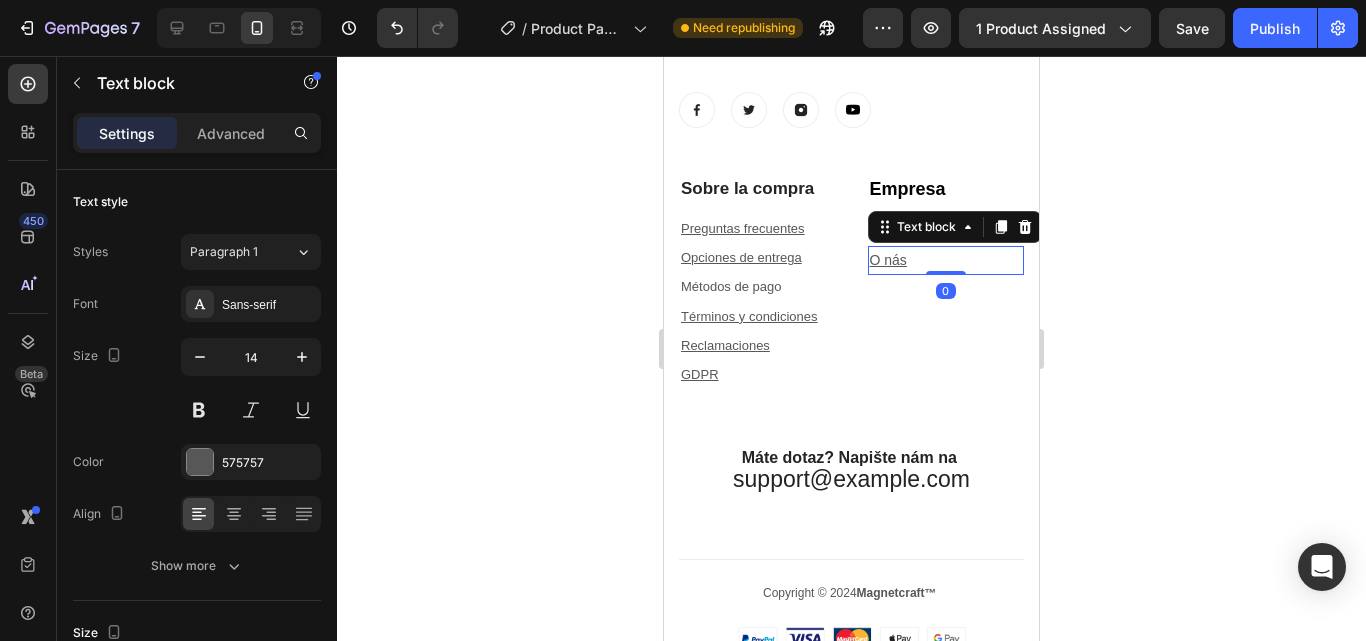 click on "O nás" at bounding box center (946, 260) 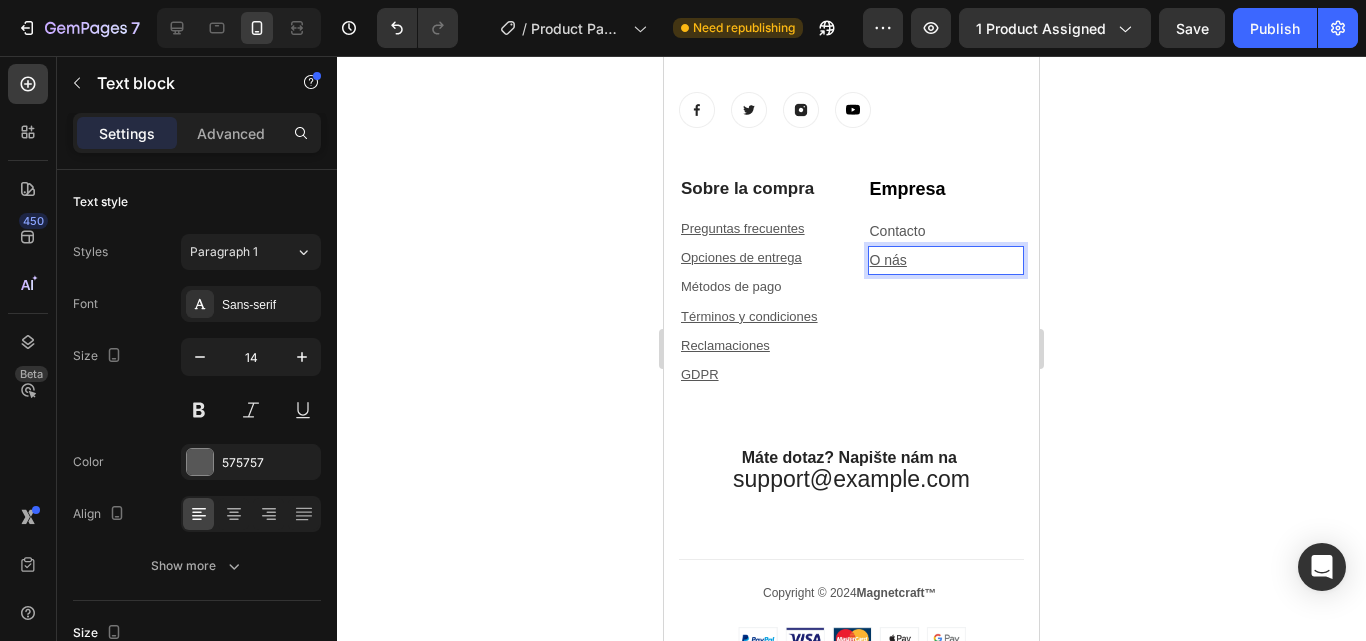 click on "O nás" at bounding box center [946, 260] 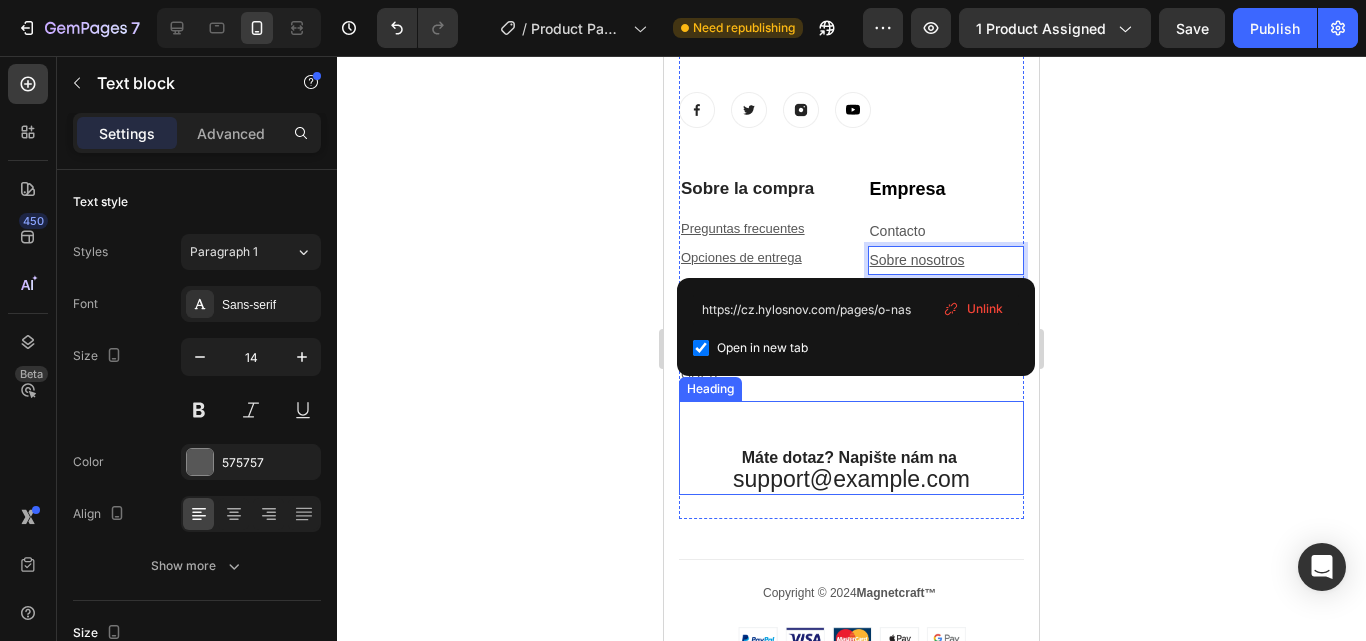 click on "support@hylosnov.com" at bounding box center (851, 479) 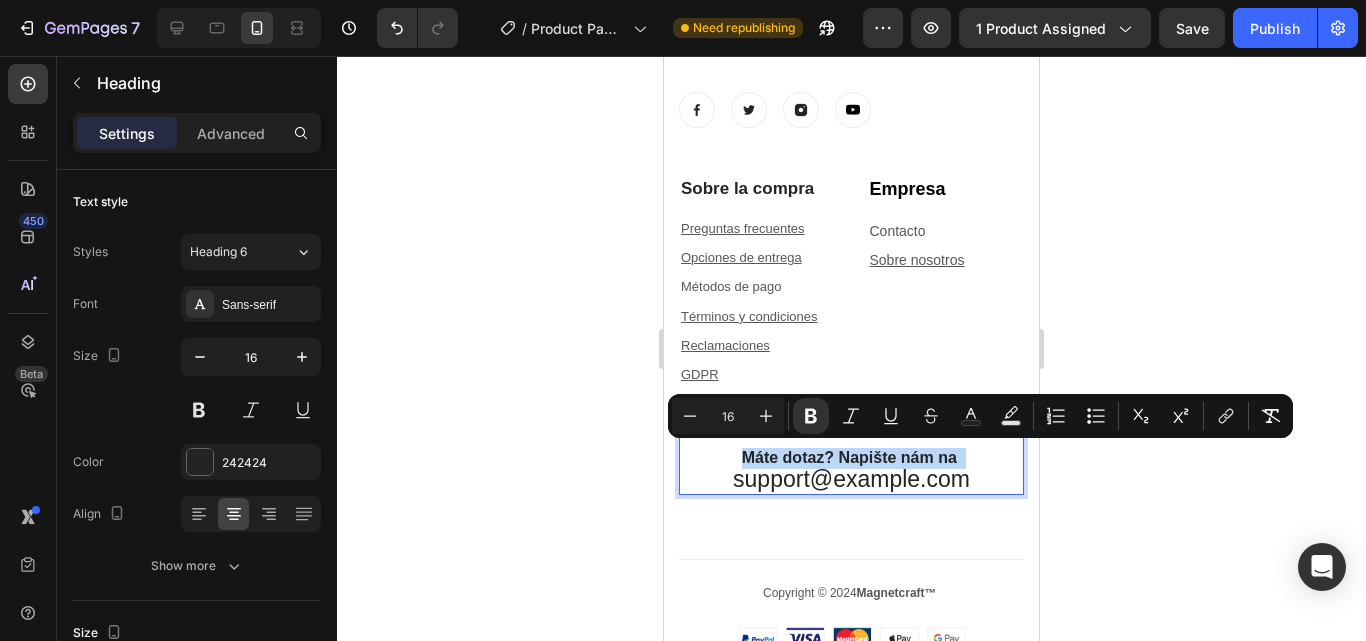 click on "Máte dotaz? Napište nám na" at bounding box center [849, 457] 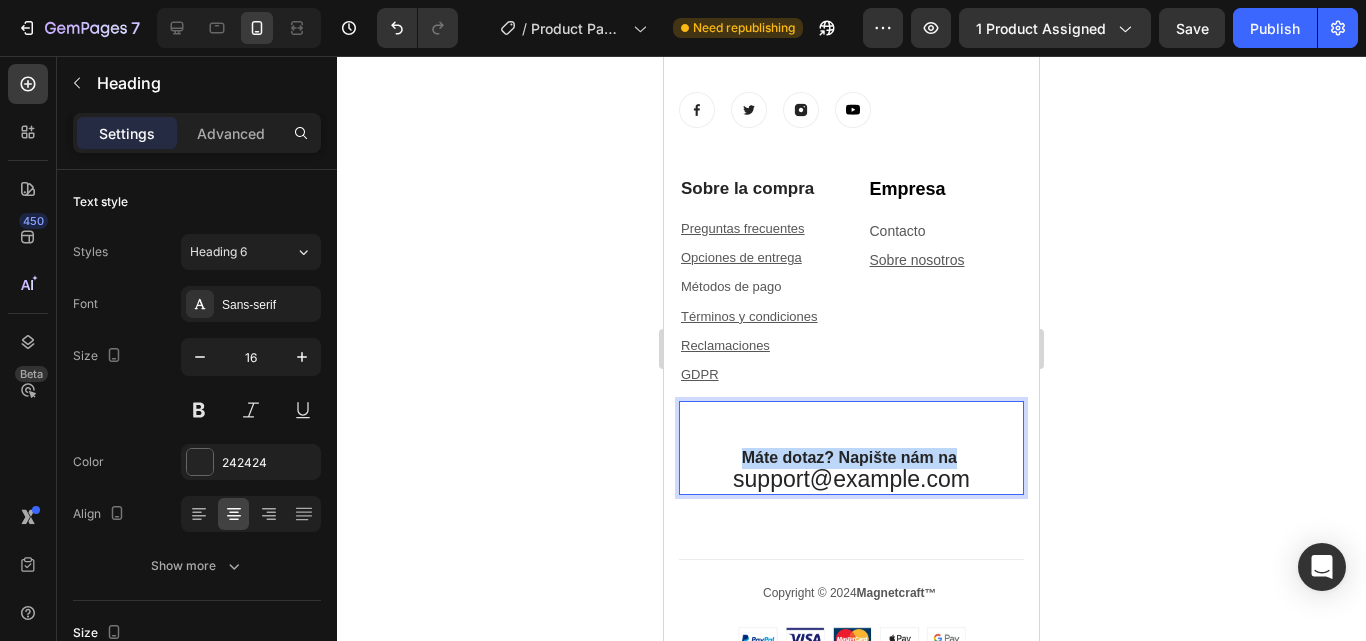 drag, startPoint x: 947, startPoint y: 455, endPoint x: 734, endPoint y: 456, distance: 213.00235 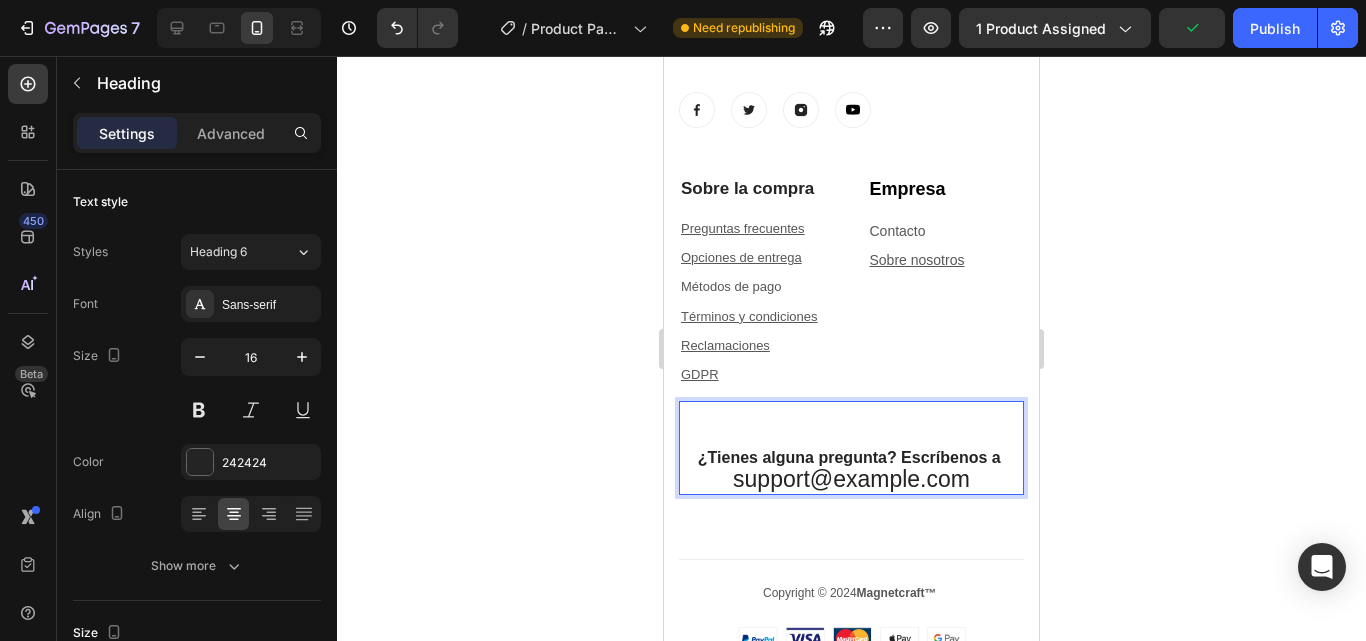 click on "¿Tienes alguna pregunta? Escríbenos a   support@hylosnov.com Heading   24" at bounding box center (851, 448) 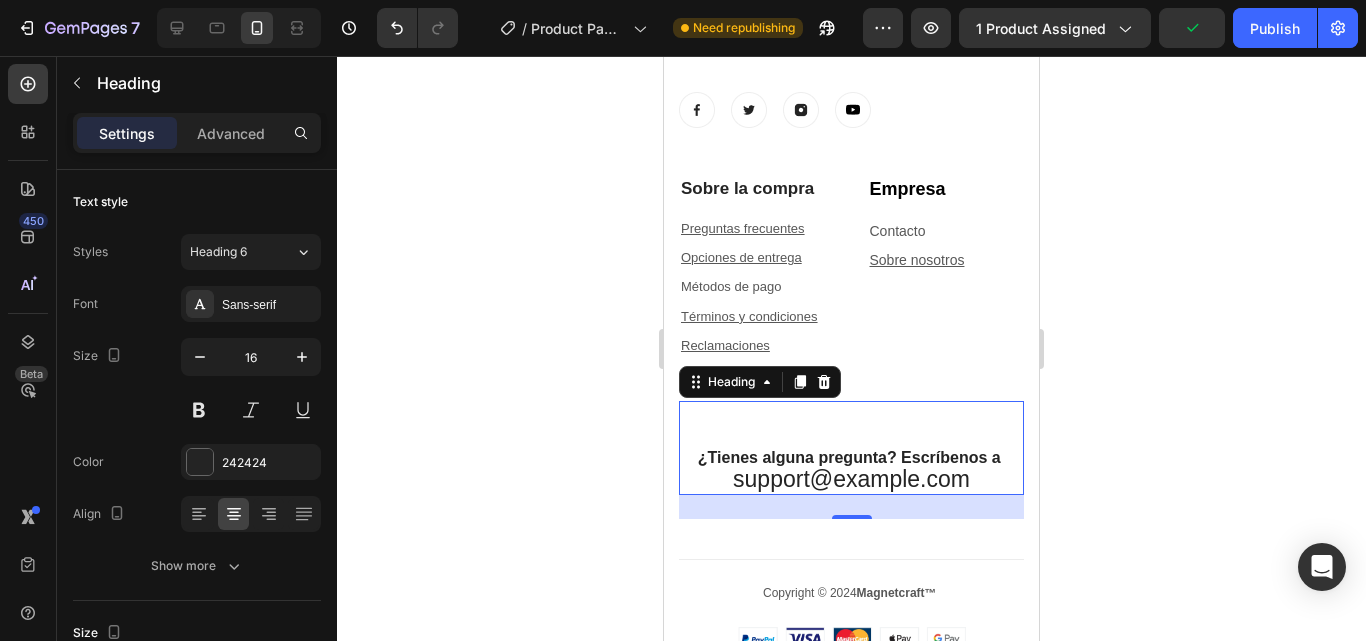 click 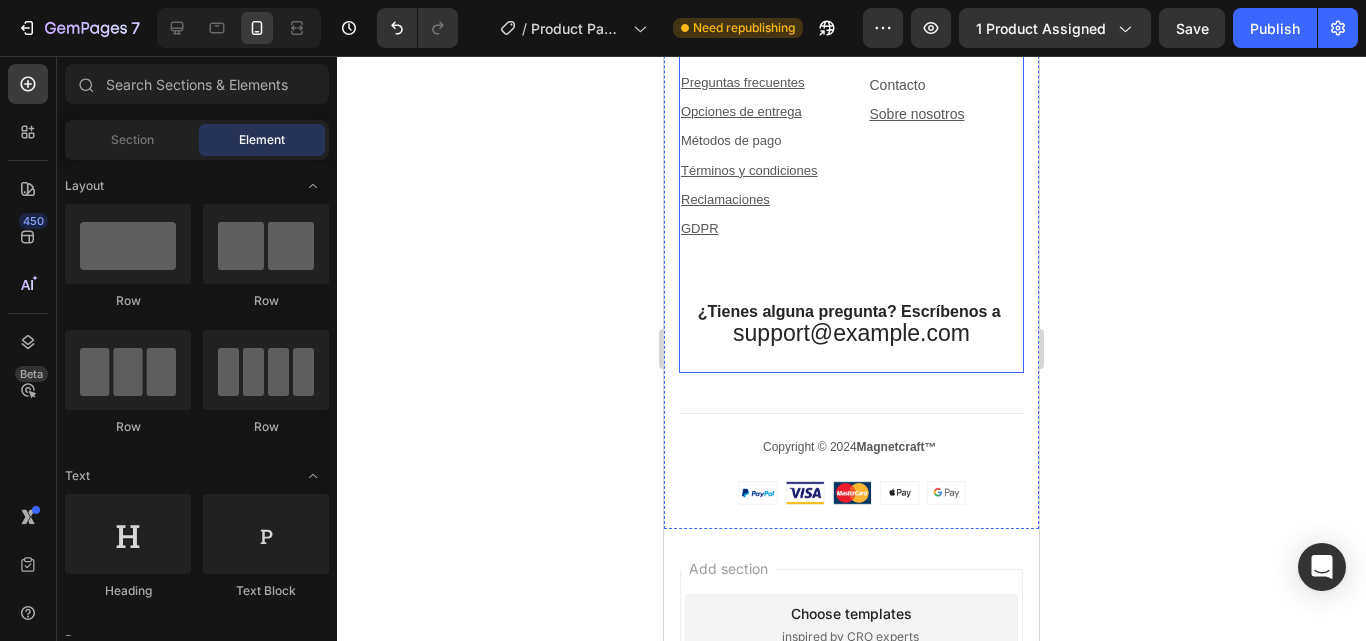 scroll, scrollTop: 7701, scrollLeft: 0, axis: vertical 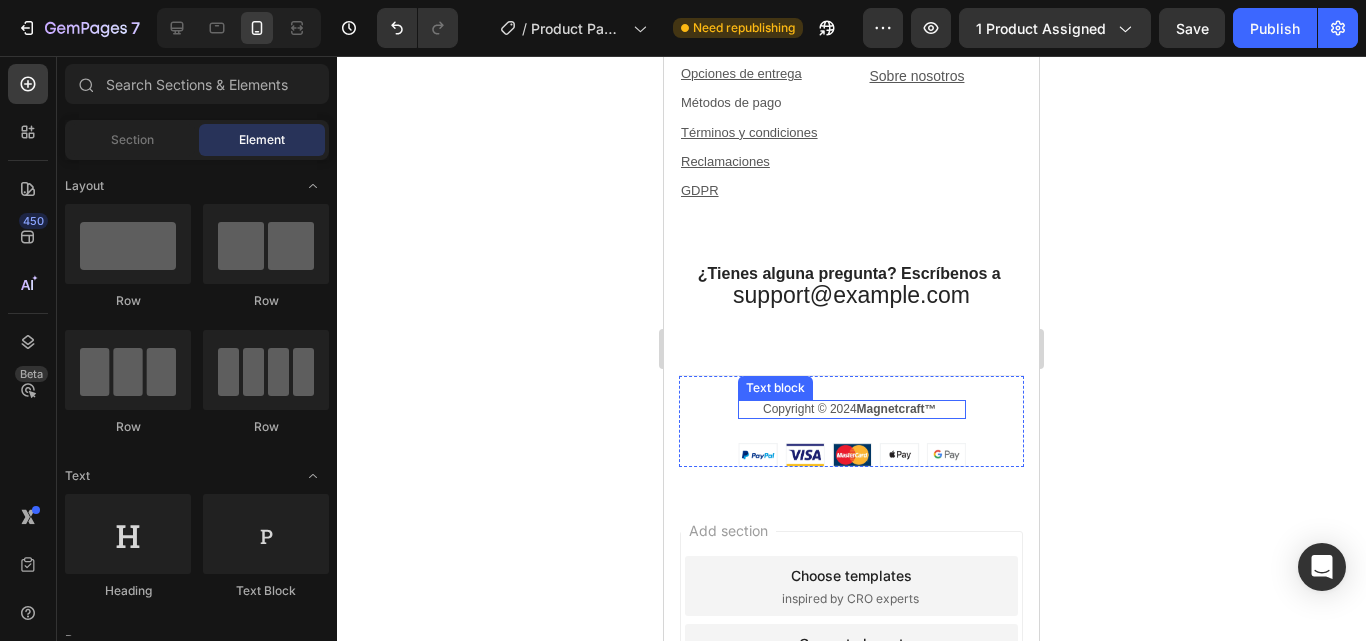 click on "Magnetcraft™" at bounding box center [897, 409] 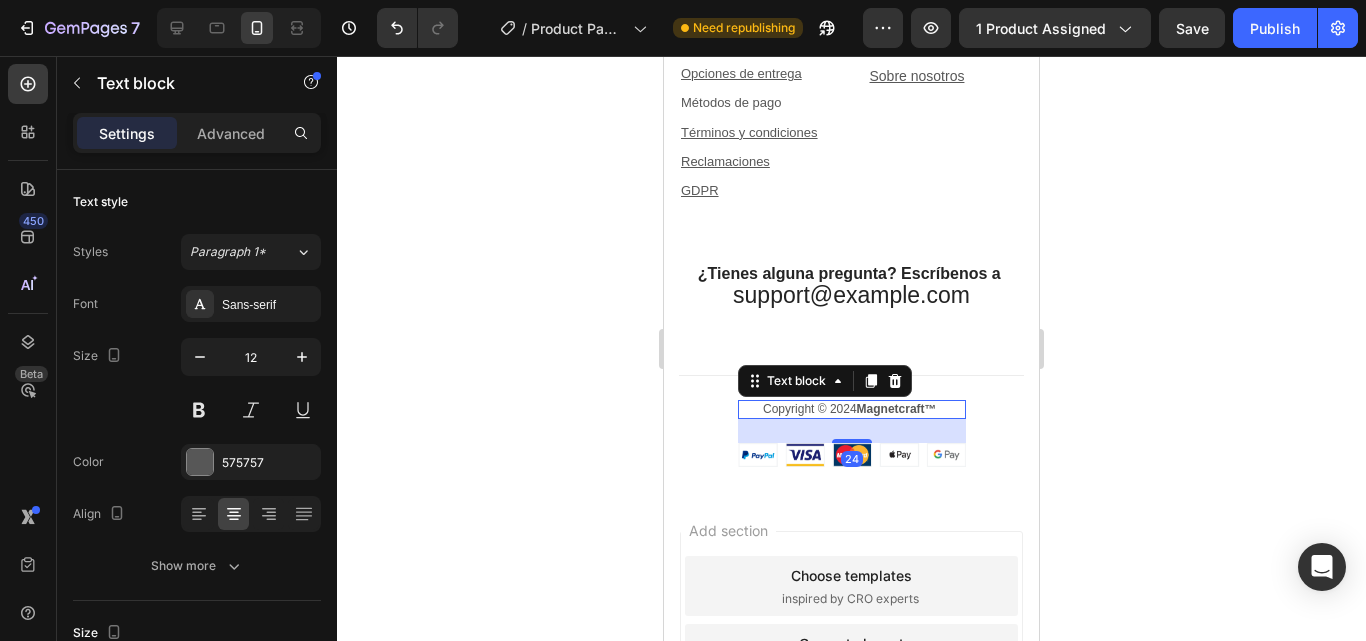 click on "Magnetcraft™" at bounding box center [897, 409] 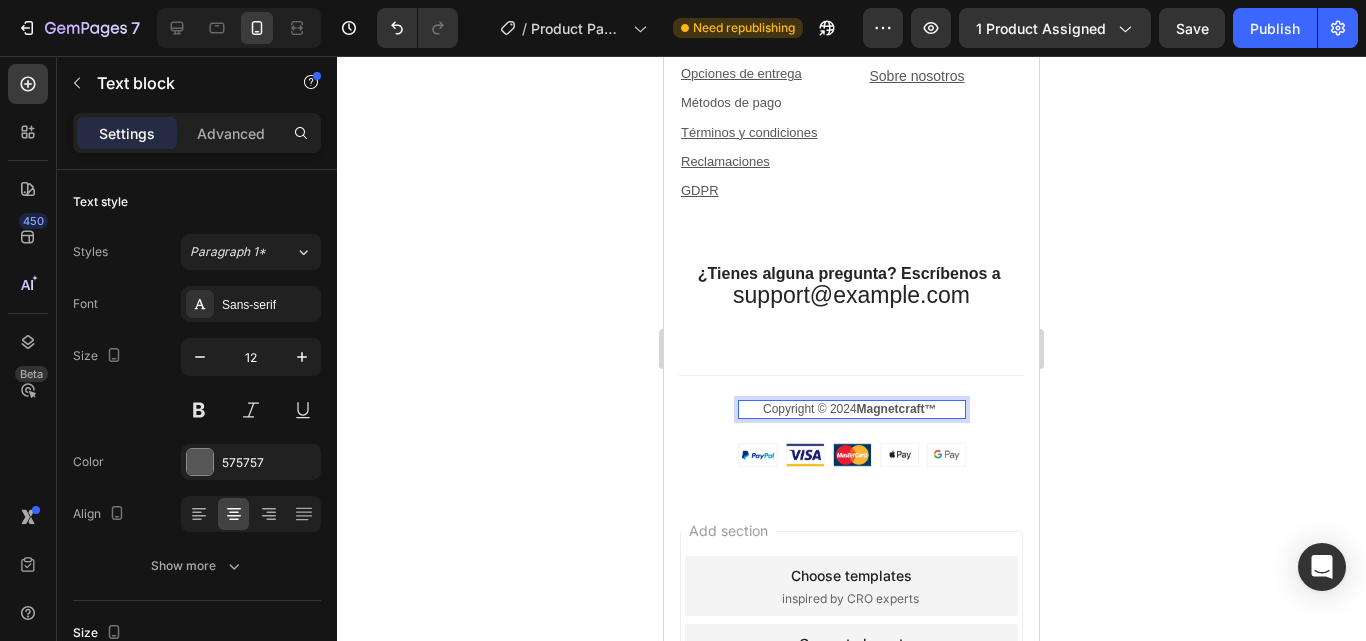 click on "Magnetcraft™" at bounding box center (897, 409) 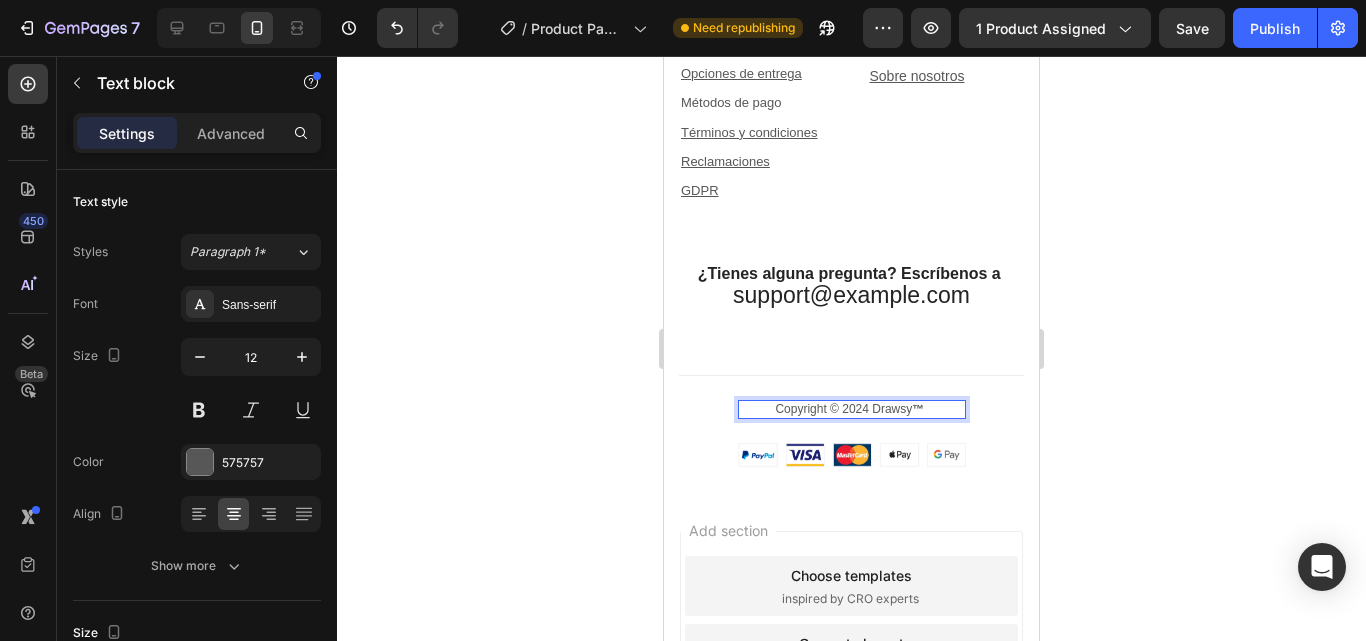 click on "Copyright © 2024 Drawsy ™" at bounding box center [852, 410] 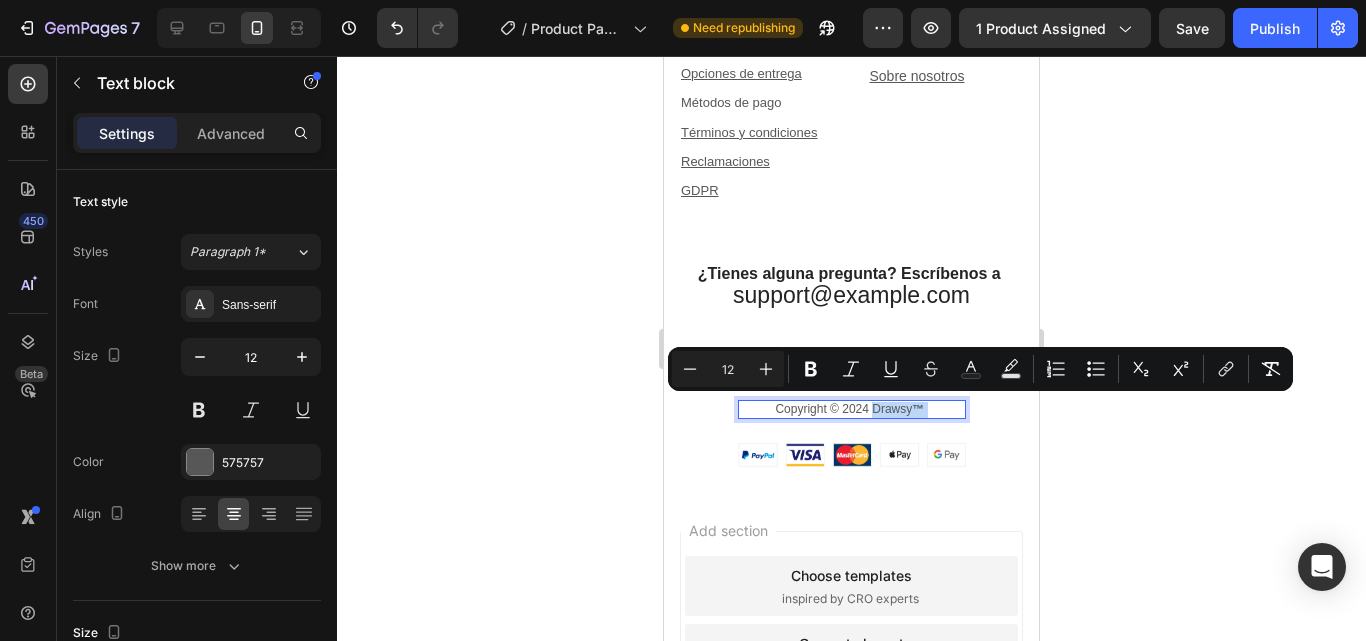 drag, startPoint x: 925, startPoint y: 405, endPoint x: 867, endPoint y: 404, distance: 58.00862 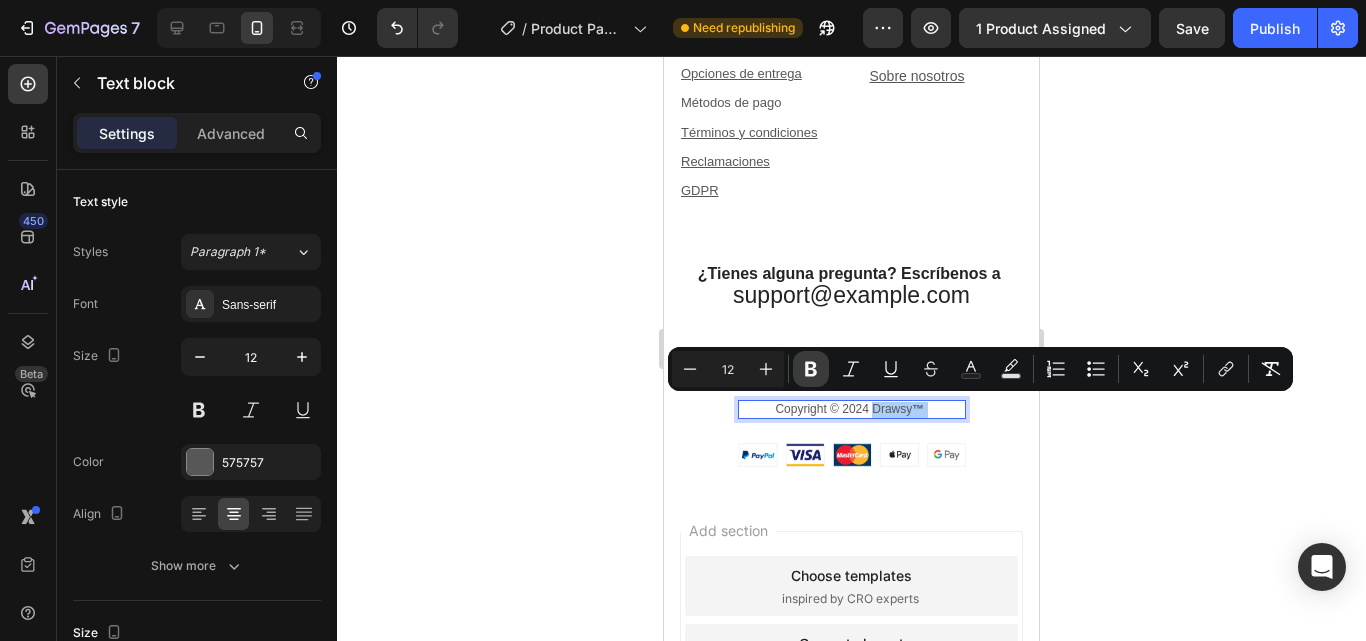 click 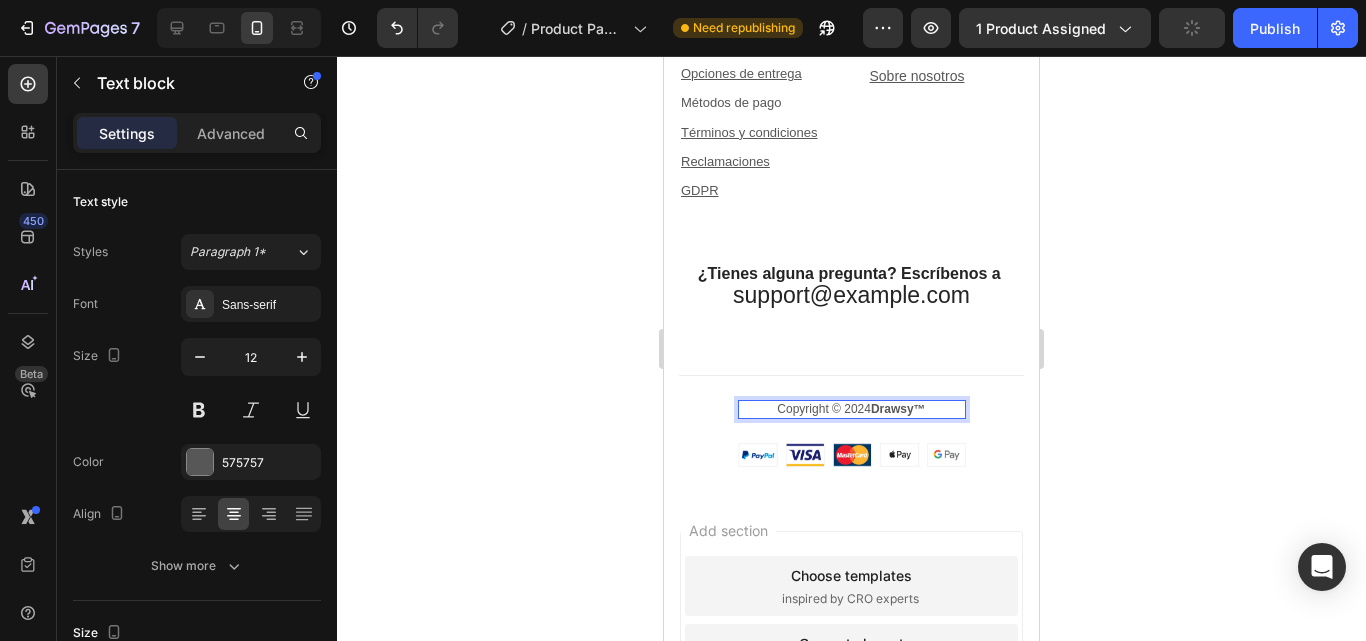 click 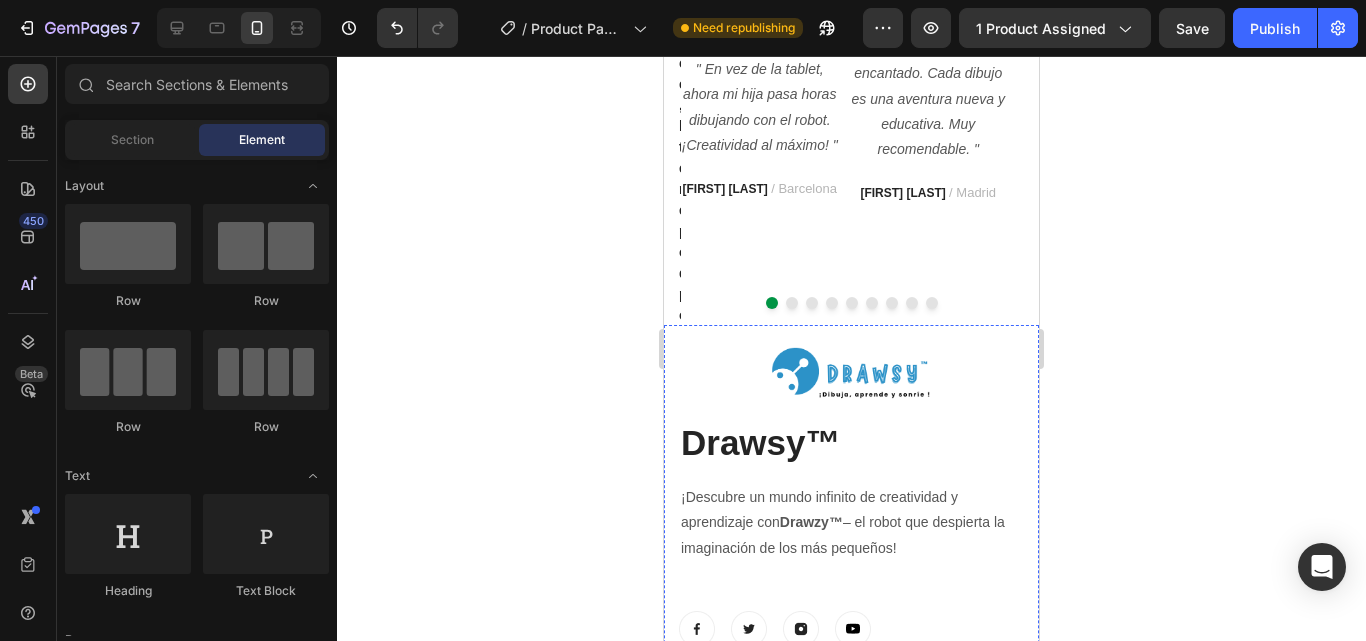 scroll, scrollTop: 6976, scrollLeft: 0, axis: vertical 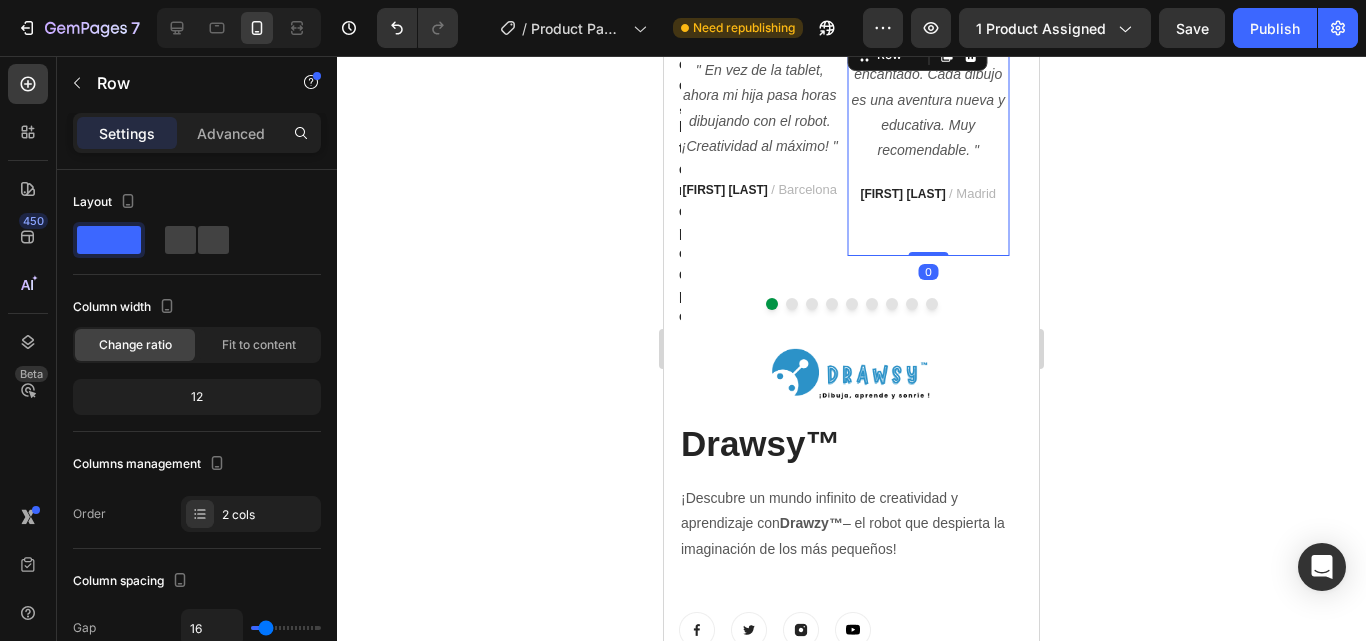 click on "Lucía M.   / Madrid Text block" at bounding box center [929, 218] 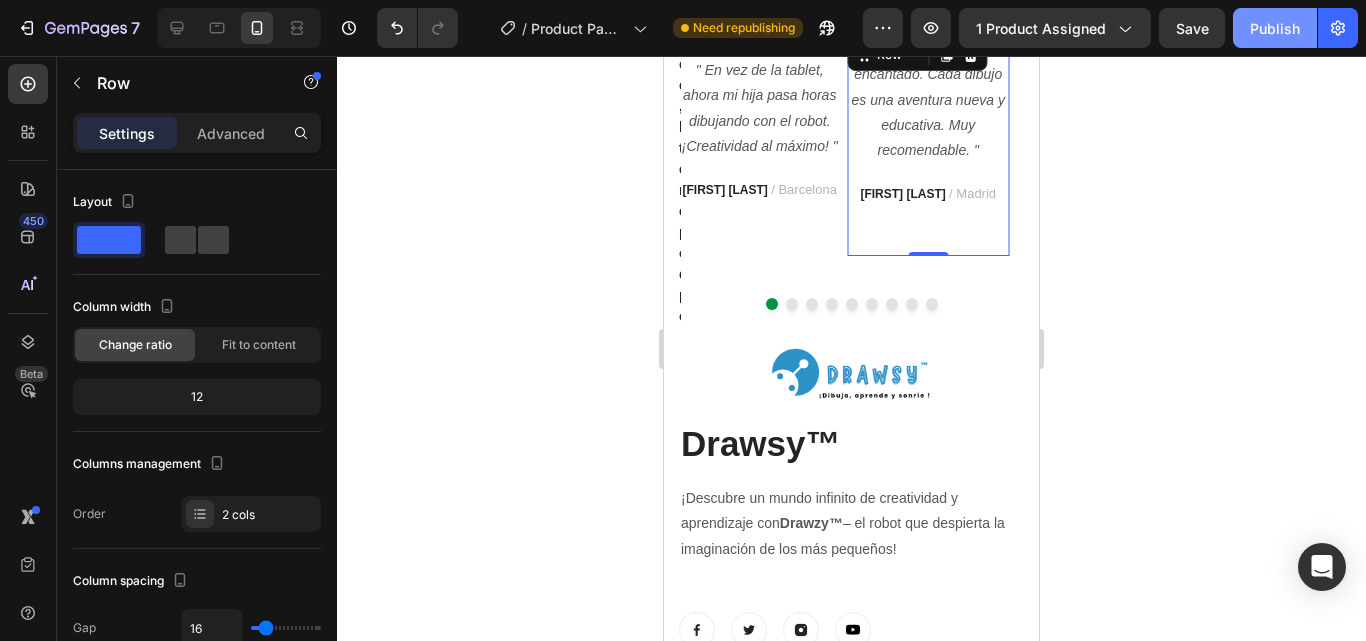 click on "Publish" at bounding box center [1275, 28] 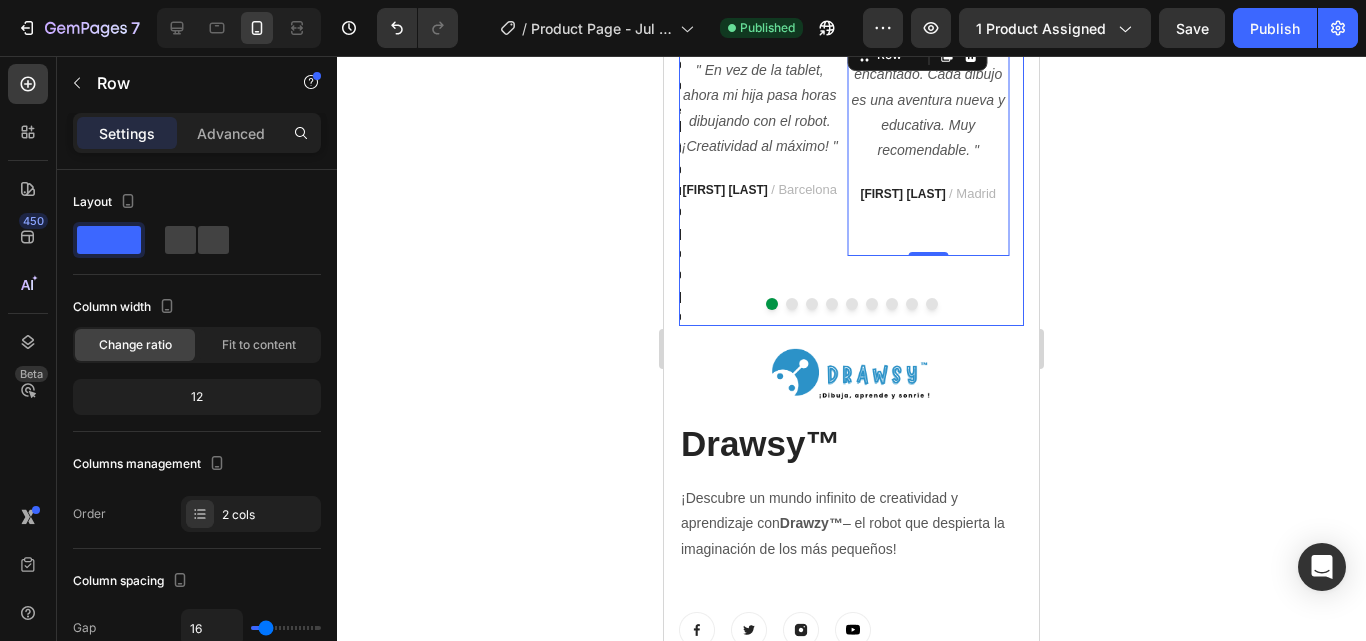 click on "Image Perfecto para reducir el tiempo frente a la pantalla Text block " En vez de la tablet, ahora mi hija pasa horas dibujando con el robot. ¡Creatividad al máximo! " Text block Javier R.   / Barcelona Text block" at bounding box center [760, 26] 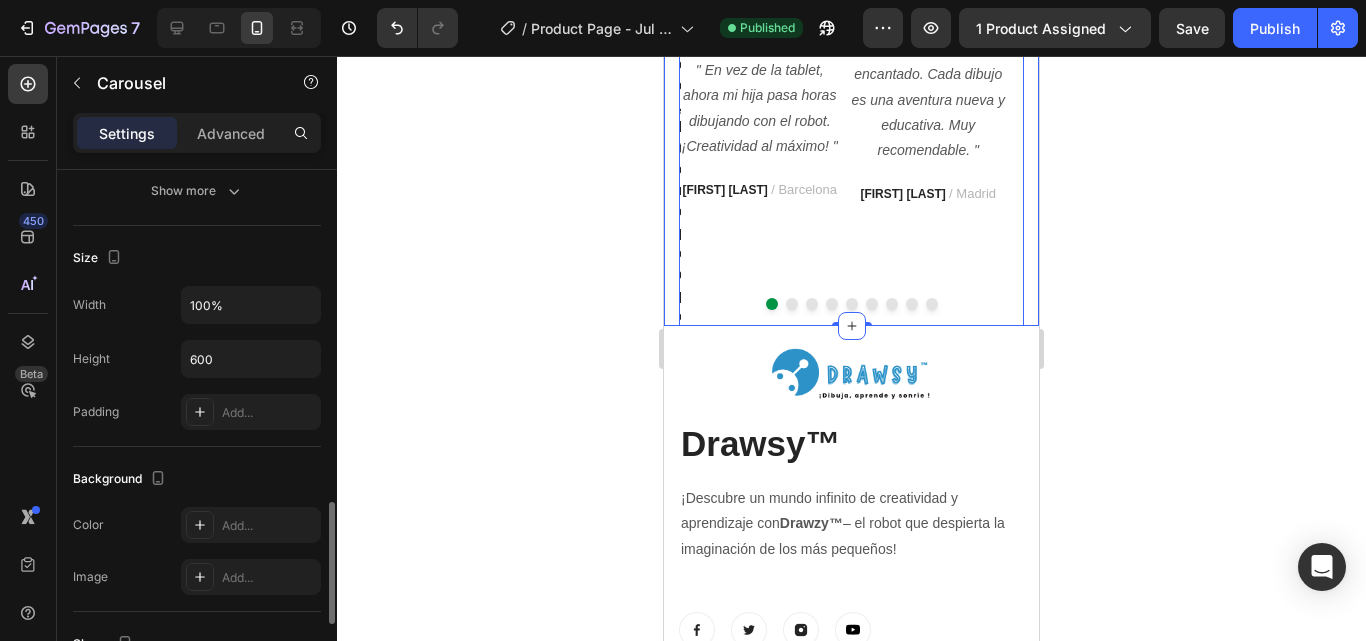 scroll, scrollTop: 1411, scrollLeft: 0, axis: vertical 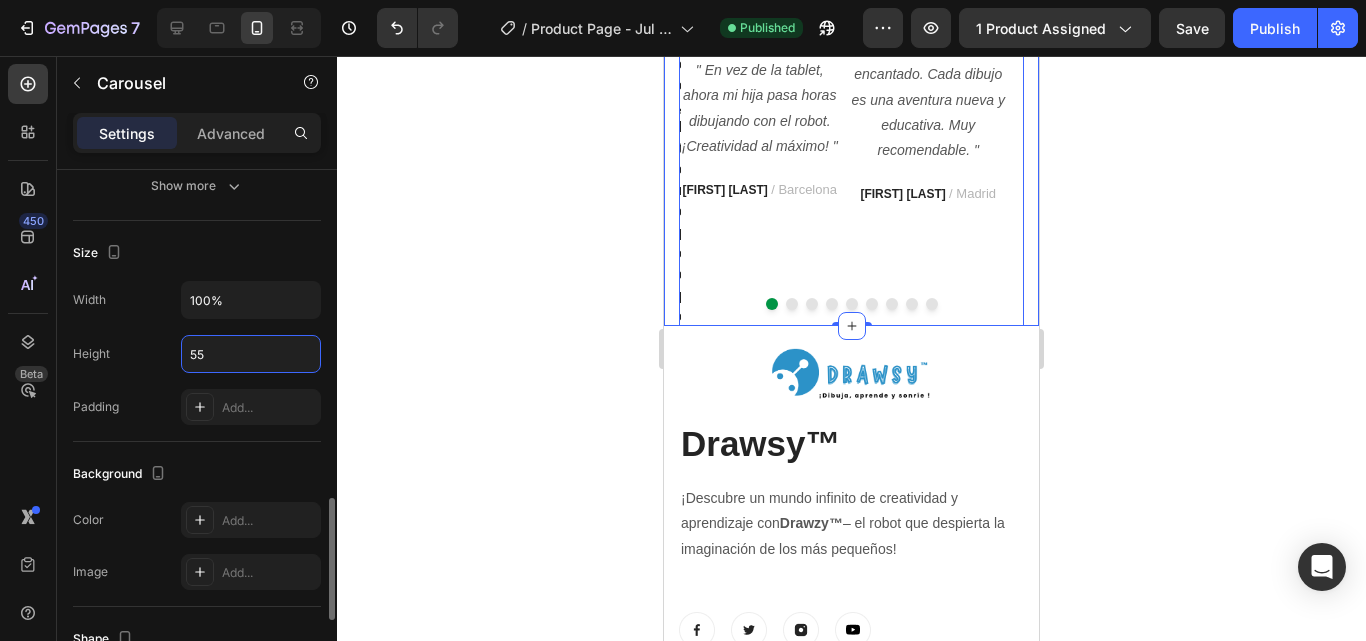 type on "550" 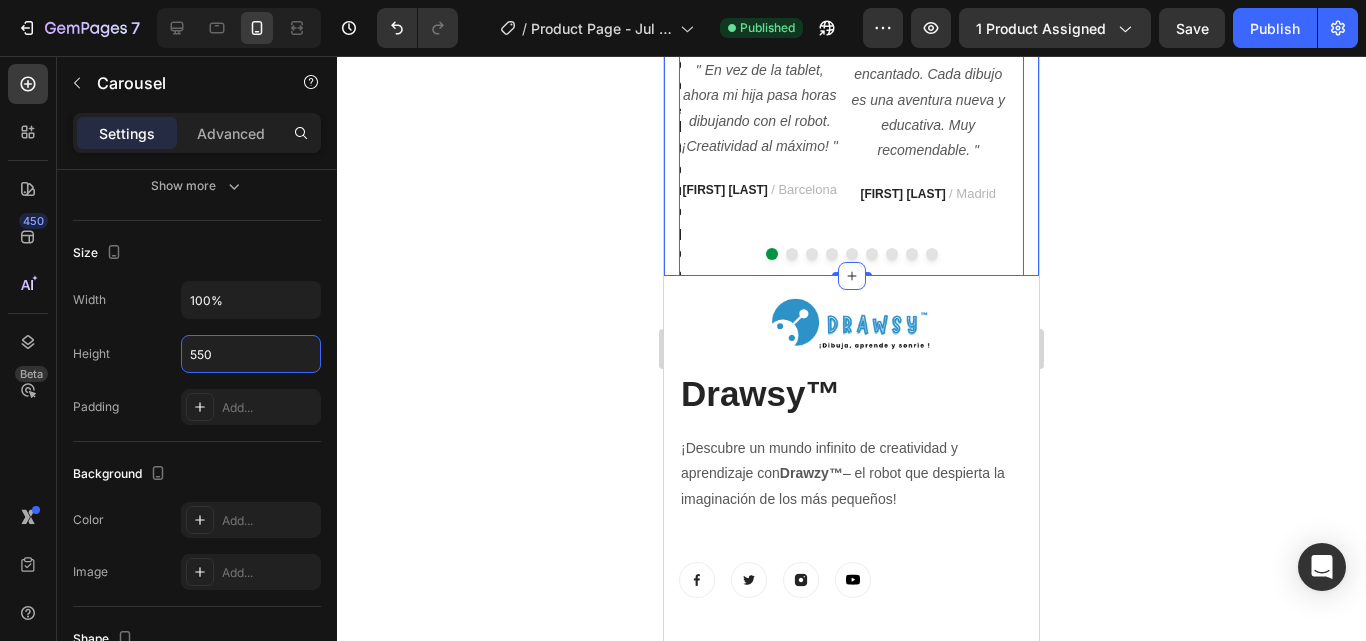 click 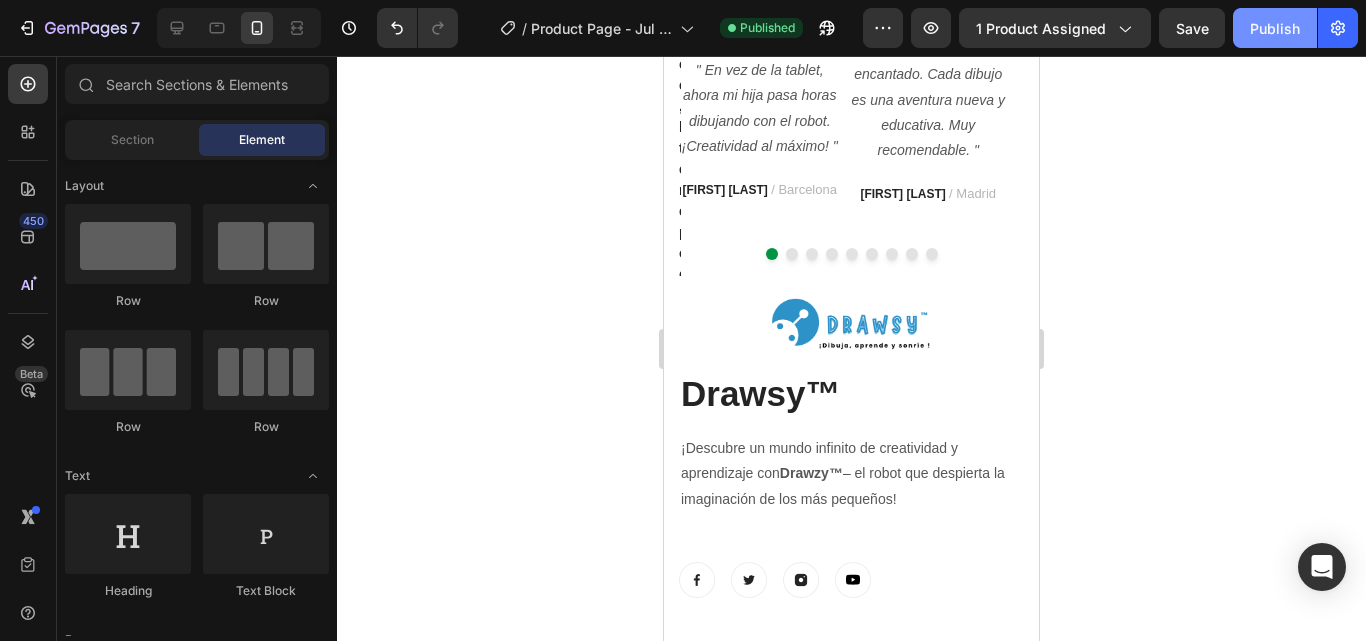 click on "Publish" at bounding box center (1275, 28) 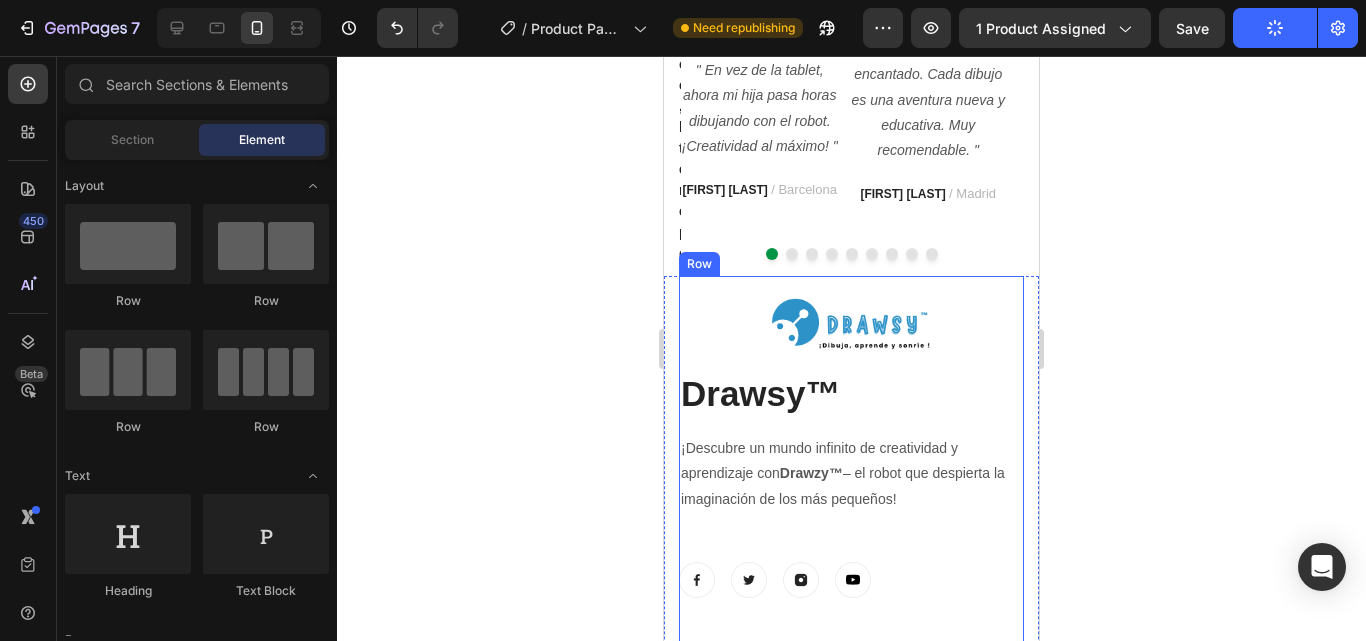 click on "Image ⁠⁠⁠⁠⁠⁠⁠ Drawsy™   Heading ¡Descubre un mundo infinito de creatividad y aprendizaje con  Drawzy™  – el robot que despierta la imaginación de los más pequeños! Text block Image Image Image Image Row" at bounding box center [851, 461] 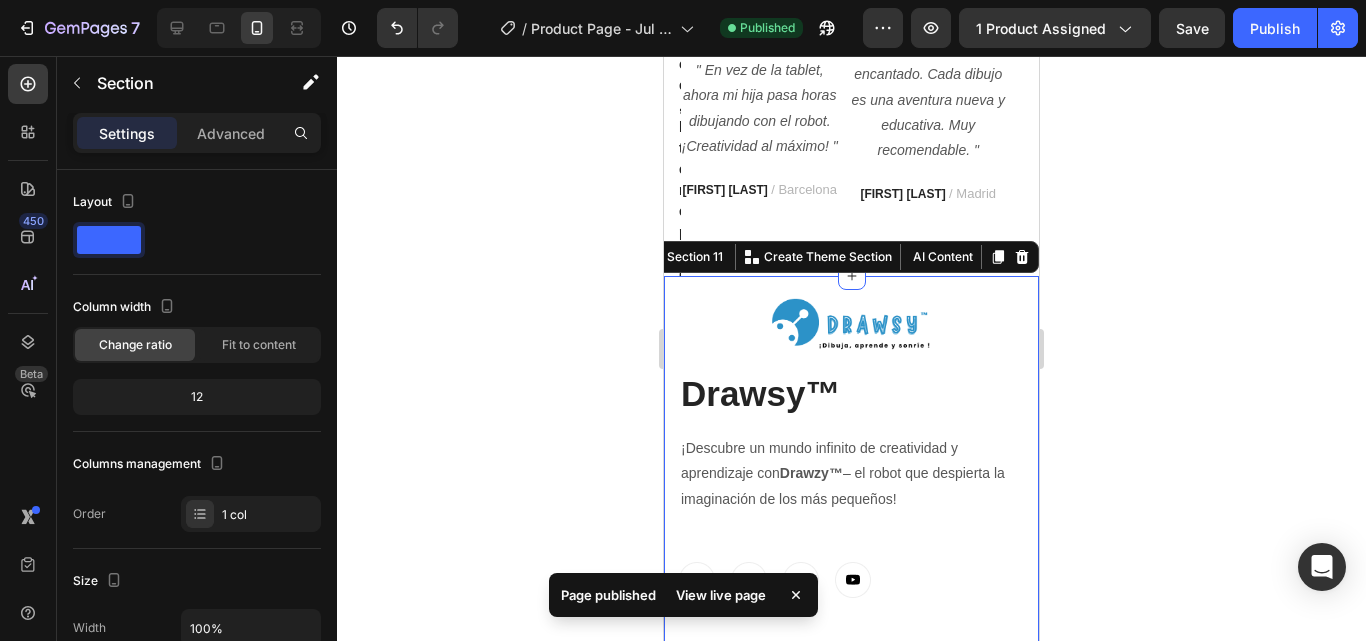 click on "Image ⁠⁠⁠⁠⁠⁠⁠ Drawsy™   Heading ¡Descubre un mundo infinito de creatividad y aprendizaje con  Drawzy™  – el robot que despierta la imaginación de los más pequeños! Text block Image Image Image Image Row ⁠⁠⁠⁠⁠⁠⁠ Sobre la compra Heading Preguntas frecuentes Text block Opciones de entrega Text block Métodos de pago Text block Términos y condiciones Text block Reclamaciones Text block GDPR Text block ⁠⁠⁠⁠⁠⁠⁠ Empresa Heading Contacto Text block Sobre nosotros Text block Row ⁠⁠⁠⁠⁠⁠⁠ ¿Tienes alguna pregunta? Escríbenos a   support@hylosnov.com Heading Row Copyright © 2024  Drawsy™  Text block Image Image Row Section 11   You can create reusable sections Create Theme Section AI Content Write with GemAI What would you like to describe here? Tone and Voice Persuasive Product Drawsy™ Show more Generate" at bounding box center [851, 710] 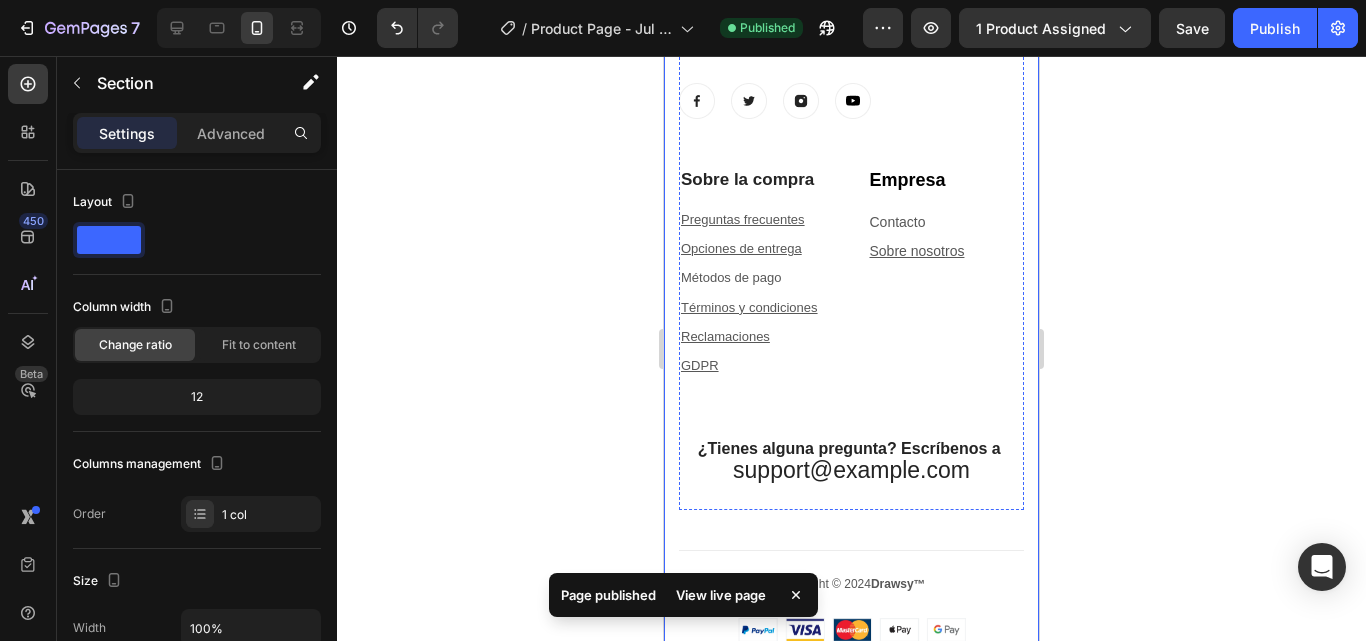 scroll, scrollTop: 7477, scrollLeft: 0, axis: vertical 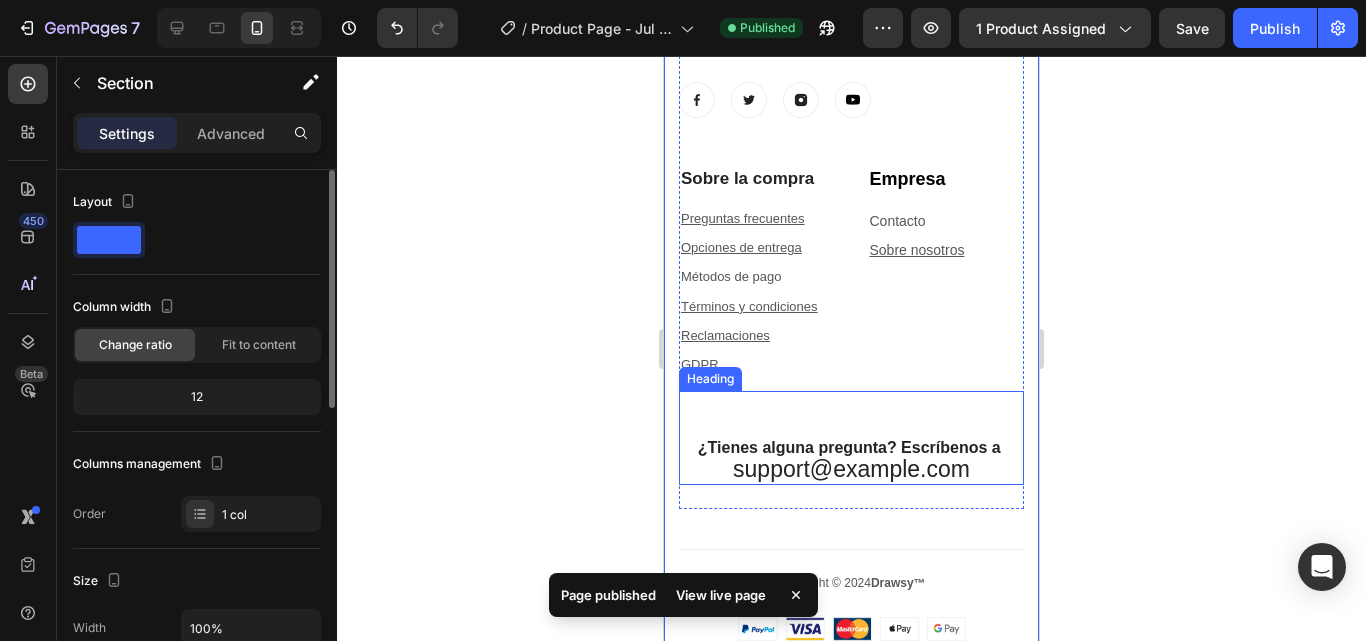 click on "Columns management" at bounding box center (197, 464) 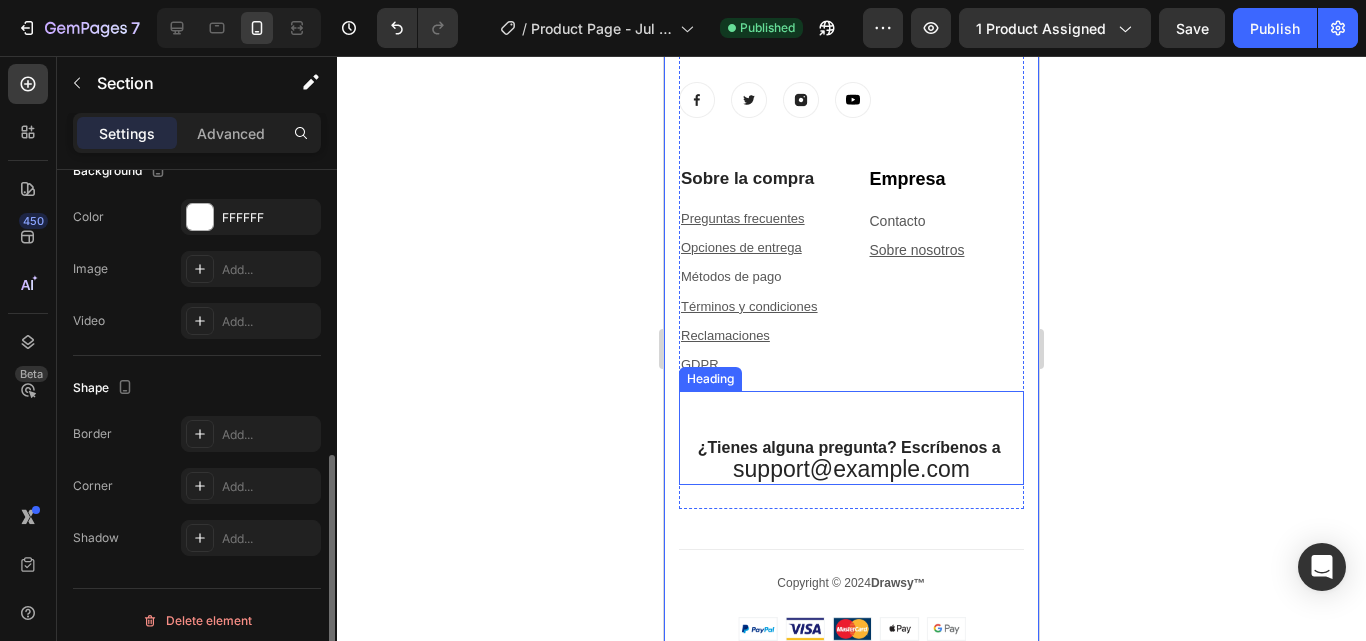 scroll, scrollTop: 628, scrollLeft: 0, axis: vertical 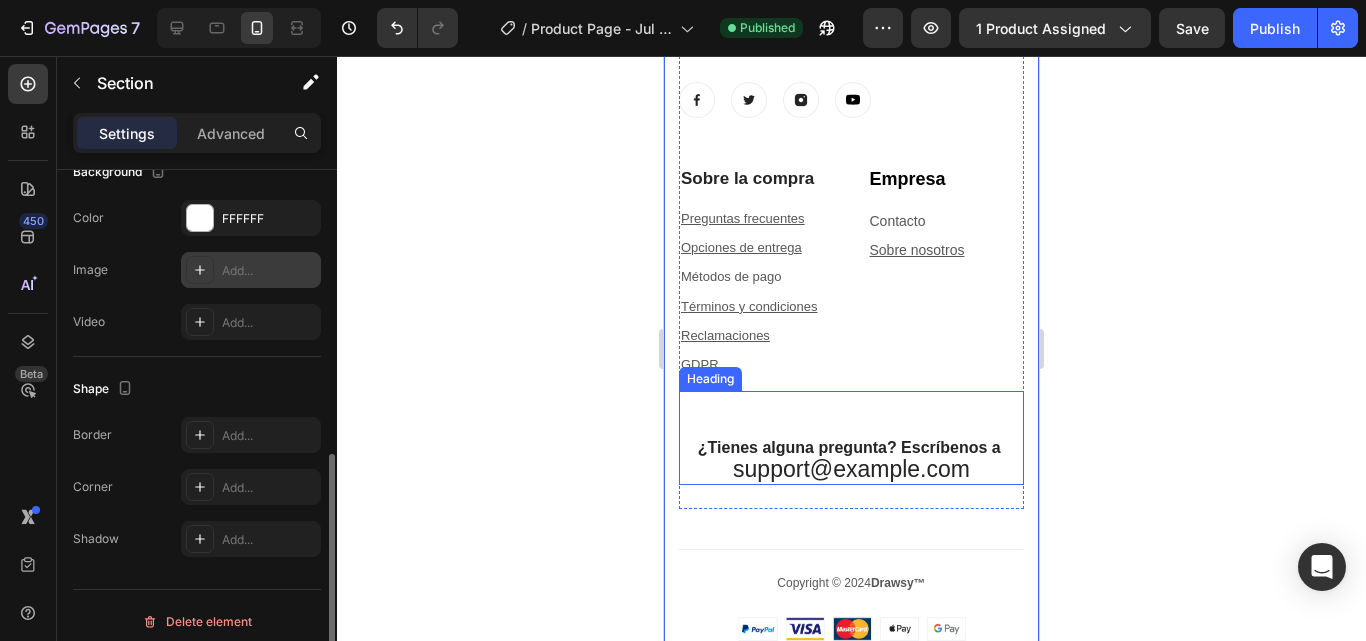 click 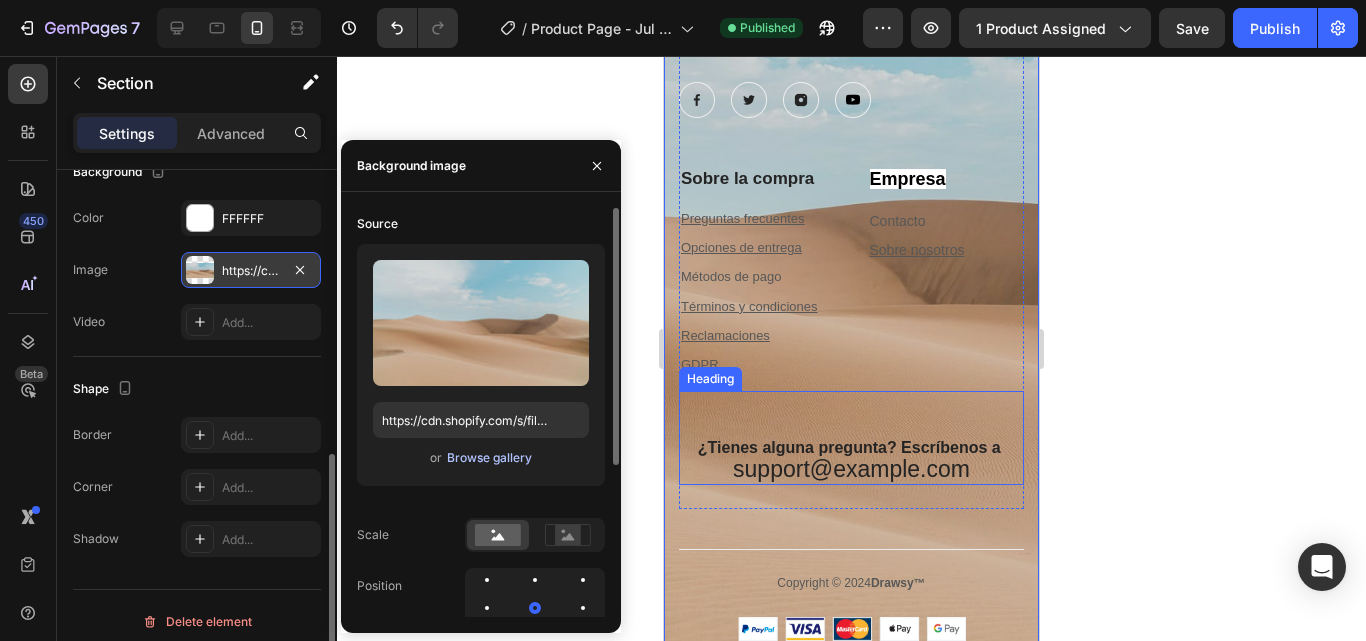 click on "Browse gallery" at bounding box center [489, 458] 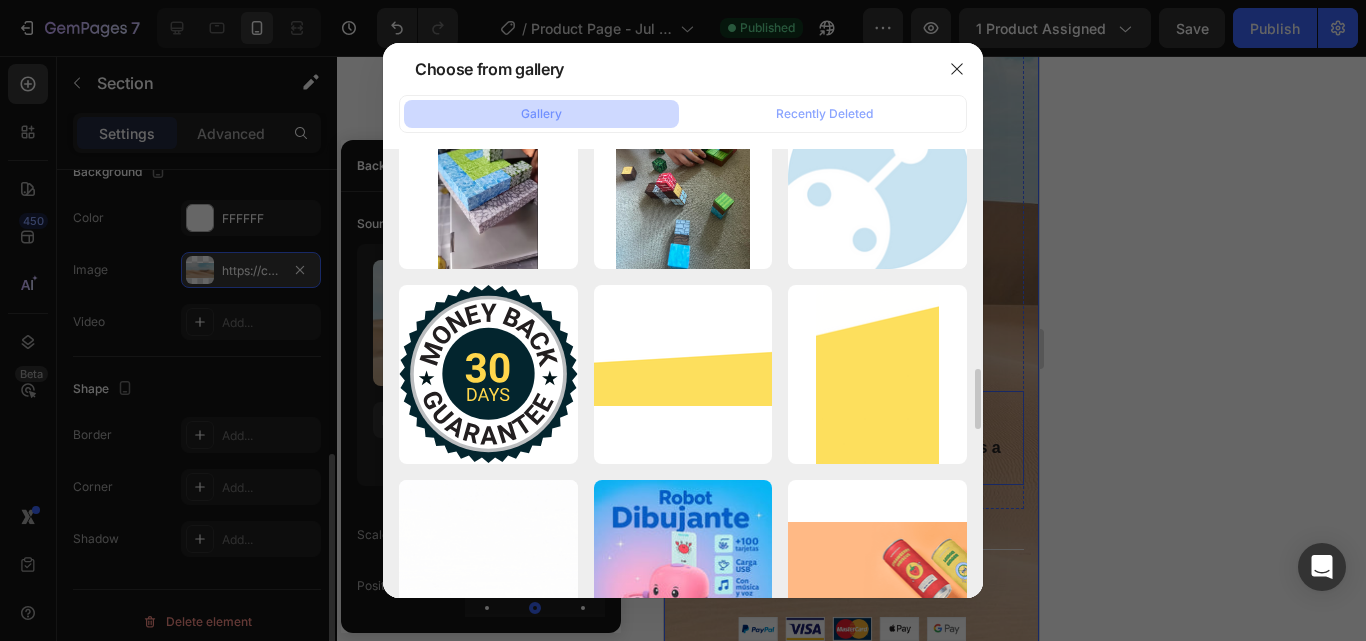scroll, scrollTop: 1633, scrollLeft: 0, axis: vertical 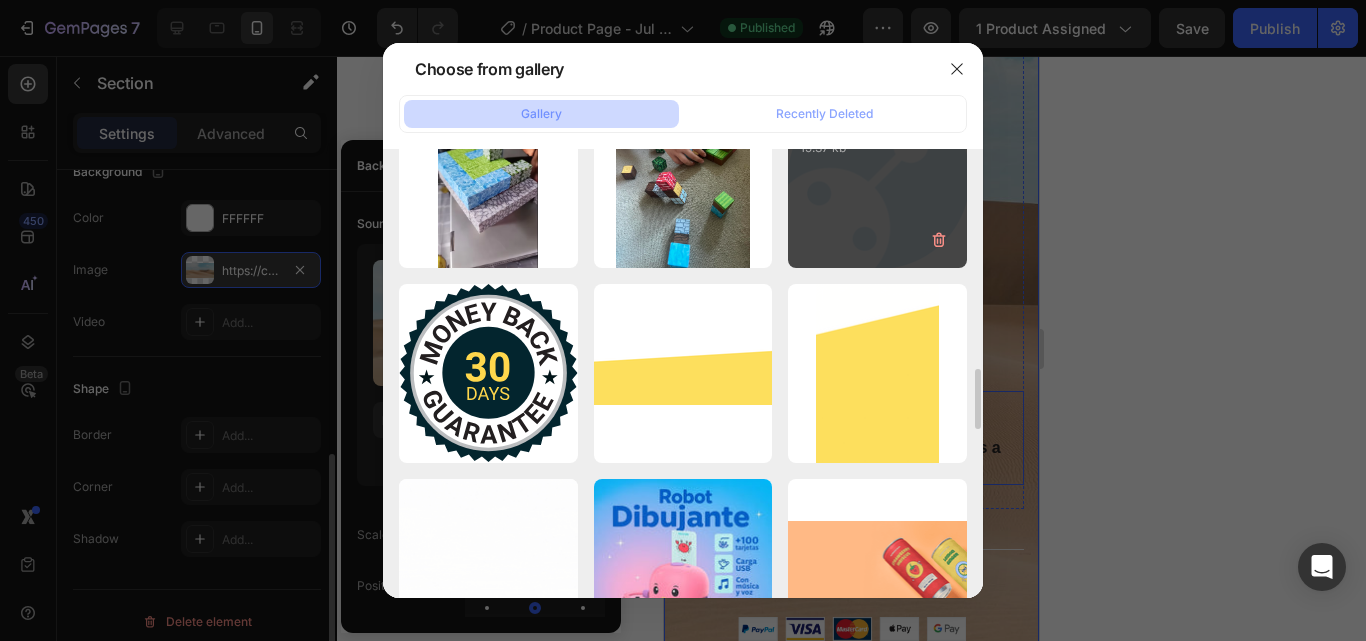 click on "Red Black Modern Robo...4).png 15.37 kb" at bounding box center (877, 179) 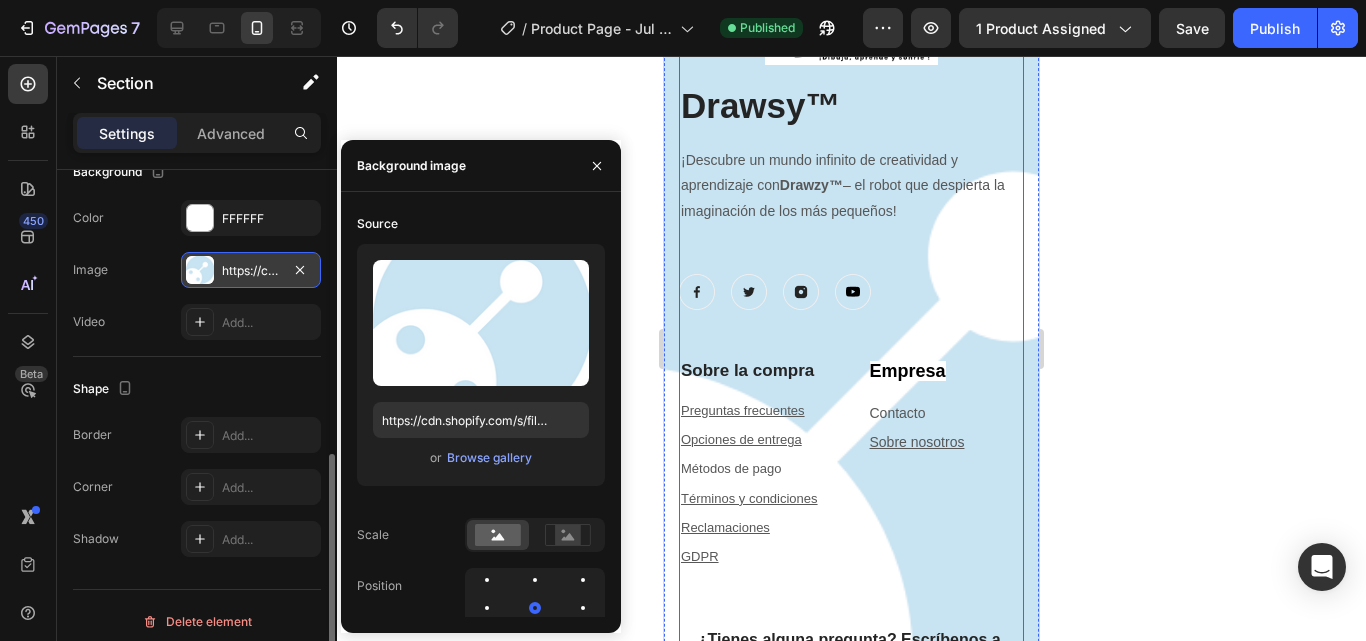 scroll, scrollTop: 6974, scrollLeft: 0, axis: vertical 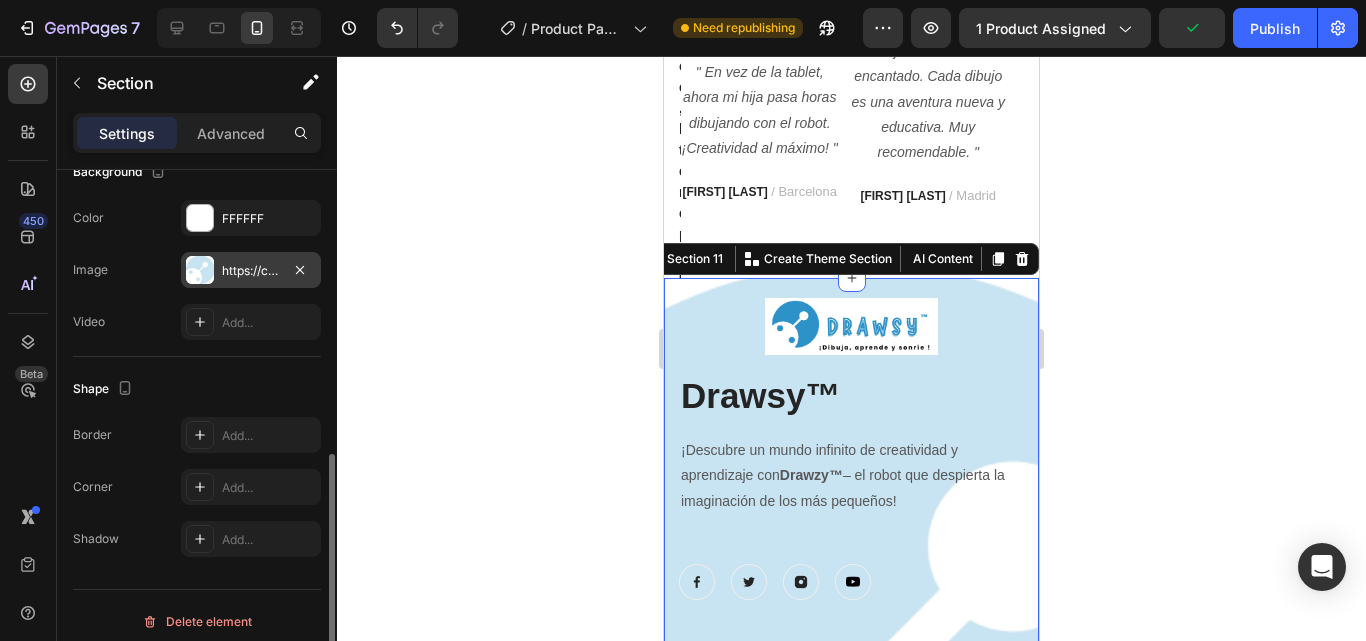 click 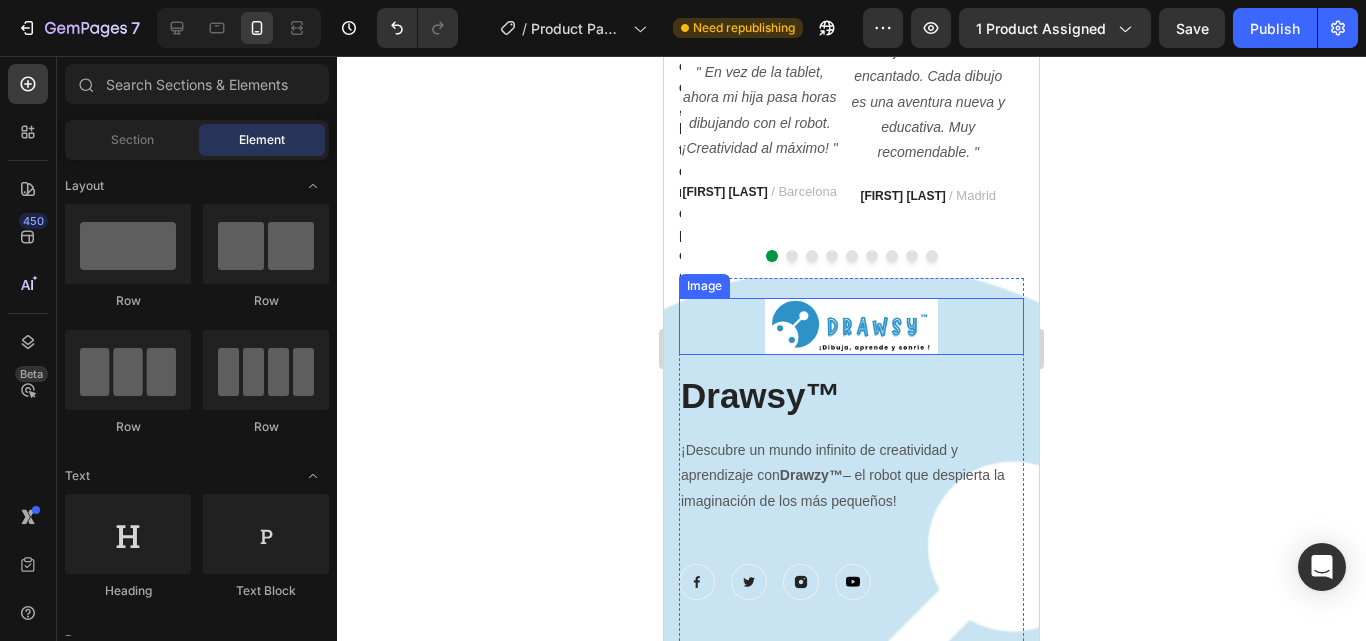 click at bounding box center (851, 326) 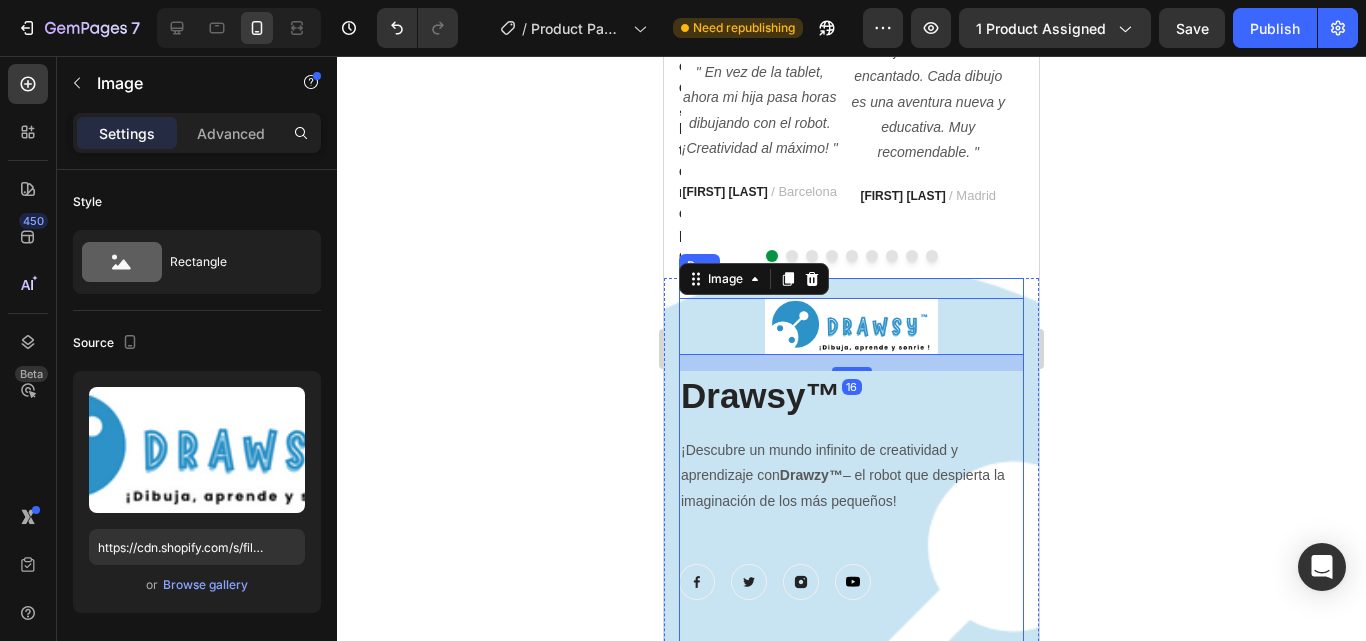 click on "Image   16 ⁠⁠⁠⁠⁠⁠⁠ Drawsy™   Heading ¡Descubre un mundo infinito de creatividad y aprendizaje con  Drawzy™  – el robot que despierta la imaginación de los más pequeños! Text block Image Image Image Image Row" at bounding box center [851, 463] 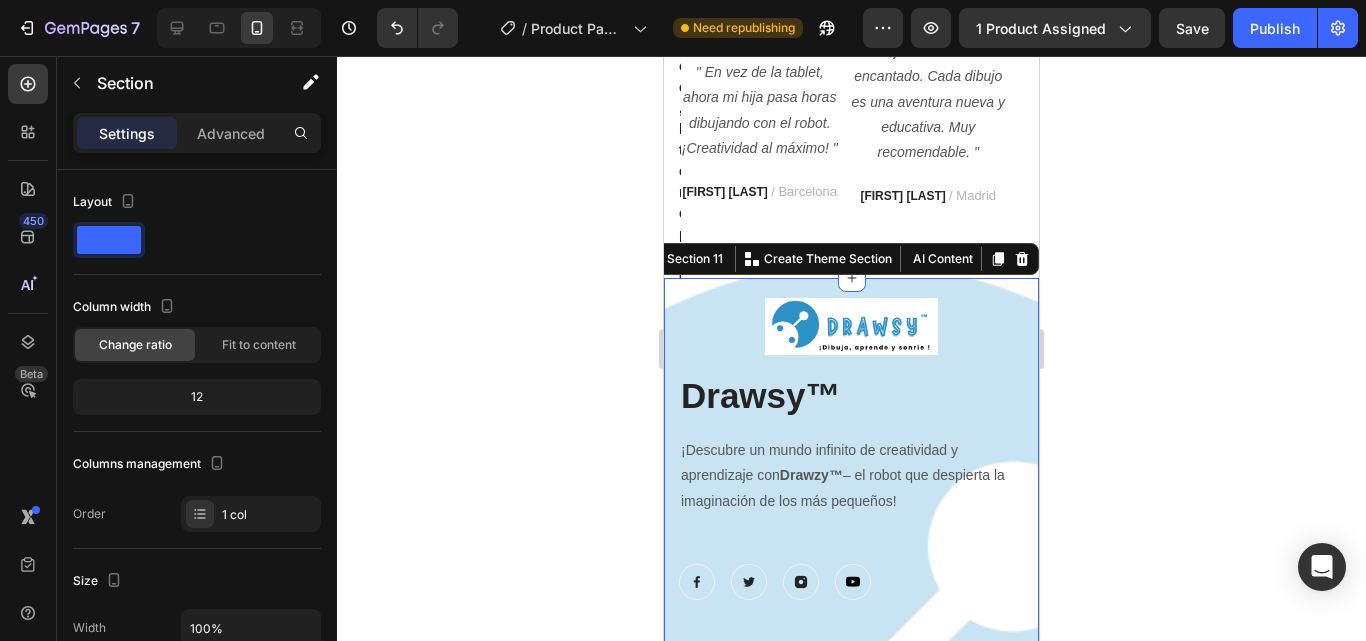 click on "Image ⁠⁠⁠⁠⁠⁠⁠ Drawsy™   Heading ¡Descubre un mundo infinito de creatividad y aprendizaje con  Drawzy™  – el robot que despierta la imaginación de los más pequeños! Text block Image Image Image Image Row ⁠⁠⁠⁠⁠⁠⁠ Sobre la compra Heading Preguntas frecuentes Text block Opciones de entrega Text block Métodos de pago Text block Términos y condiciones Text block Reclamaciones Text block GDPR Text block ⁠⁠⁠⁠⁠⁠⁠ Empresa Heading Contacto Text block Sobre nosotros Text block Row ⁠⁠⁠⁠⁠⁠⁠ ¿Tienes alguna pregunta? Escríbenos a   support@hylosnov.com Heading Row Copyright © 2024  Drawsy™  Text block Image Image Row Section 11   You can create reusable sections Create Theme Section AI Content Write with GemAI What would you like to describe here? Tone and Voice Persuasive Product Drawsy™ Show more Generate" at bounding box center [851, 712] 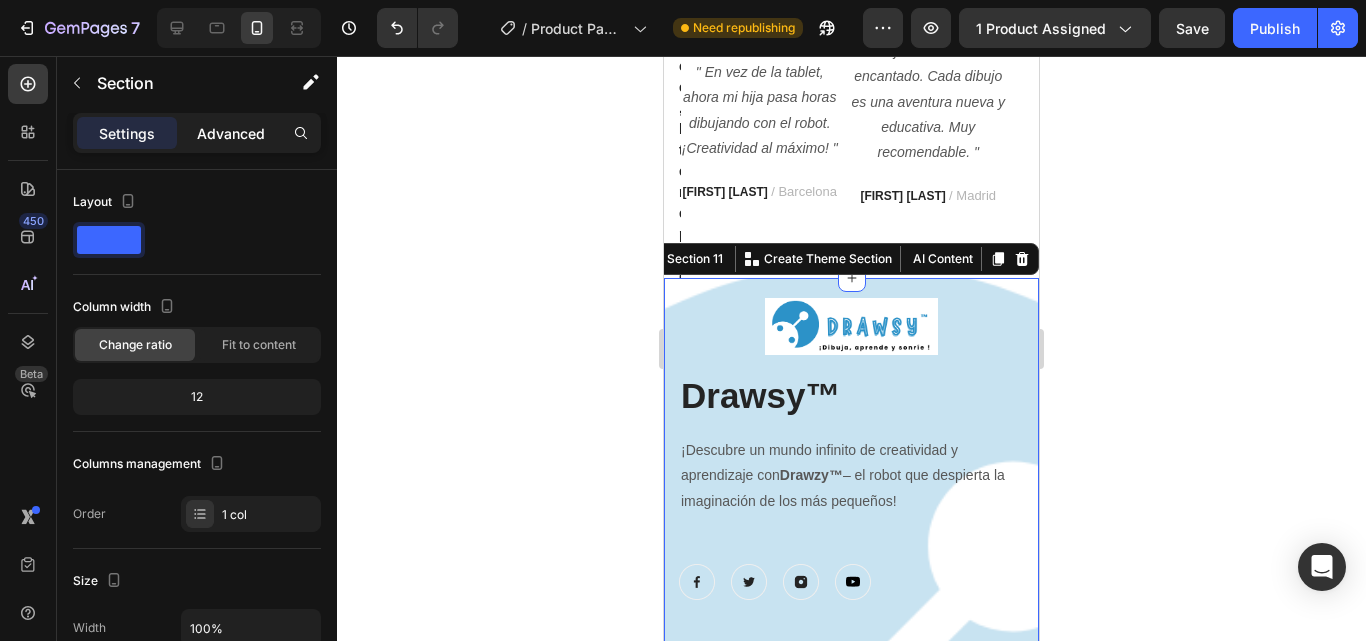 click on "Advanced" at bounding box center [231, 133] 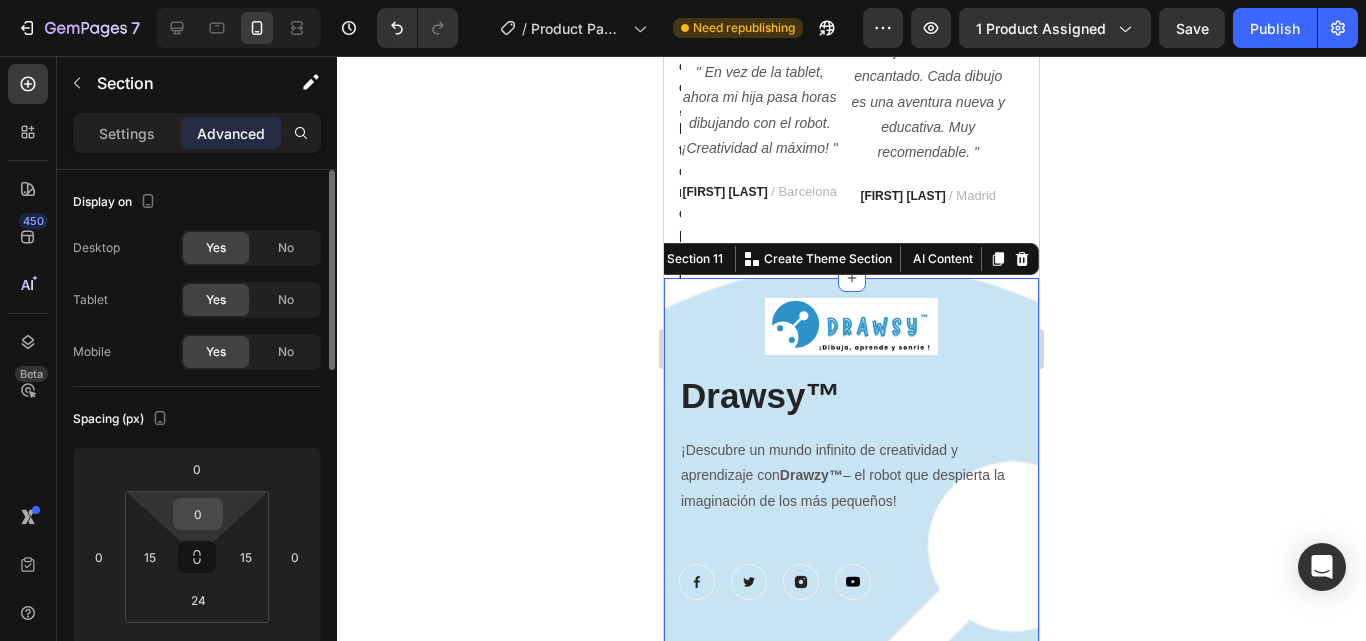 click on "0" at bounding box center (198, 514) 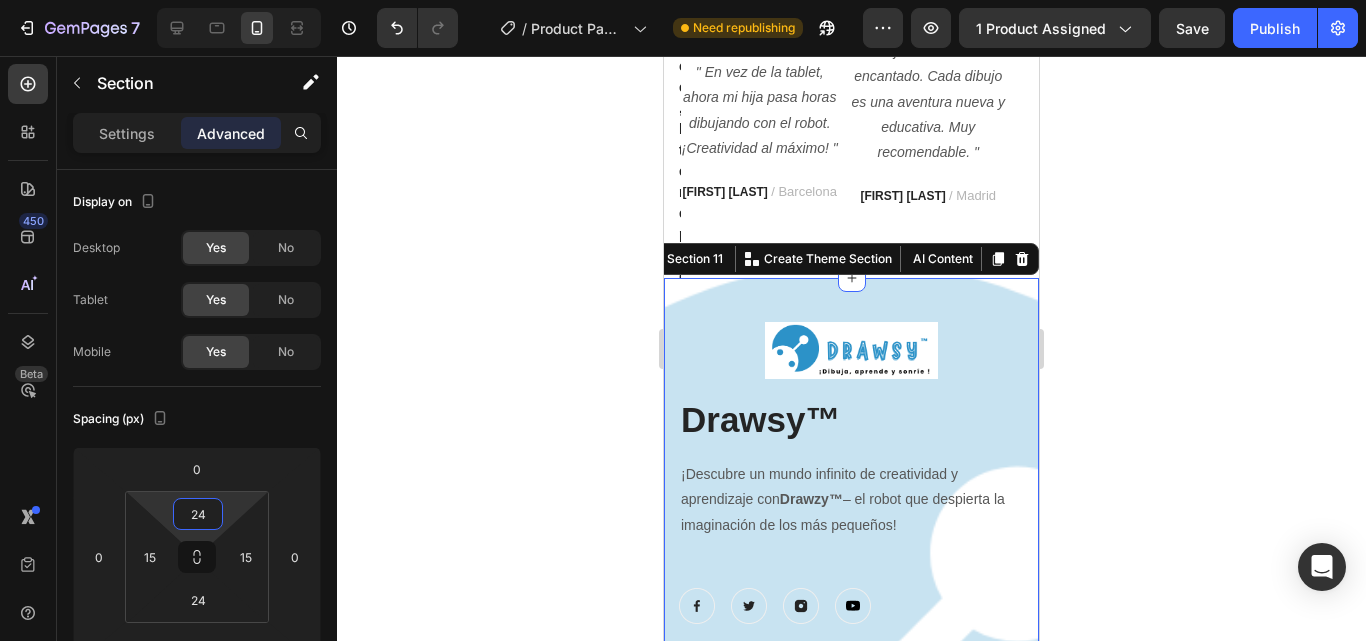 type on "24" 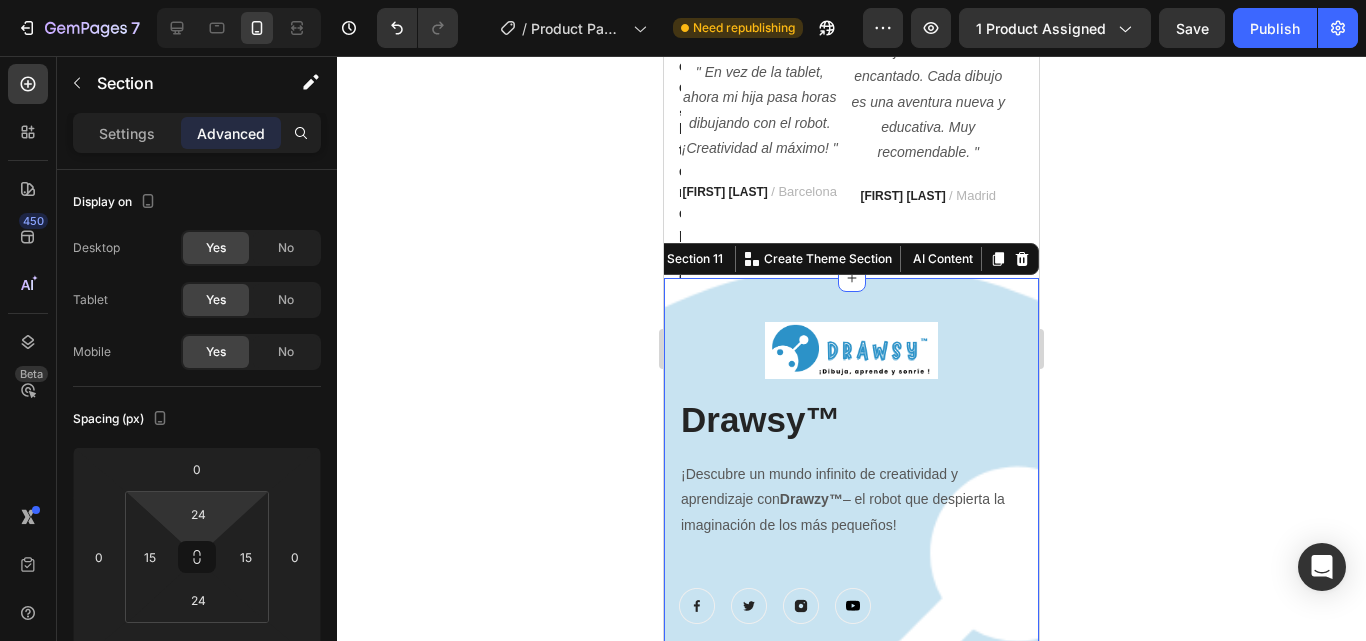 click 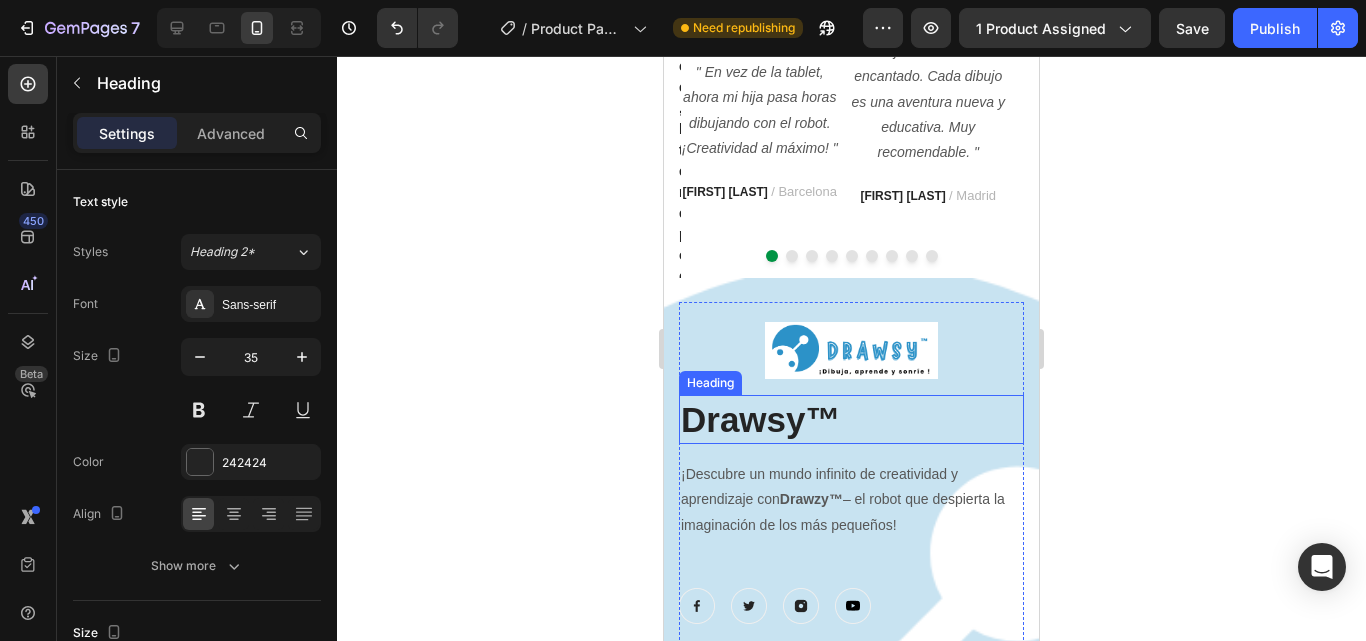 click on "Drawsy™" at bounding box center [761, 419] 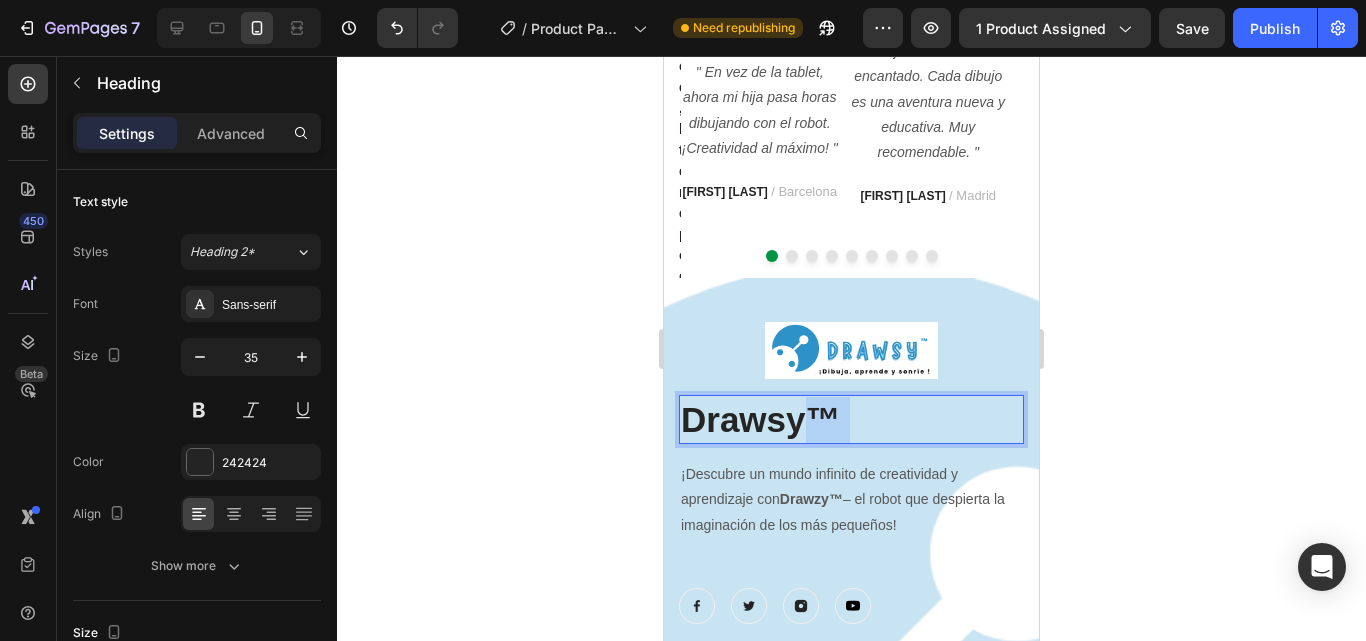 click on "Drawsy™" at bounding box center (761, 419) 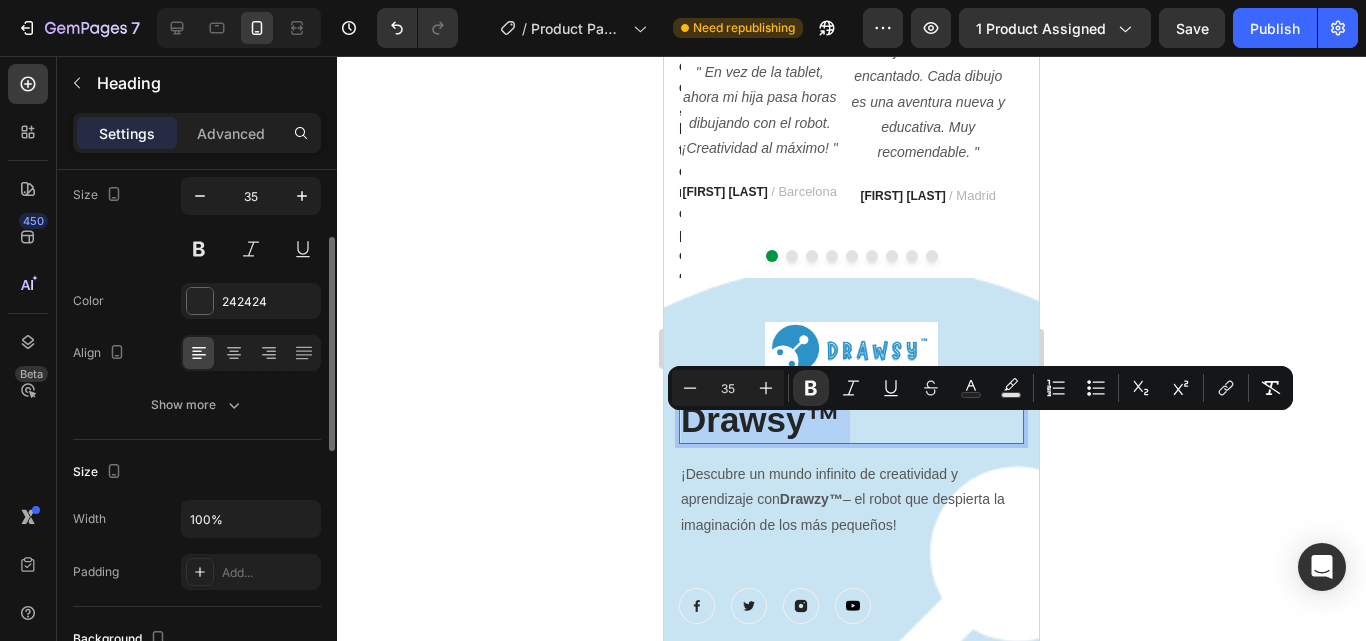 scroll, scrollTop: 163, scrollLeft: 0, axis: vertical 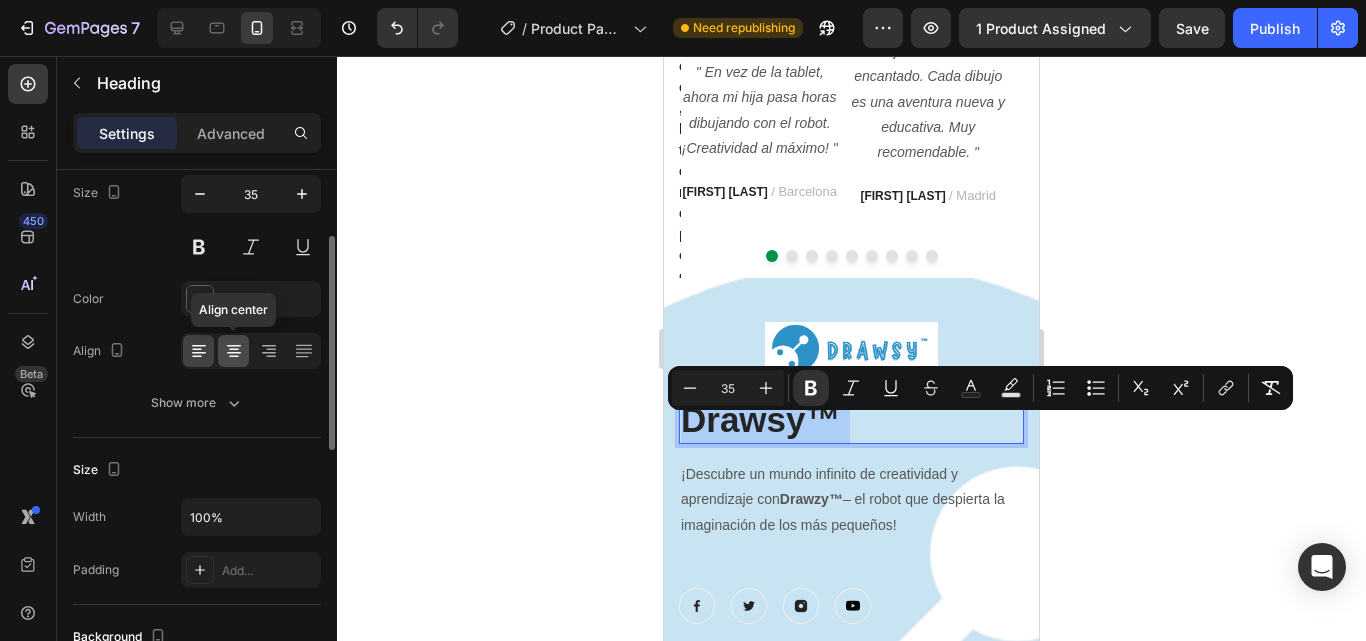 click 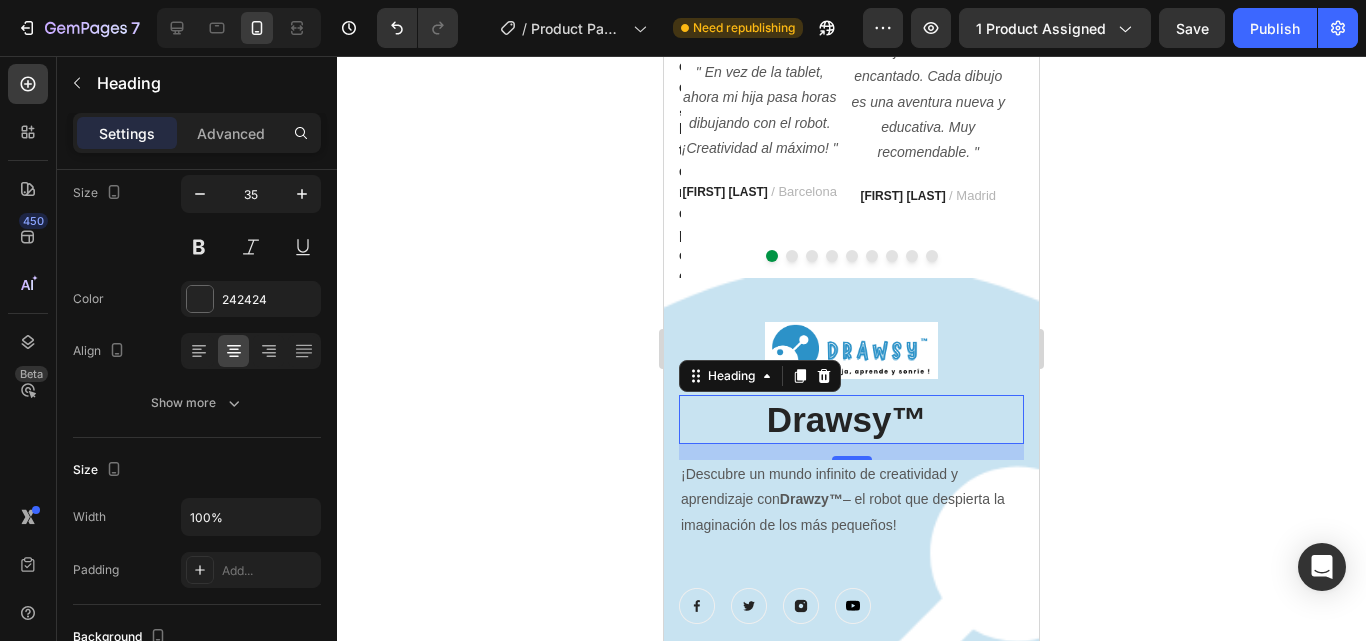 click on "Drawsy™" at bounding box center [851, 420] 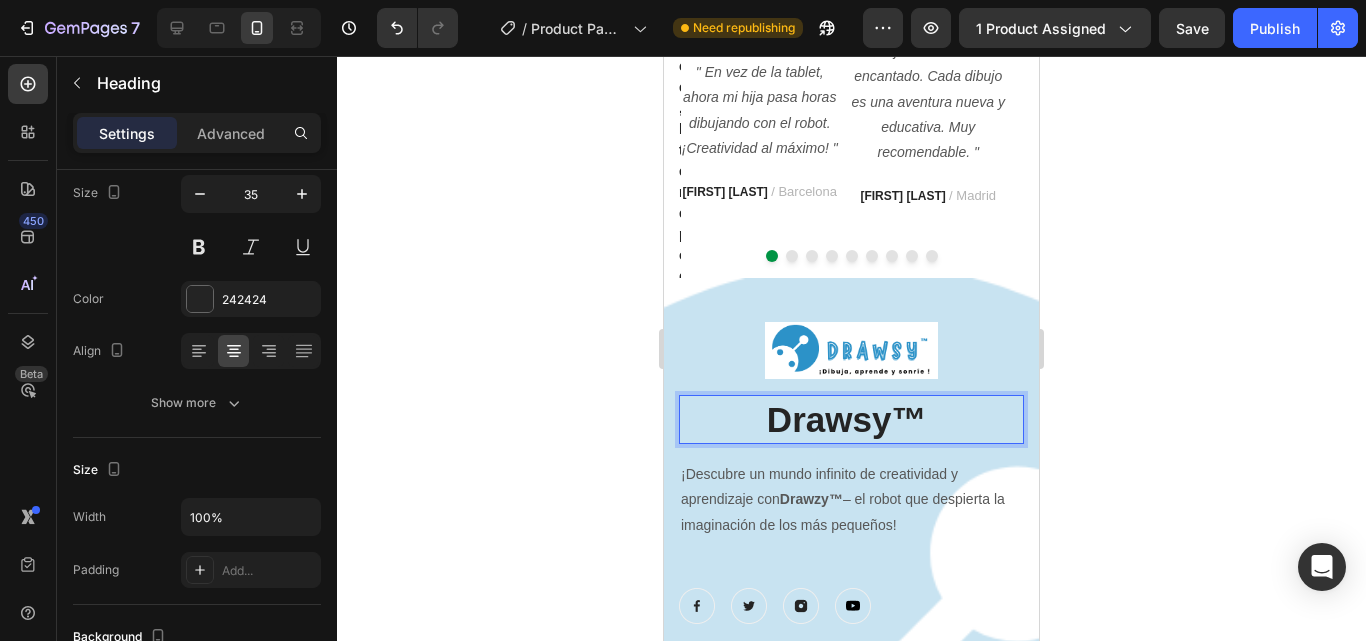 click on "Drawsy™" at bounding box center [851, 420] 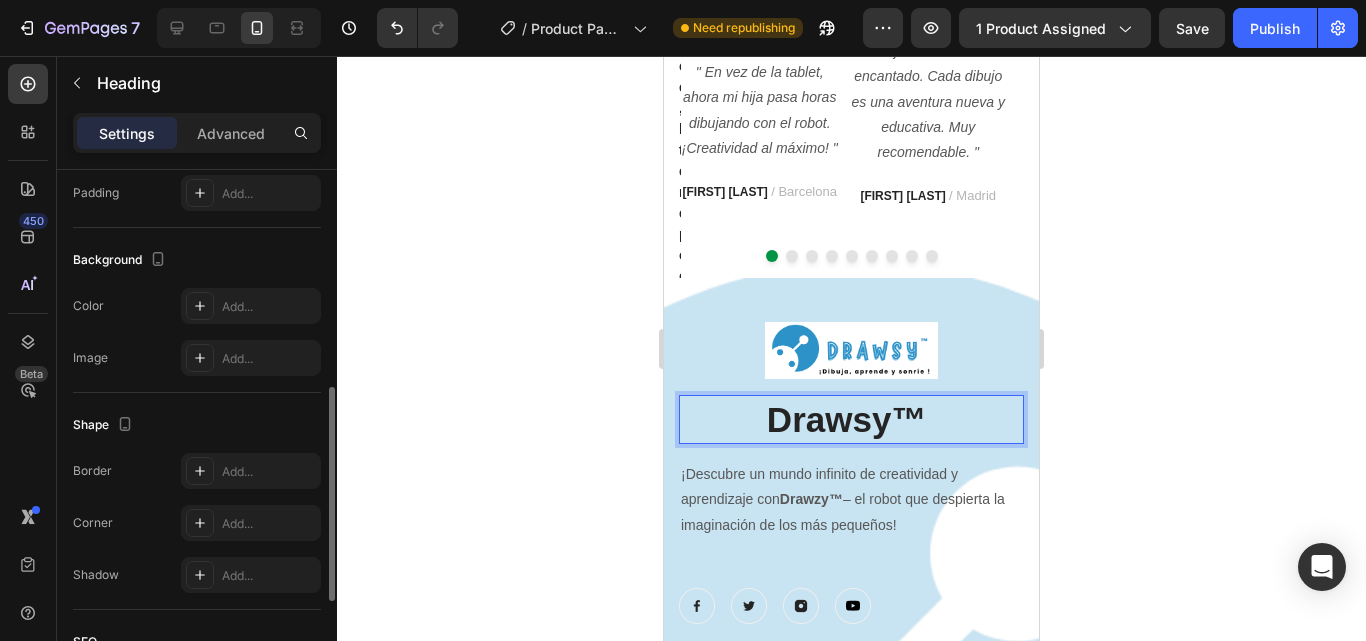 scroll, scrollTop: 538, scrollLeft: 0, axis: vertical 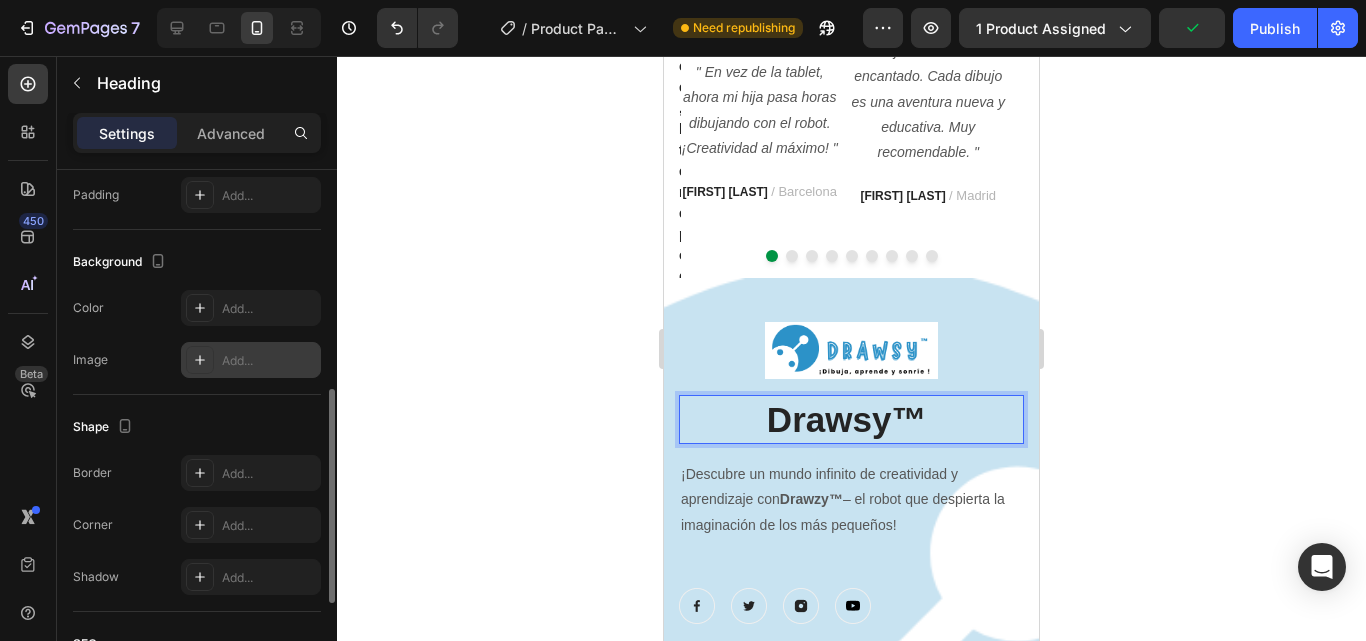 click 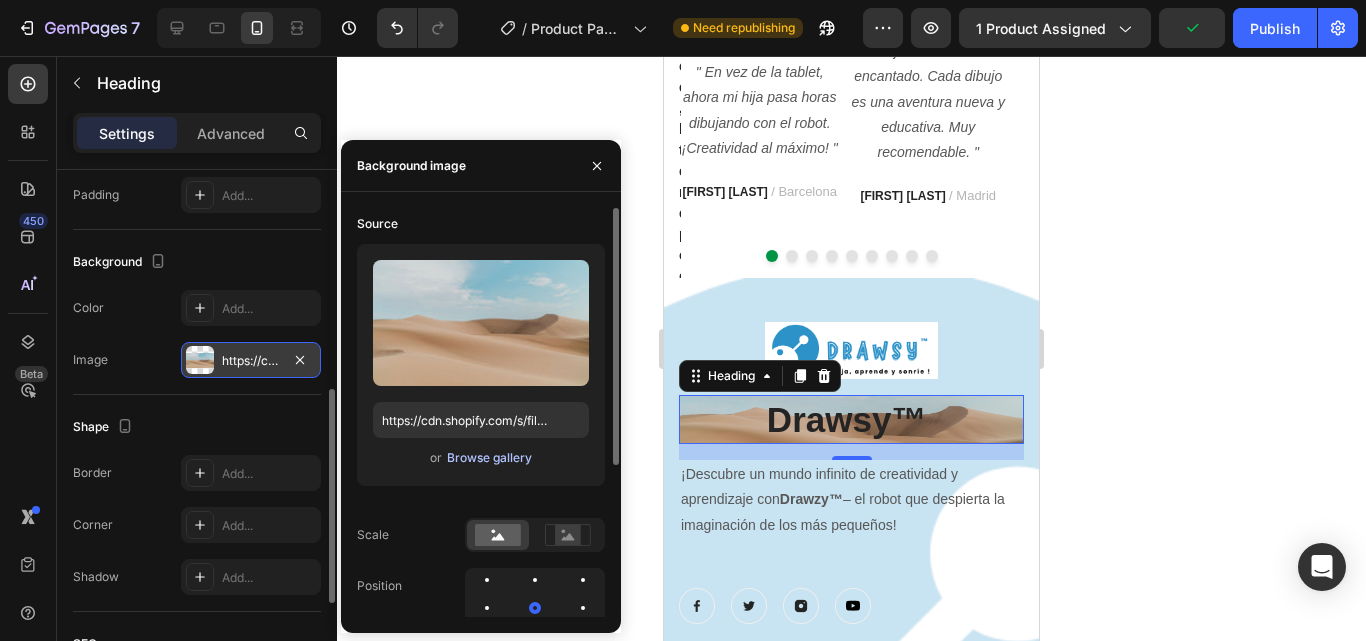 click on "Browse gallery" at bounding box center [489, 458] 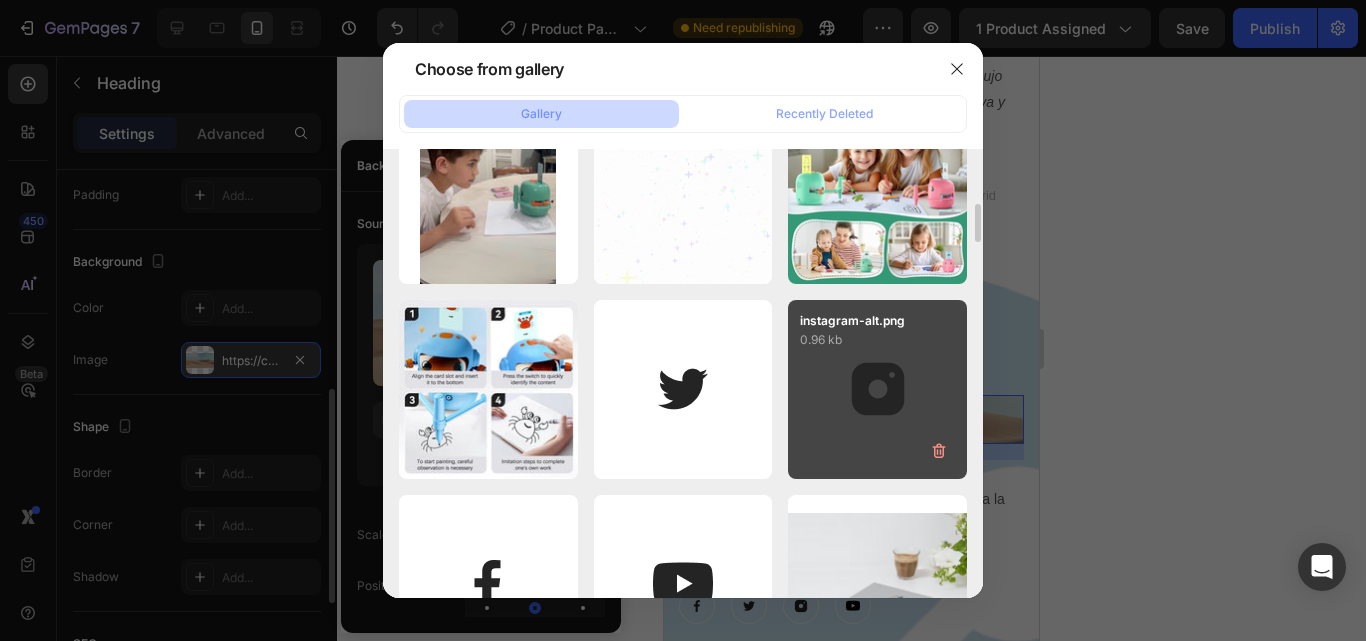 scroll, scrollTop: 645, scrollLeft: 0, axis: vertical 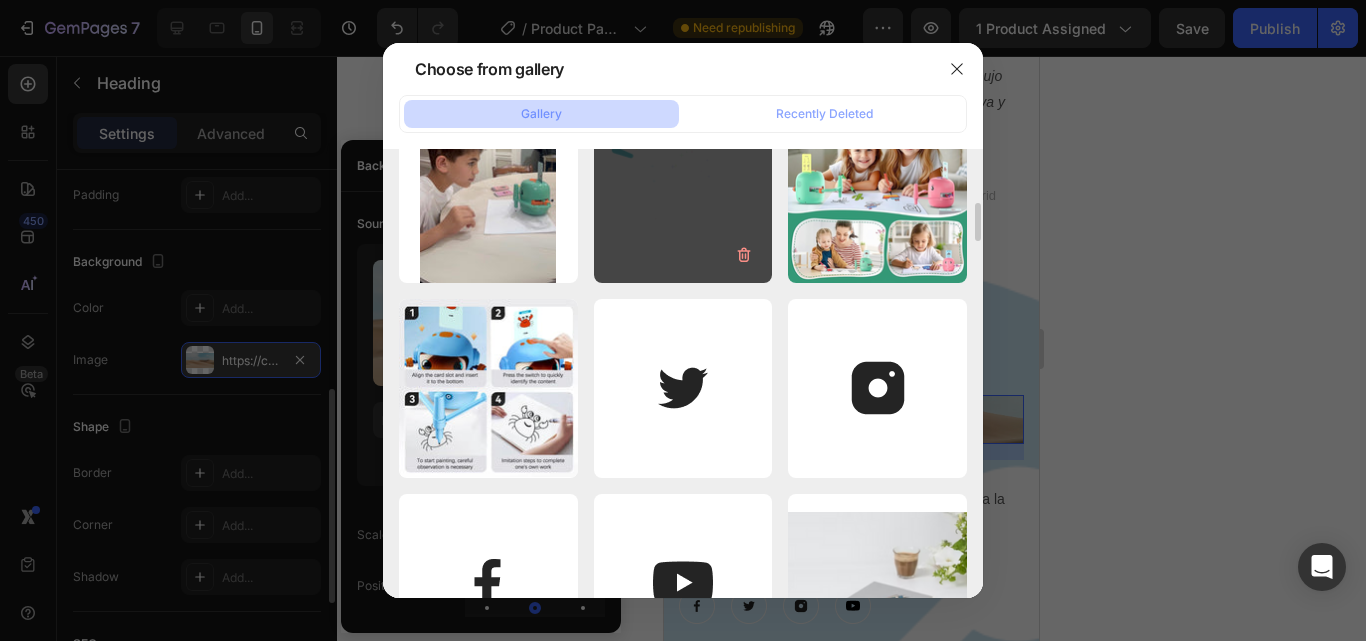 click on "gif 1.gif 1154.52 kb" at bounding box center [683, 193] 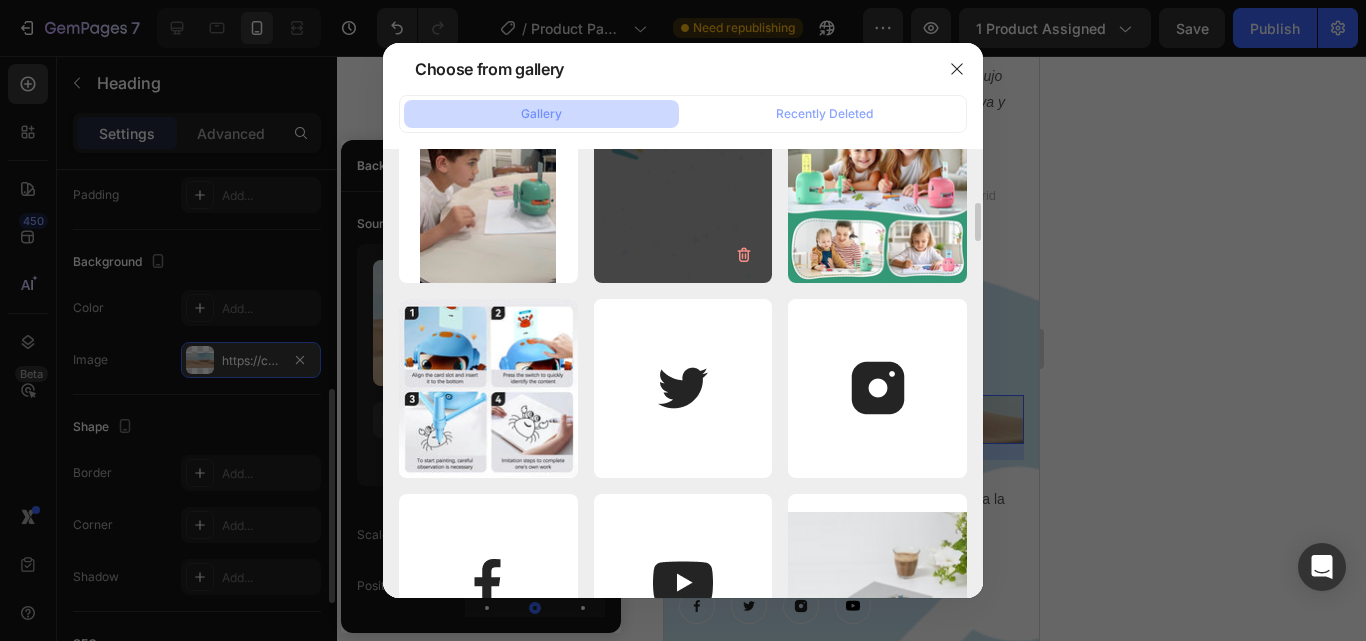 type on "https://cdn.shopify.com/s/files/1/0668/8777/8392/files/gempages_577773056173278149-f0439029-067c-48f9-a014-672df170932e.gif" 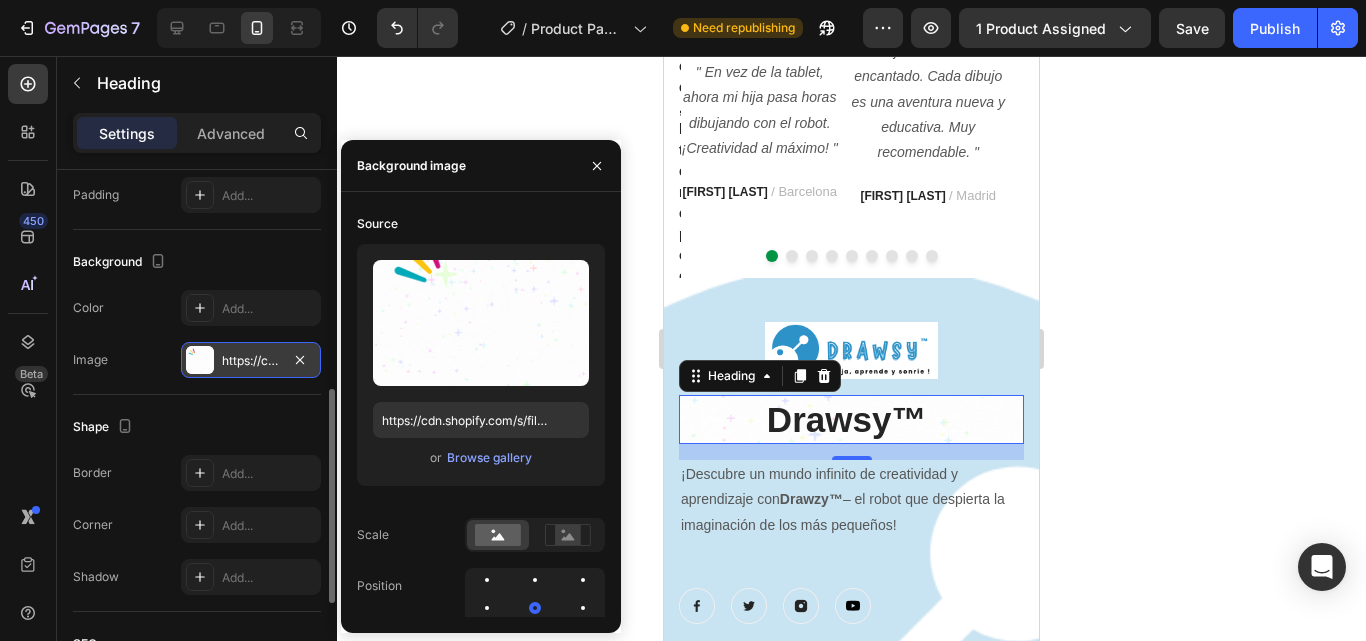 click 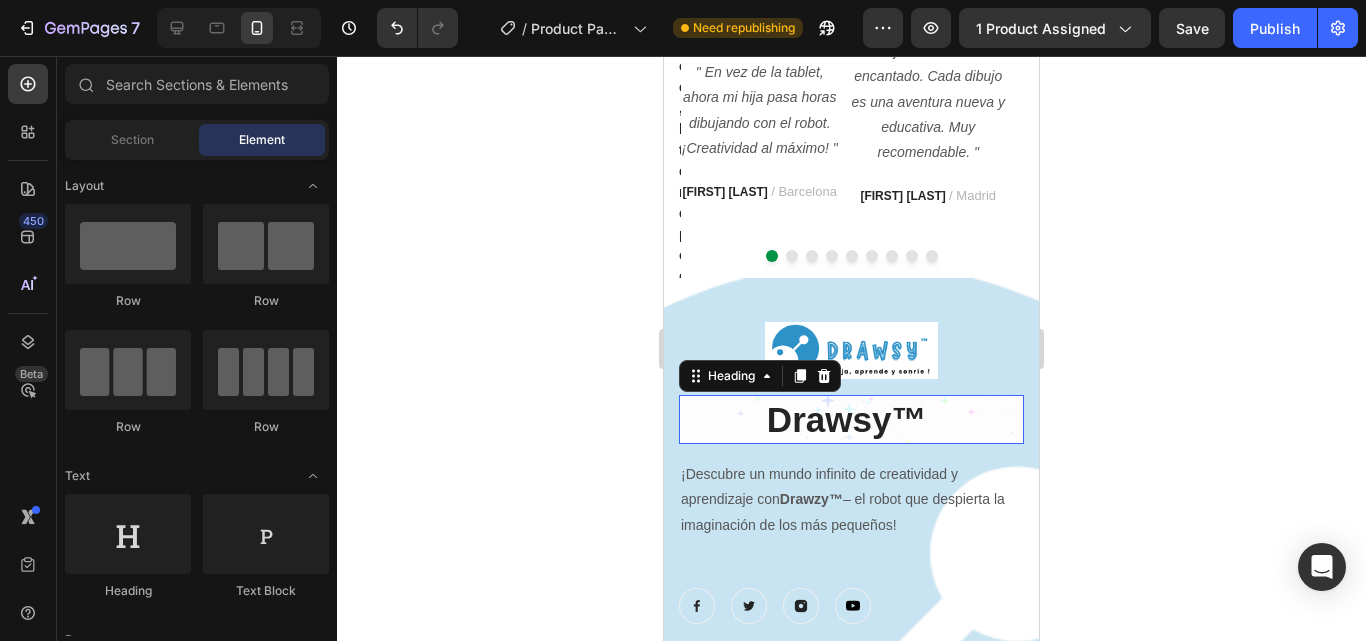 click on "Drawsy™" at bounding box center (847, 419) 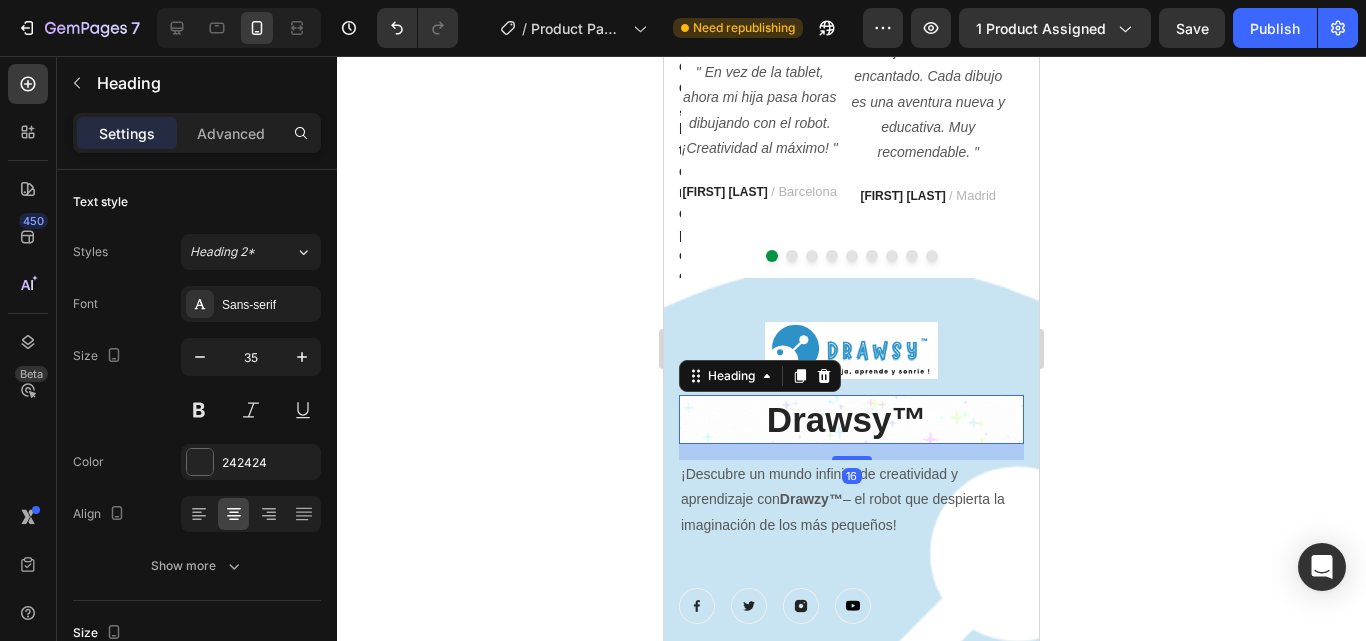 scroll, scrollTop: 6973, scrollLeft: 0, axis: vertical 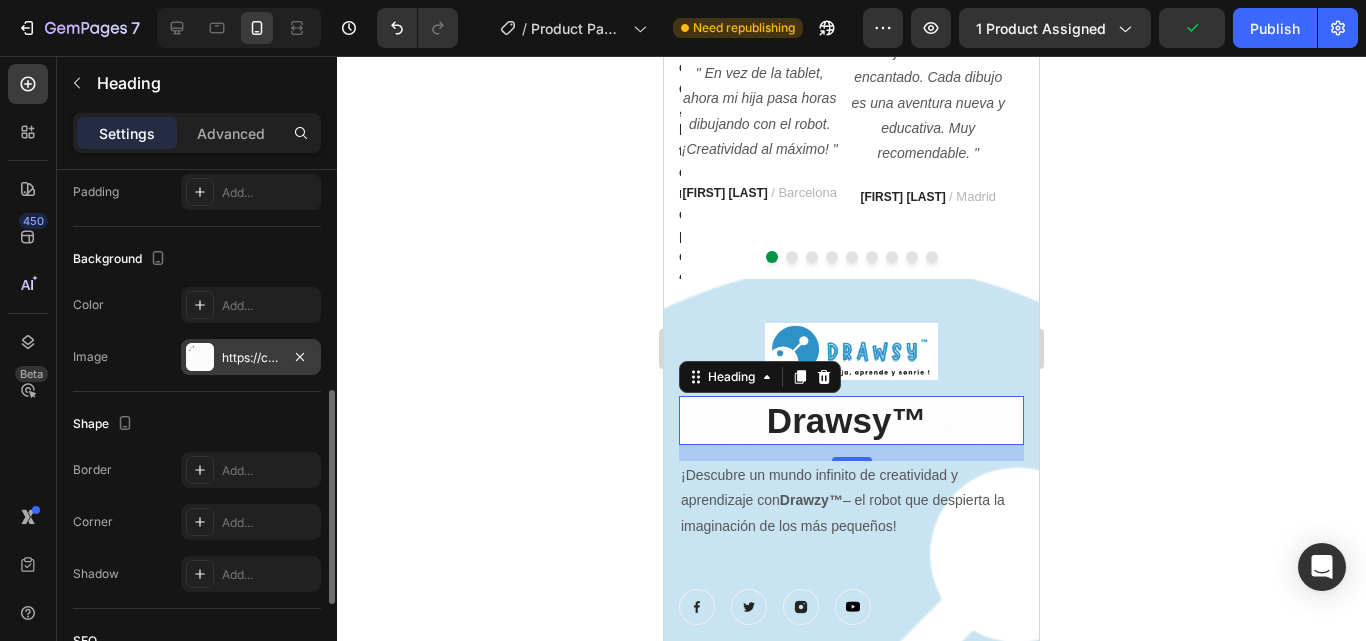 click on "https://cdn.shopify.com/s/files/1/0668/8777/8392/files/gempages_577773056173278149-f0439029-067c-48f9-a014-672df170932e.gif" at bounding box center (251, 358) 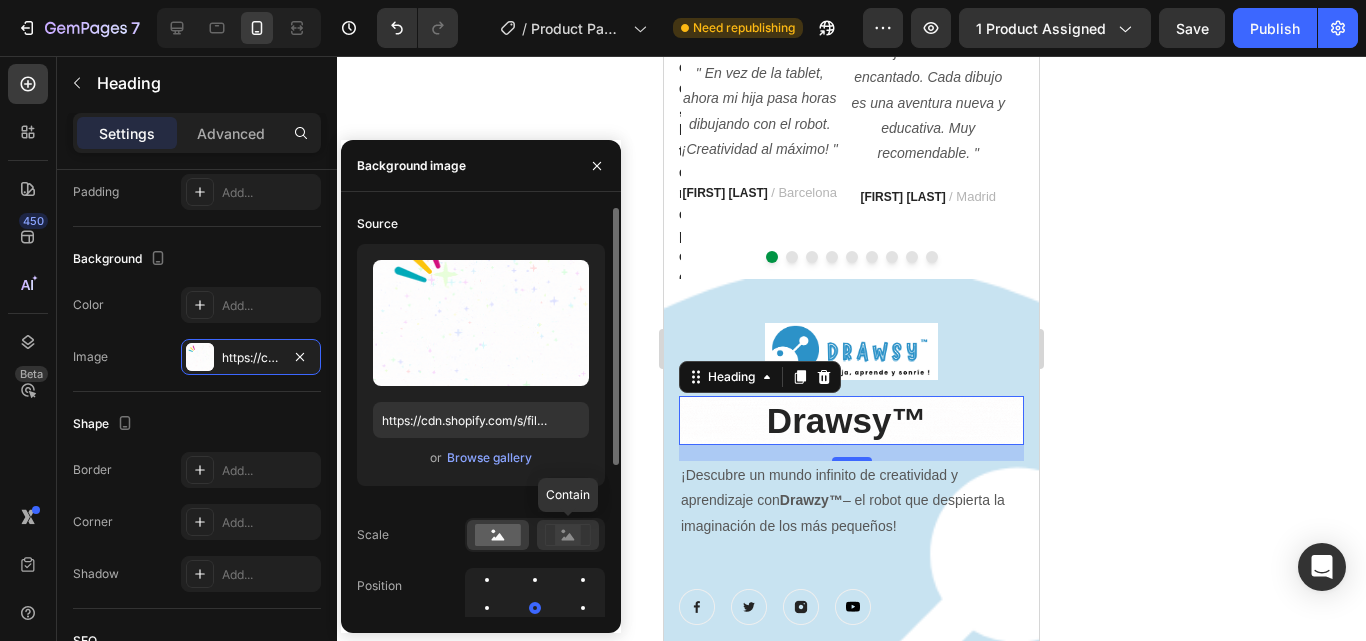 click 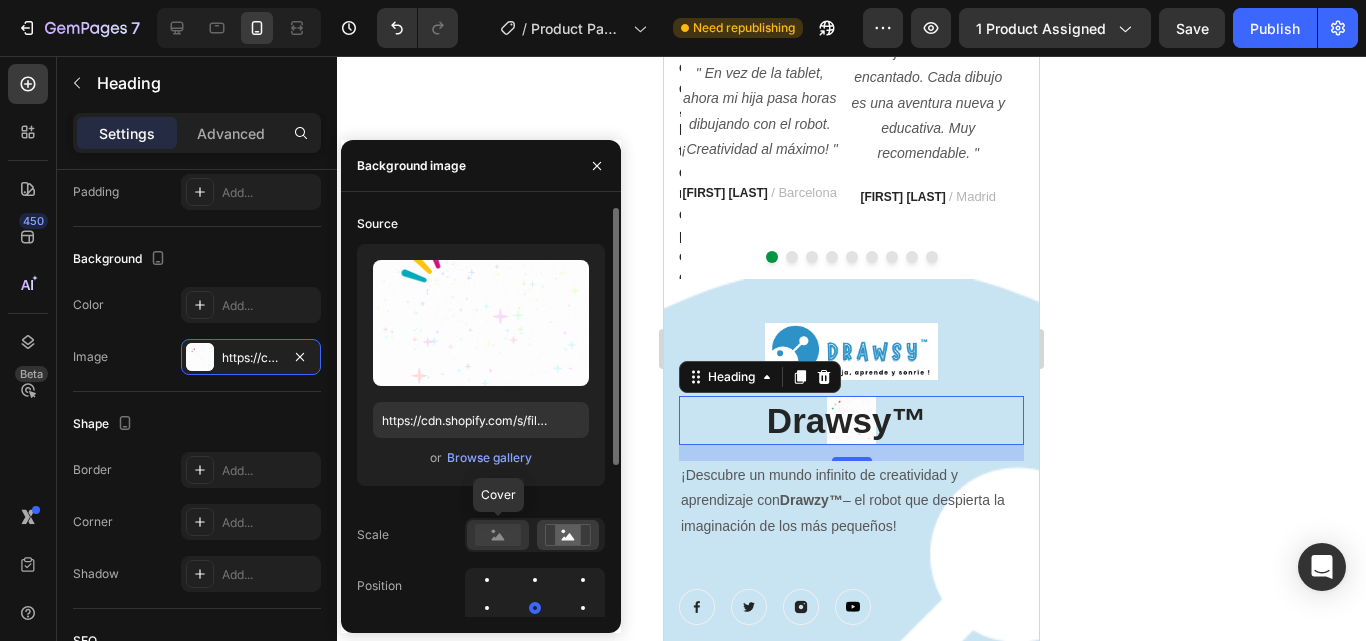 click 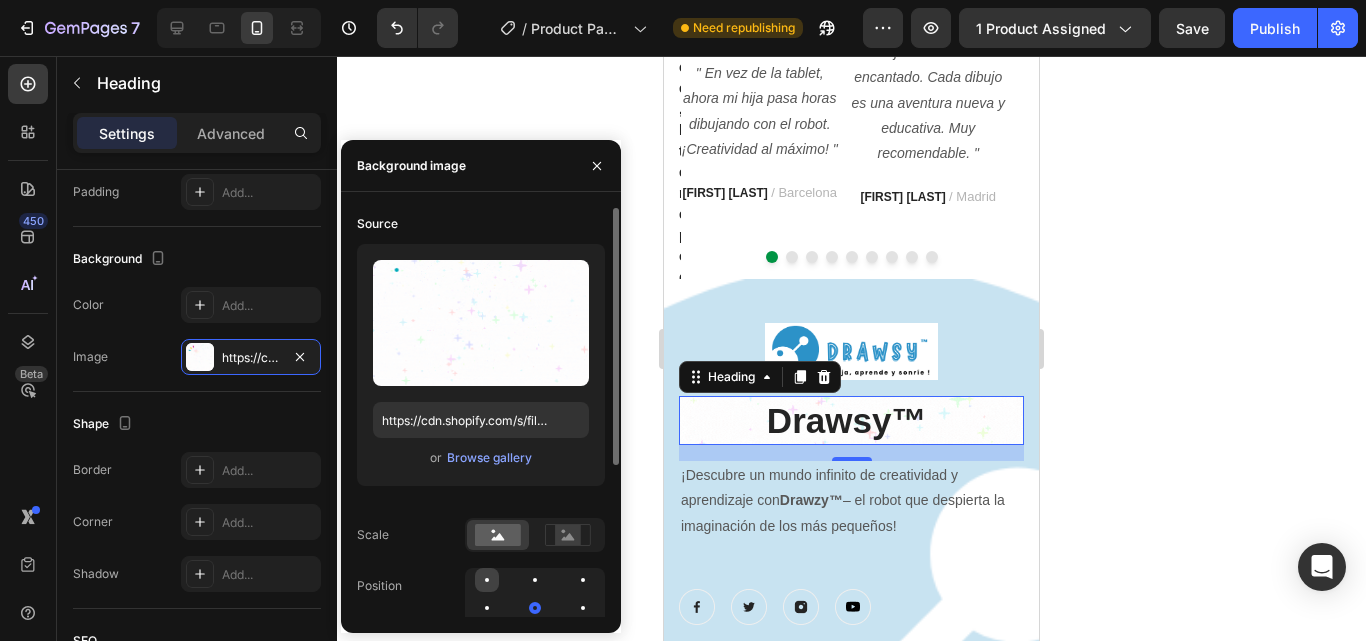 click 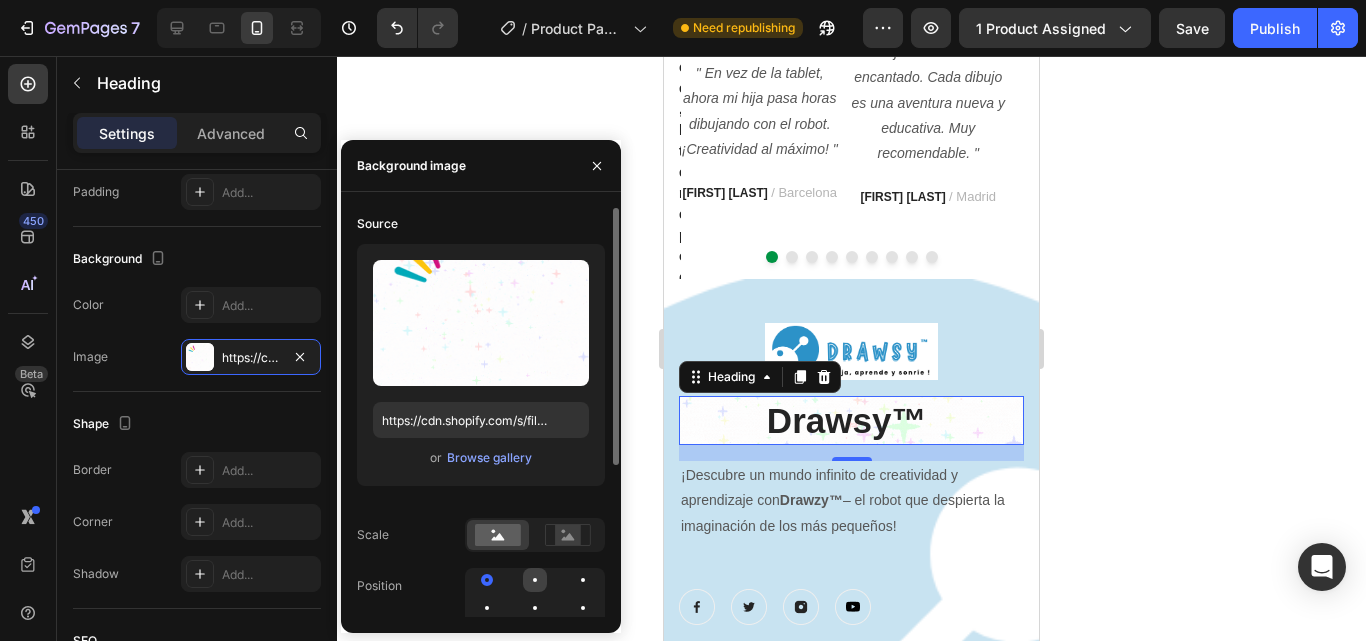 click 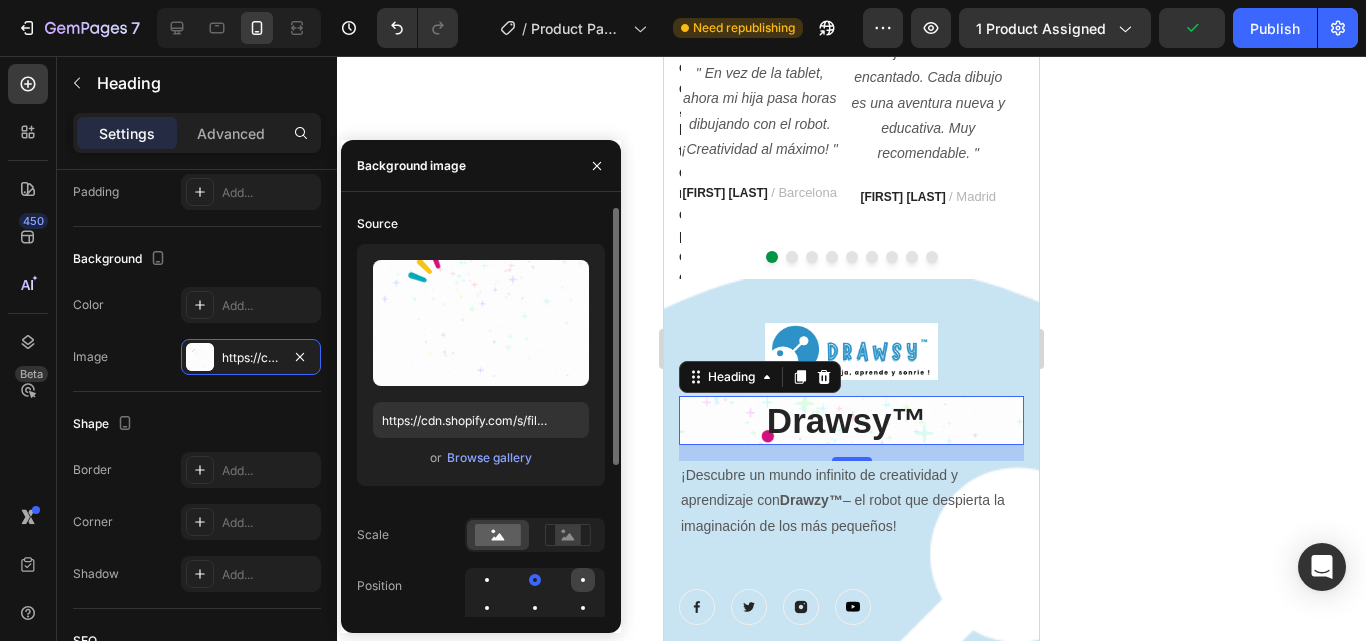 click 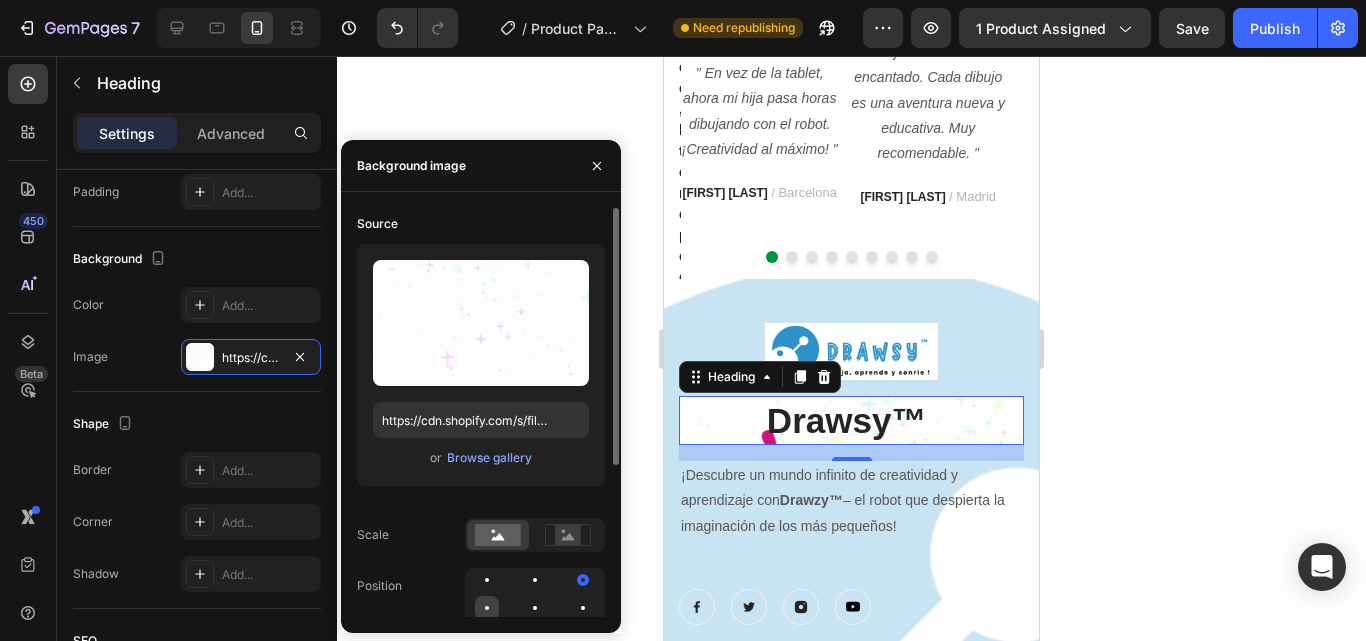 click 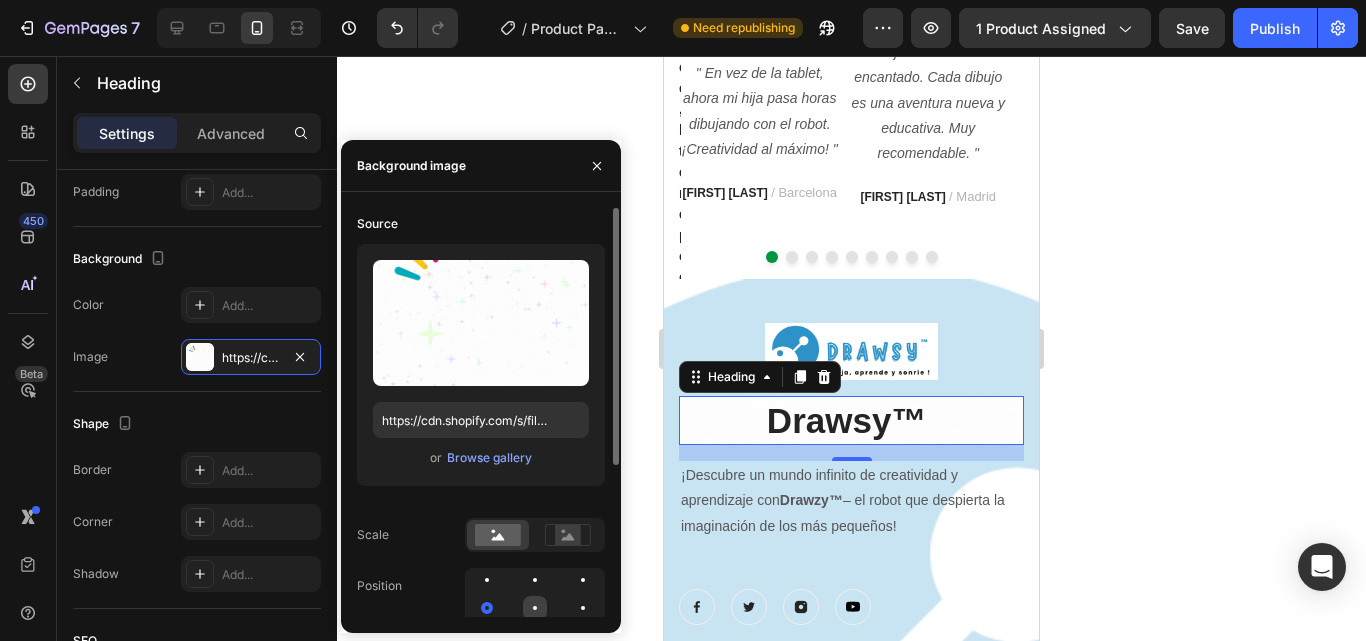 click 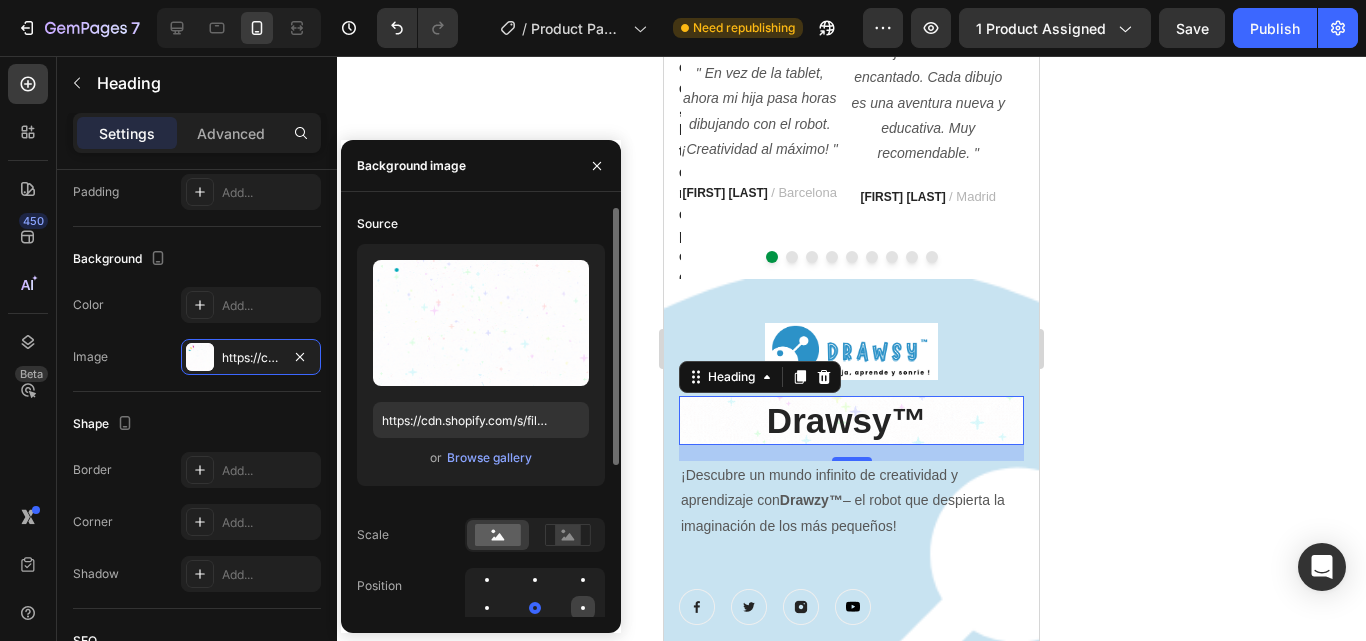 click 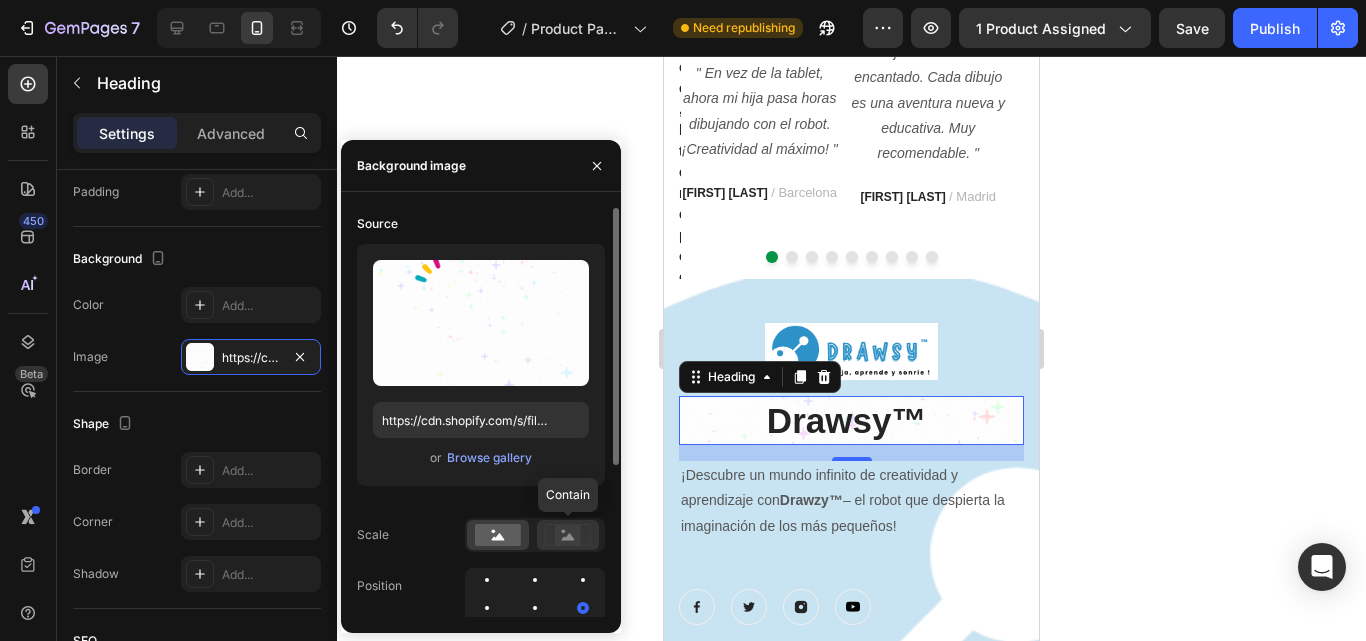 click 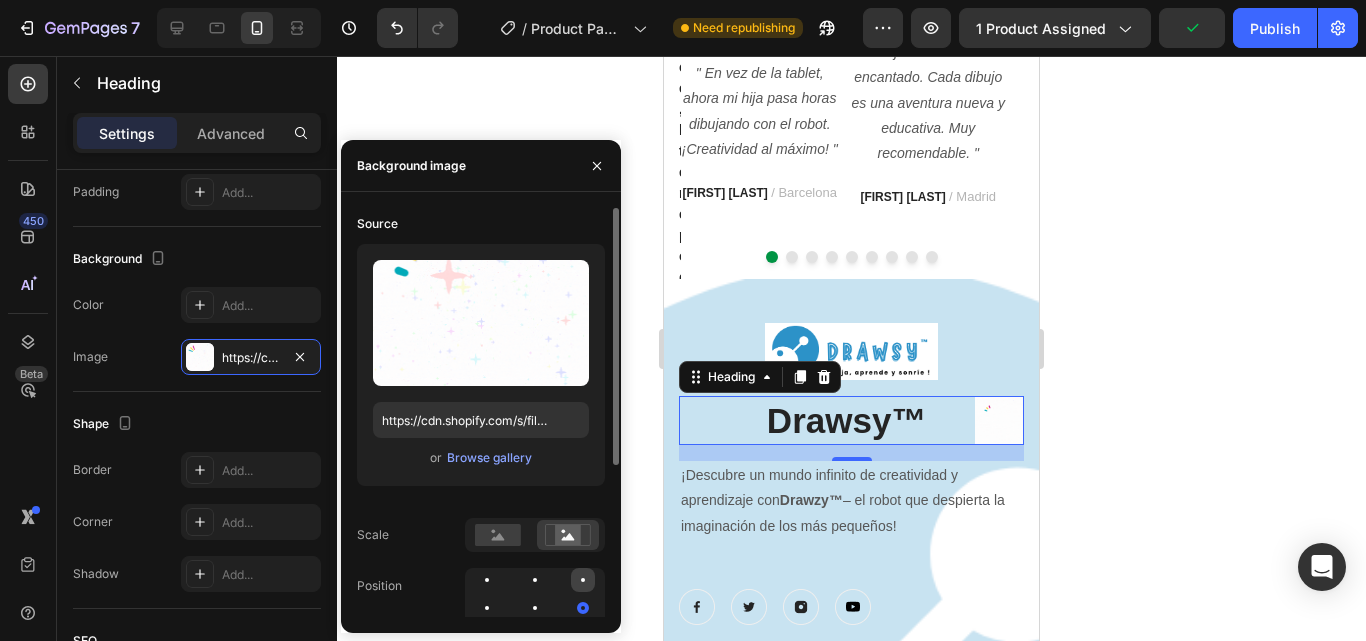 click 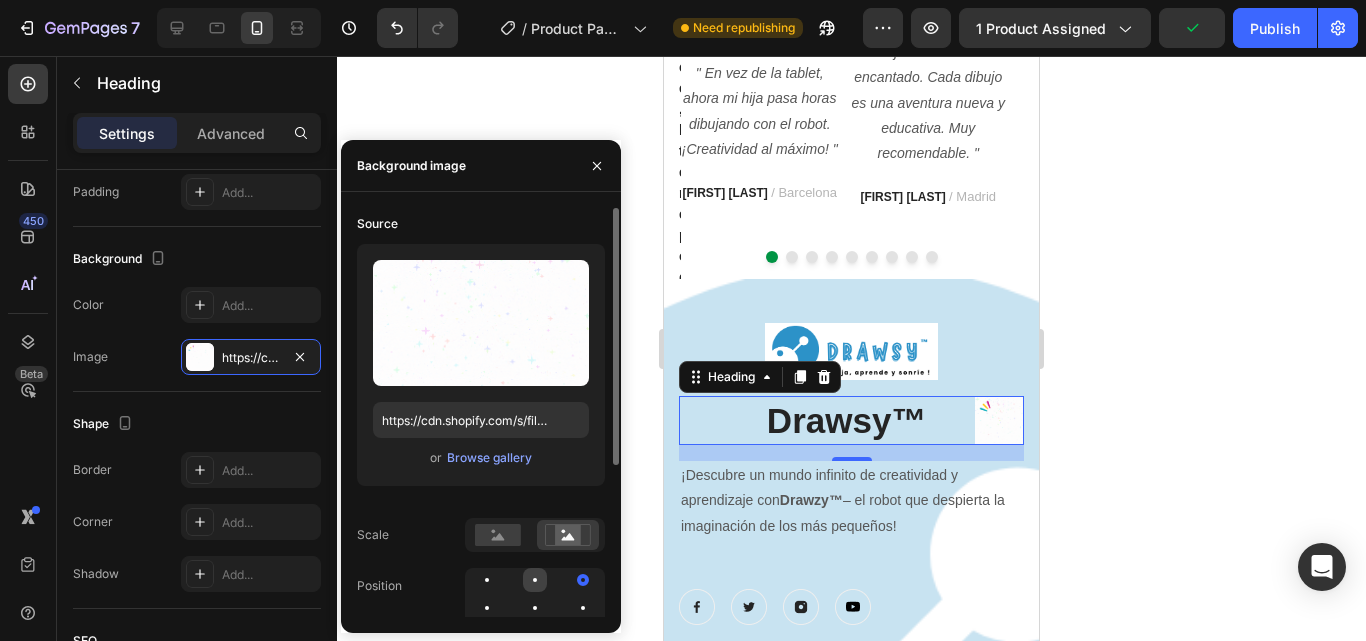 click 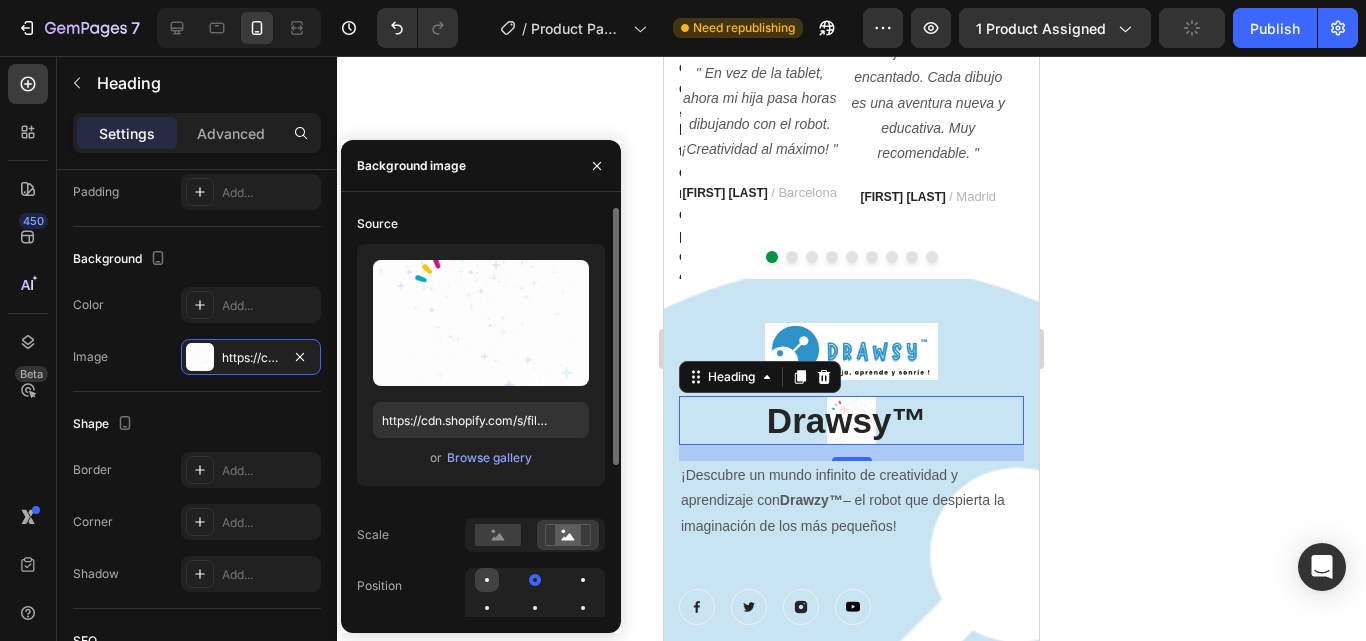 click 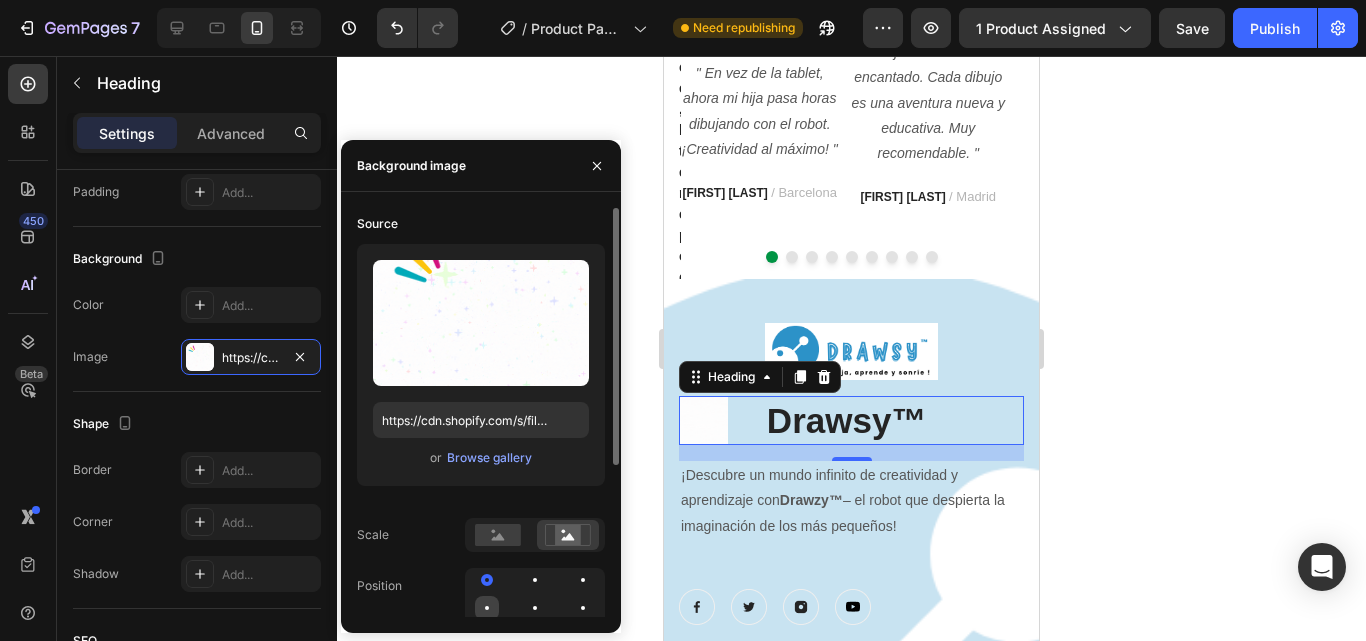 click 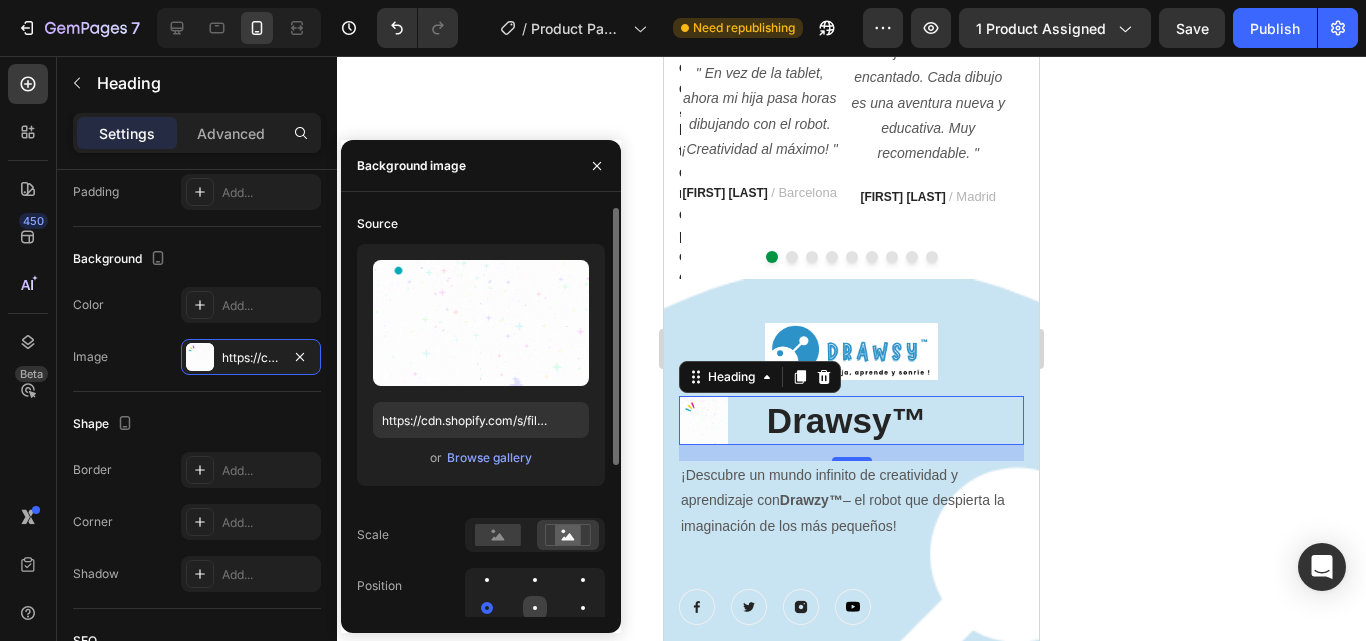 click 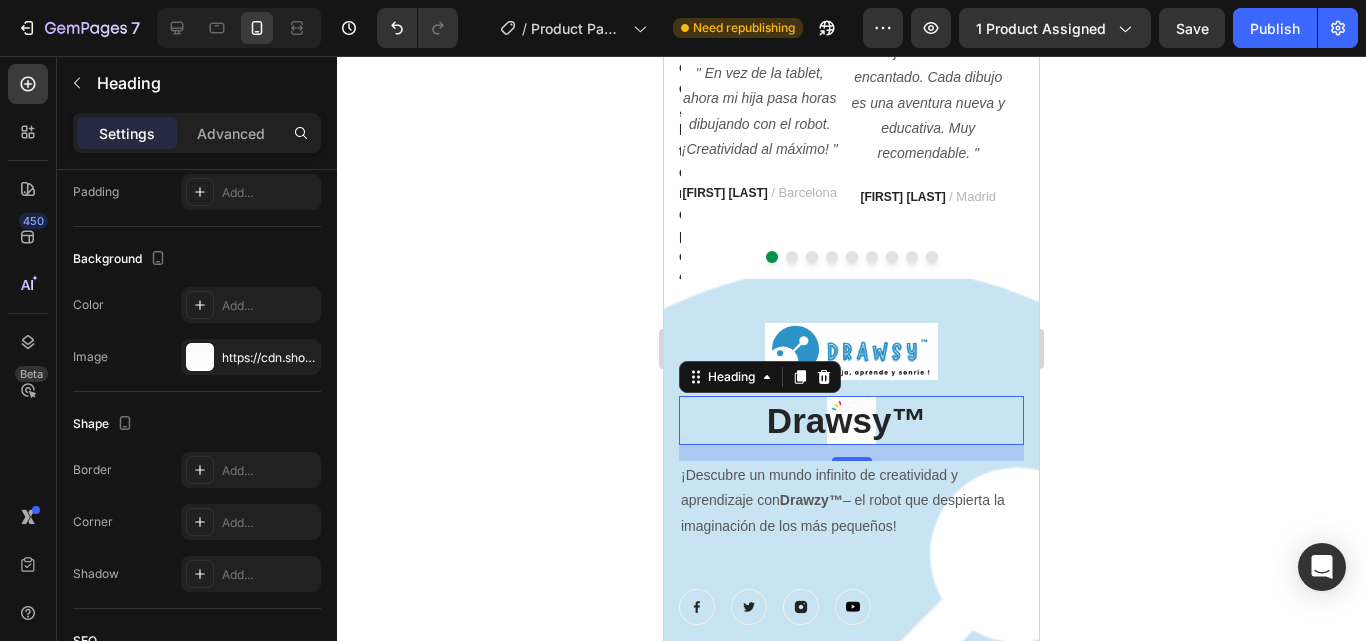 click 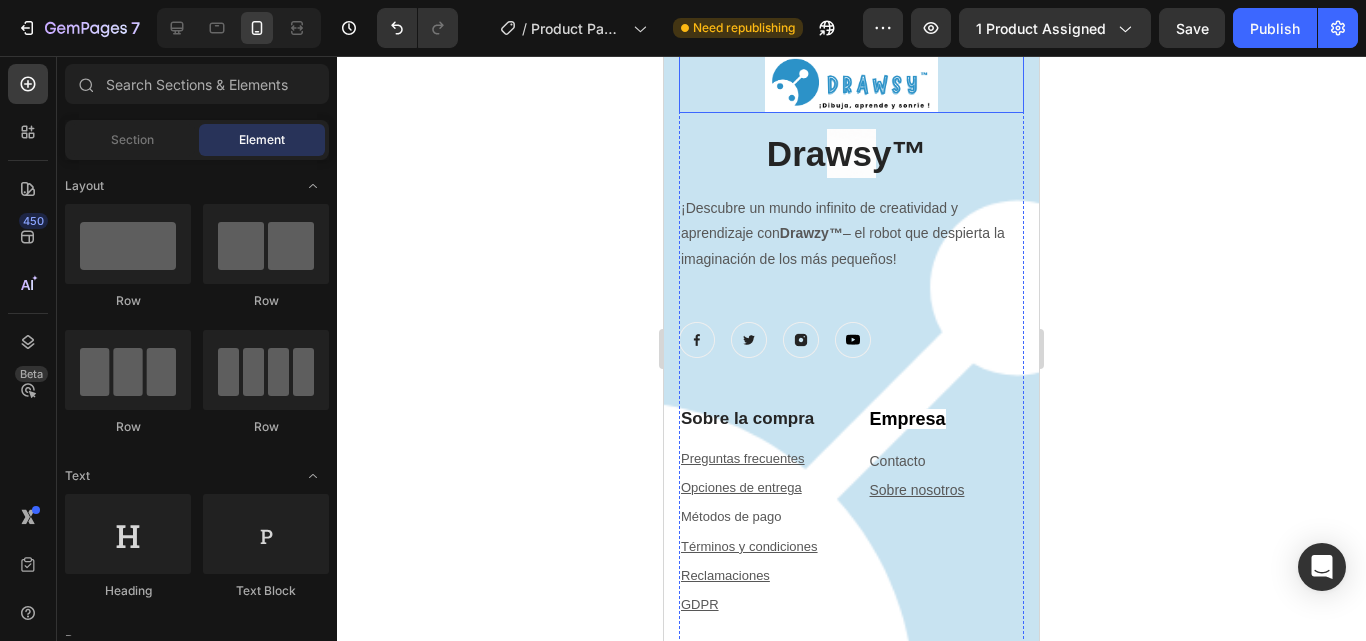 scroll, scrollTop: 7161, scrollLeft: 0, axis: vertical 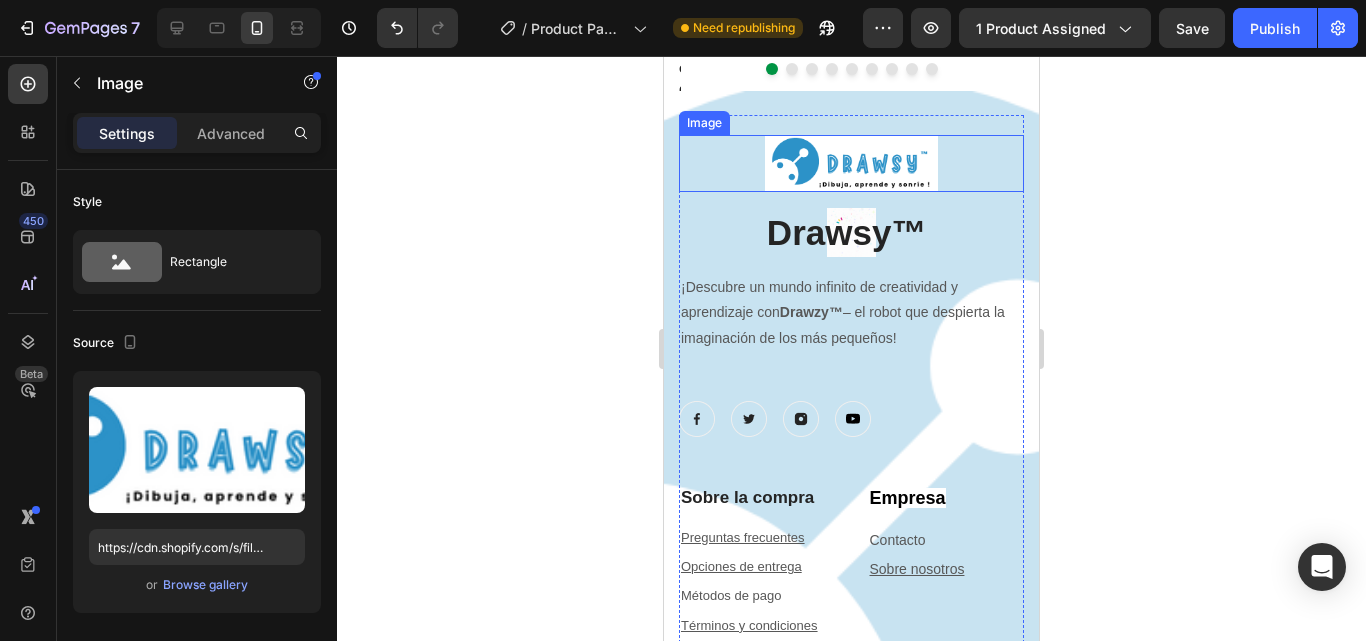 click at bounding box center [851, 163] 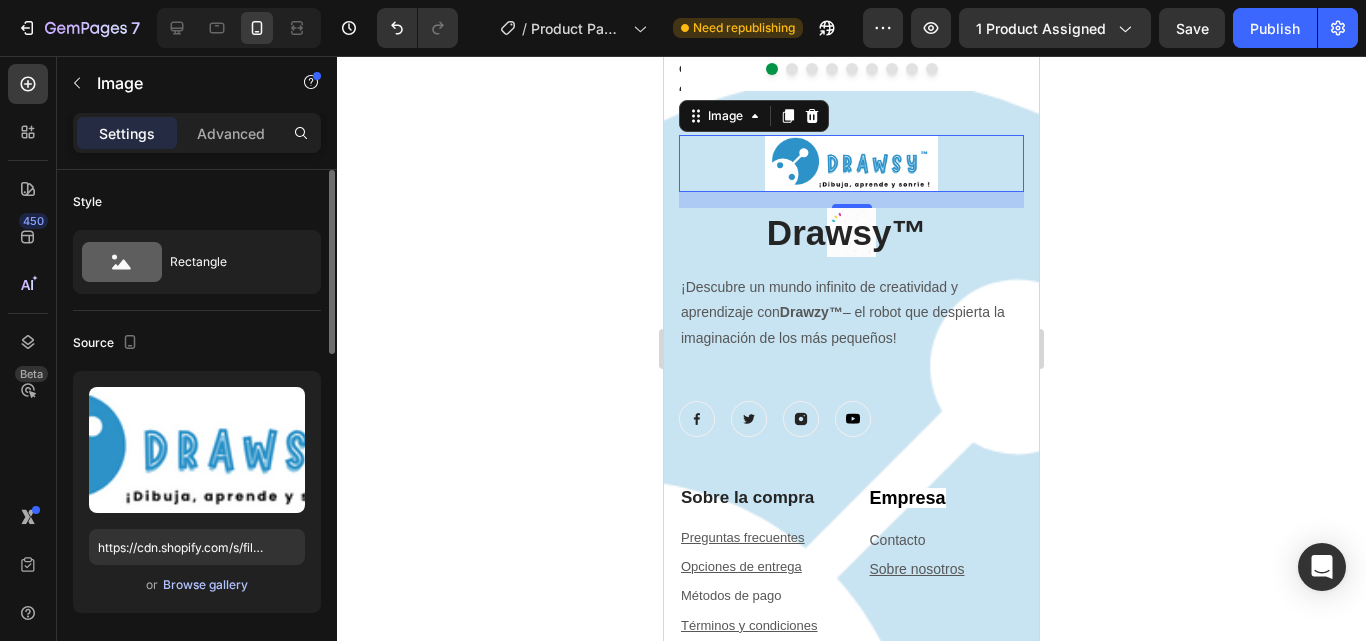 click on "Browse gallery" at bounding box center [205, 585] 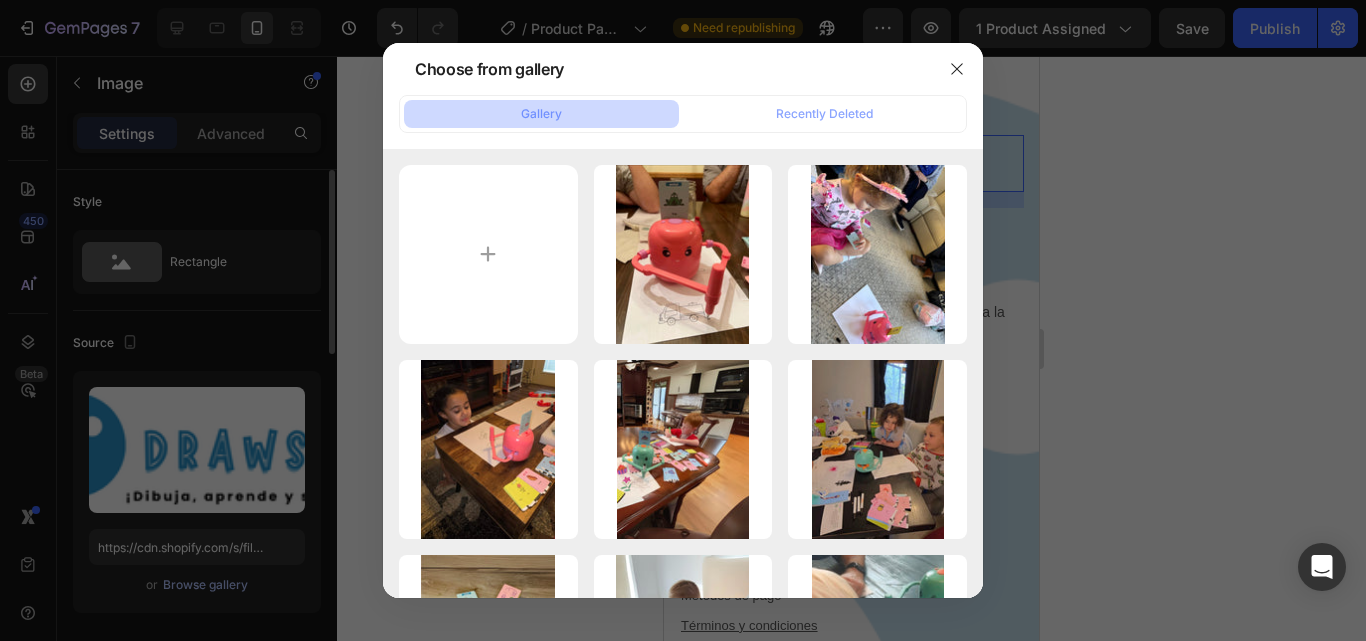 type 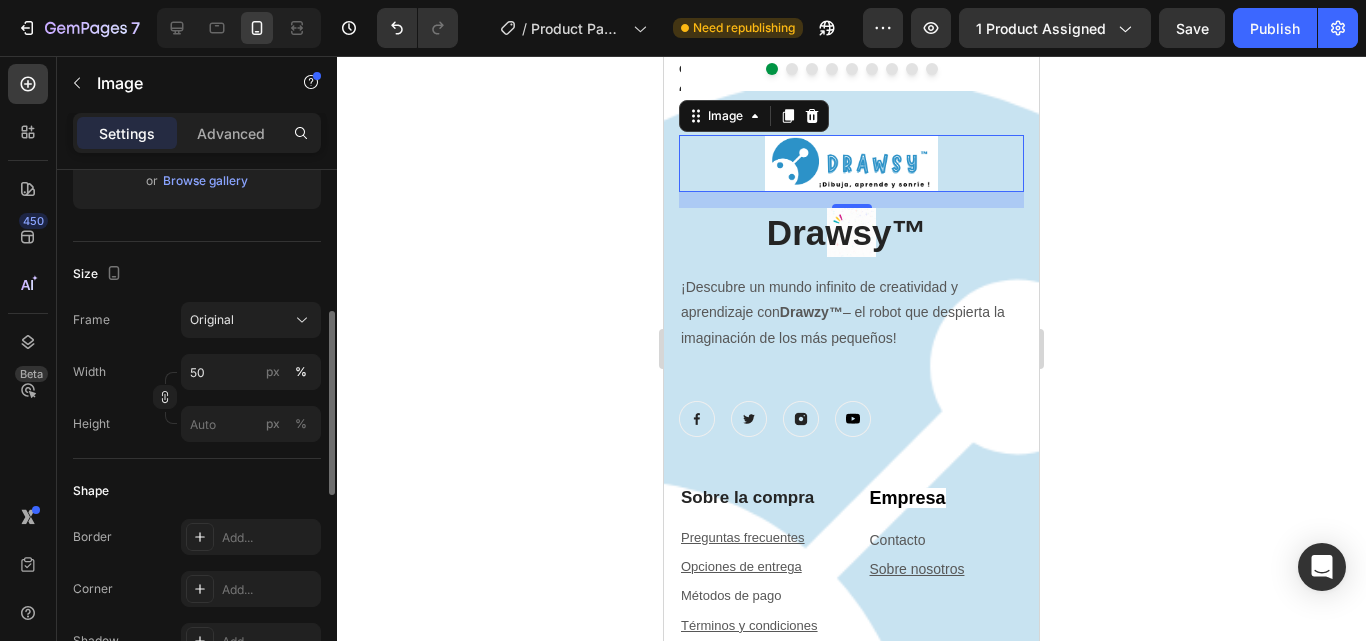 scroll, scrollTop: 405, scrollLeft: 0, axis: vertical 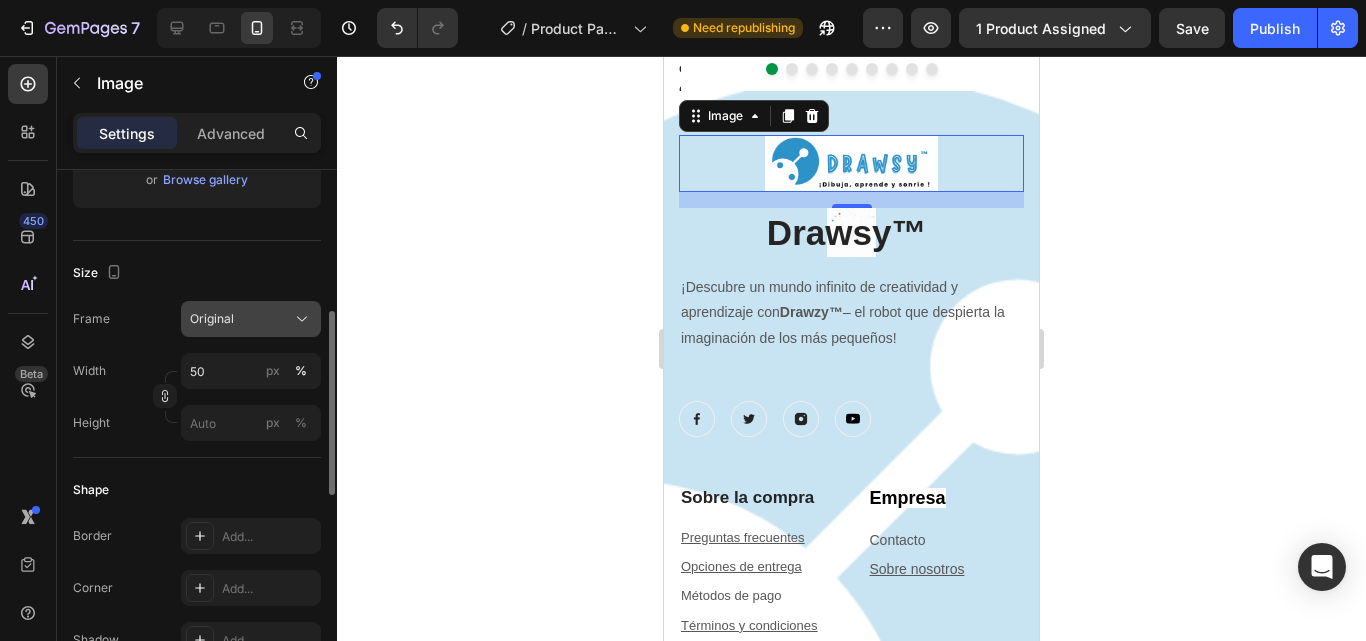 click on "Original" 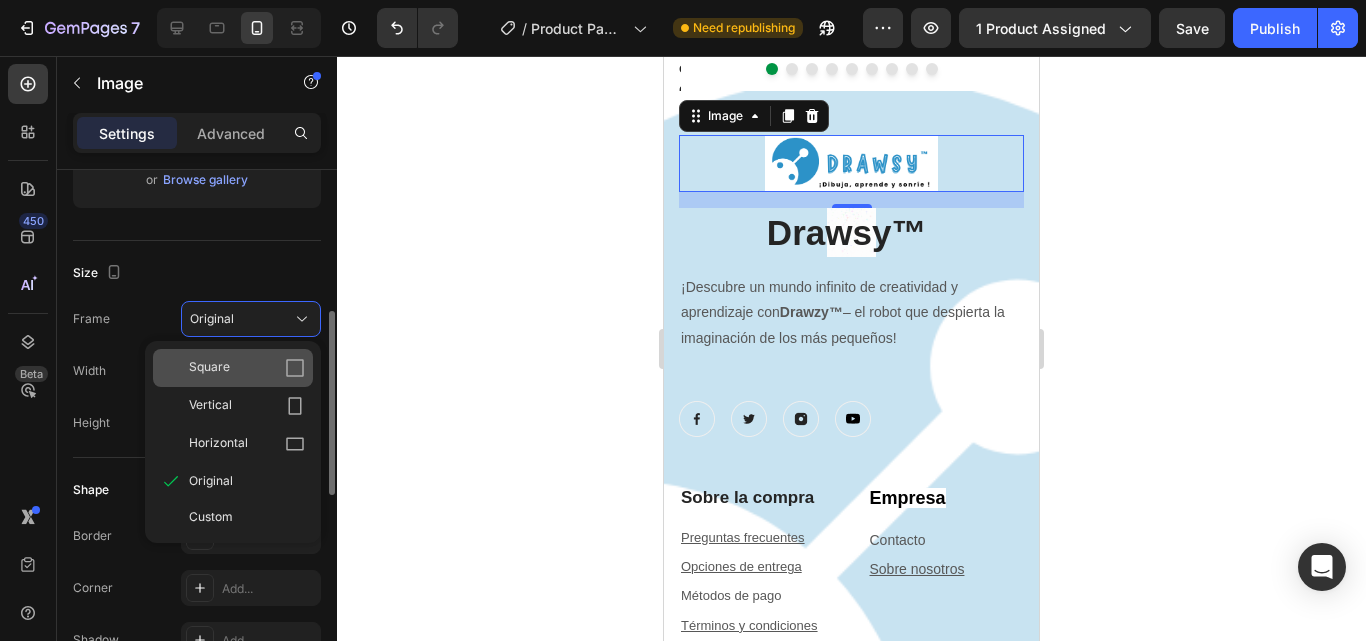 click on "Square" 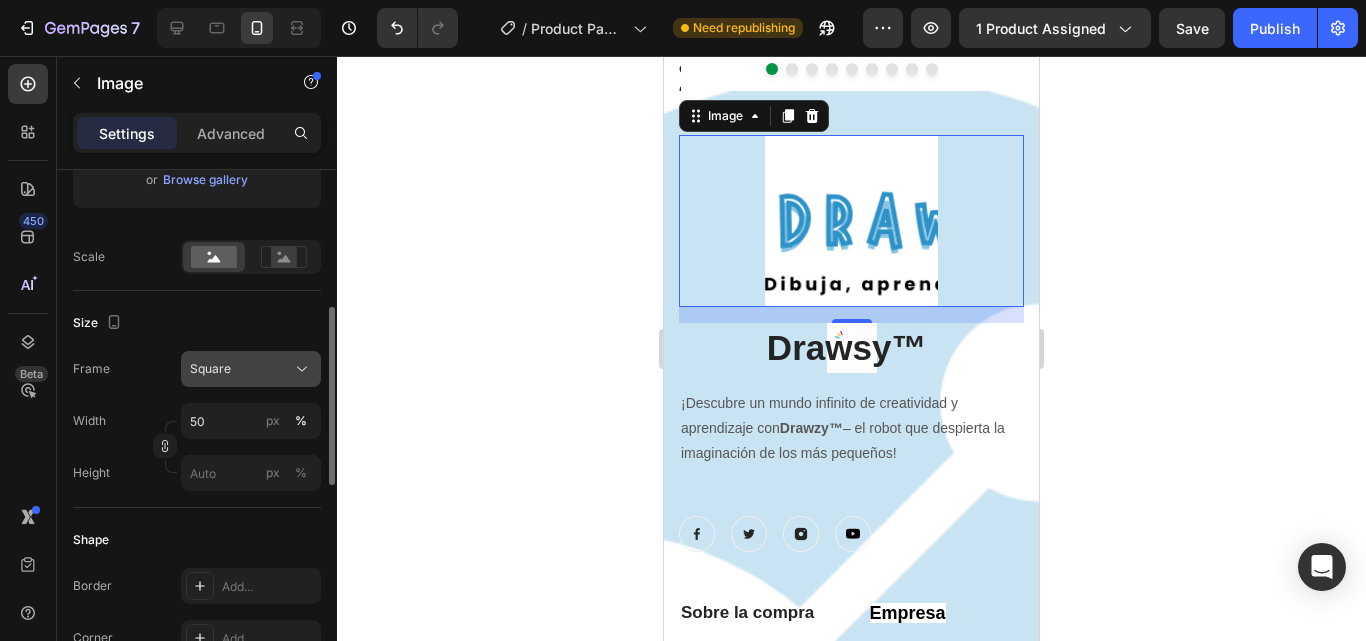 click on "Square" 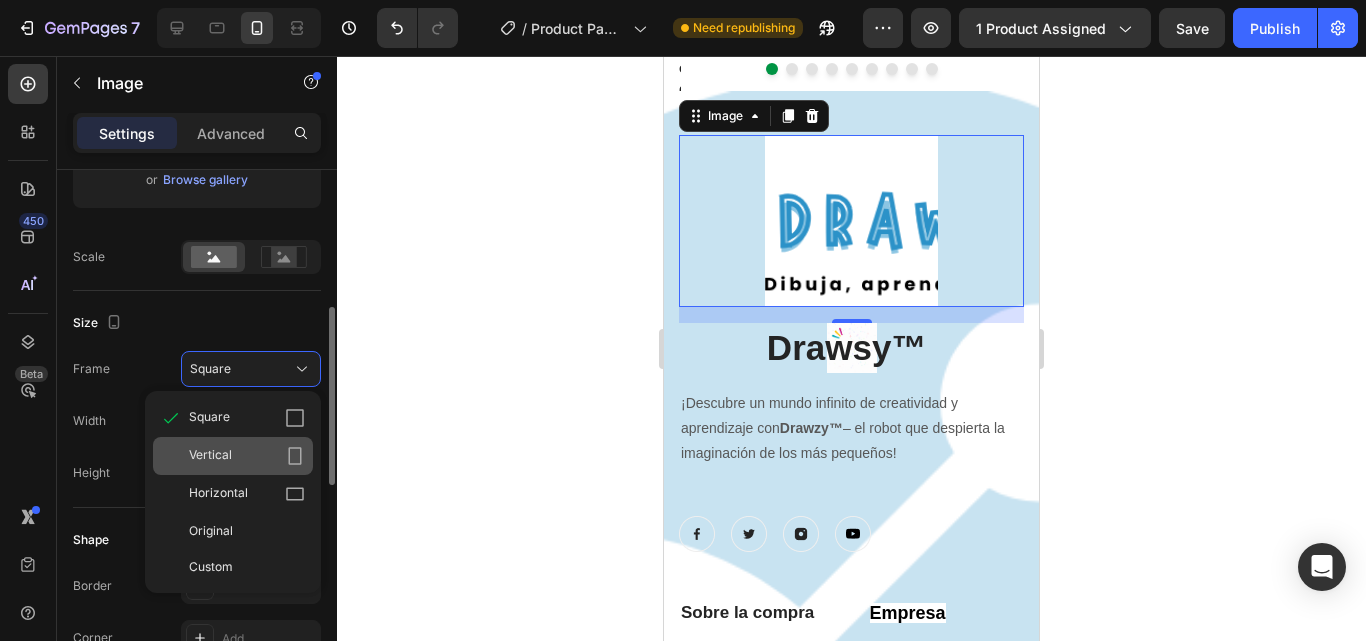 click on "Vertical" at bounding box center [247, 456] 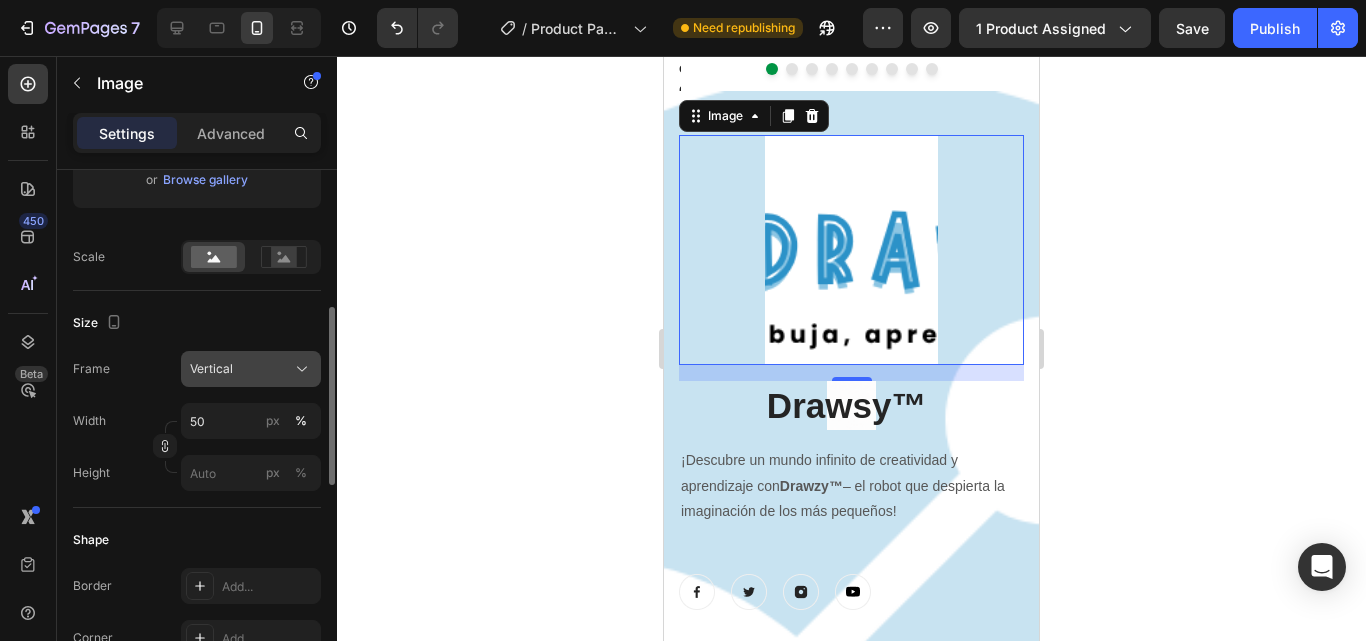 click on "Vertical" 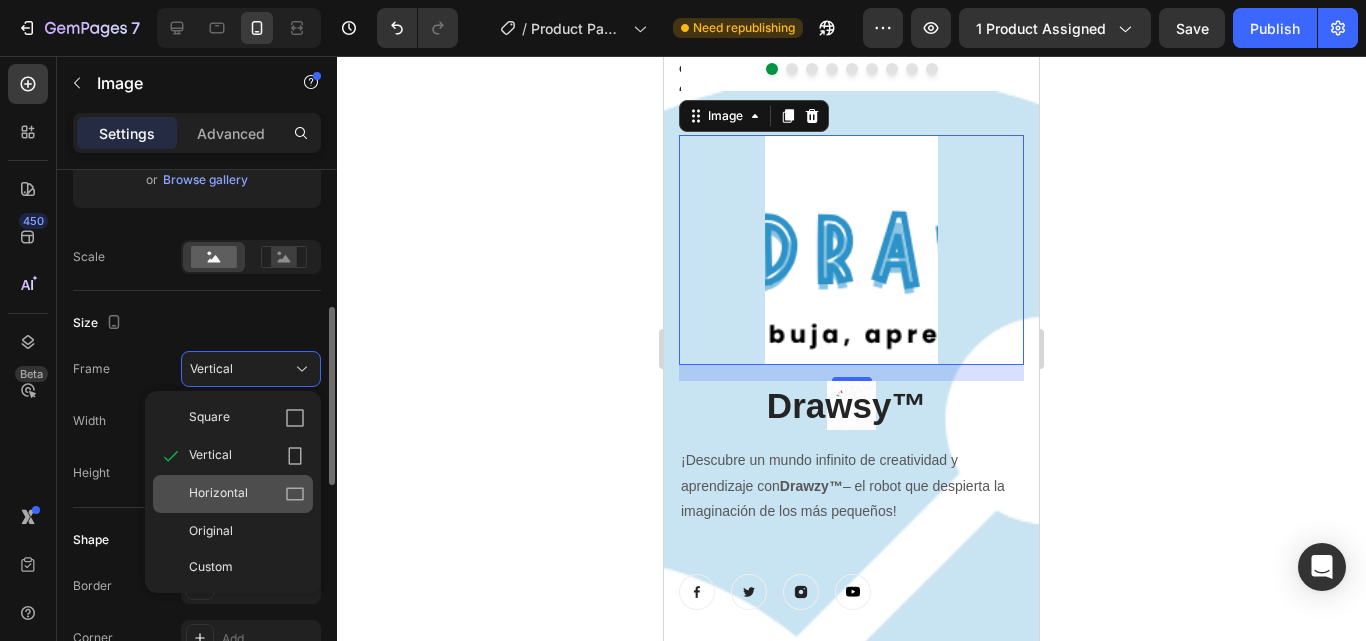 click on "Horizontal" 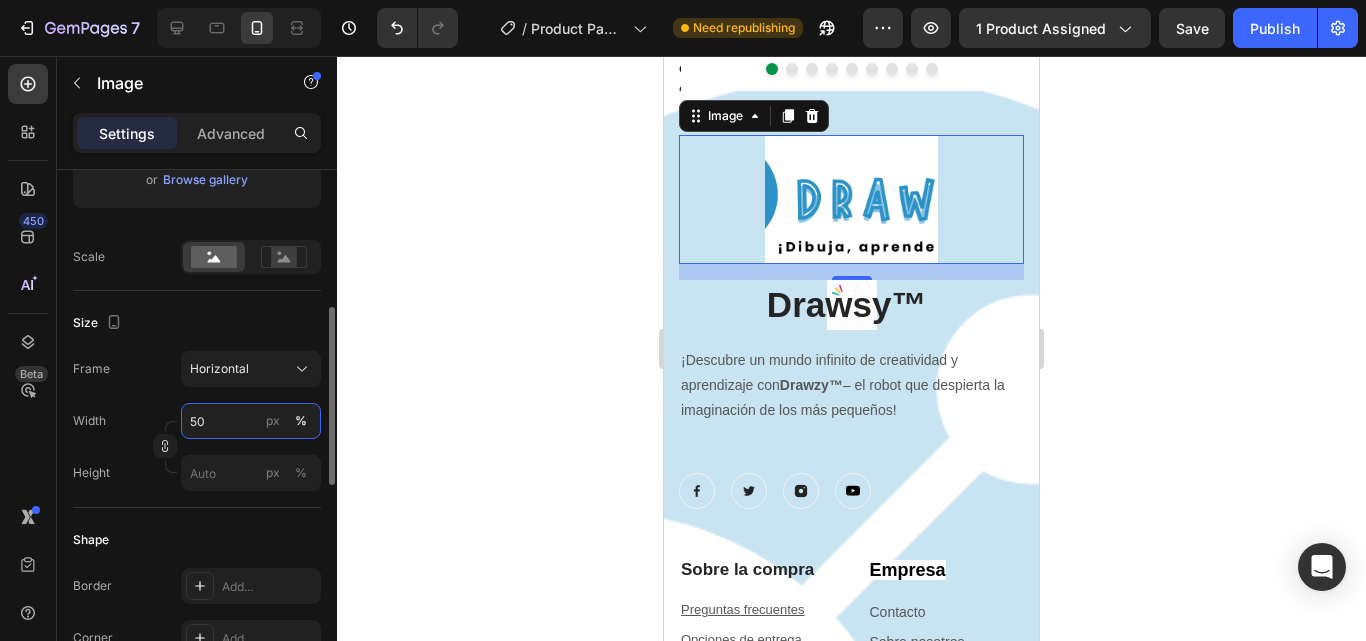 click on "50" at bounding box center (251, 421) 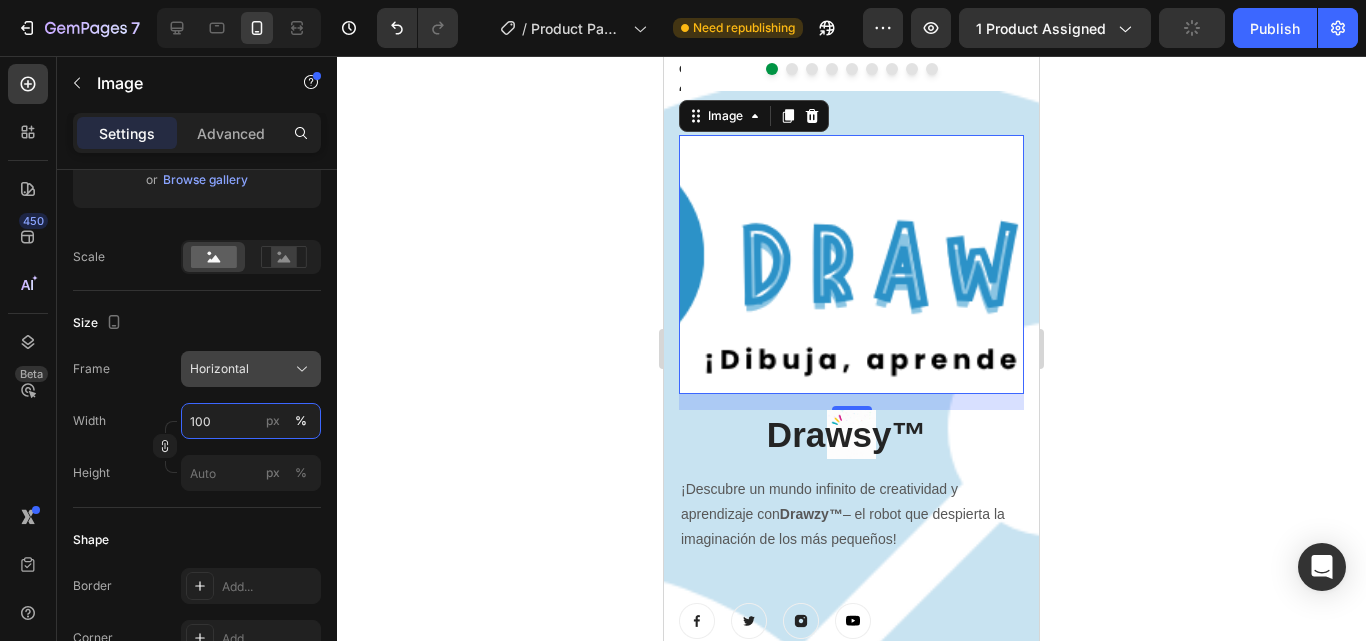 type on "100" 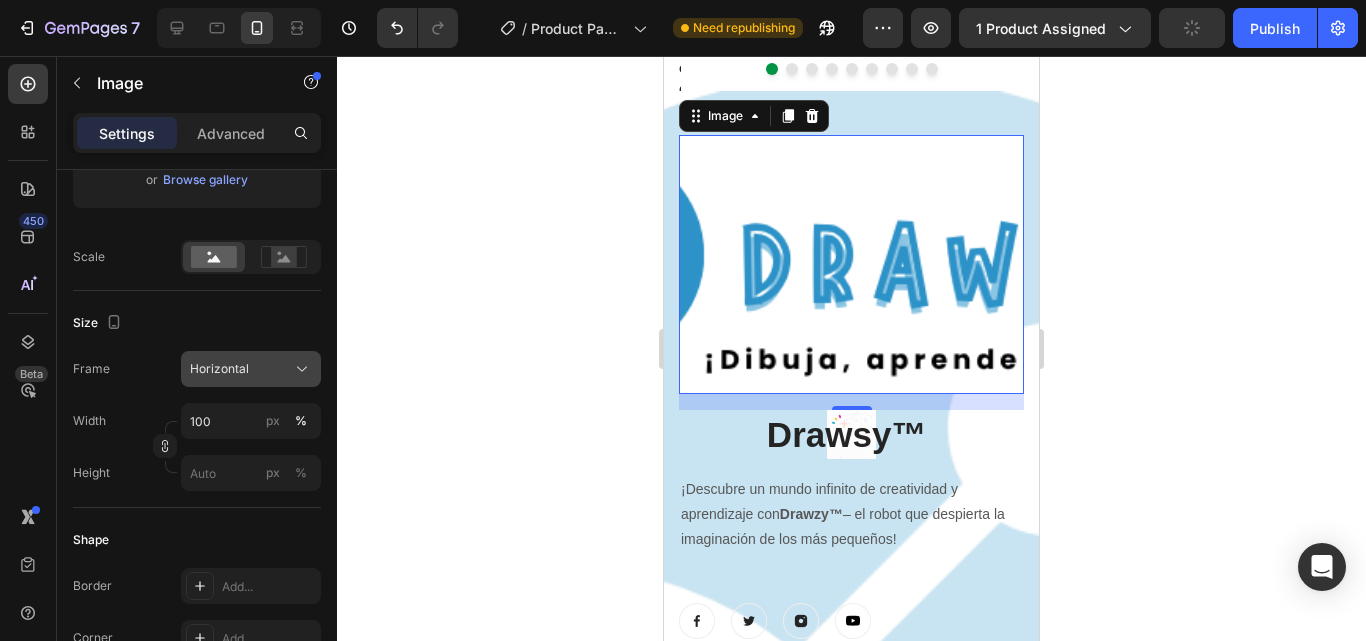 click on "Horizontal" 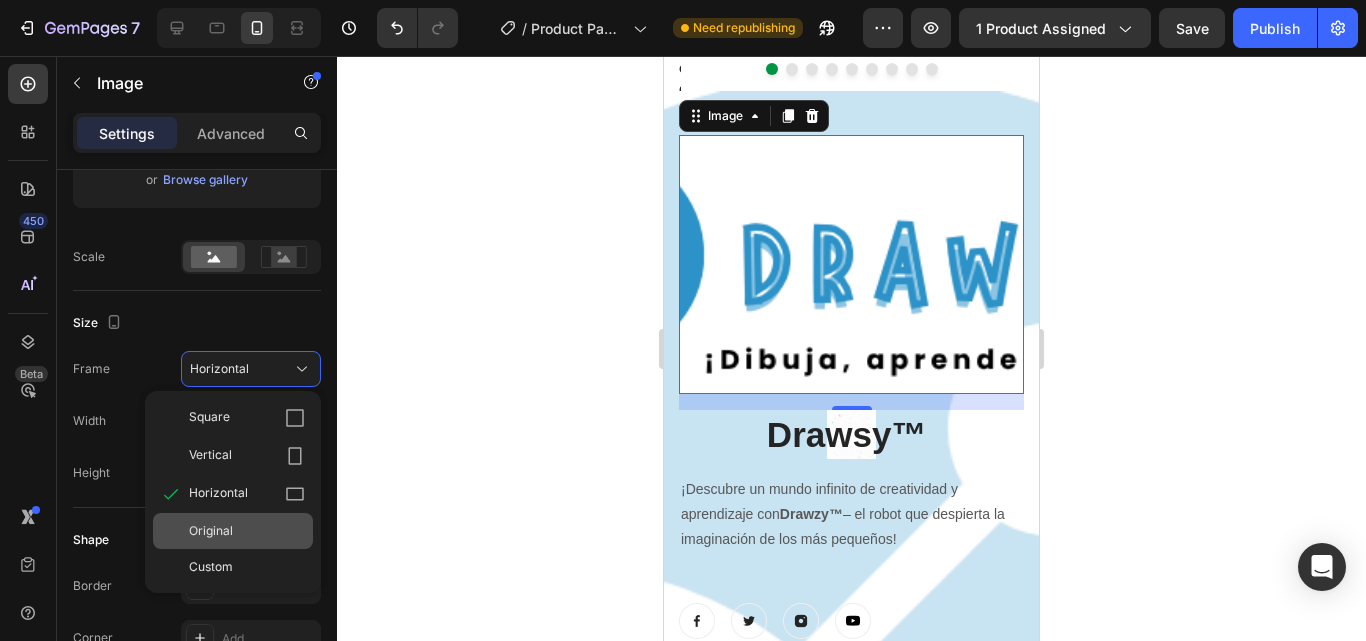 click on "Original" at bounding box center (211, 531) 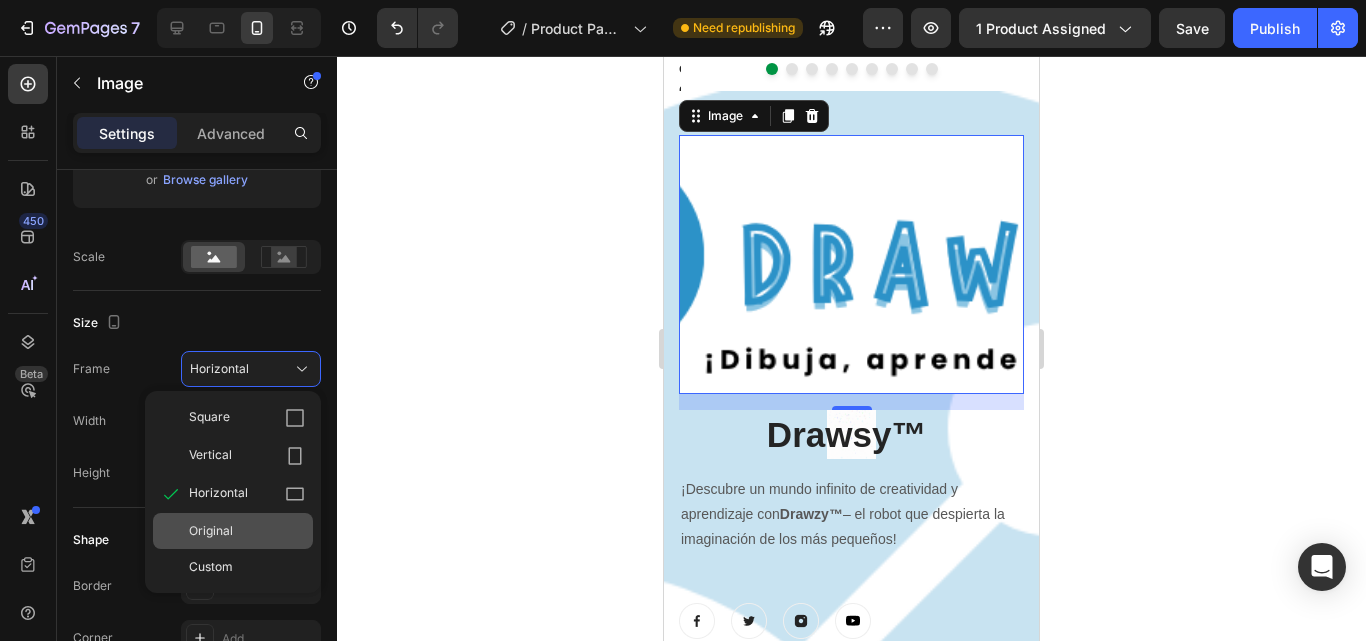 type 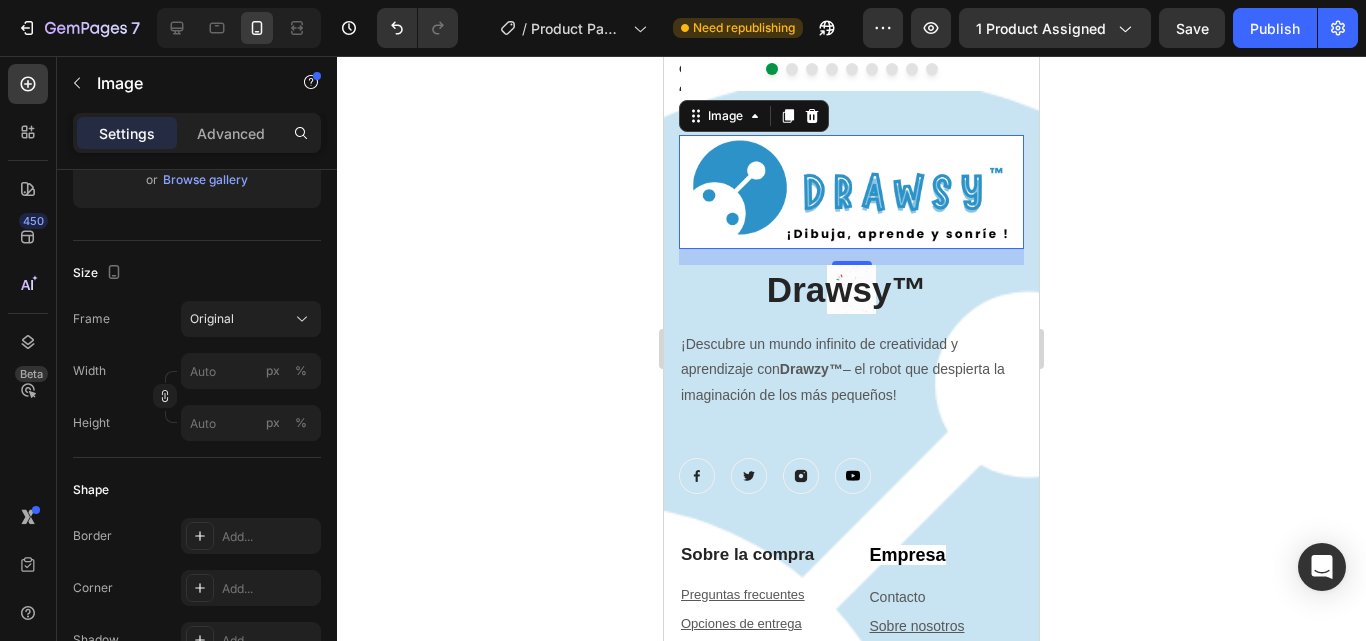 click 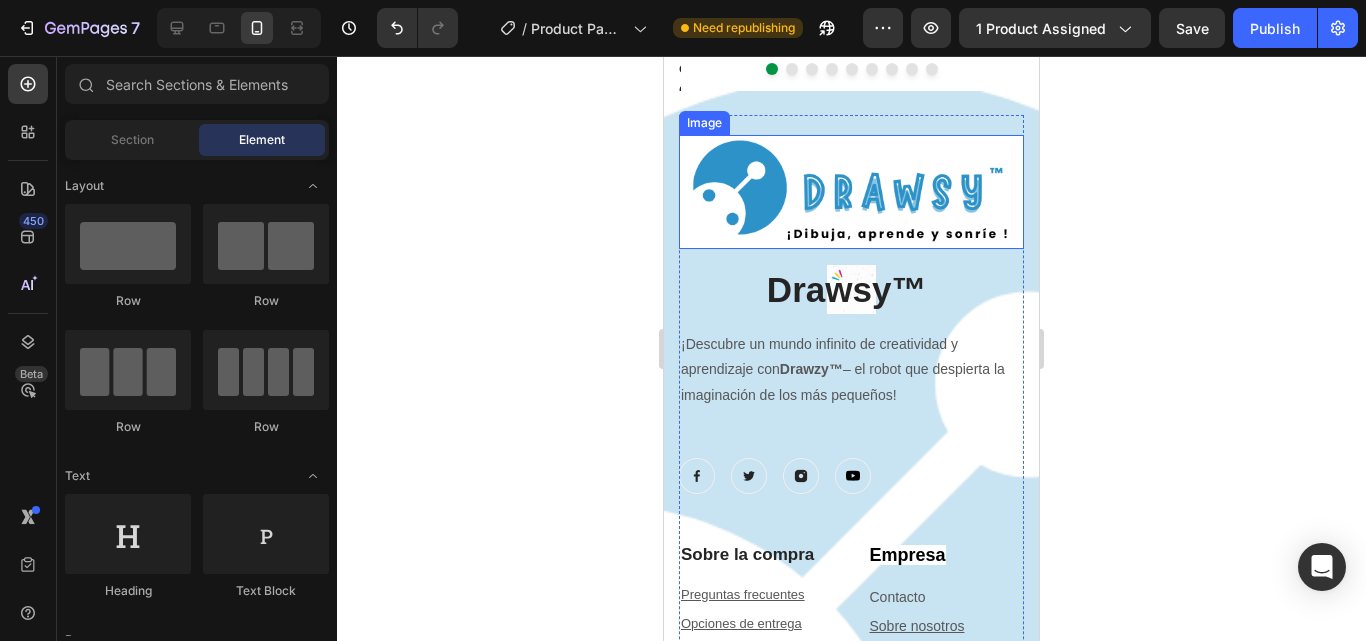 click at bounding box center [851, 192] 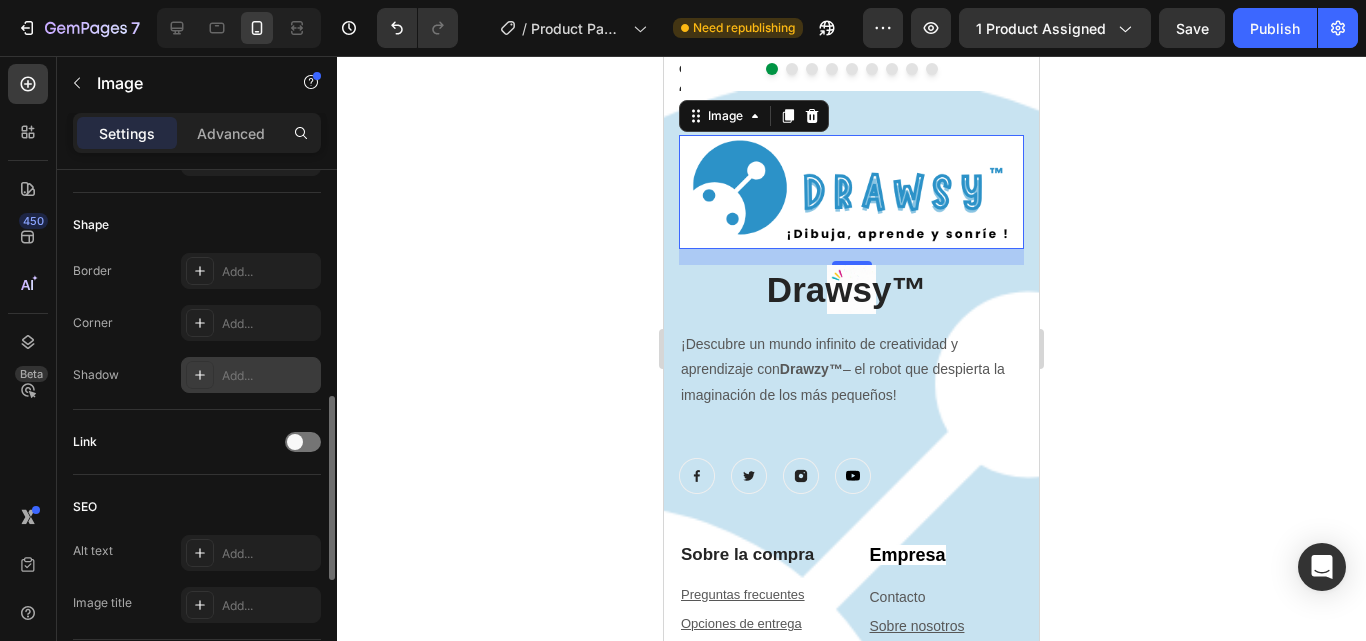 scroll, scrollTop: 672, scrollLeft: 0, axis: vertical 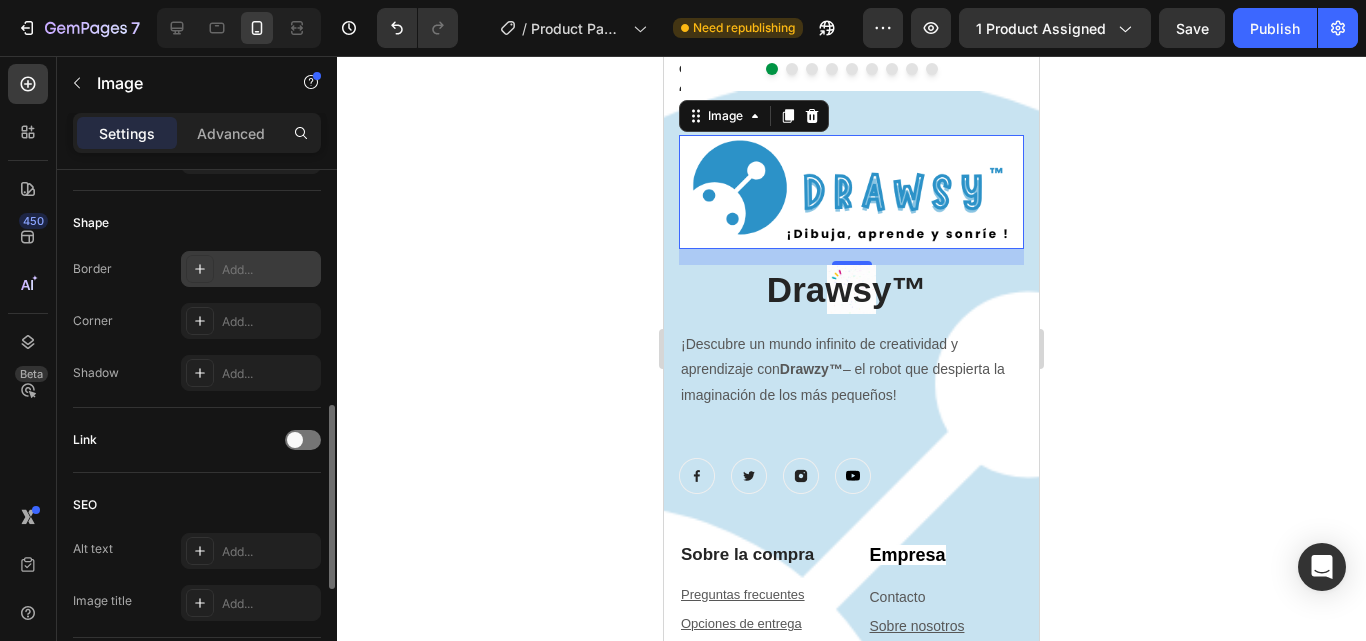 click at bounding box center [200, 269] 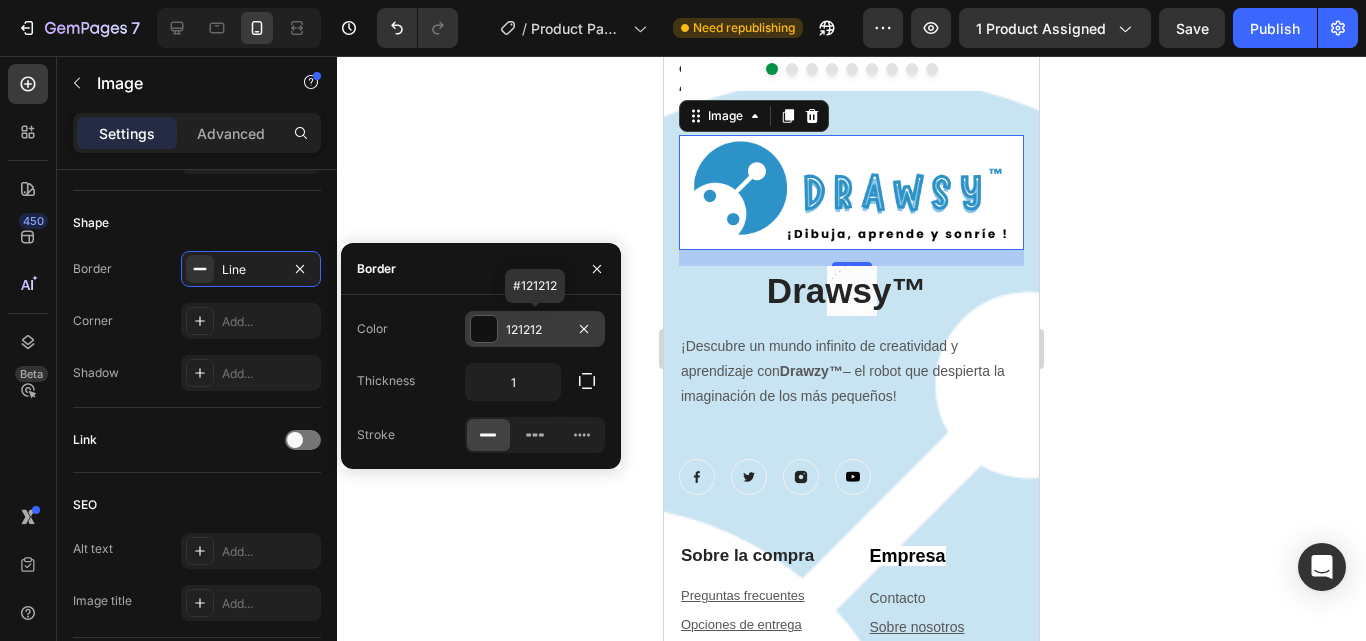 click at bounding box center (484, 329) 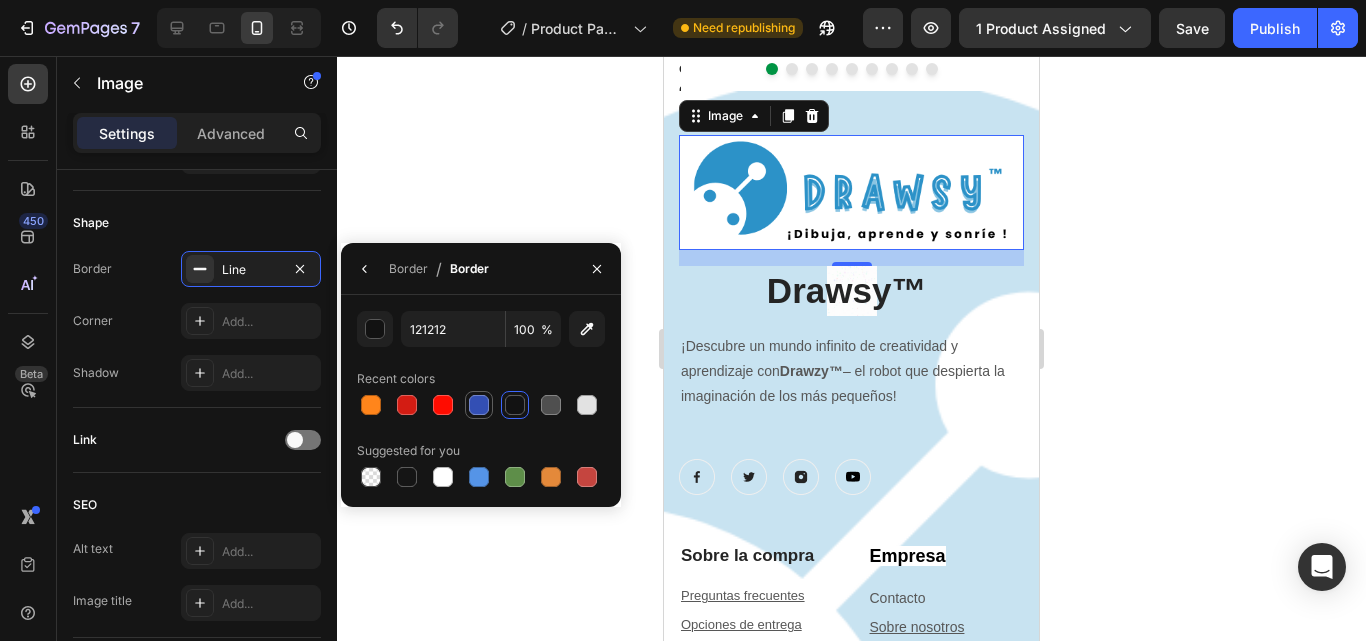 click at bounding box center [479, 405] 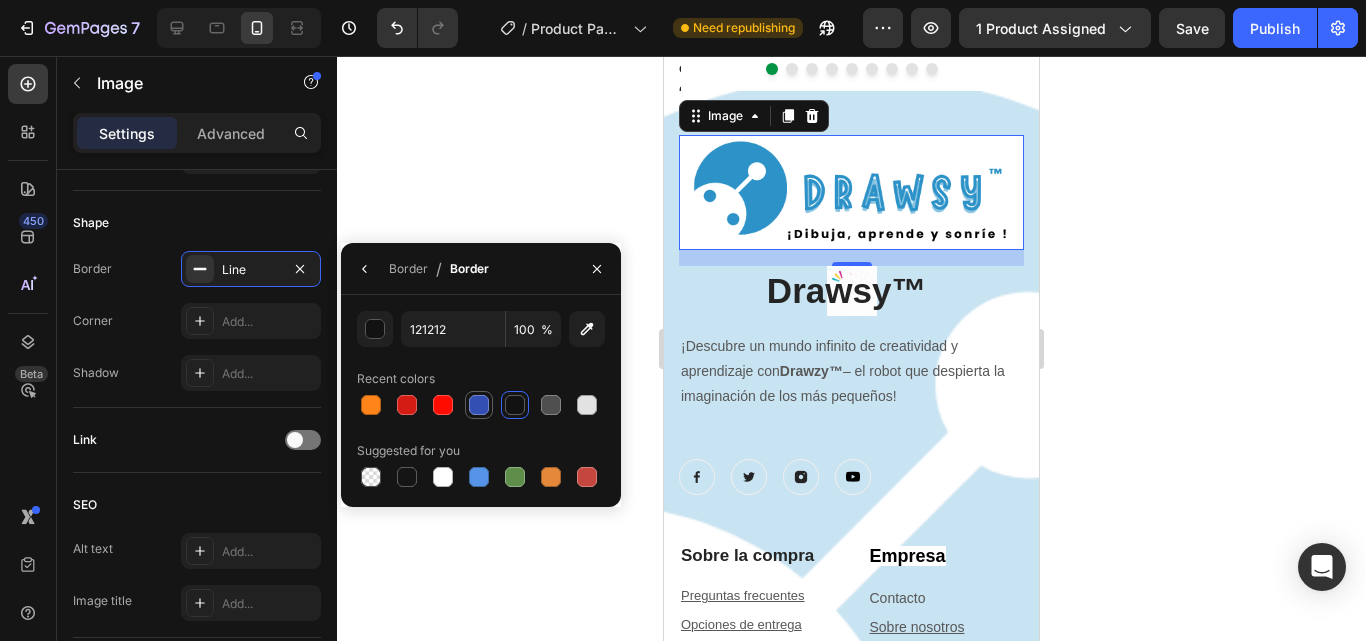 type on "334FB4" 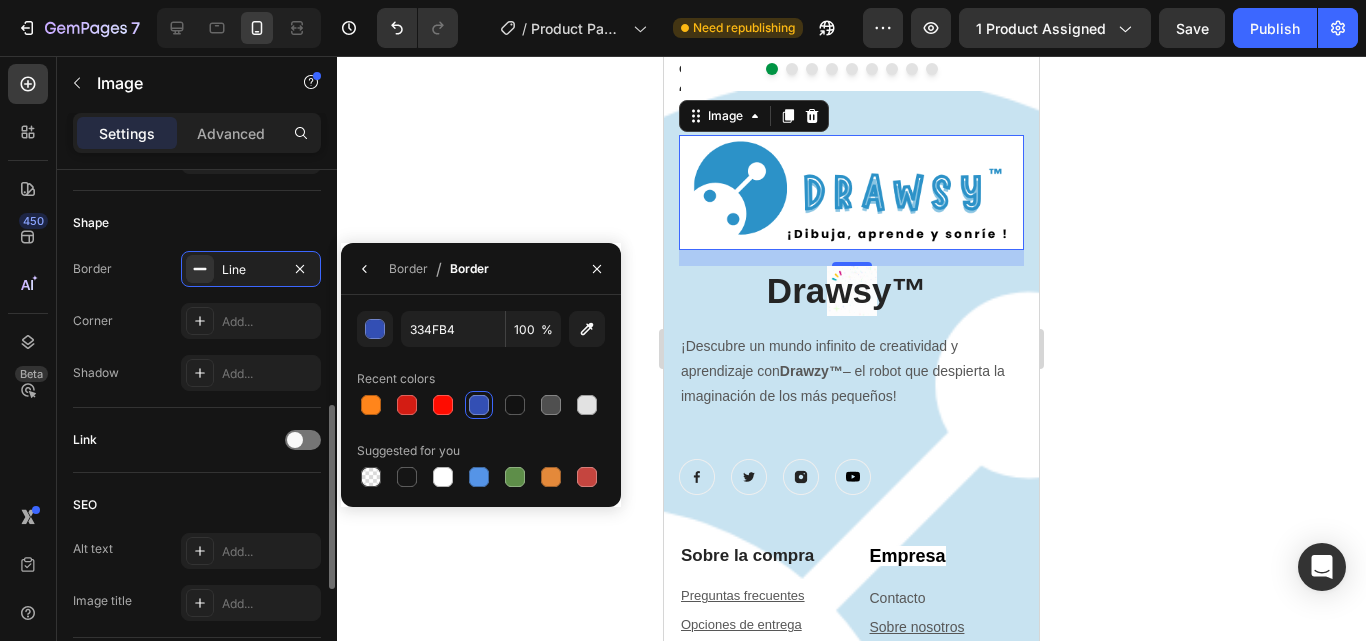 click on "Shape Border Line Corner Add... Shadow Add..." 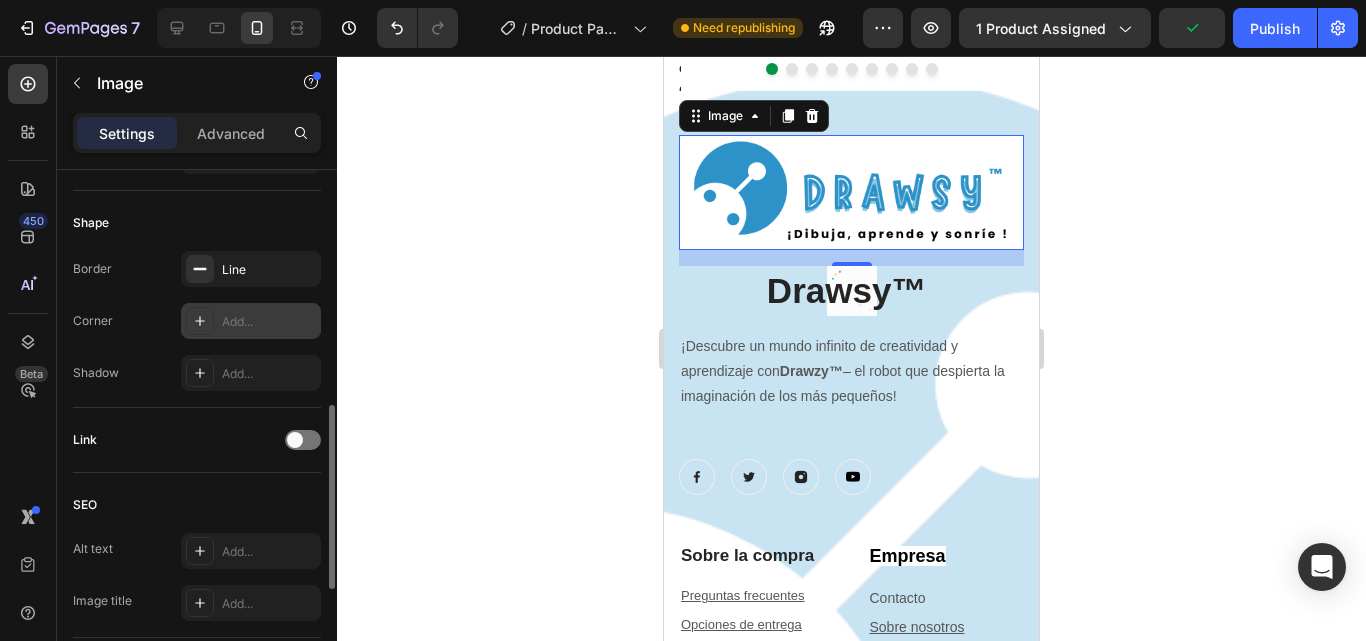click 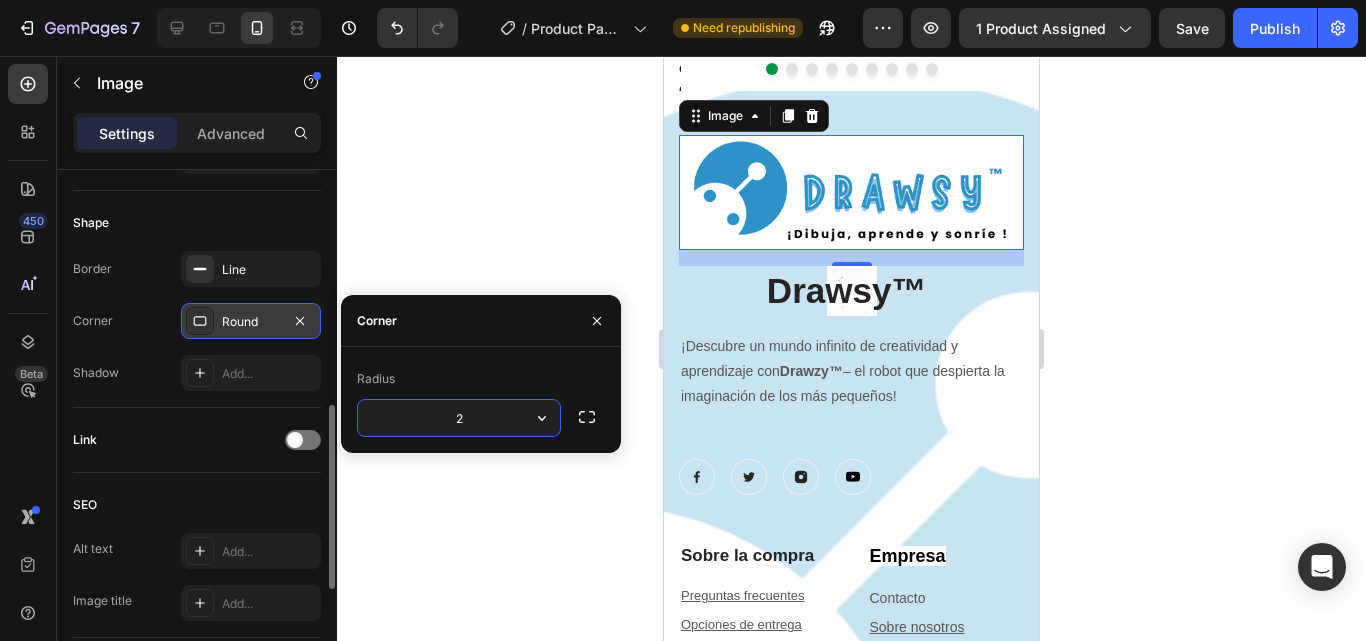 type on "20" 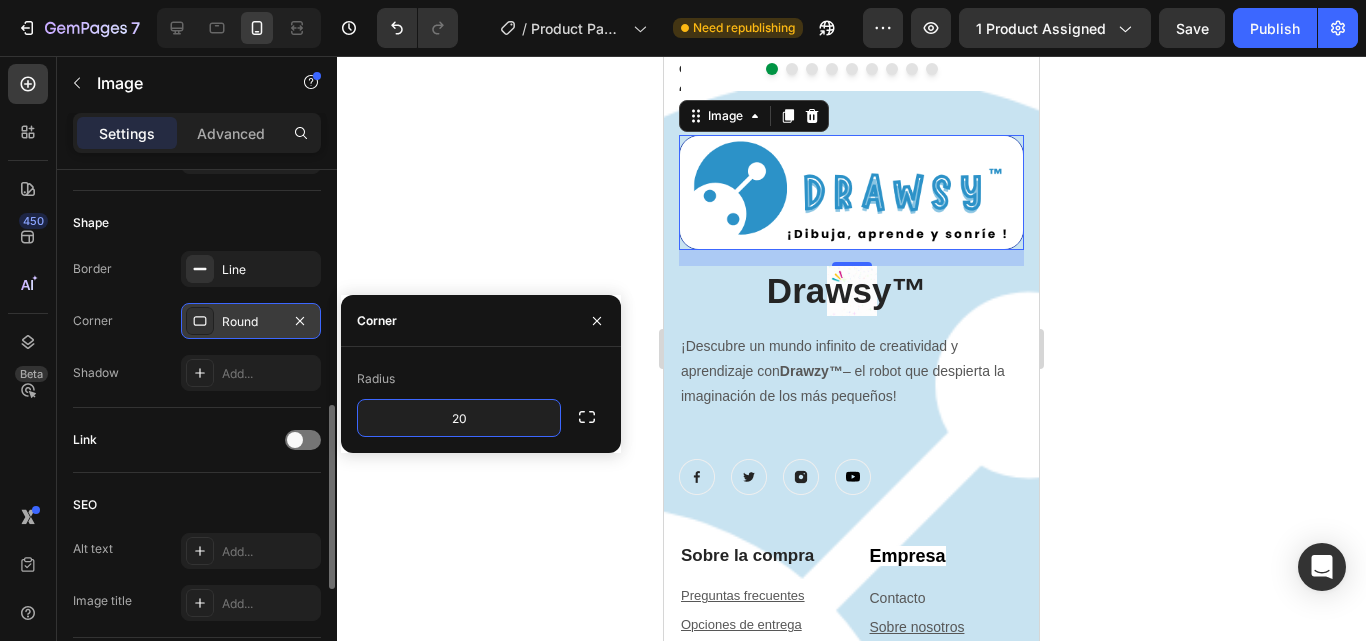 click 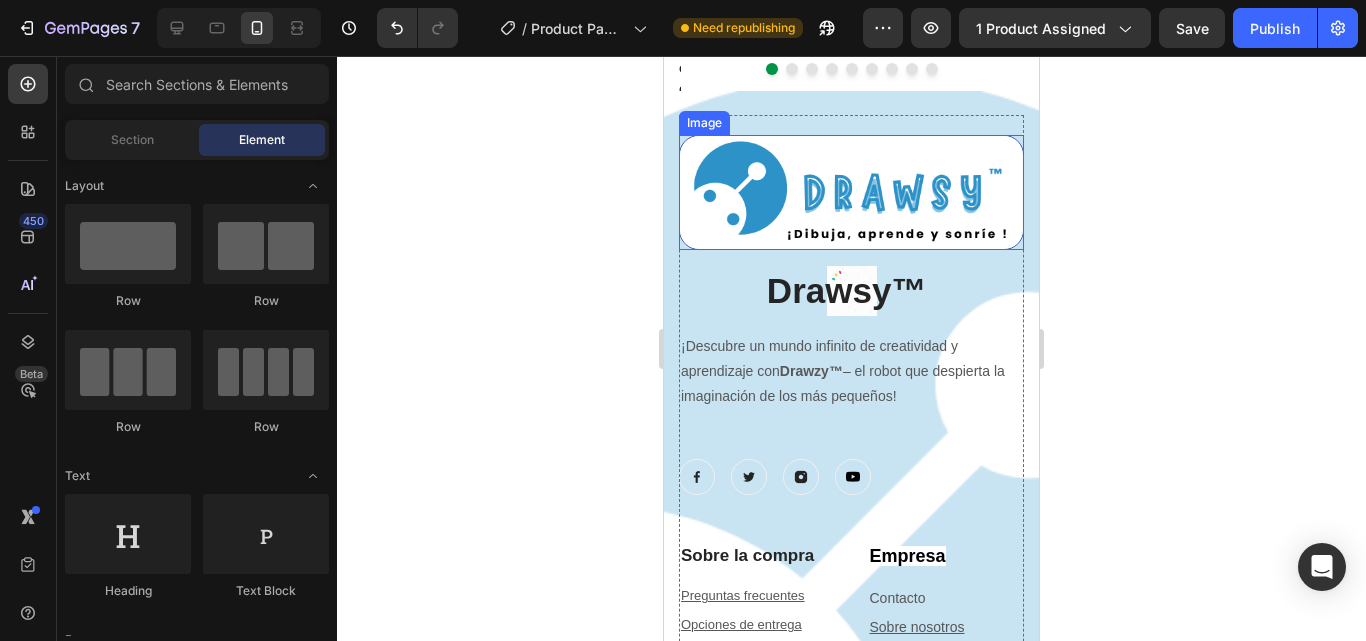 click at bounding box center (851, 192) 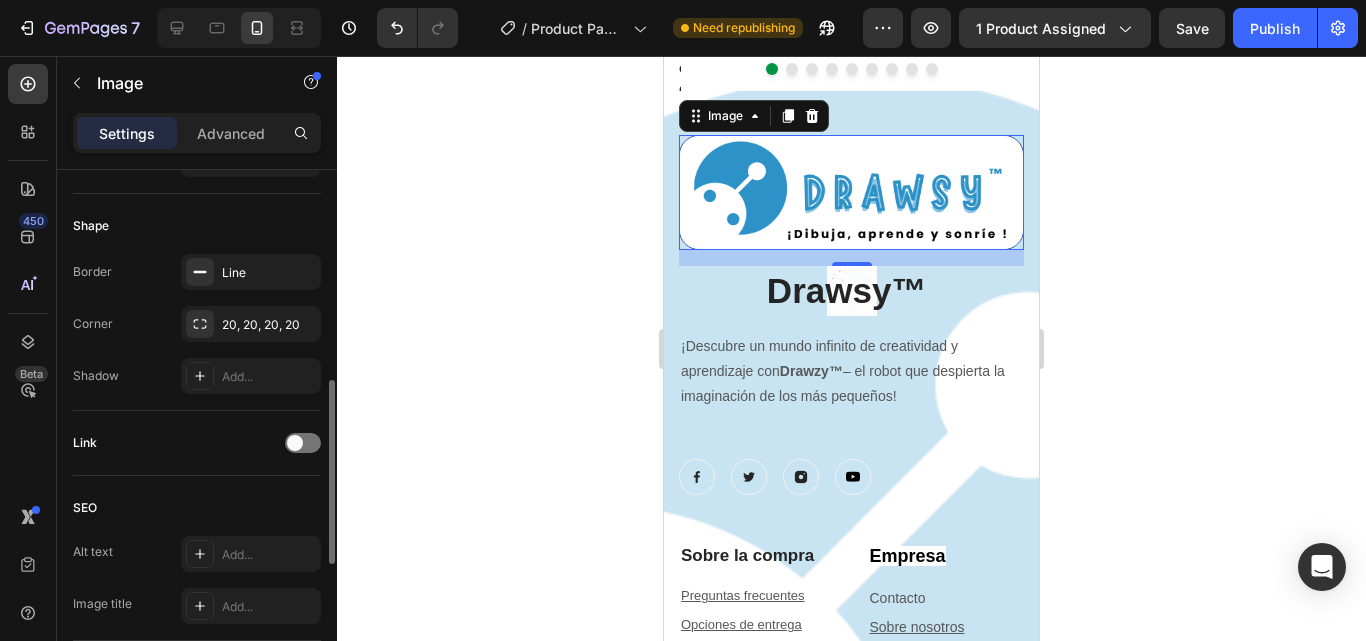 scroll, scrollTop: 607, scrollLeft: 0, axis: vertical 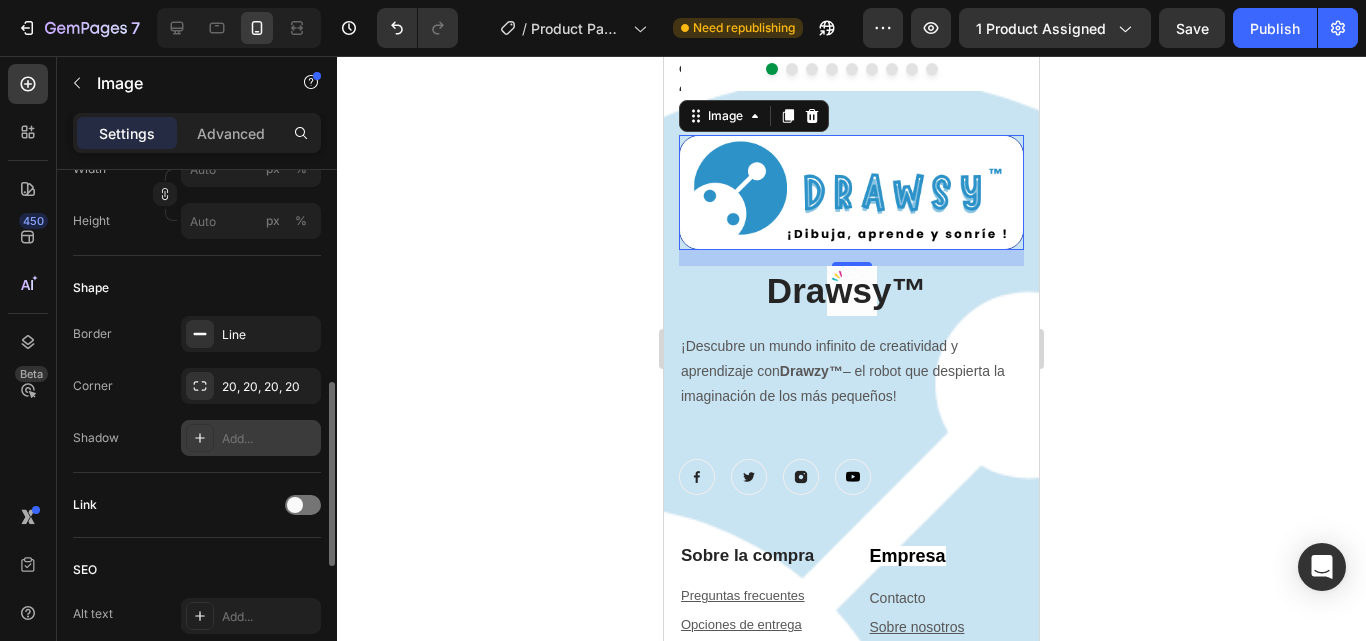 click 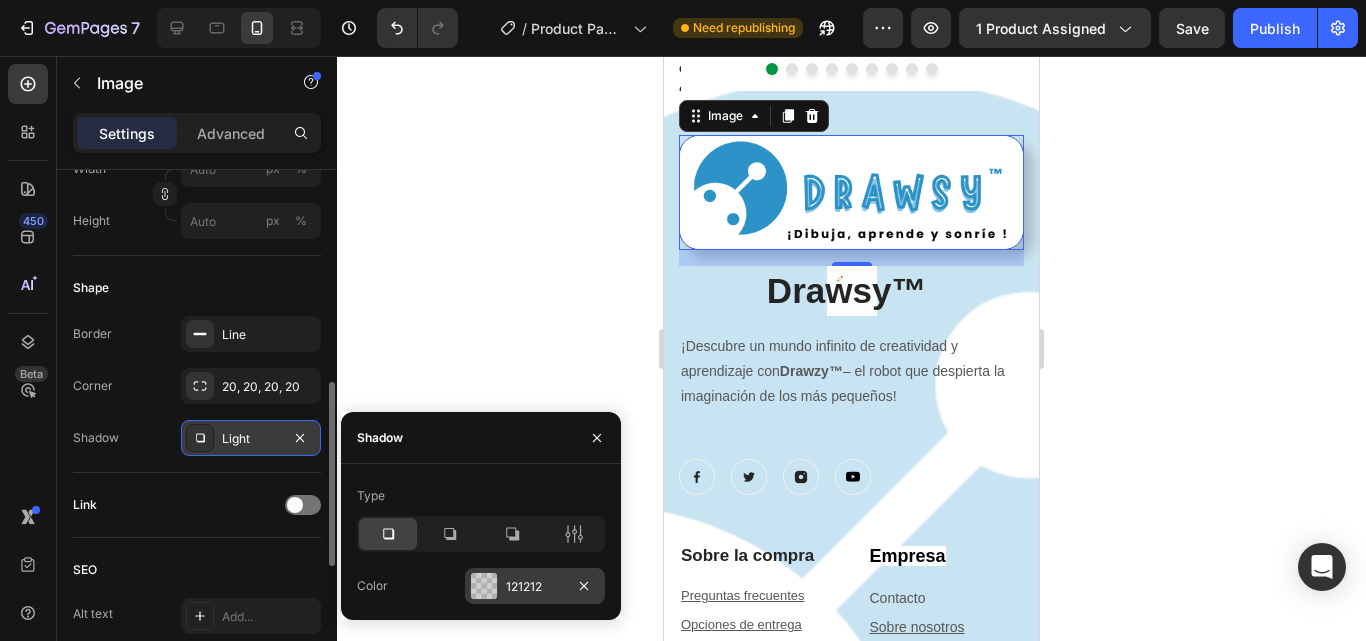 click at bounding box center [484, 586] 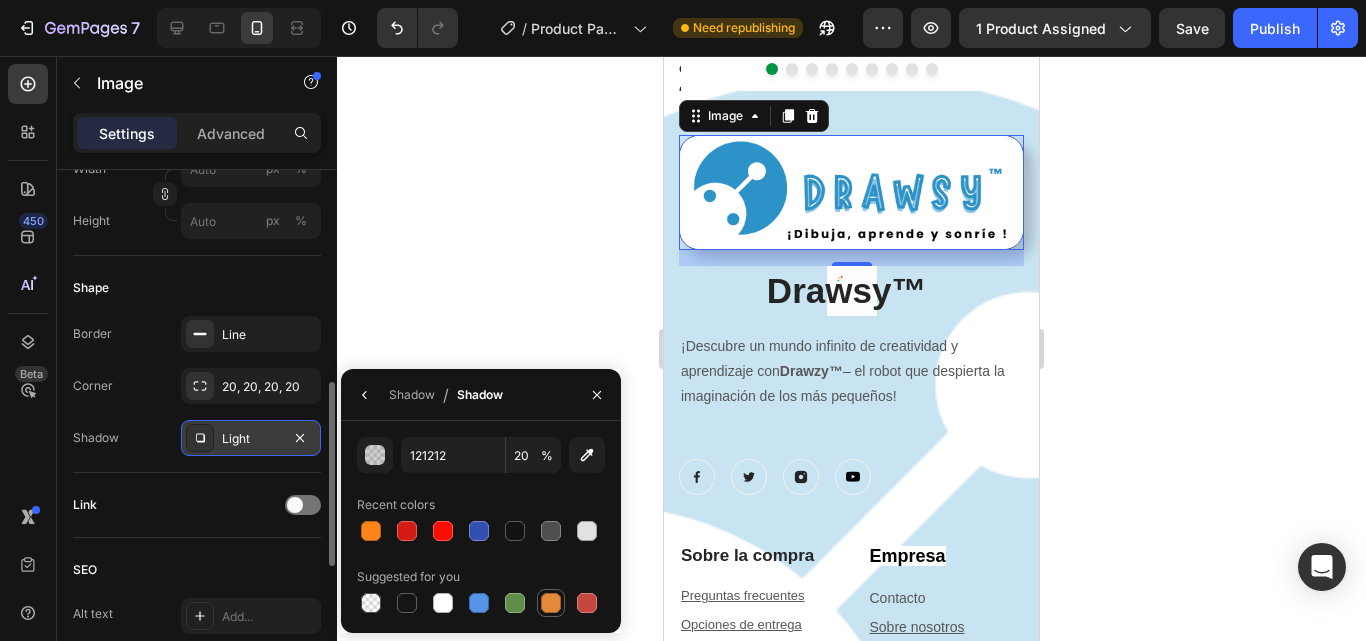 click at bounding box center [551, 603] 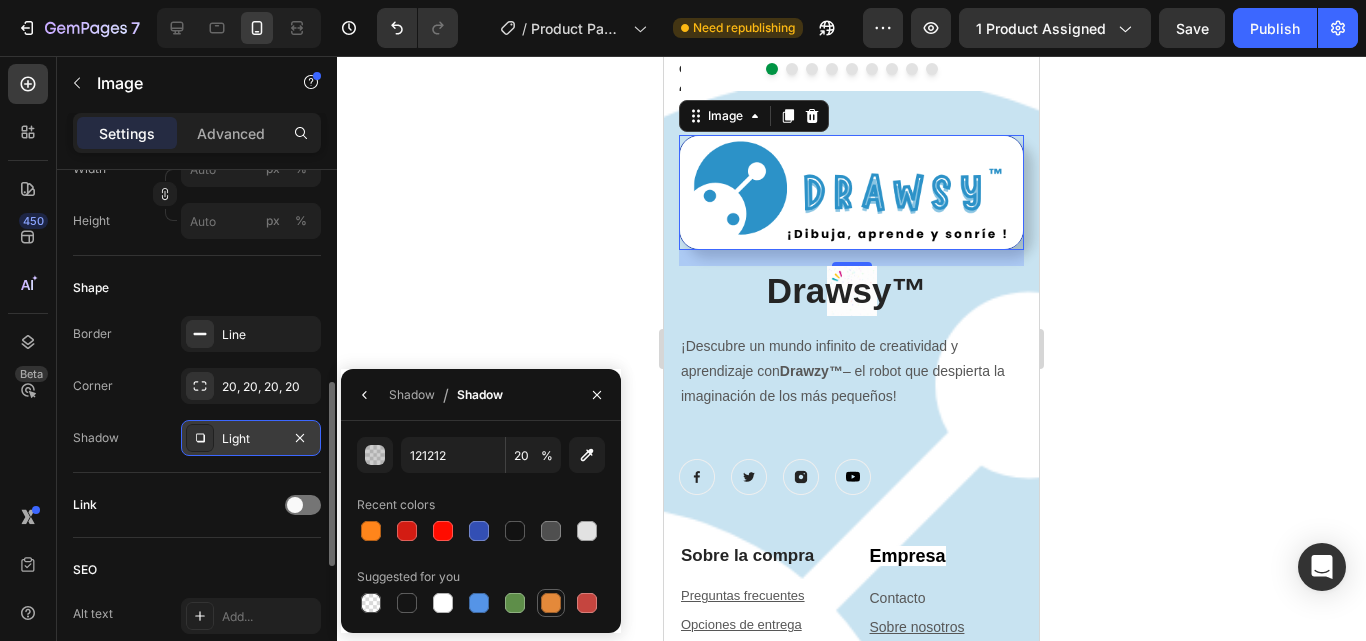 type on "E4893A" 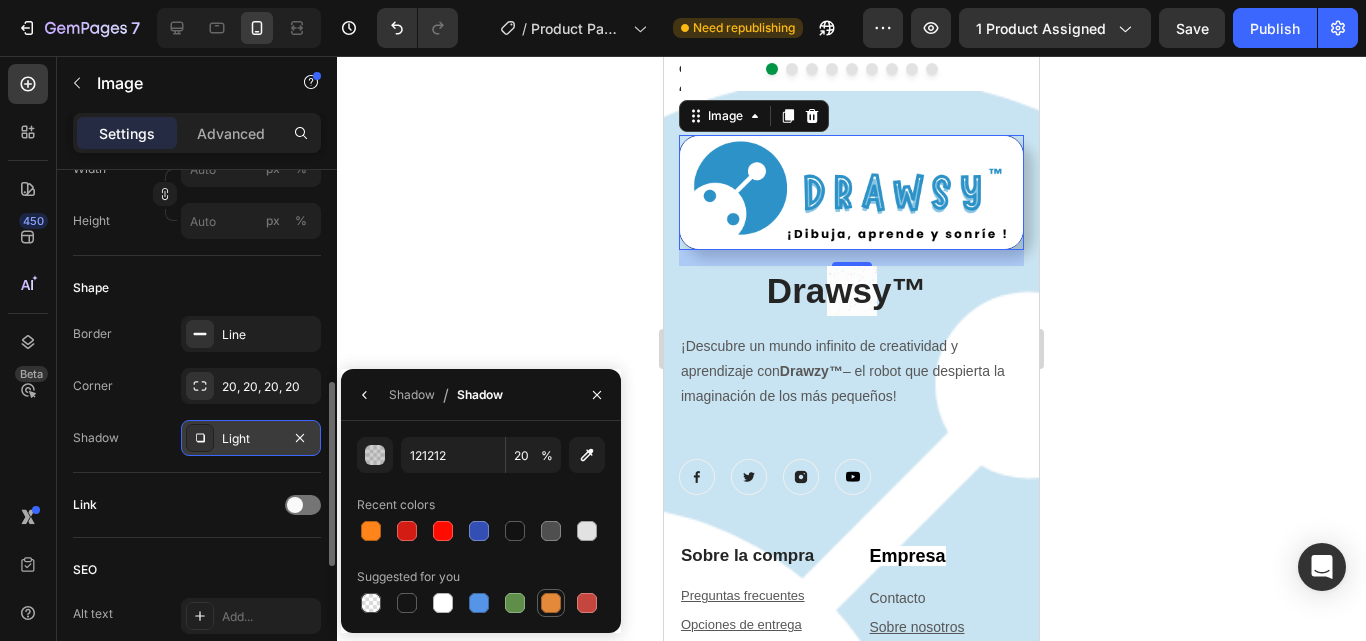 type on "100" 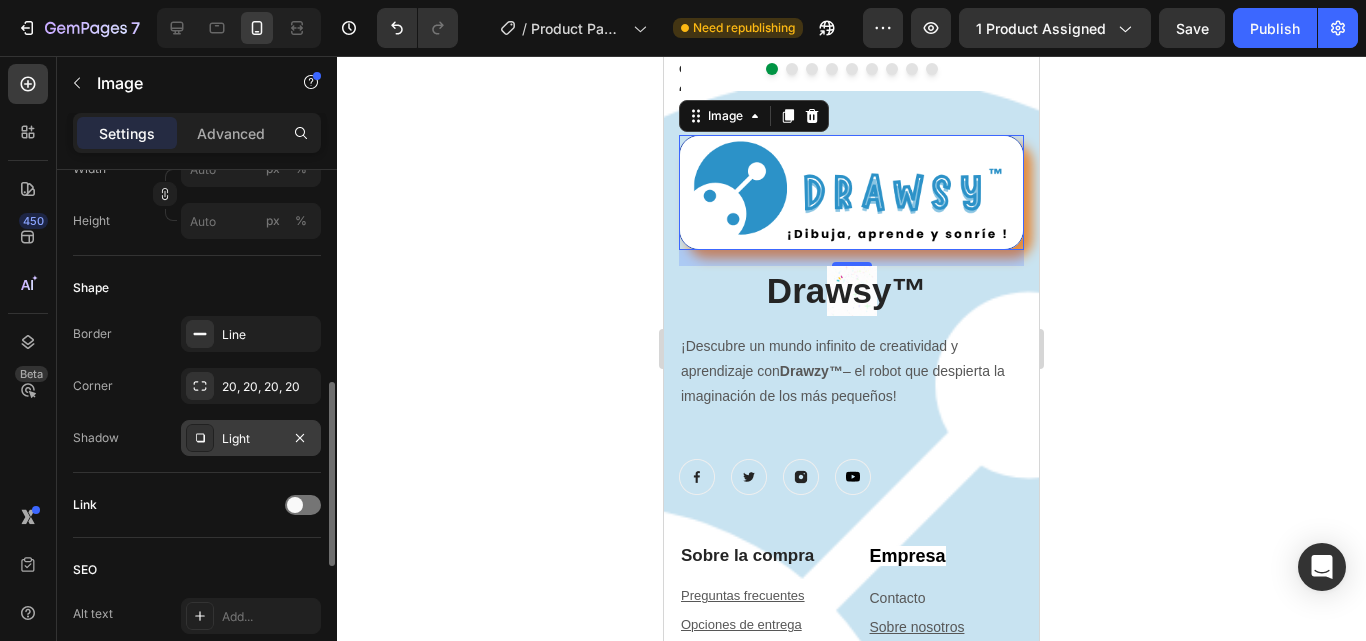 click 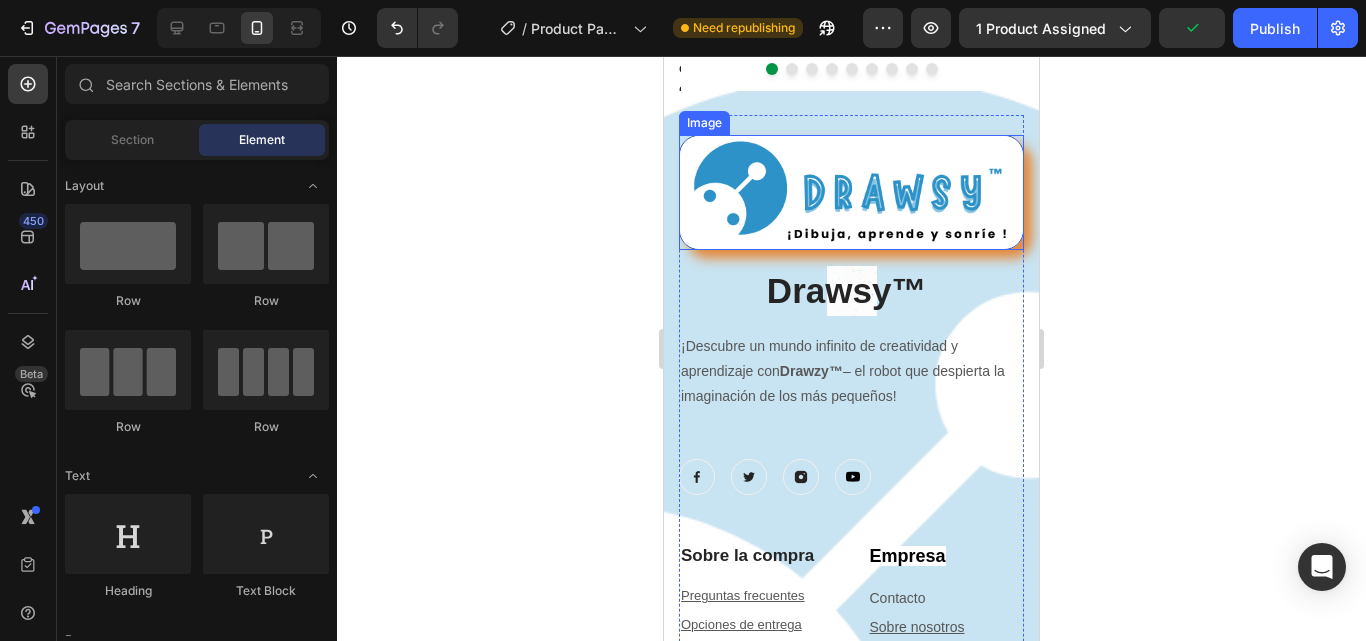 click at bounding box center [851, 192] 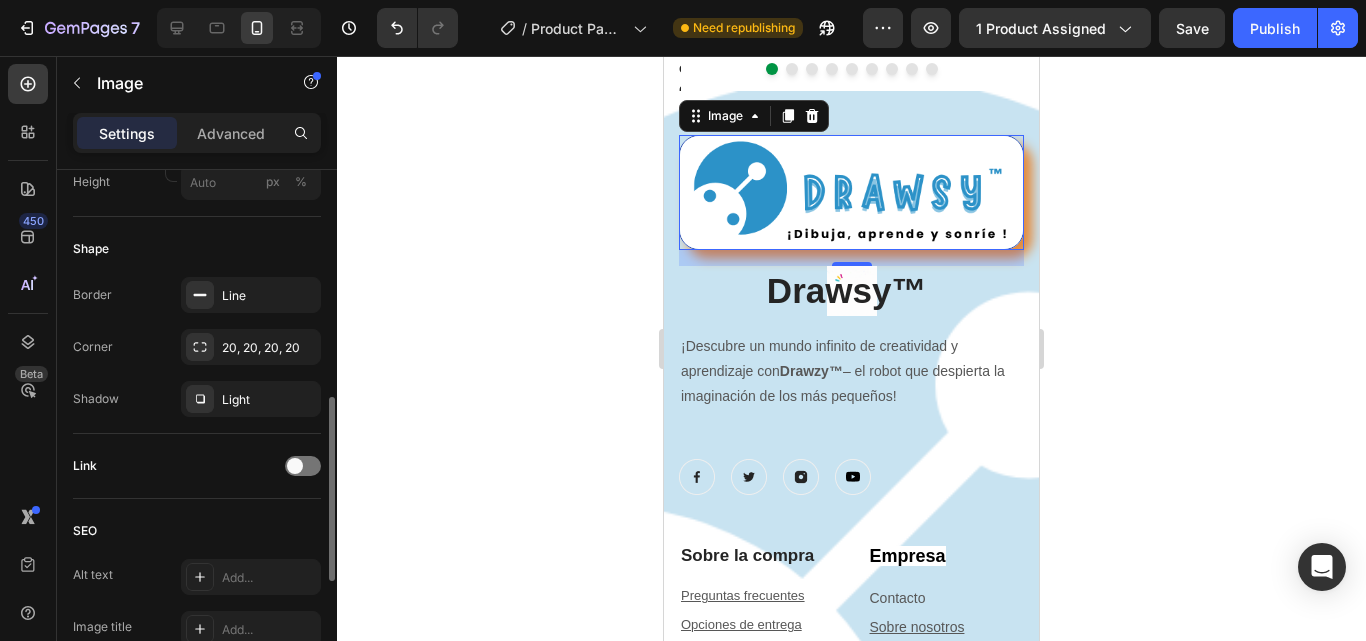 scroll, scrollTop: 647, scrollLeft: 0, axis: vertical 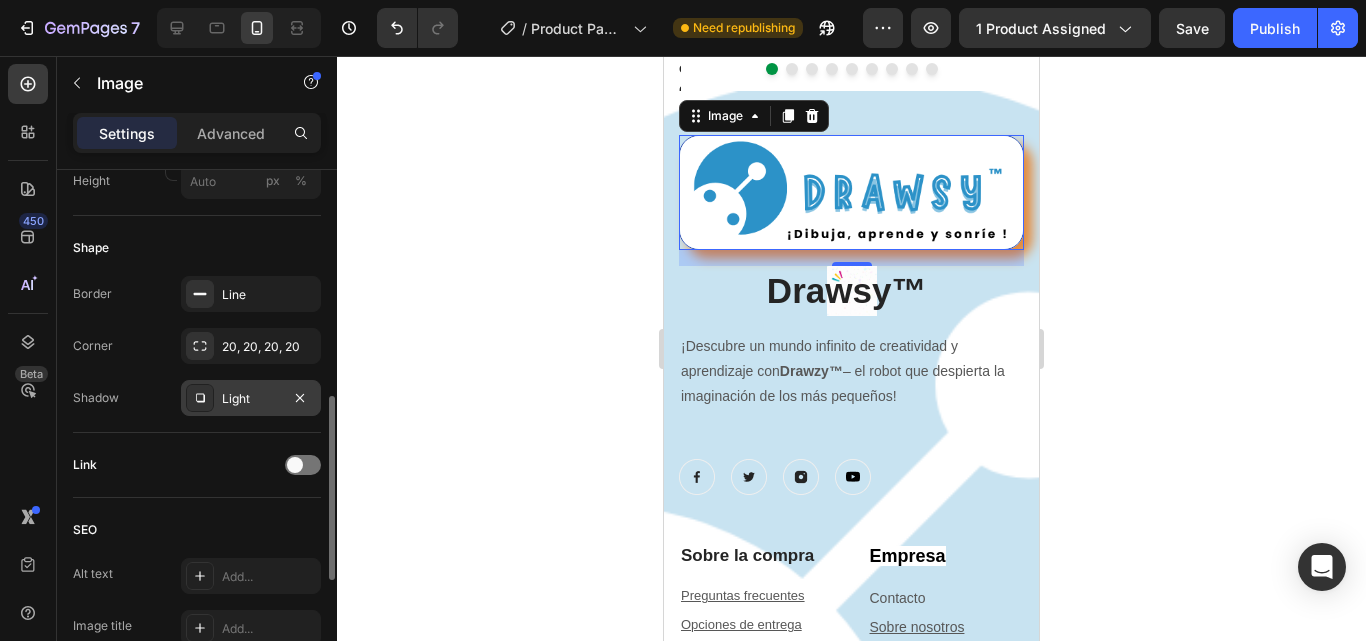 click on "Light" at bounding box center [251, 399] 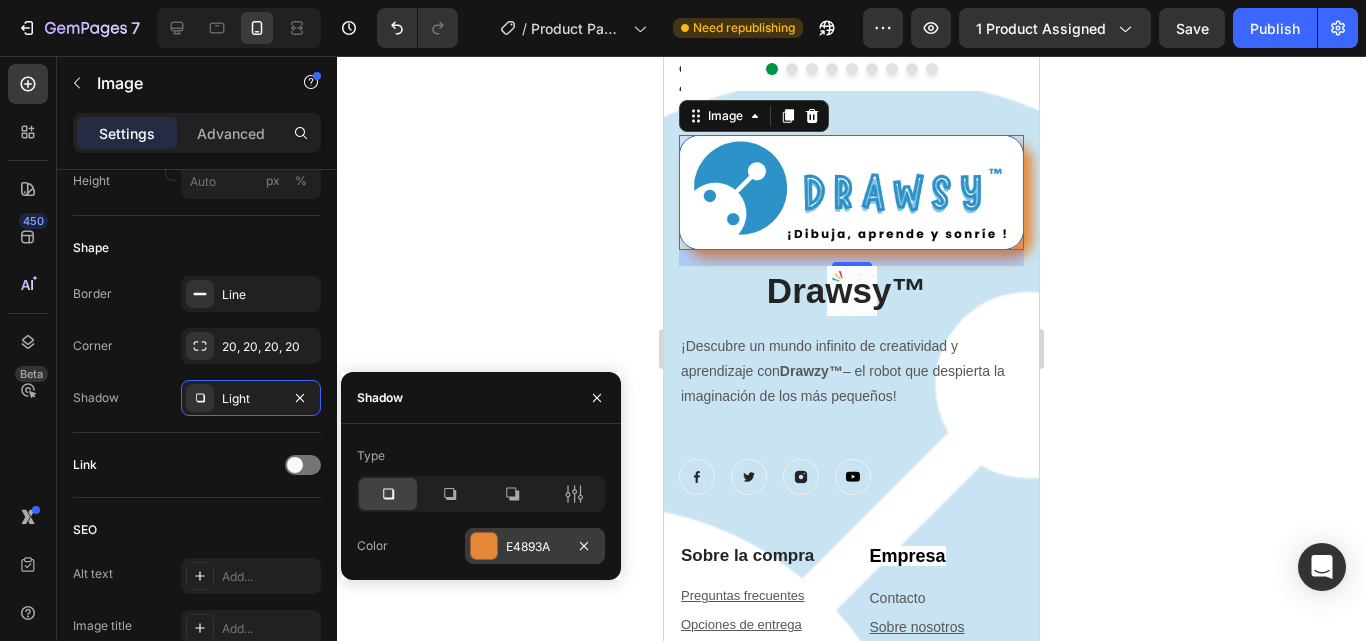 click on "E4893A" at bounding box center [535, 547] 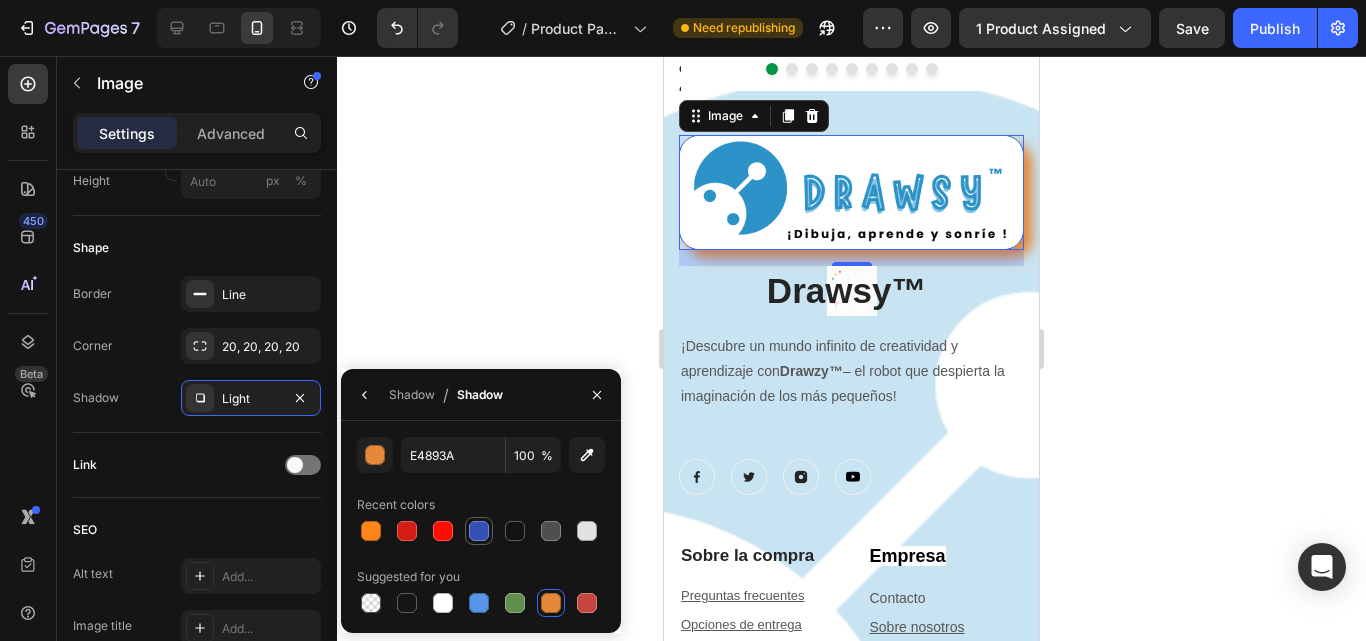 click at bounding box center [479, 531] 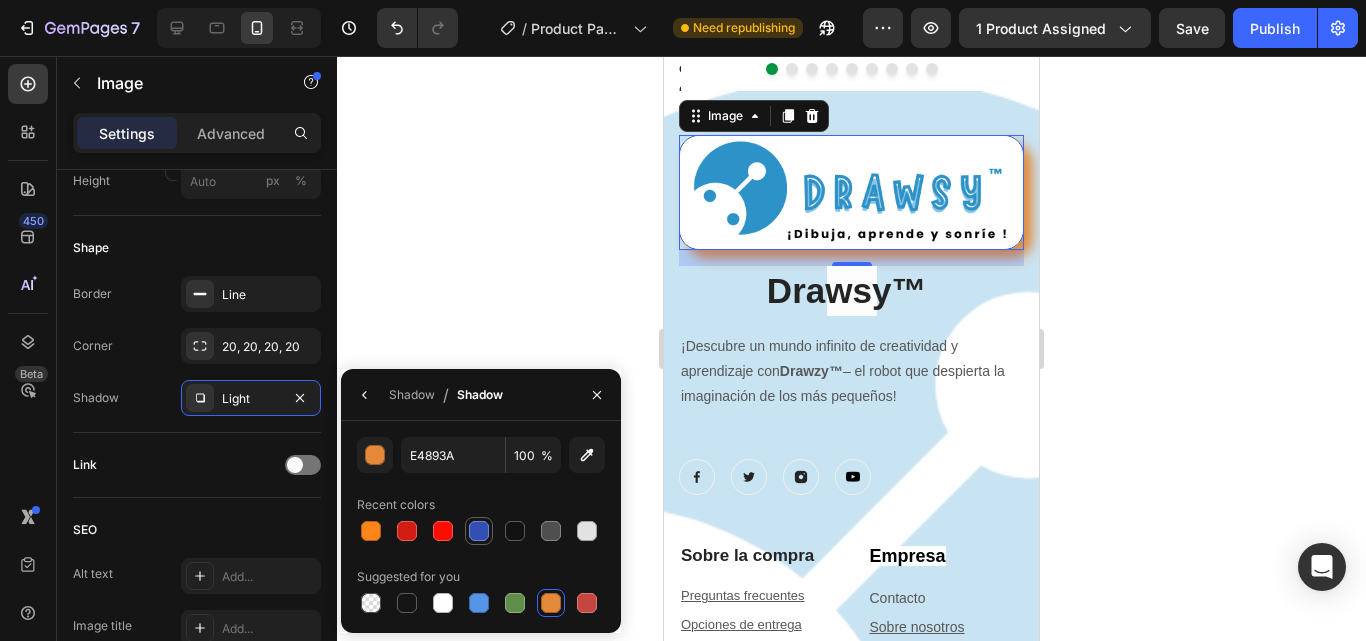 type on "334FB4" 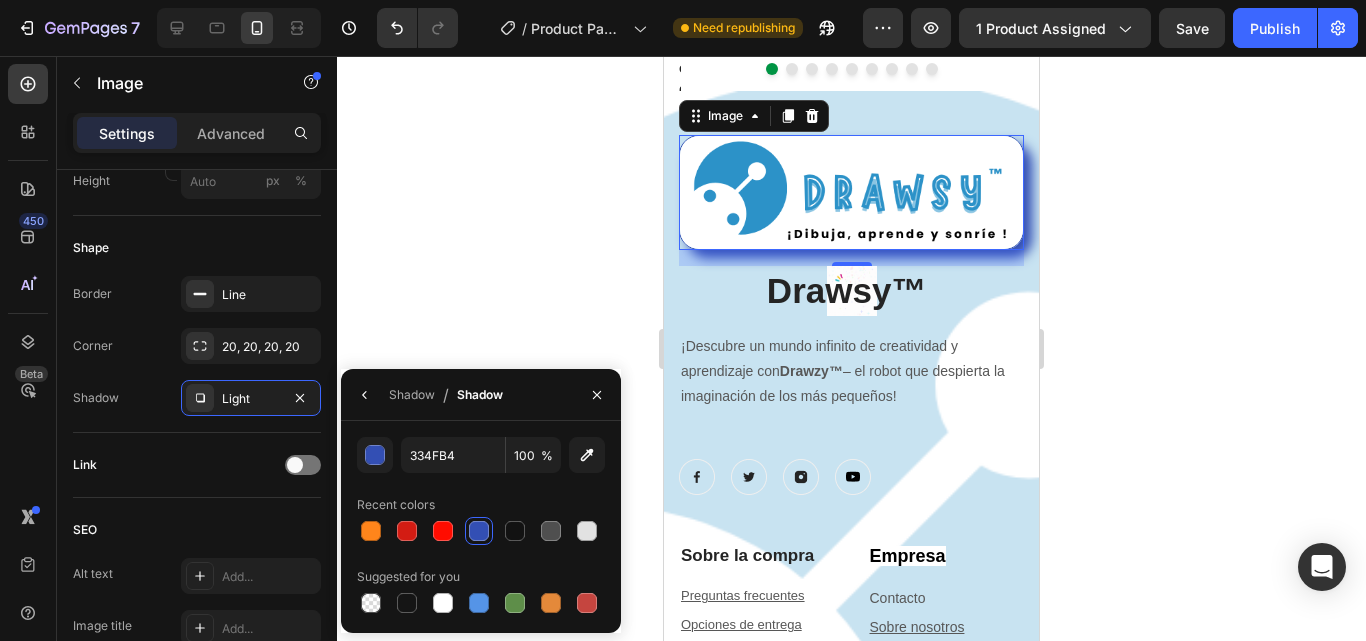 click 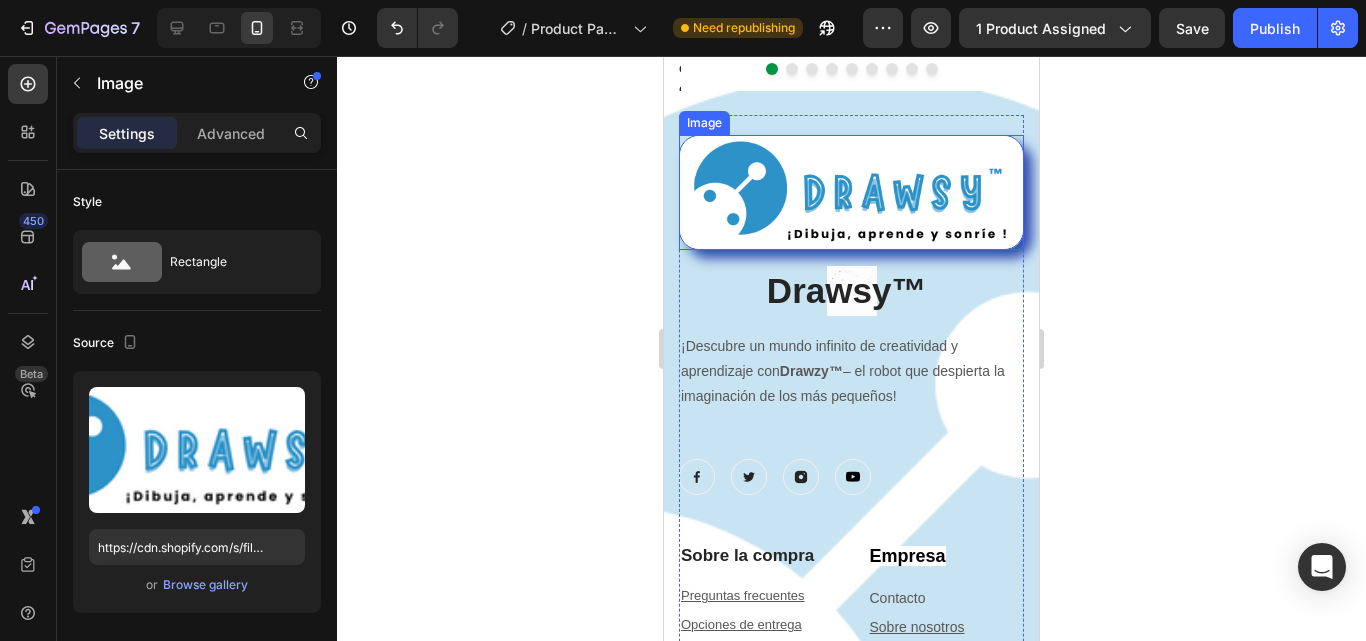 click at bounding box center (851, 192) 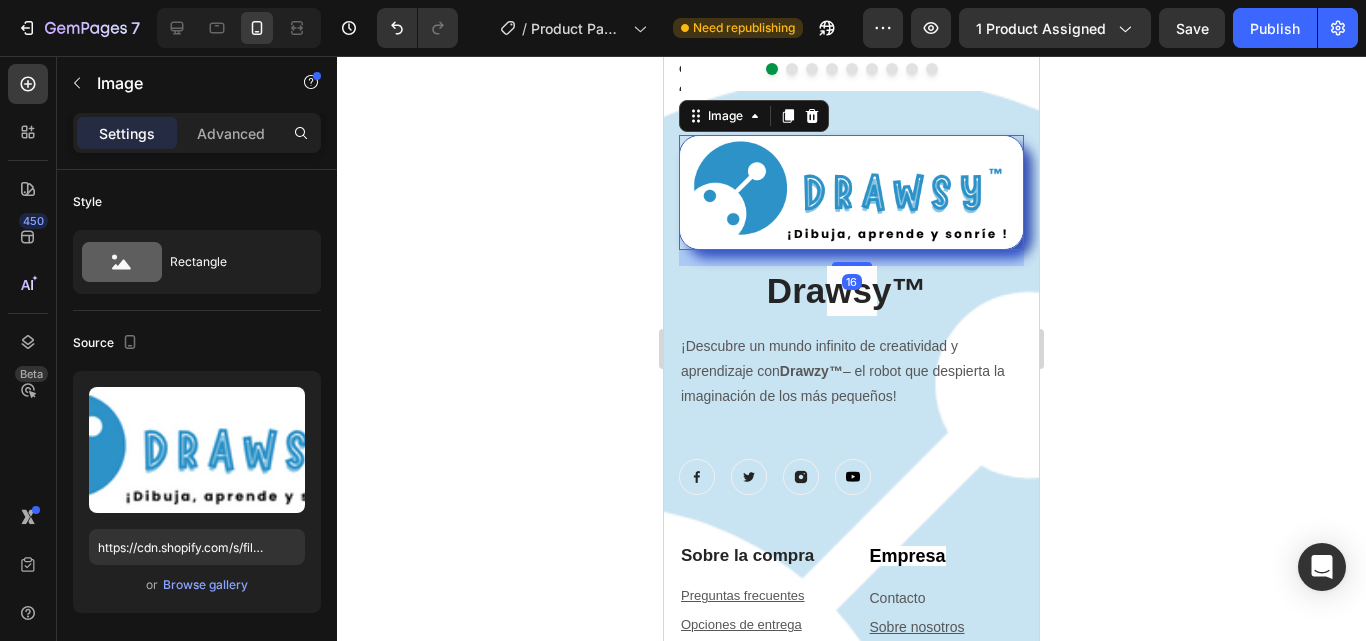 click 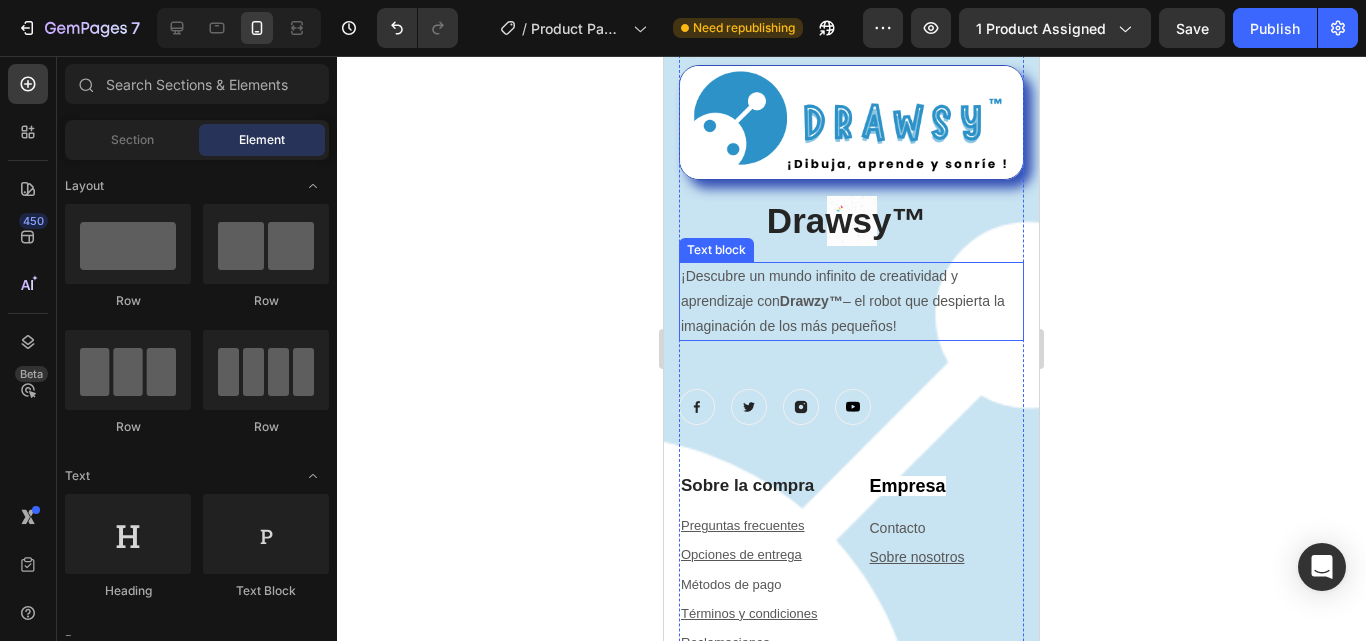 scroll, scrollTop: 7169, scrollLeft: 0, axis: vertical 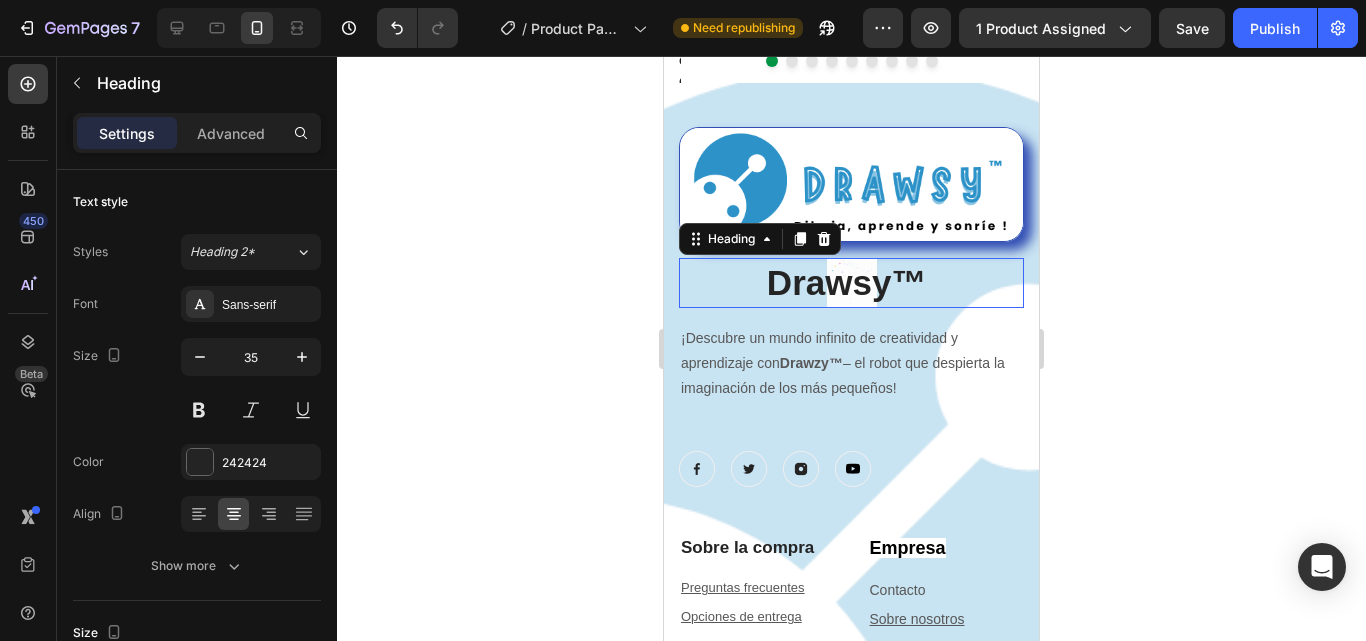 click on "Drawsy™" at bounding box center [847, 282] 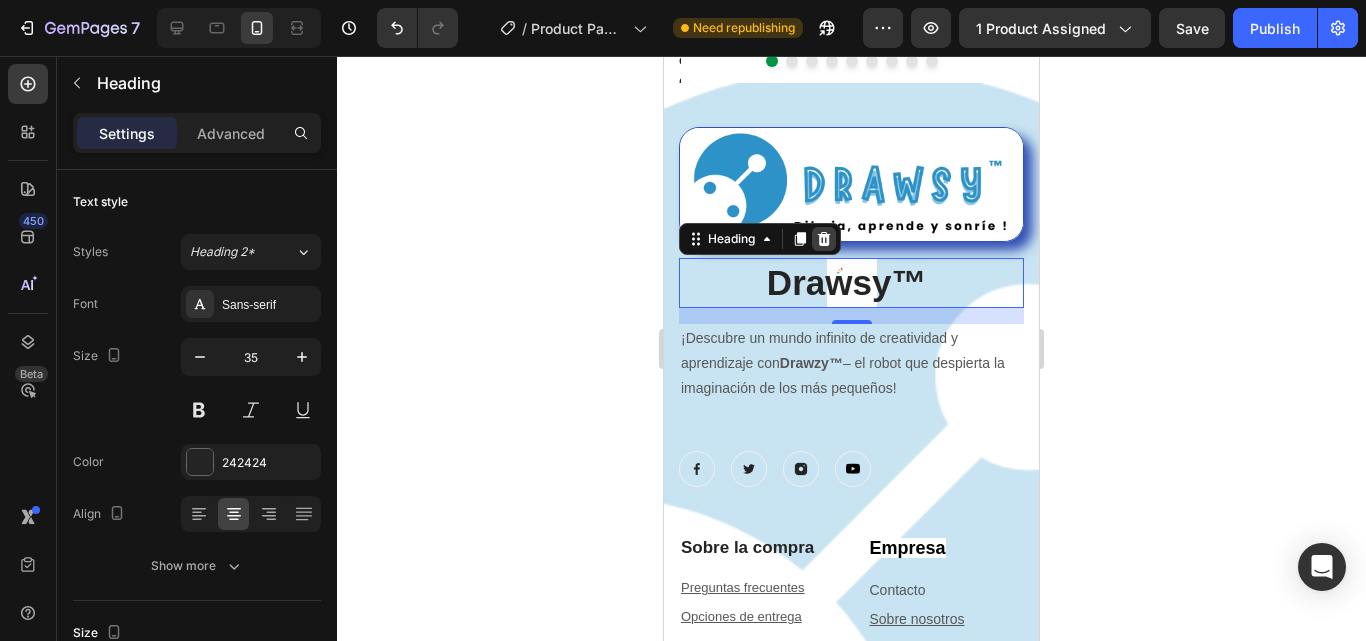 click 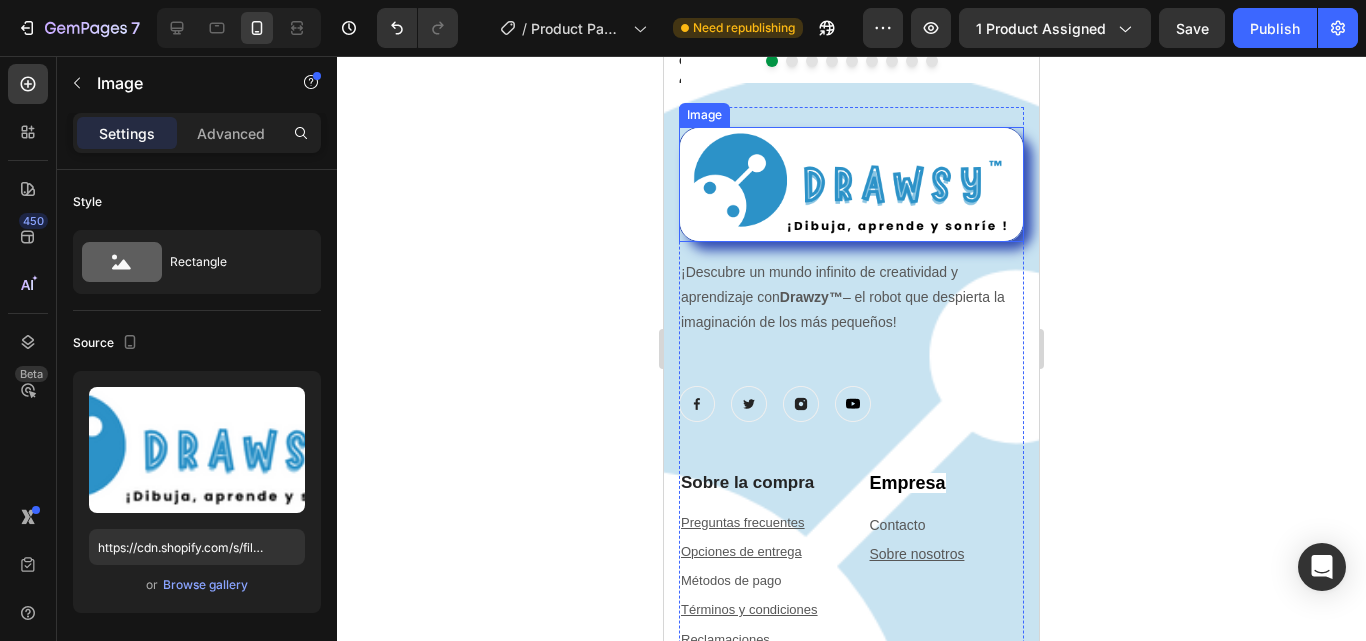 click at bounding box center [851, 184] 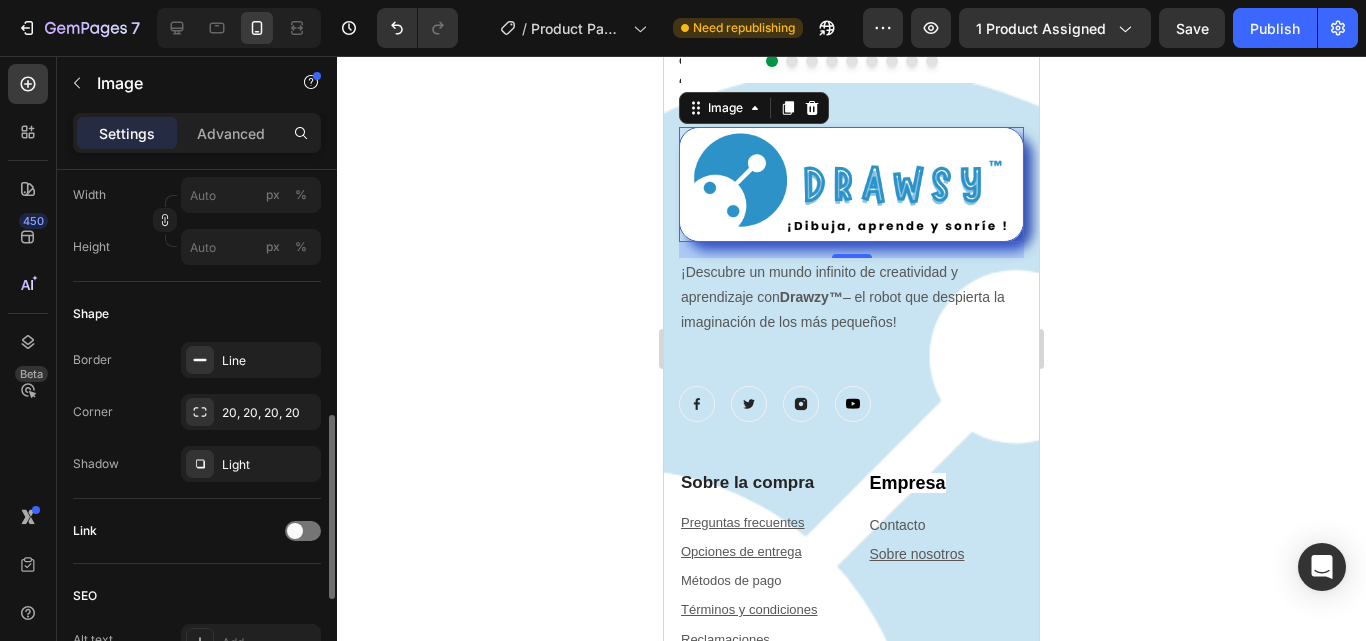 scroll, scrollTop: 642, scrollLeft: 0, axis: vertical 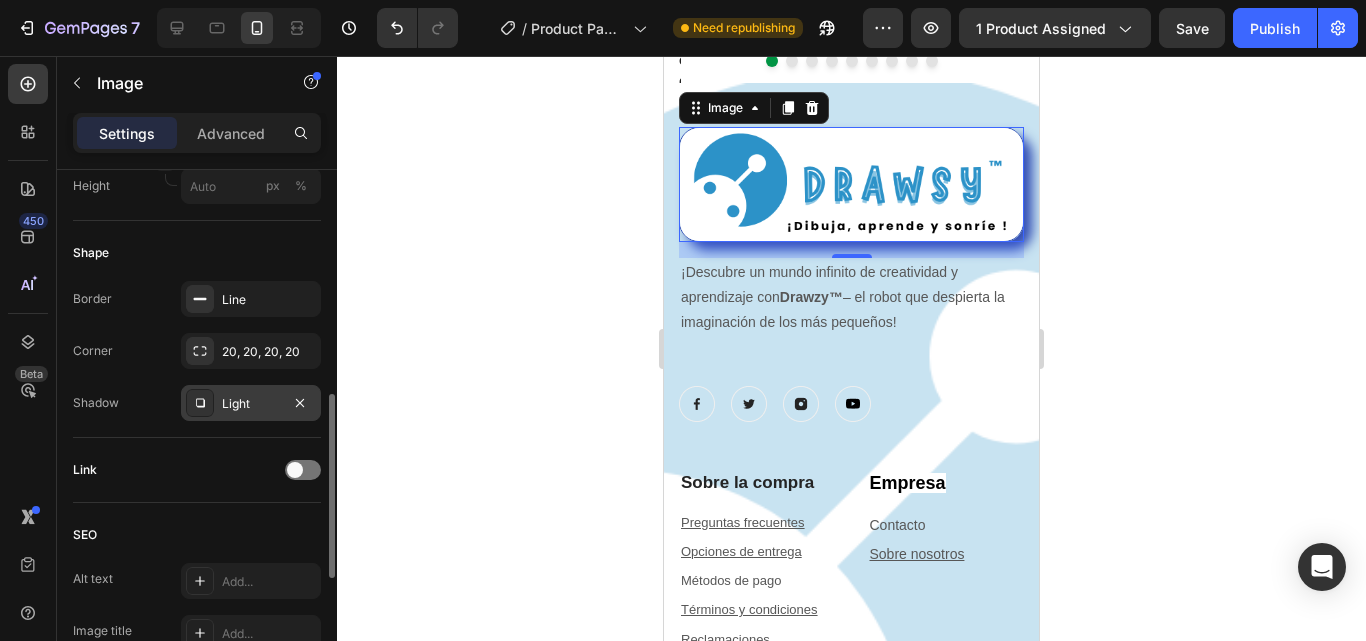 click at bounding box center [200, 403] 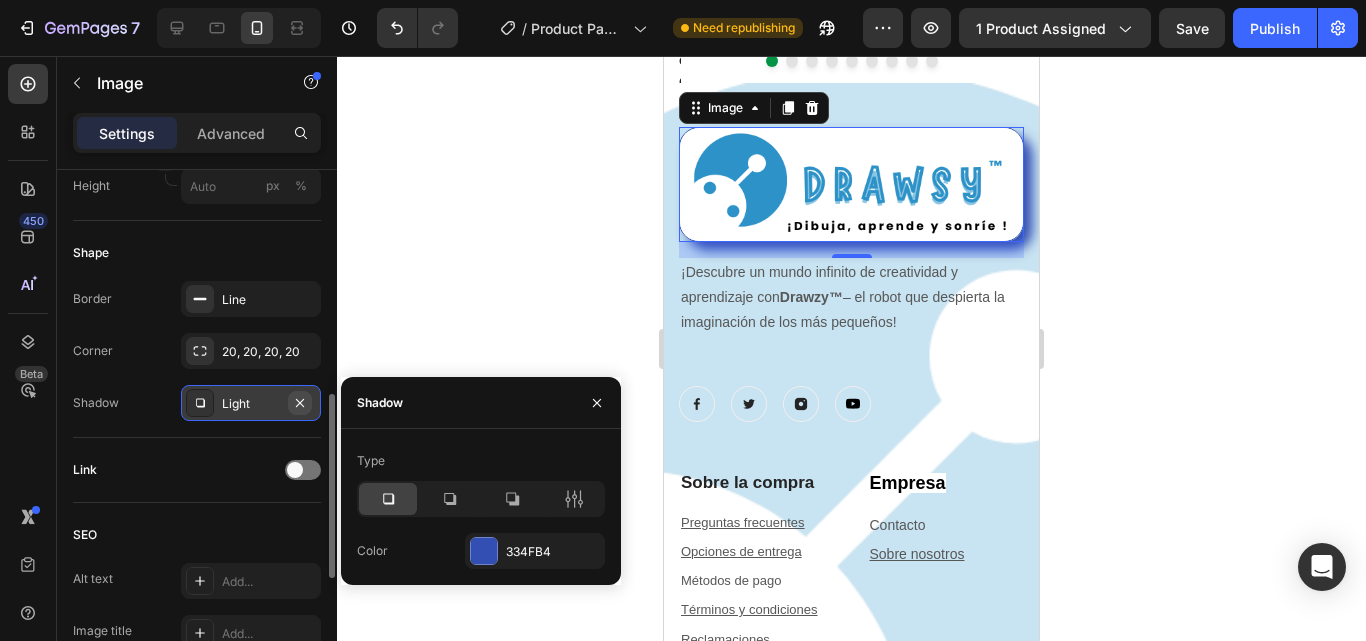 click 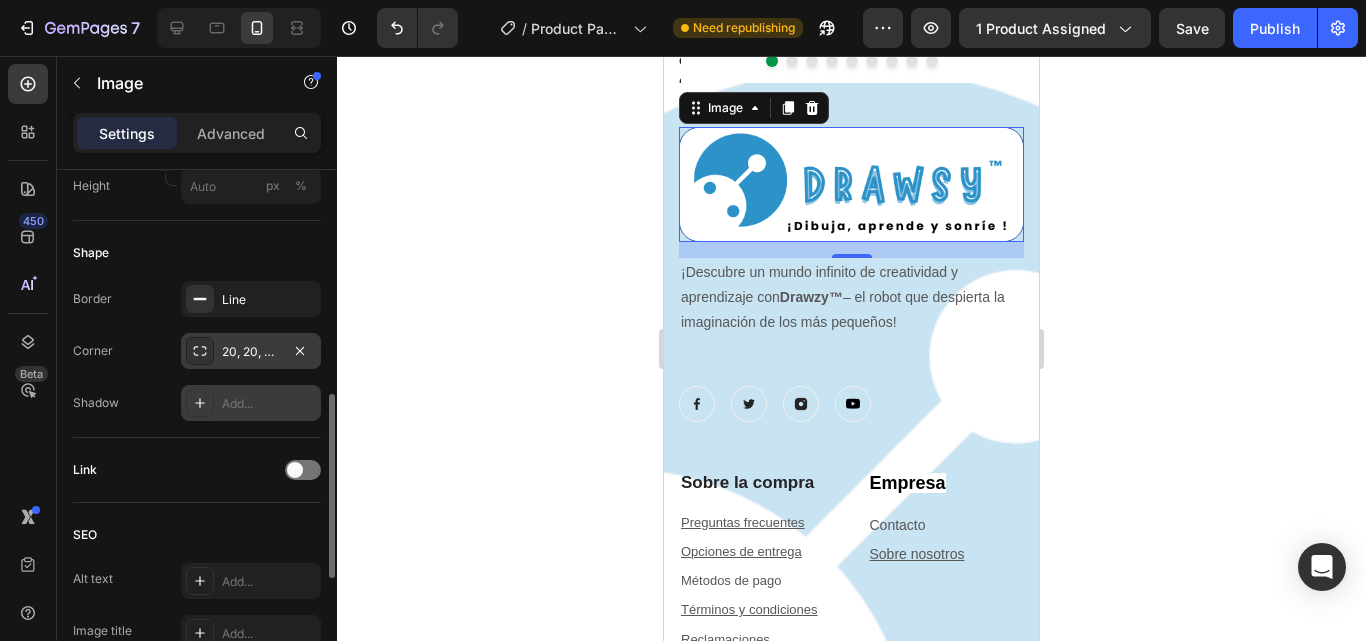 click at bounding box center [200, 351] 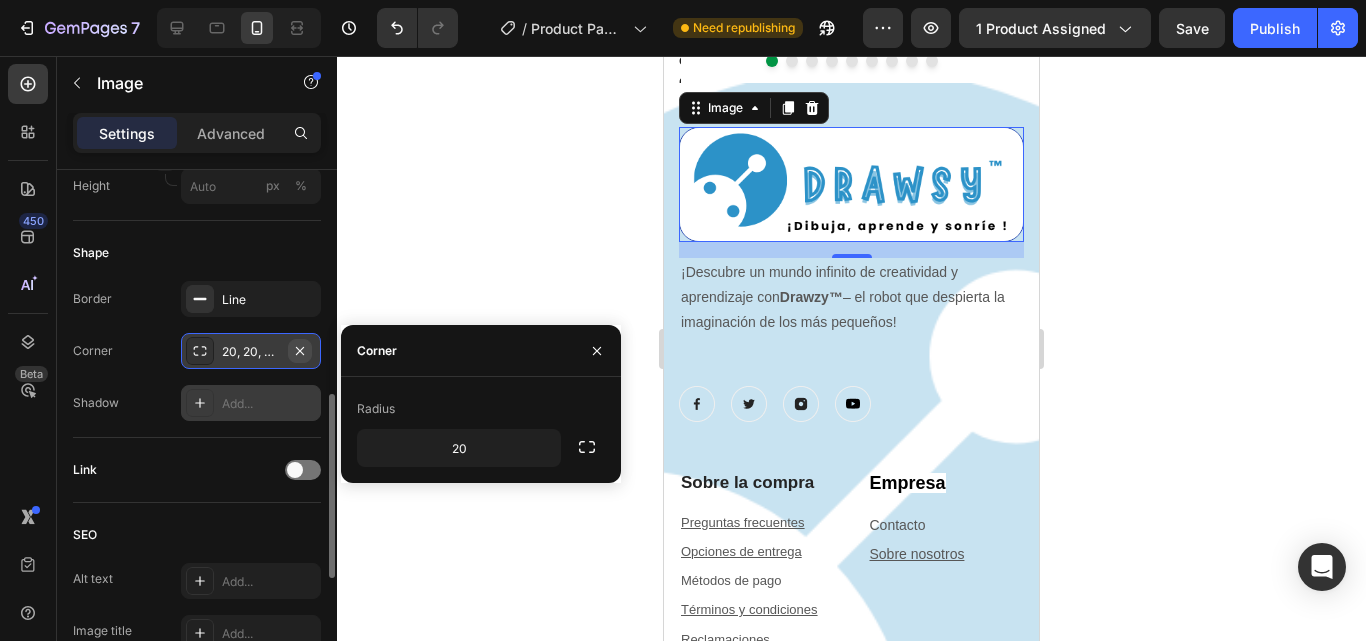 click 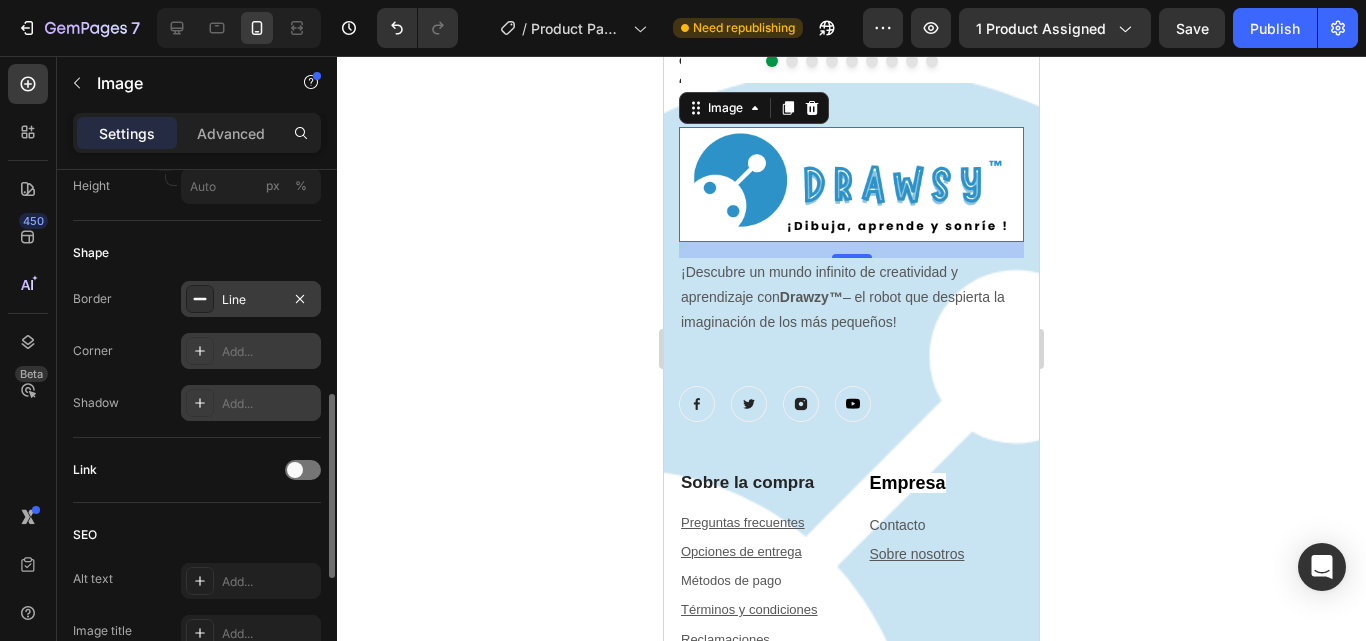 click on "Line" at bounding box center [251, 299] 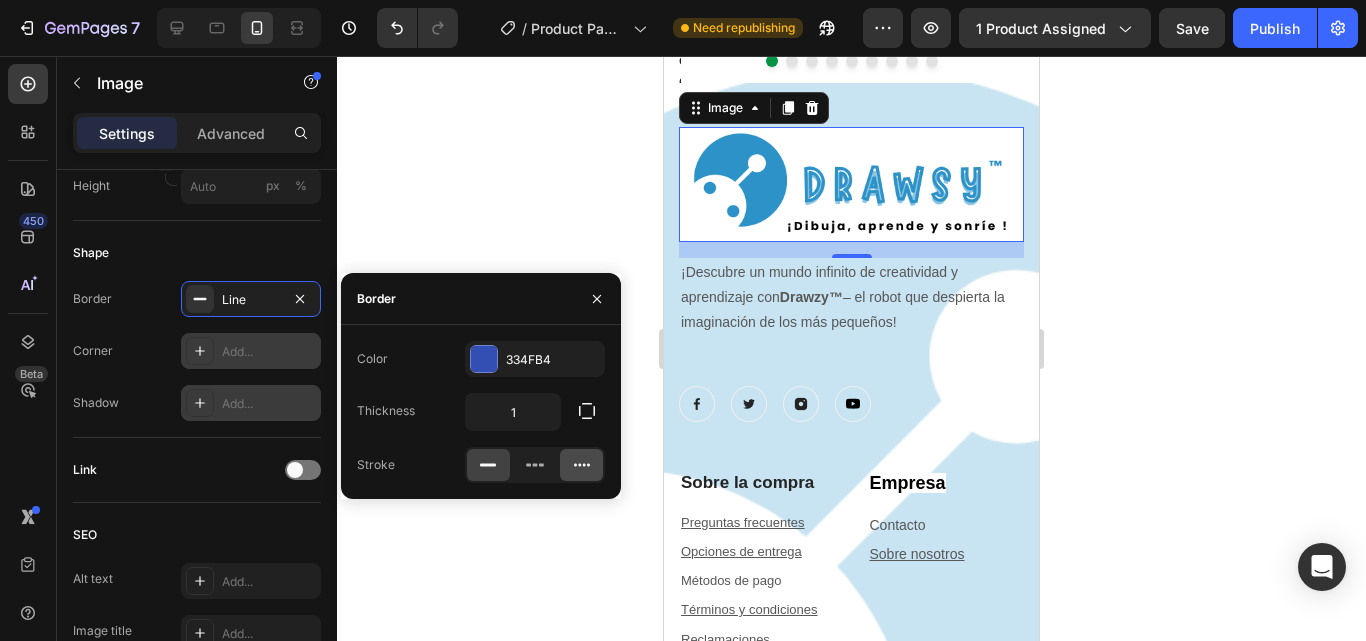 click 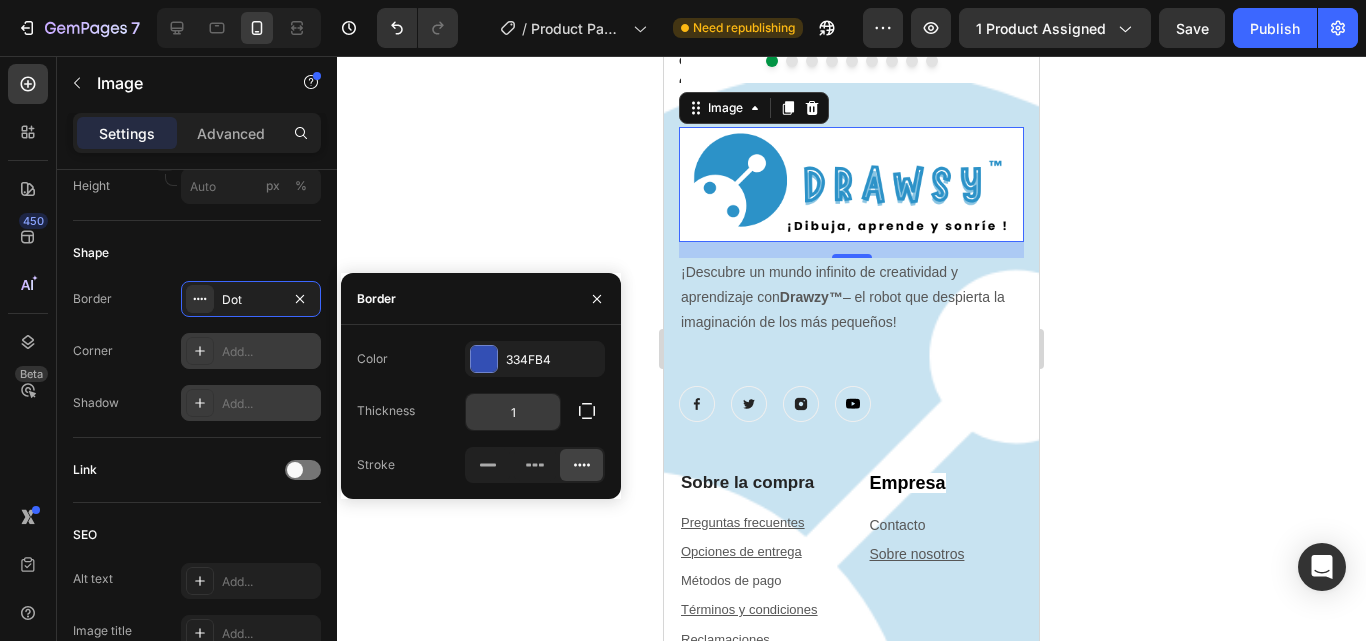 click on "1" at bounding box center (513, 412) 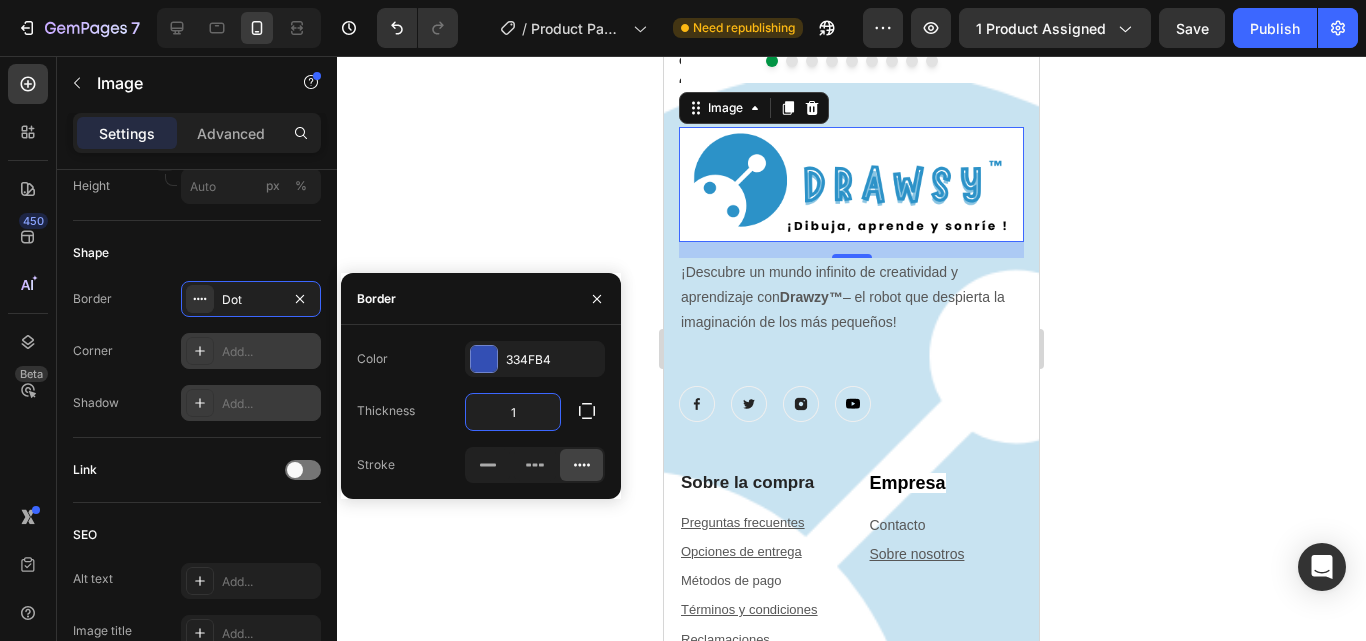 type on "3" 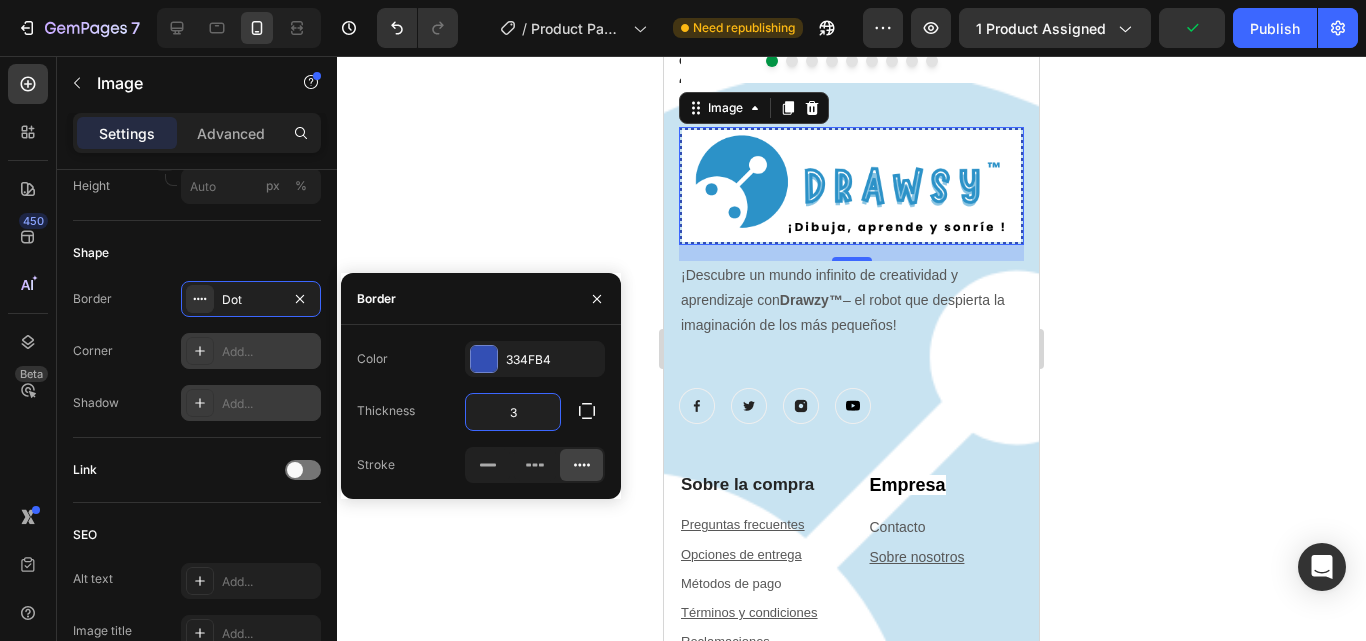 click 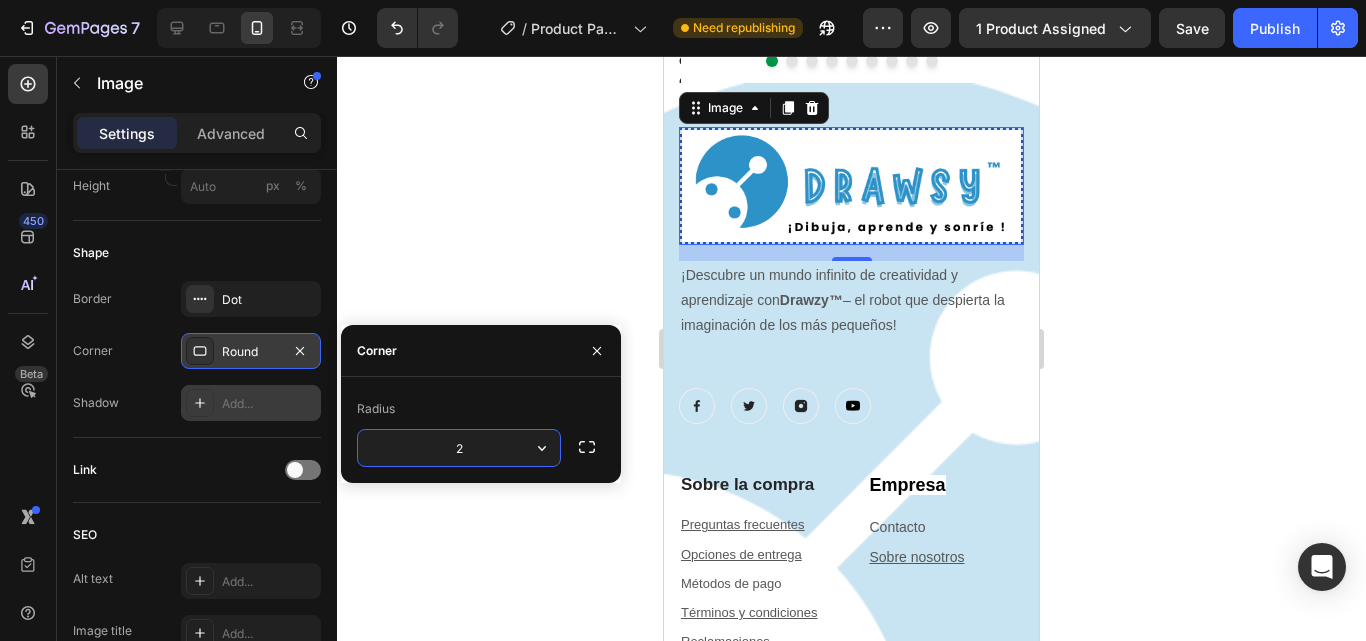 type on "20" 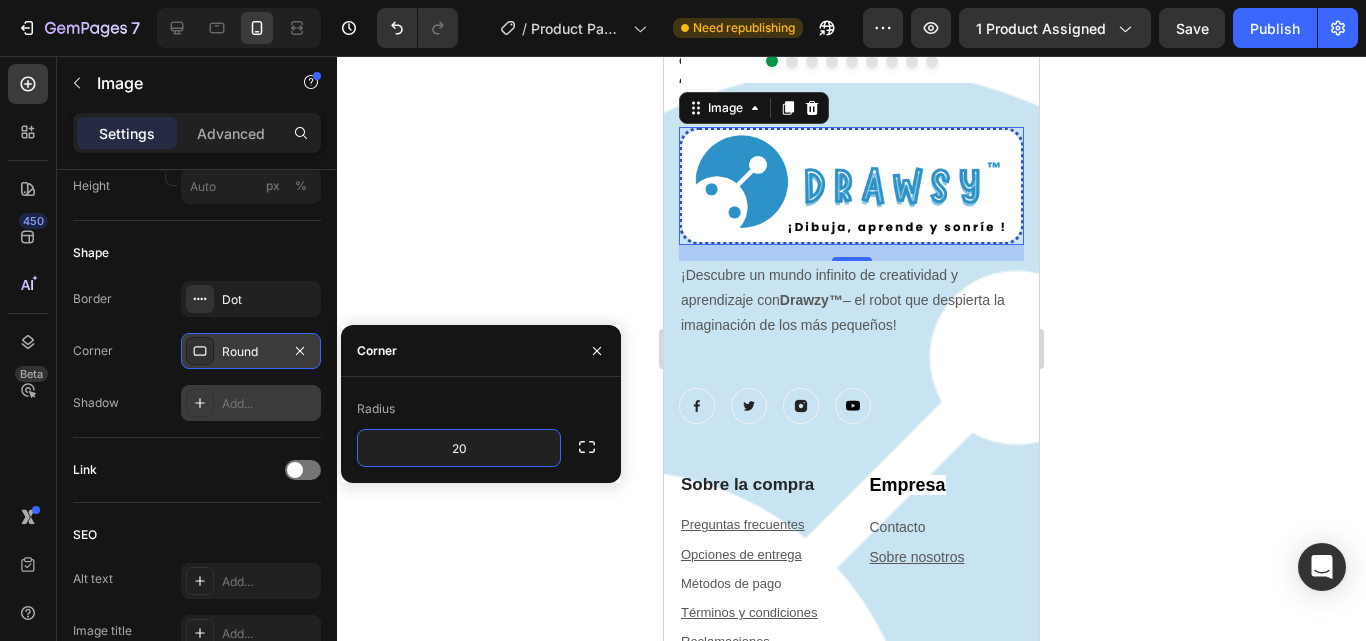 click 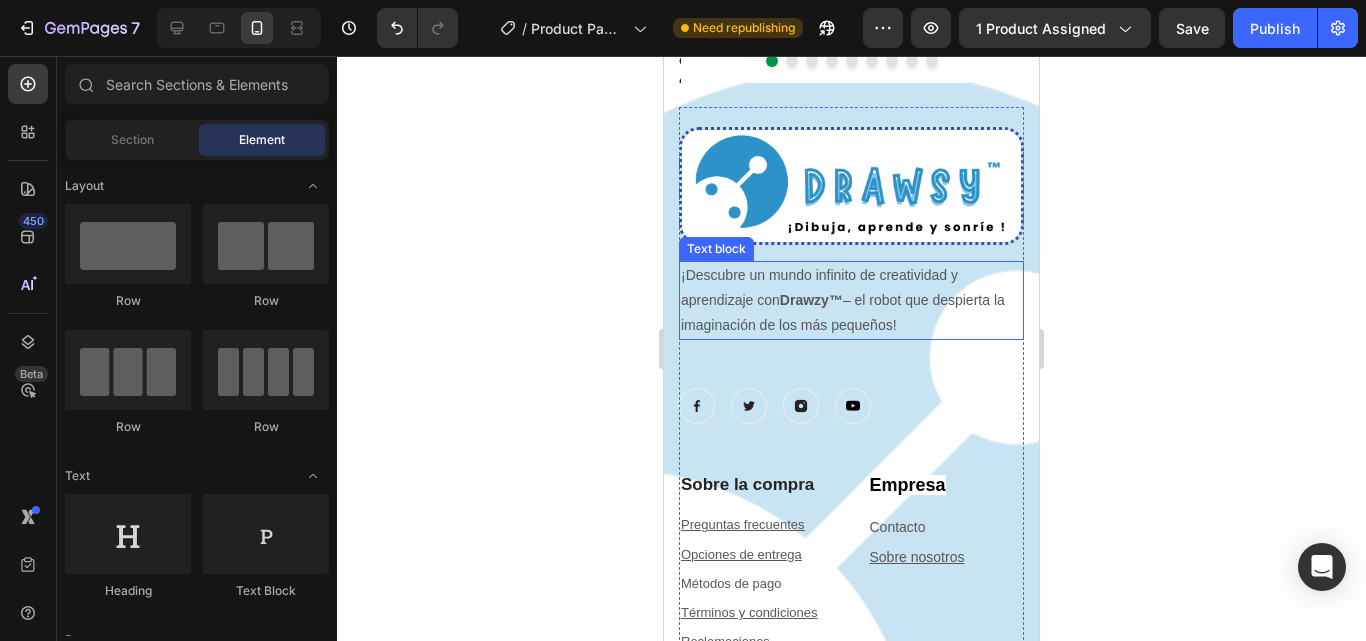 click on "¡Descubre un mundo infinito de creatividad y aprendizaje con  Drawzy™  – el robot que despierta la imaginación de los más pequeños!" at bounding box center [851, 301] 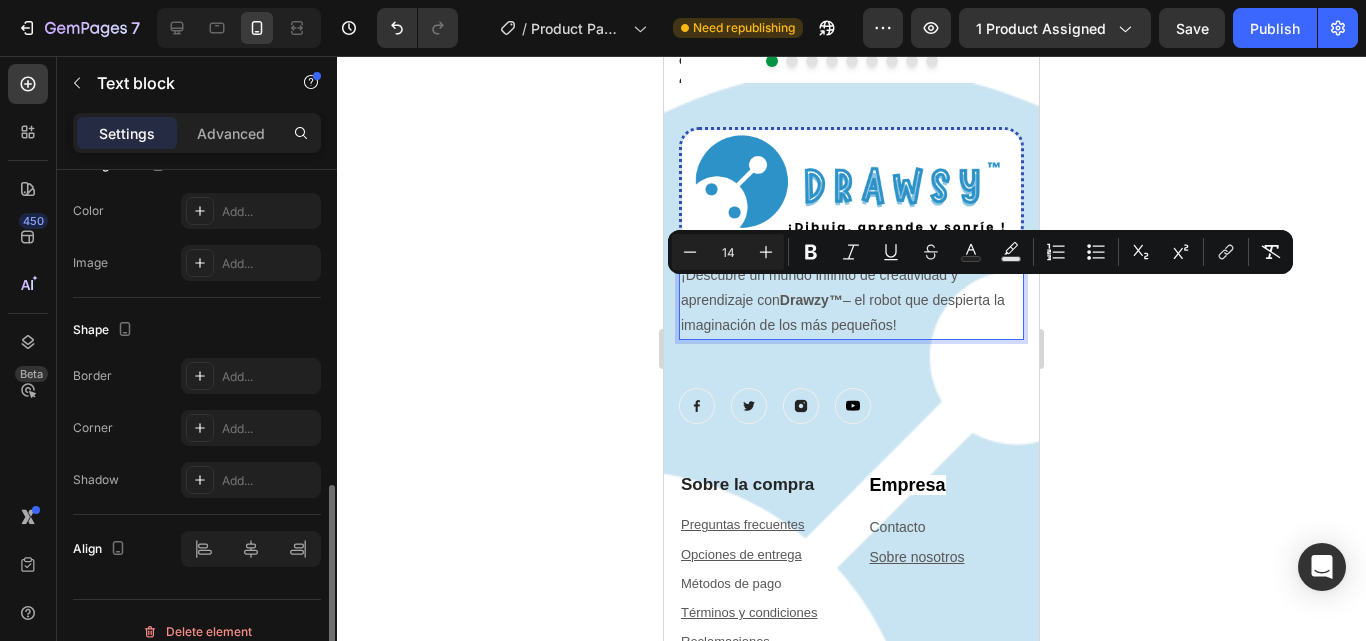 scroll, scrollTop: 657, scrollLeft: 0, axis: vertical 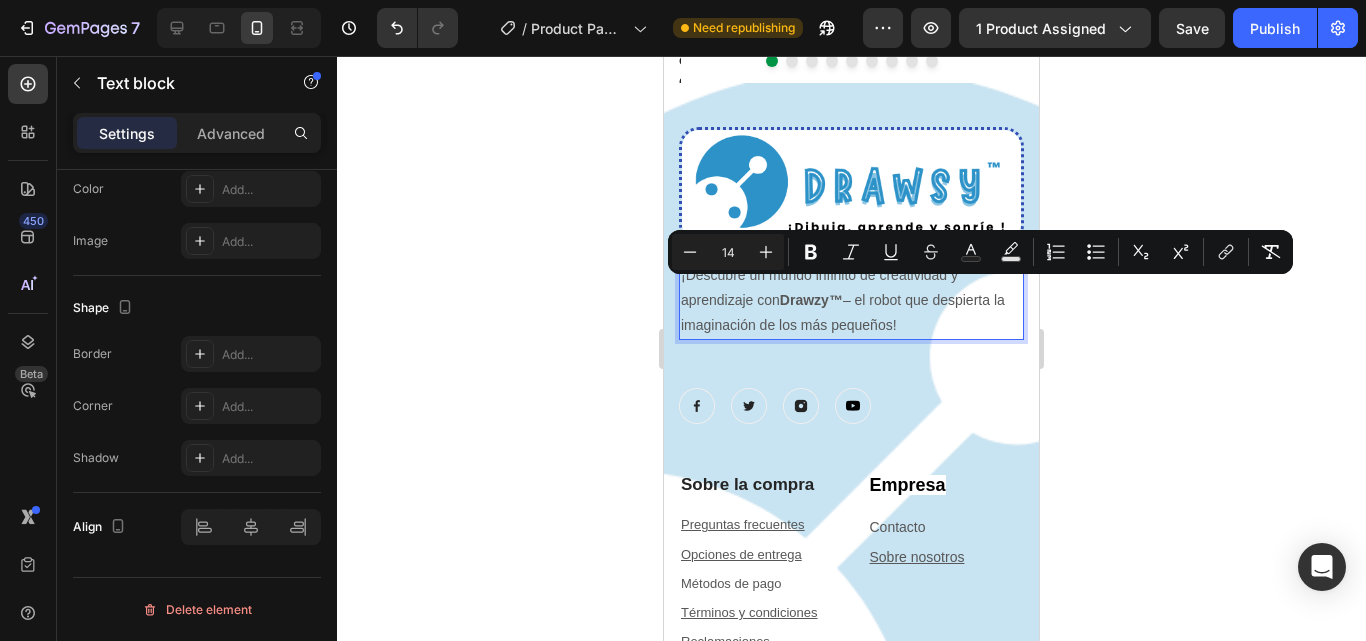 click 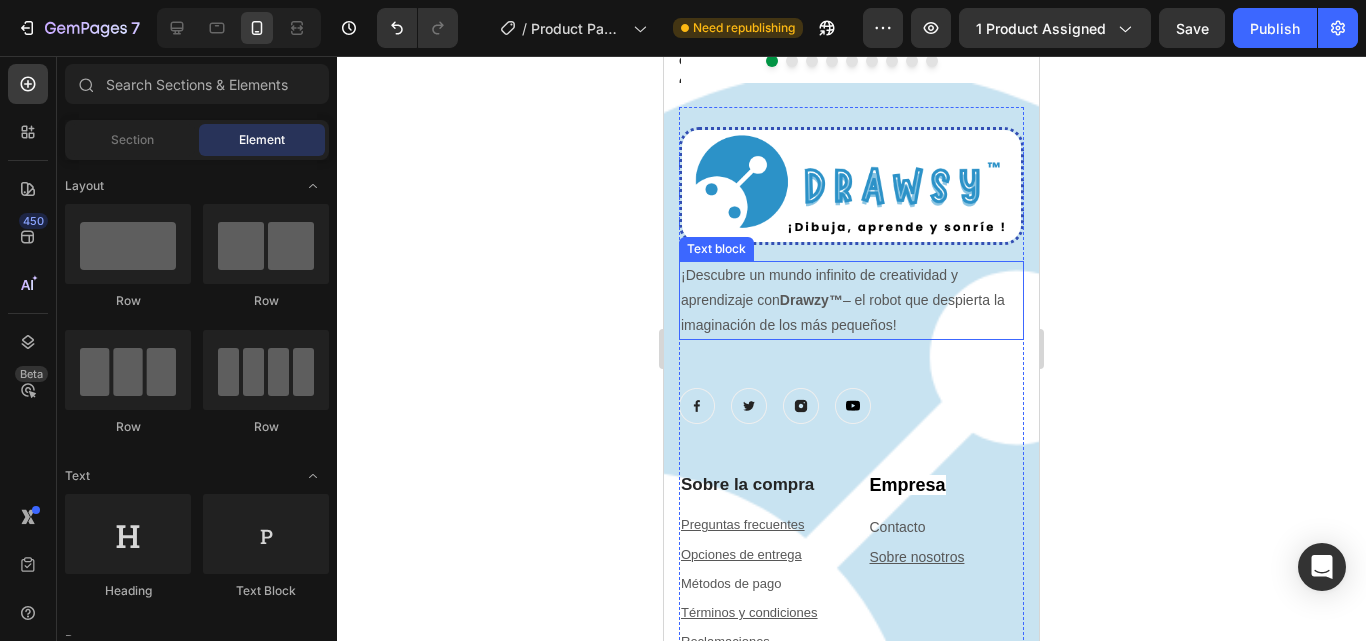 click on "¡Descubre un mundo infinito de creatividad y aprendizaje con  Drawzy™  – el robot que despierta la imaginación de los más pequeños!" at bounding box center [851, 301] 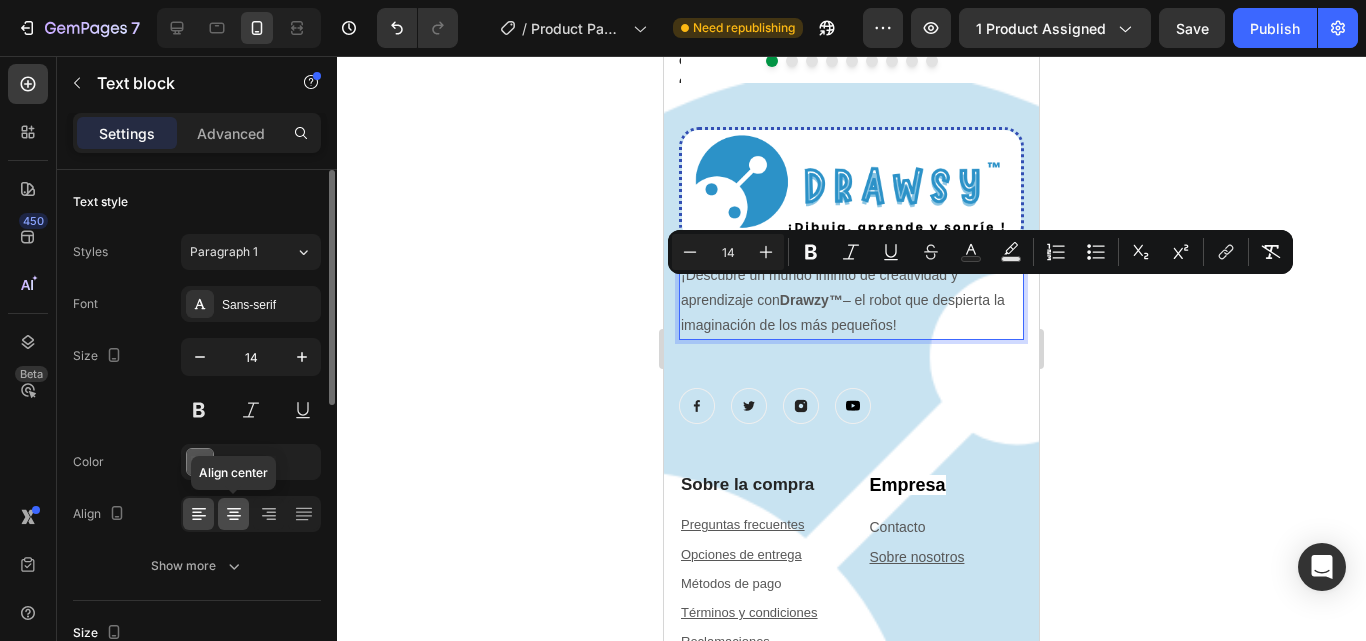 click 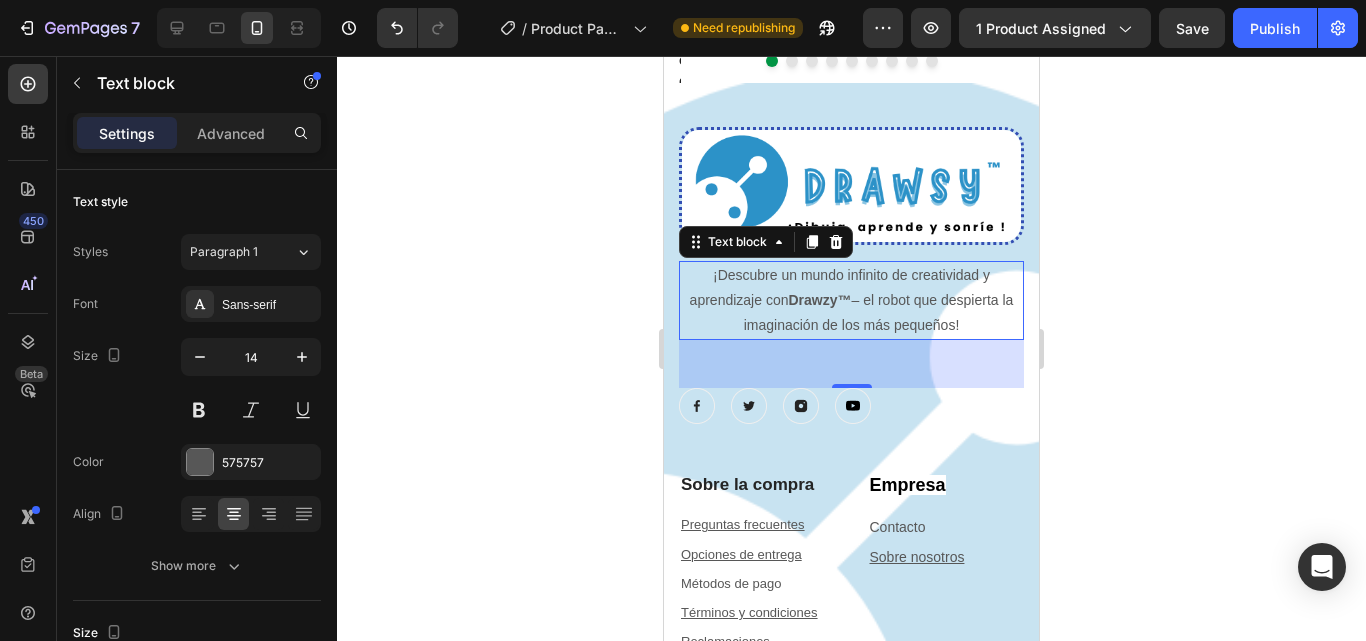 click 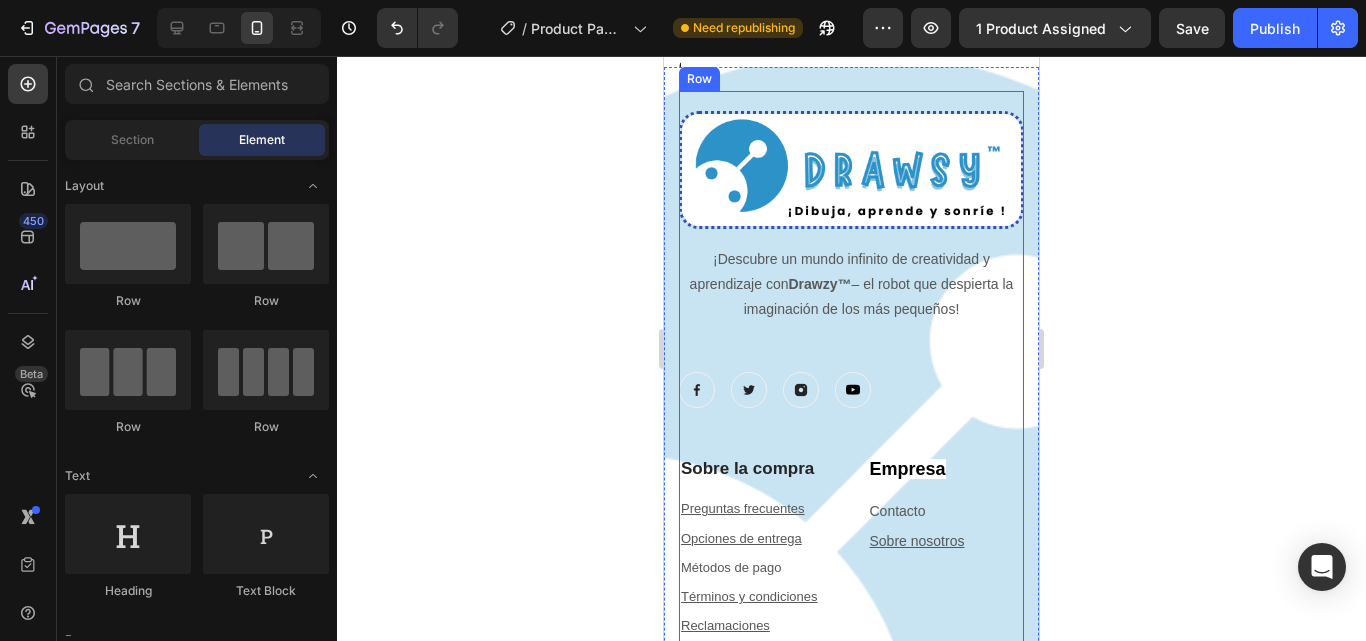 scroll, scrollTop: 7186, scrollLeft: 0, axis: vertical 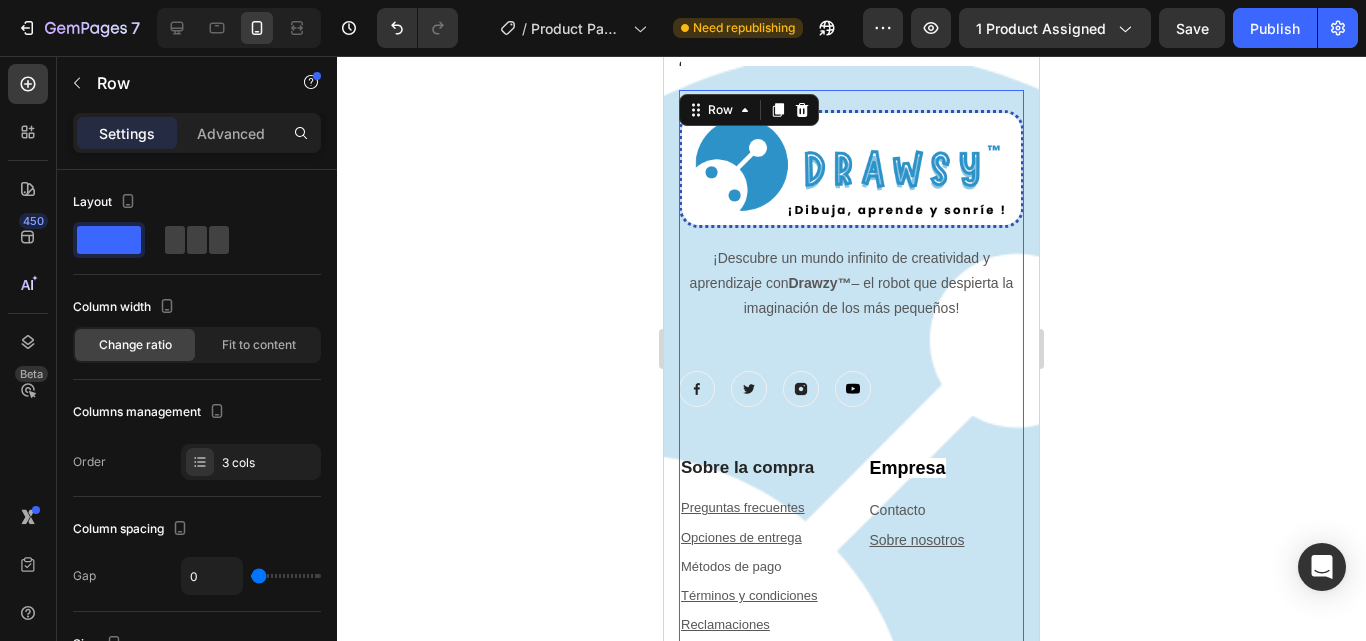 click on "Image ¡Descubre un mundo infinito de creatividad y aprendizaje con  Drawzy™  – el robot que despierta la imaginación de los más pequeños! Text block Image Image Image Image Row" at bounding box center (851, 272) 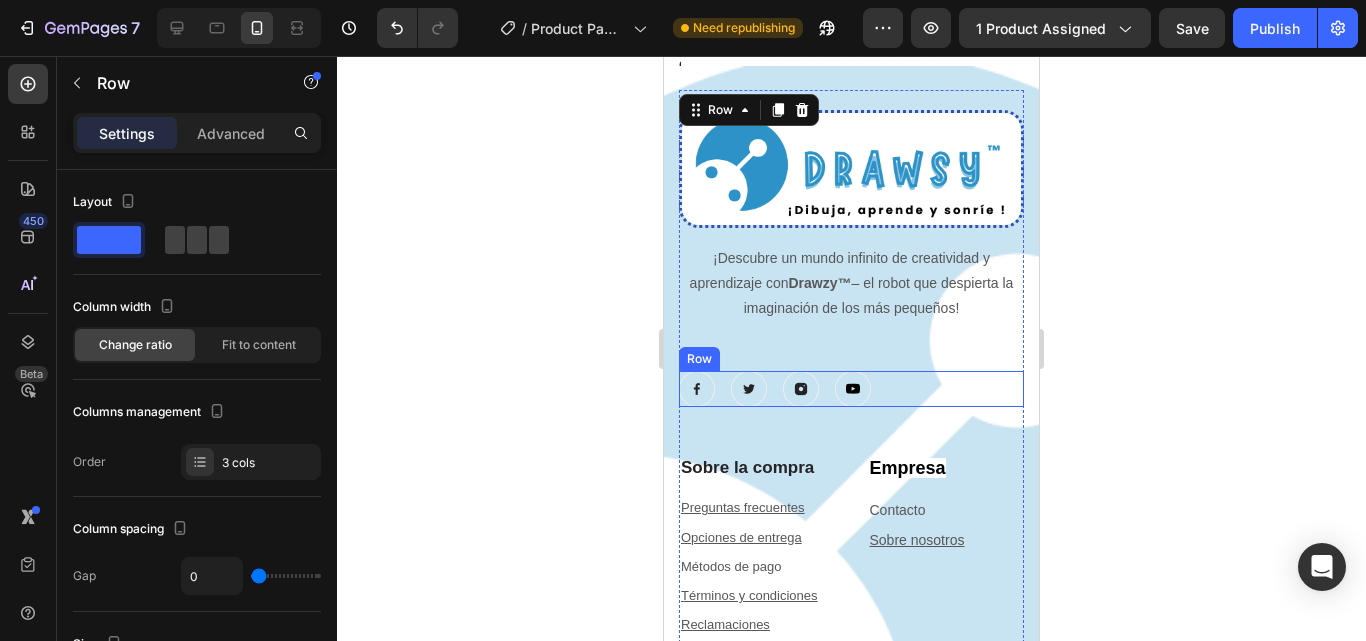 scroll, scrollTop: 7187, scrollLeft: 0, axis: vertical 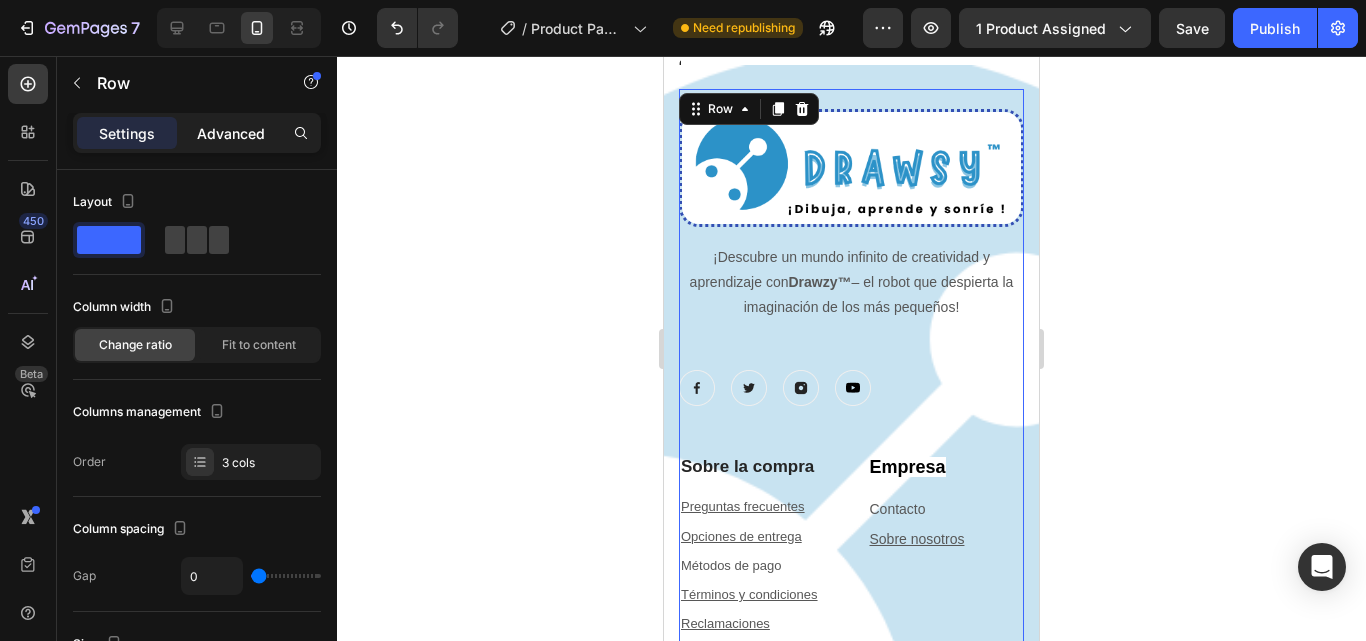 click on "Advanced" at bounding box center (231, 133) 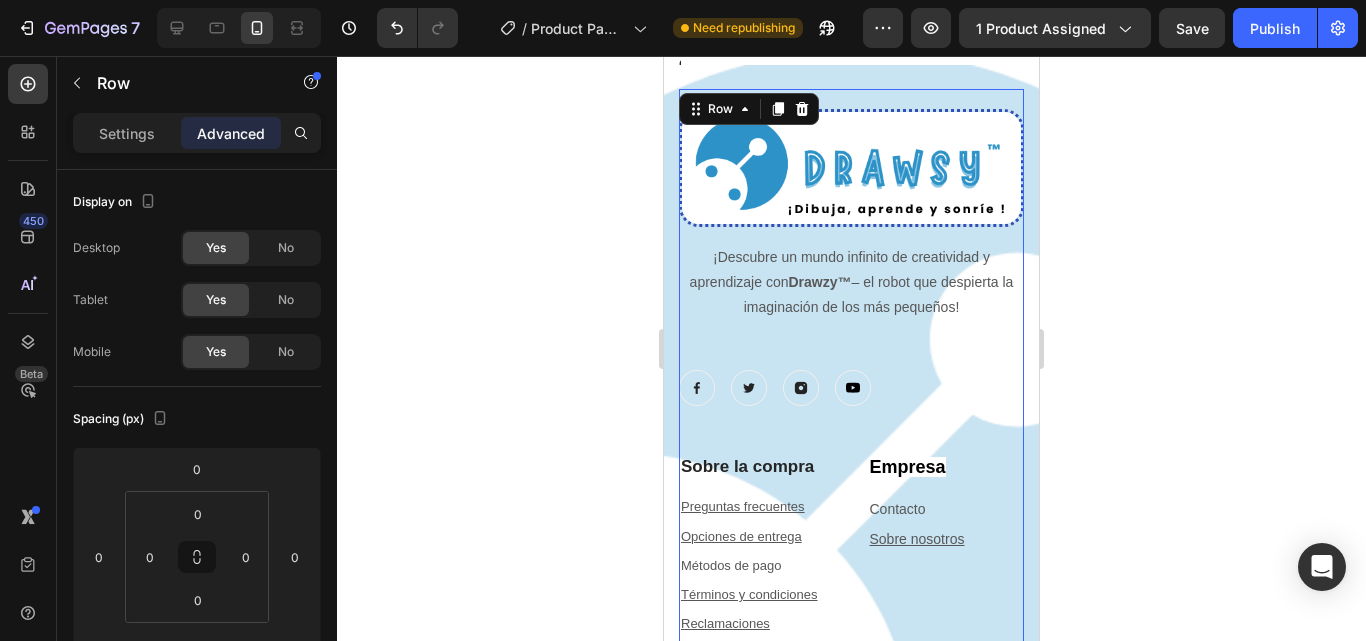 click on "Image ¡Descubre un mundo infinito de creatividad y aprendizaje con  Drawzy™  – el robot que despierta la imaginación de los más pequeños! Text block Image Image Image Image Row" at bounding box center [851, 271] 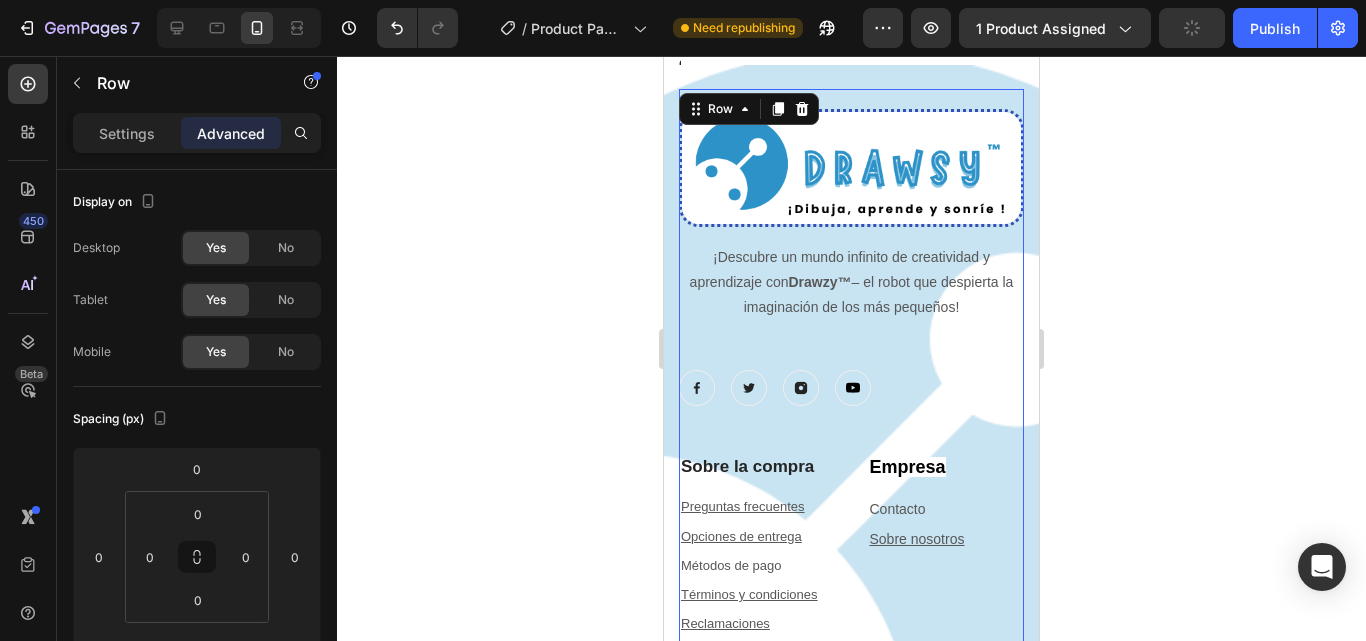 click 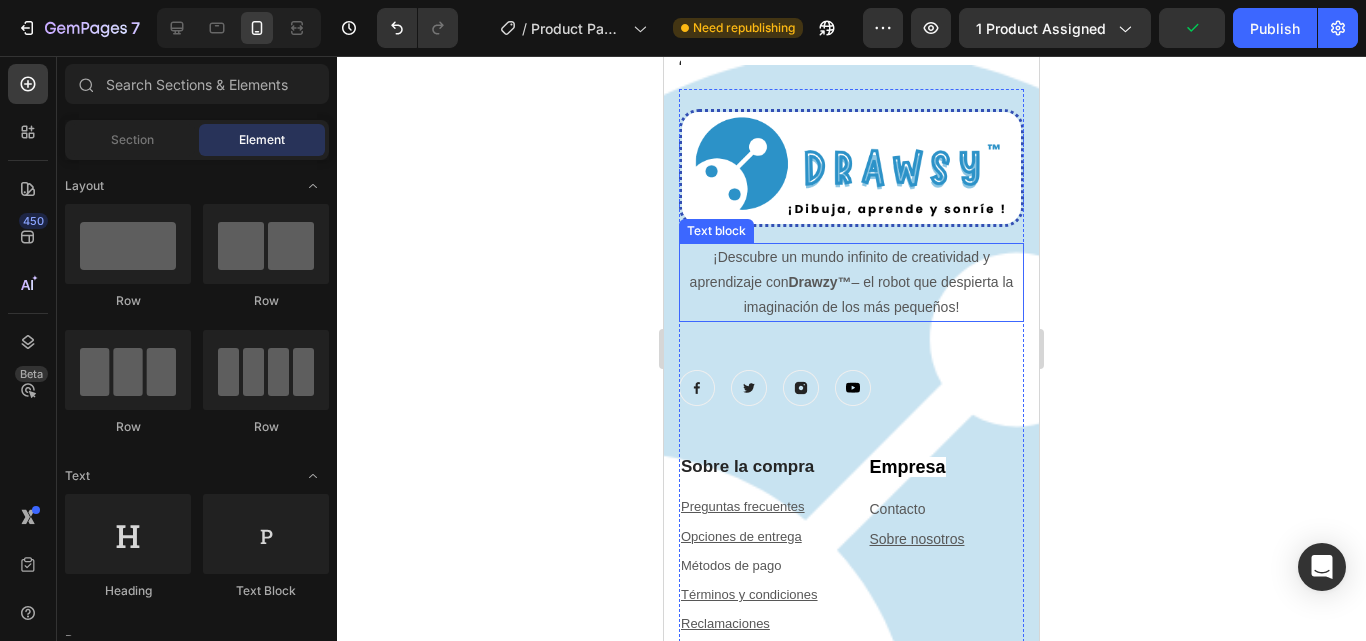 click on "¡Descubre un mundo infinito de creatividad y aprendizaje con  Drawzy™  – el robot que despierta la imaginación de los más pequeños!" at bounding box center [851, 283] 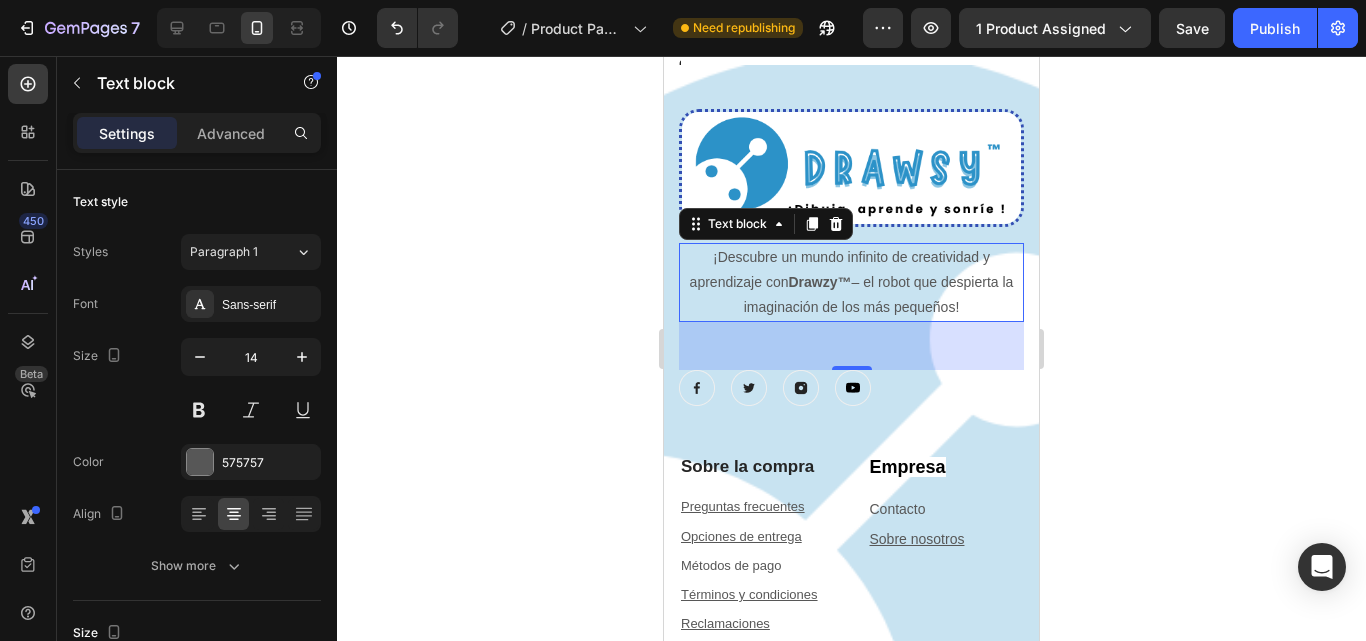 click on "48" at bounding box center (851, 346) 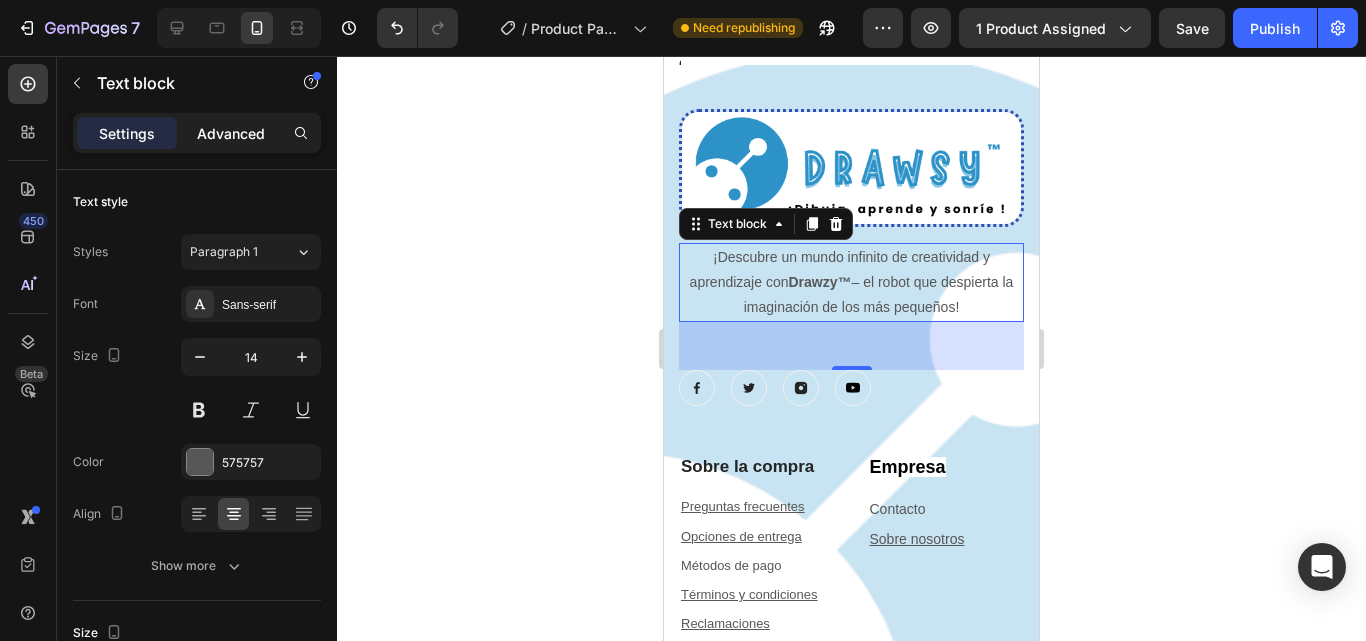 click on "Advanced" 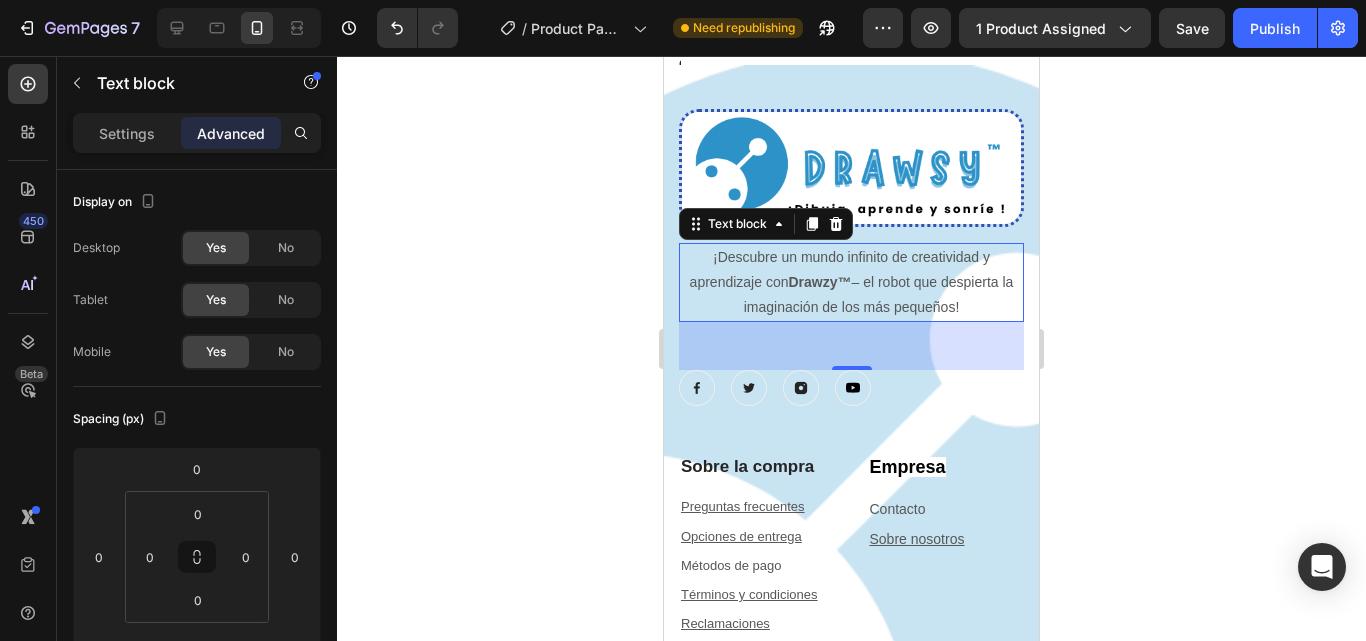 click on "48" at bounding box center [851, 346] 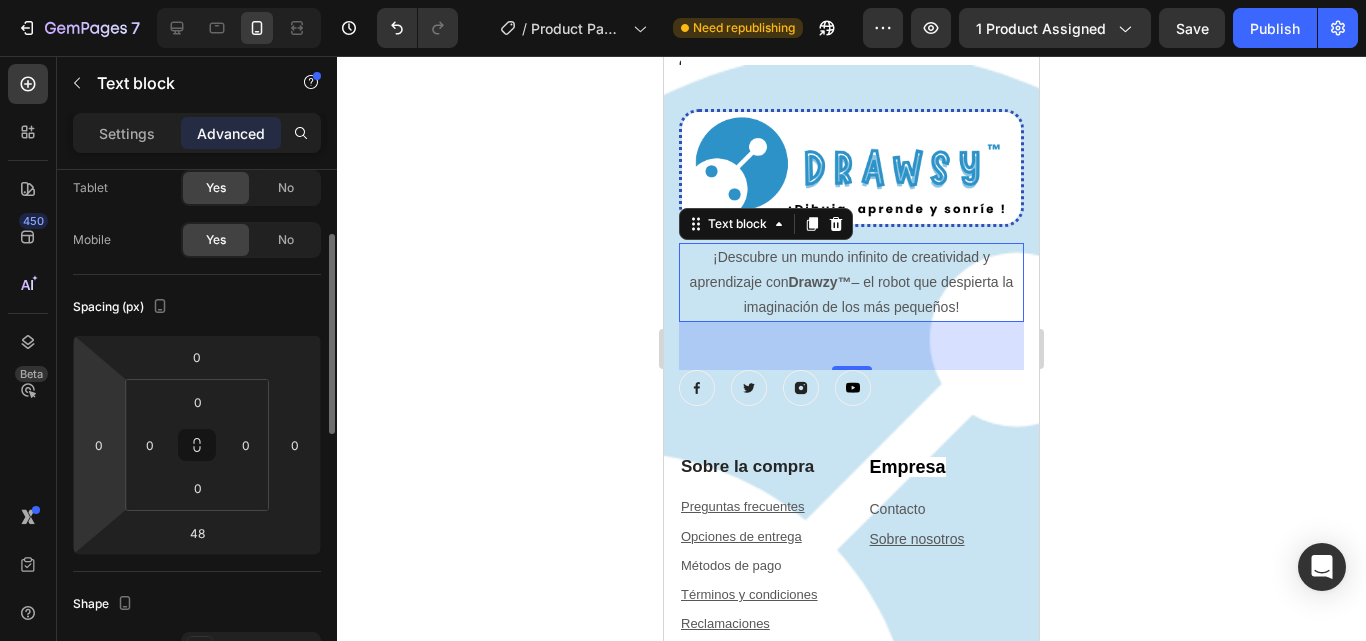 scroll, scrollTop: 129, scrollLeft: 0, axis: vertical 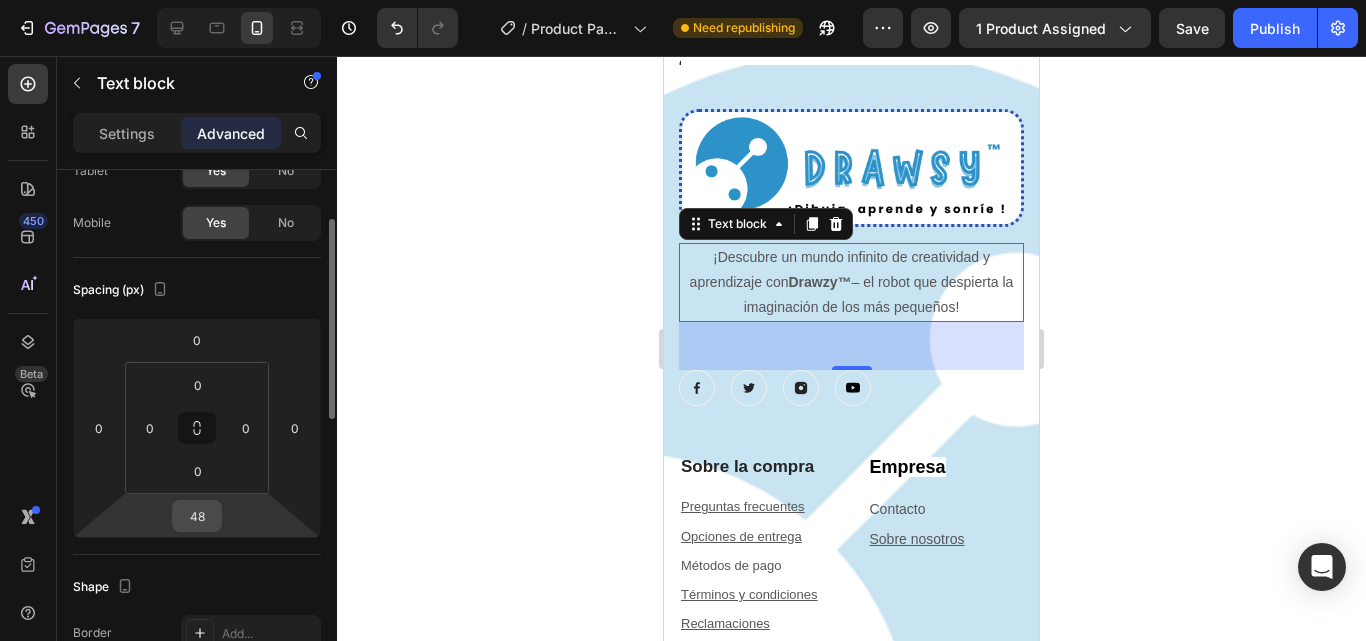 click on "48" at bounding box center [197, 516] 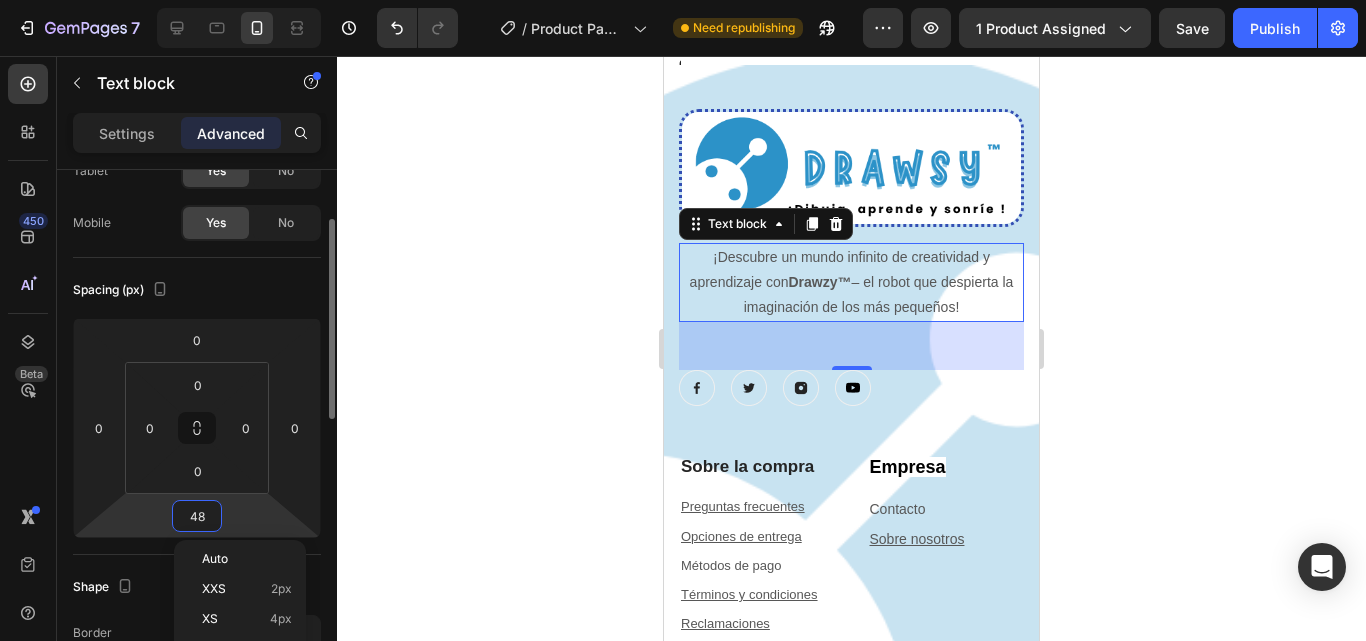 type on "0" 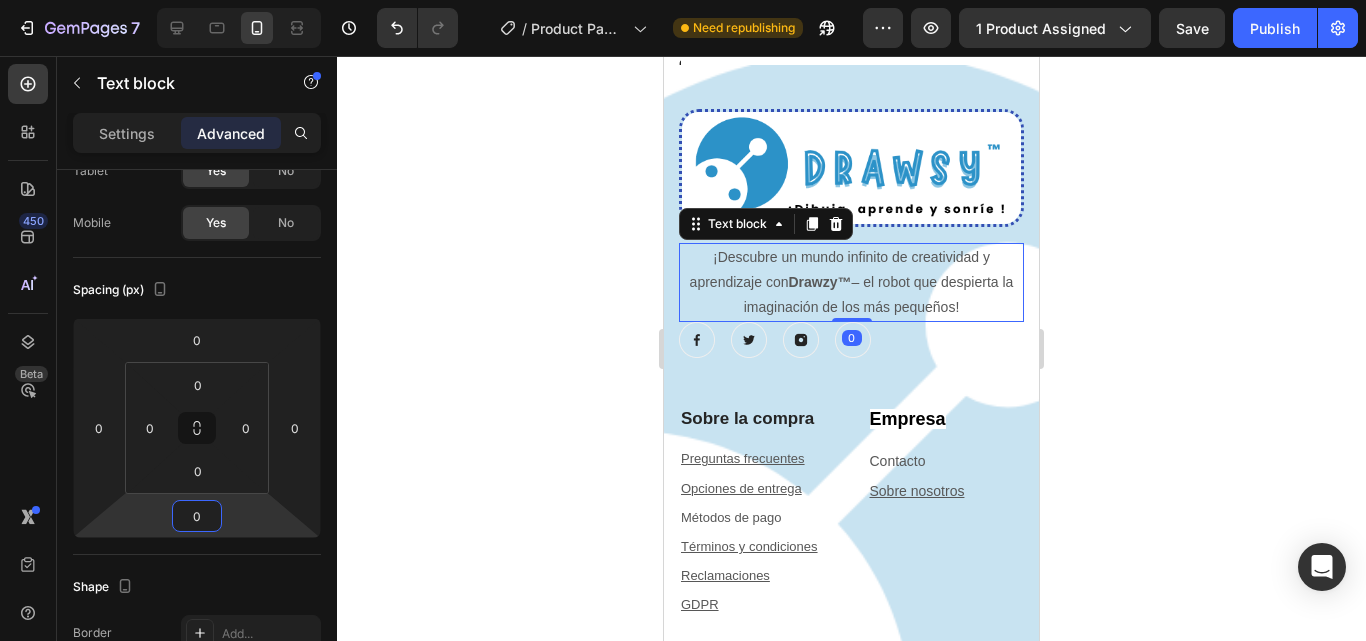 click 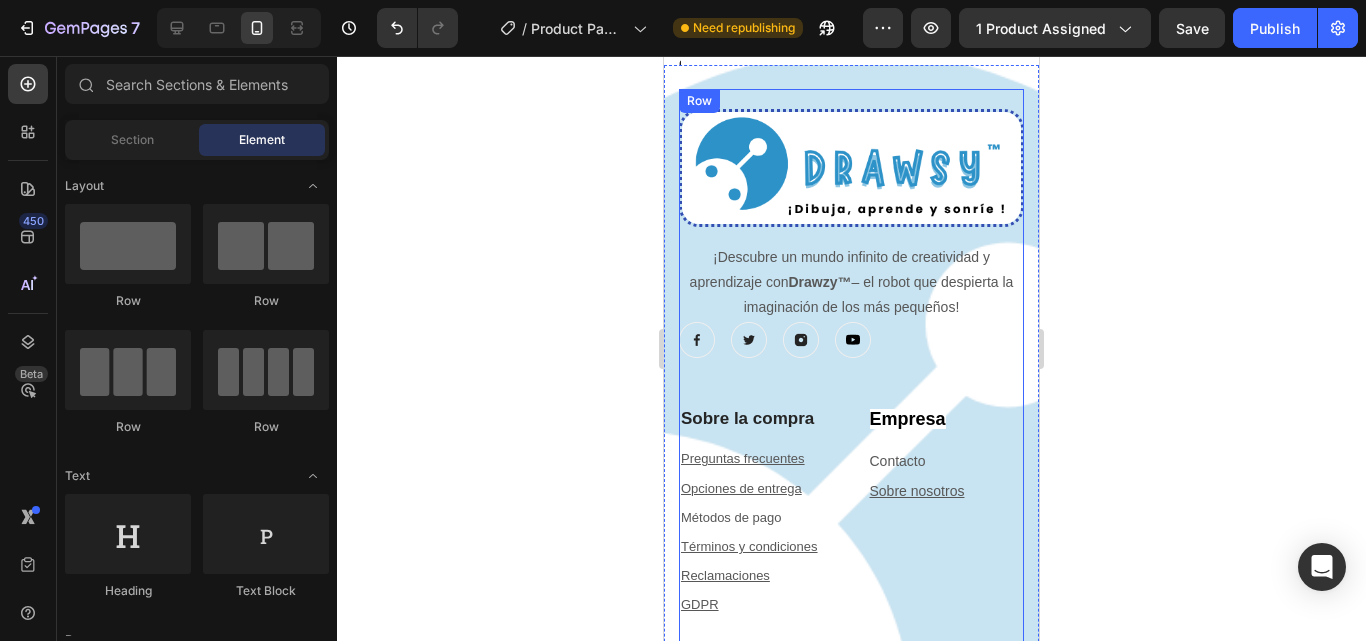 click on "Image ¡Descubre un mundo infinito de creatividad y aprendizaje con  Drawzy™  – el robot que despierta la imaginación de los más pequeños! Text block Image Image Image Image Row" at bounding box center (851, 247) 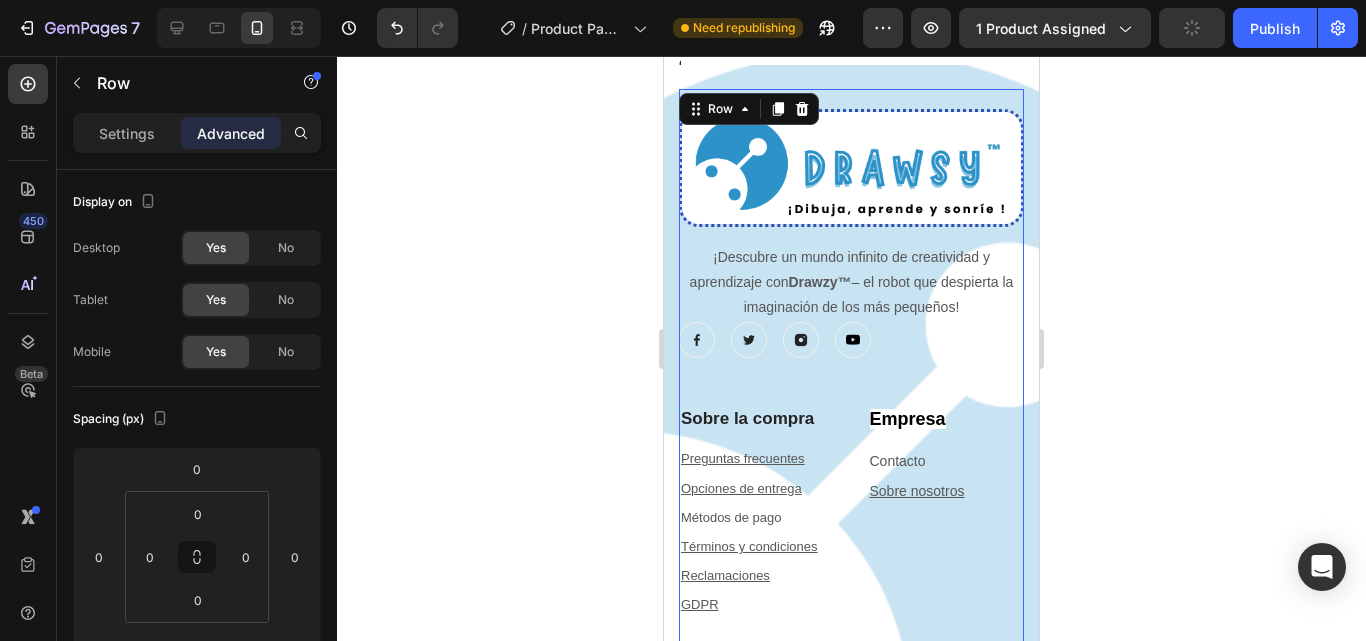 click 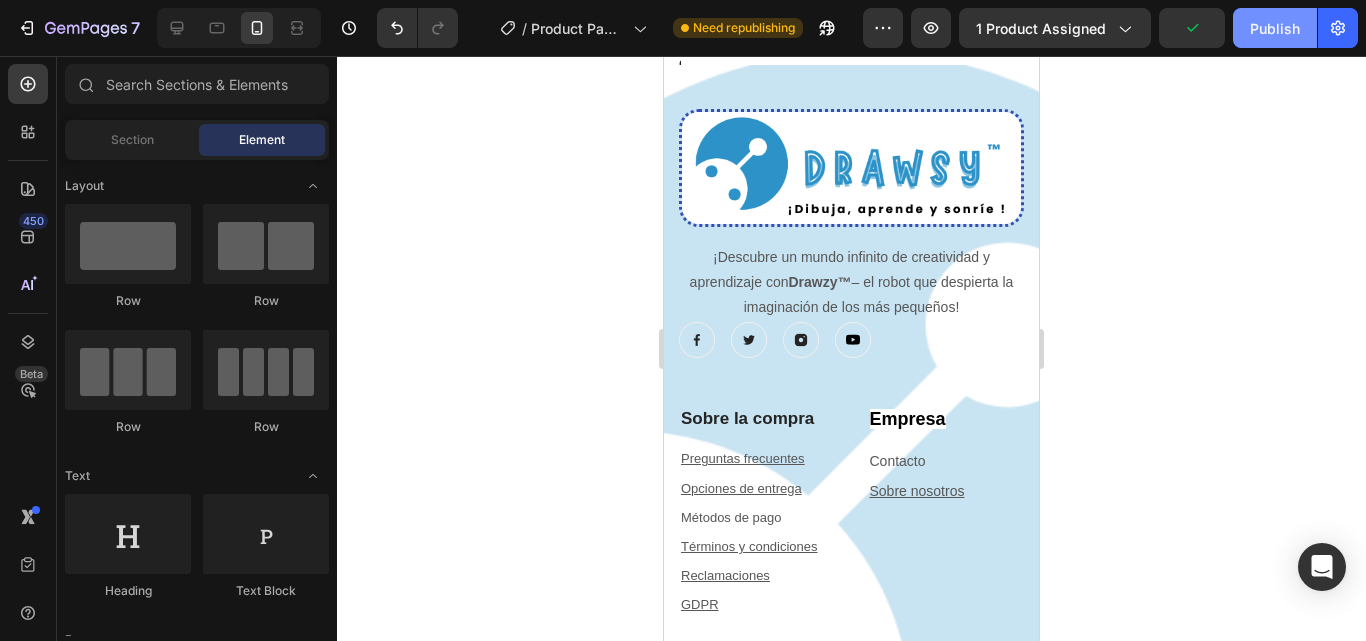click on "Publish" 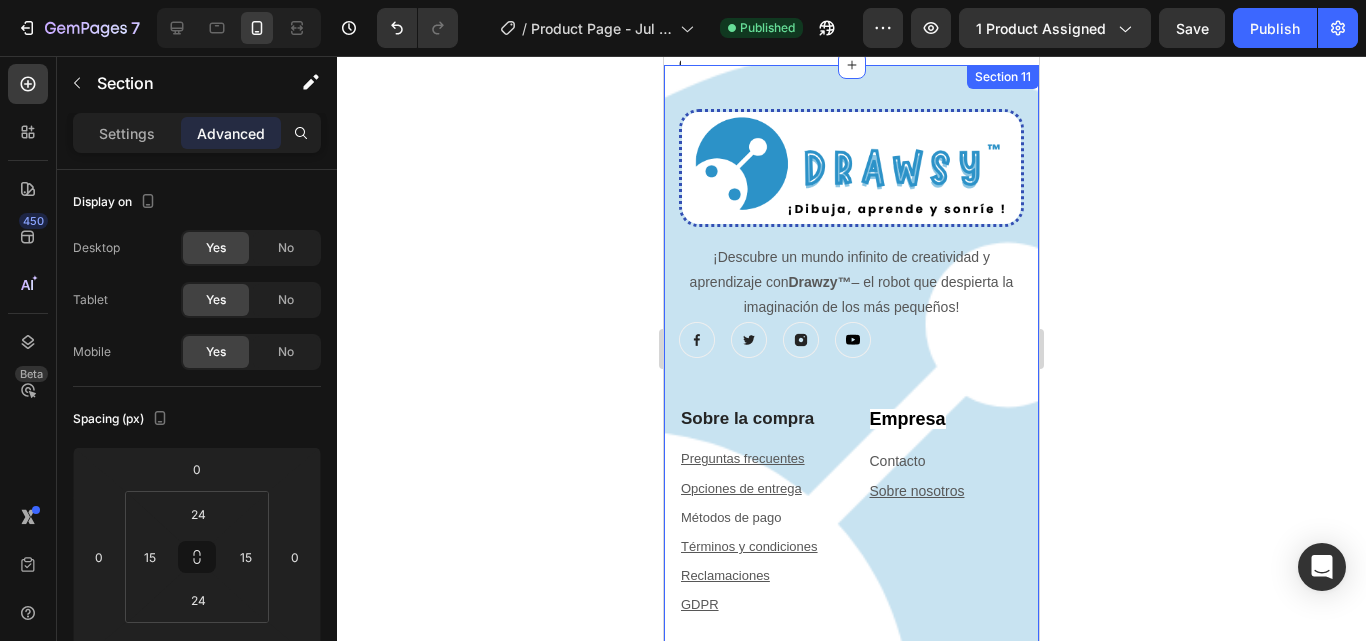 click on "Image ¡Descubre un mundo infinito de creatividad y aprendizaje con  Drawzy™  – el robot que despierta la imaginación de los más pequeños! Text block Image Image Image Image Row ⁠⁠⁠⁠⁠⁠⁠ Sobre la compra Heading Preguntas frecuentes Text block Opciones de entrega Text block Métodos de pago Text block Términos y condiciones Text block Reclamaciones Text block GDPR Text block ⁠⁠⁠⁠⁠⁠⁠ Empresa Heading Contacto Text block Sobre nosotros Text block Row ⁠⁠⁠⁠⁠⁠⁠ ¿Tienes alguna pregunta? Escríbenos a   support@hylosnov.com Heading Row Copyright © 2024  Drawsy™  Text block Image Image Row Section 11" at bounding box center (851, 485) 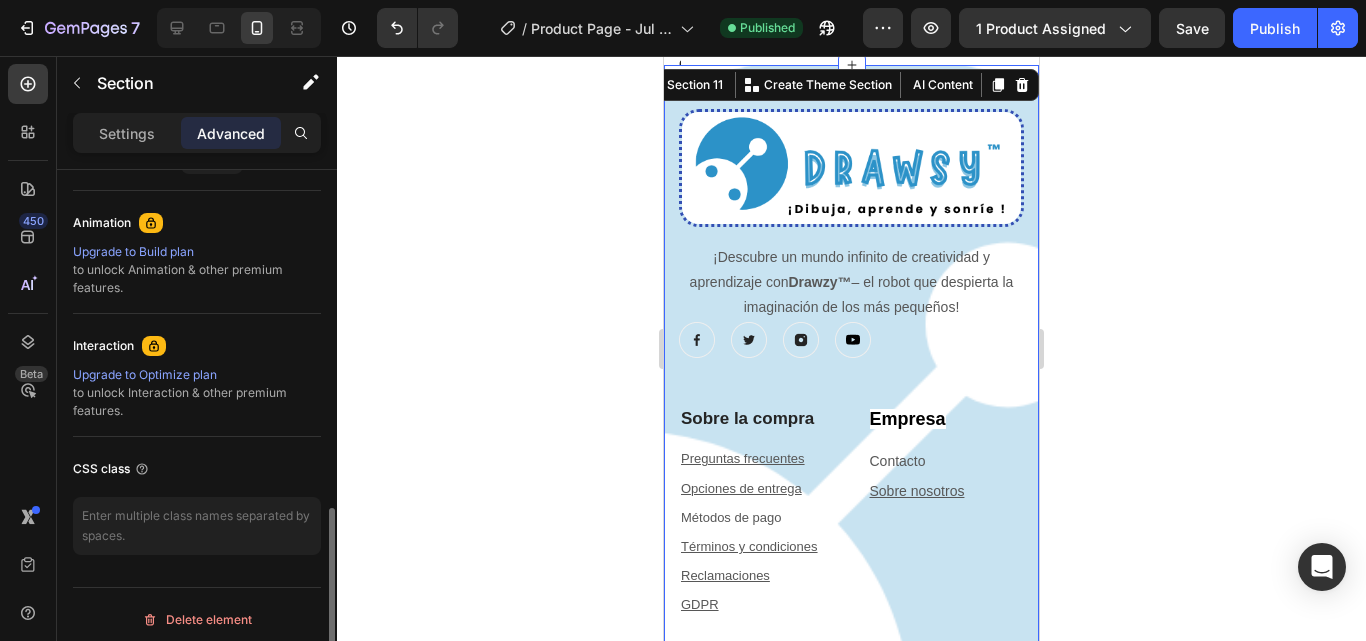 scroll, scrollTop: 860, scrollLeft: 0, axis: vertical 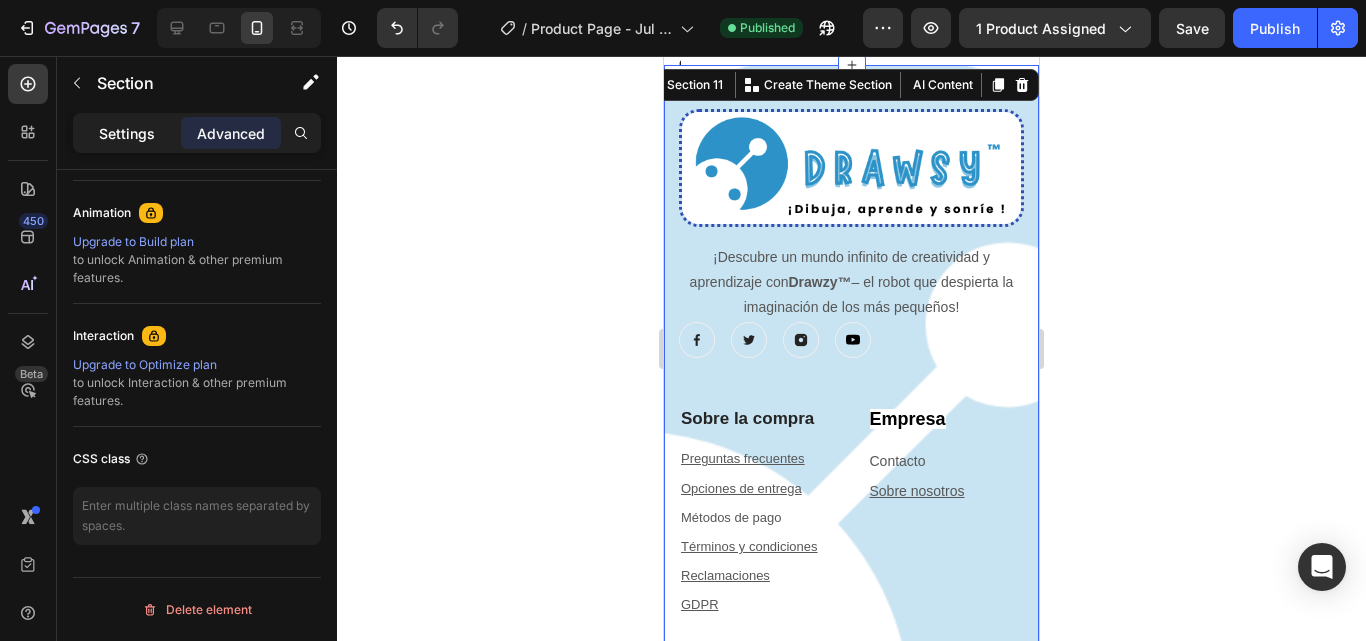 click on "Settings" at bounding box center [127, 133] 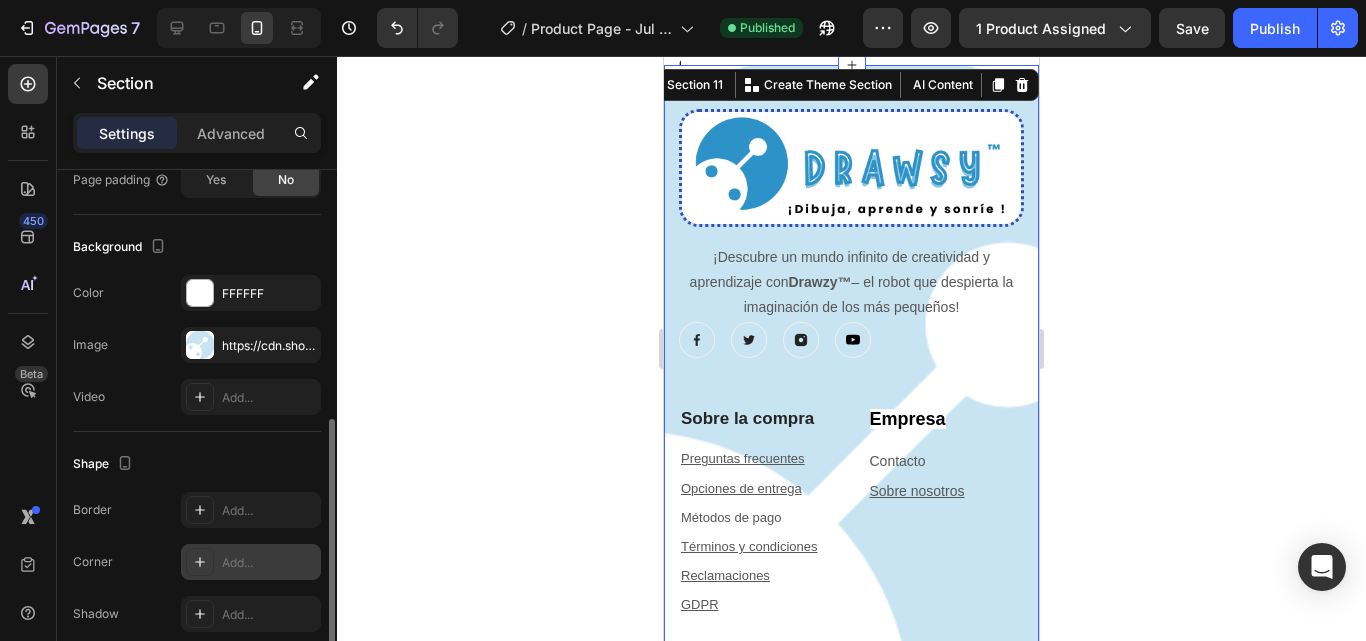 scroll, scrollTop: 552, scrollLeft: 0, axis: vertical 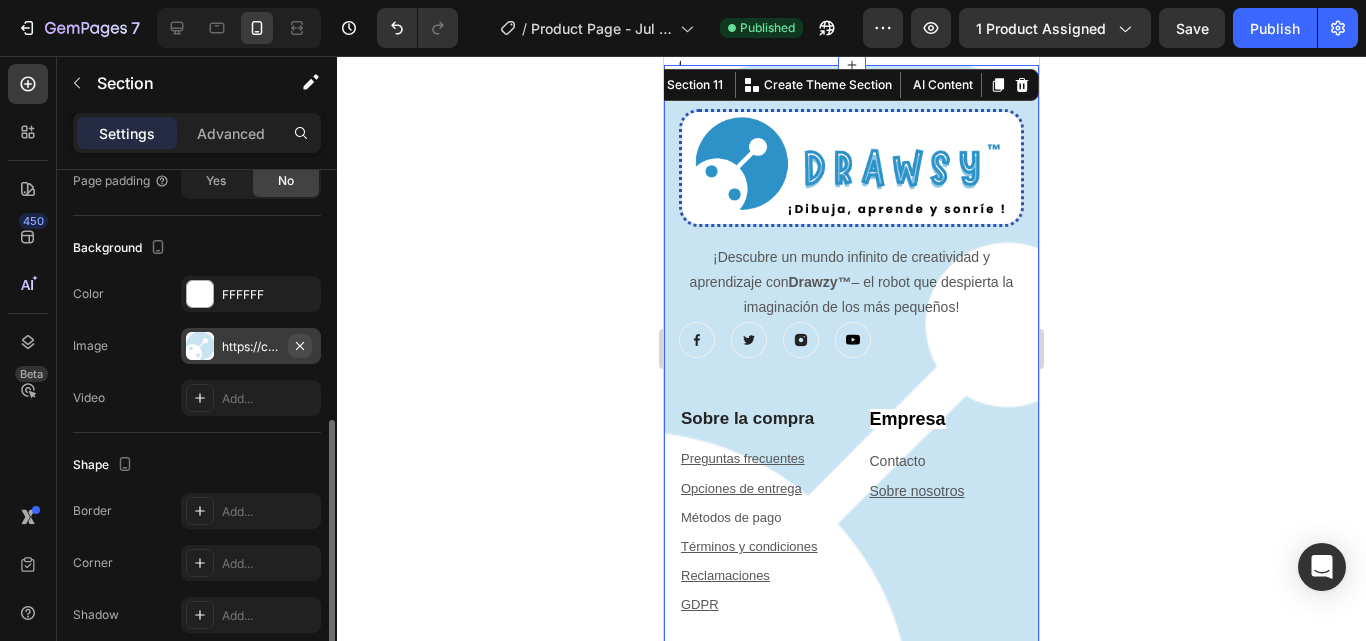 click 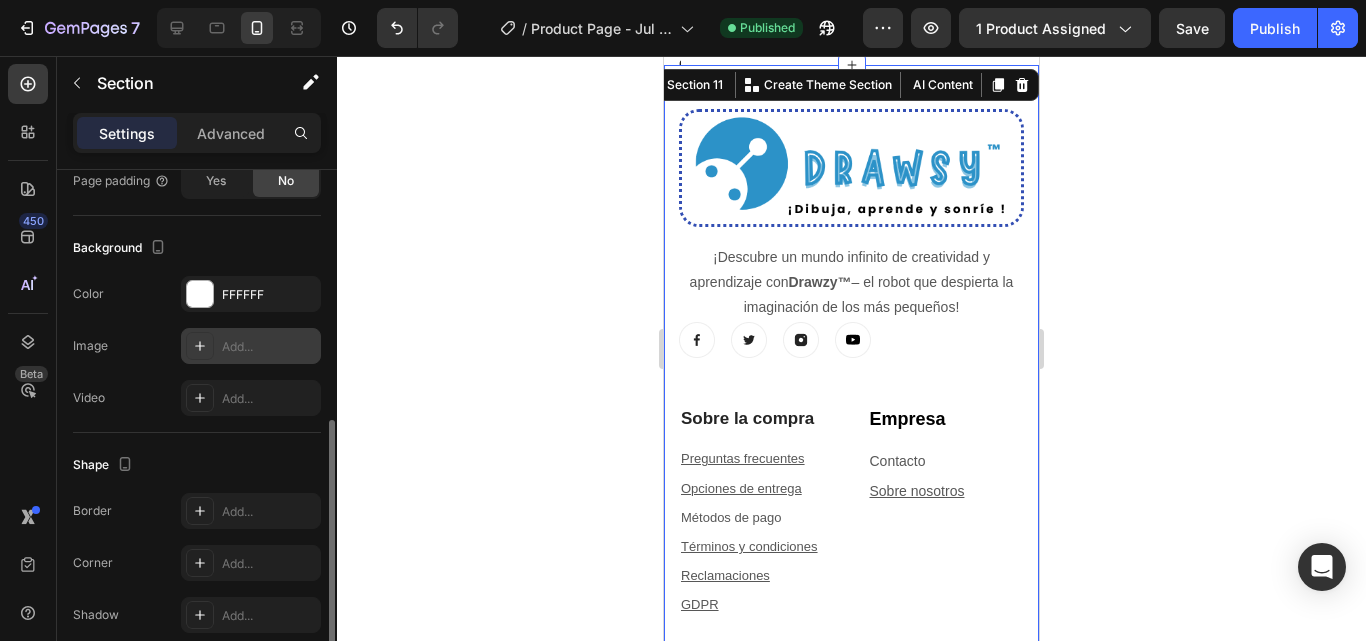 click 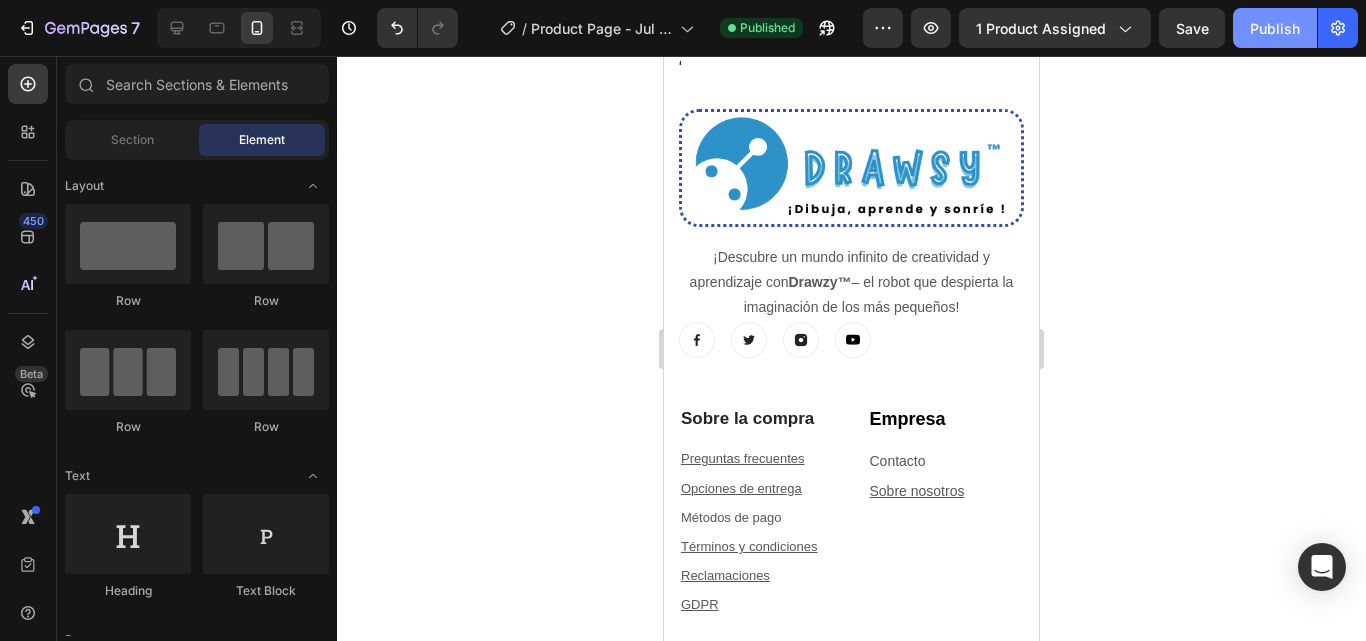 click on "Publish" 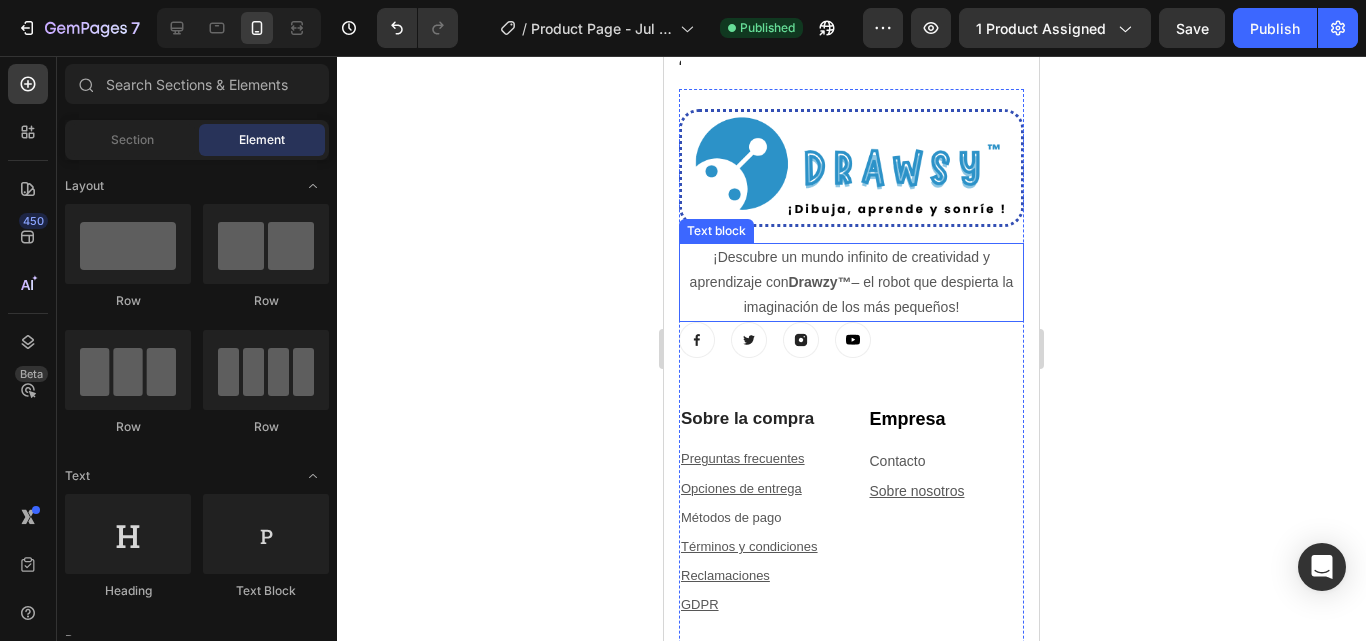 click on "¡Descubre un mundo infinito de creatividad y aprendizaje con  Drawzy™  – el robot que despierta la imaginación de los más pequeños!" at bounding box center [851, 283] 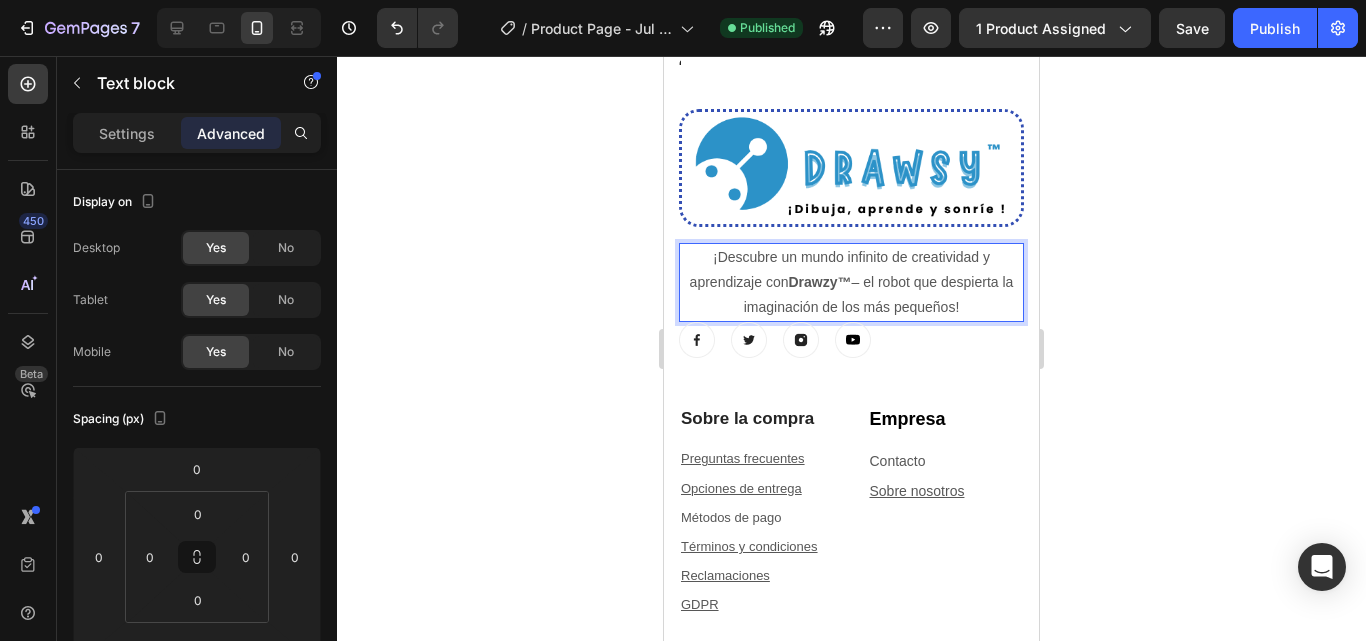 click on "¡Descubre un mundo infinito de creatividad y aprendizaje con  Drawzy™  – el robot que despierta la imaginación de los más pequeños!" at bounding box center [851, 283] 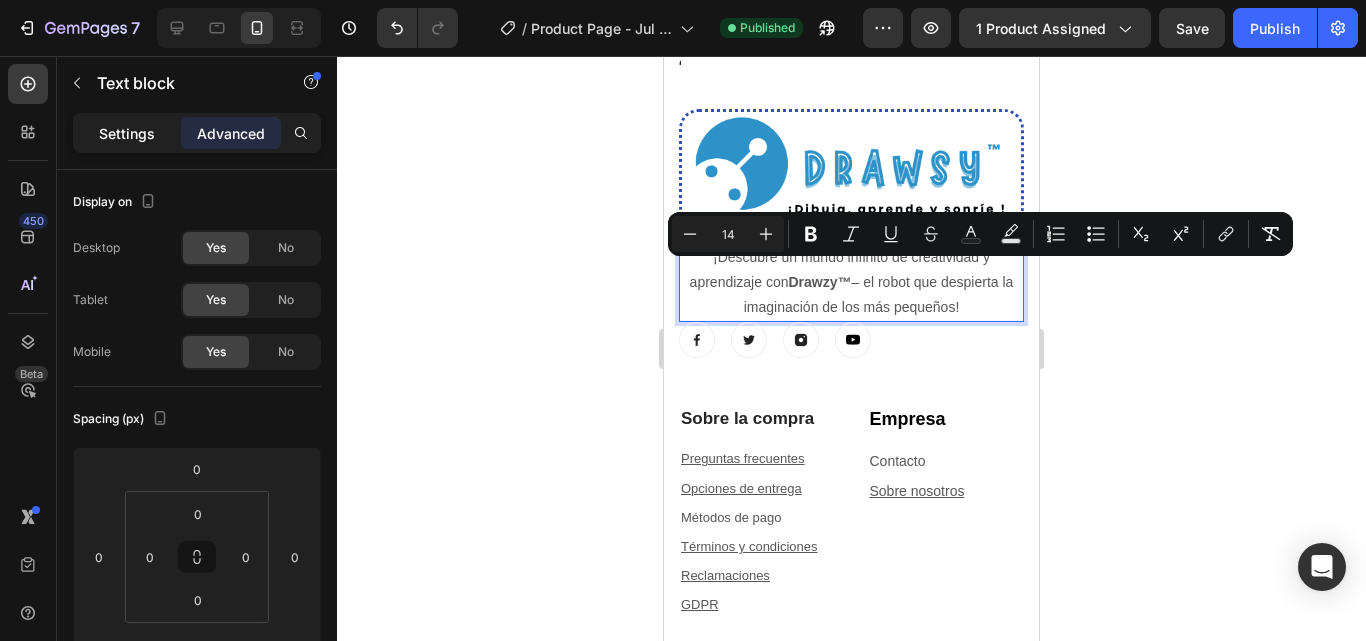 click on "Settings" at bounding box center (127, 133) 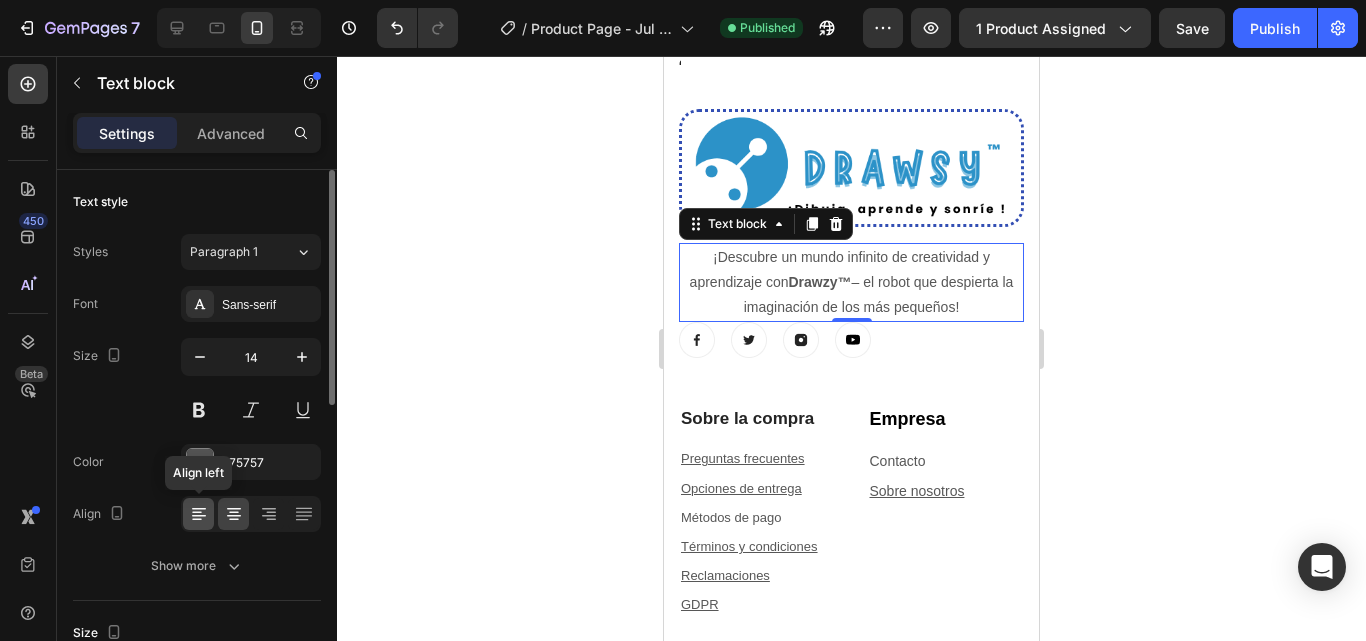 click 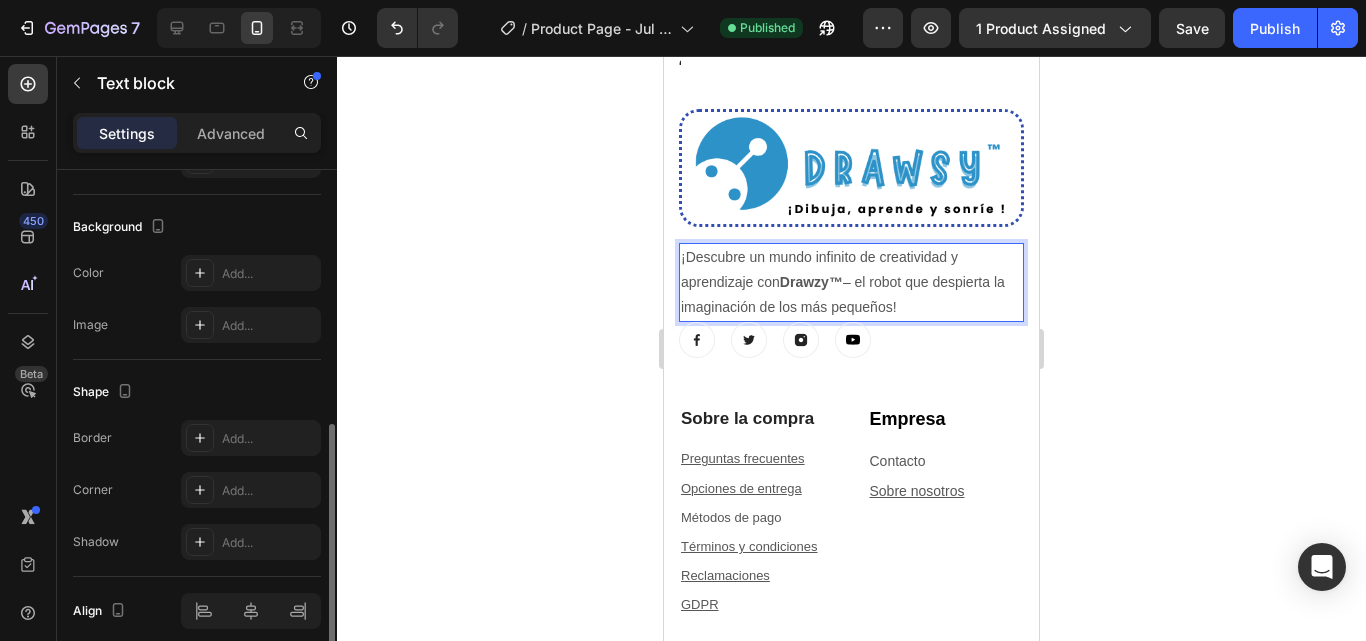 scroll, scrollTop: 572, scrollLeft: 0, axis: vertical 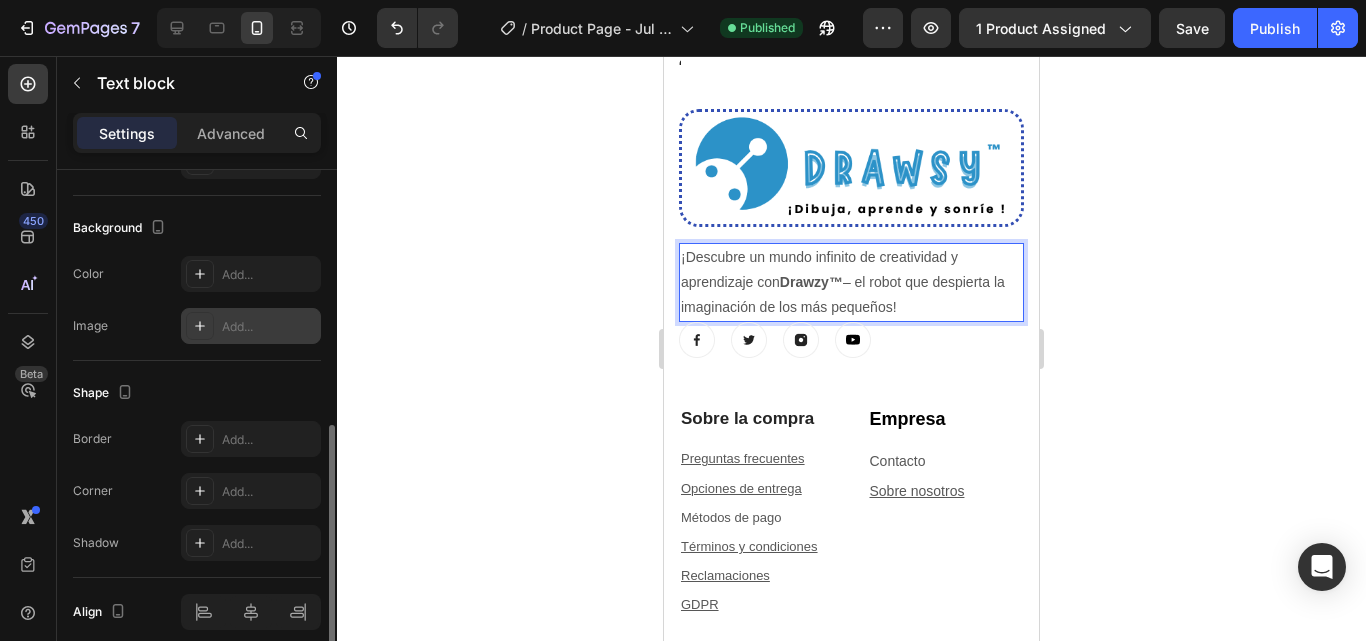 click 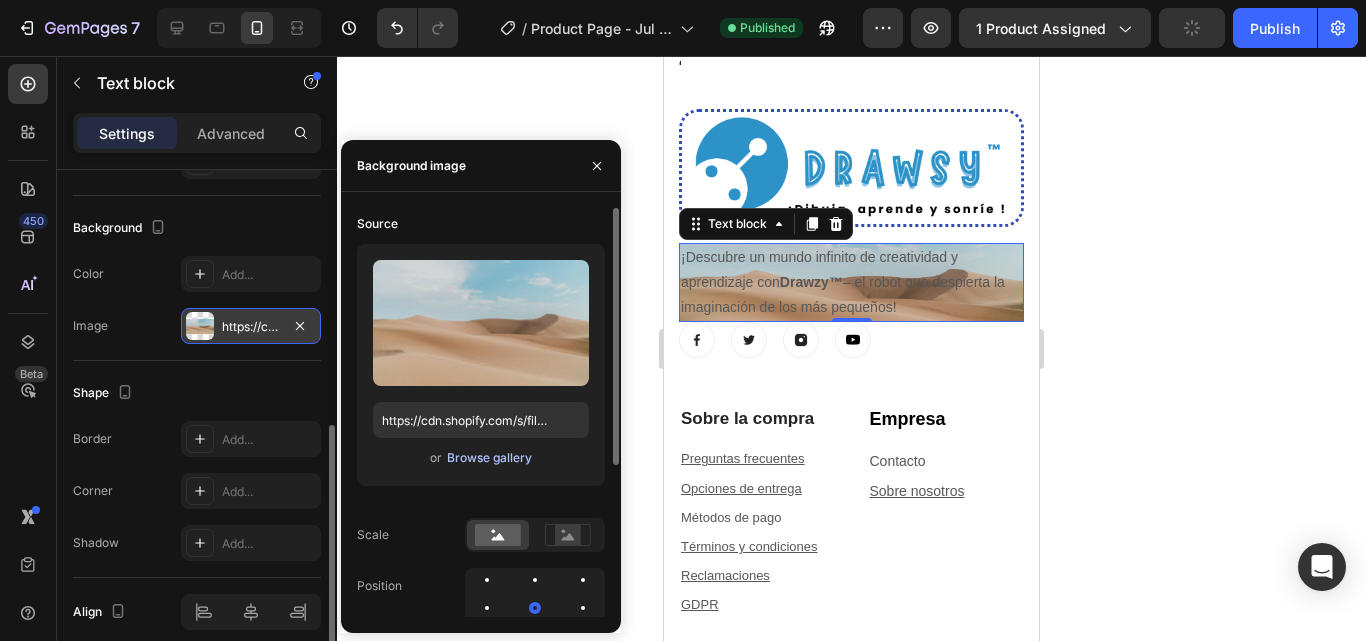 click on "Browse gallery" at bounding box center [489, 458] 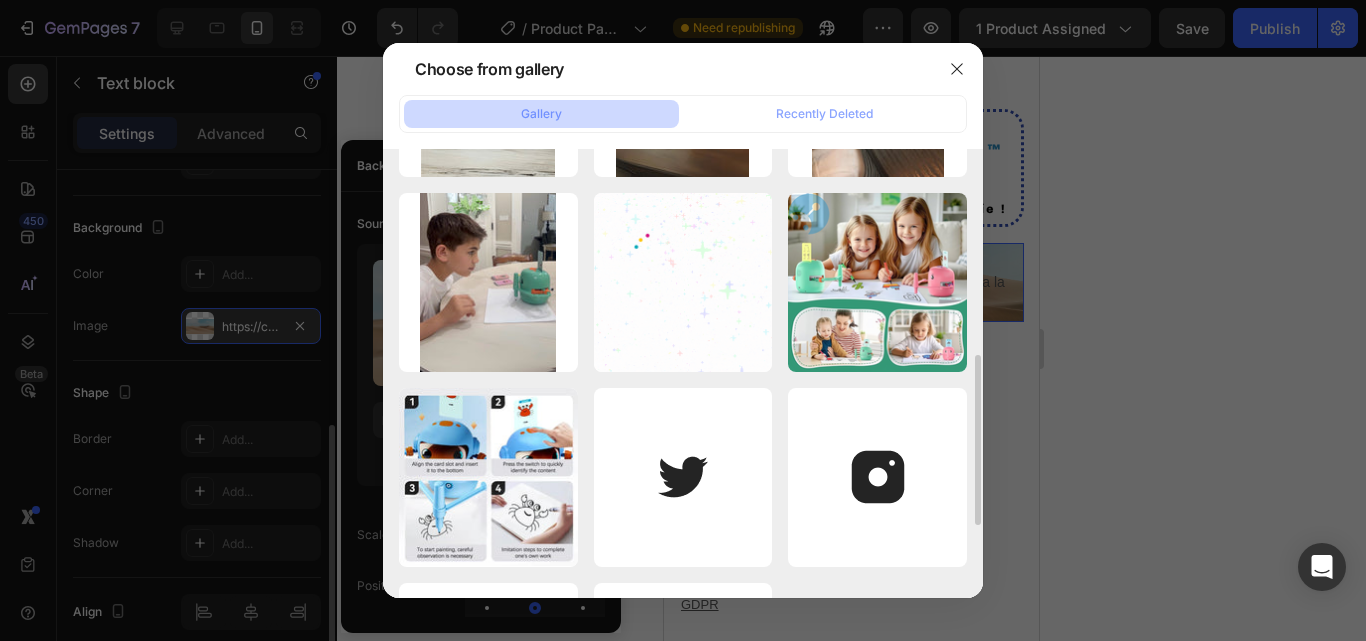 scroll, scrollTop: 554, scrollLeft: 0, axis: vertical 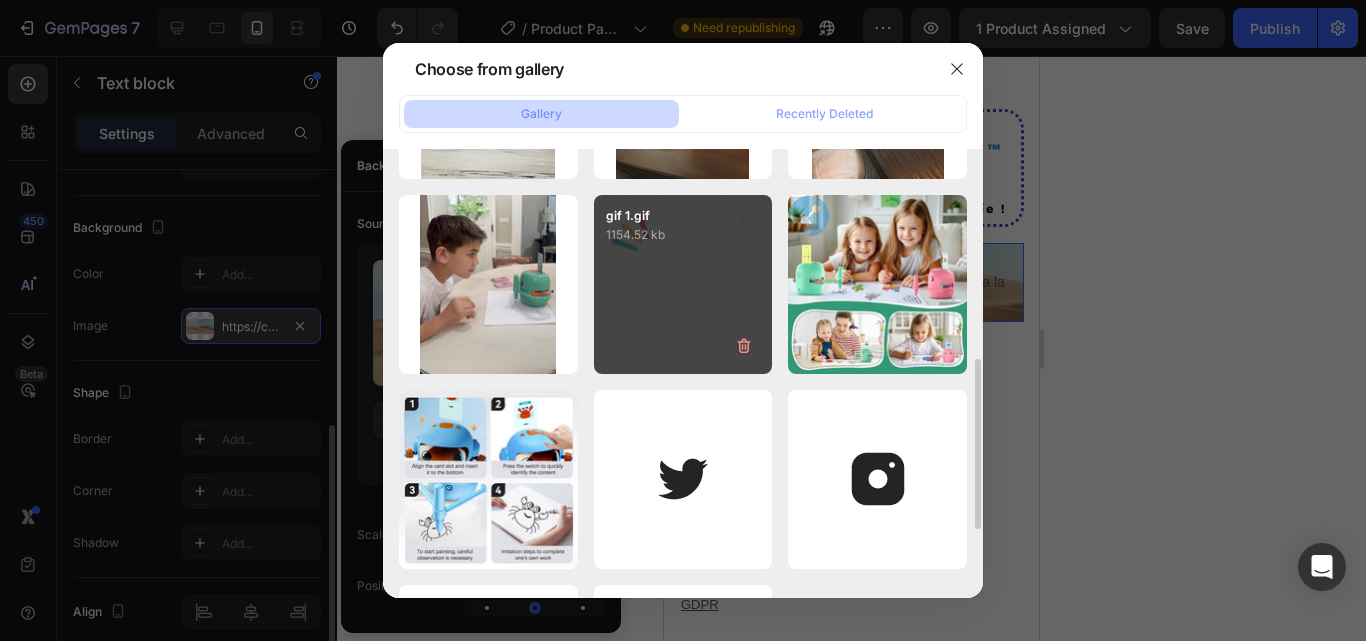 click on "gif 1.gif 1154.52 kb" at bounding box center (683, 284) 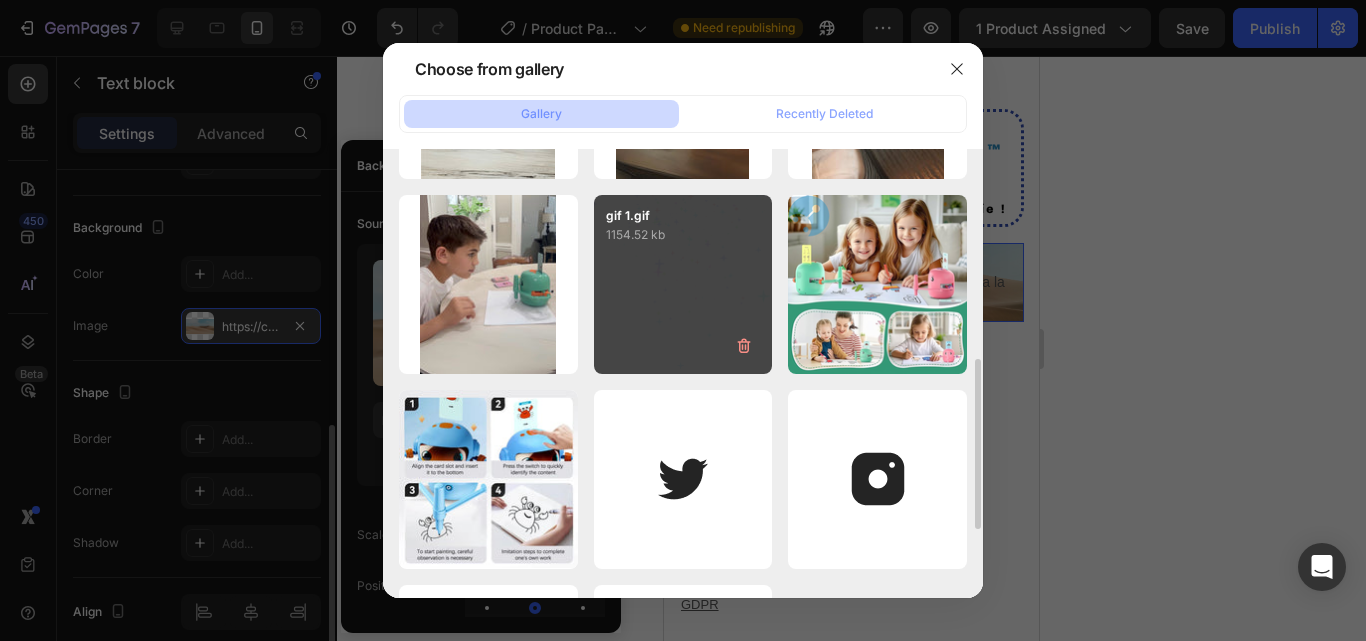 type on "https://cdn.shopify.com/s/files/1/0668/8777/8392/files/gempages_577773056173278149-f0439029-067c-48f9-a014-672df170932e.gif" 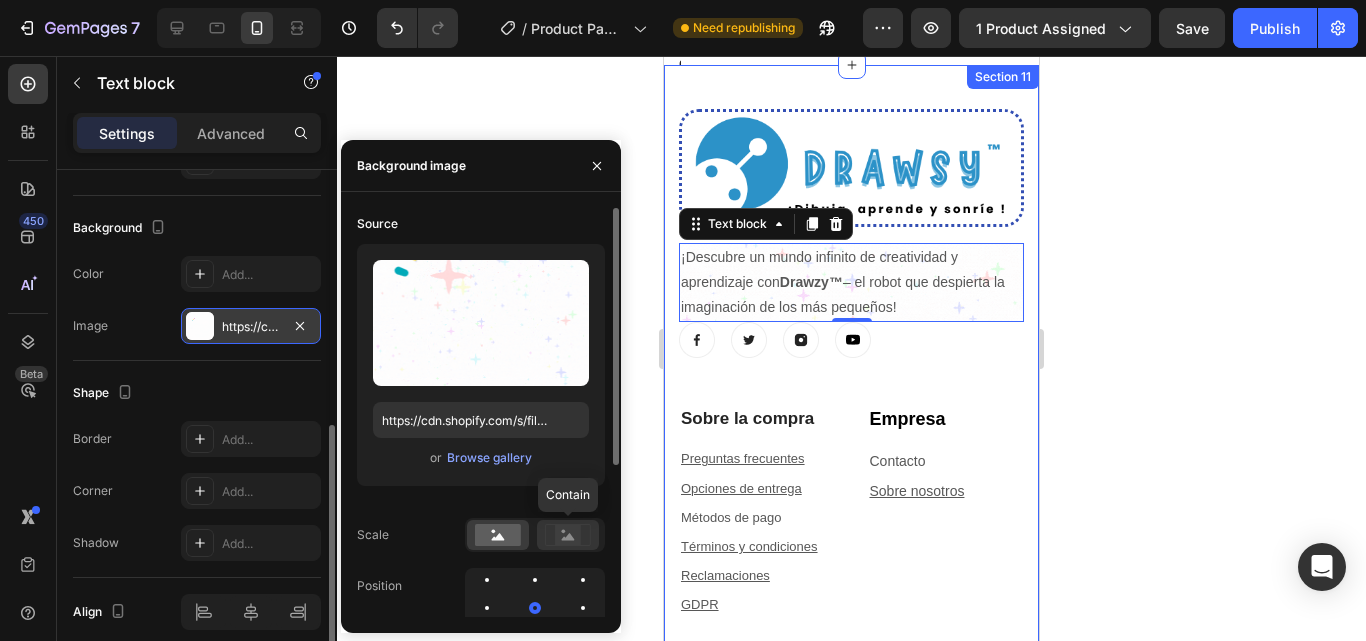 click 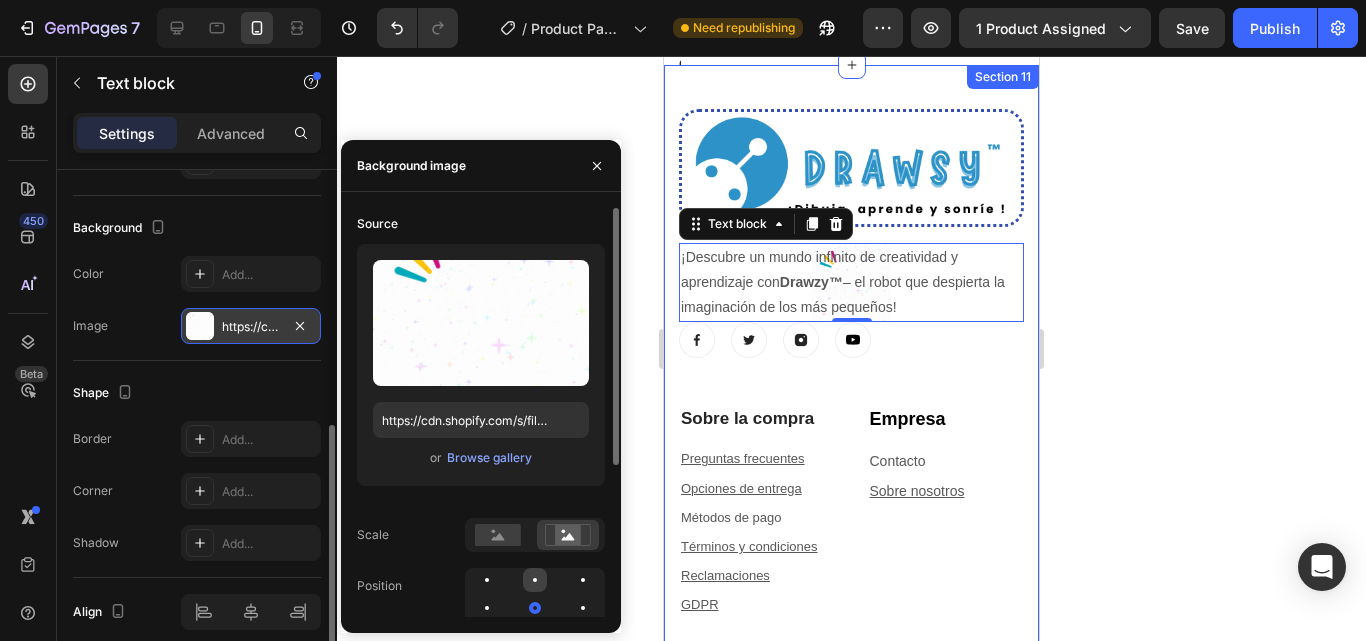 click 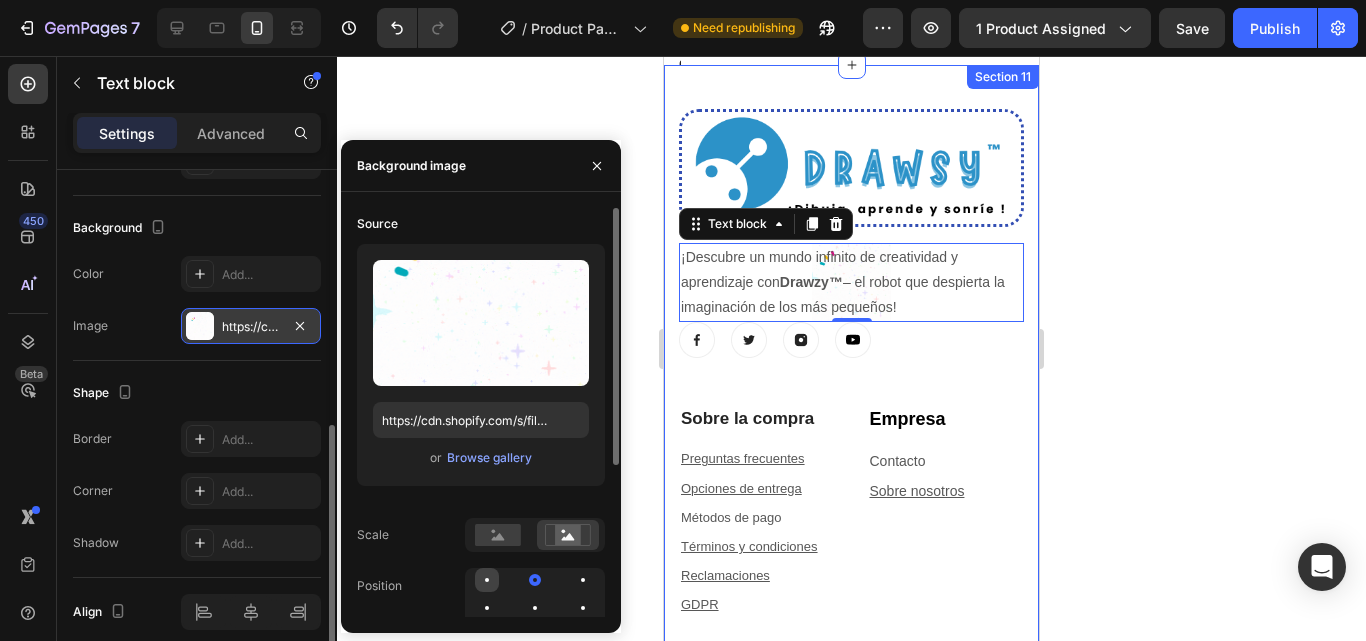 click 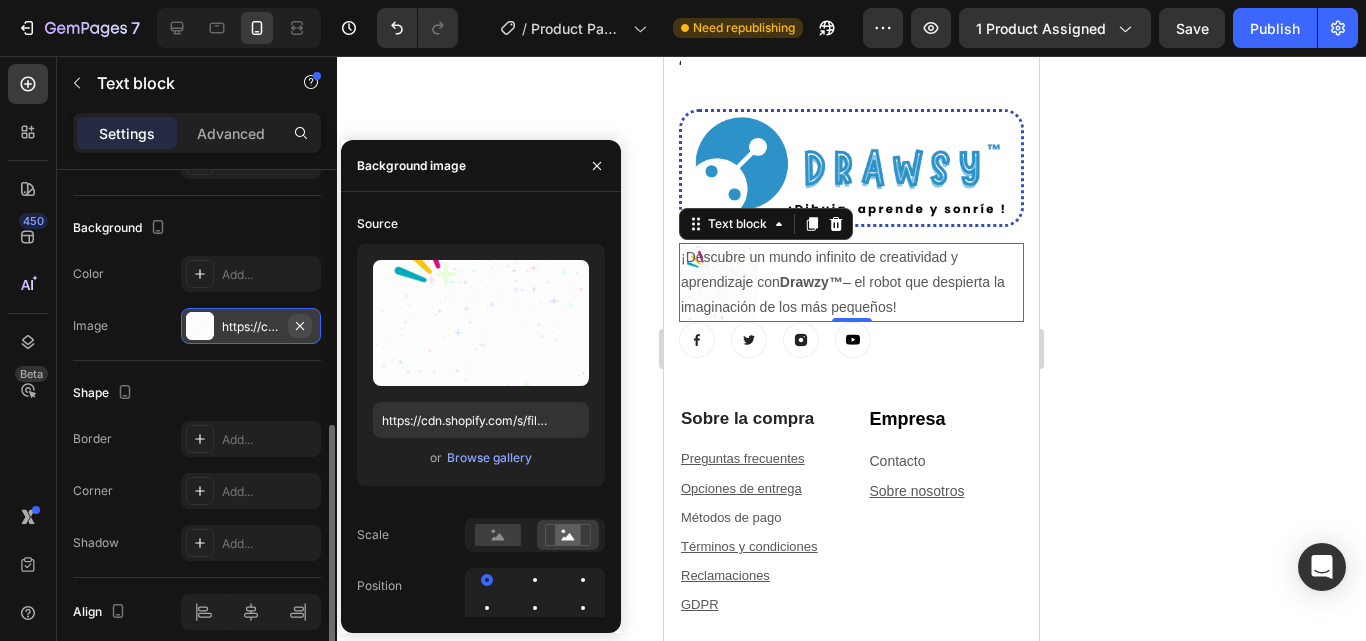 click 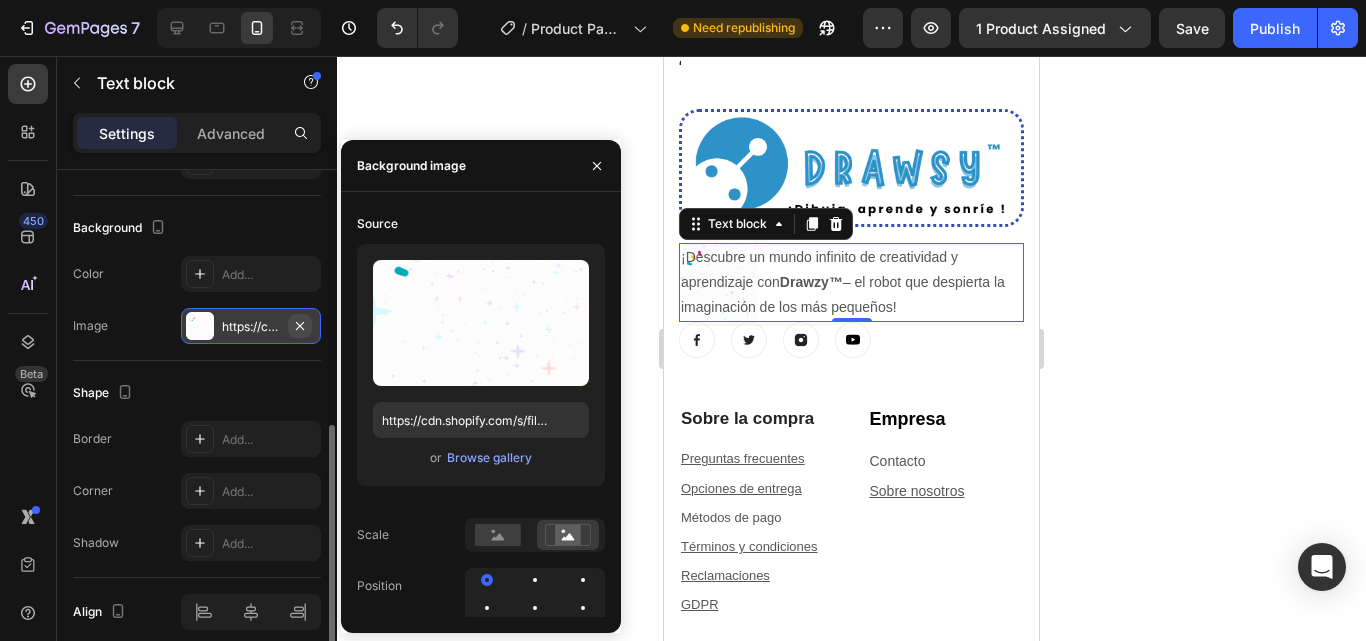 type 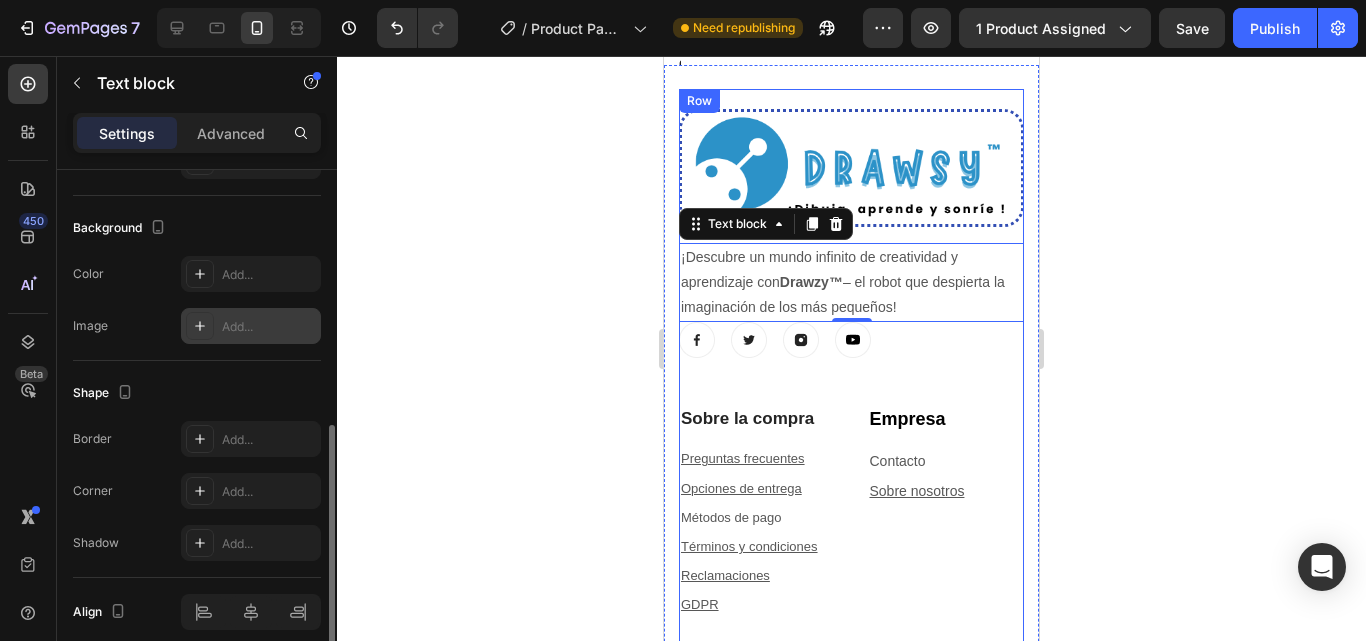 click on "Image ¡Descubre un mundo infinito de creatividad y aprendizaje con  Drawzy™  – el robot que despierta la imaginación de los más pequeños! Text block   0 Image Image Image Image Row ⁠⁠⁠⁠⁠⁠⁠ Sobre la compra Heading Preguntas frecuentes Text block Opciones de entrega Text block Métodos de pago Text block Términos y condiciones Text block Reclamaciones Text block GDPR Text block ⁠⁠⁠⁠⁠⁠⁠ Empresa Heading Contacto Text block Sobre nosotros Text block Row ⁠⁠⁠⁠⁠⁠⁠ ¿Tienes alguna pregunta? Escríbenos a   support@hylosnov.com Heading Row" at bounding box center (851, 419) 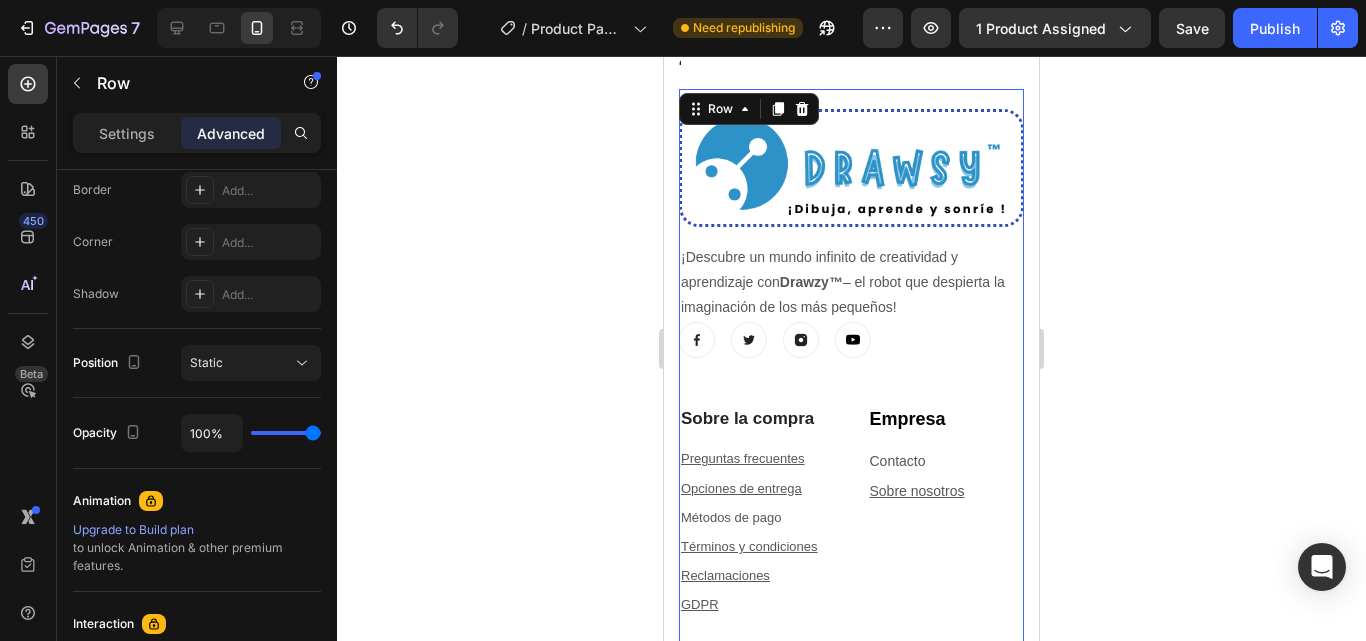 scroll, scrollTop: 0, scrollLeft: 0, axis: both 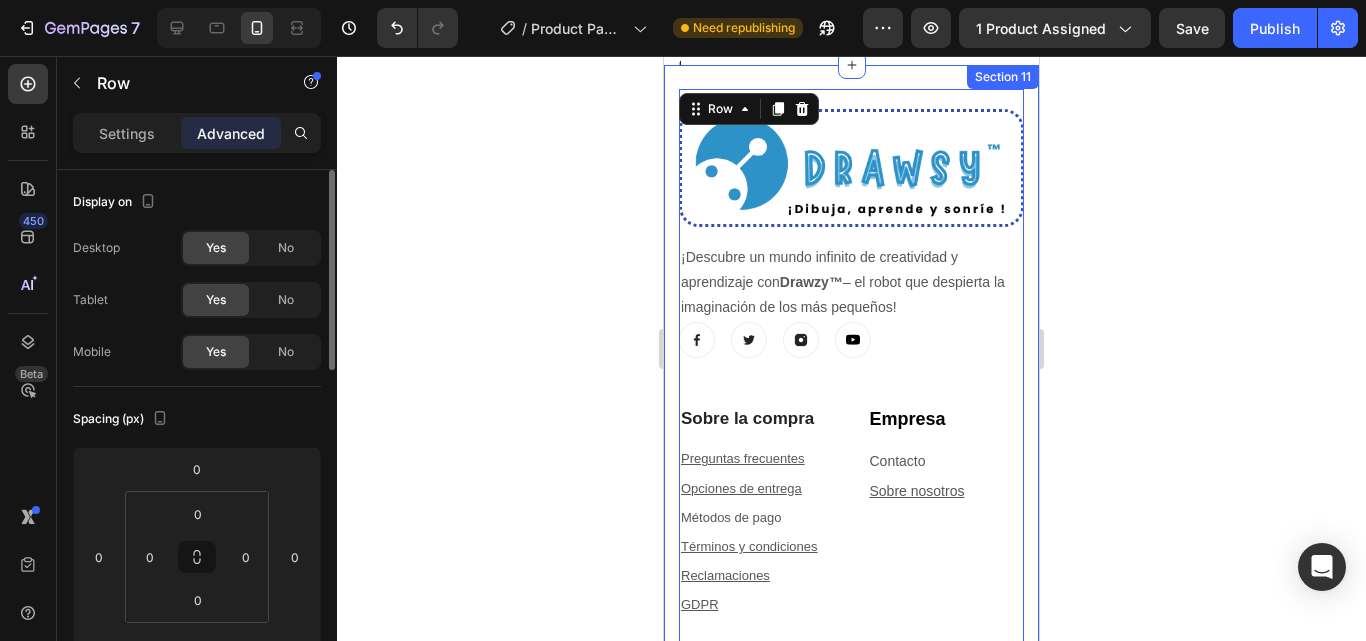 click on "Image ¡Descubre un mundo infinito de creatividad y aprendizaje con  Drawzy™  – el robot que despierta la imaginación de los más pequeños! Text block Image Image Image Image Row ⁠⁠⁠⁠⁠⁠⁠ Sobre la compra Heading Preguntas frecuentes Text block Opciones de entrega Text block Métodos de pago Text block Términos y condiciones Text block Reclamaciones Text block GDPR Text block ⁠⁠⁠⁠⁠⁠⁠ Empresa Heading Contacto Text block Sobre nosotros Text block Row ⁠⁠⁠⁠⁠⁠⁠ ¿Tienes alguna pregunta? Escríbenos a   support@hylosnov.com Heading Row   40 Copyright © 2024  Drawsy™  Text block Image Image Row Section 11" at bounding box center [851, 485] 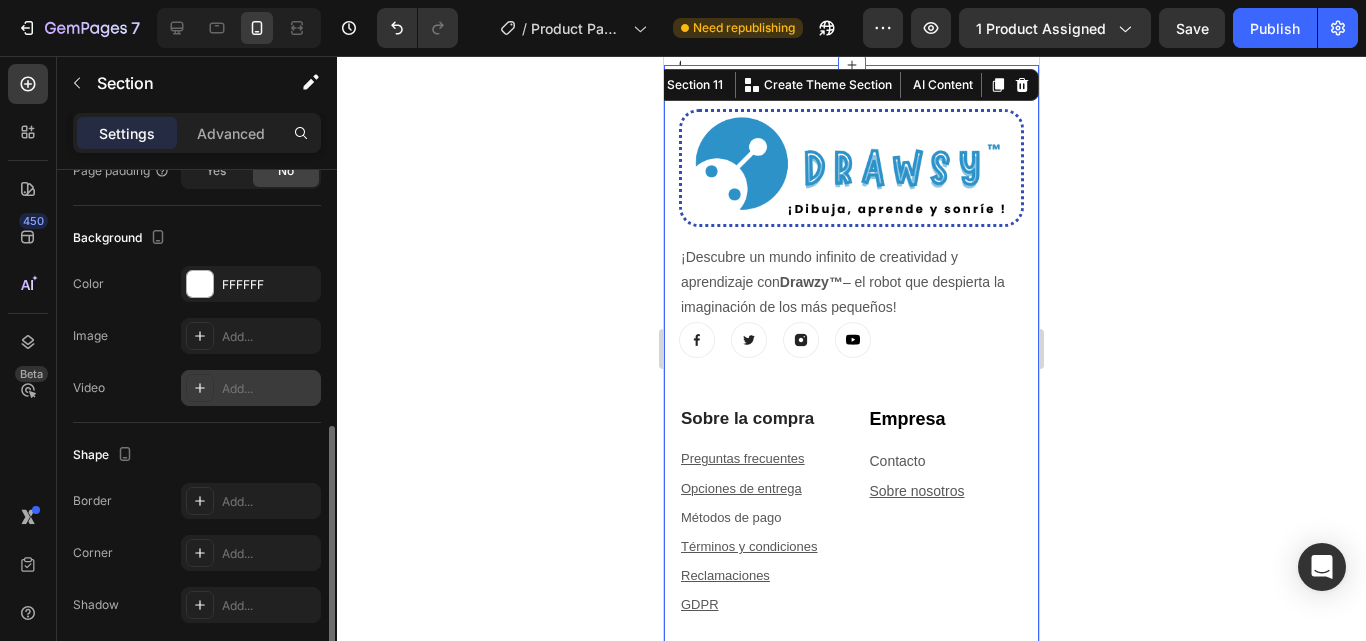 scroll, scrollTop: 563, scrollLeft: 0, axis: vertical 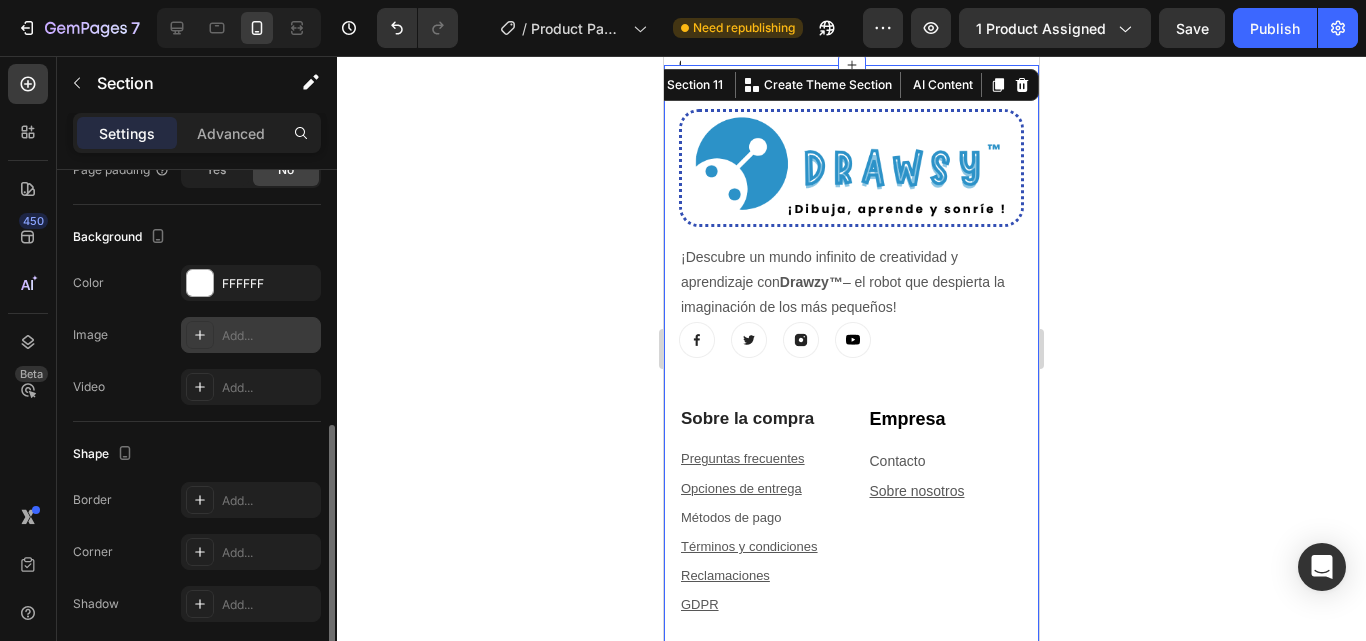 click at bounding box center [200, 335] 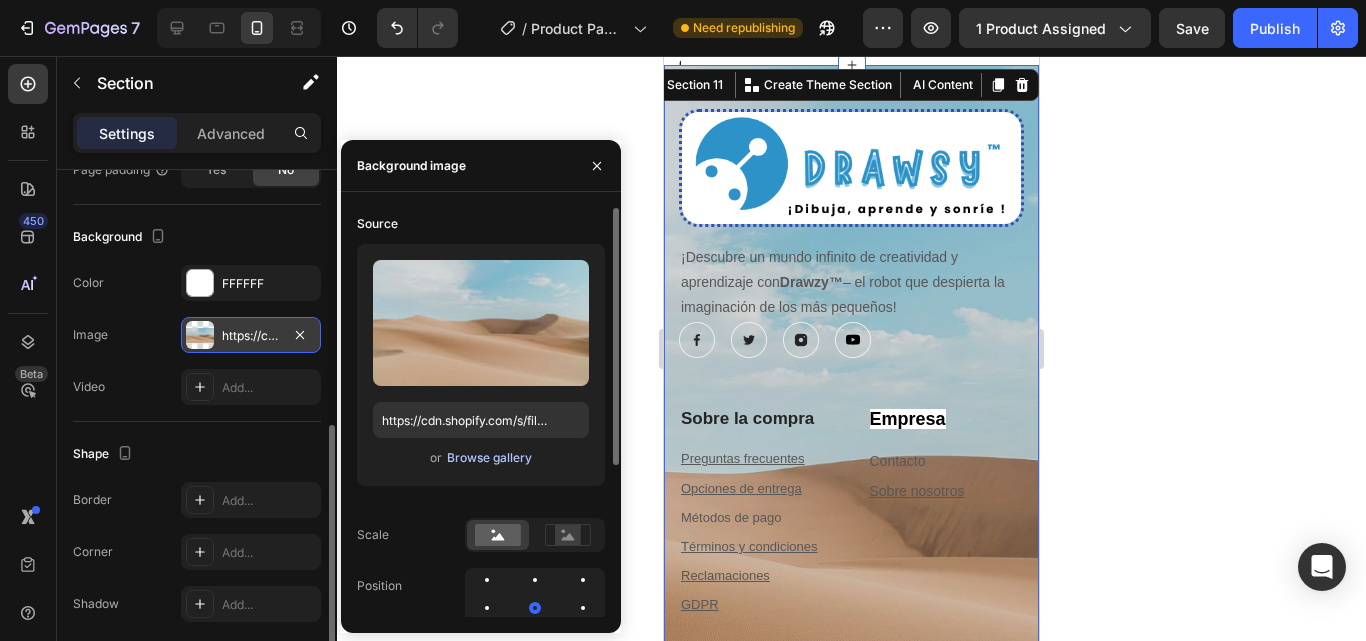 click on "Browse gallery" at bounding box center (489, 458) 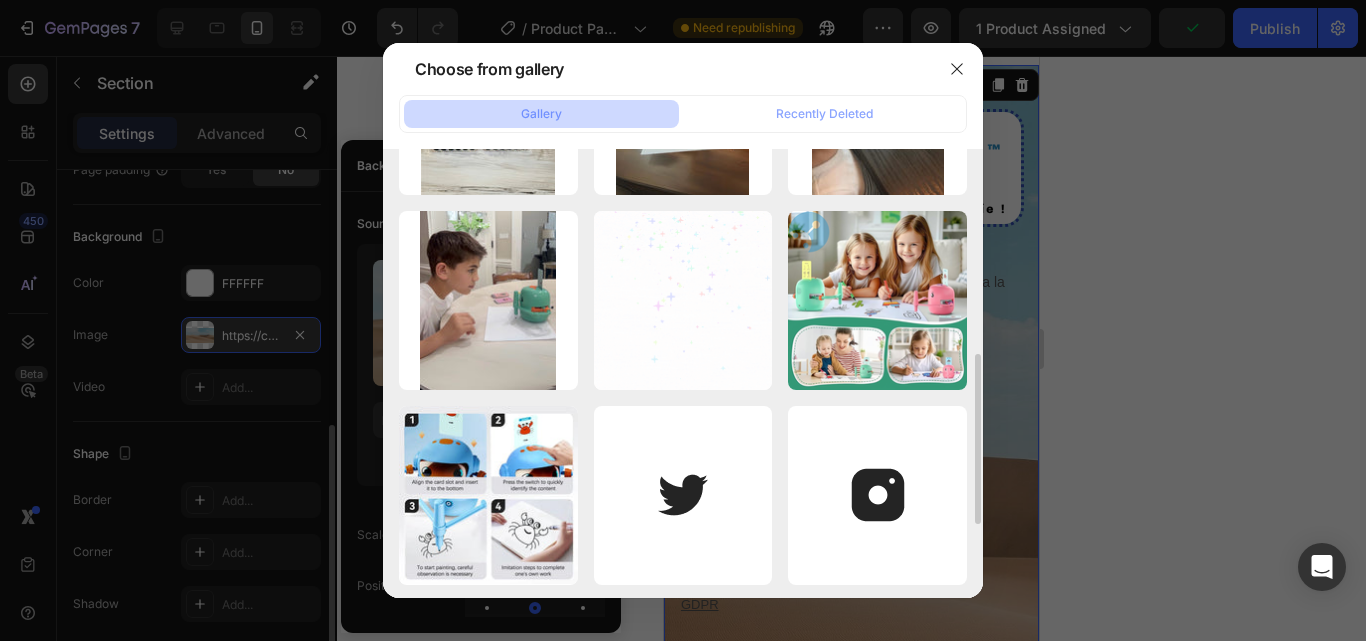 scroll, scrollTop: 540, scrollLeft: 0, axis: vertical 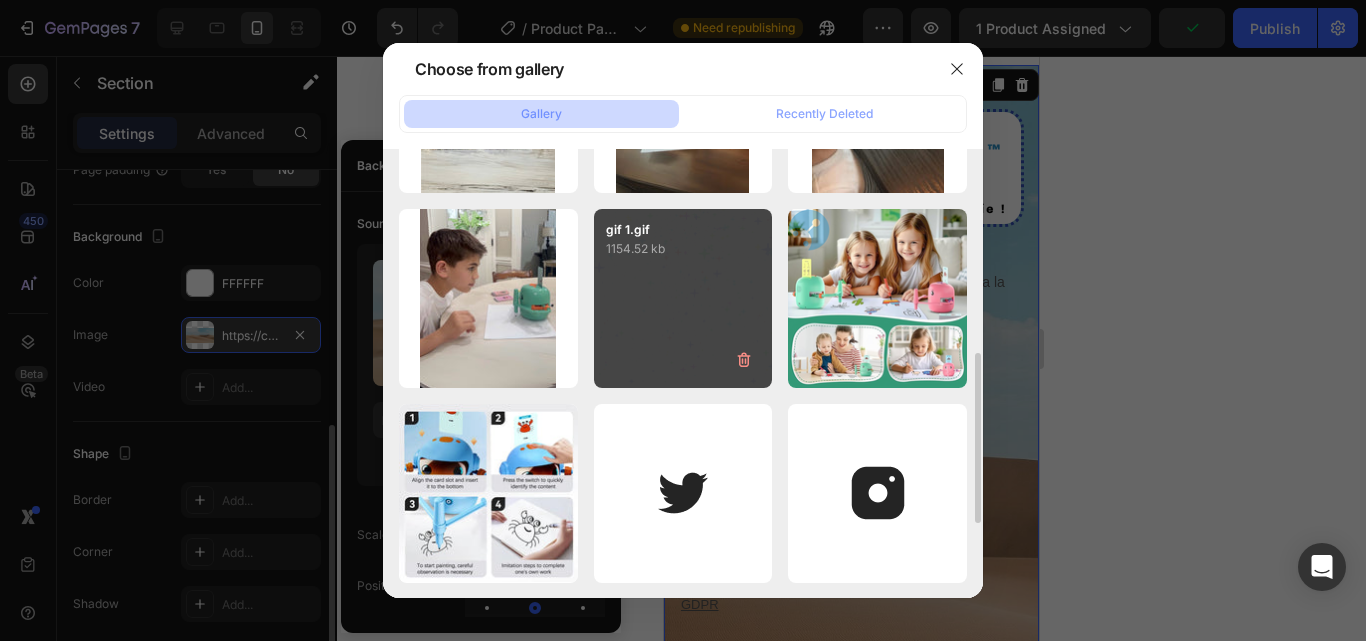 click on "gif 1.gif 1154.52 kb" at bounding box center [683, 298] 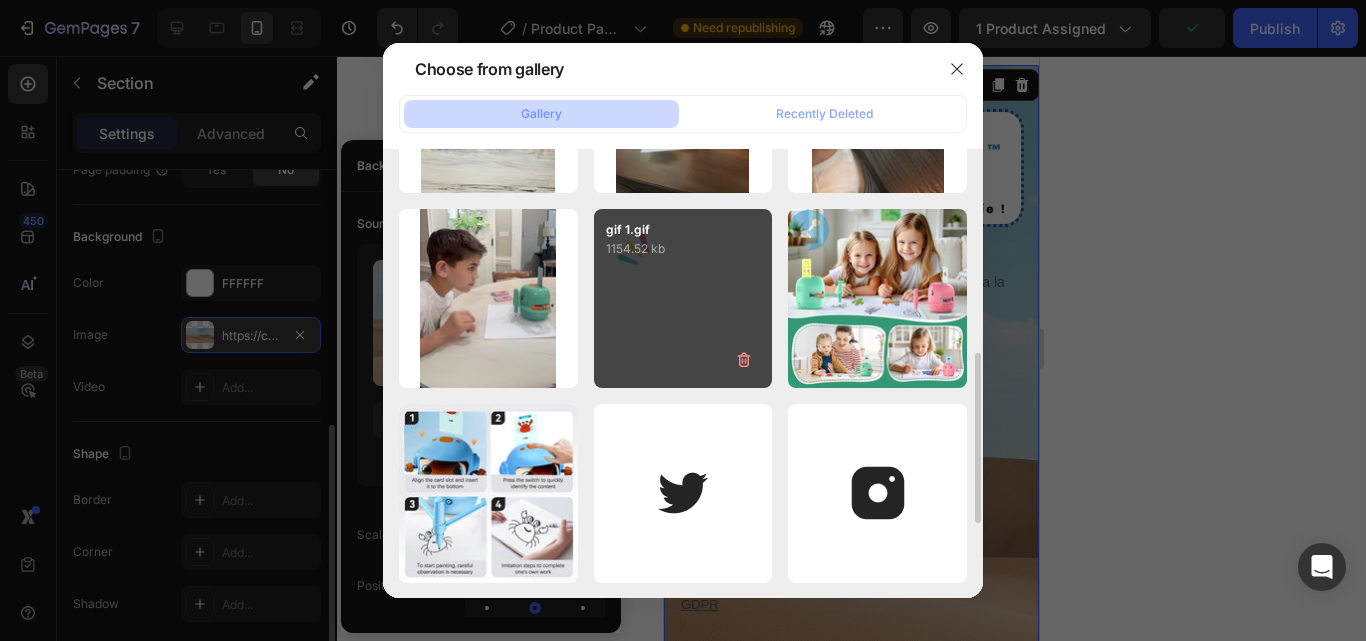 type on "https://cdn.shopify.com/s/files/1/0668/8777/8392/files/gempages_577773056173278149-f0439029-067c-48f9-a014-672df170932e.gif" 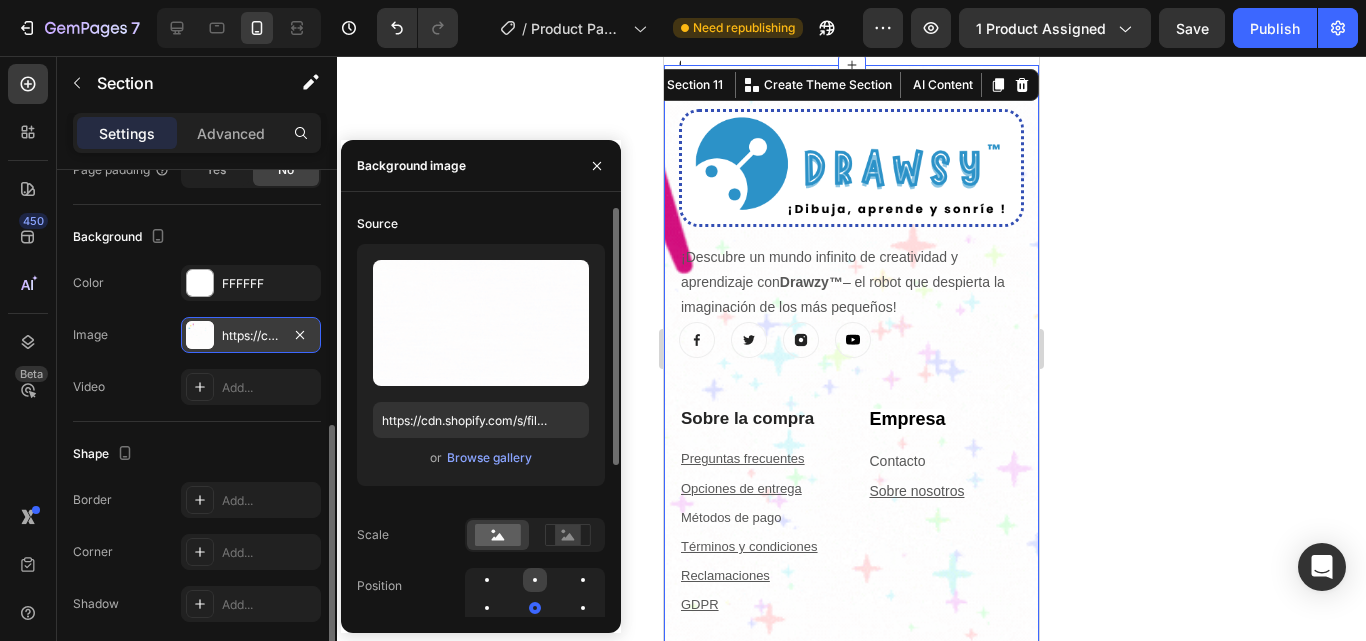 click at bounding box center (535, 580) 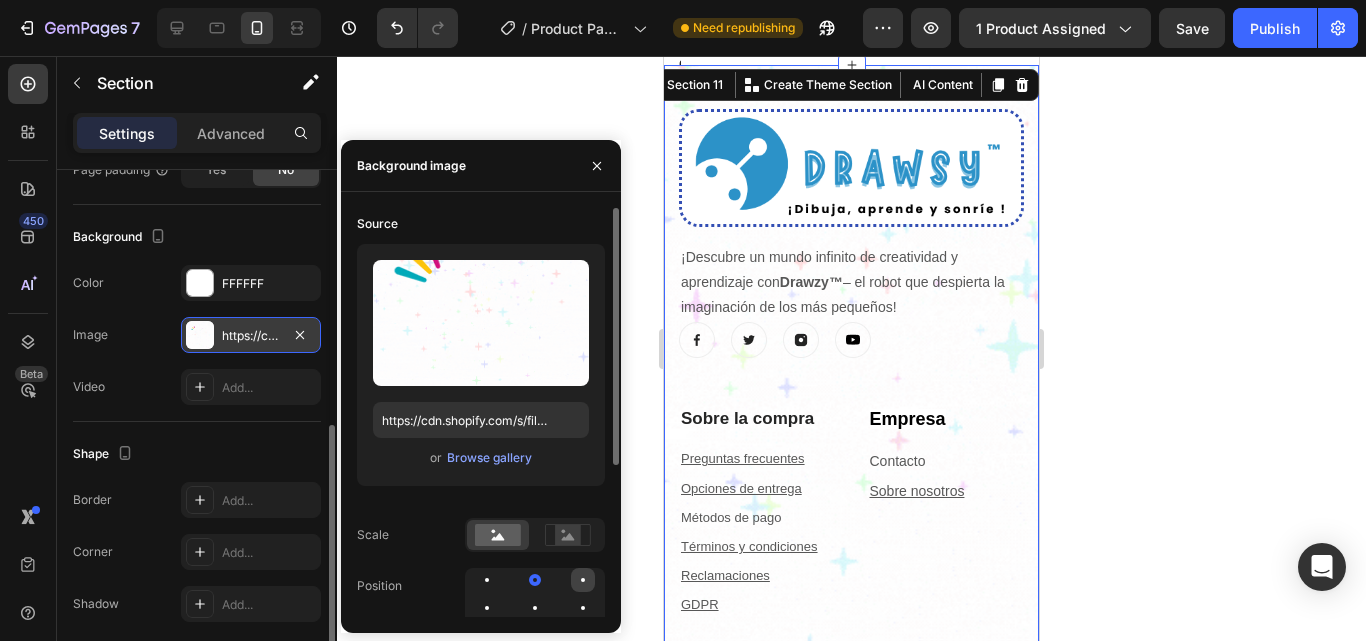click 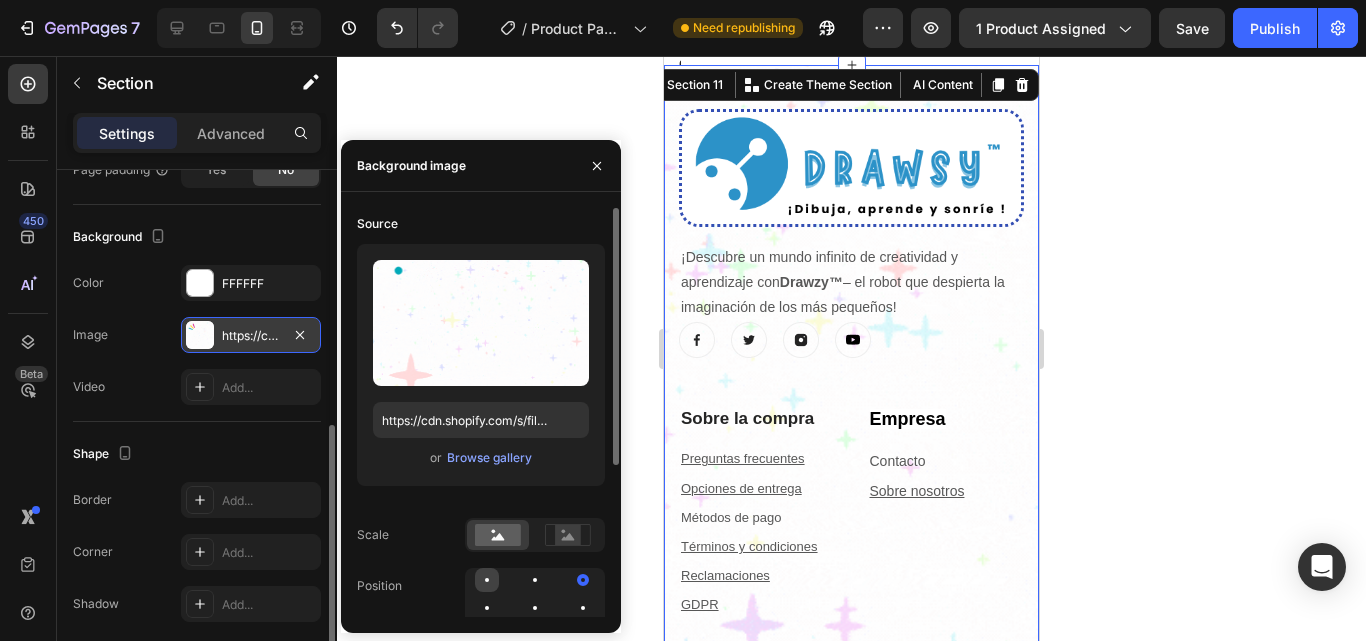 click 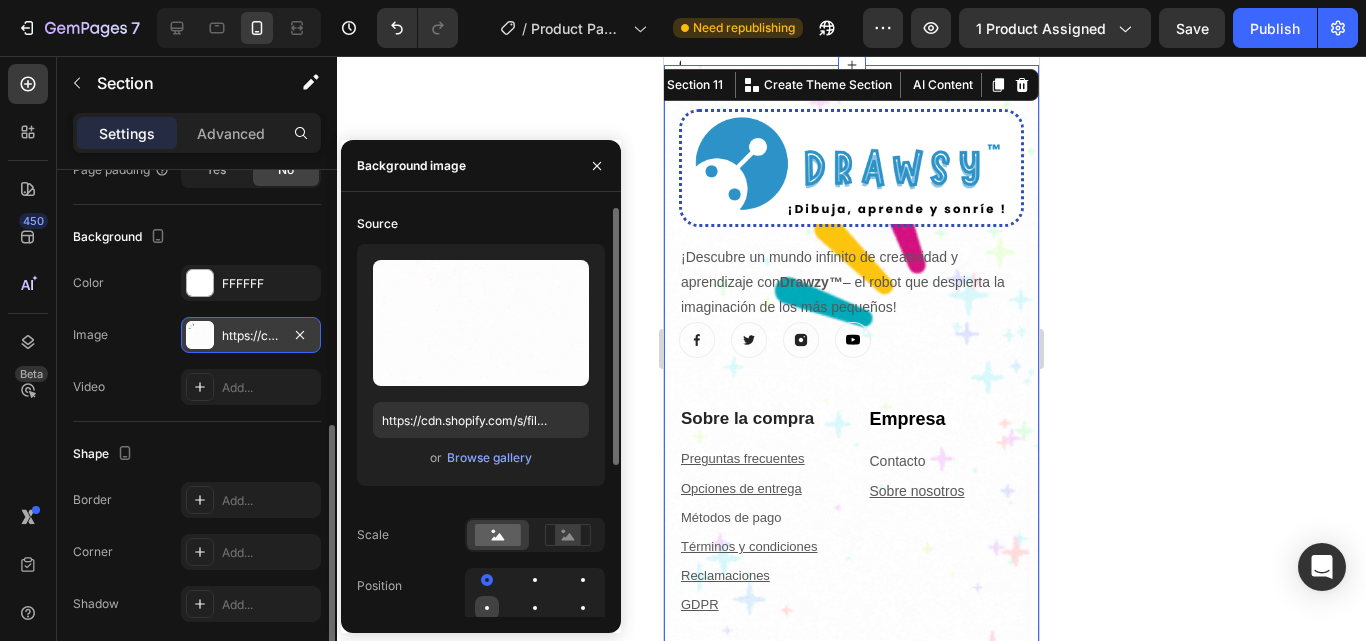 click 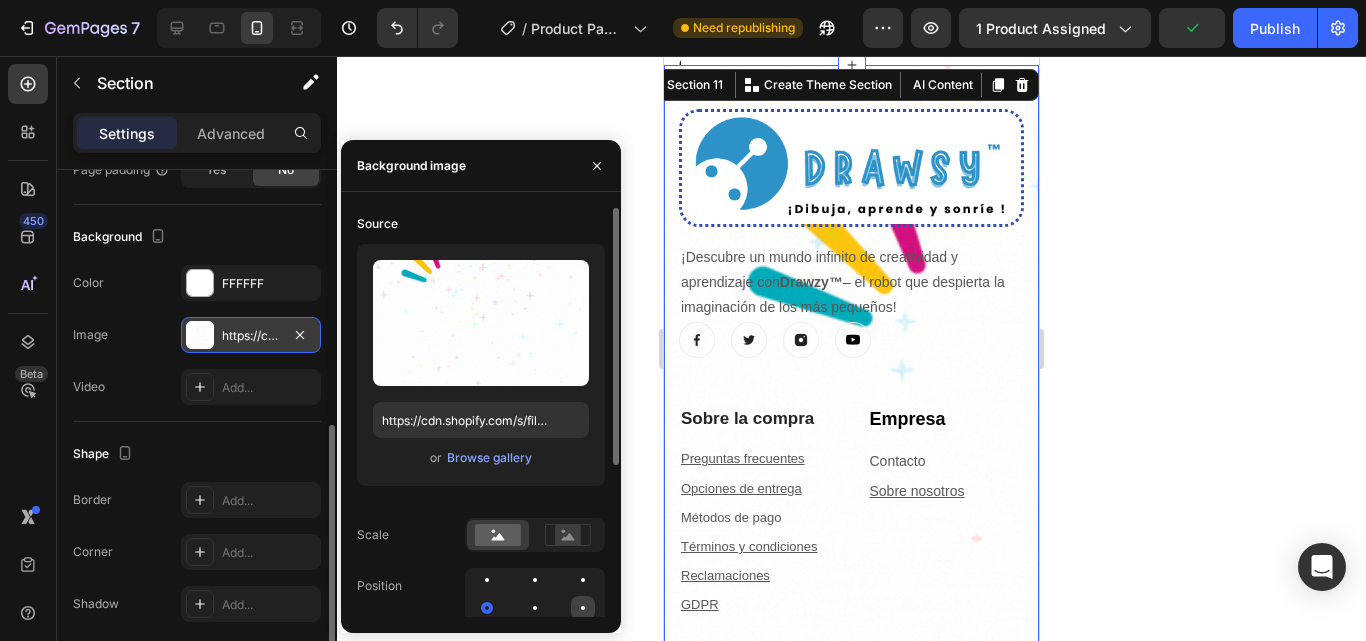 click 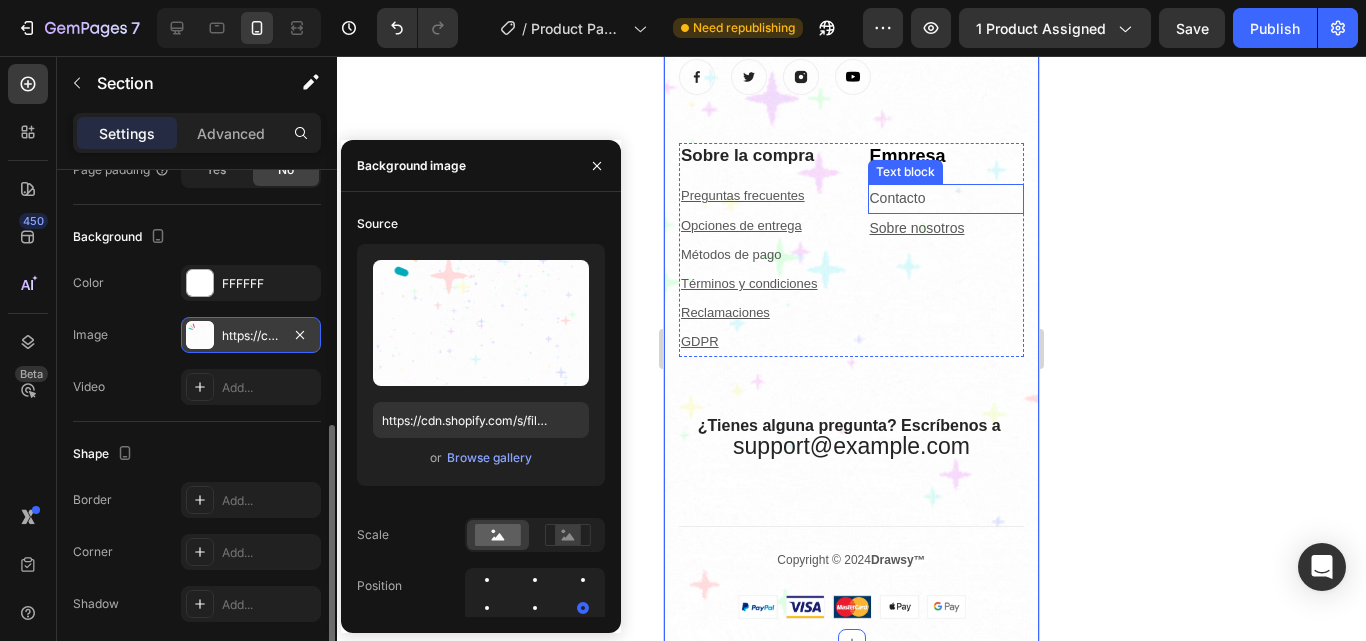 scroll, scrollTop: 7472, scrollLeft: 0, axis: vertical 